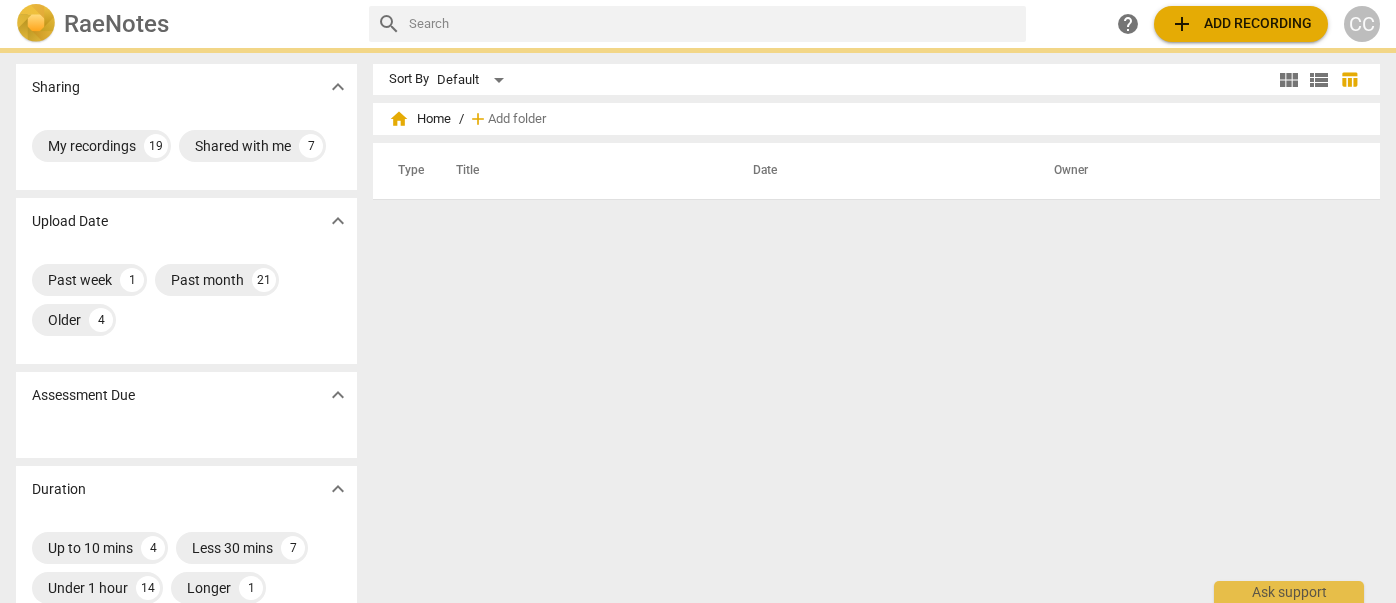 scroll, scrollTop: 0, scrollLeft: 0, axis: both 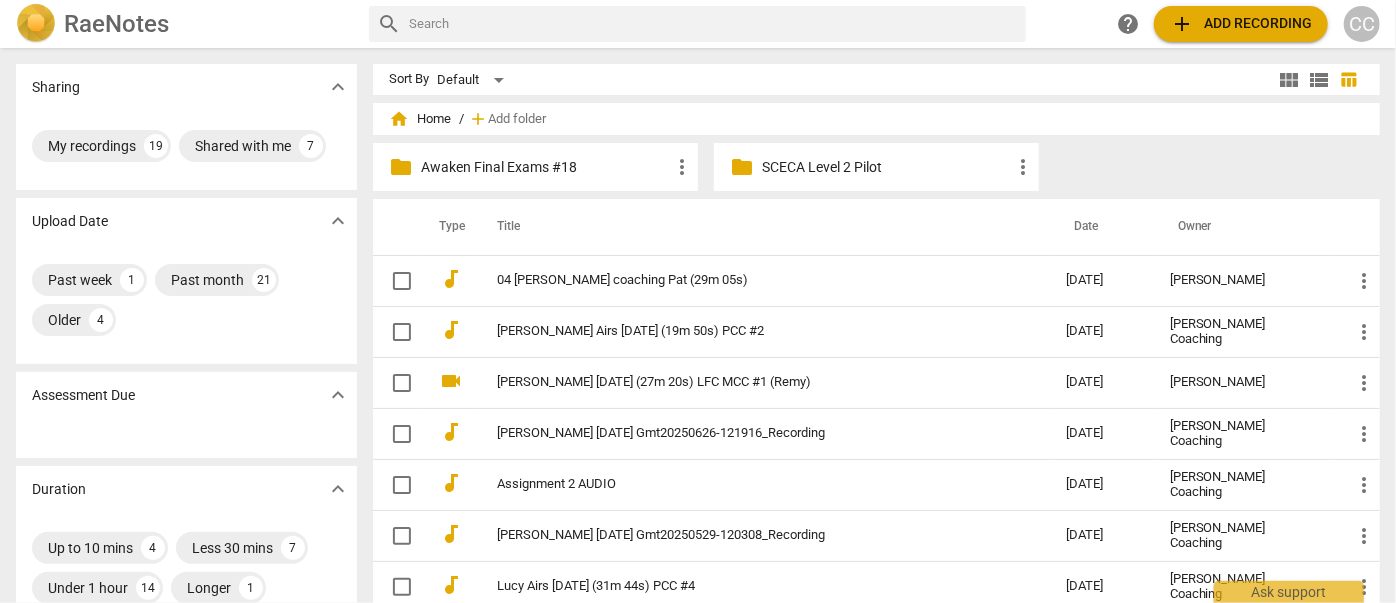 drag, startPoint x: 0, startPoint y: 0, endPoint x: 672, endPoint y: 246, distance: 715.61163 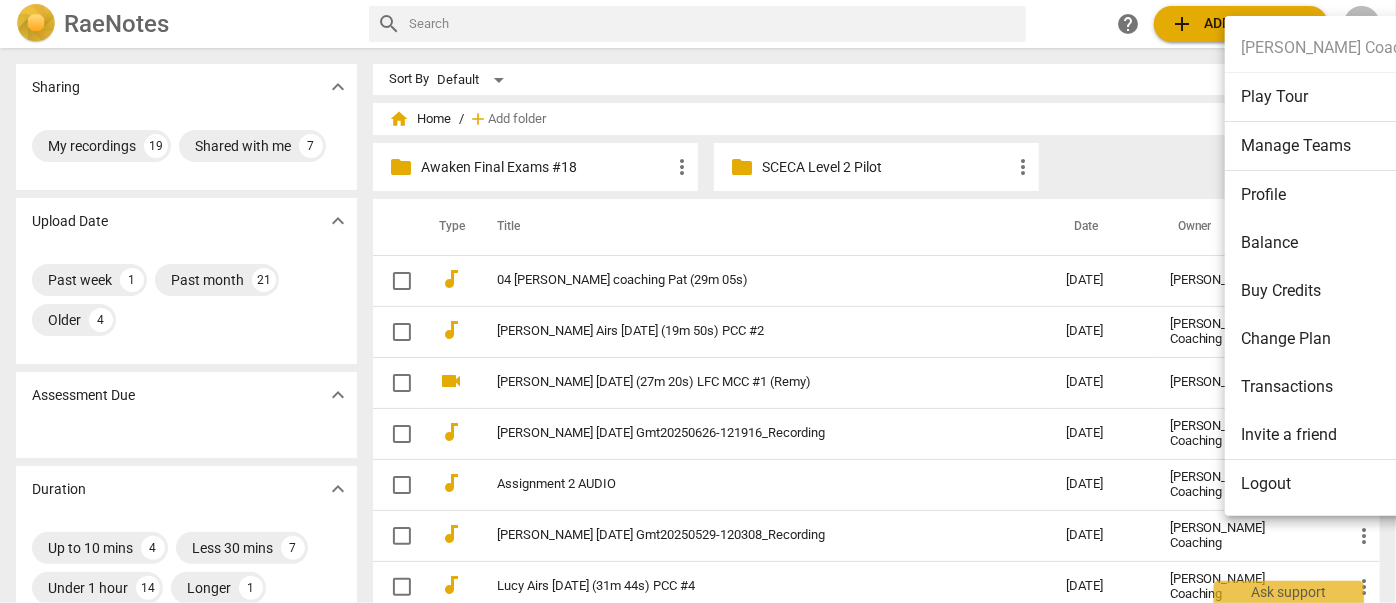 click on "Logout" at bounding box center [1336, 484] 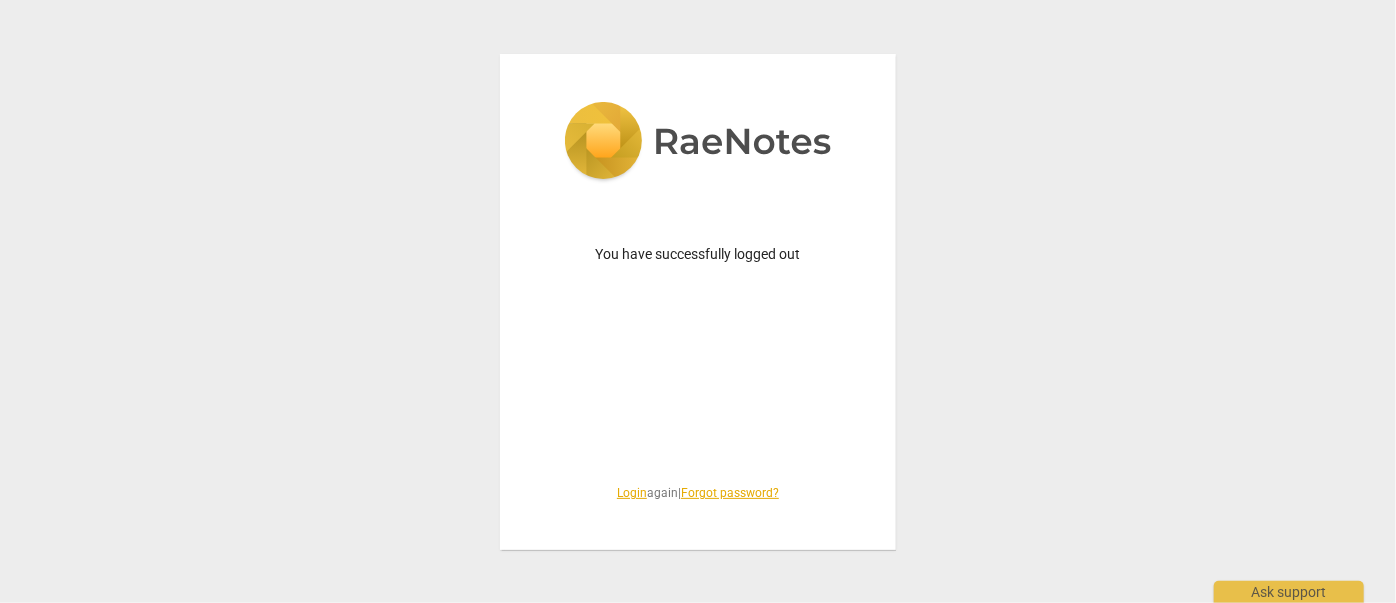 click on "Login" at bounding box center [632, 493] 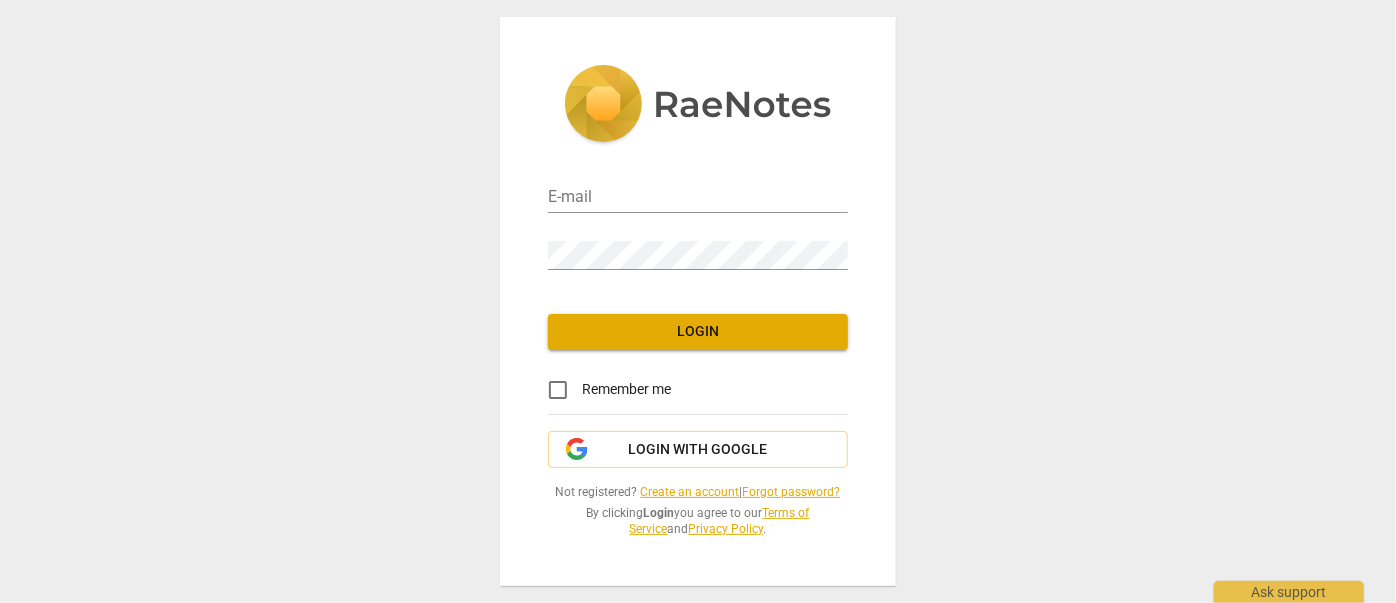 type on "[EMAIL_ADDRESS][DOMAIN_NAME]" 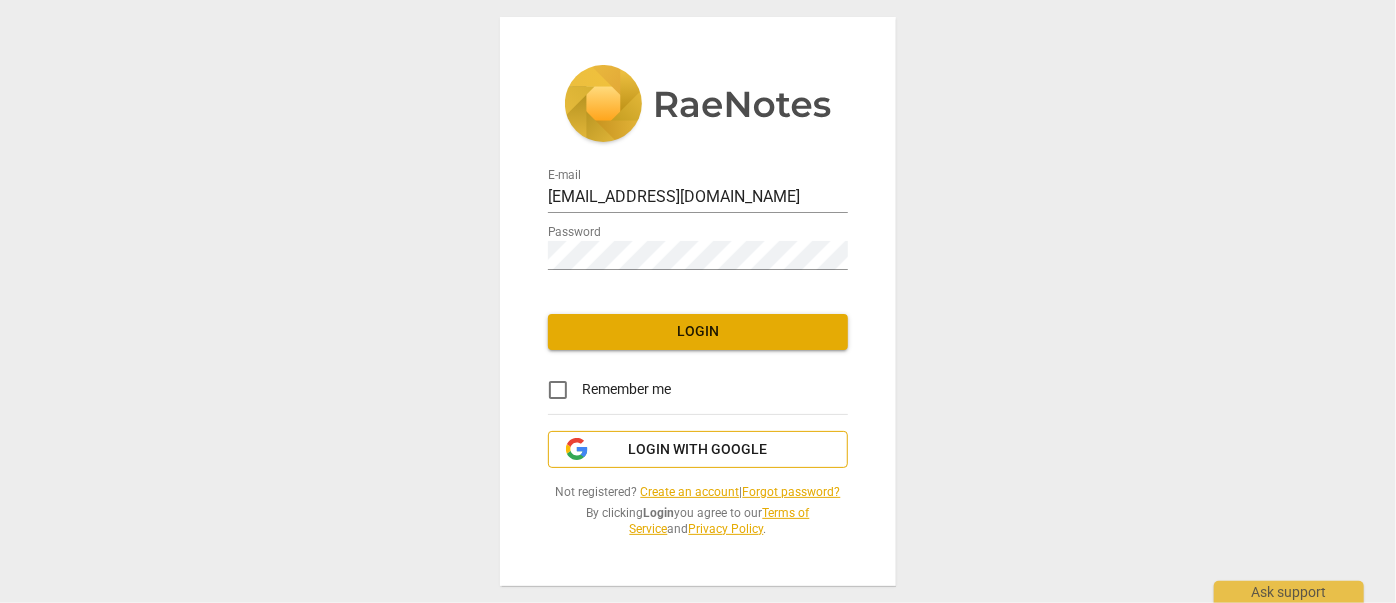 click on "Login with Google" at bounding box center [698, 450] 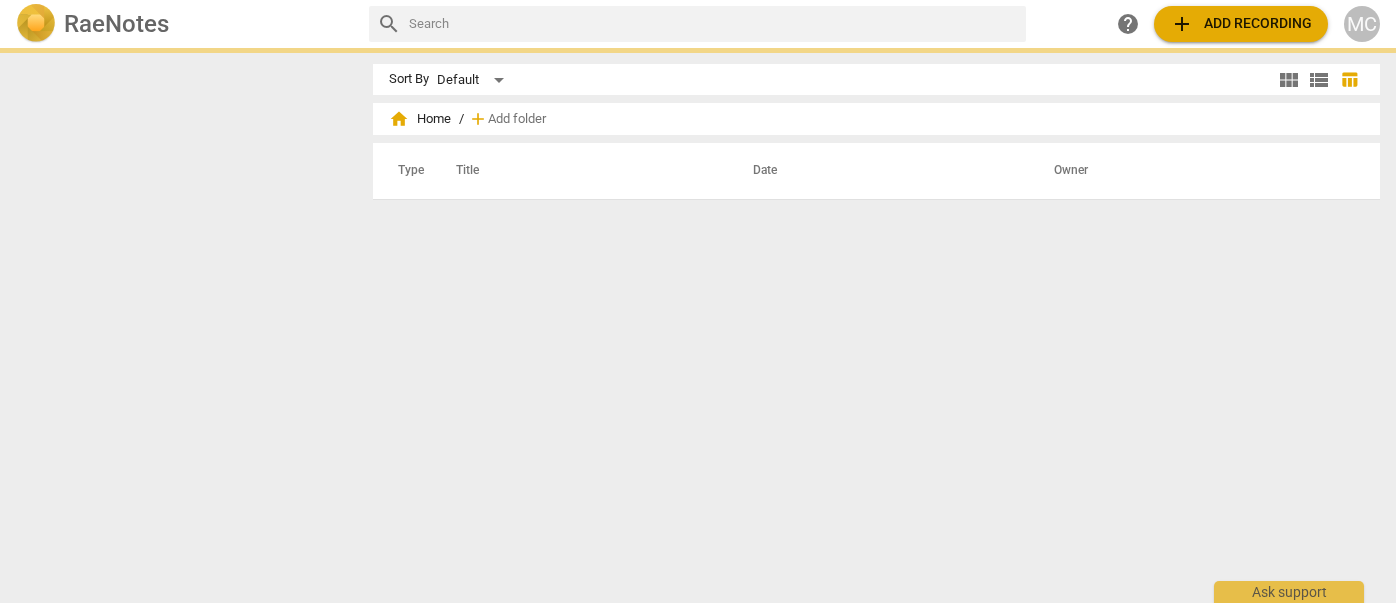 scroll, scrollTop: 0, scrollLeft: 0, axis: both 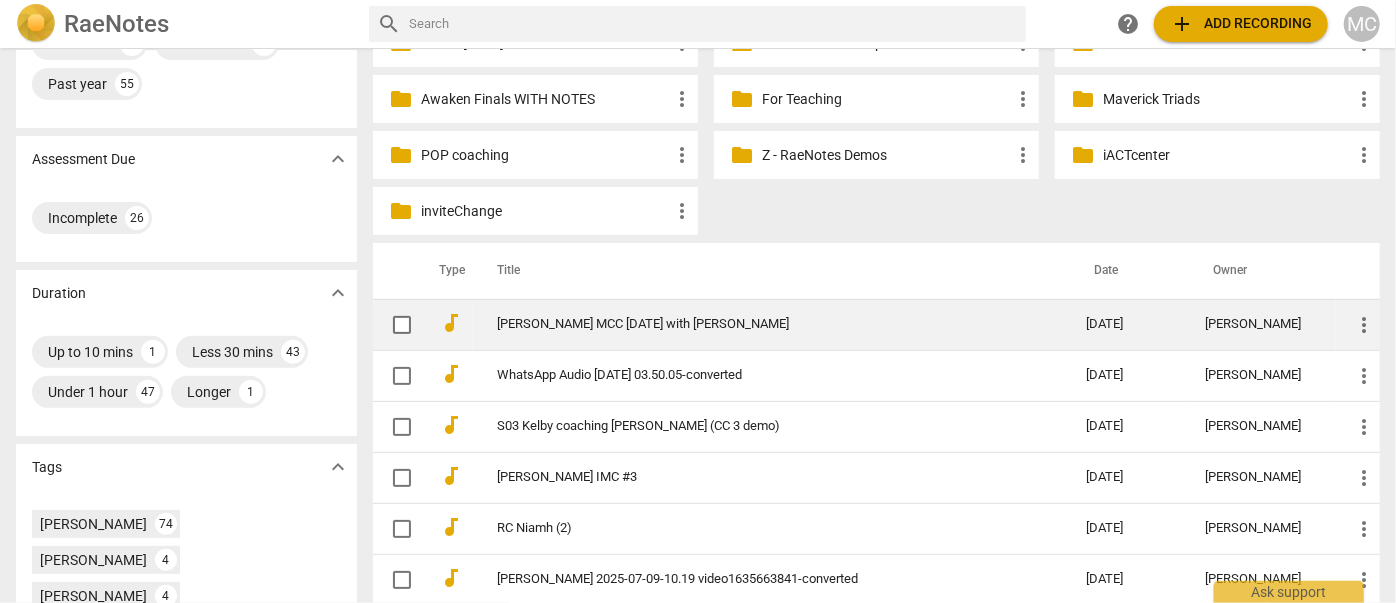 click on "[PERSON_NAME] MCC [DATE] with [PERSON_NAME]" at bounding box center (755, 324) 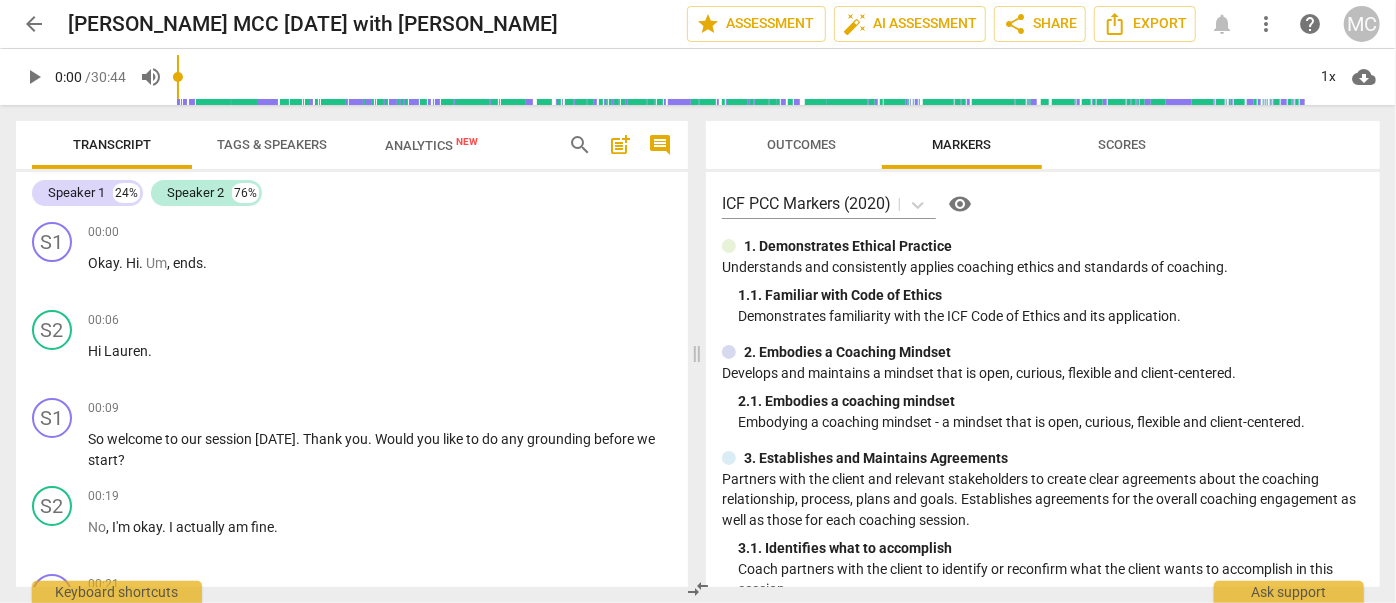 click on "Outcomes" at bounding box center (802, 145) 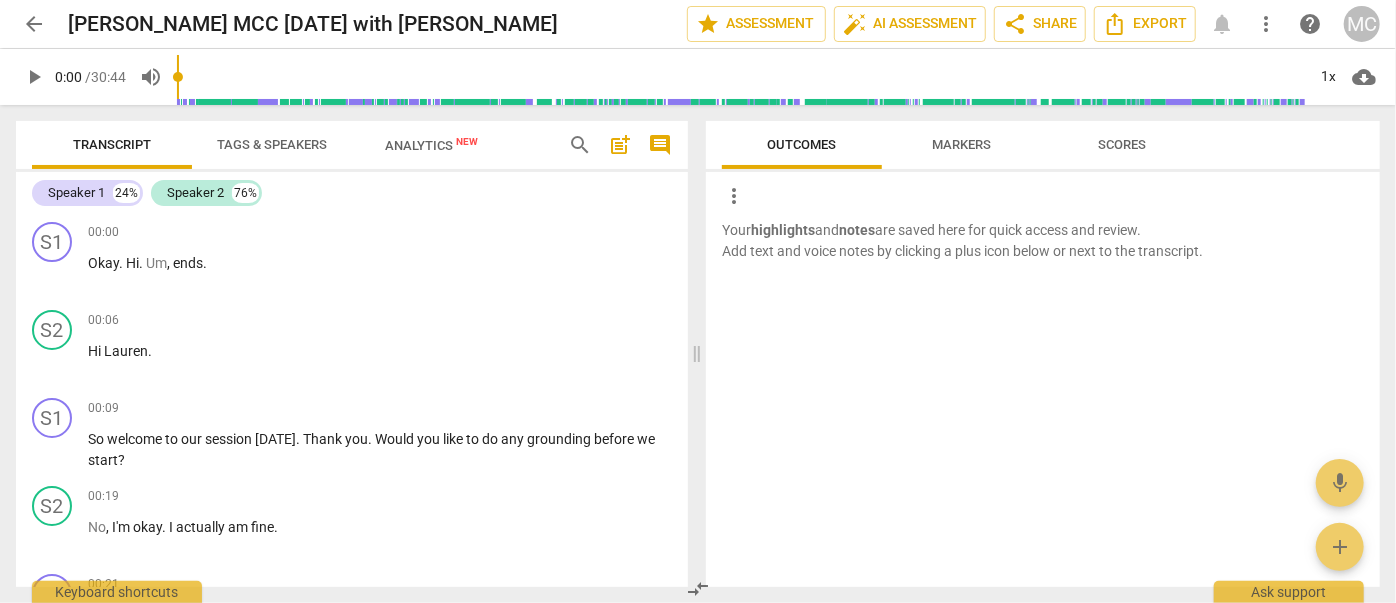 click on "search" at bounding box center [580, 145] 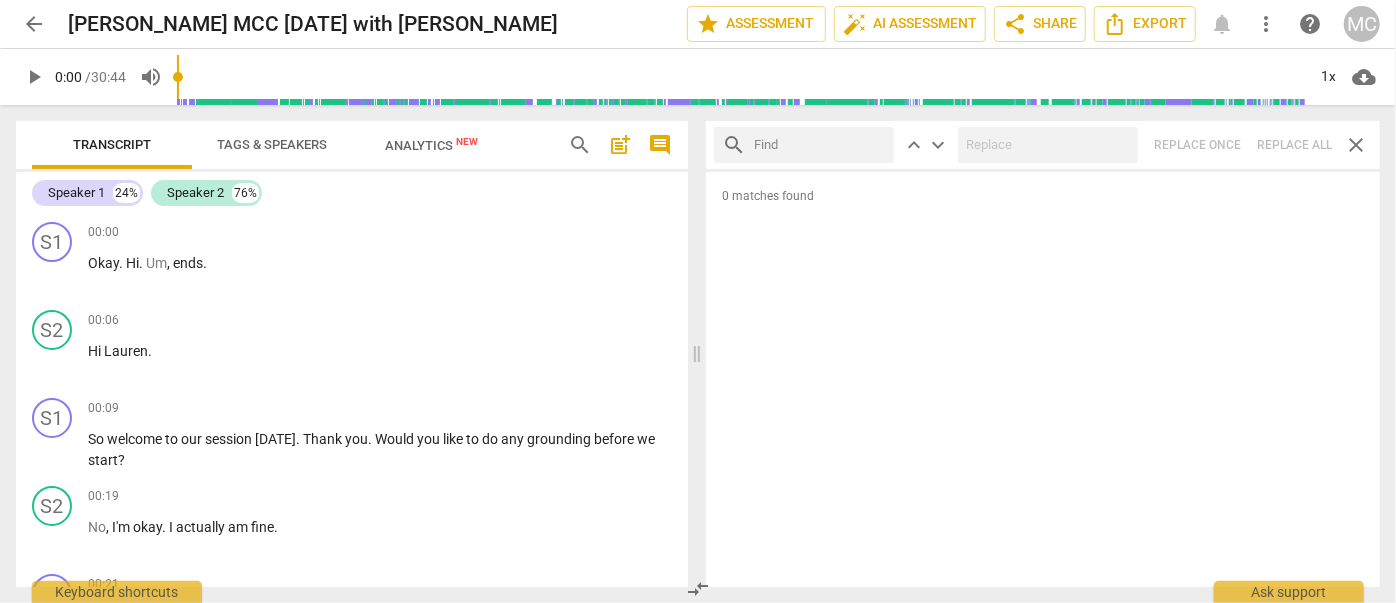 drag, startPoint x: 1323, startPoint y: 13, endPoint x: 796, endPoint y: 143, distance: 542.79736 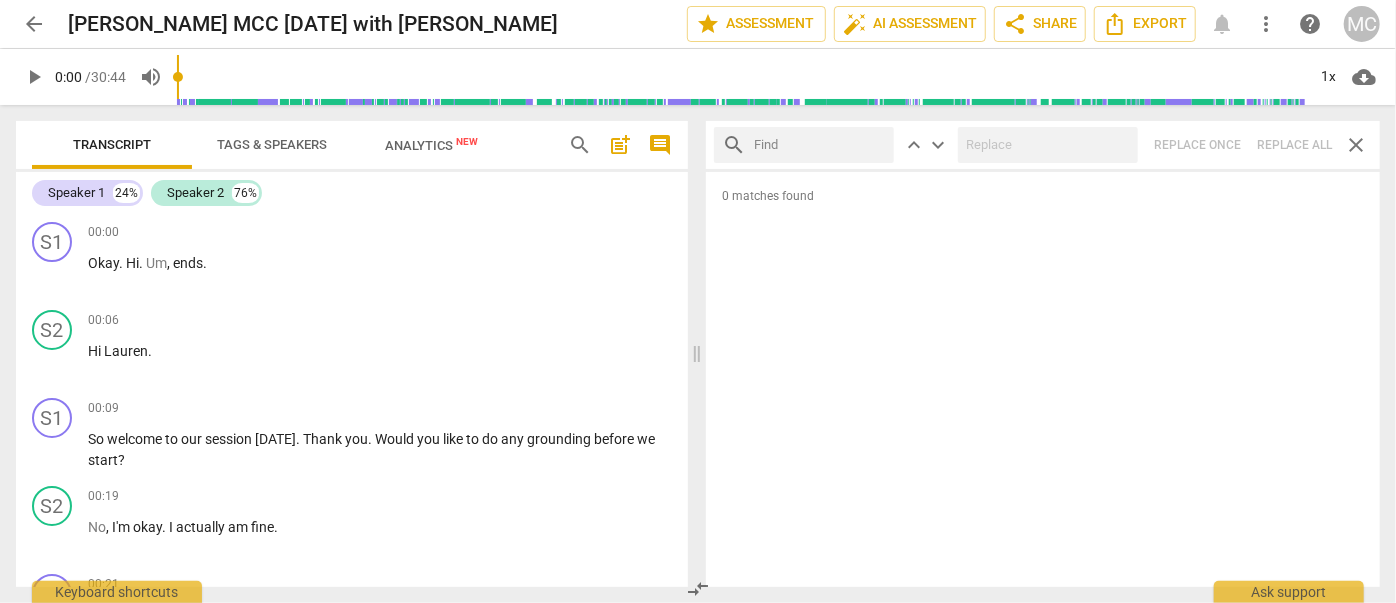 click at bounding box center [820, 145] 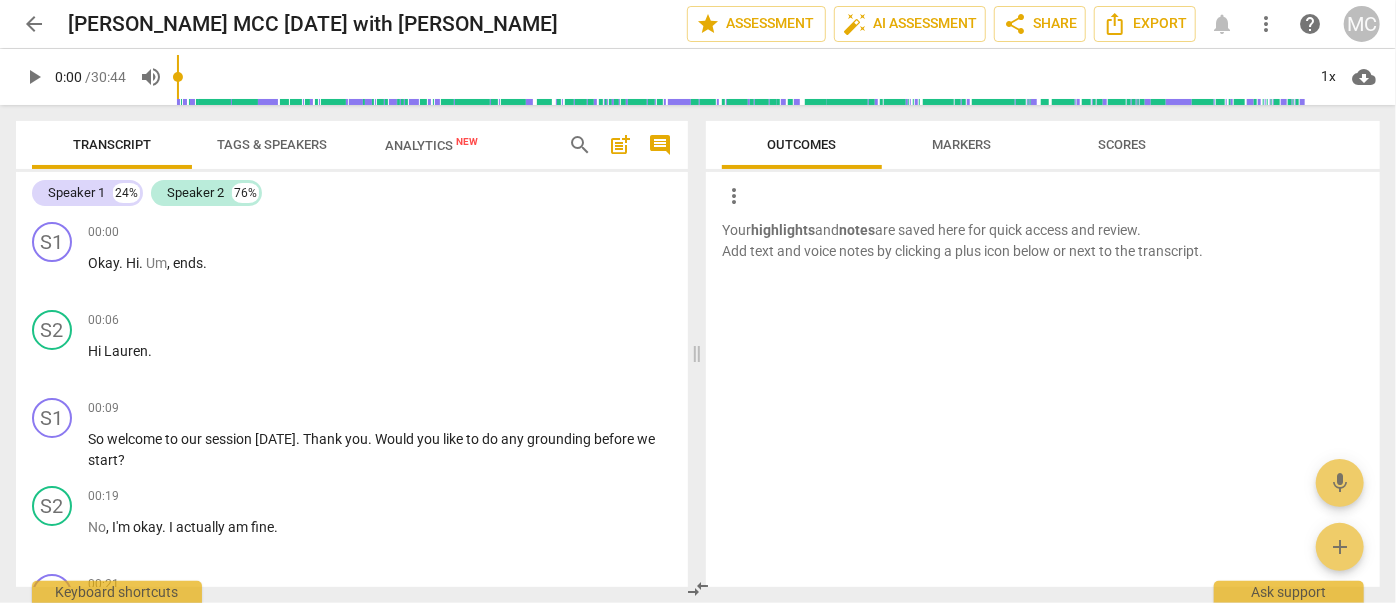 click on "search" at bounding box center (580, 145) 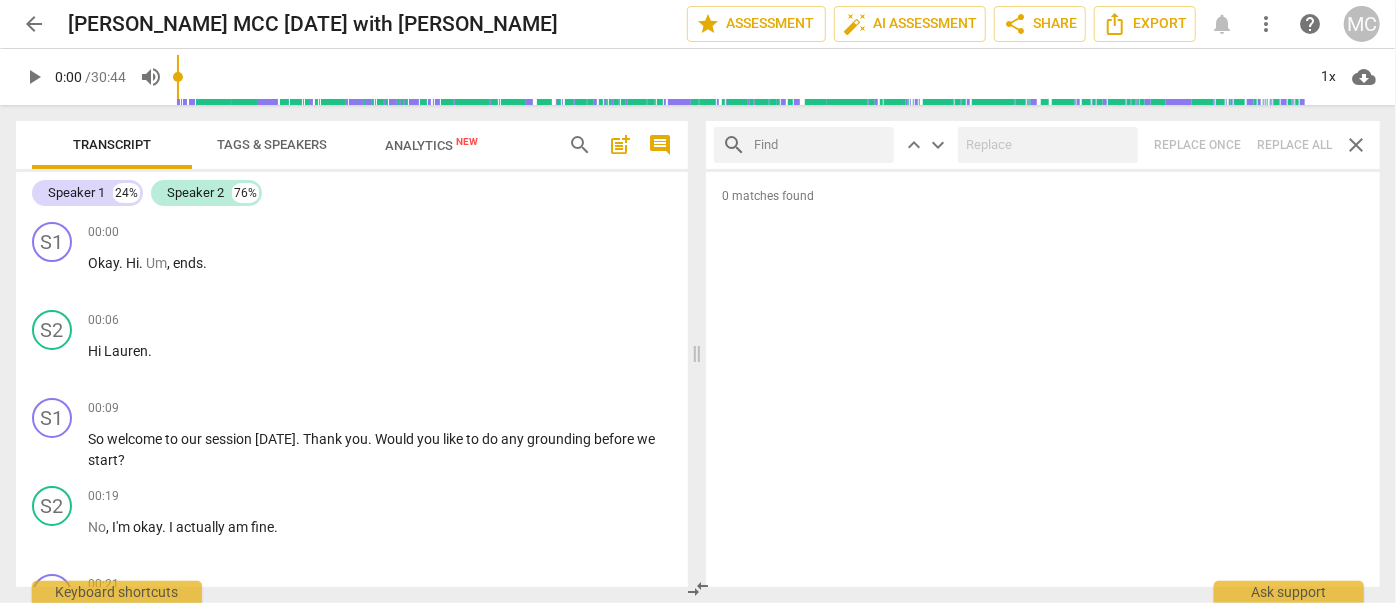 click on "search keyboard_arrow_up keyboard_arrow_down Replace once Replace all close" at bounding box center (1043, 145) 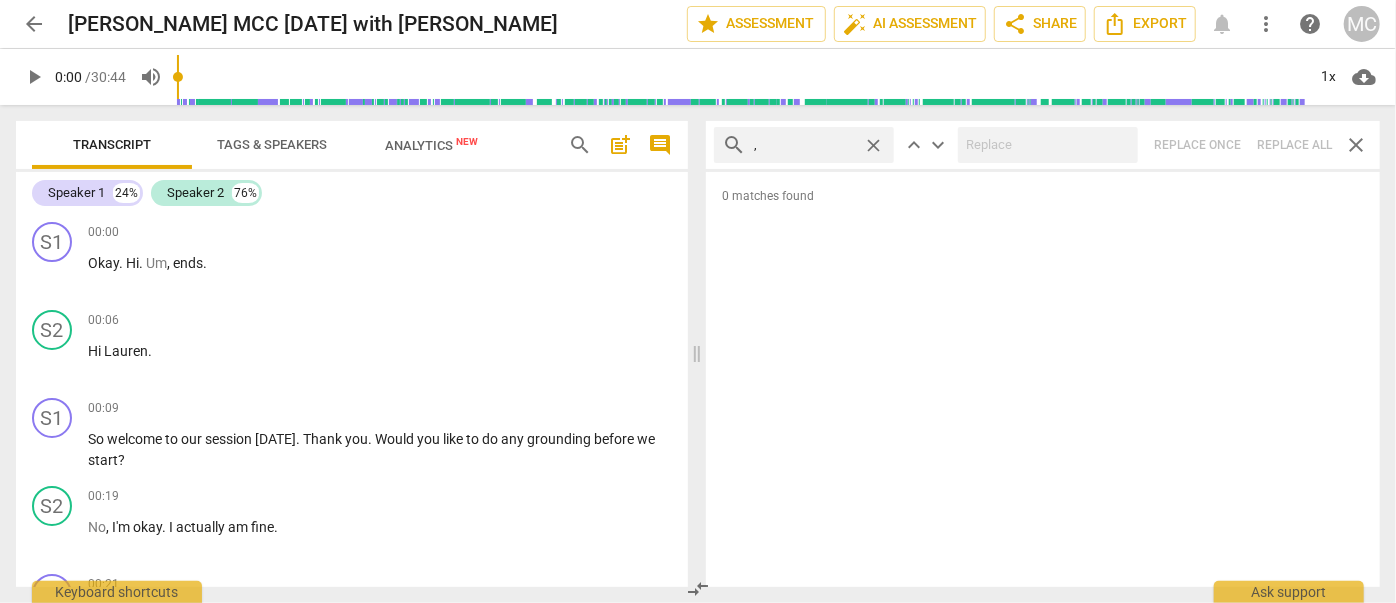 type on "," 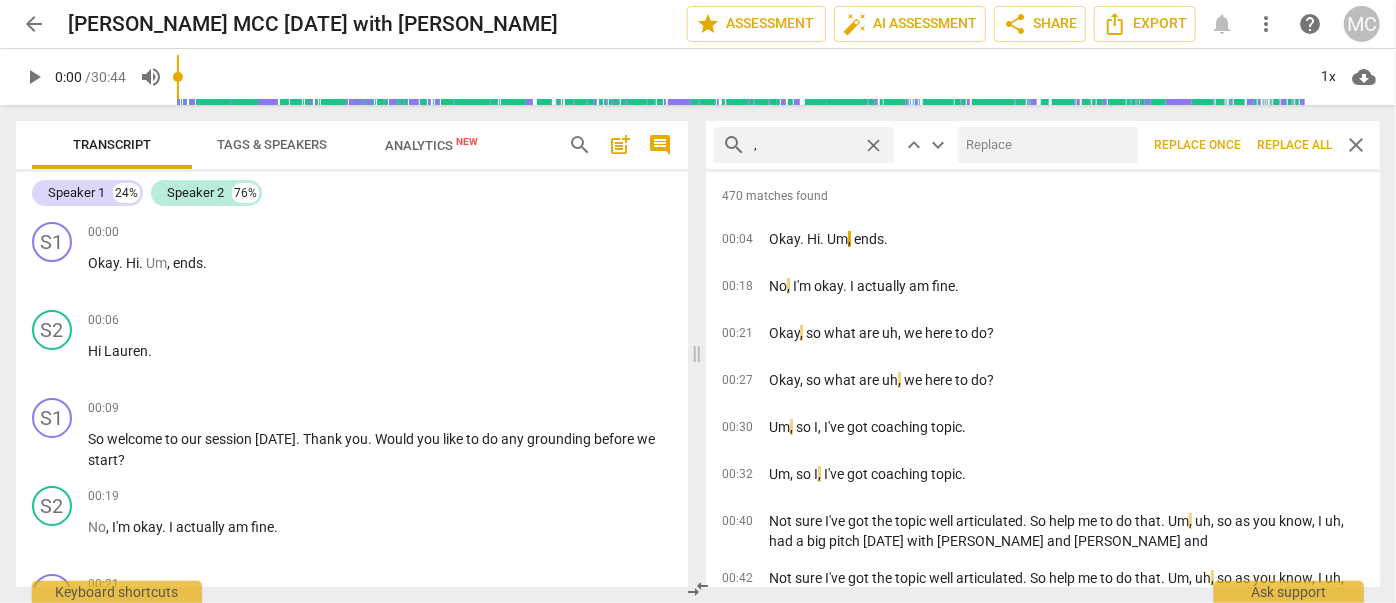 click on "Replace all" at bounding box center [1294, 145] 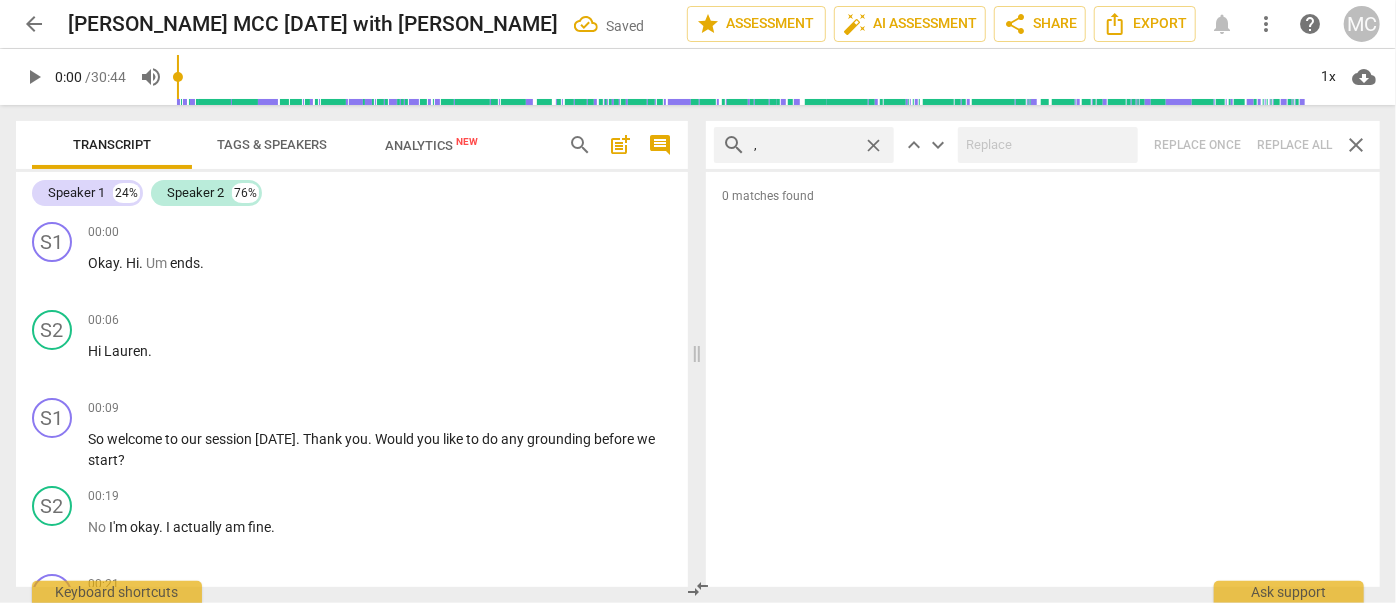 click on "close" at bounding box center (873, 145) 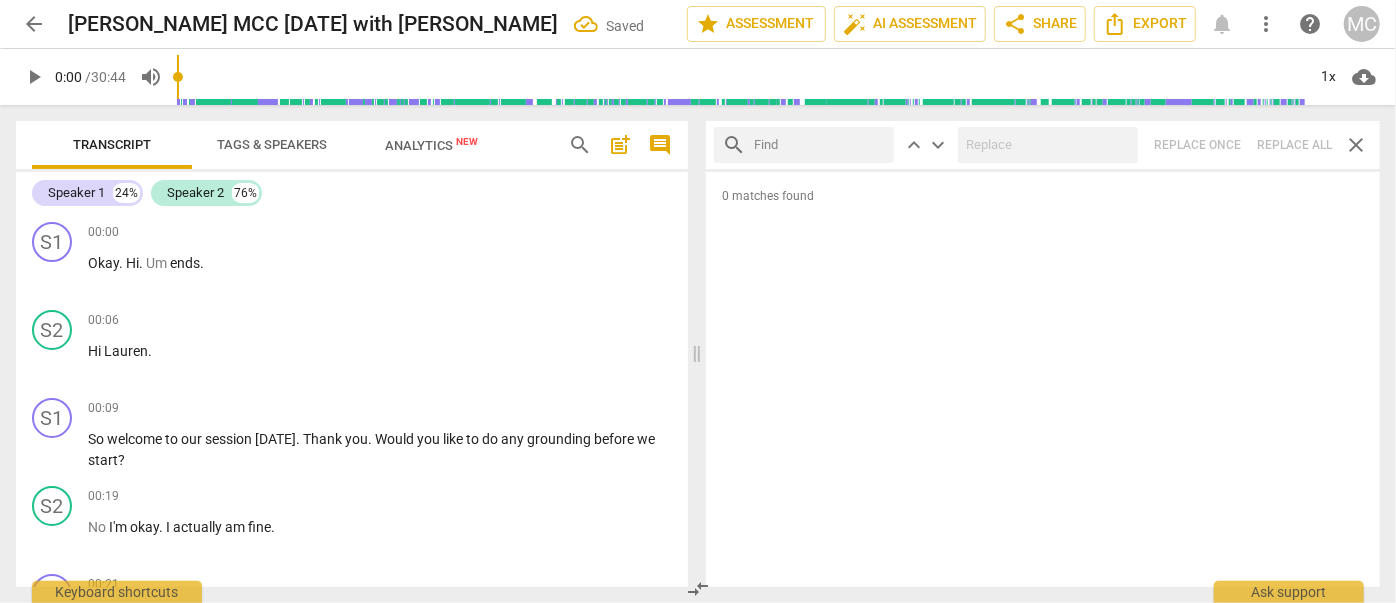 drag, startPoint x: 824, startPoint y: 143, endPoint x: 832, endPoint y: 126, distance: 18.788294 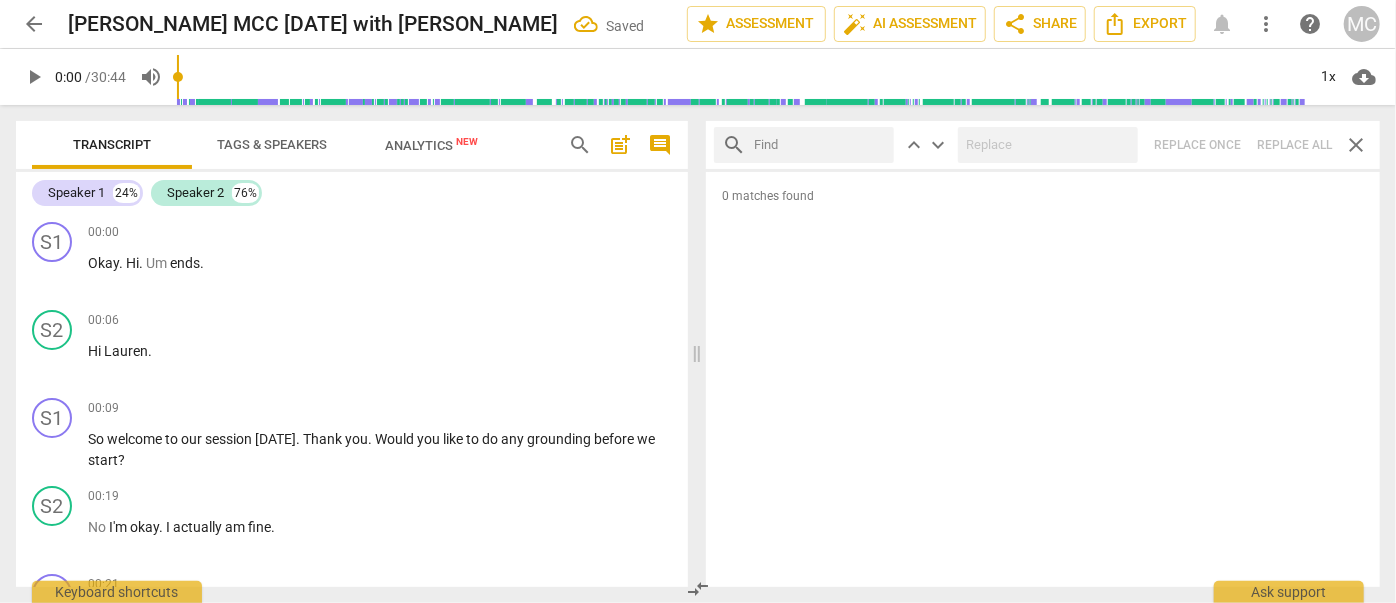 click at bounding box center [820, 145] 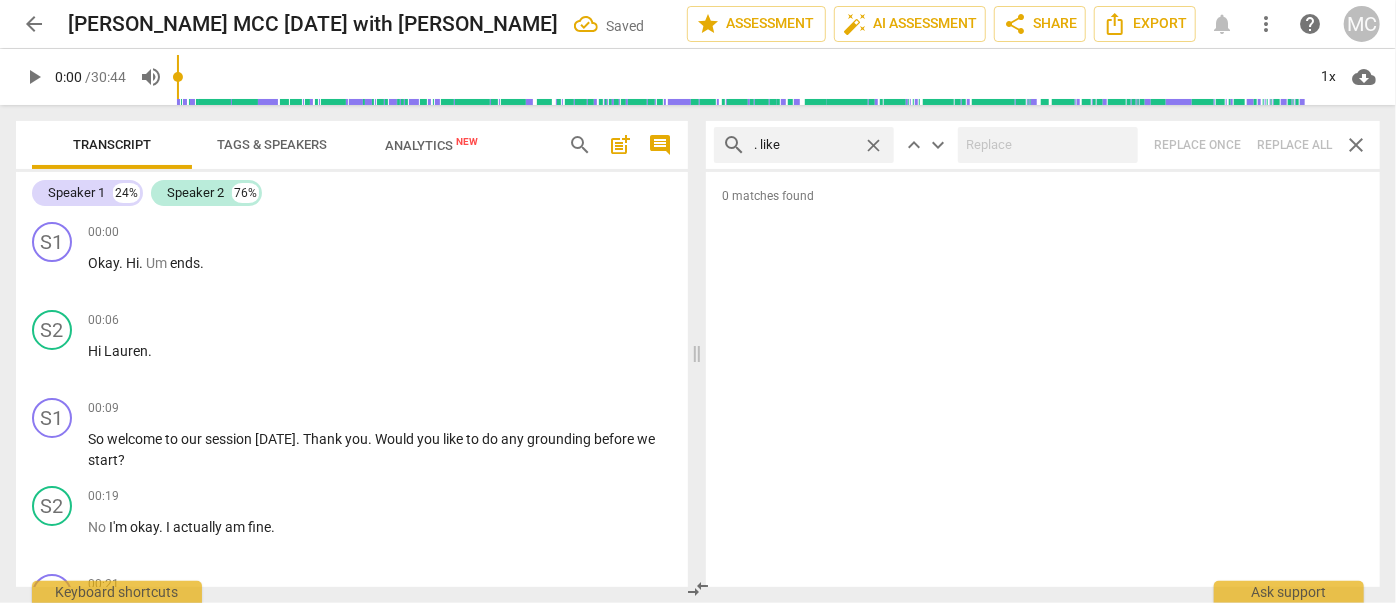 type on ". like" 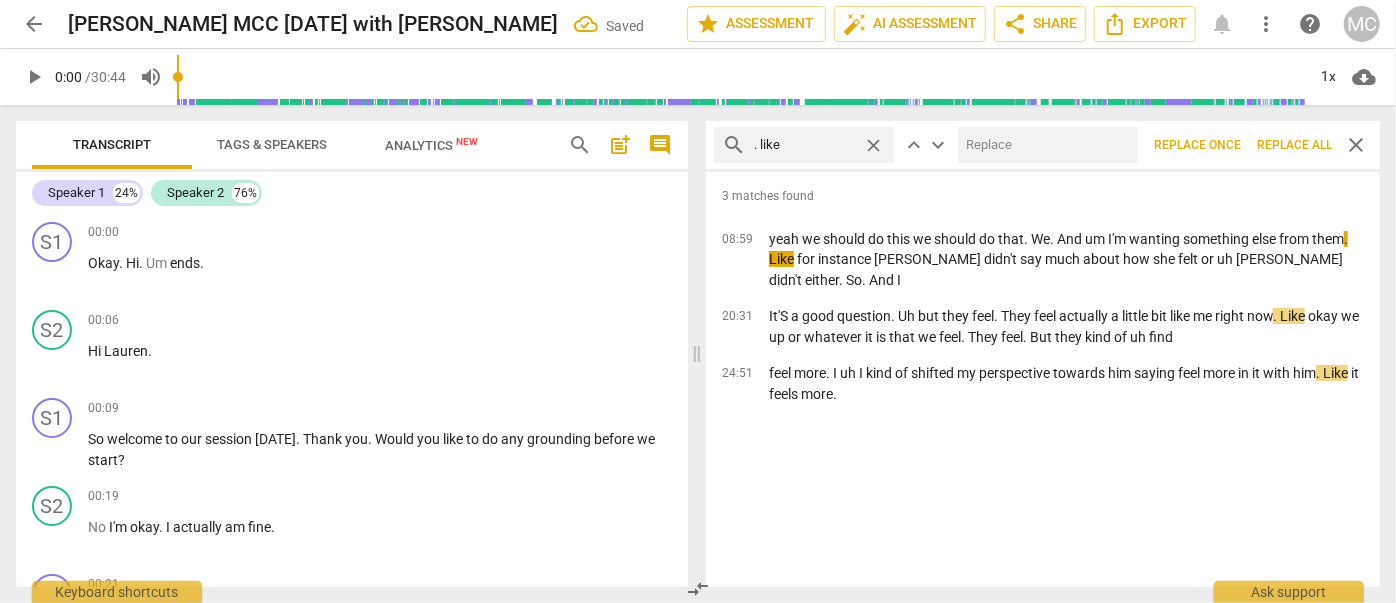 click at bounding box center [1044, 145] 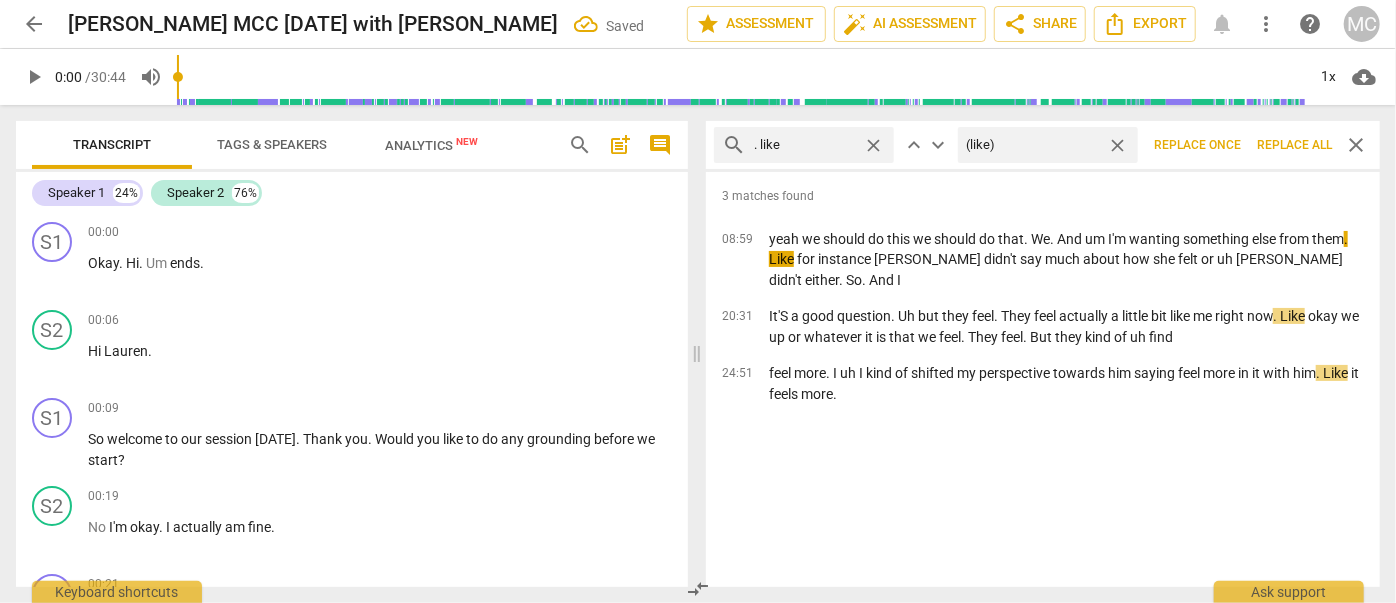 type on "(like)" 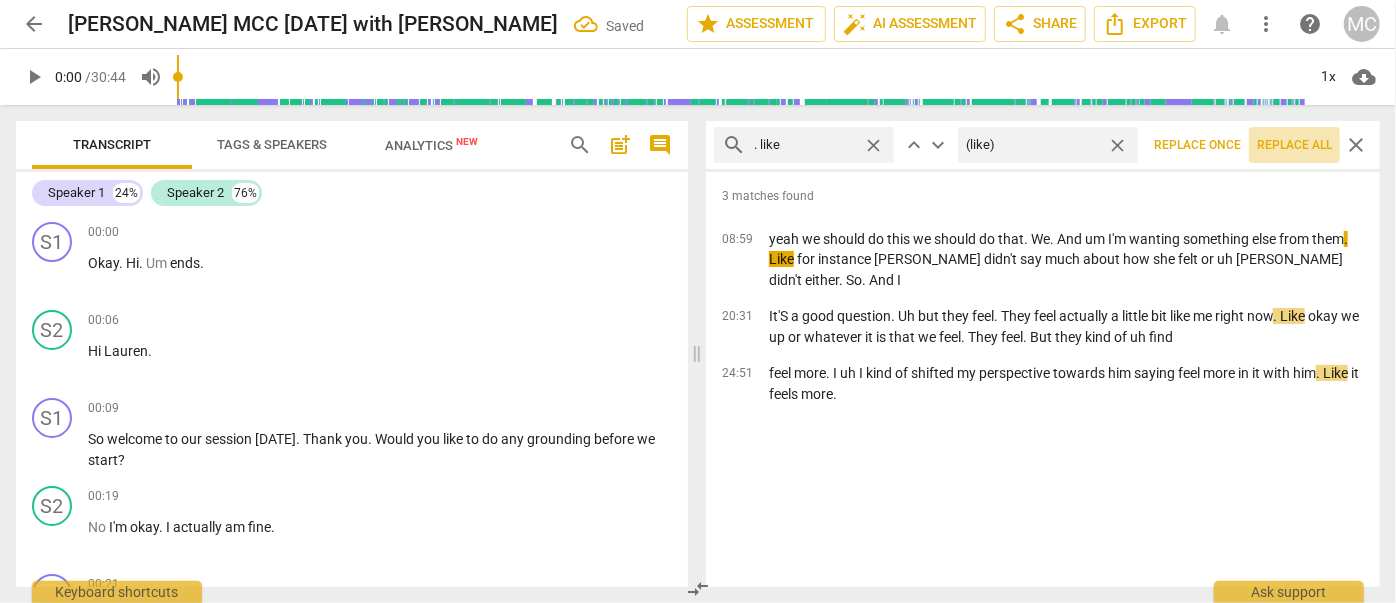 click on "Replace all" at bounding box center (1294, 145) 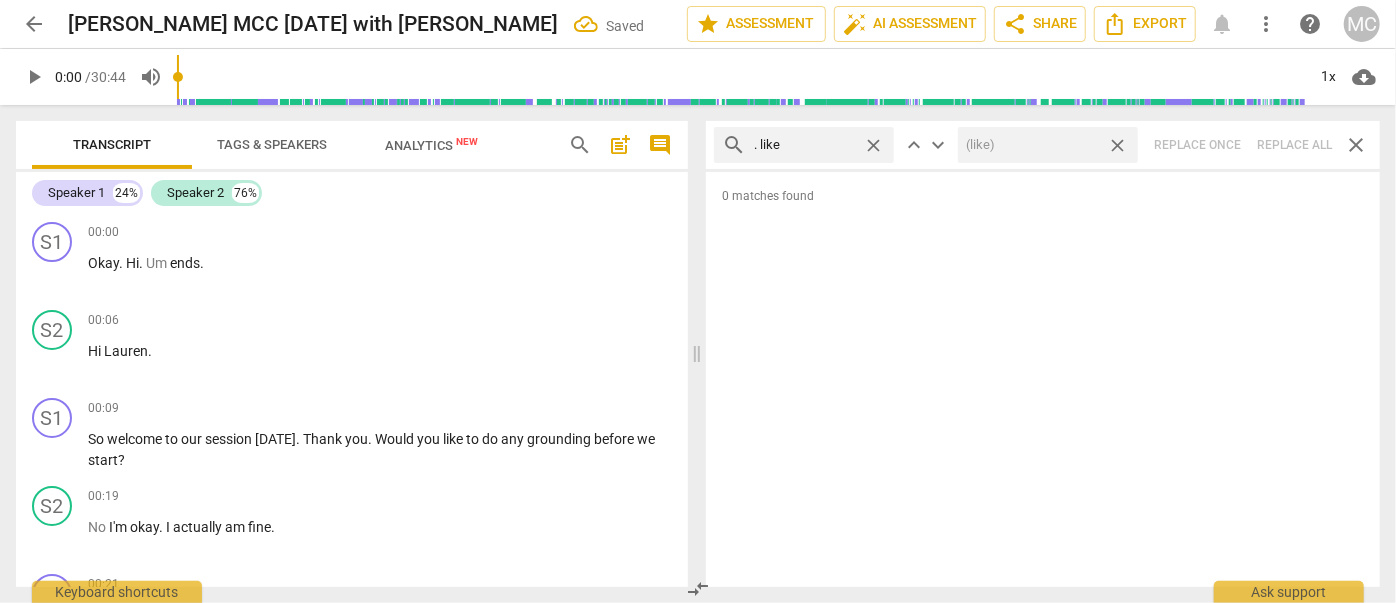 click on "close" at bounding box center (1117, 145) 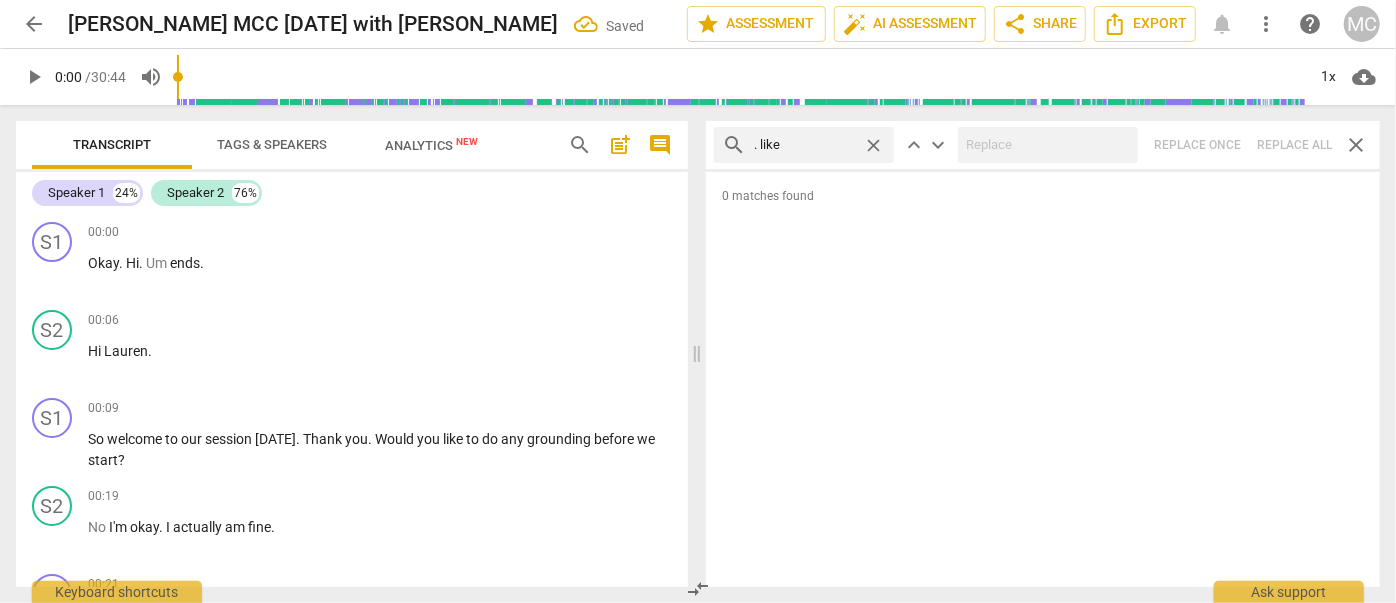 click on "close" at bounding box center (873, 145) 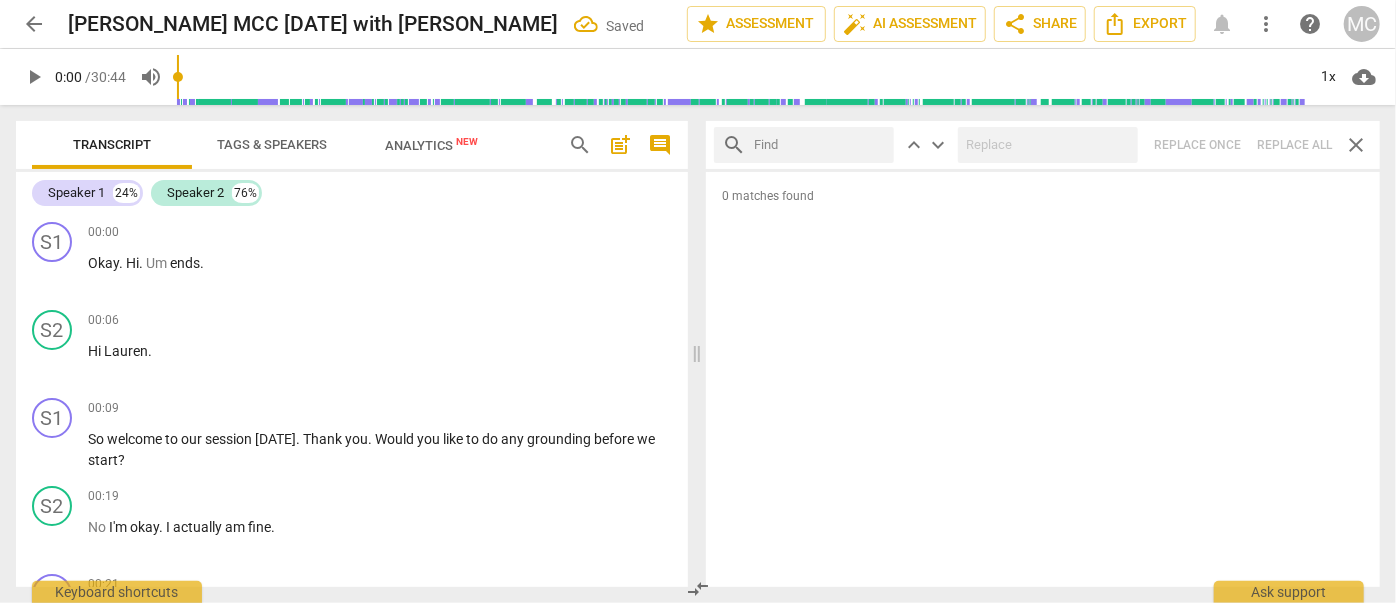 click at bounding box center [820, 145] 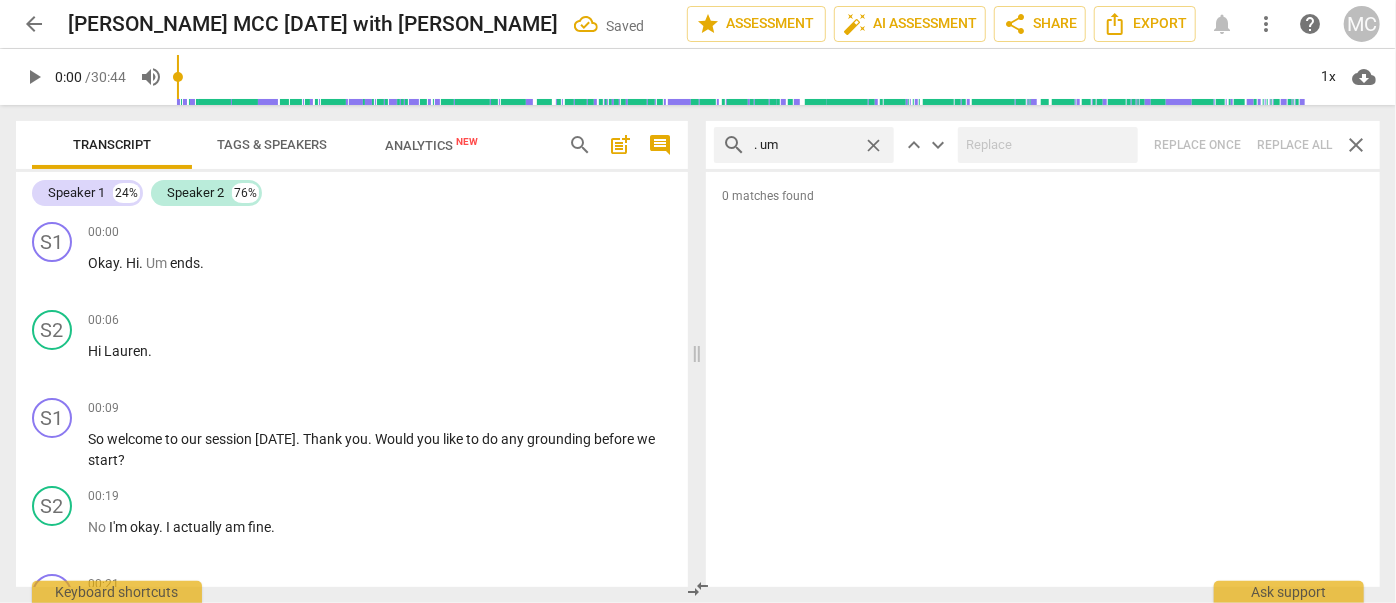 type on ". um" 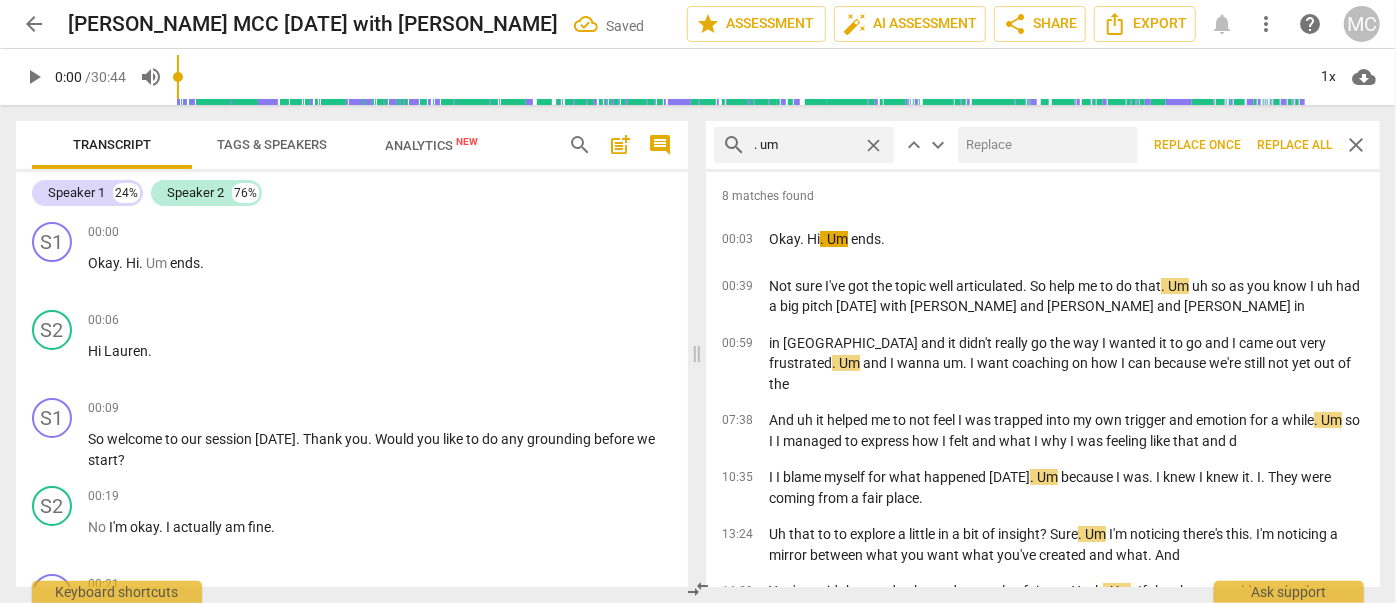 click at bounding box center [1044, 145] 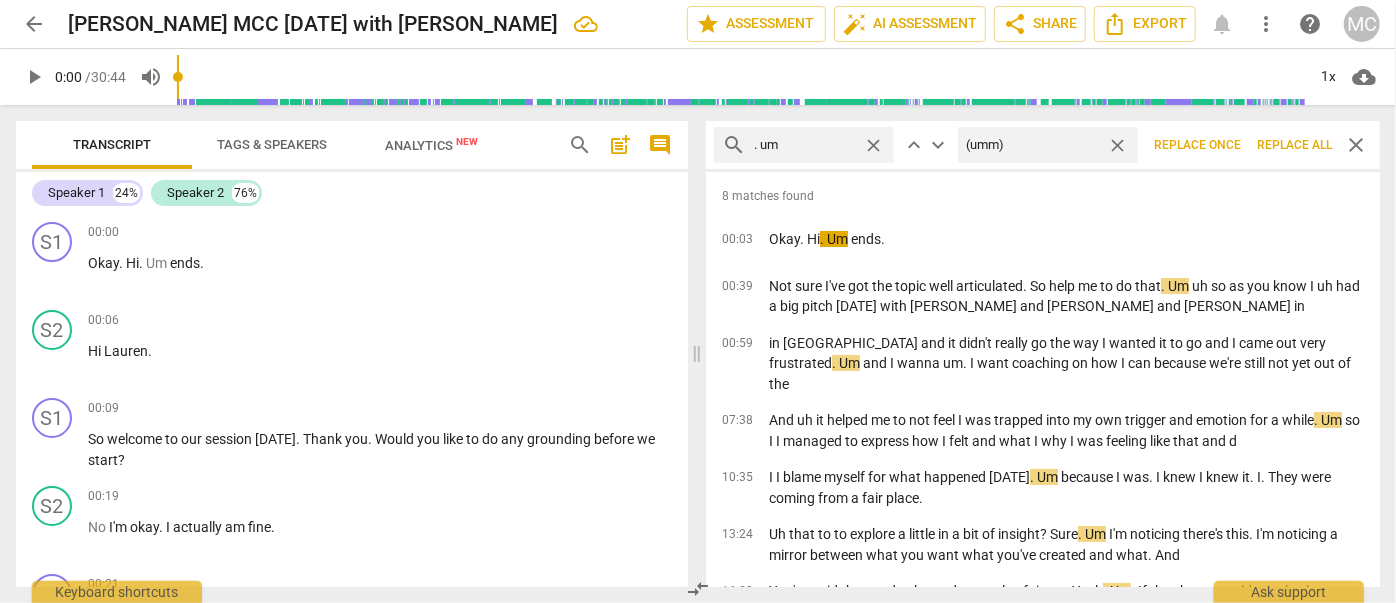 type on "(umm)" 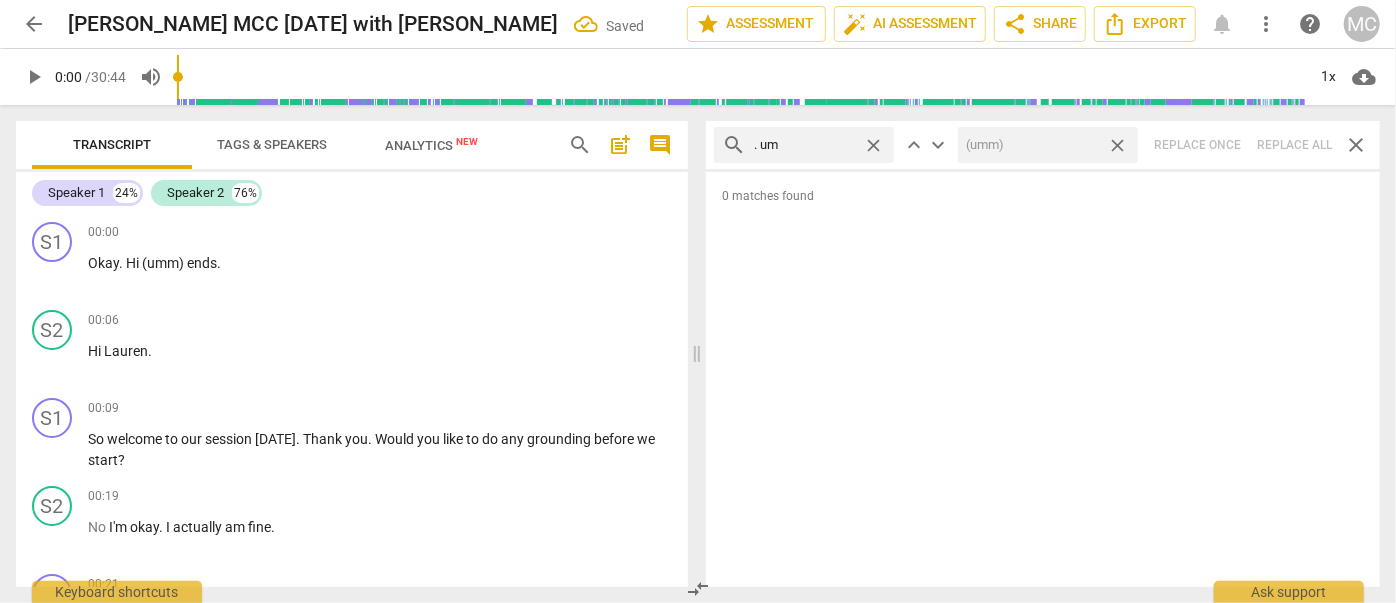 drag, startPoint x: 1120, startPoint y: 143, endPoint x: 1072, endPoint y: 141, distance: 48.04165 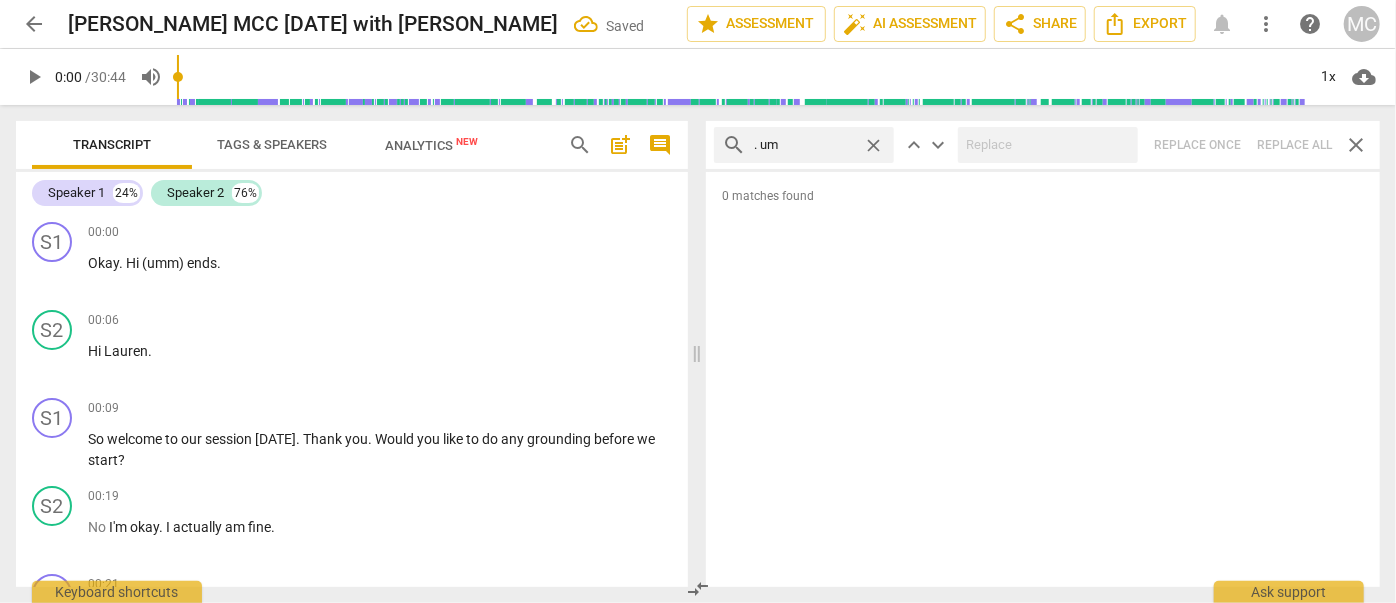 click on "close" at bounding box center [873, 145] 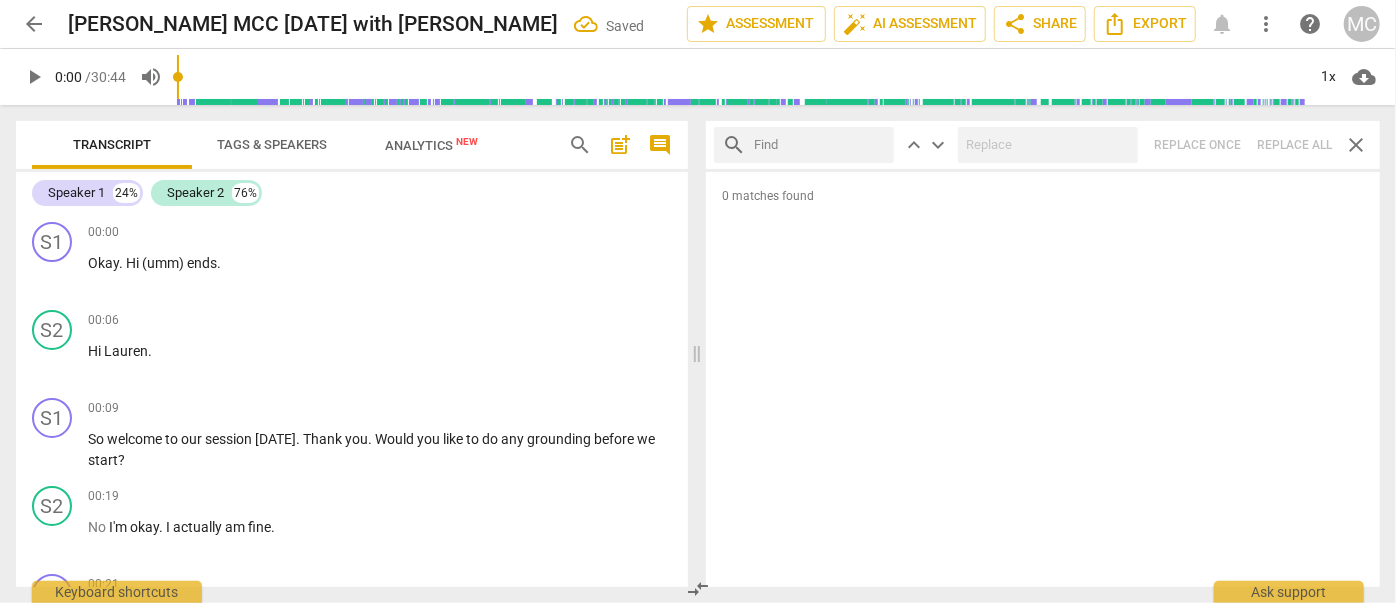 click at bounding box center (820, 145) 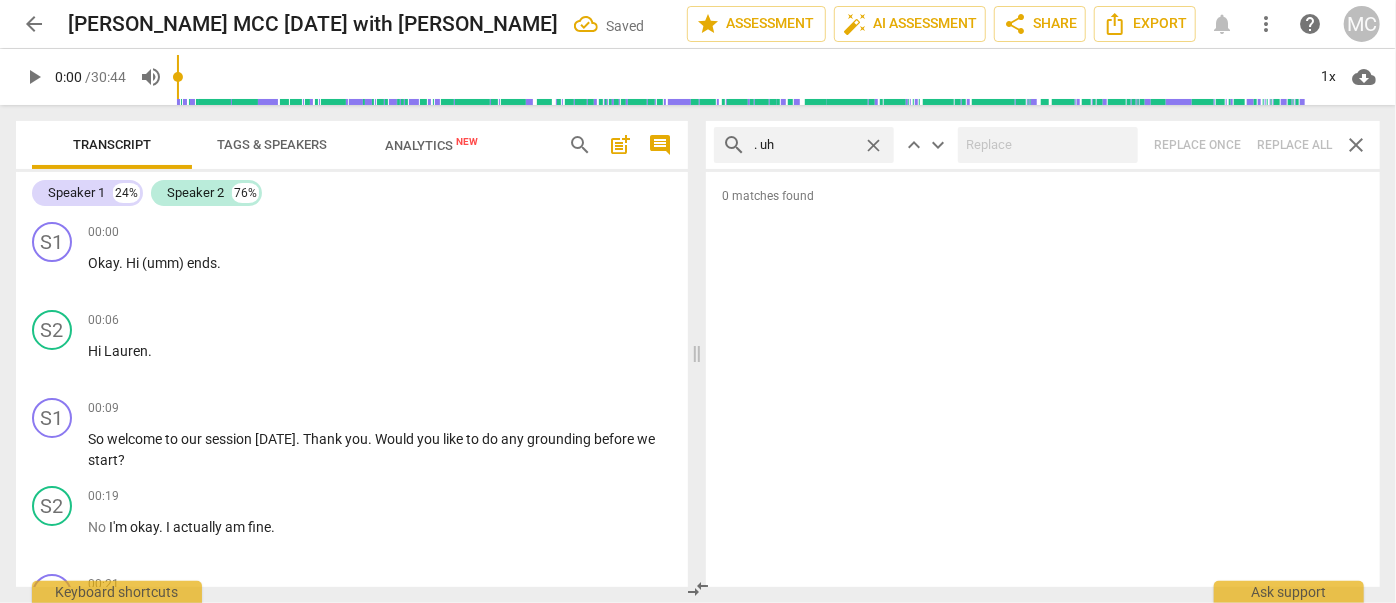 type on ". uh" 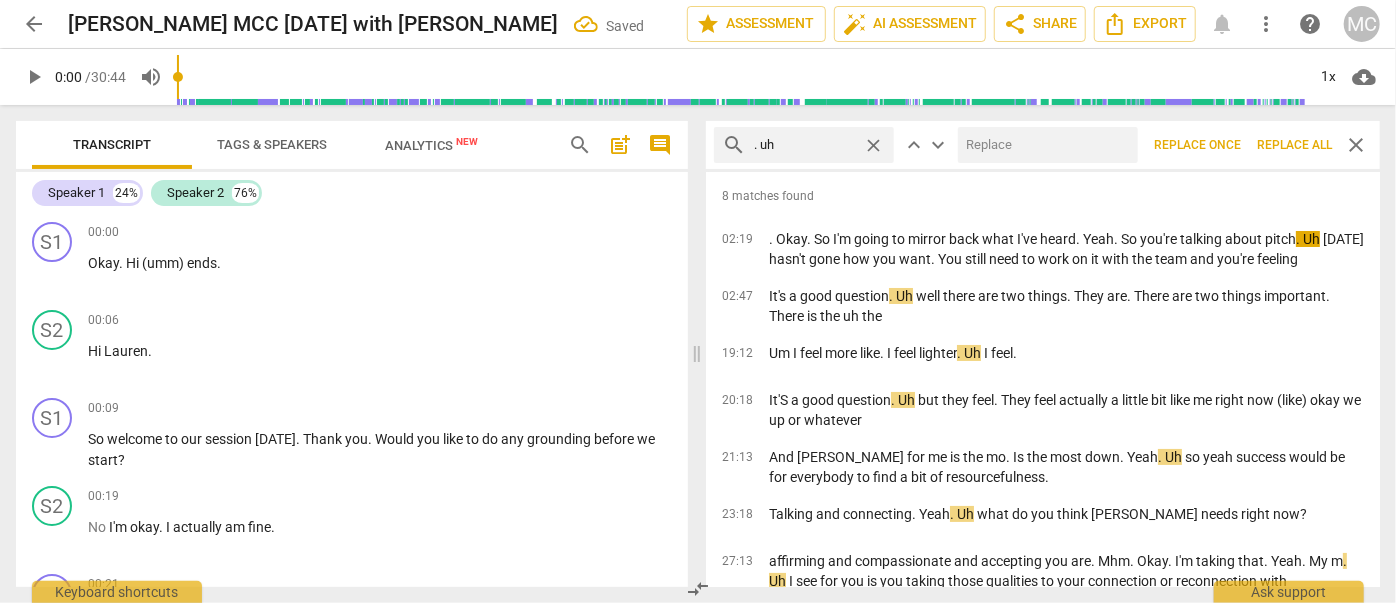 click at bounding box center (1044, 145) 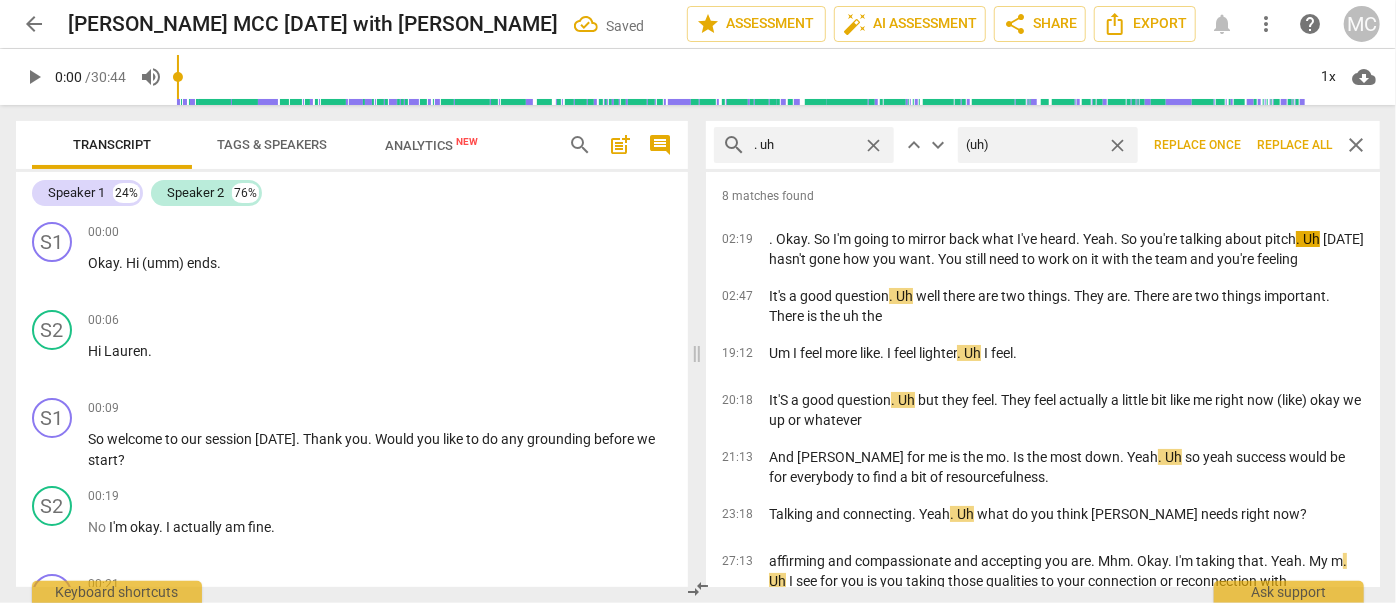 type on "(uh)" 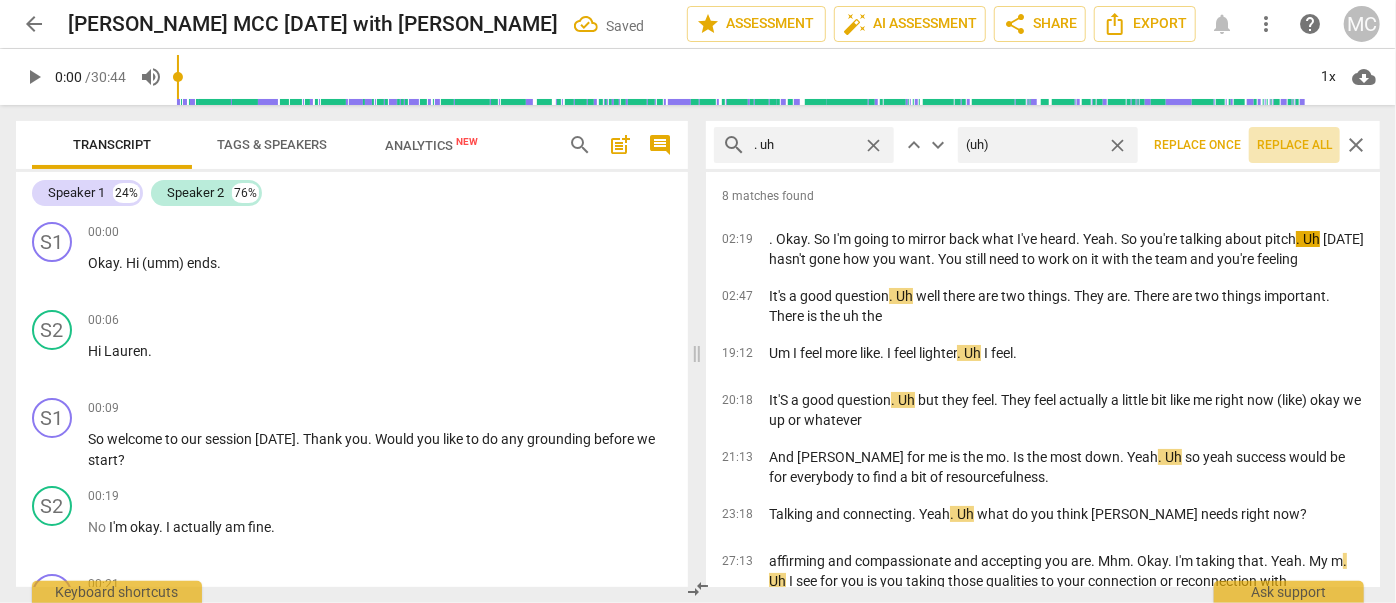 click on "Replace all" at bounding box center [1294, 145] 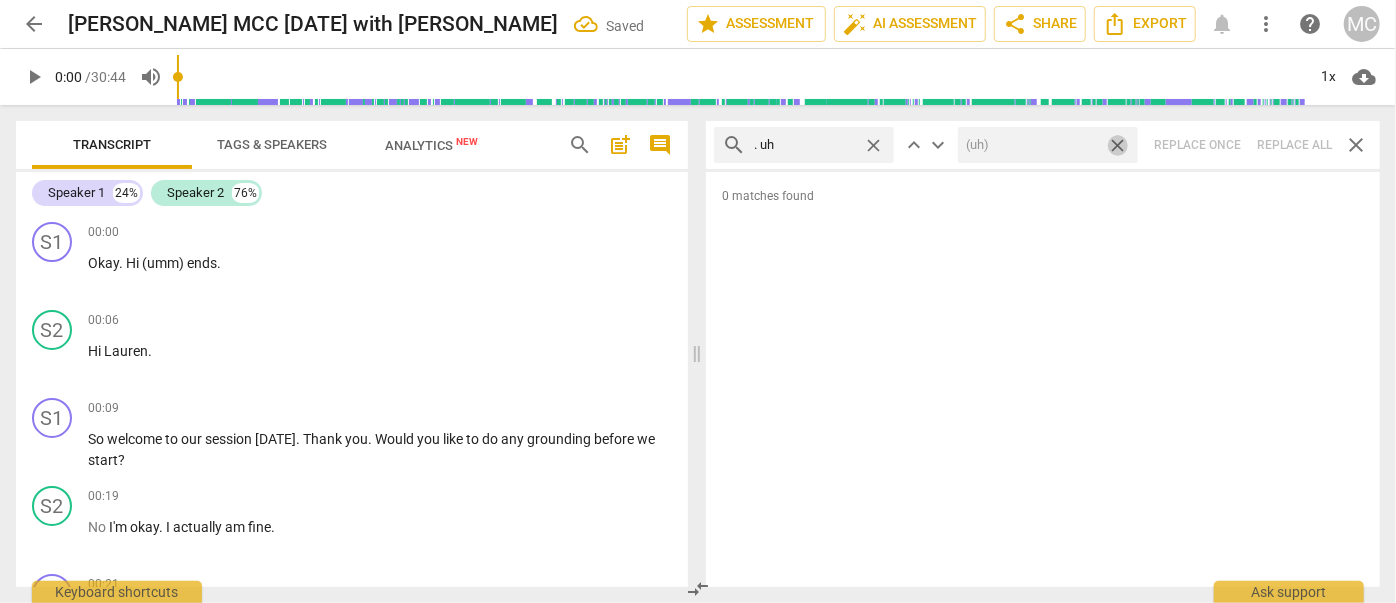 click on "close" at bounding box center (1117, 145) 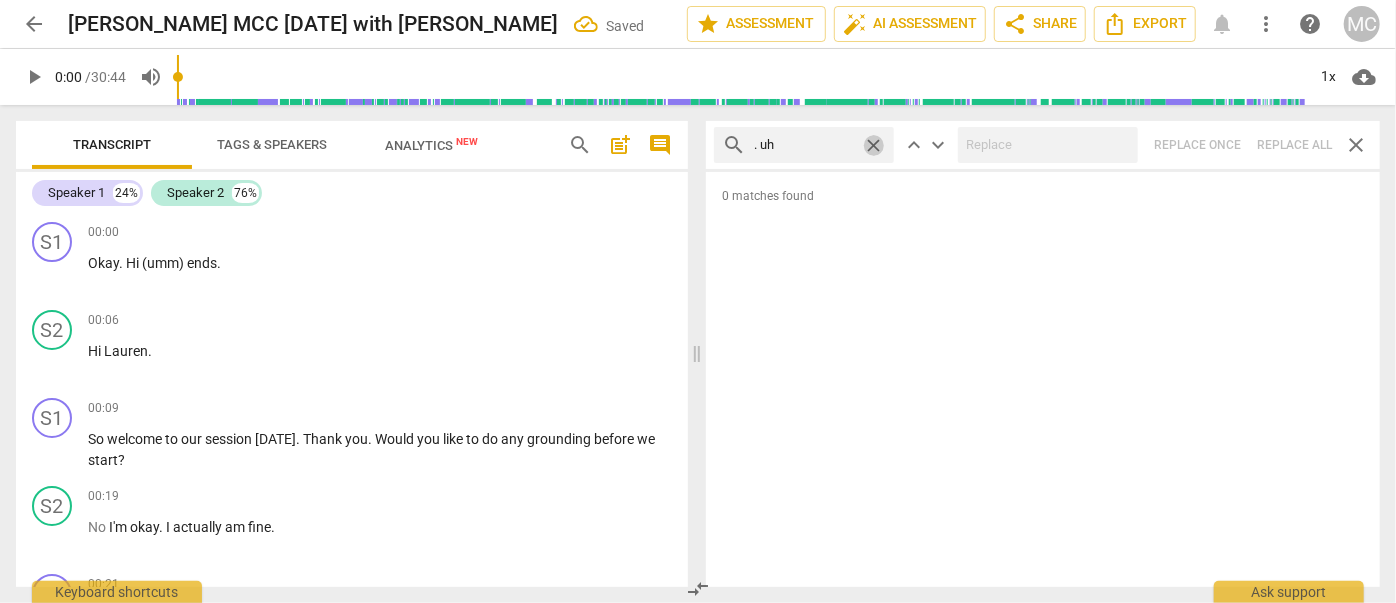 drag, startPoint x: 869, startPoint y: 140, endPoint x: 842, endPoint y: 145, distance: 27.45906 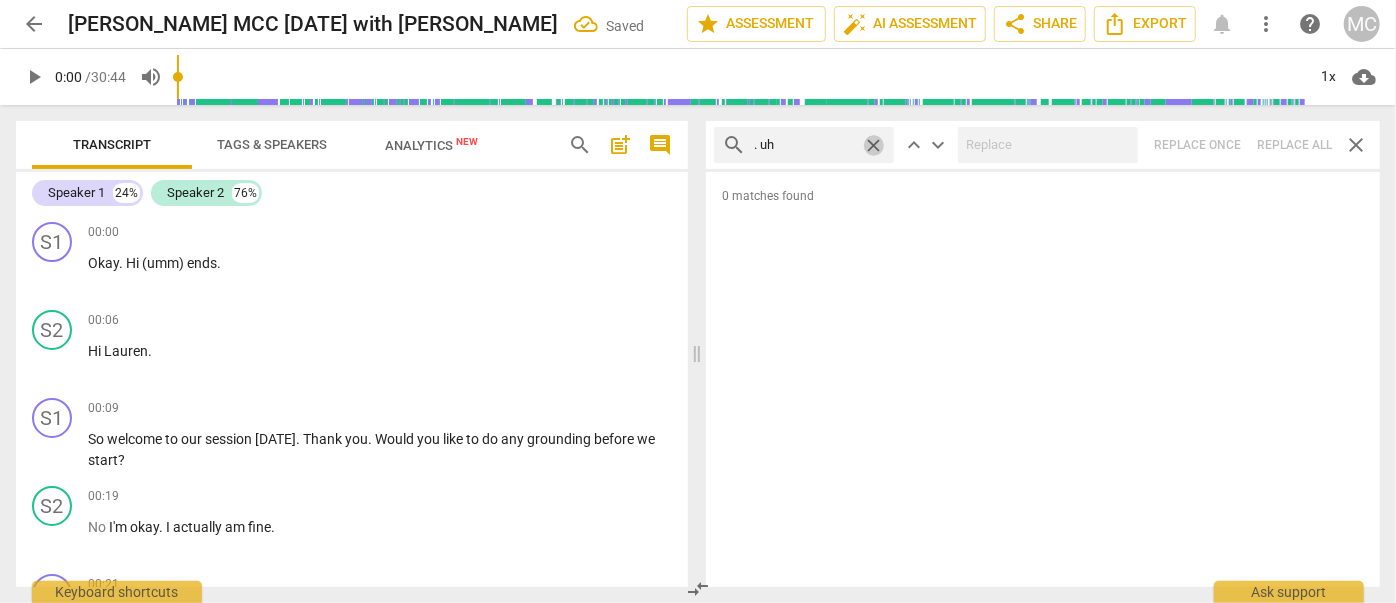 click on "close" at bounding box center [873, 145] 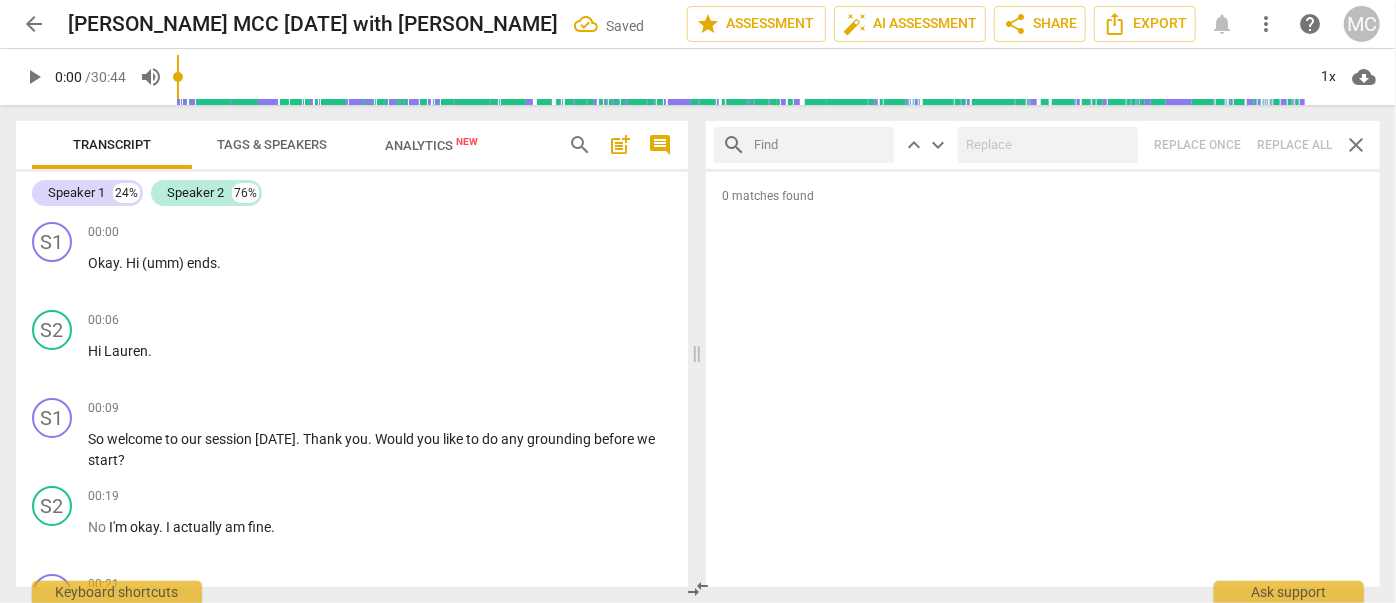 click at bounding box center (820, 145) 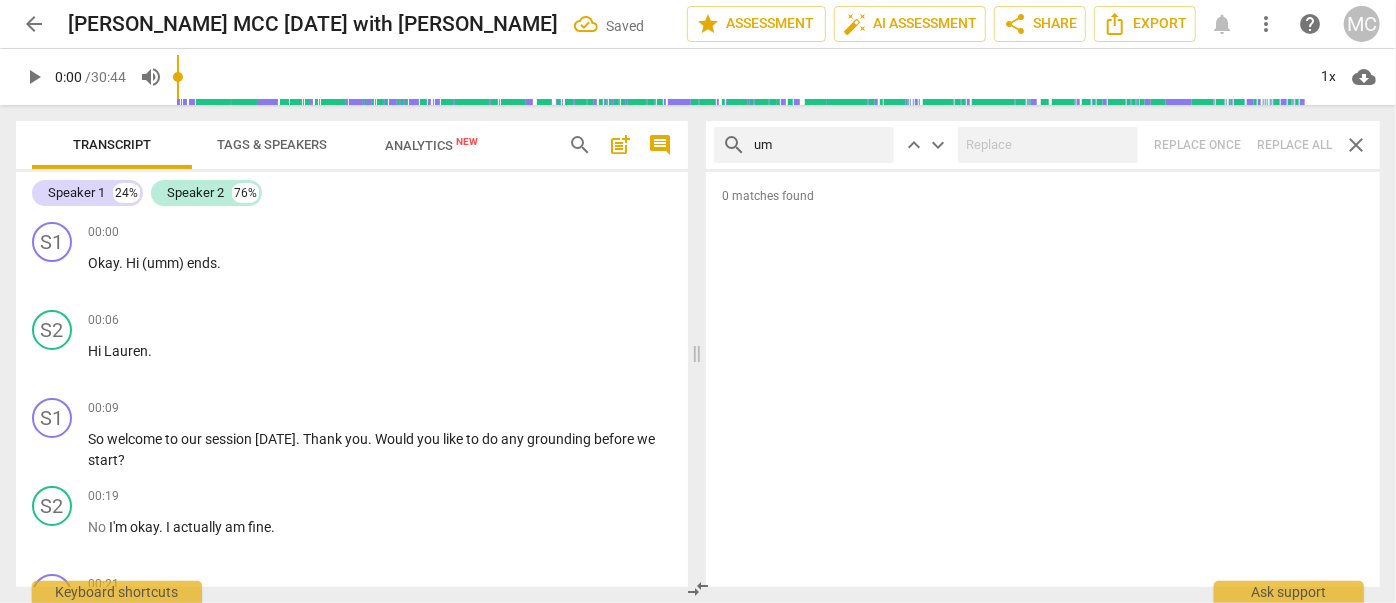 type on "um" 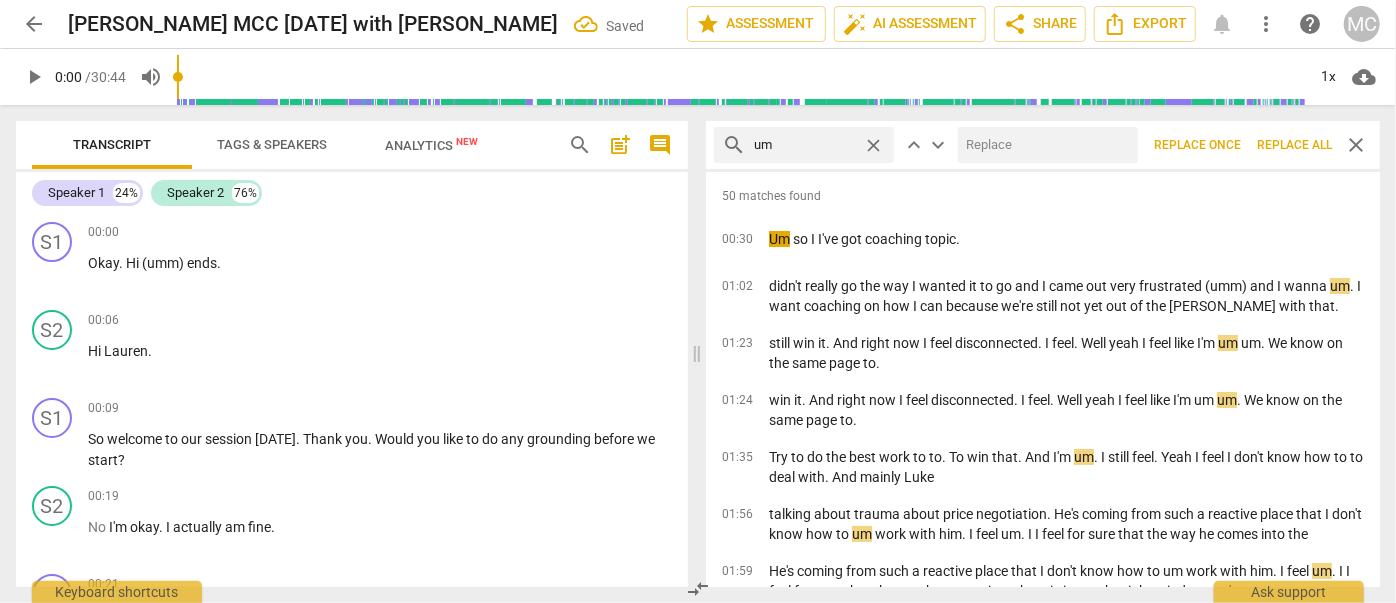 click at bounding box center (1044, 145) 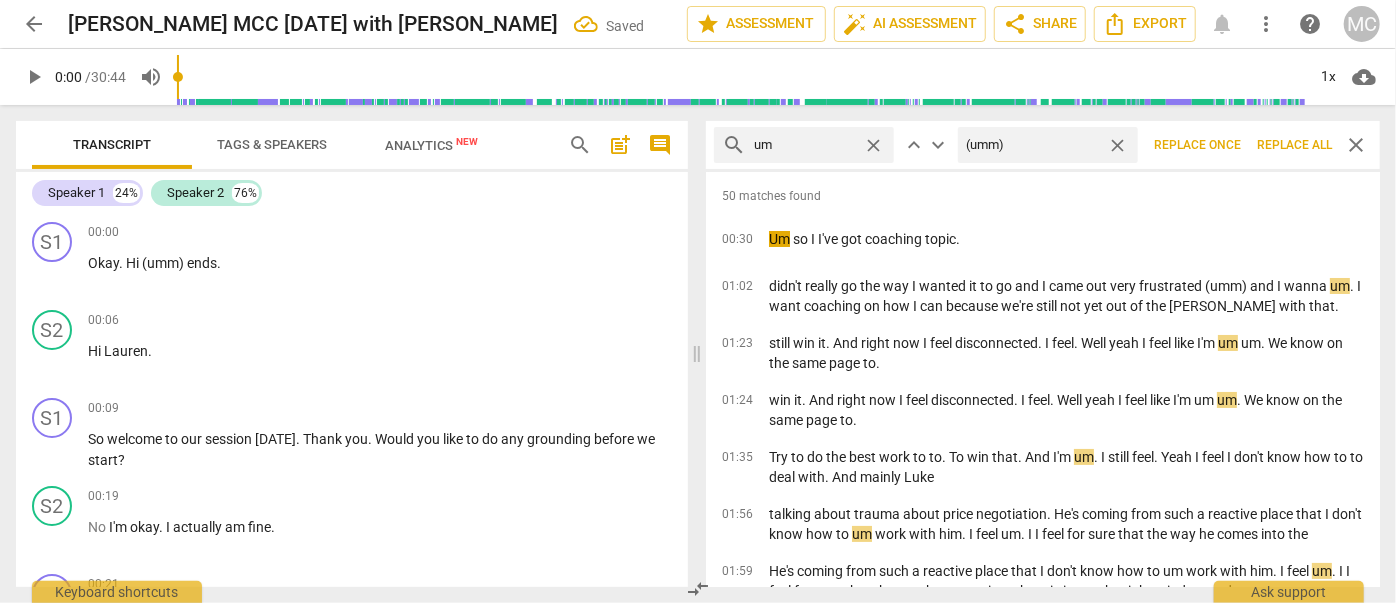 type on "(umm)" 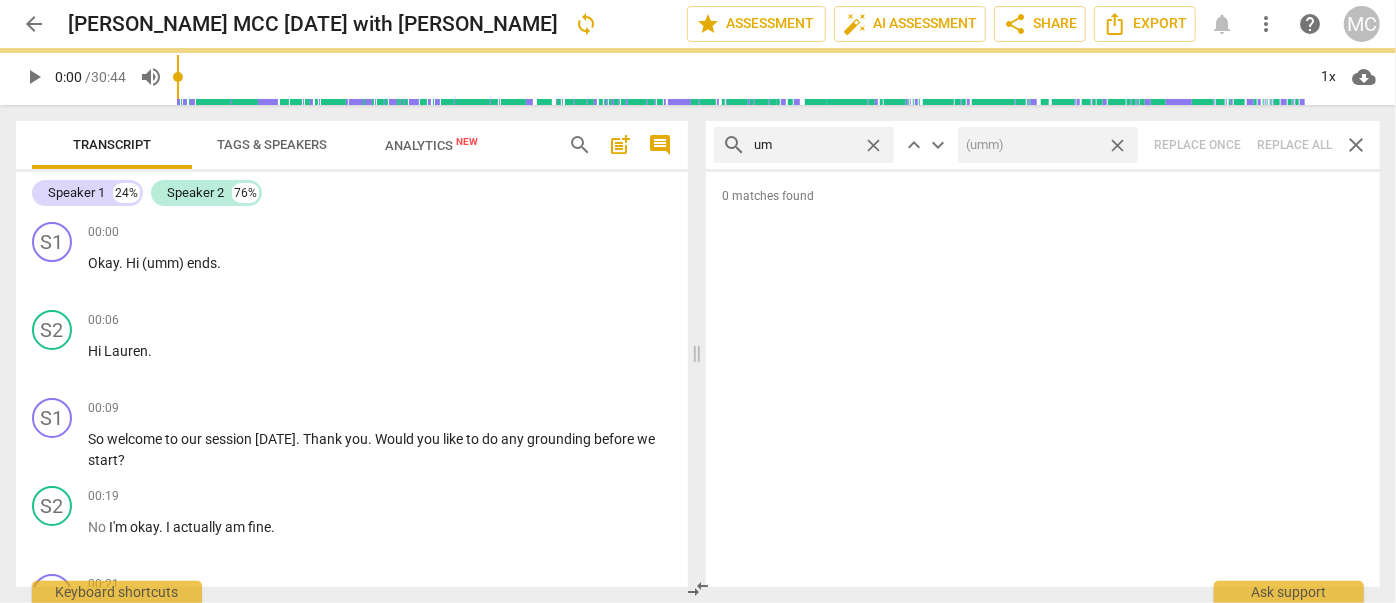 drag, startPoint x: 1119, startPoint y: 141, endPoint x: 1042, endPoint y: 141, distance: 77 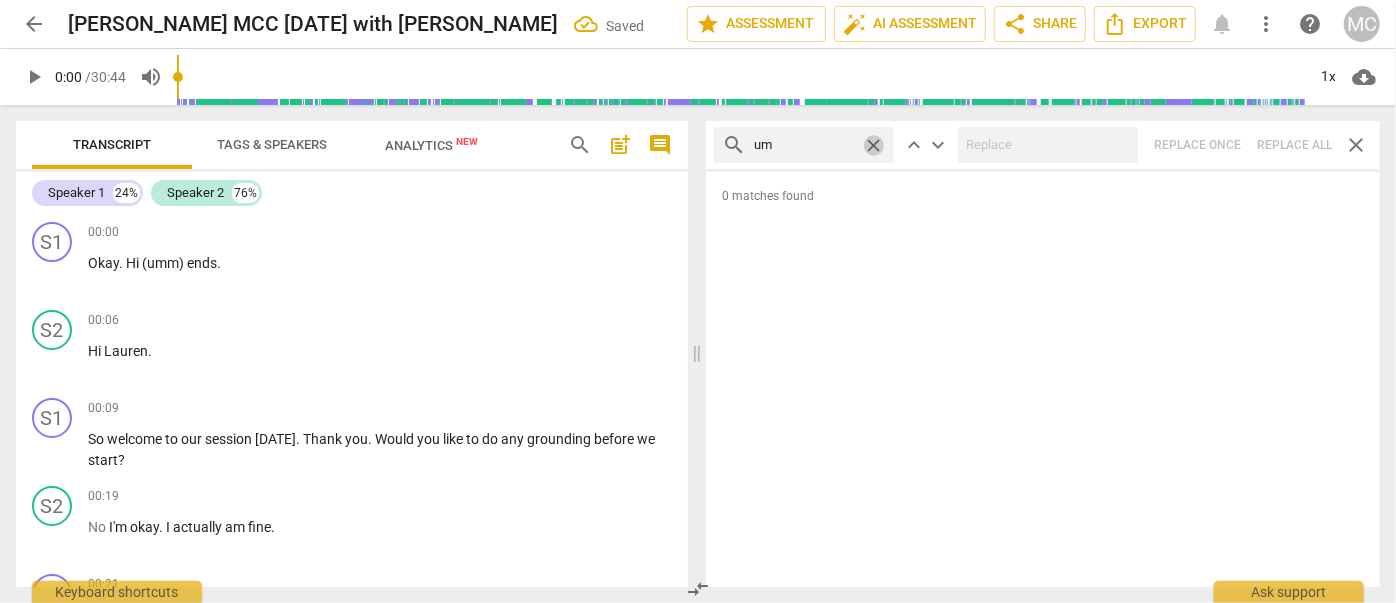 click on "close" at bounding box center (873, 145) 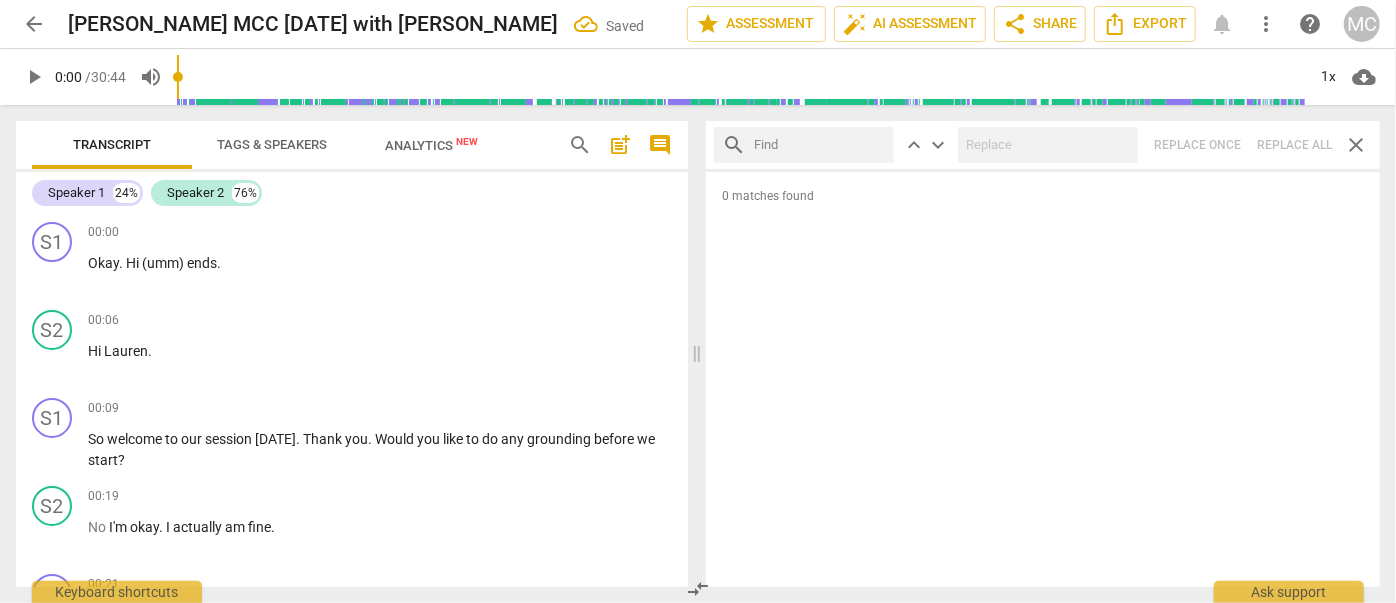 click at bounding box center [820, 145] 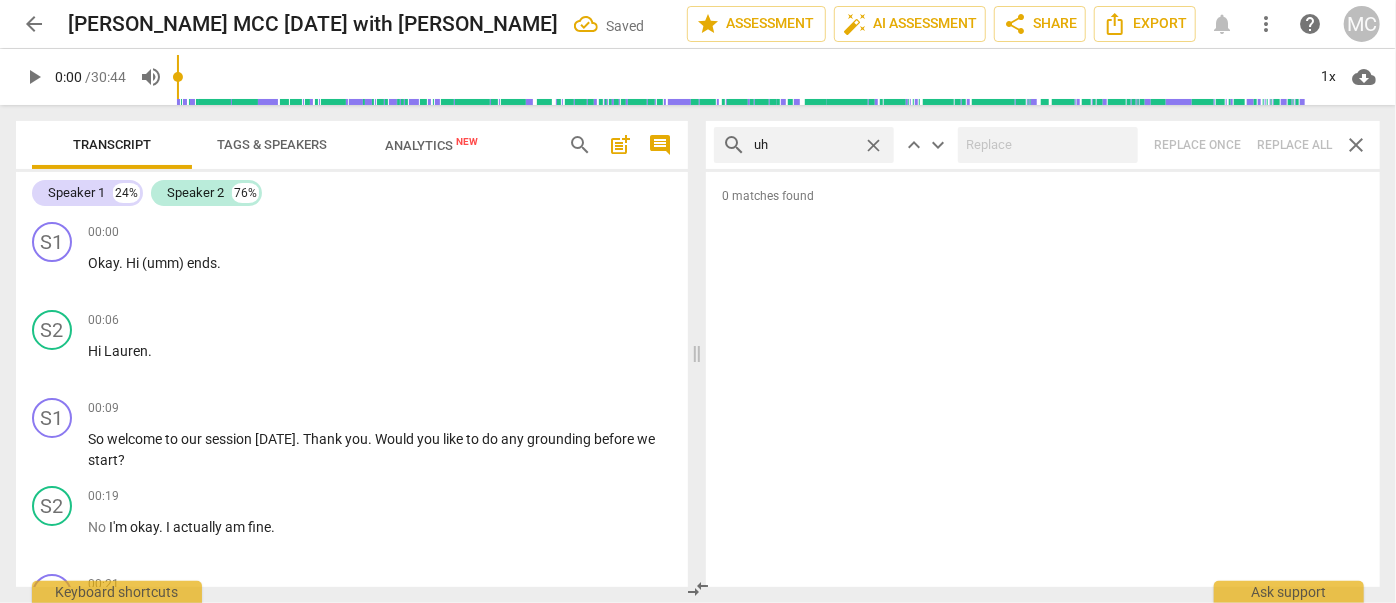 type on "uh" 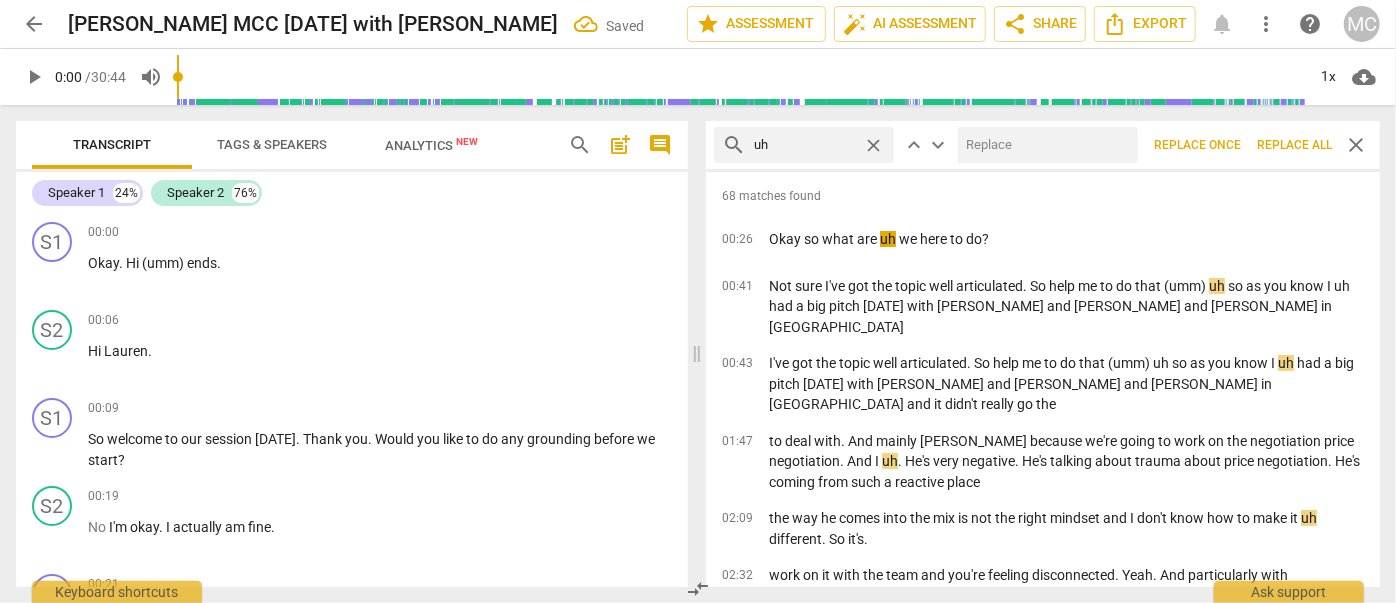 click at bounding box center [1044, 145] 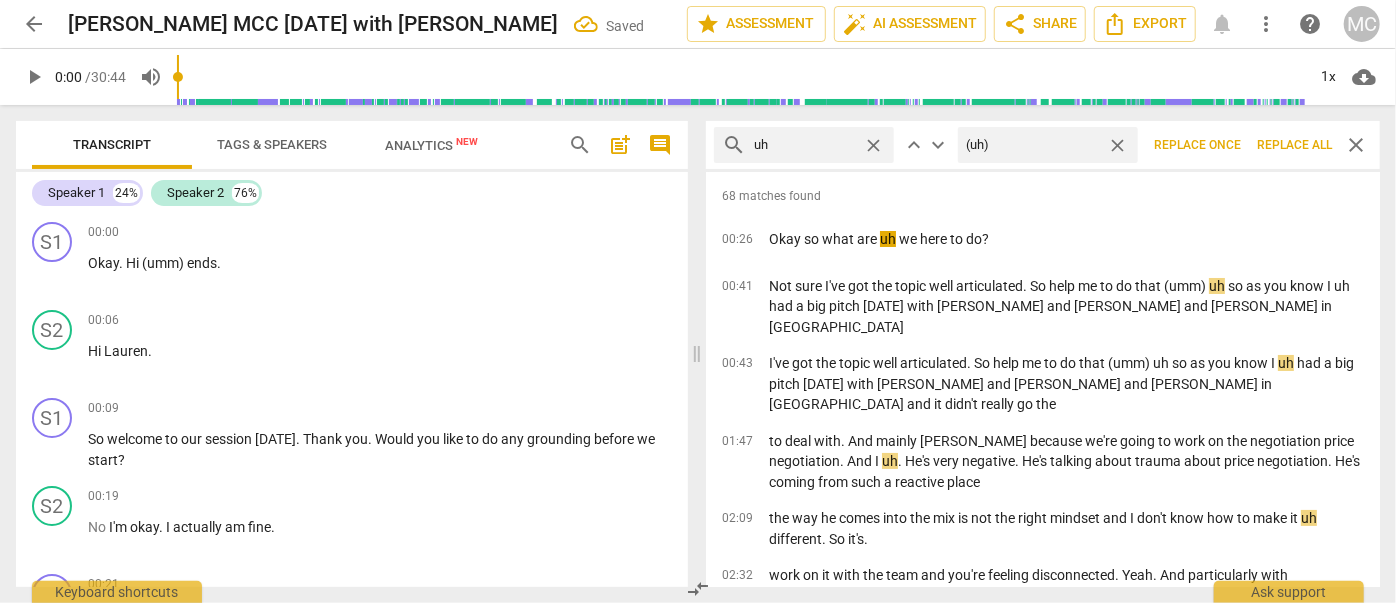 type on "(uh)" 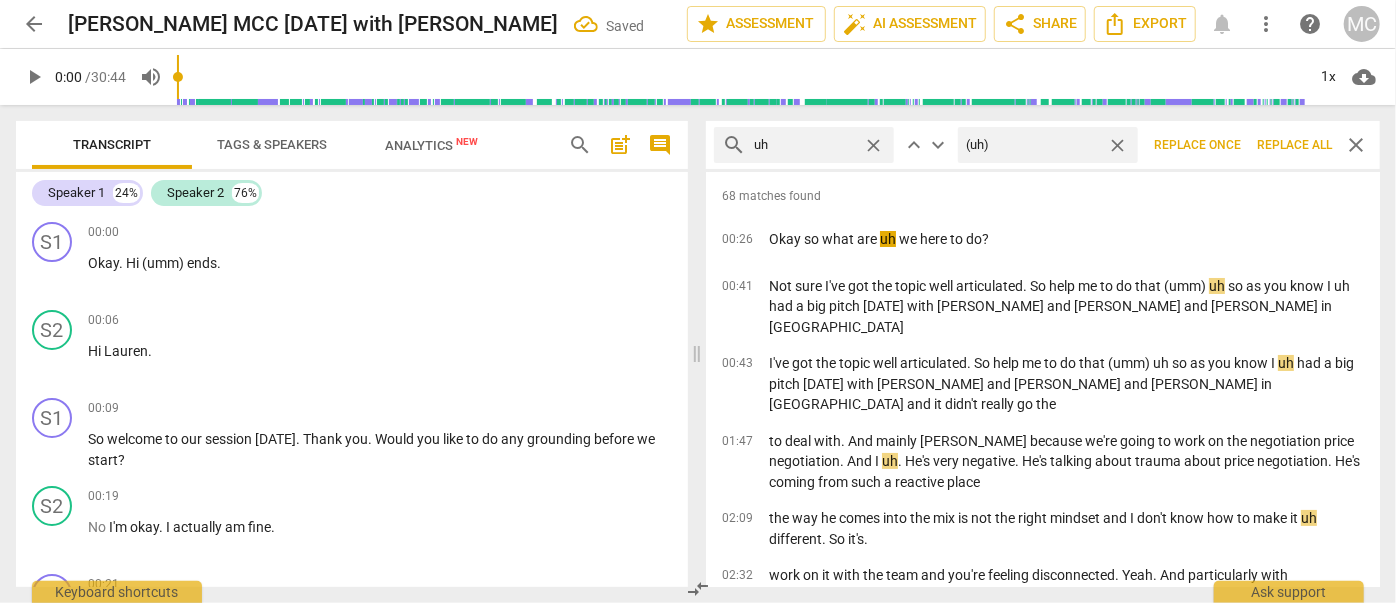 click on "Replace all" at bounding box center [1294, 145] 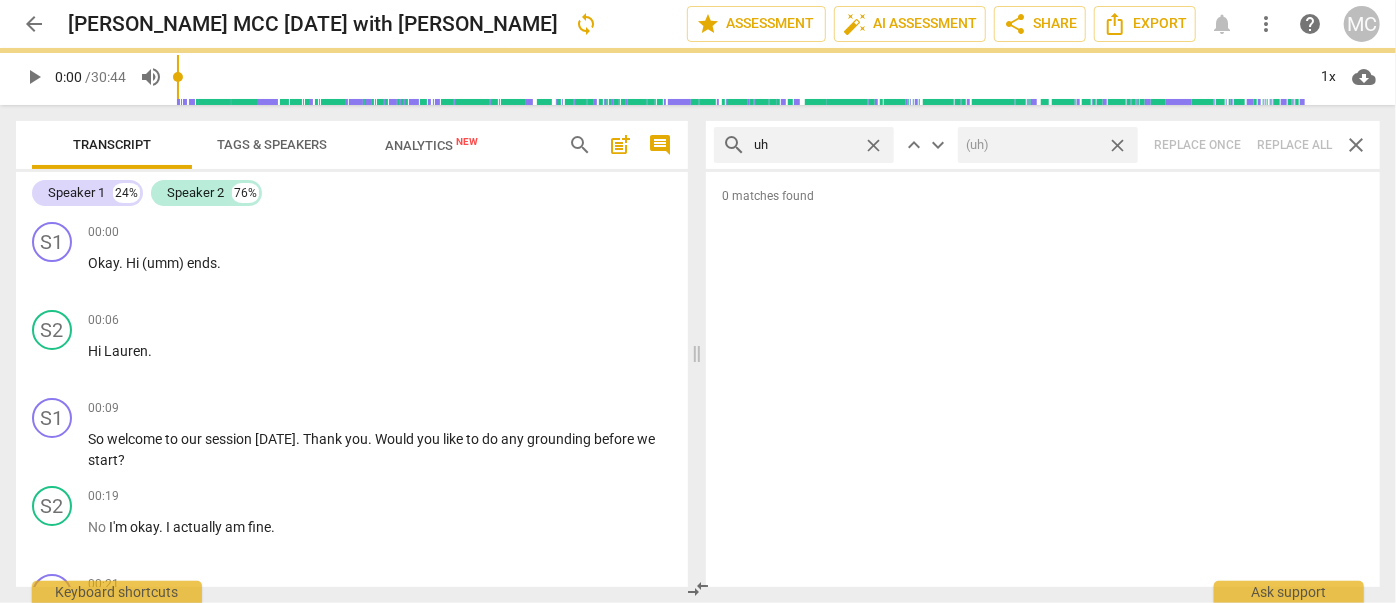 click on "close" at bounding box center (1117, 145) 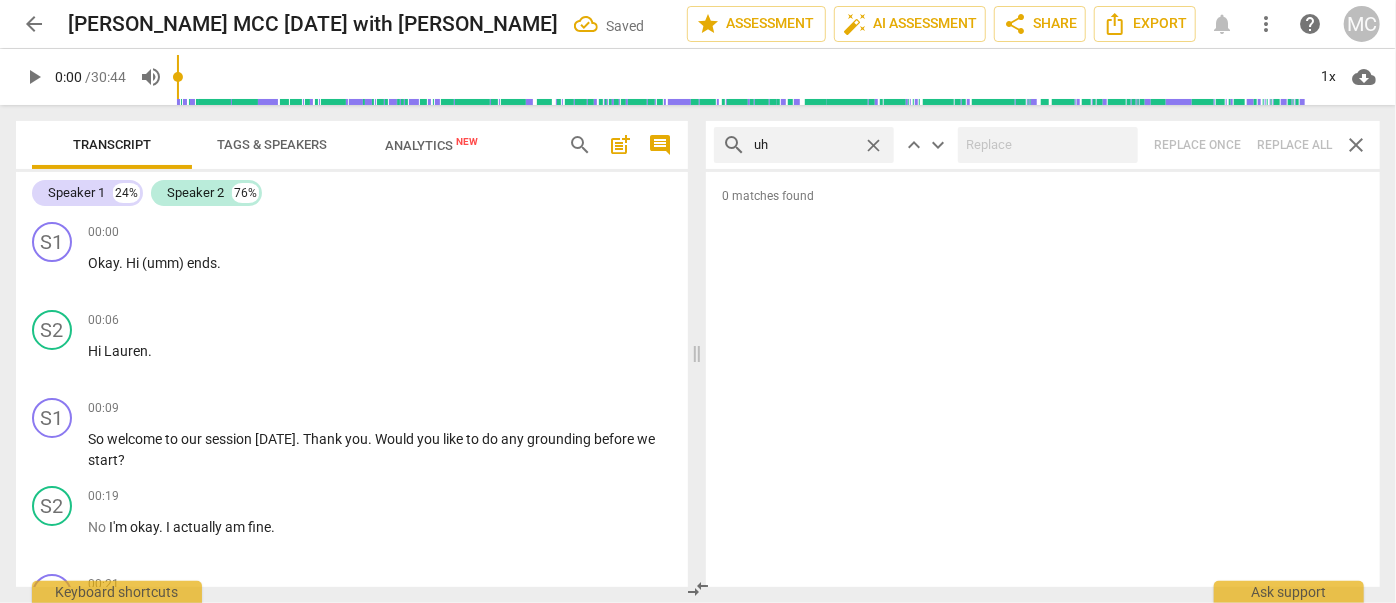 click on "close" at bounding box center [873, 145] 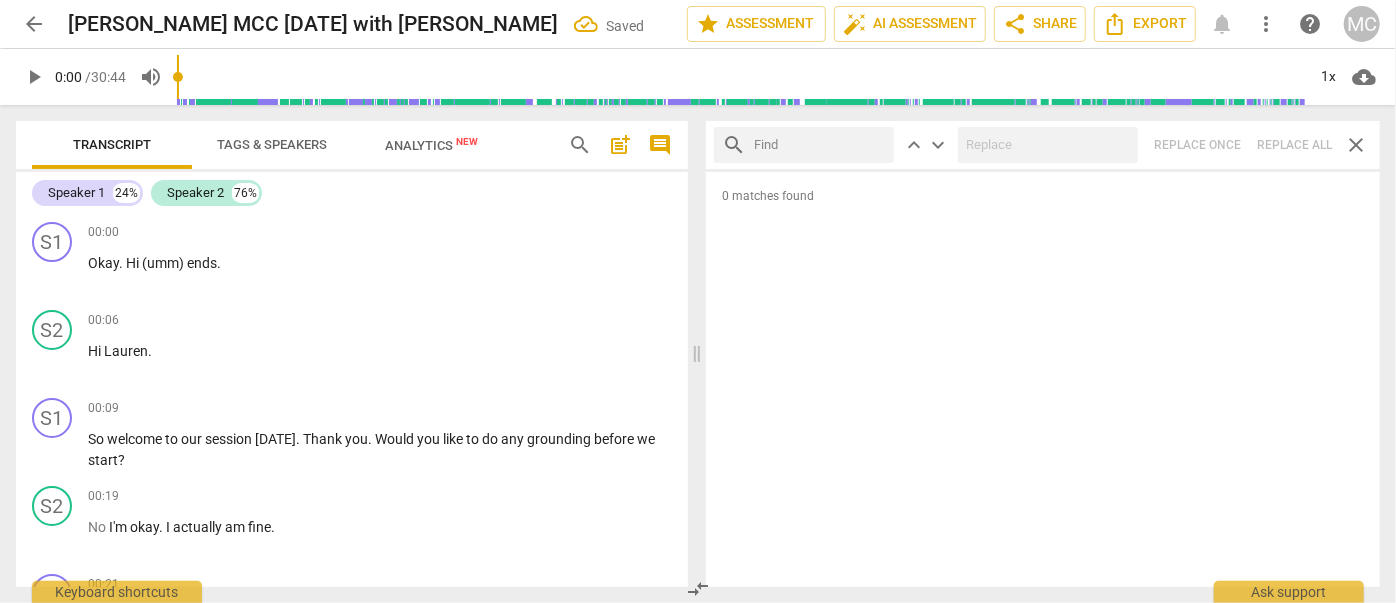 click at bounding box center (820, 145) 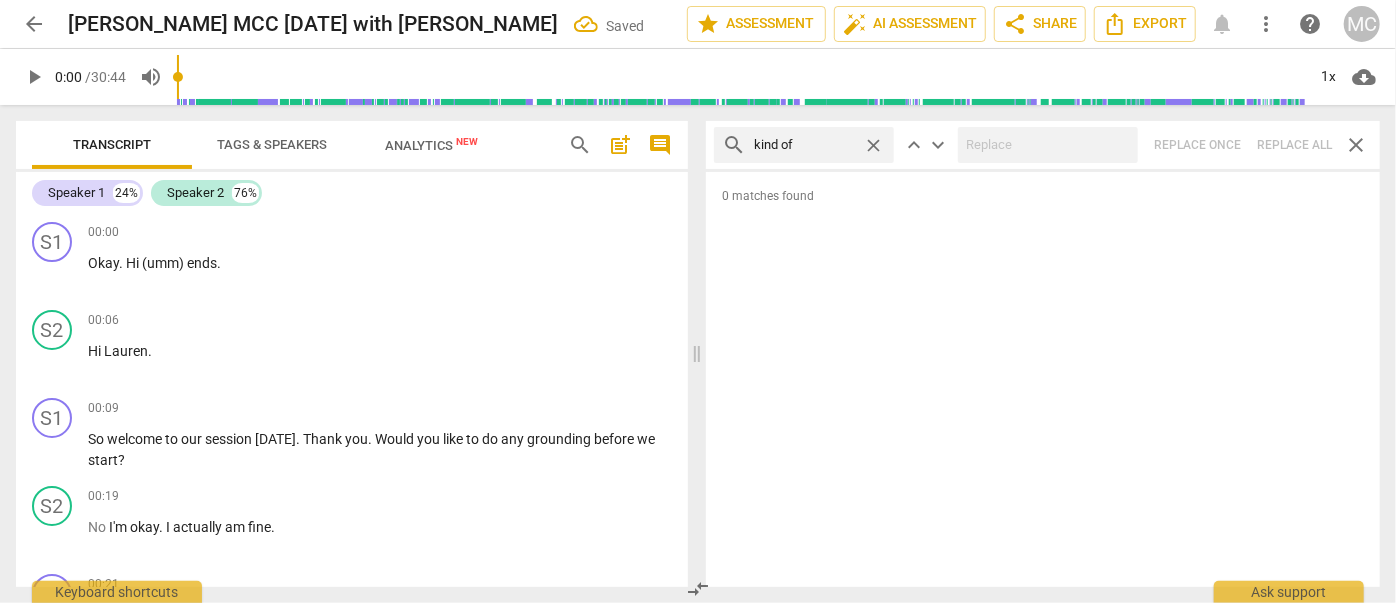 type on "kind of" 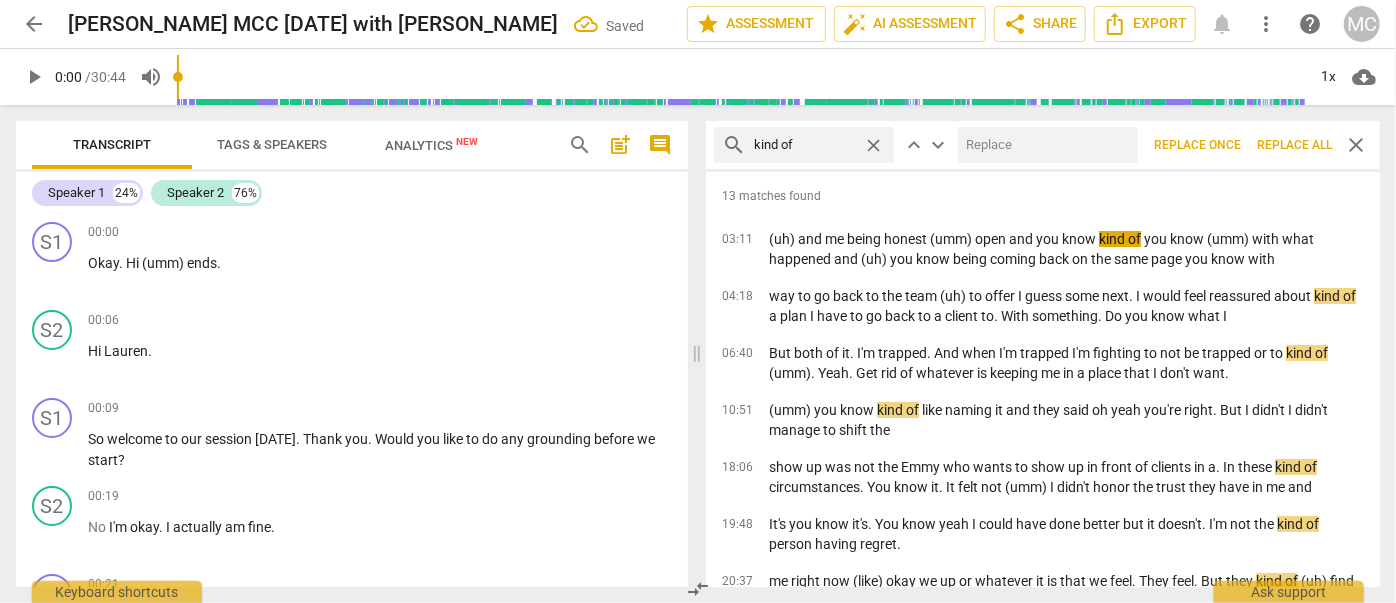click at bounding box center (1044, 145) 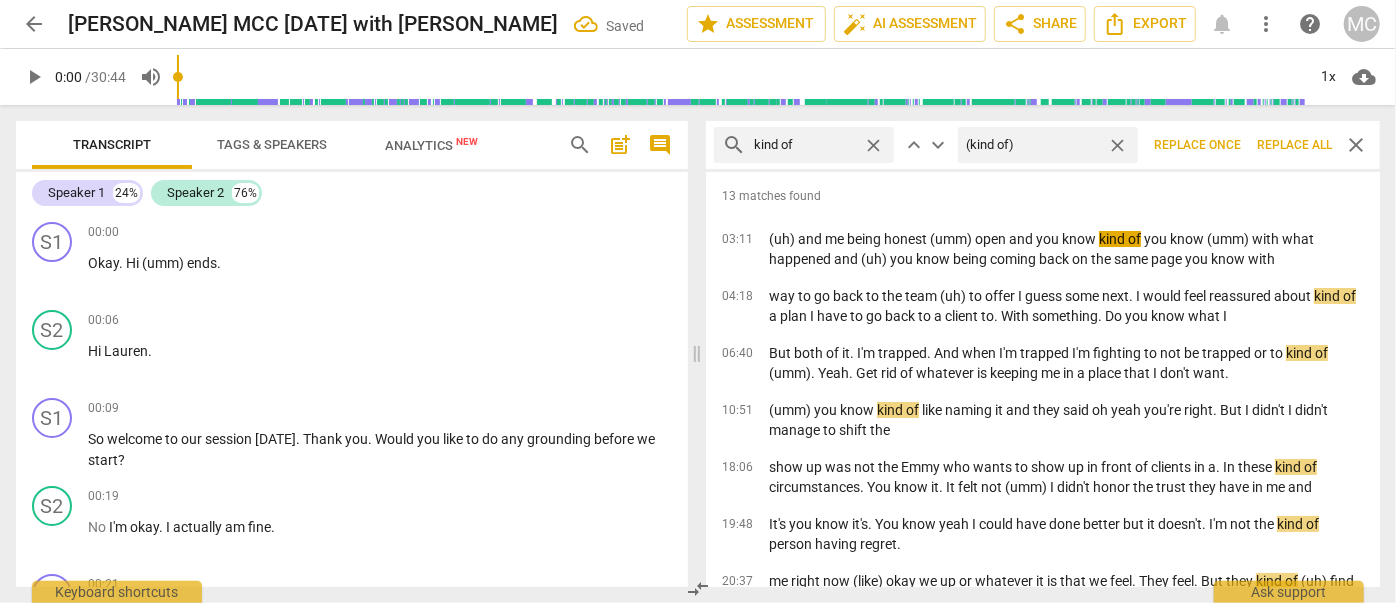 type on "(kind of)" 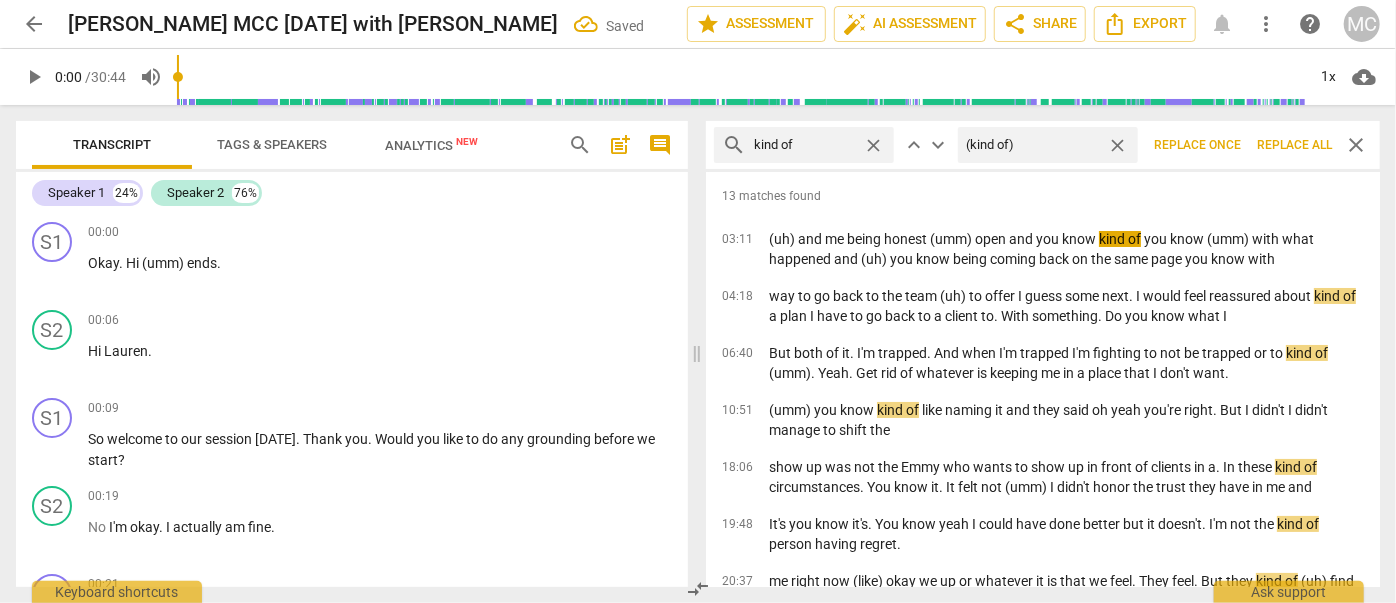 click on "Replace all" at bounding box center (1294, 145) 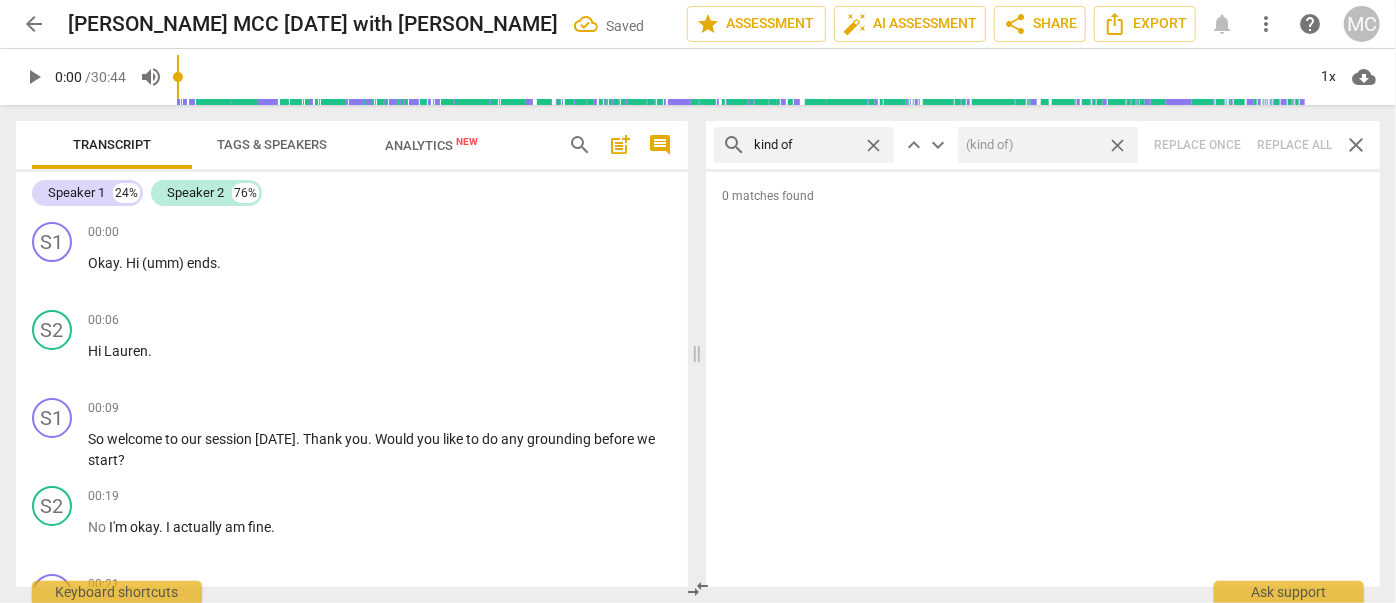click on "close" at bounding box center (1117, 145) 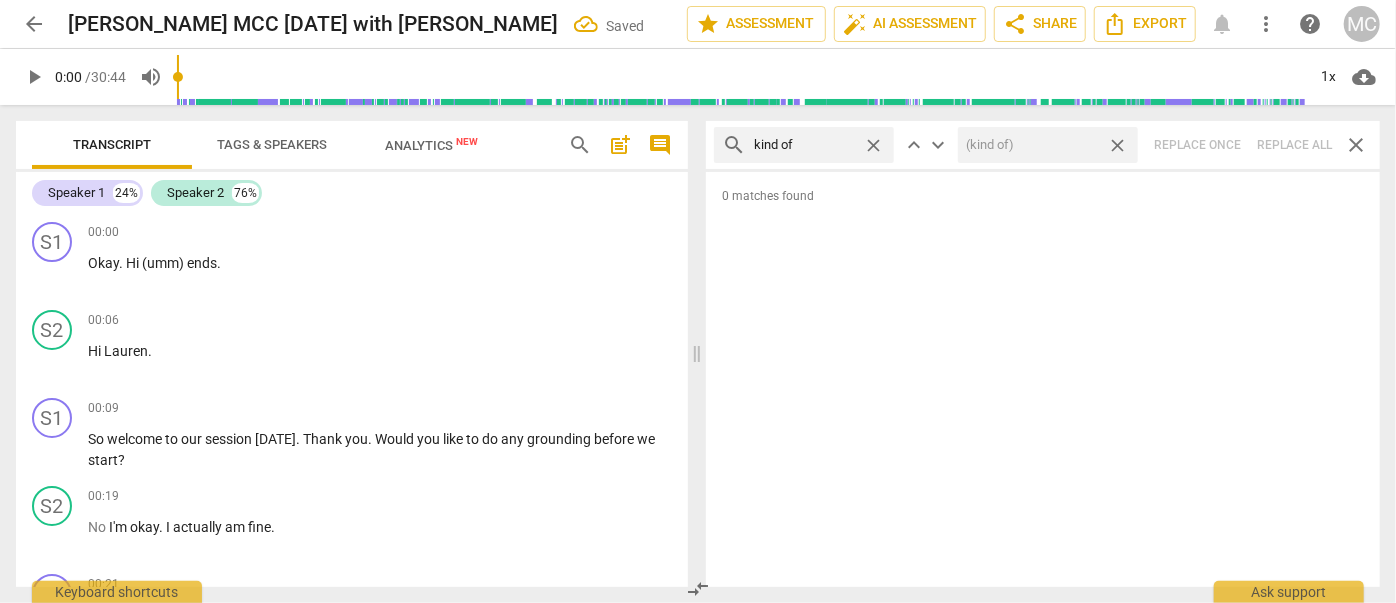 type 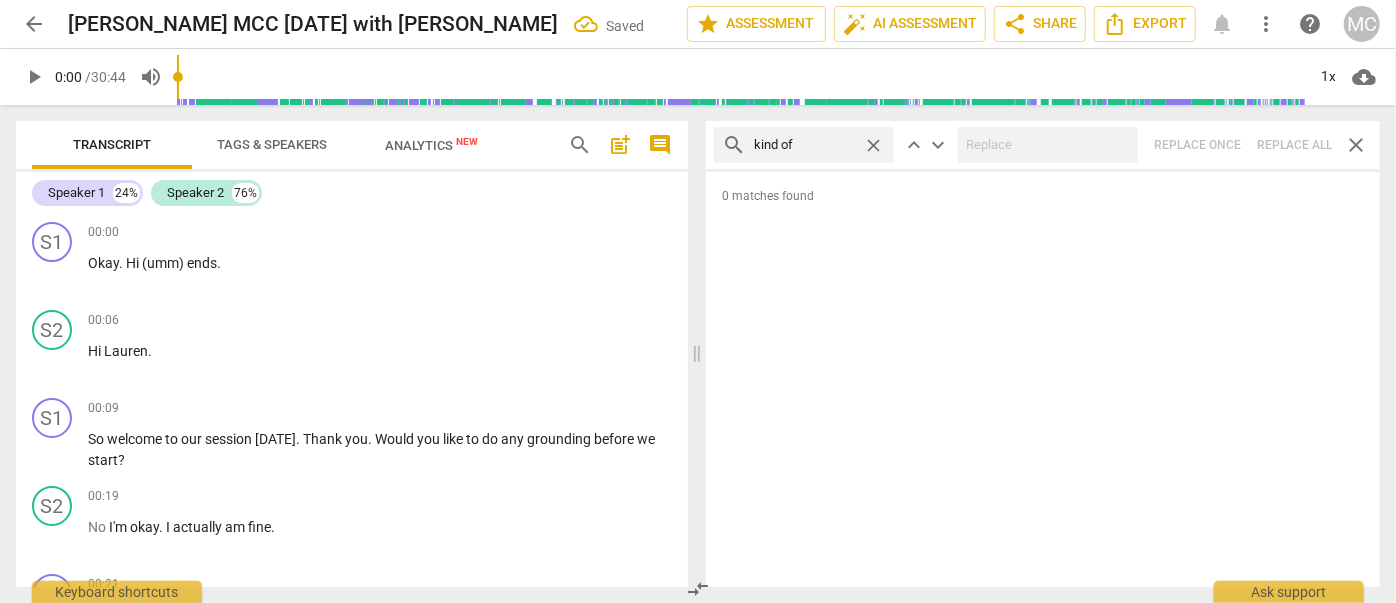 click on "close" at bounding box center (873, 145) 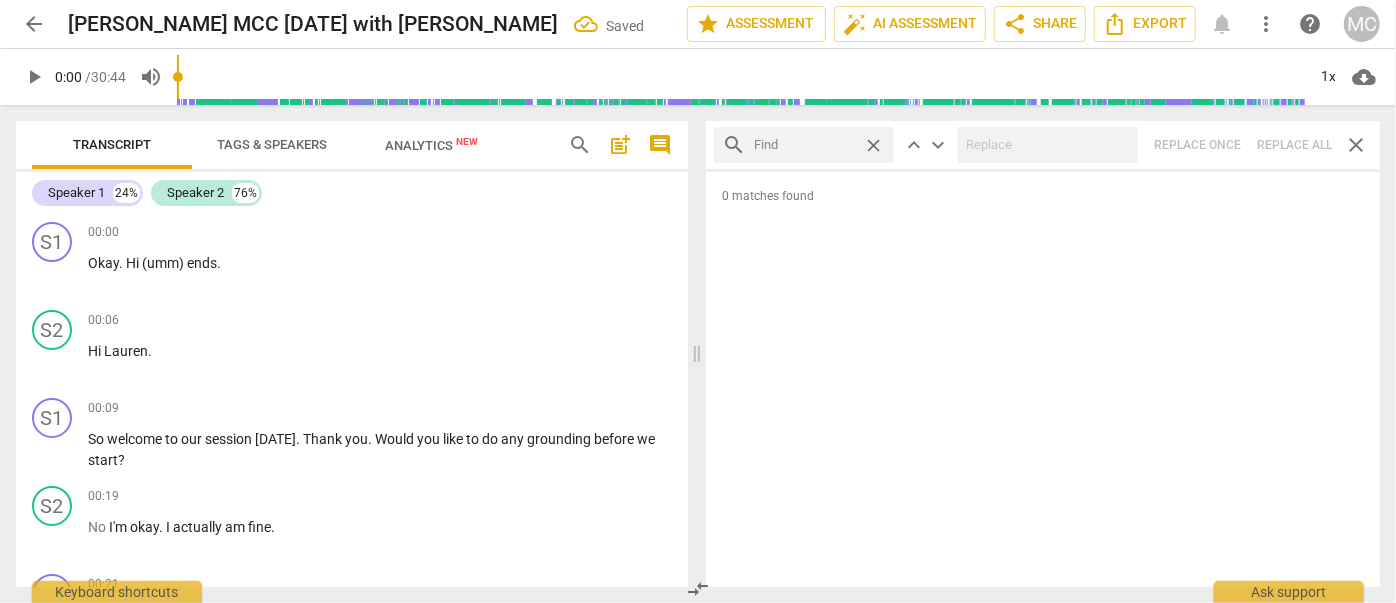 click at bounding box center [804, 145] 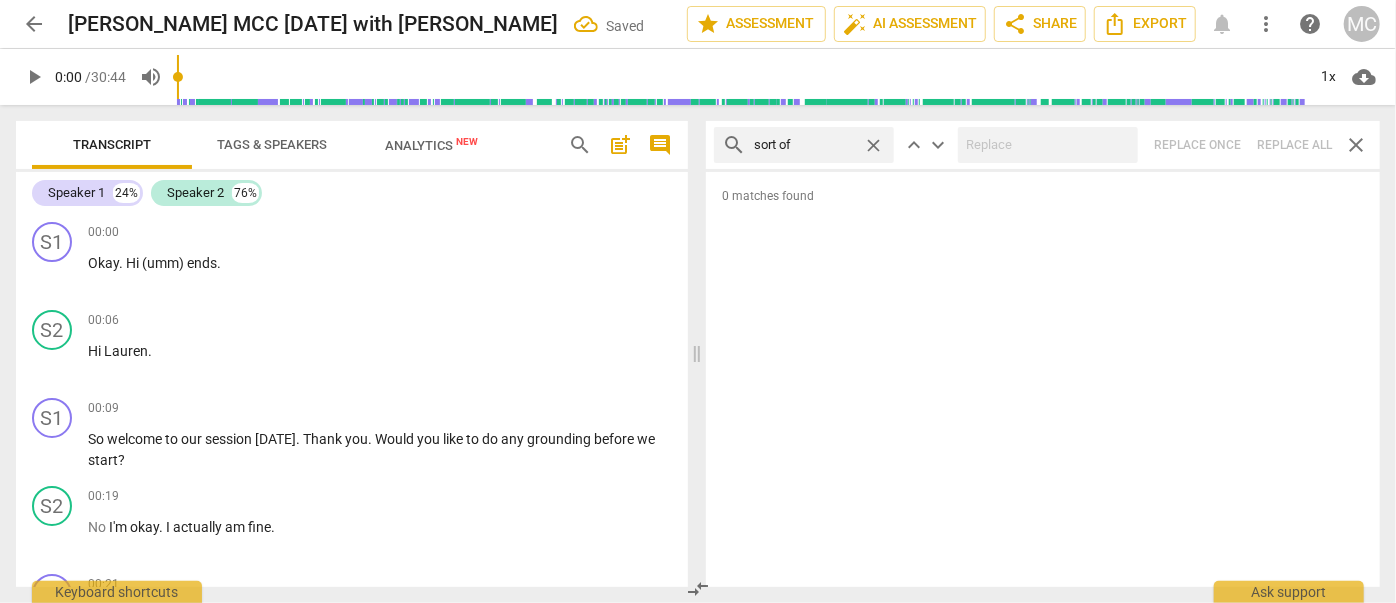 type on "sort of" 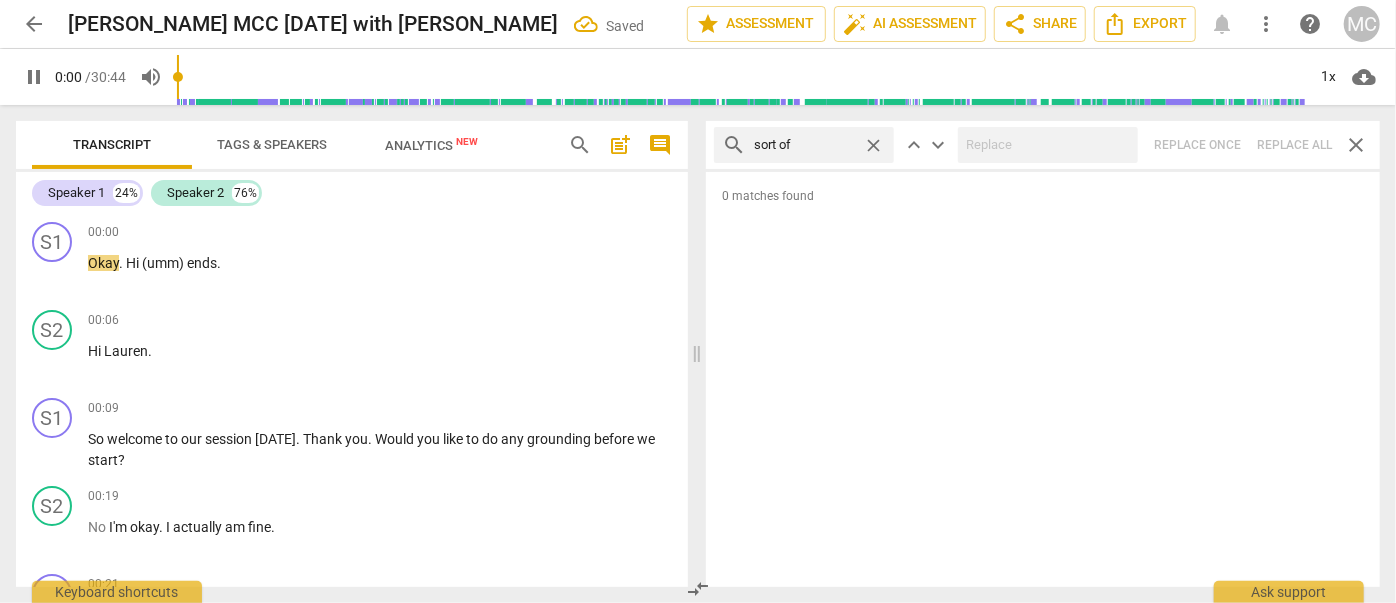 click on "search sort of close keyboard_arrow_up keyboard_arrow_down Replace once Replace all close" at bounding box center (1043, 145) 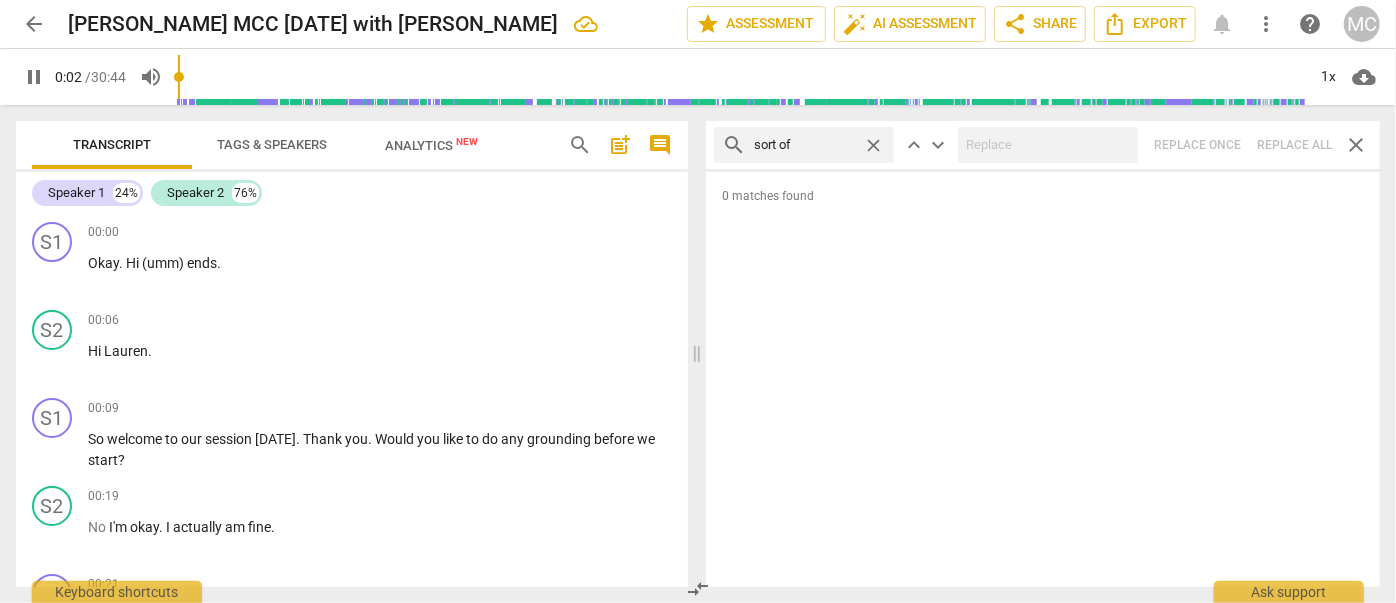 type on "2" 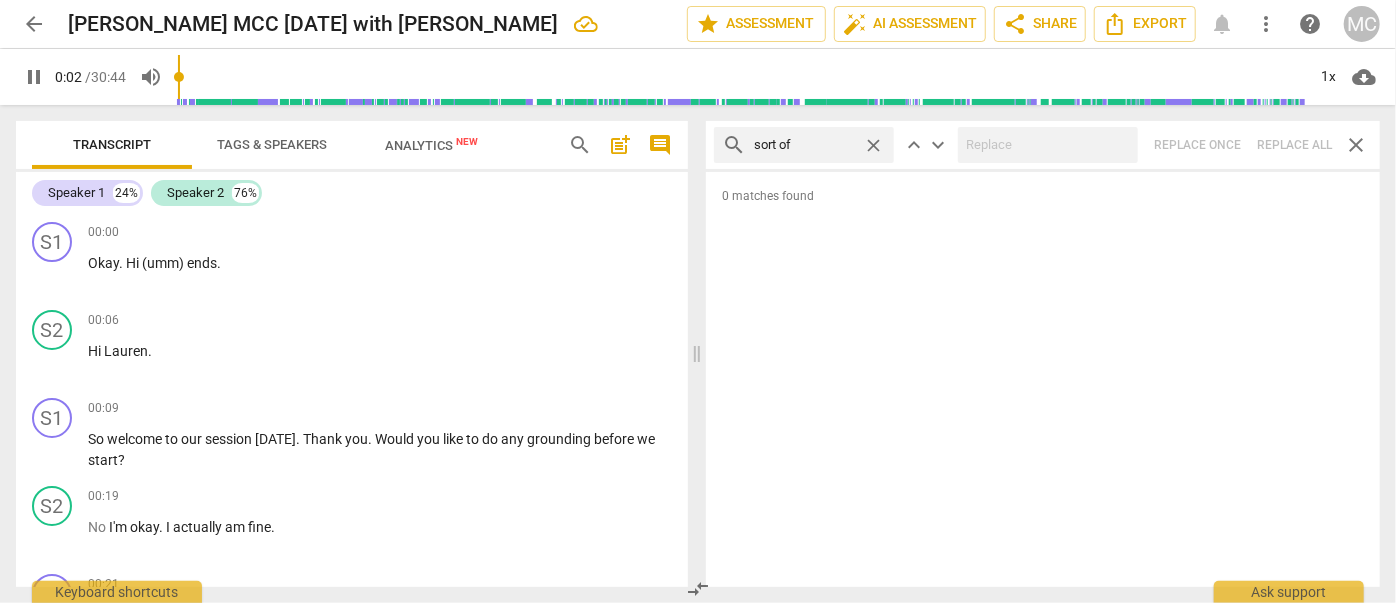 click on "close" at bounding box center [873, 145] 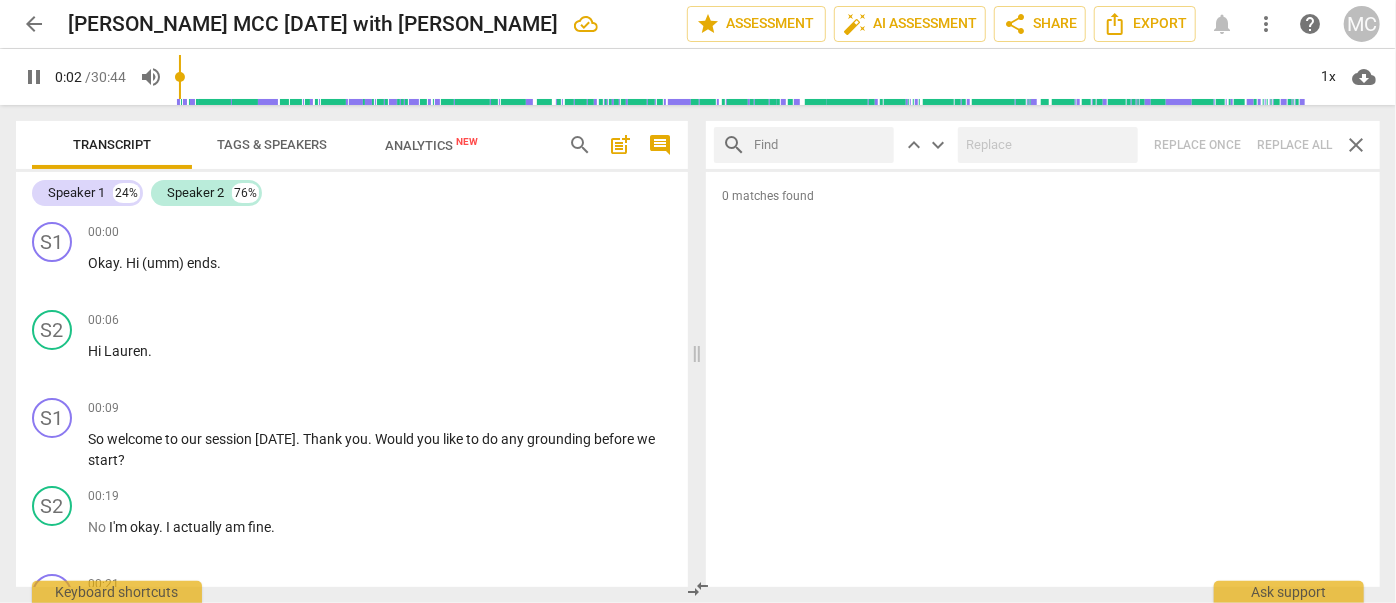click at bounding box center (820, 145) 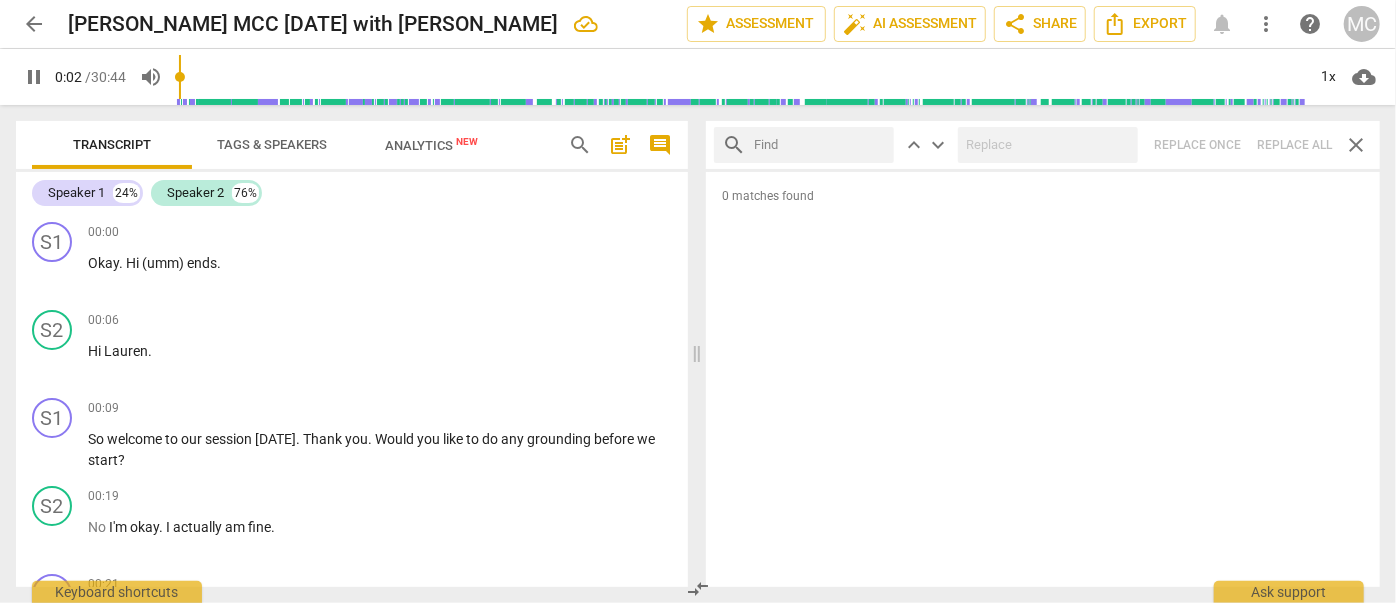 type on "3" 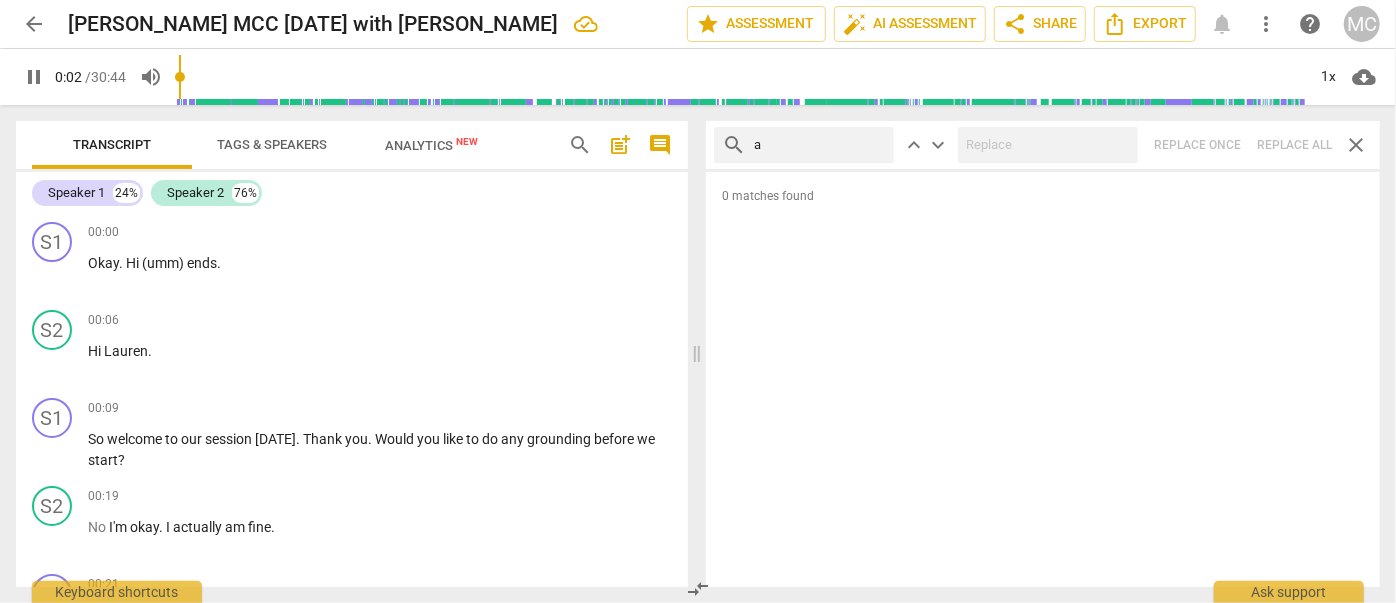 type on "an" 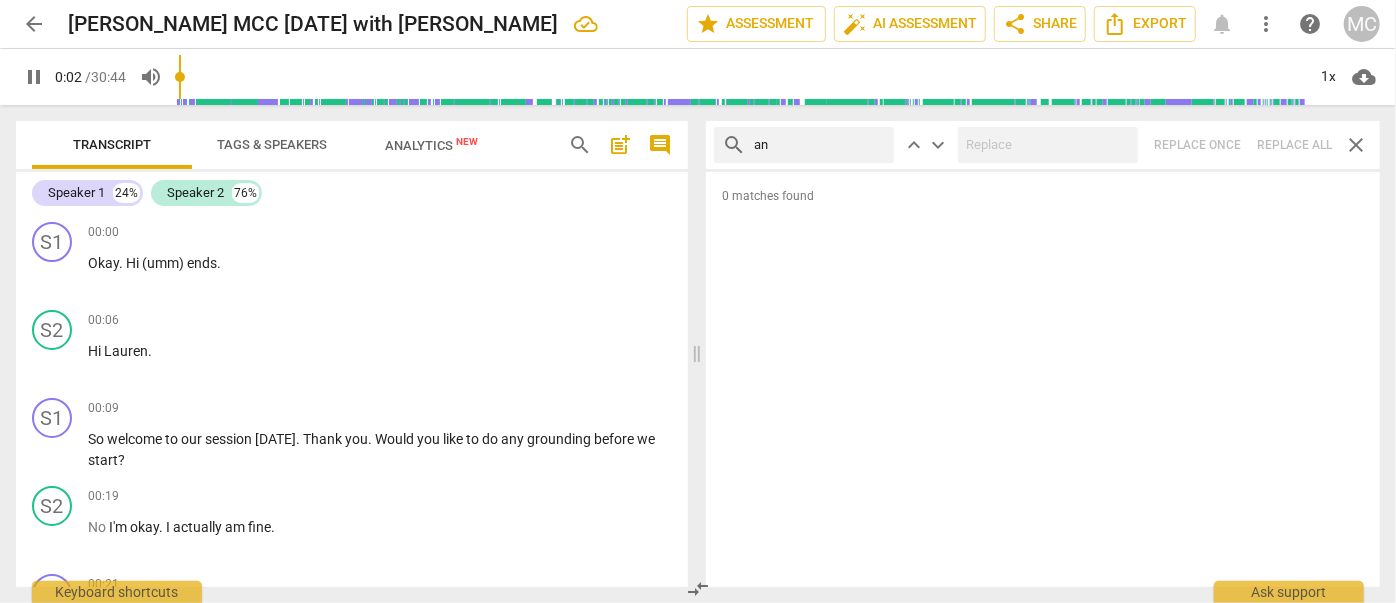type on "3" 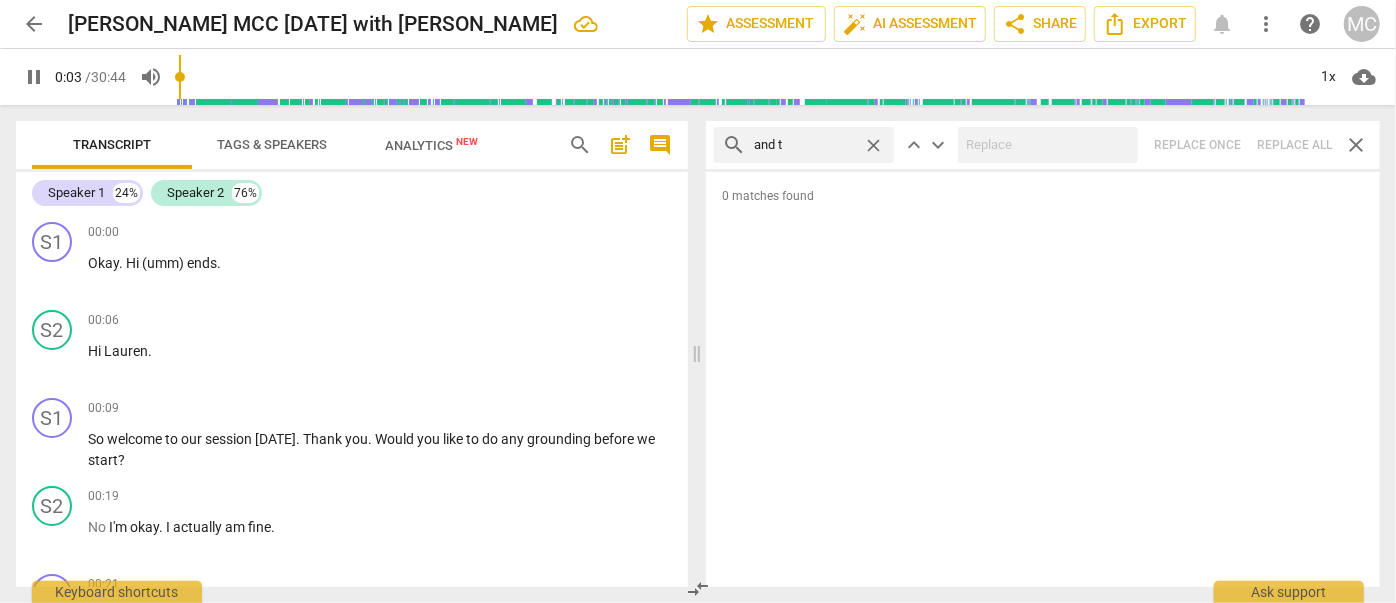 type on "and th" 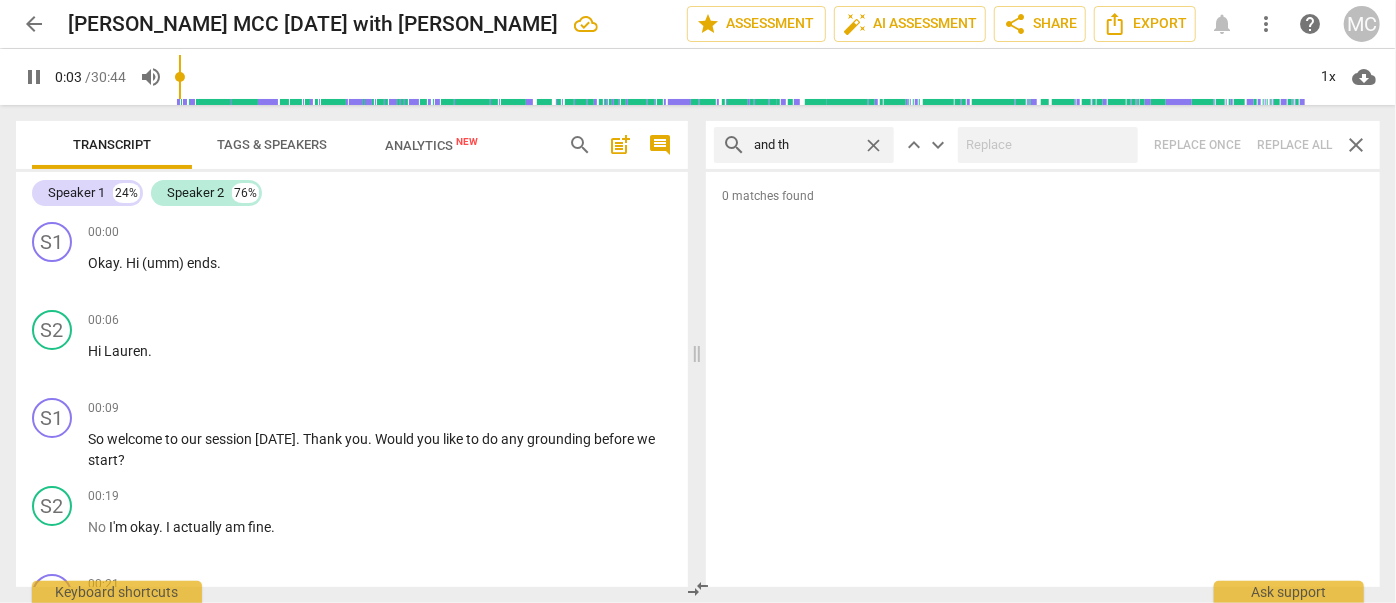 type on "3" 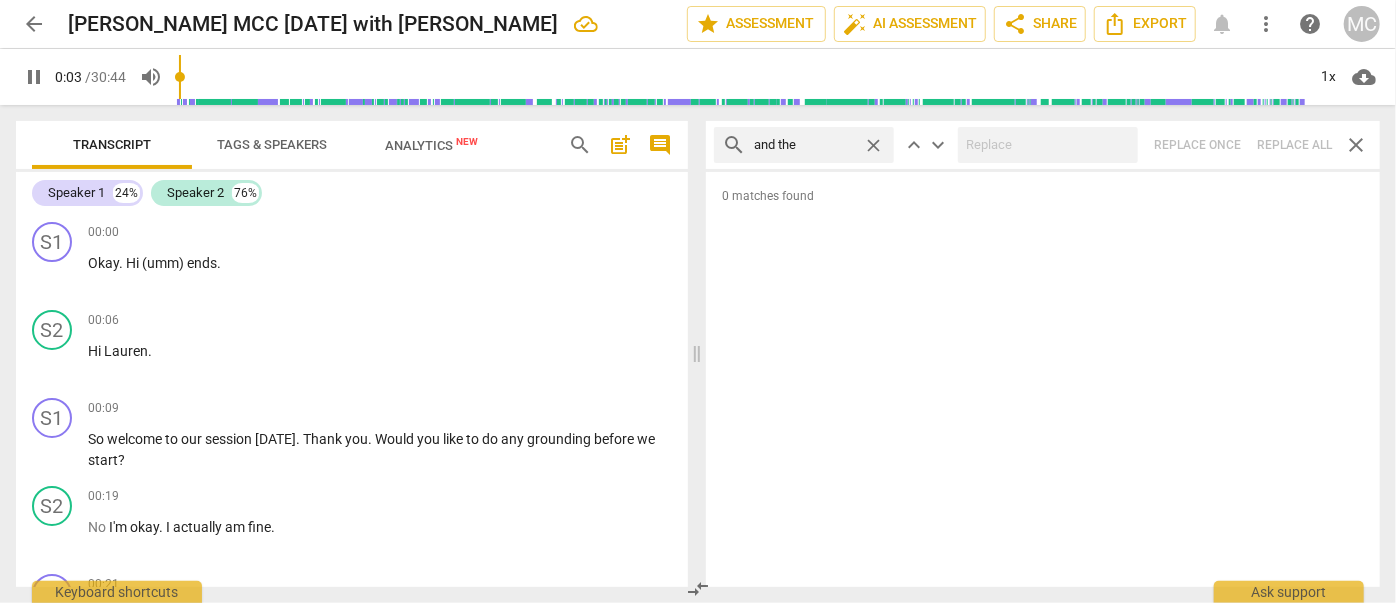 type on "and then" 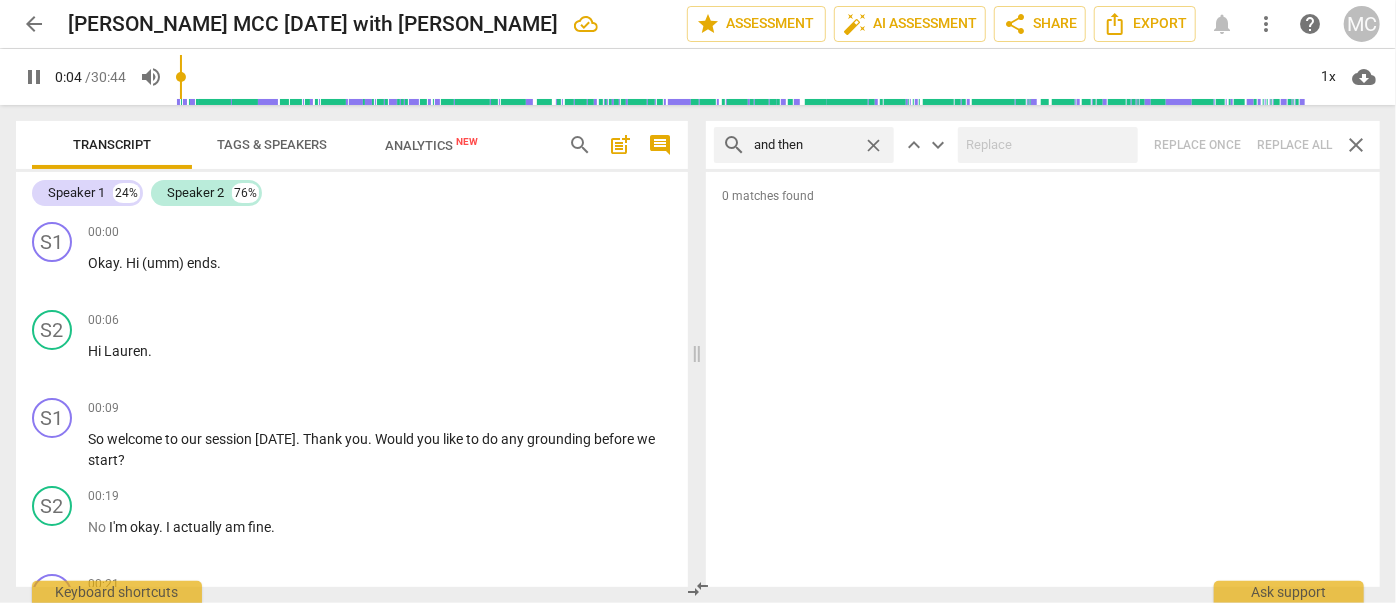 type on "4" 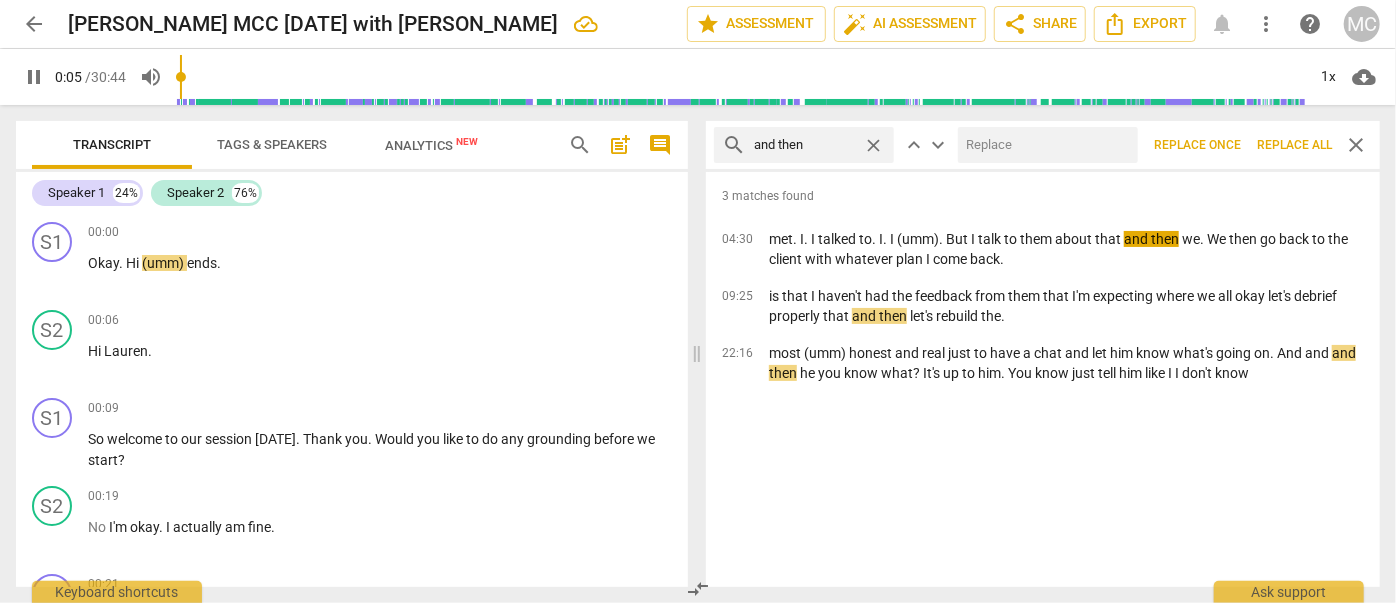 click at bounding box center [1044, 145] 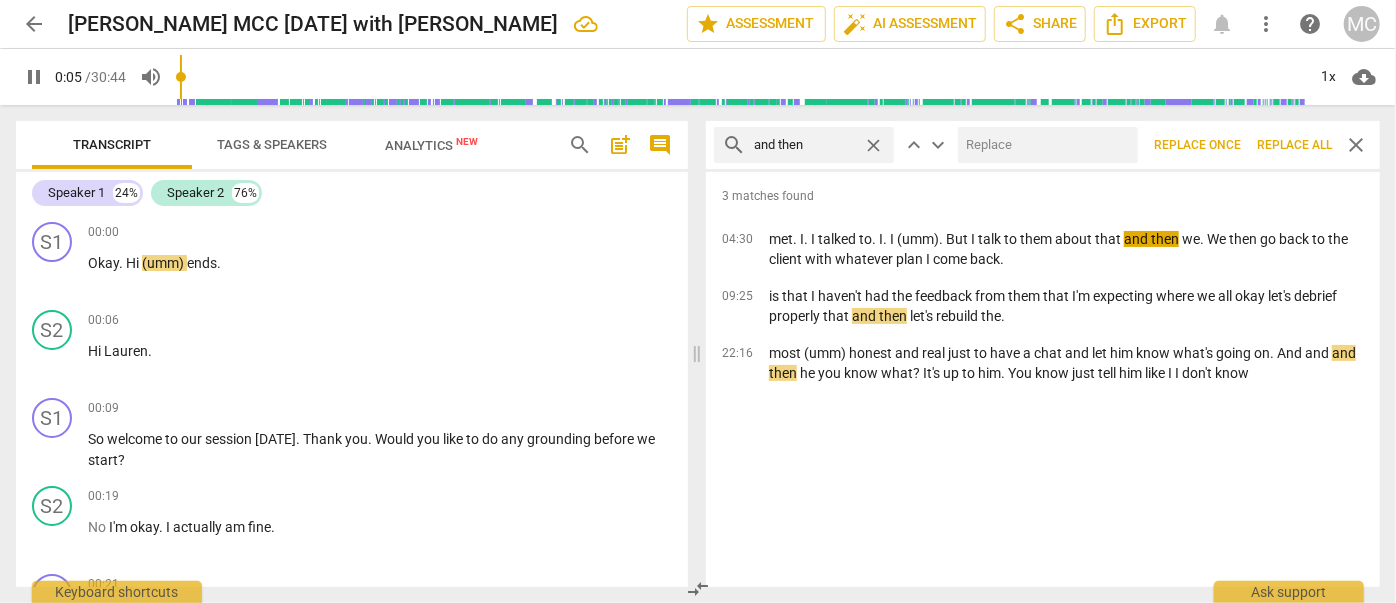 type on "6" 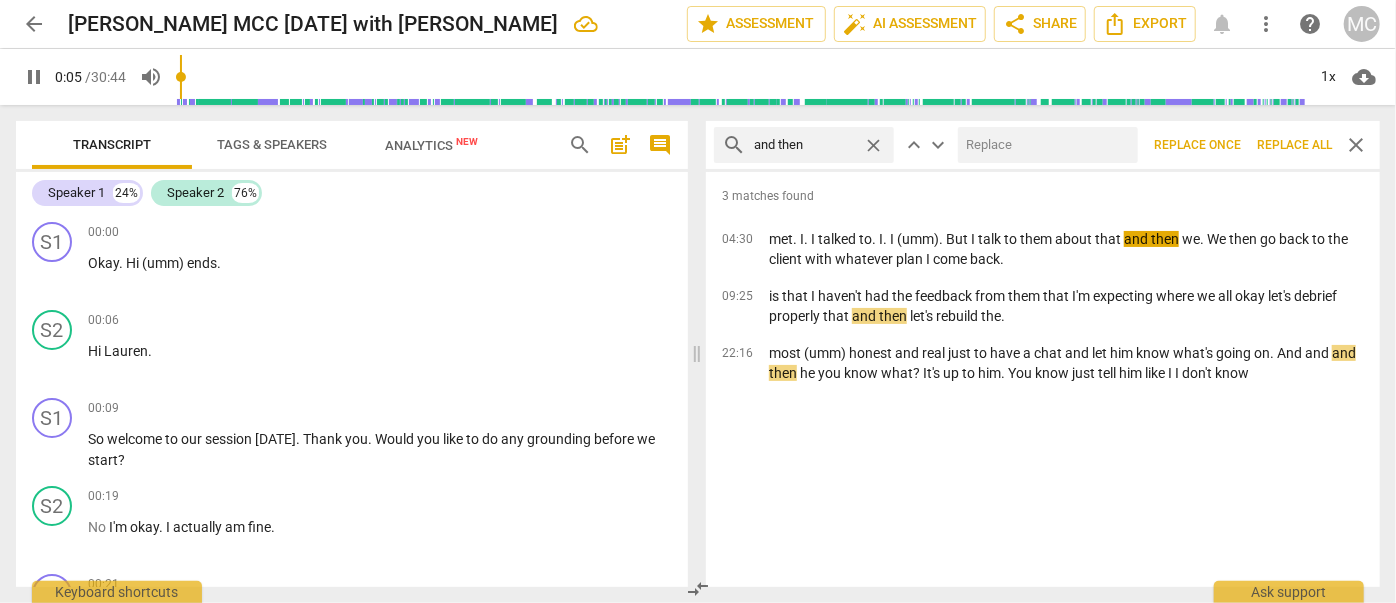 type on "(" 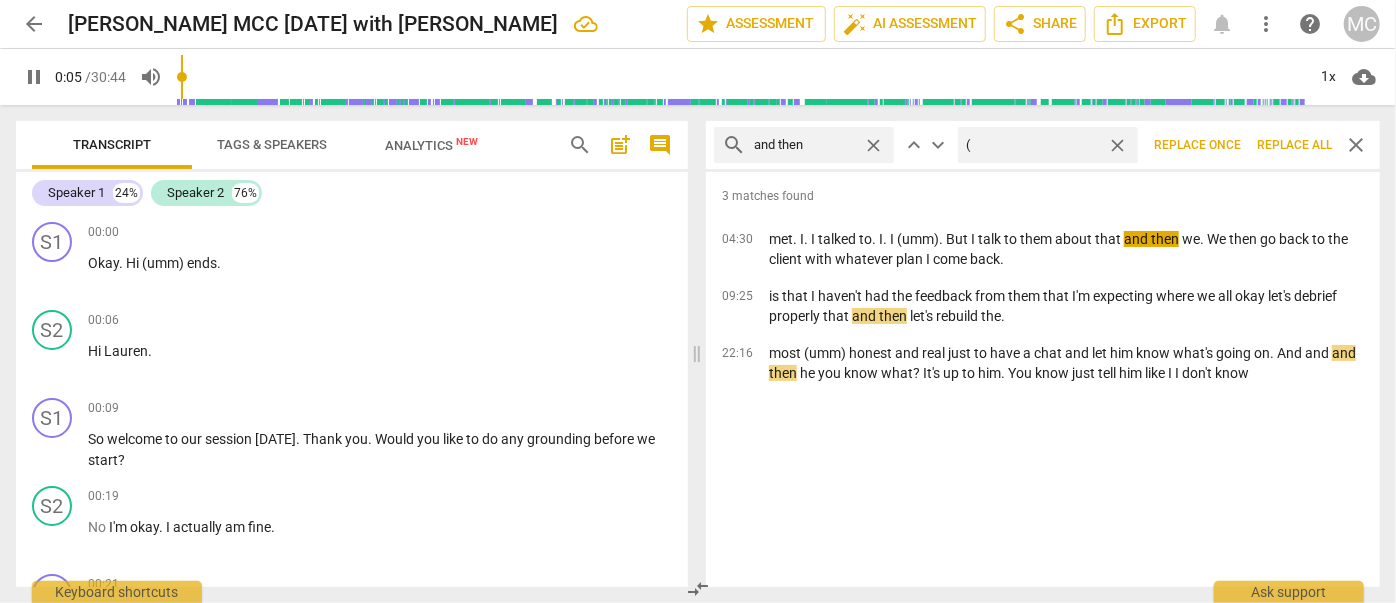 type on "6" 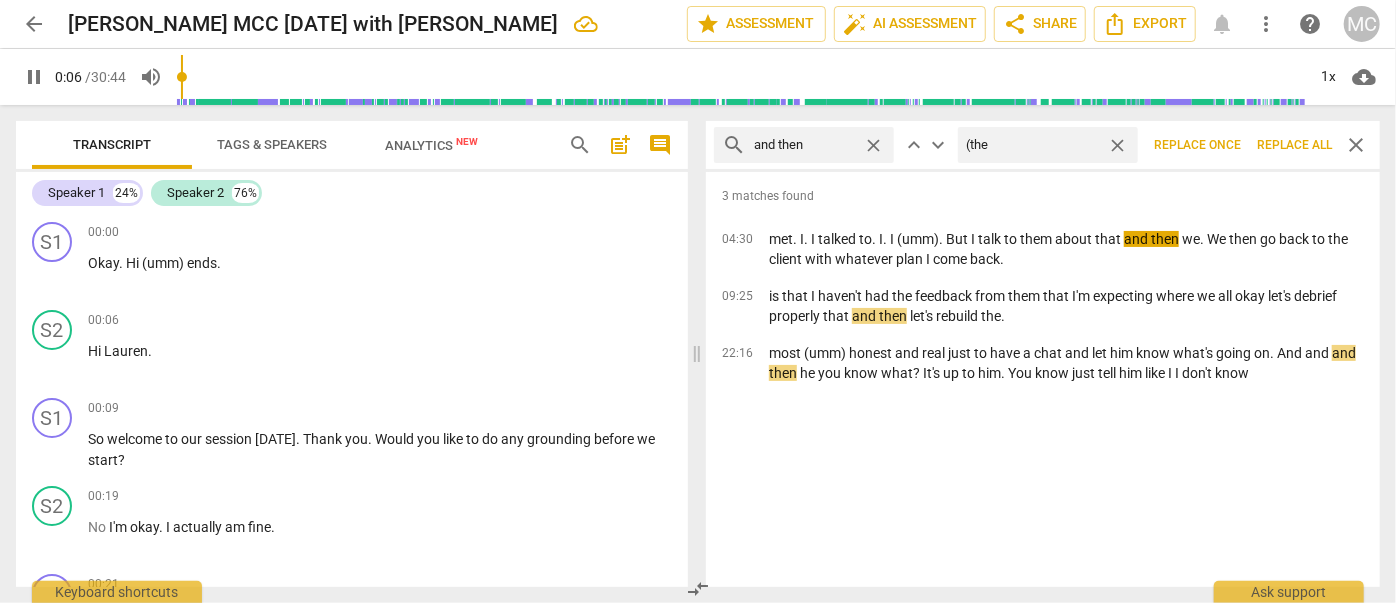 type on "(then" 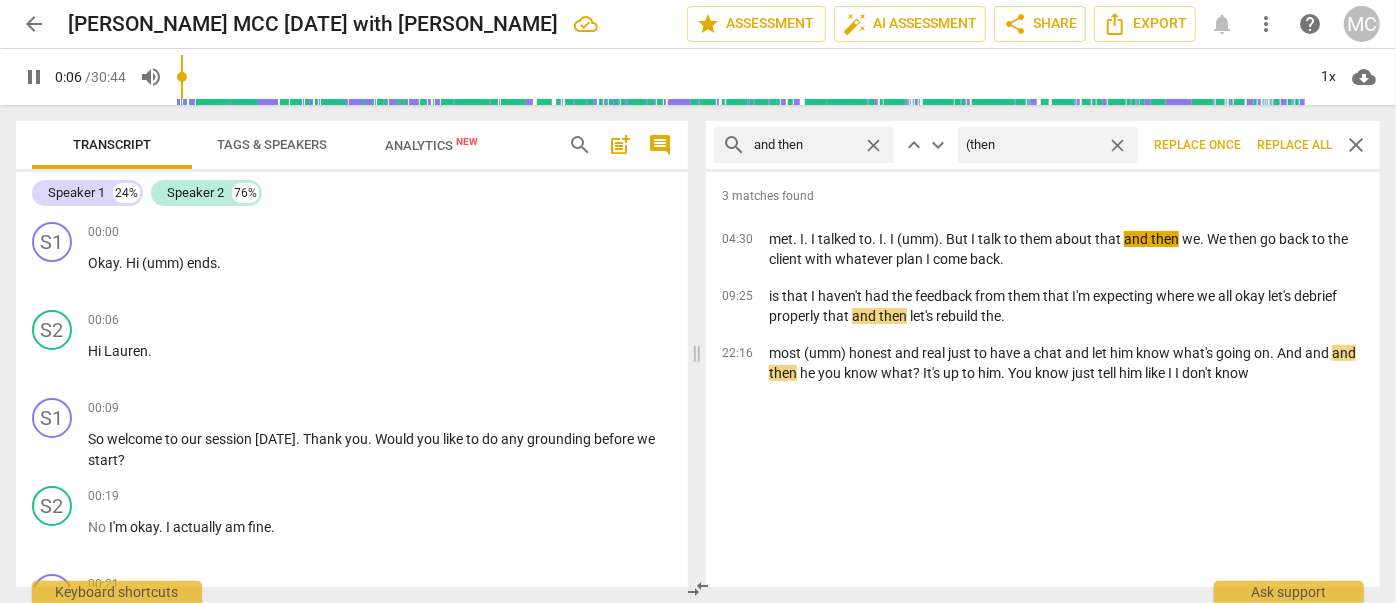 type on "6" 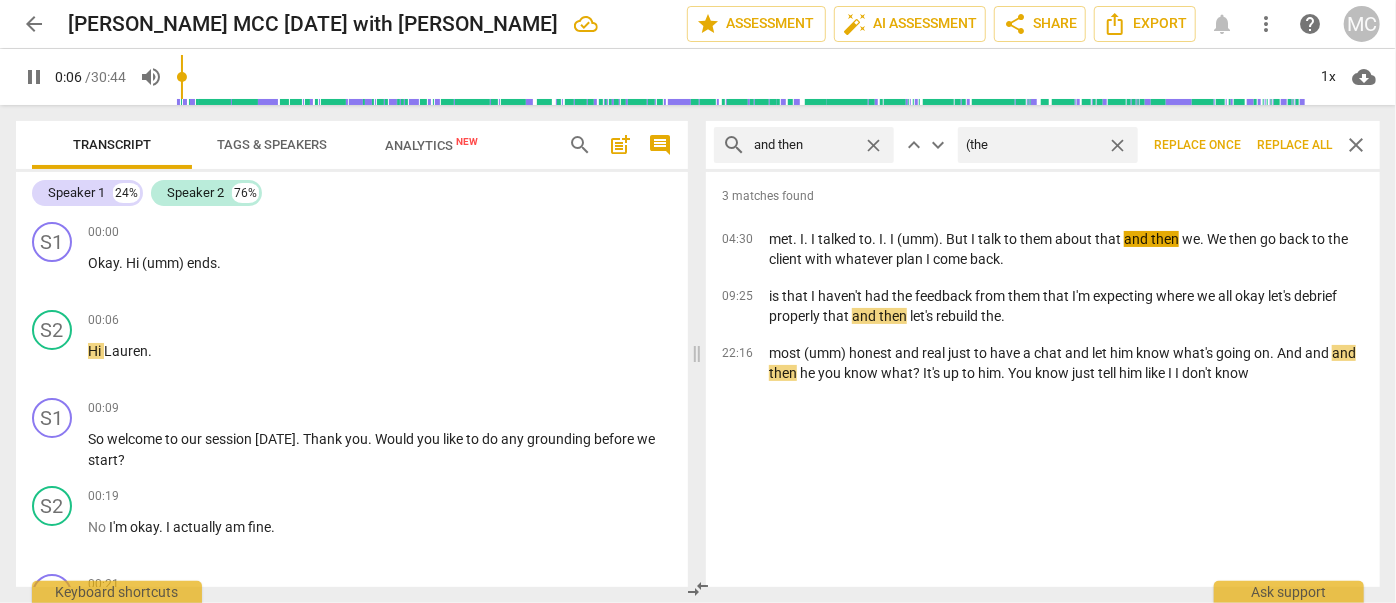 type on "(th" 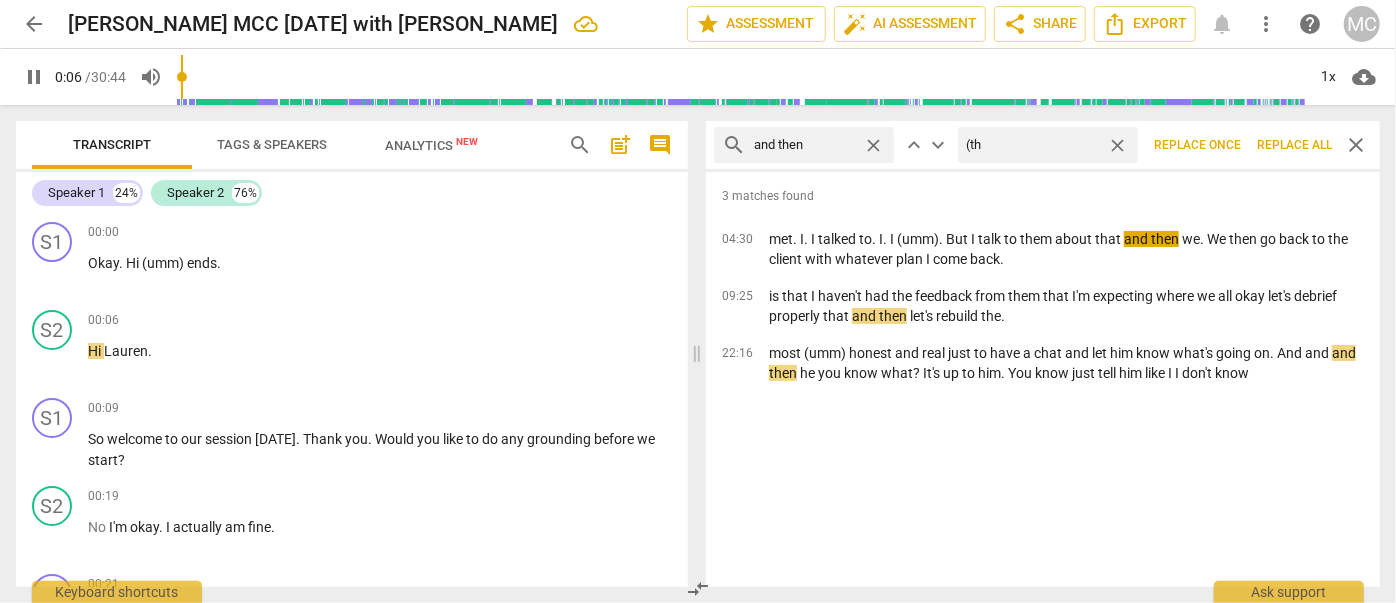 type on "7" 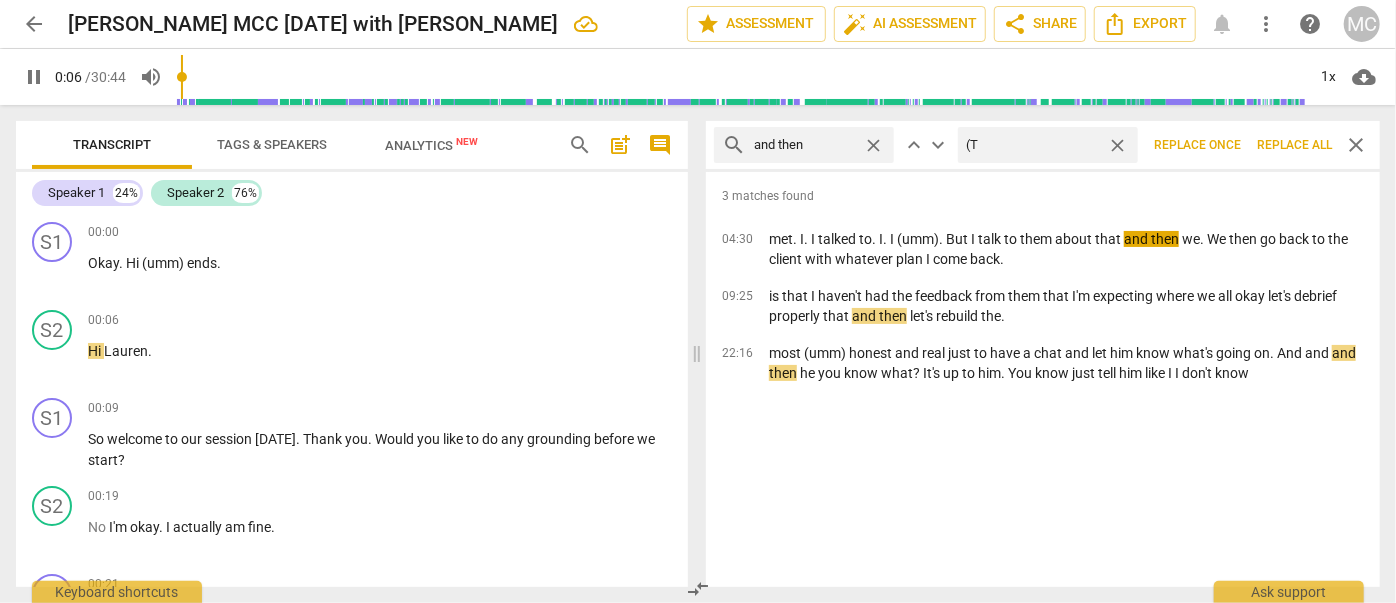 type on "(Th" 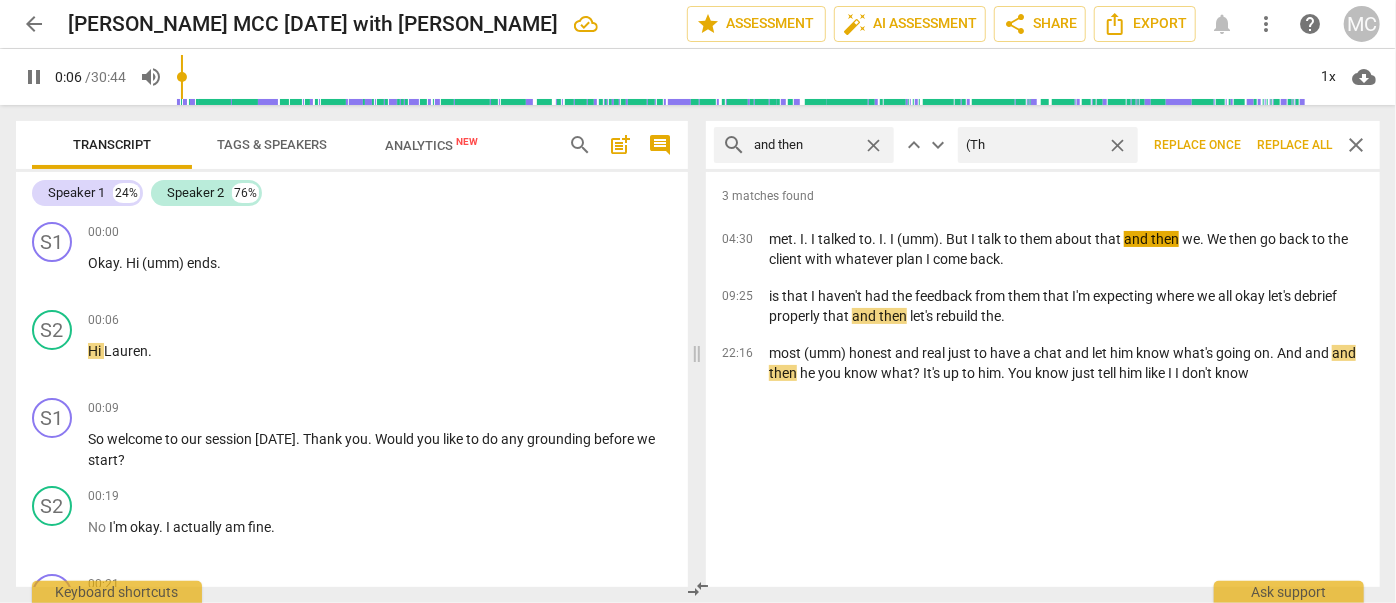 type on "7" 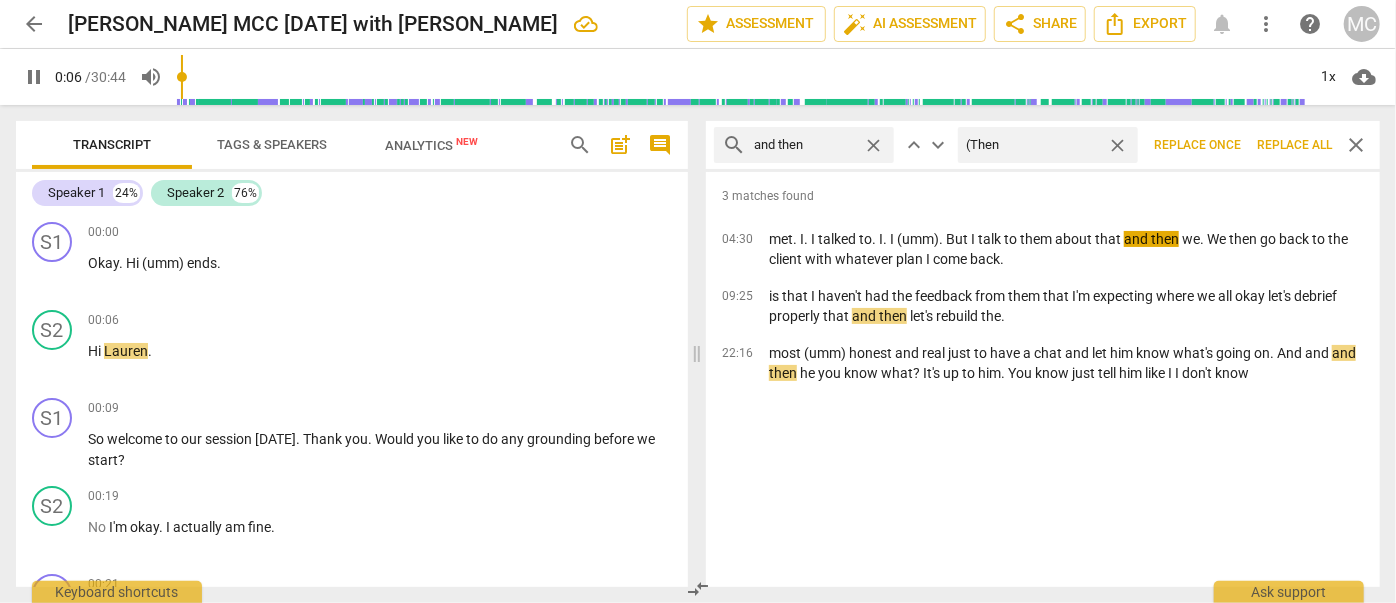 type on "(Then)" 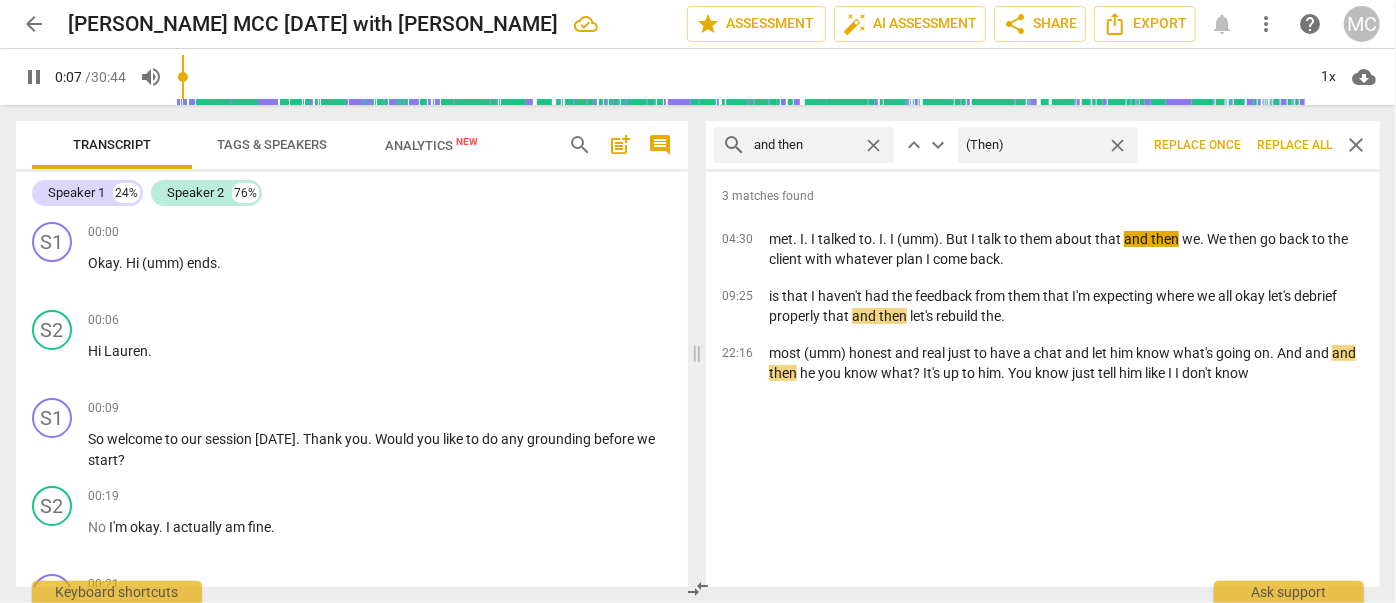 type on "8" 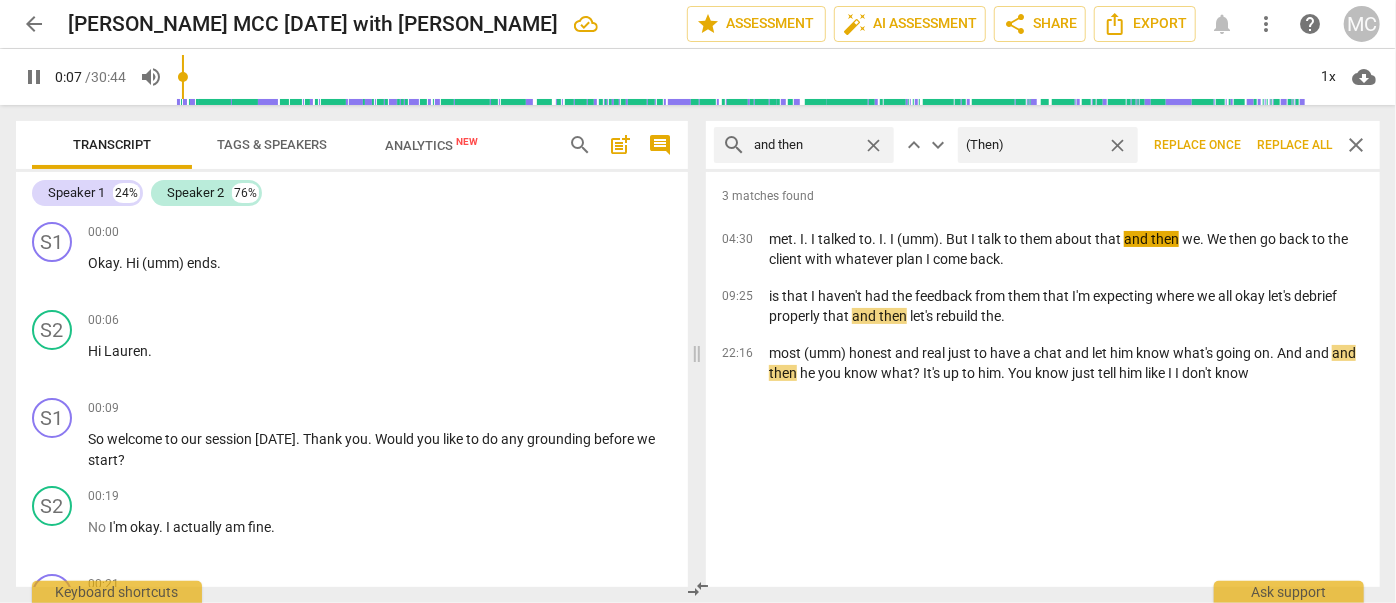 type on "(Then)" 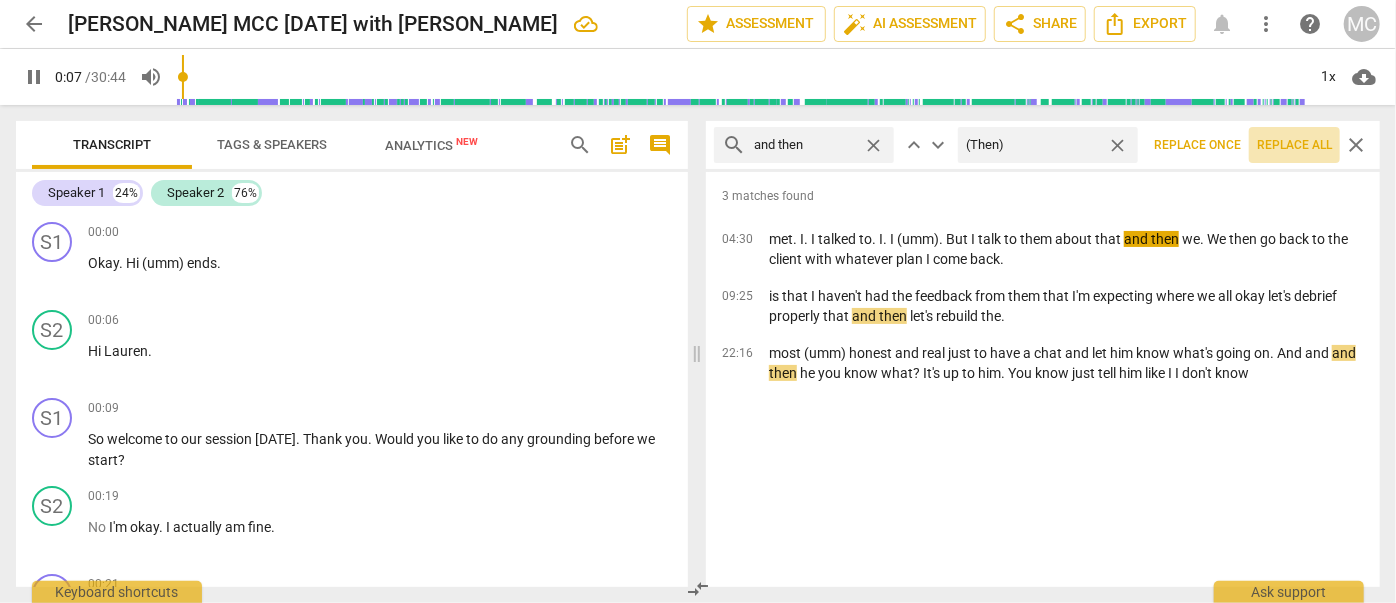 click on "Replace all" at bounding box center [1294, 145] 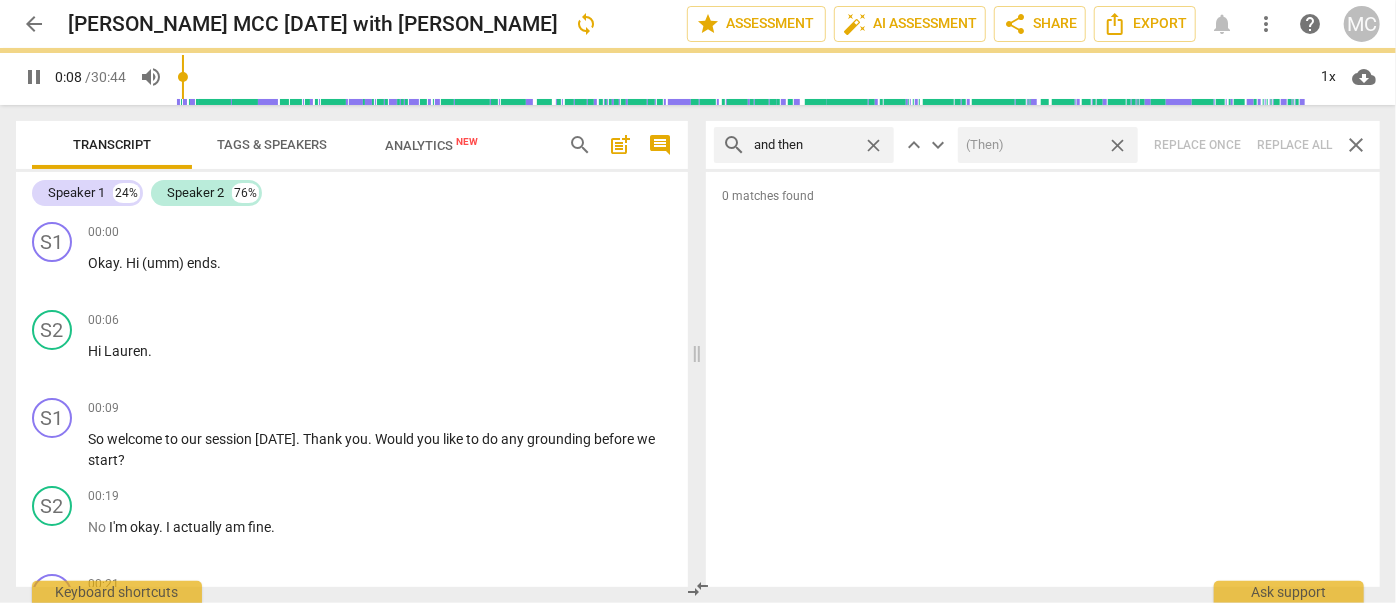 type on "8" 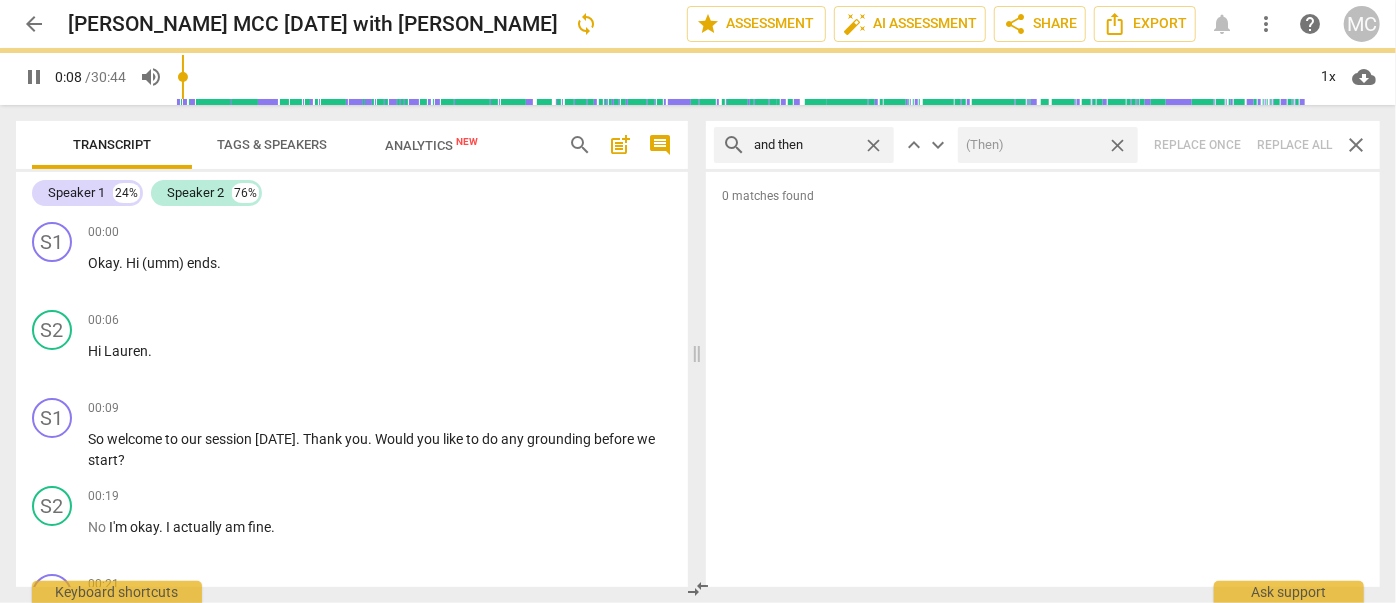 drag, startPoint x: 1117, startPoint y: 144, endPoint x: 1050, endPoint y: 134, distance: 67.74216 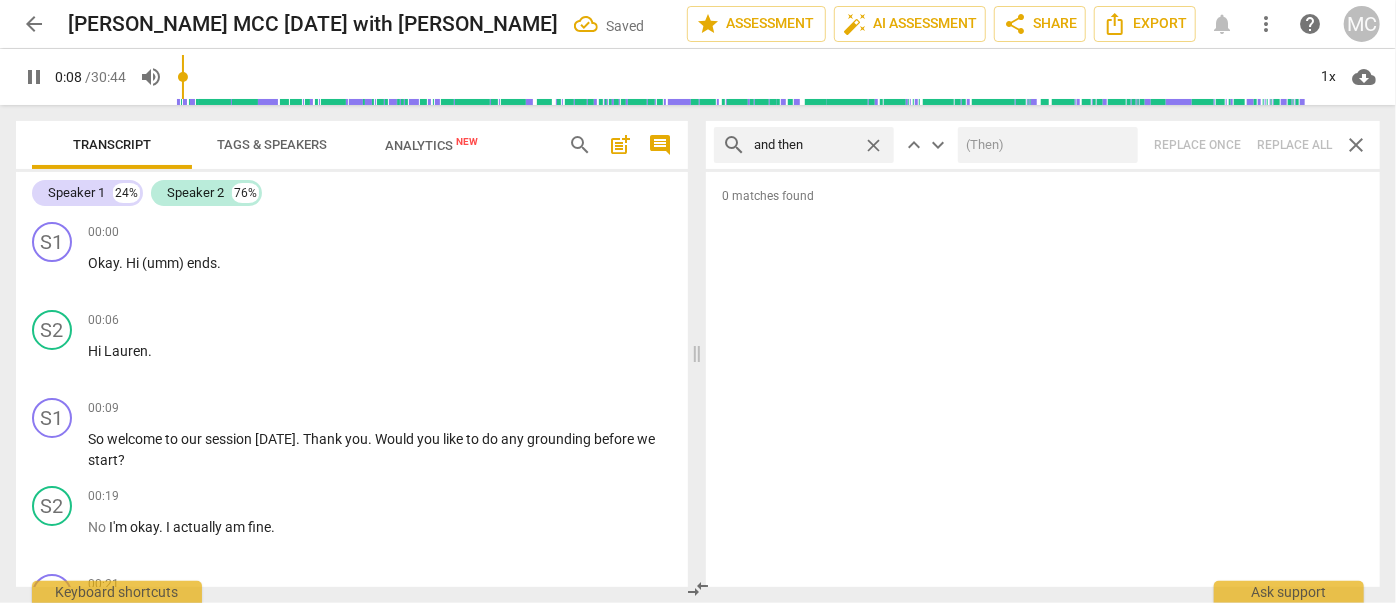 type 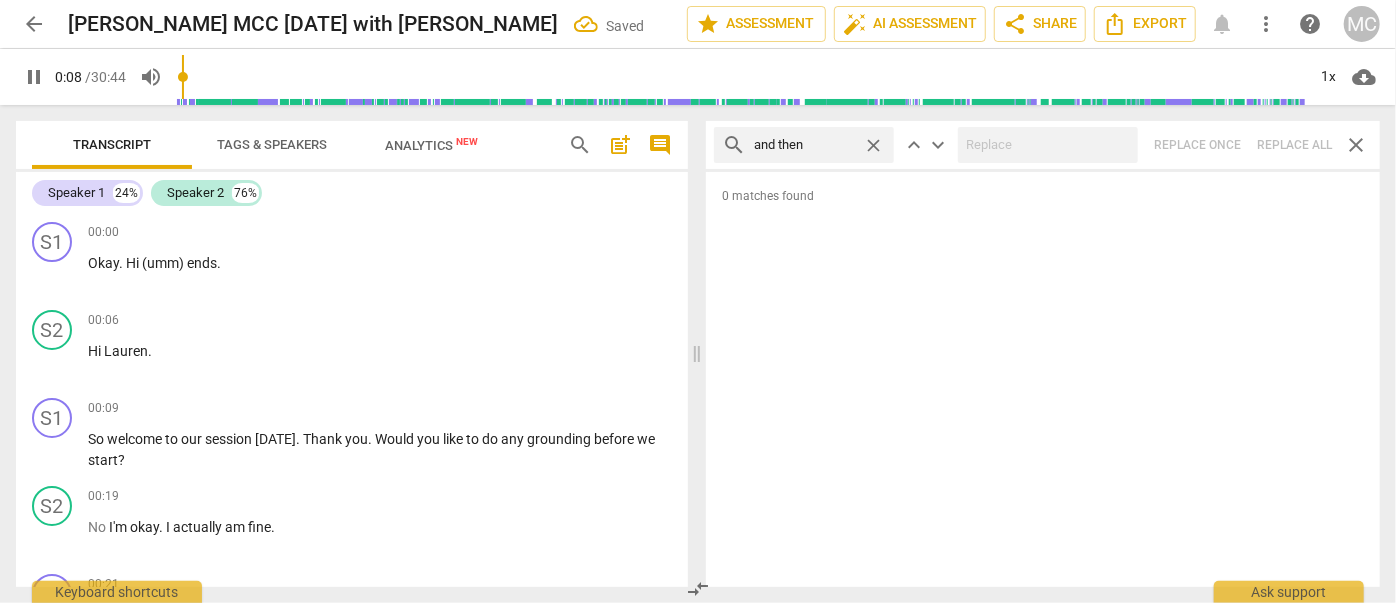 type on "9" 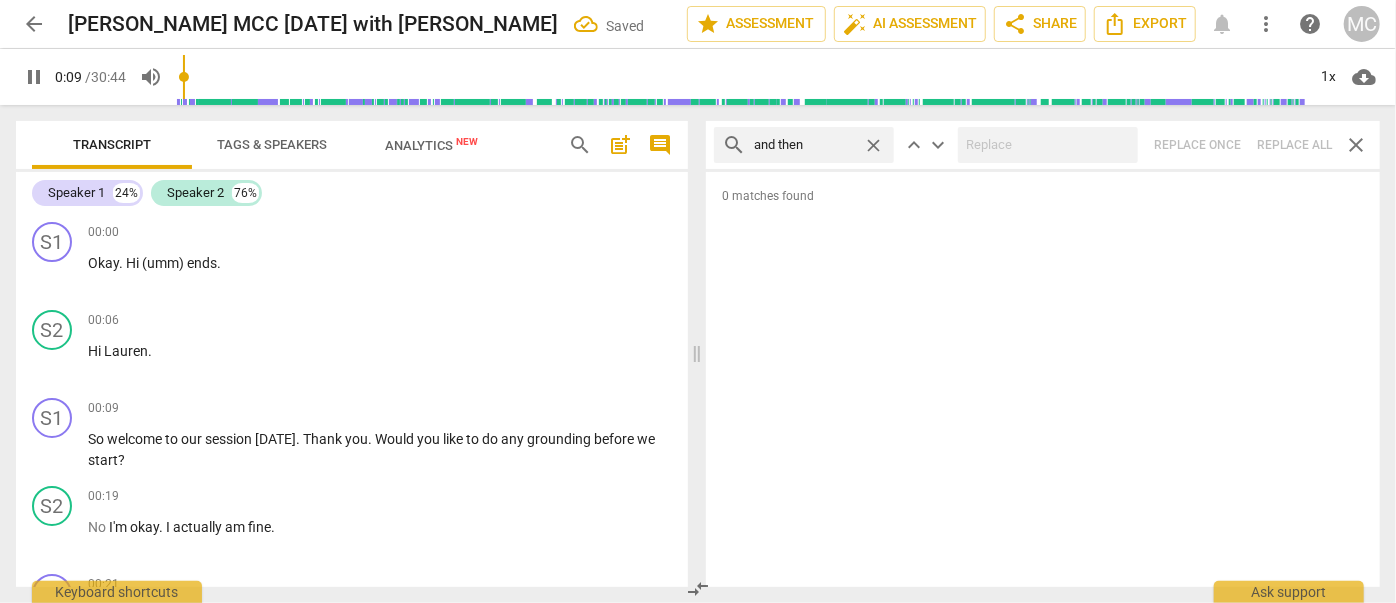 drag, startPoint x: 873, startPoint y: 143, endPoint x: 857, endPoint y: 143, distance: 16 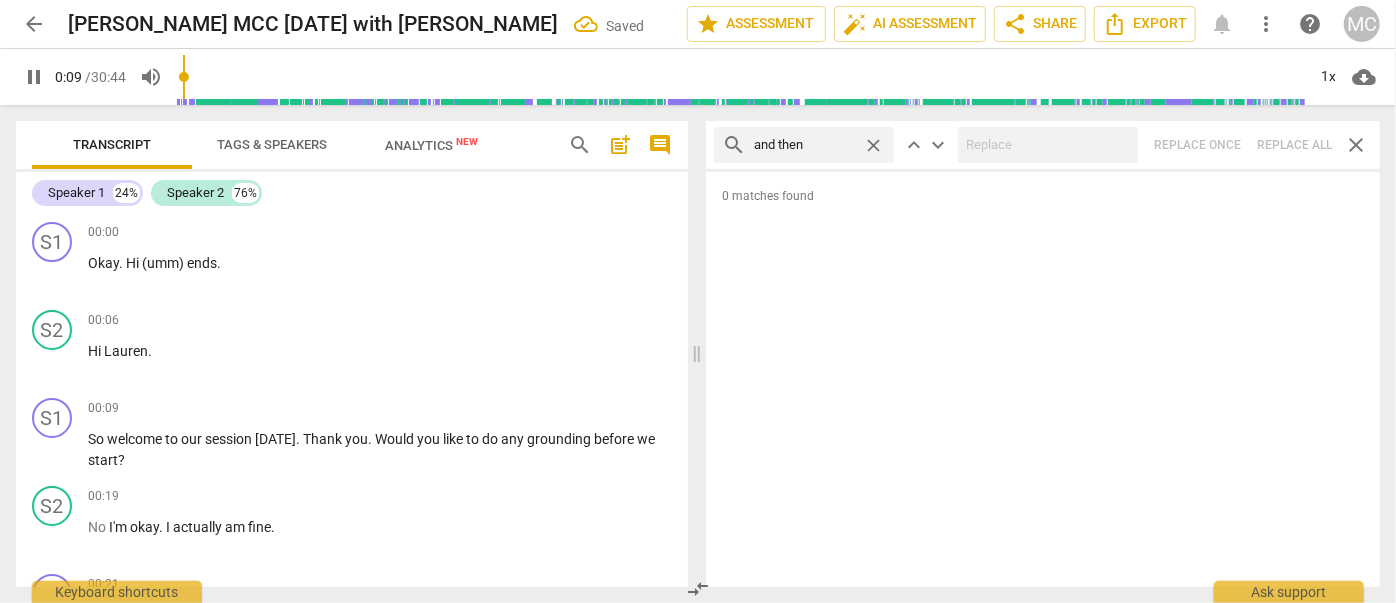 click on "close" at bounding box center (873, 145) 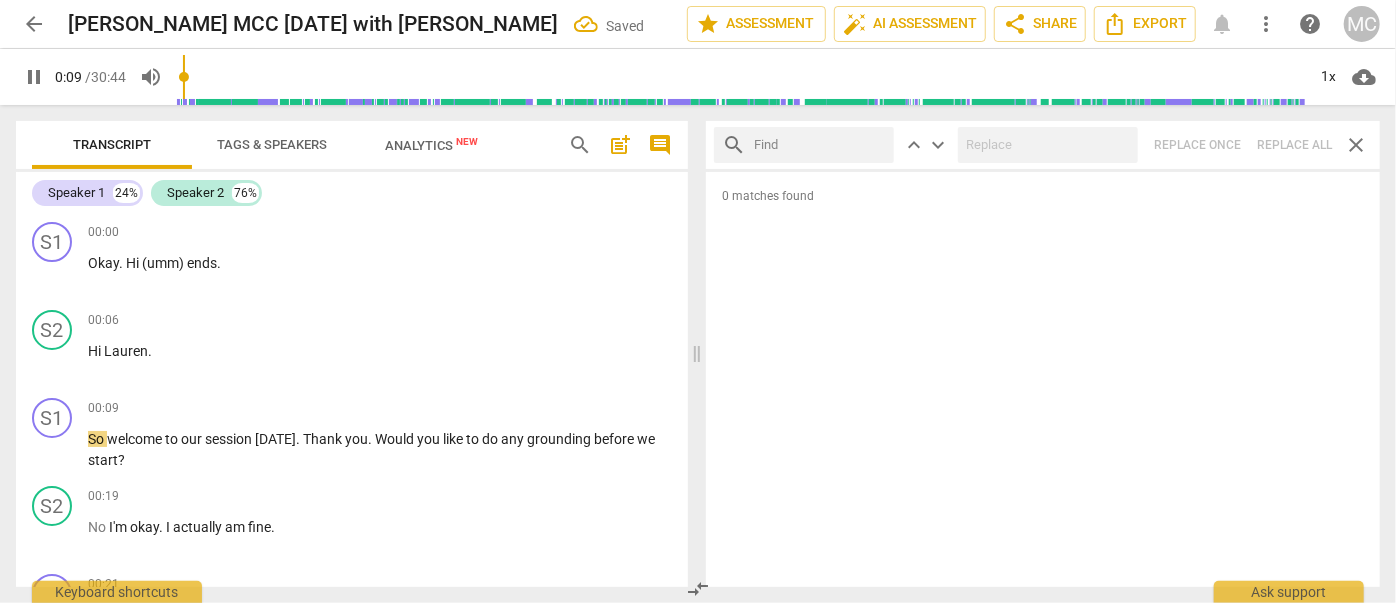 click at bounding box center (820, 145) 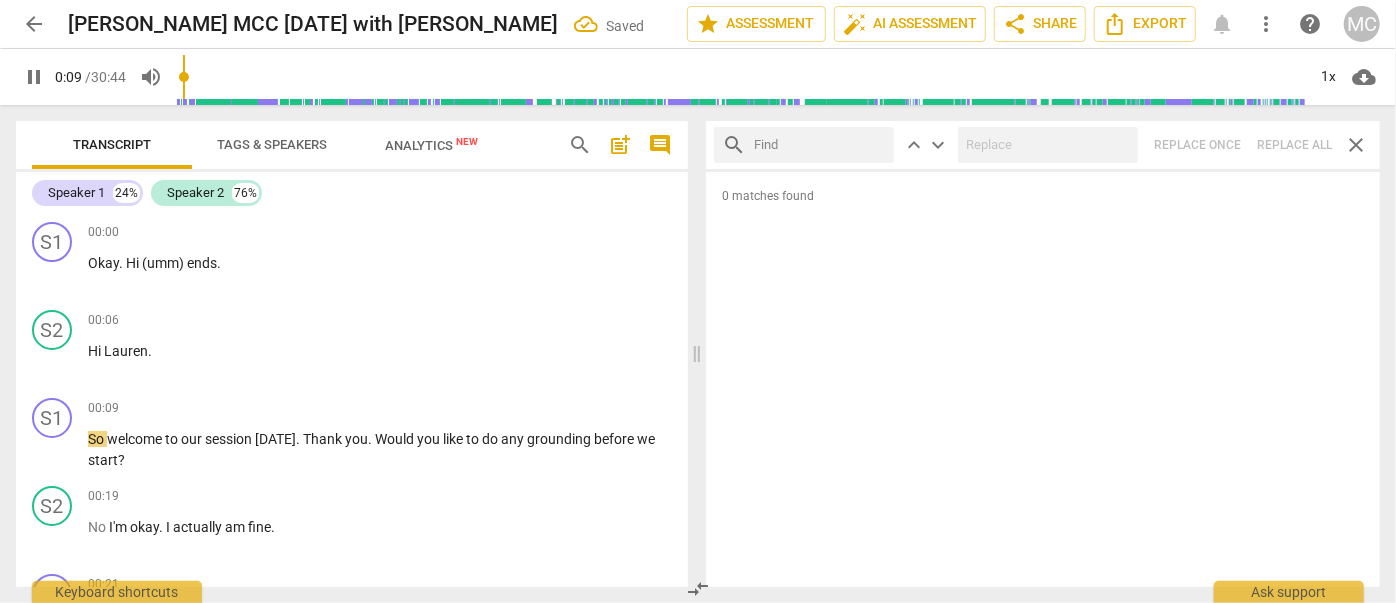 type on "10" 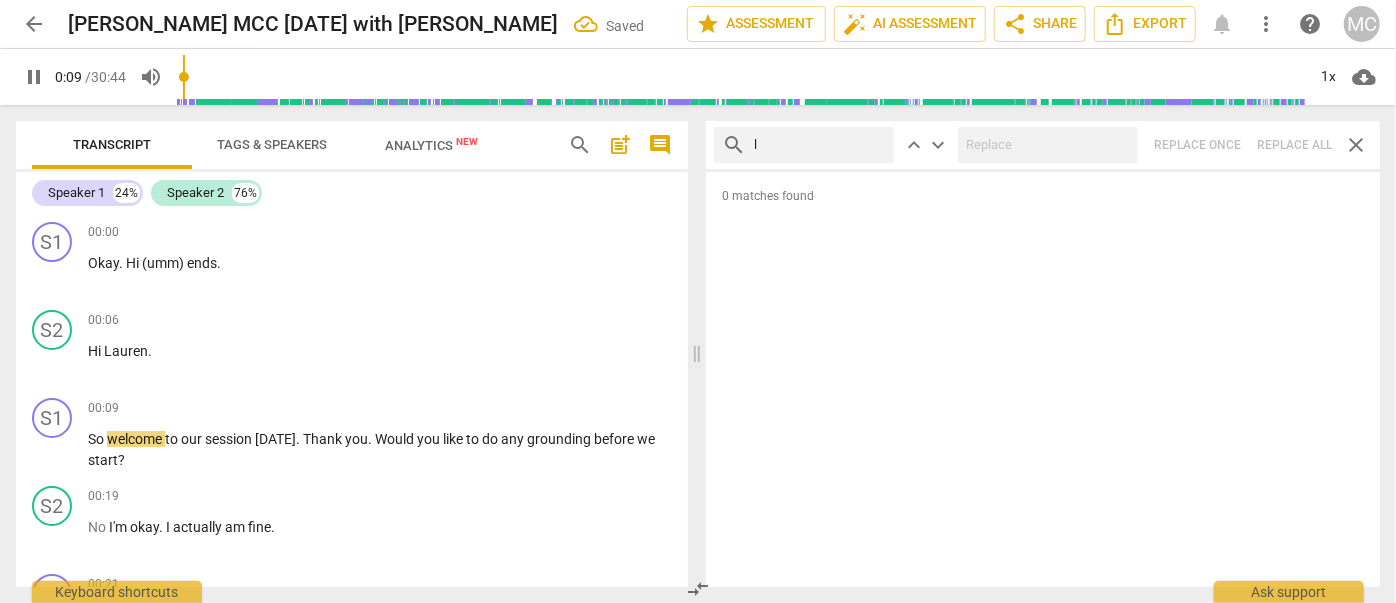 type on "li" 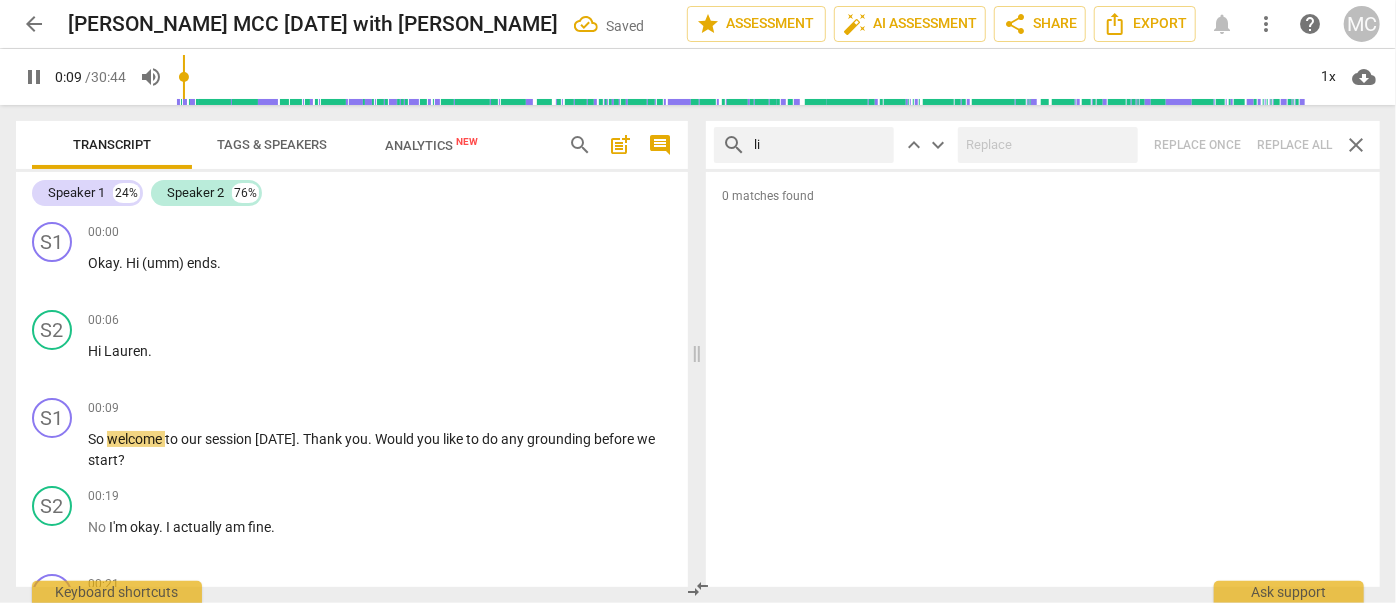 type on "10" 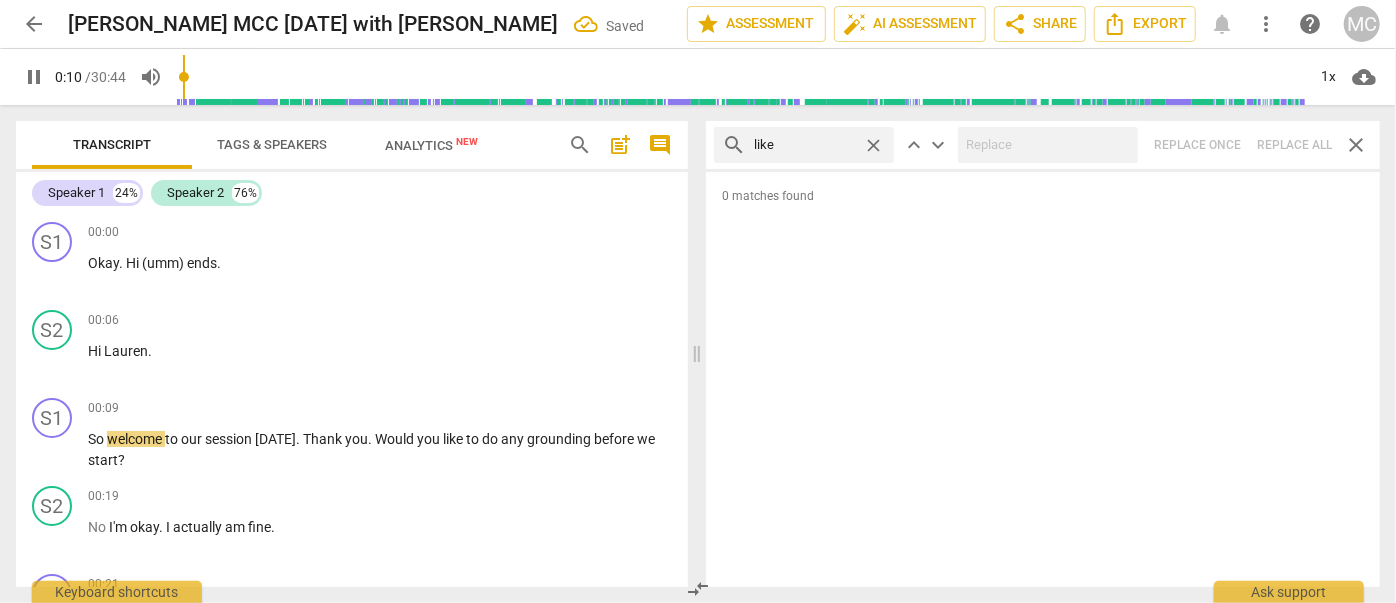 type on "like" 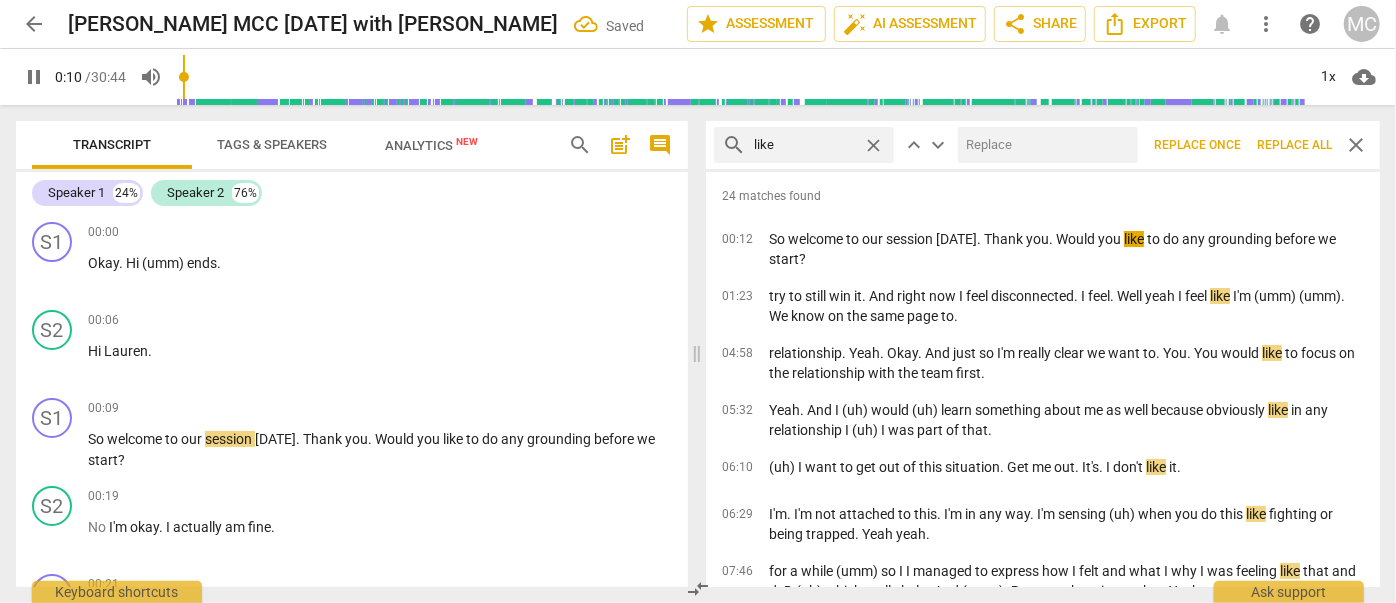 click at bounding box center [1044, 145] 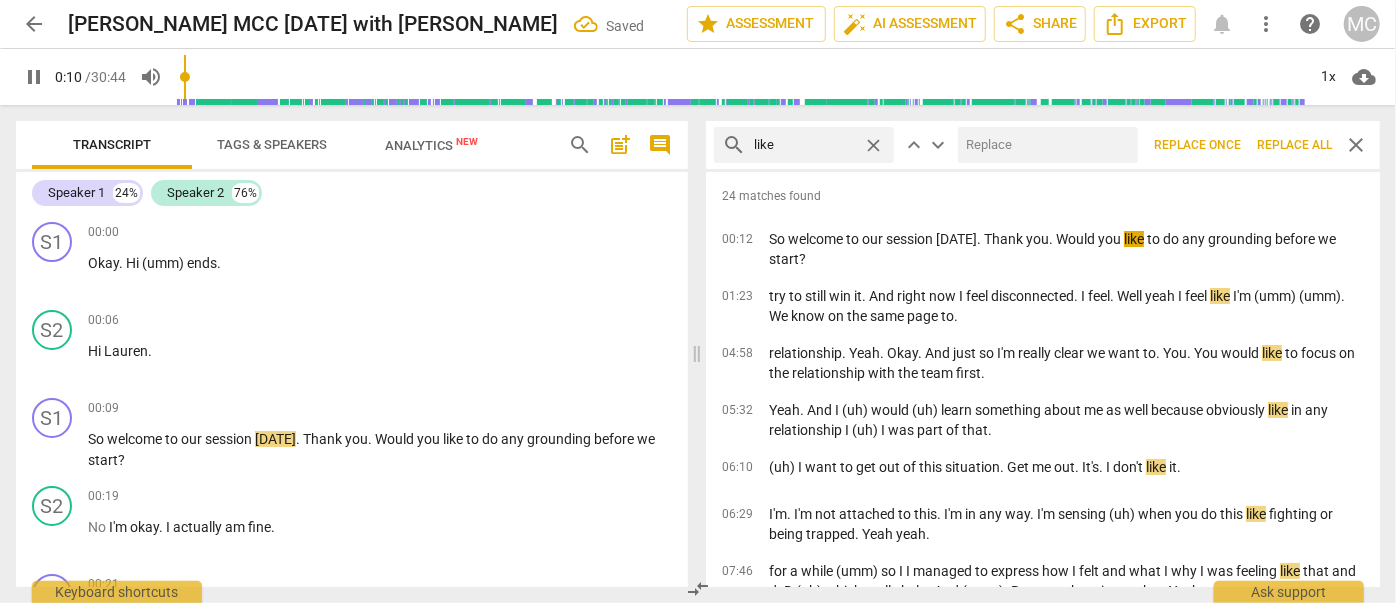 type on "11" 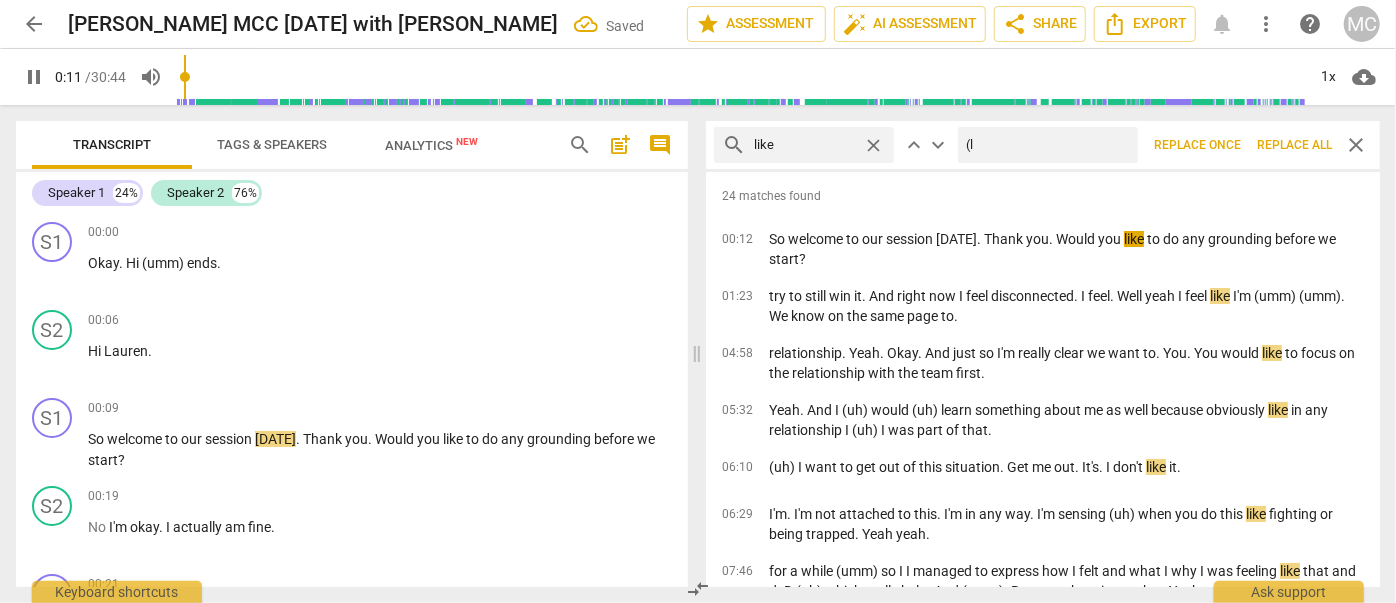 type on "(li" 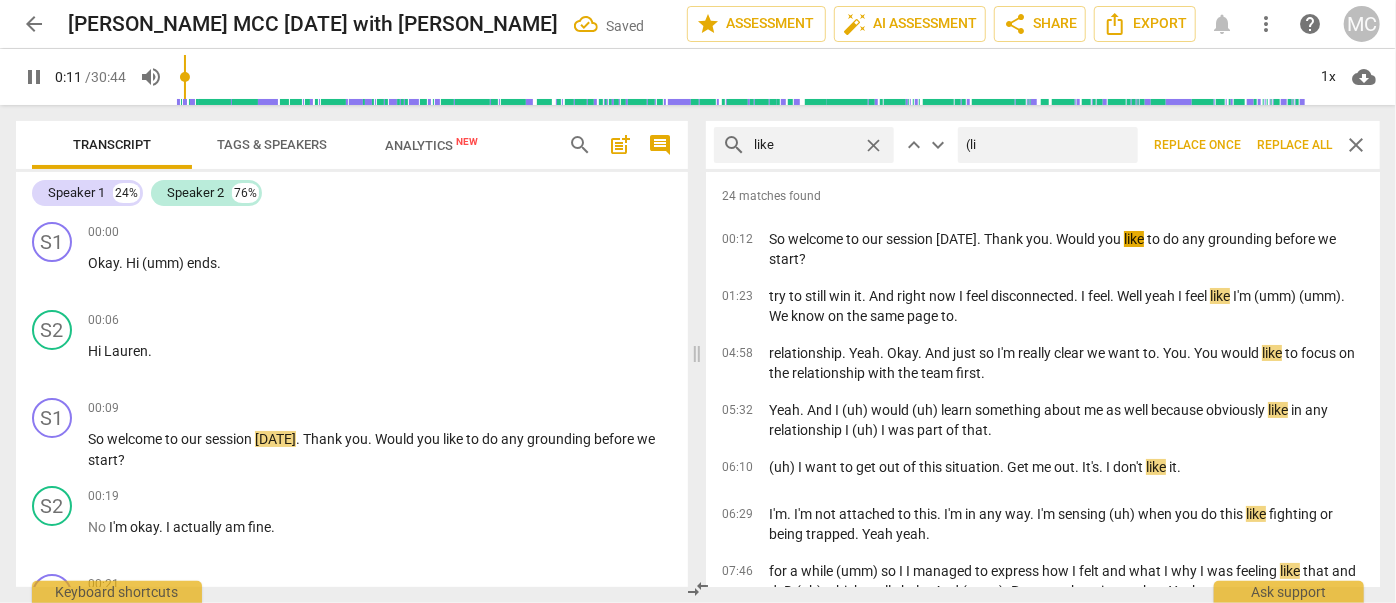 type on "11" 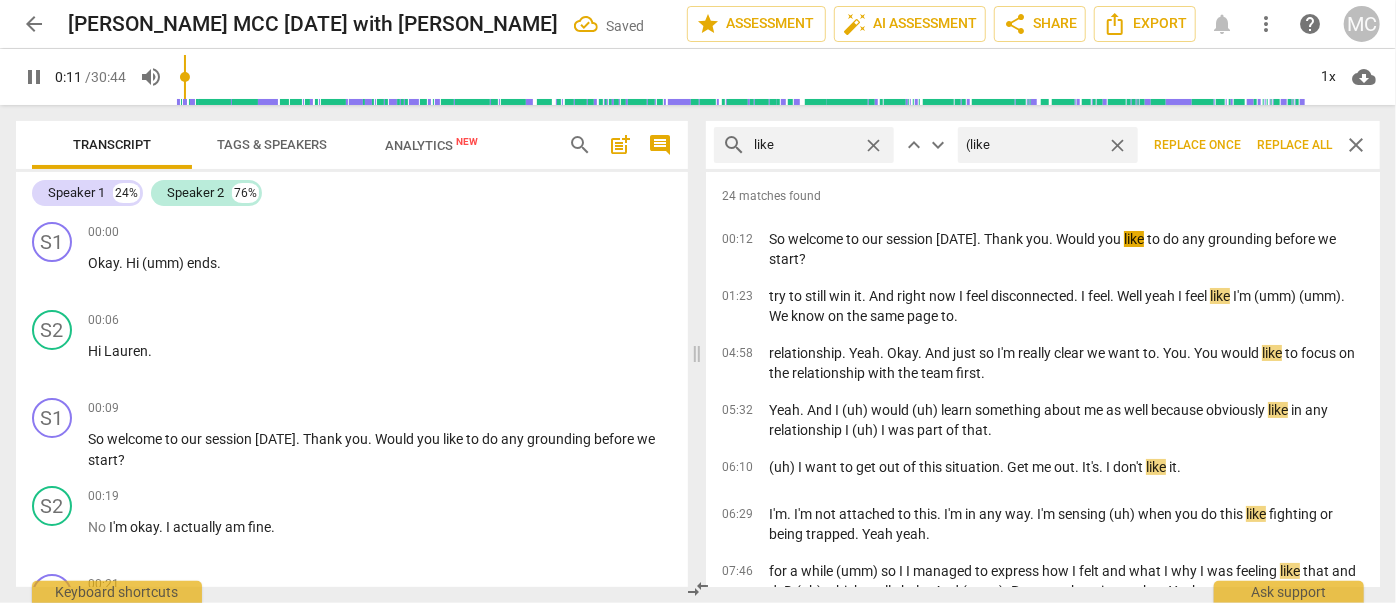 type on "(like)" 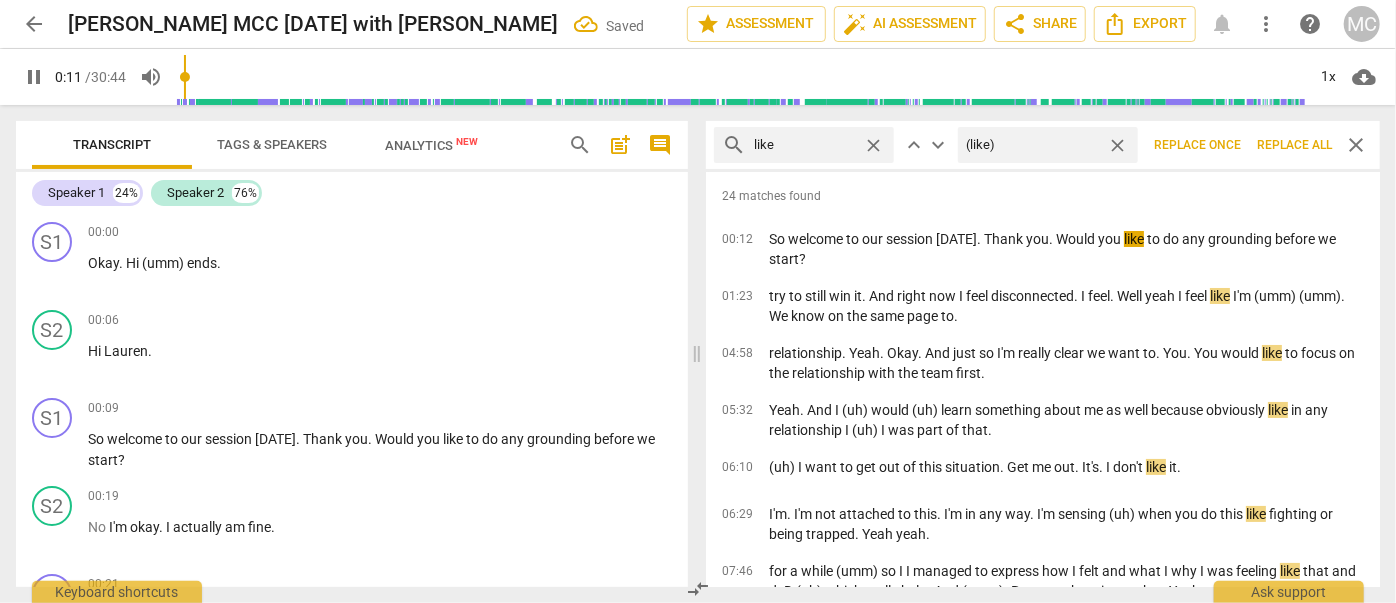 type on "12" 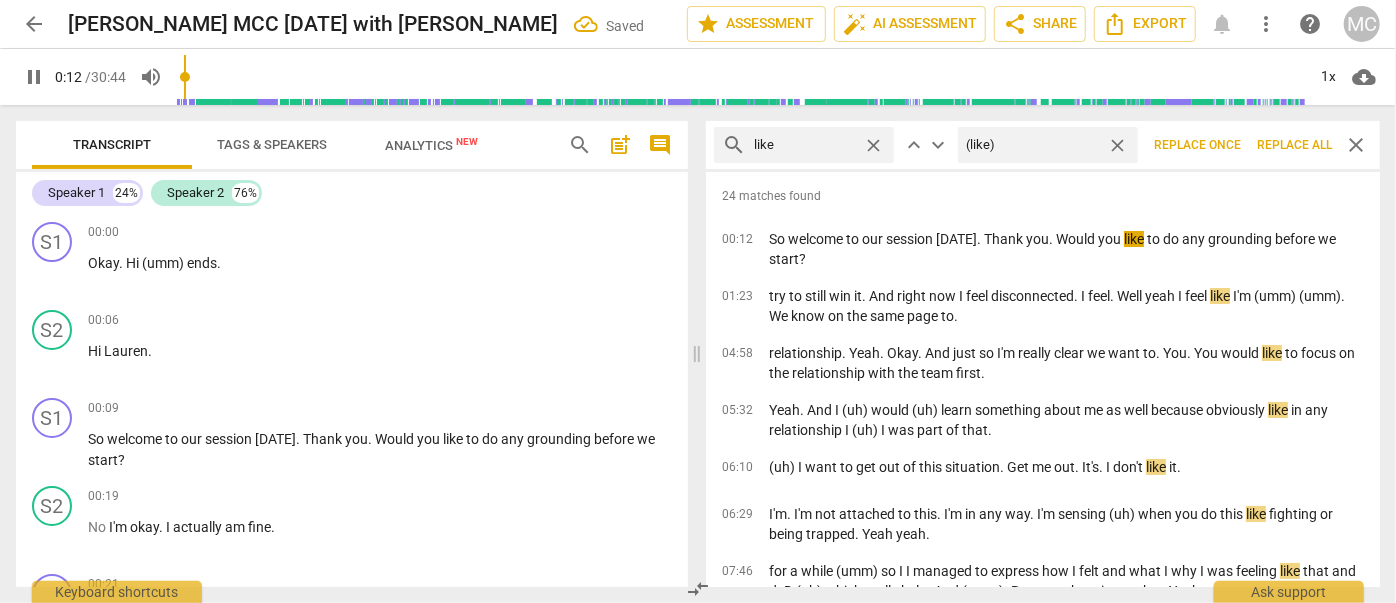 type on "(like)" 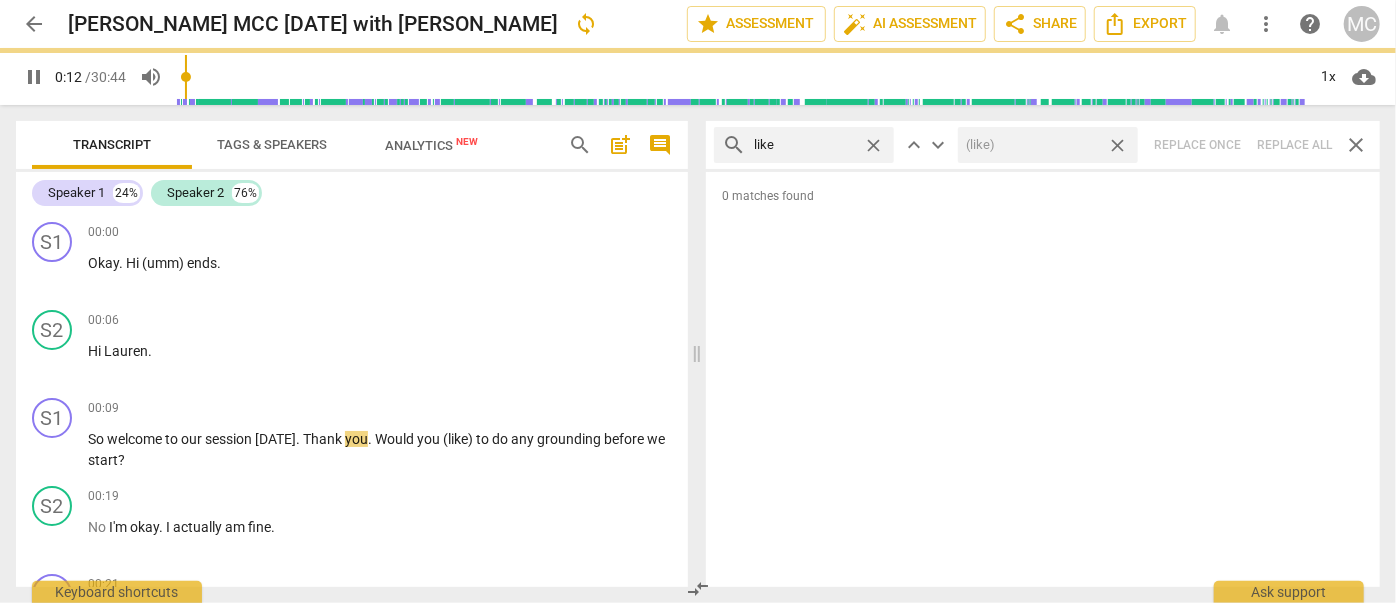 type on "13" 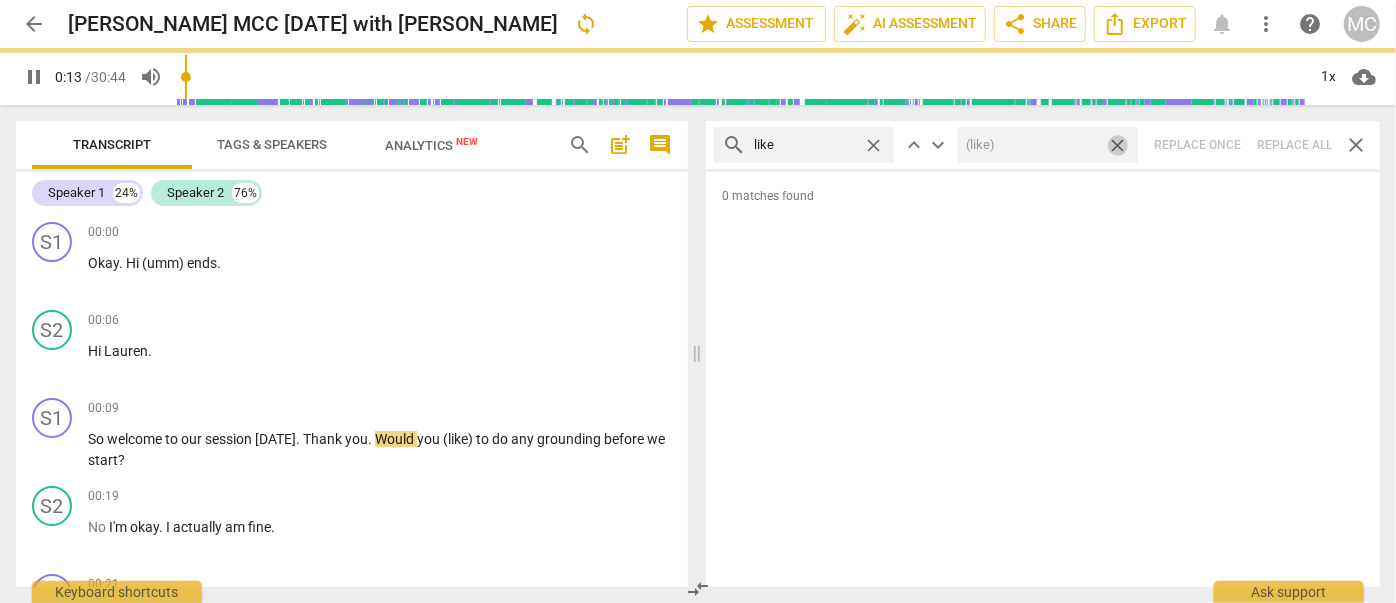 click on "close" at bounding box center [1117, 145] 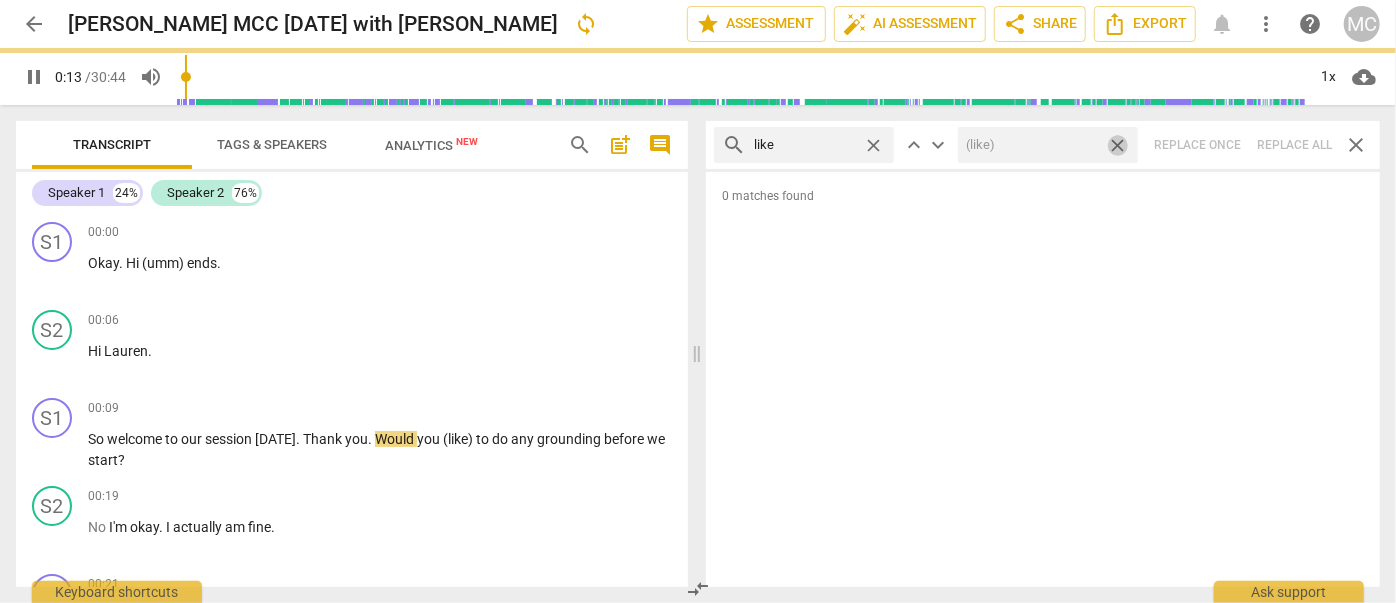 type 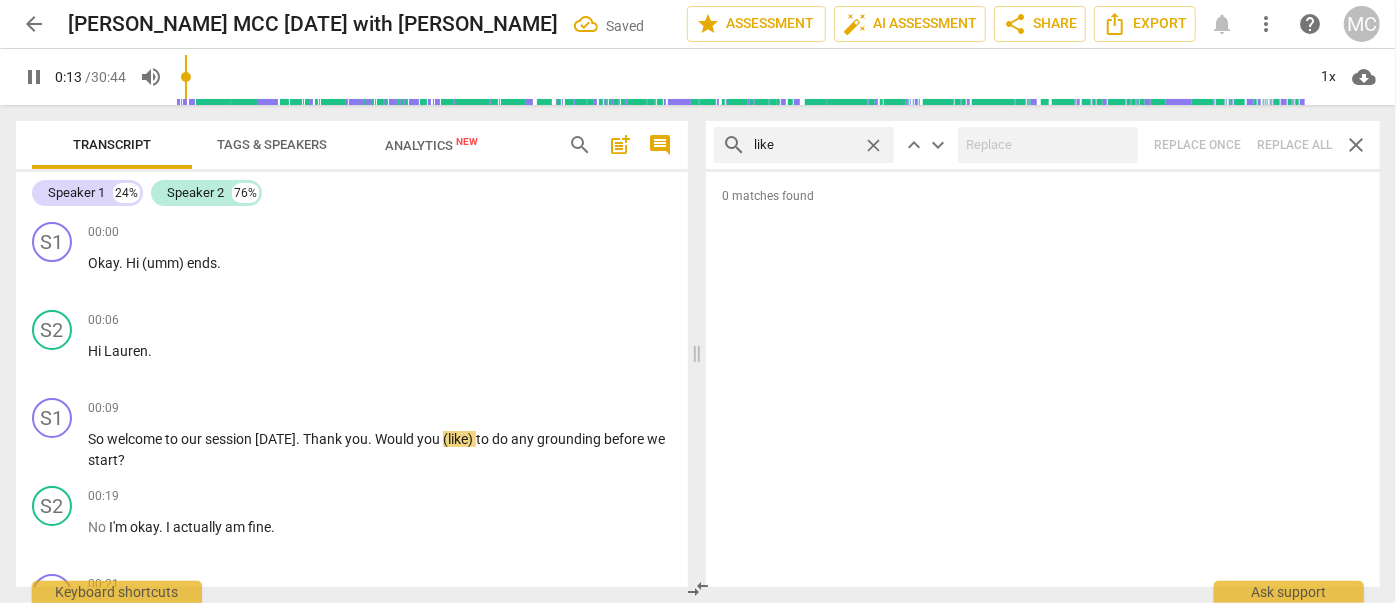 type on "14" 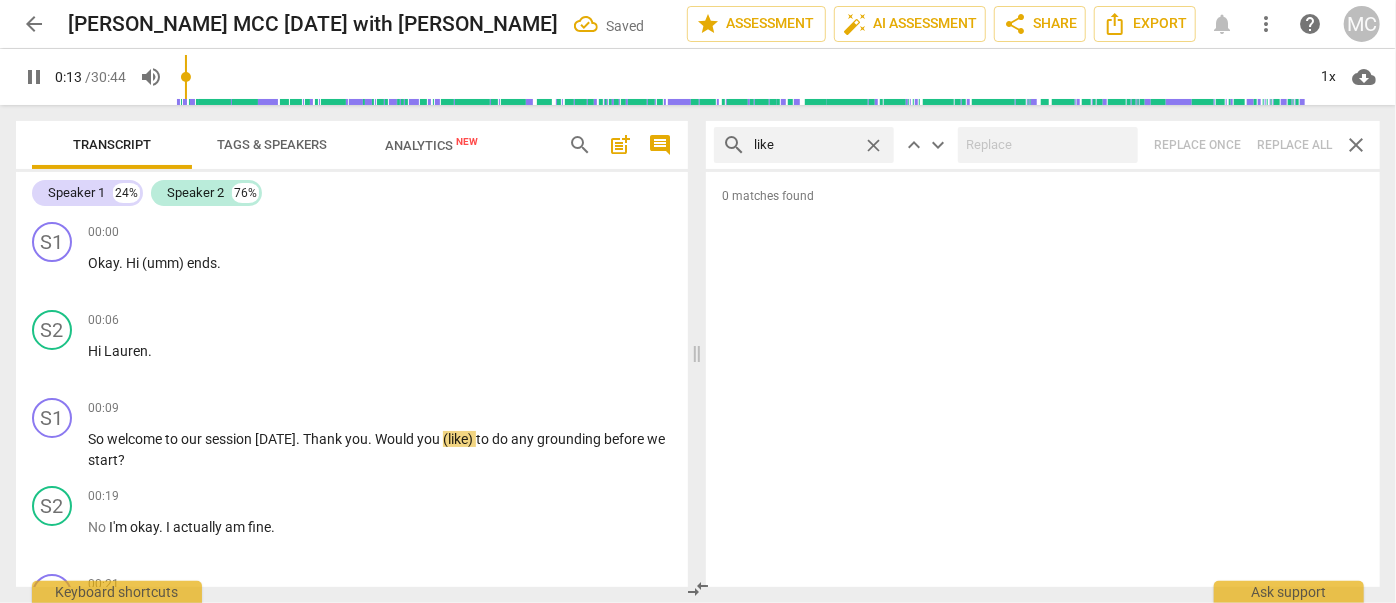 drag, startPoint x: 874, startPoint y: 143, endPoint x: 856, endPoint y: 142, distance: 18.027756 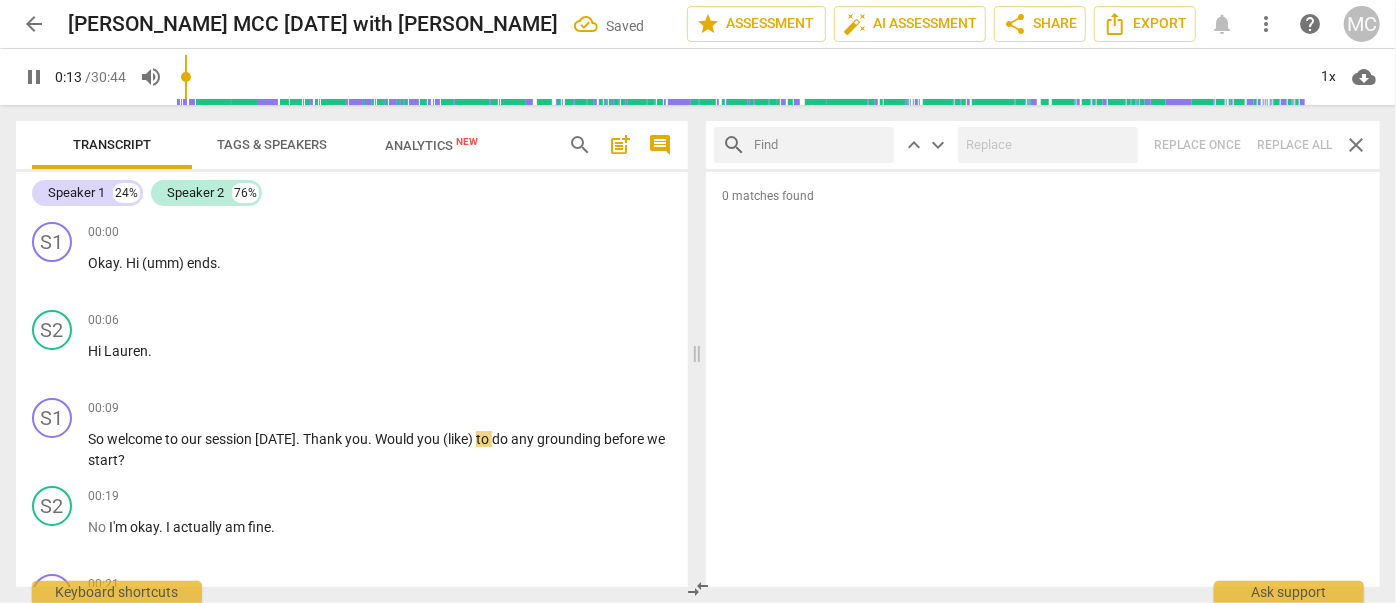 click at bounding box center (820, 145) 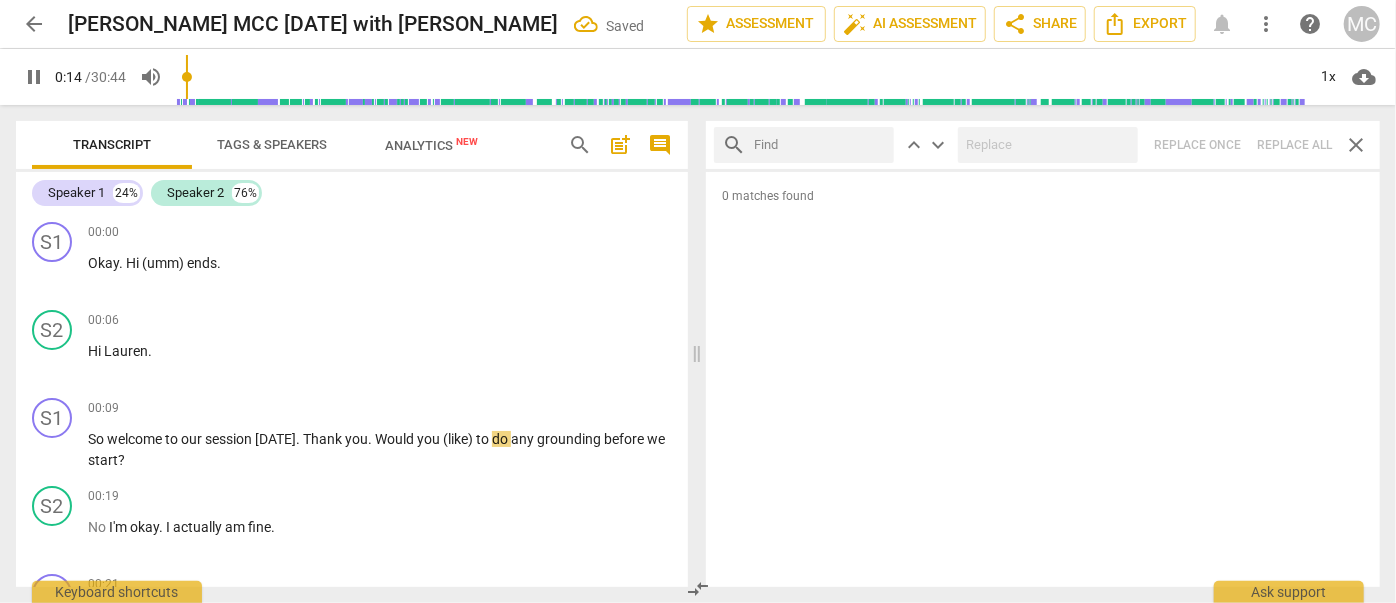 type on "14" 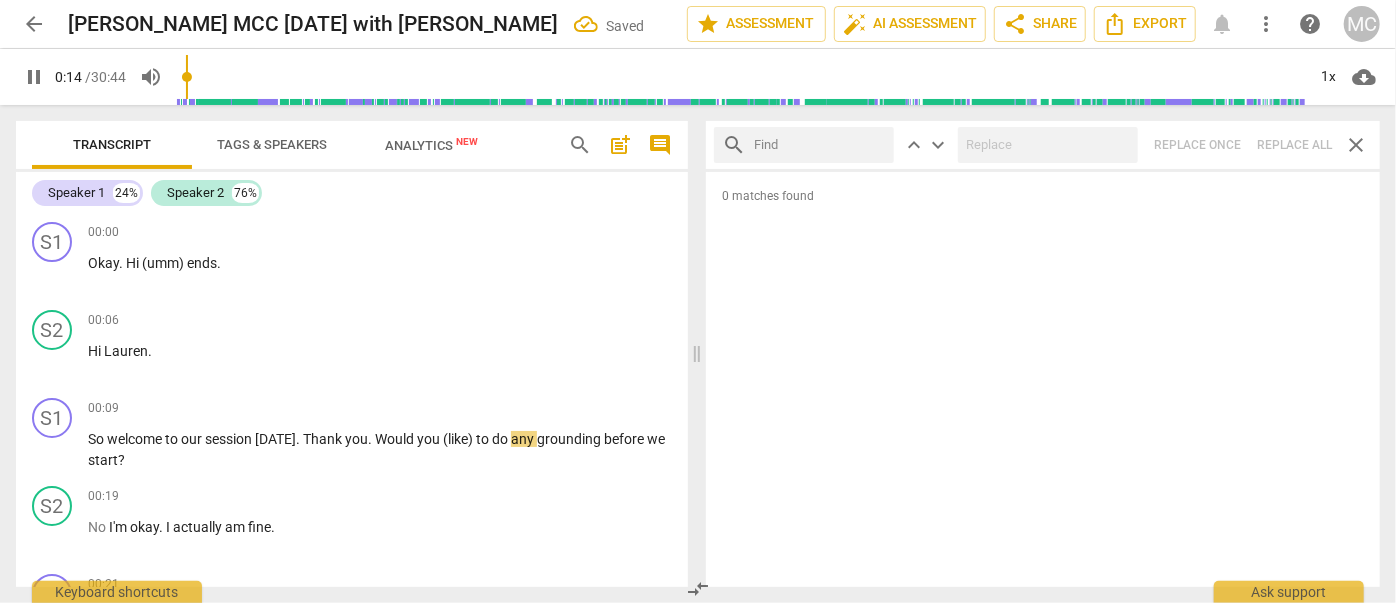 type on "j" 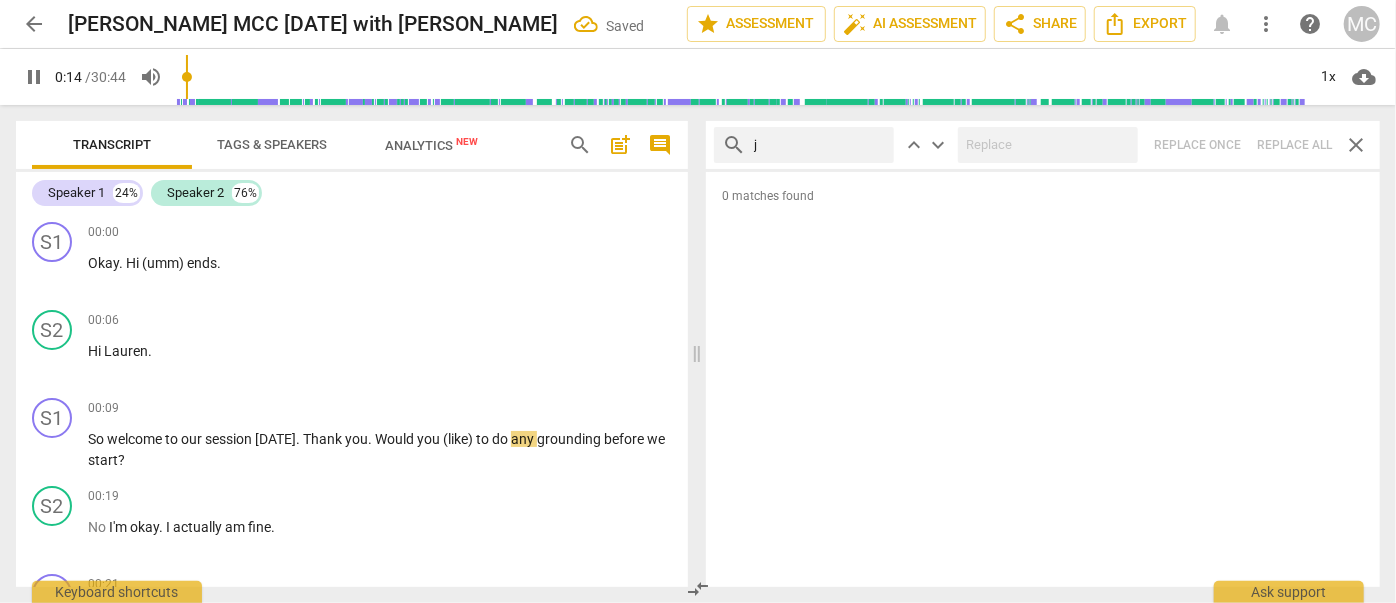 type on "15" 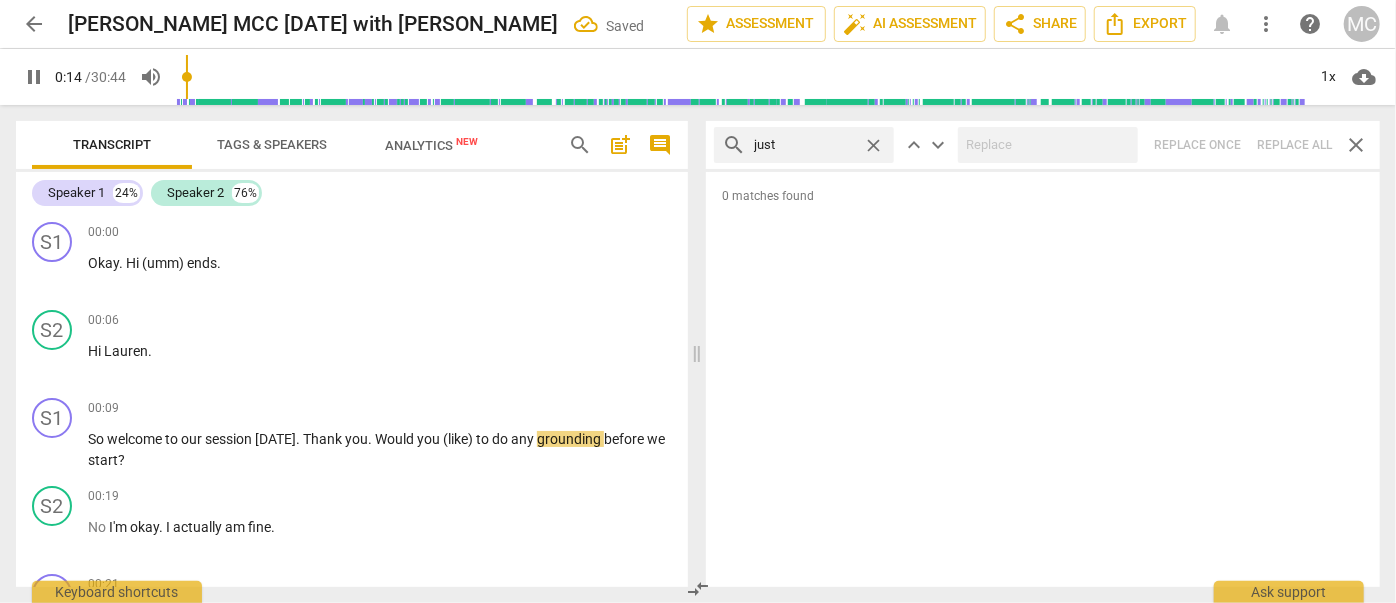type on "just" 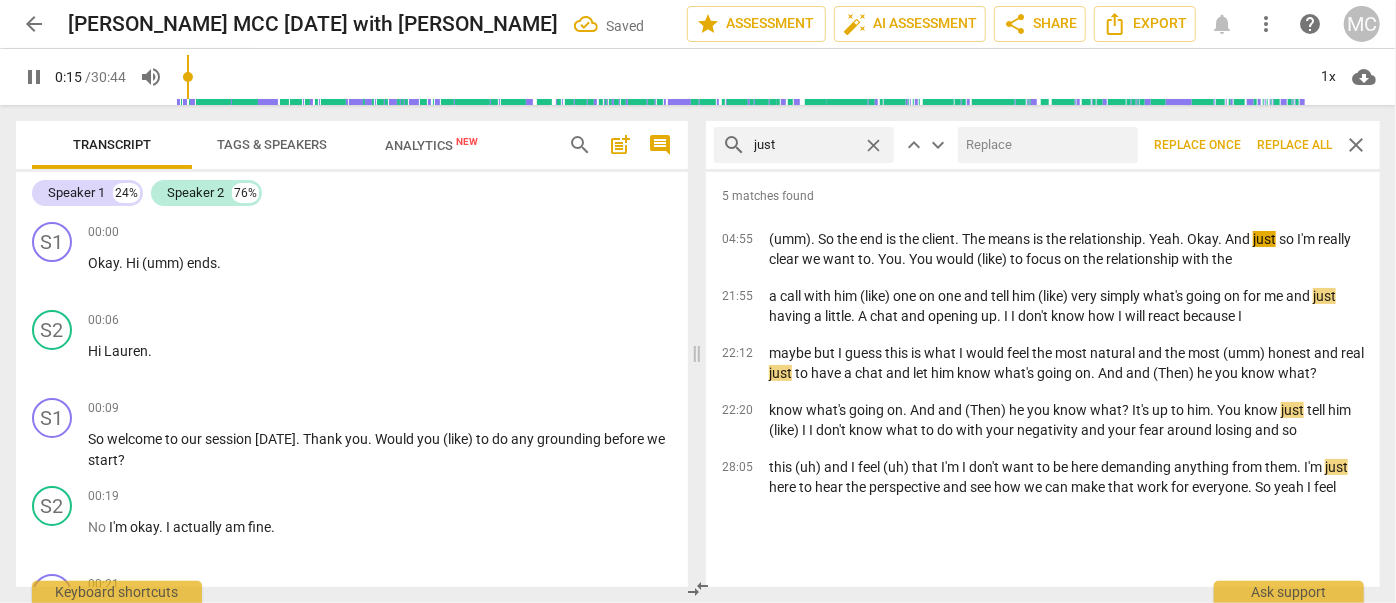 click at bounding box center (1044, 145) 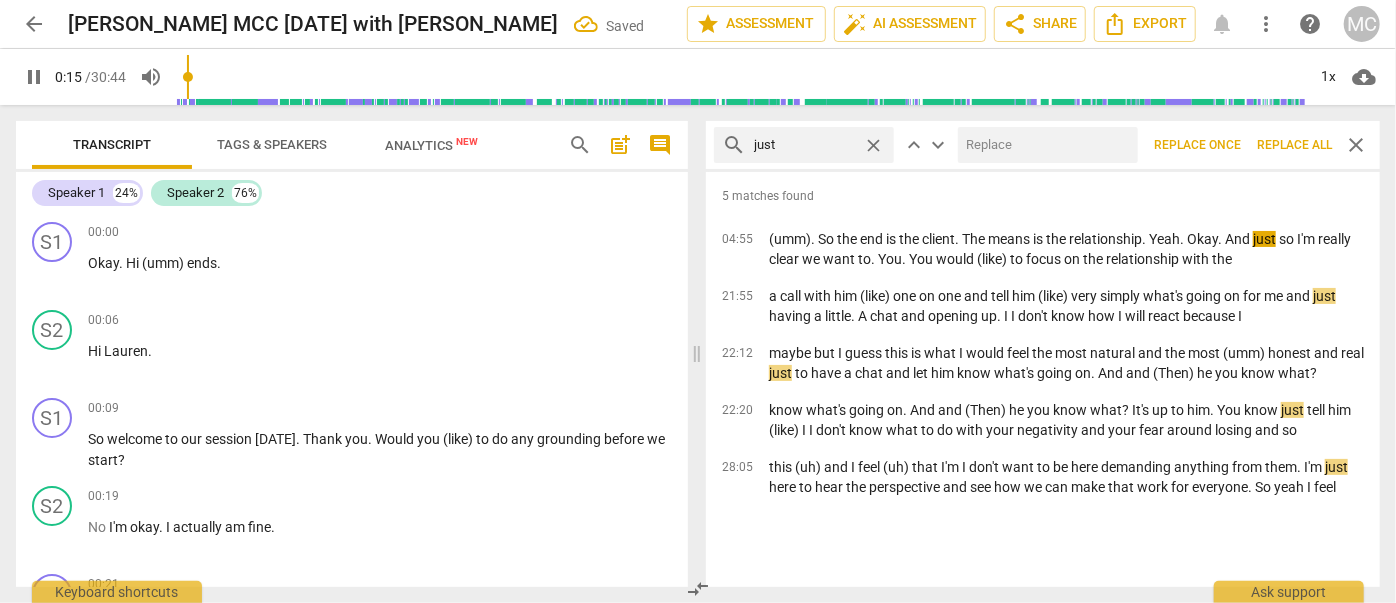 type on "16" 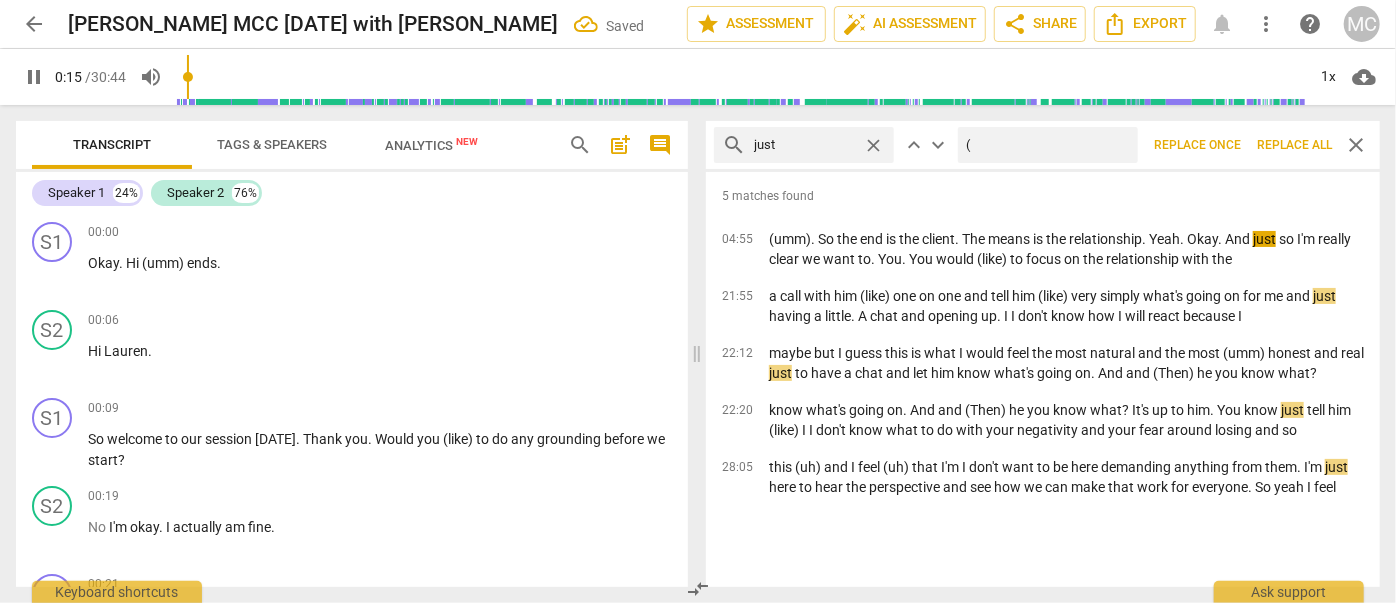 type on "16" 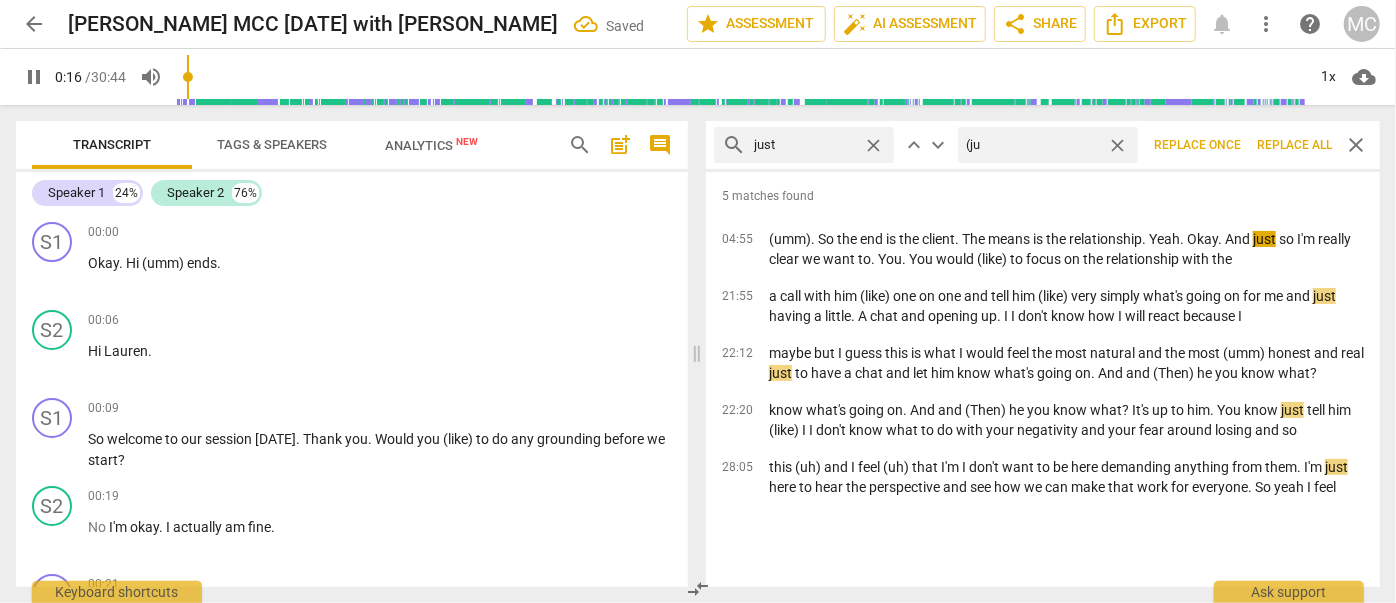 type on "(jus" 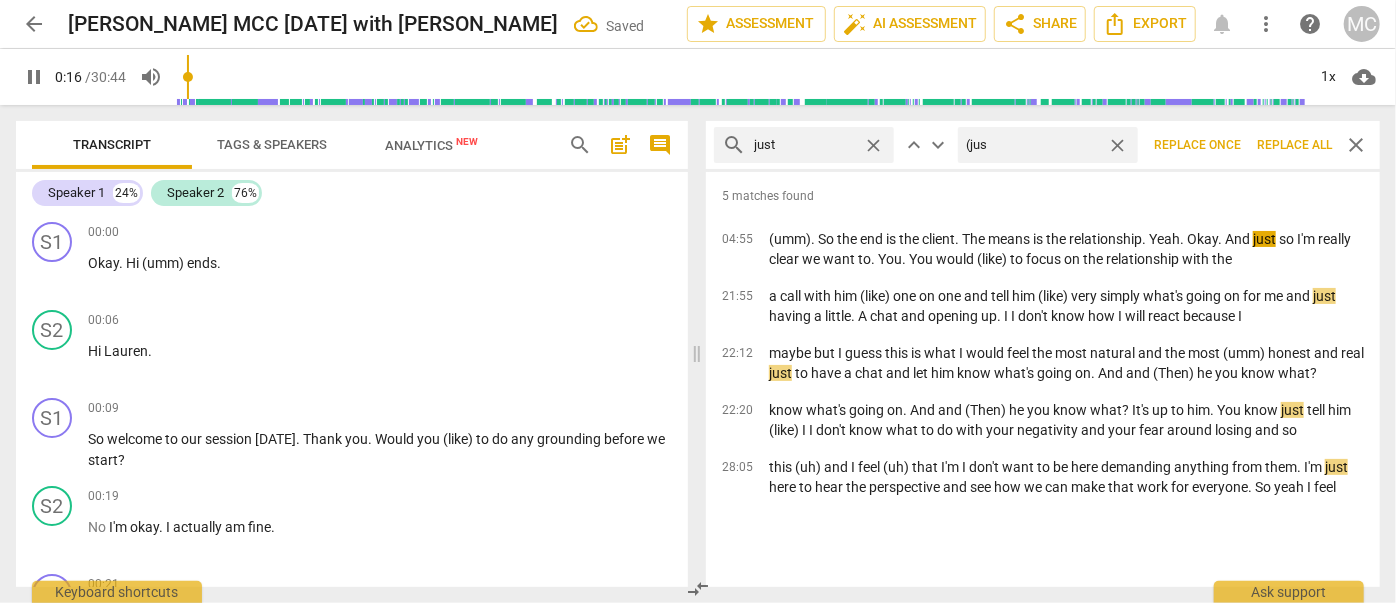 type on "17" 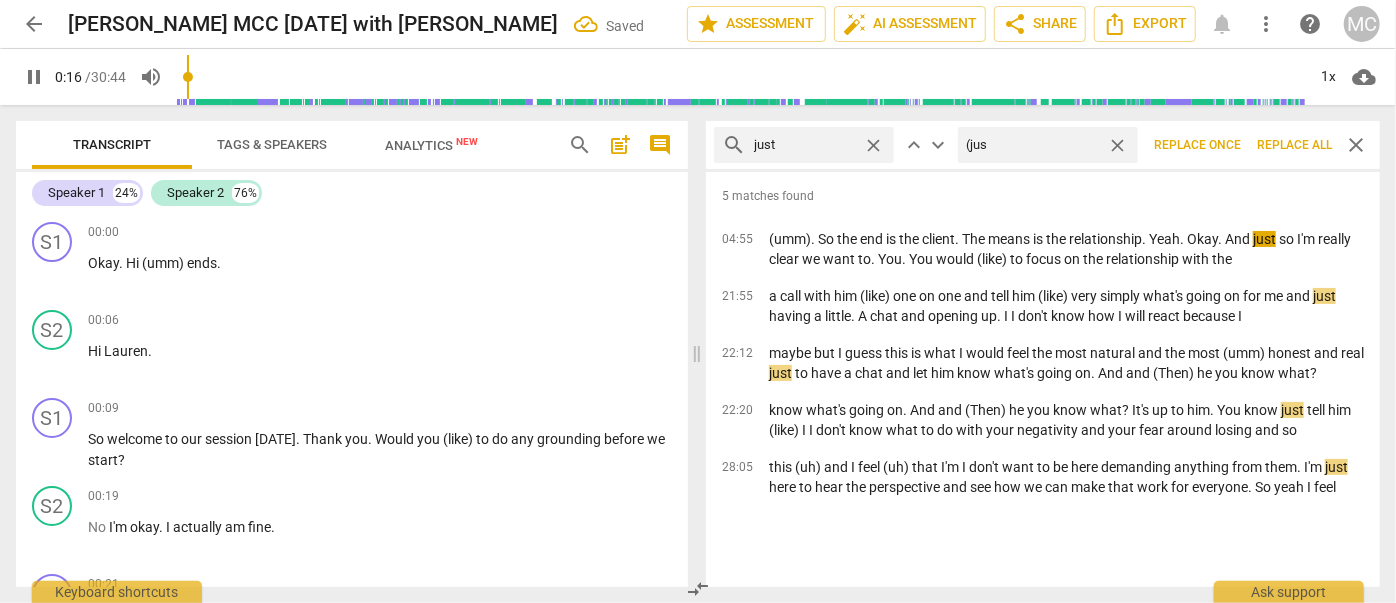 type on "(just" 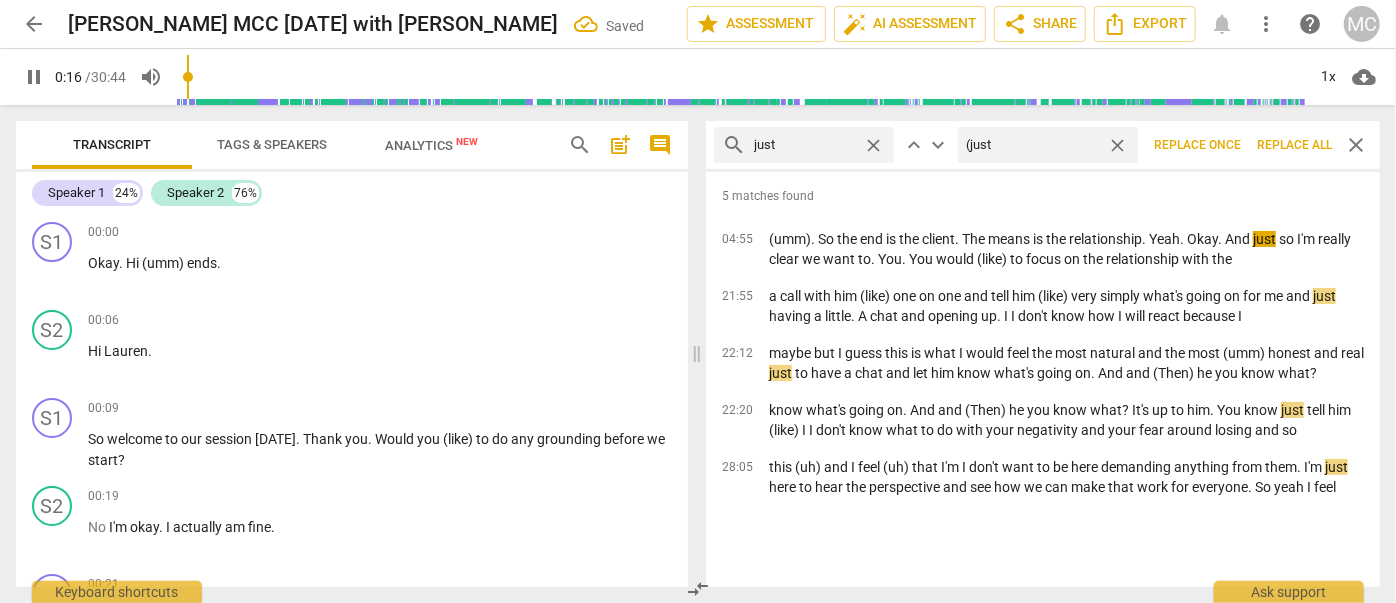 type on "17" 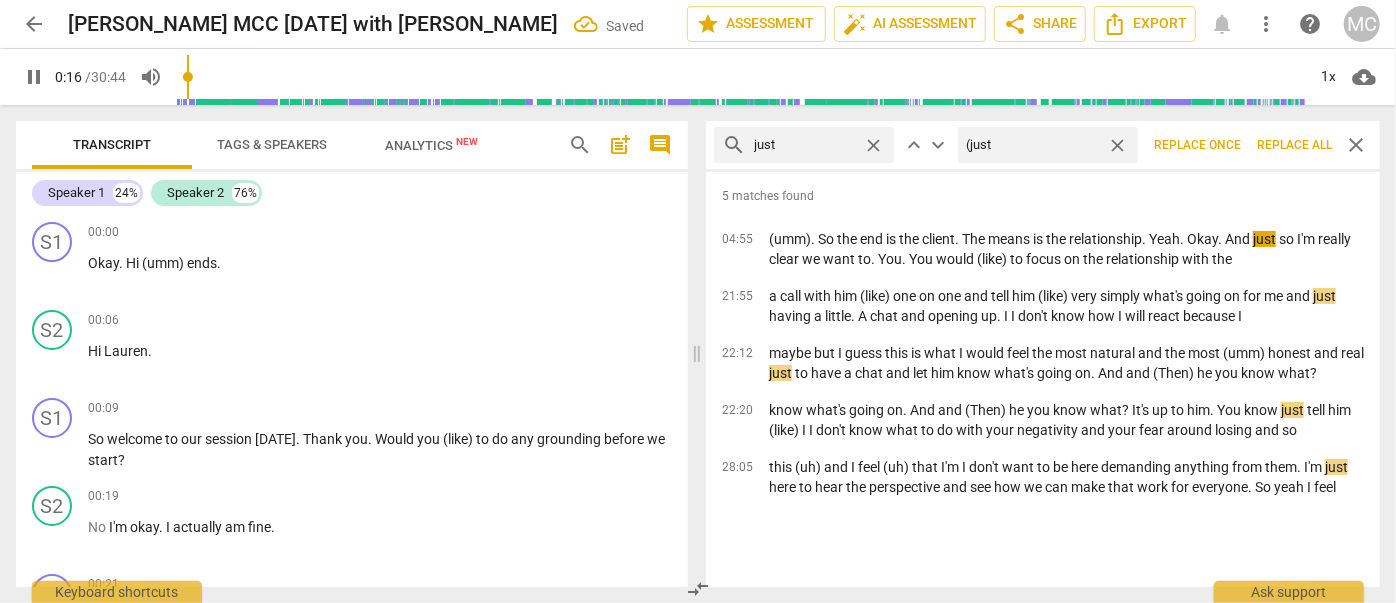 type on "(just)" 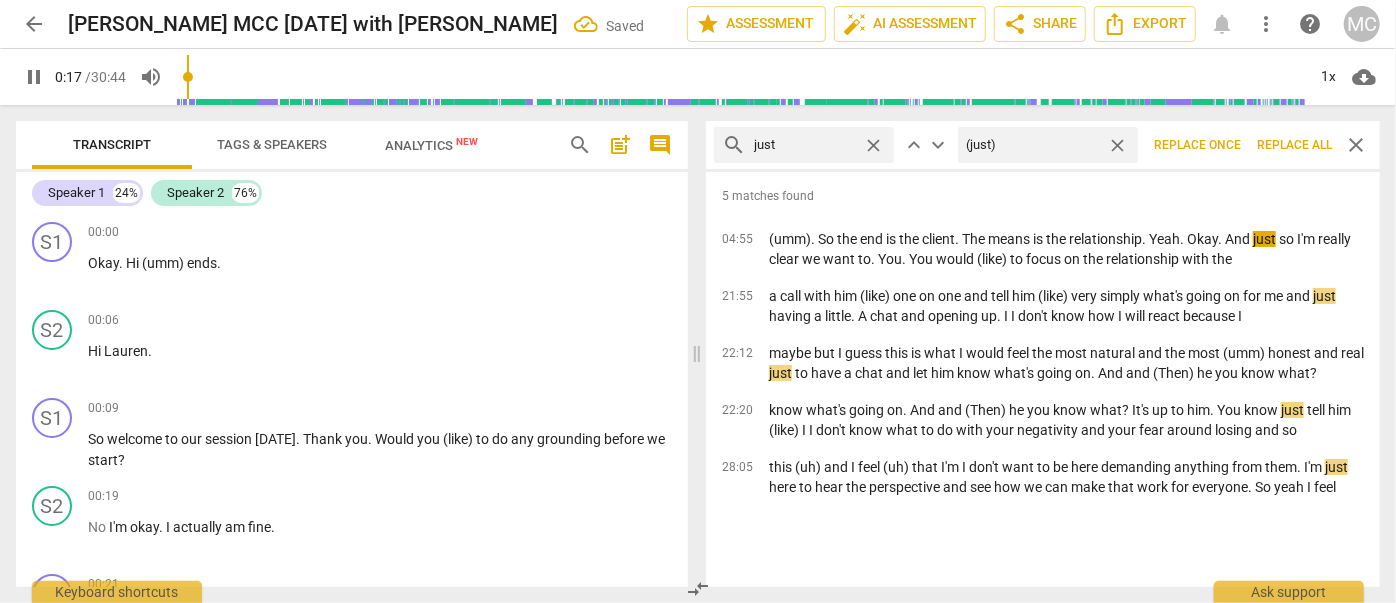 type on "17" 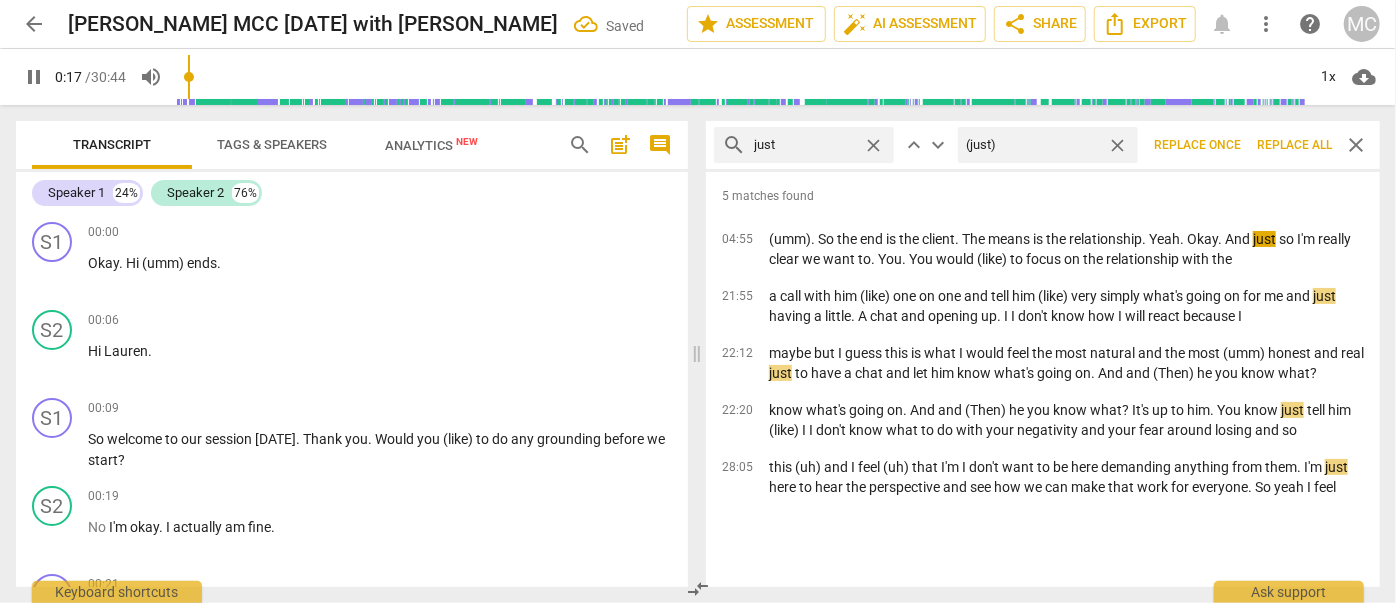 type on "(just)" 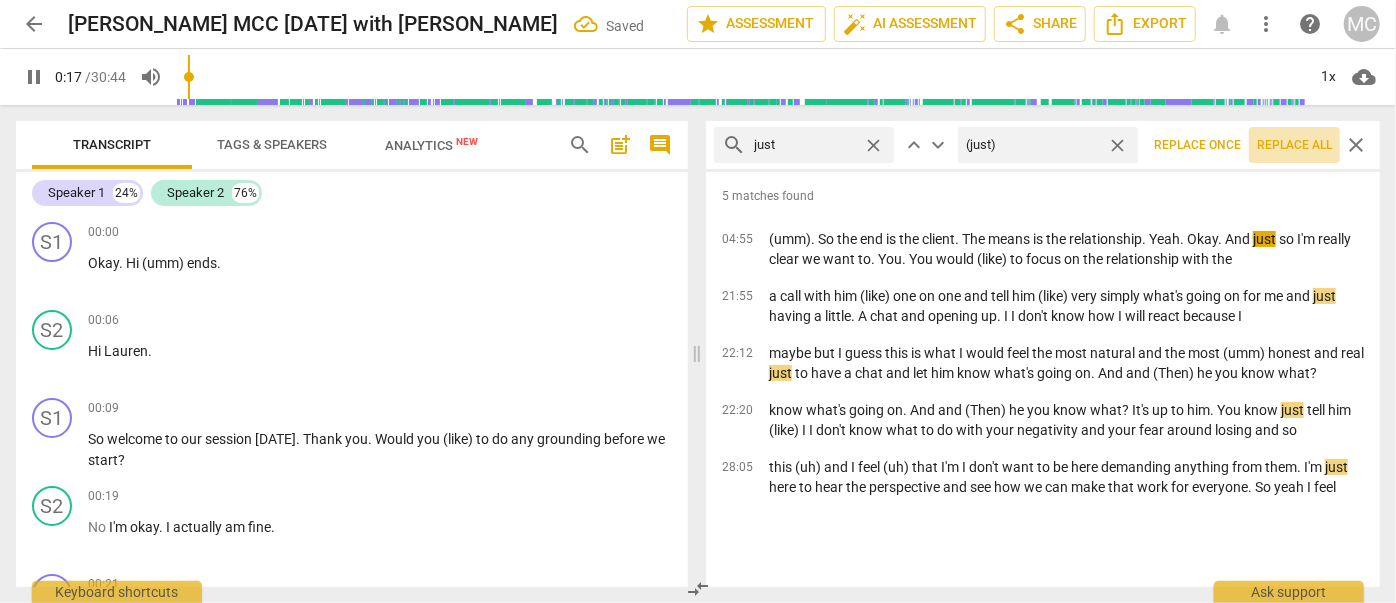 click on "Replace all" at bounding box center [1294, 145] 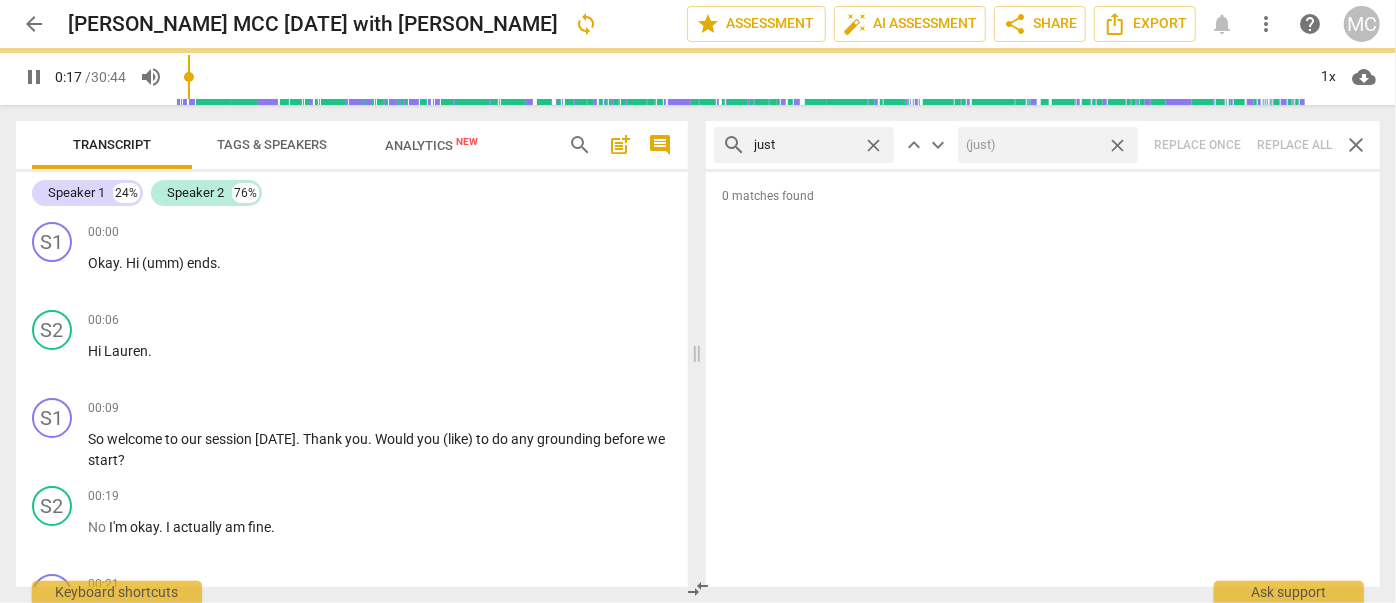 type on "18" 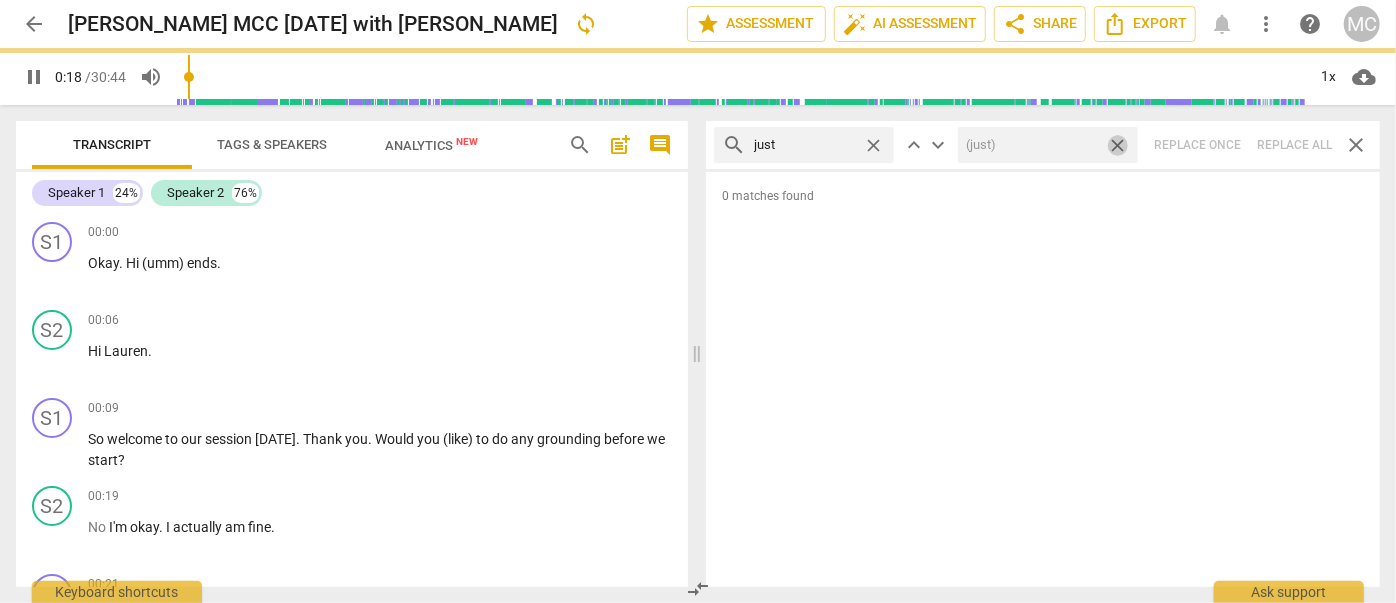 click on "close" at bounding box center [1117, 145] 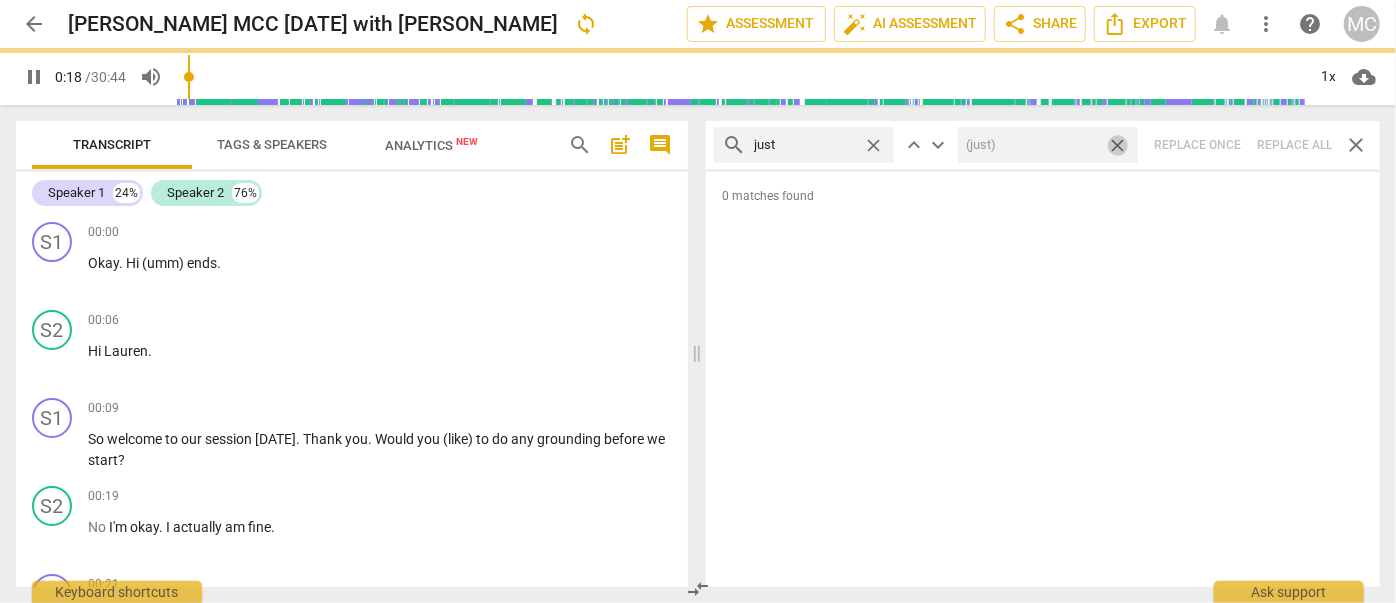 type 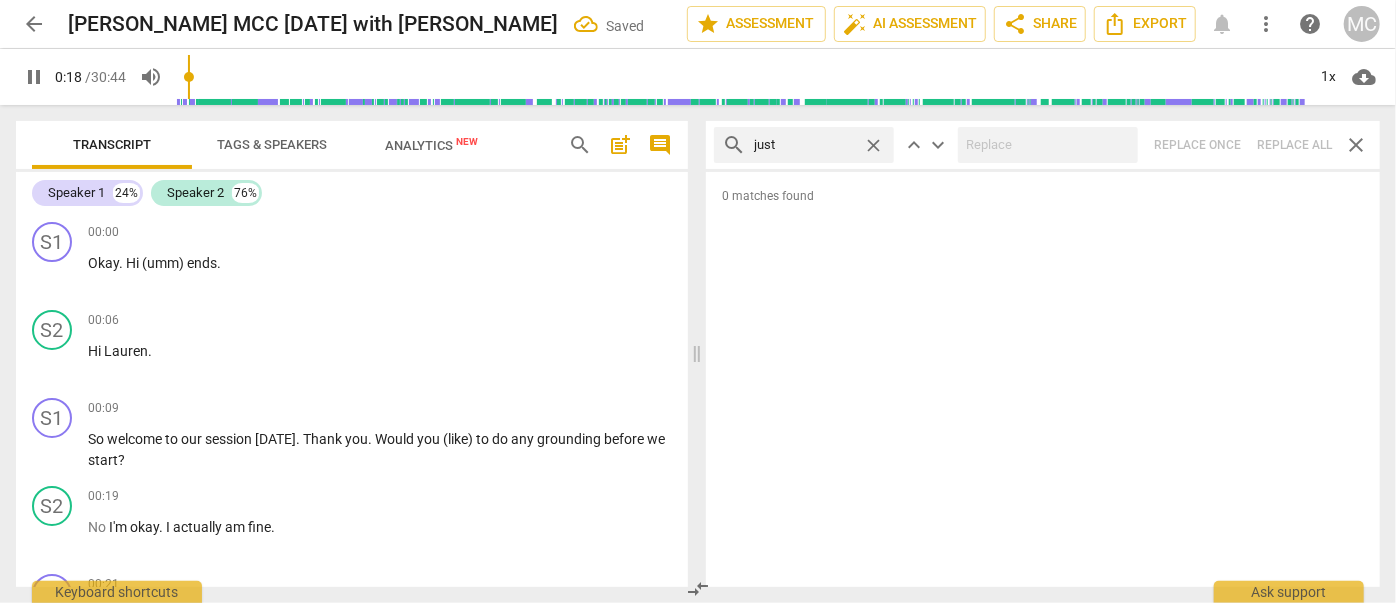 type on "19" 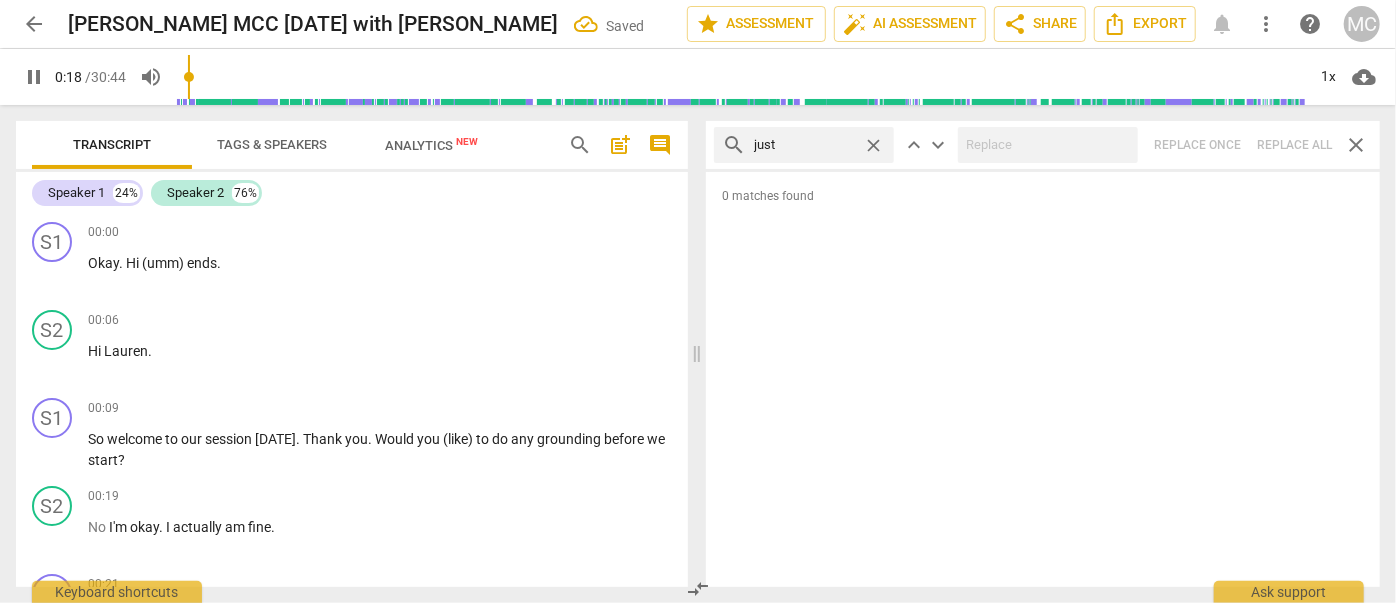 click on "close" at bounding box center [873, 145] 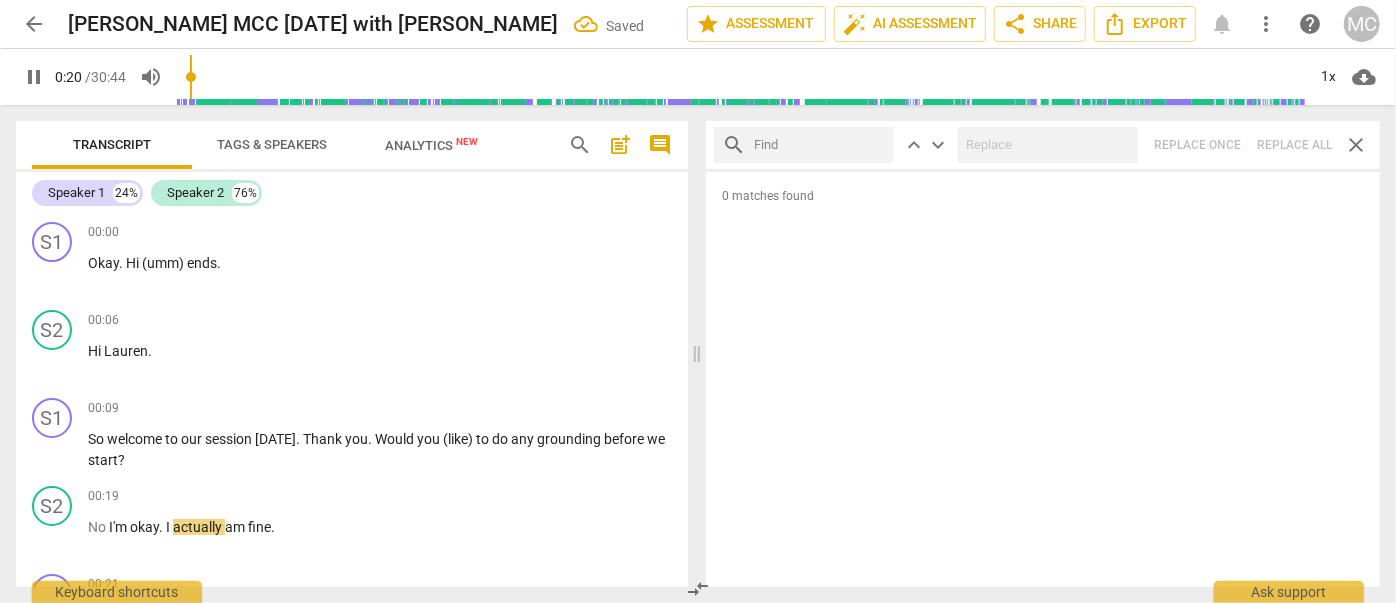 click at bounding box center (820, 145) 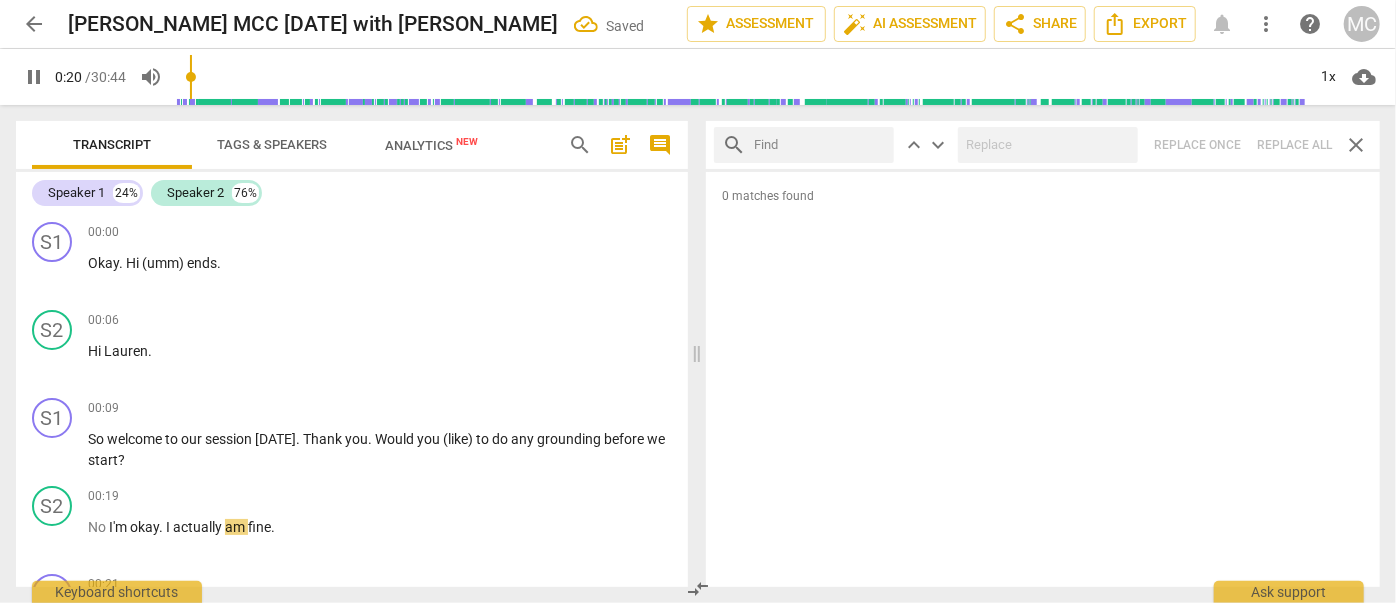 type on "21" 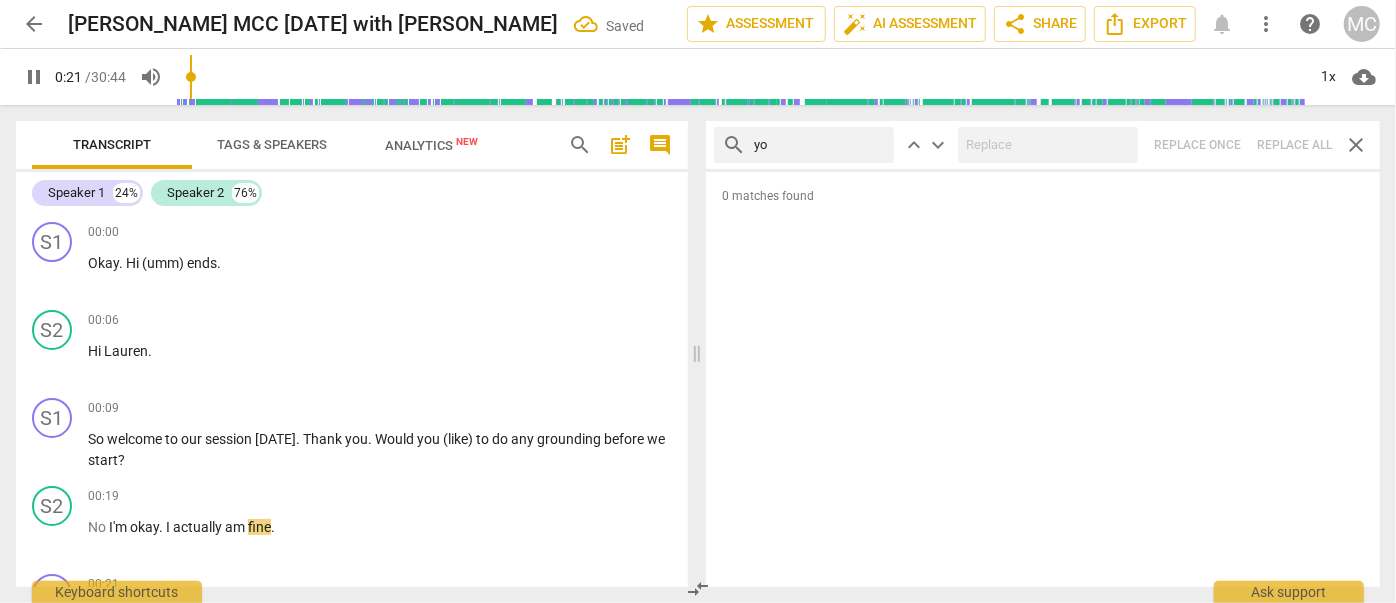 type on "you" 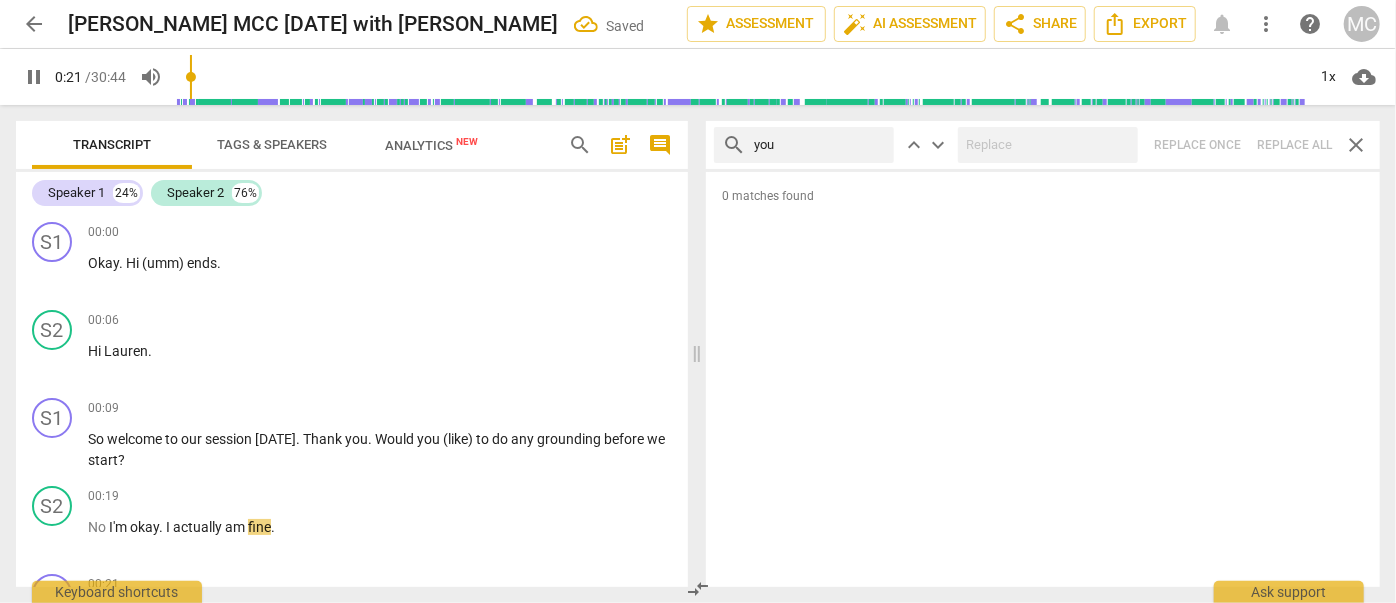 type on "21" 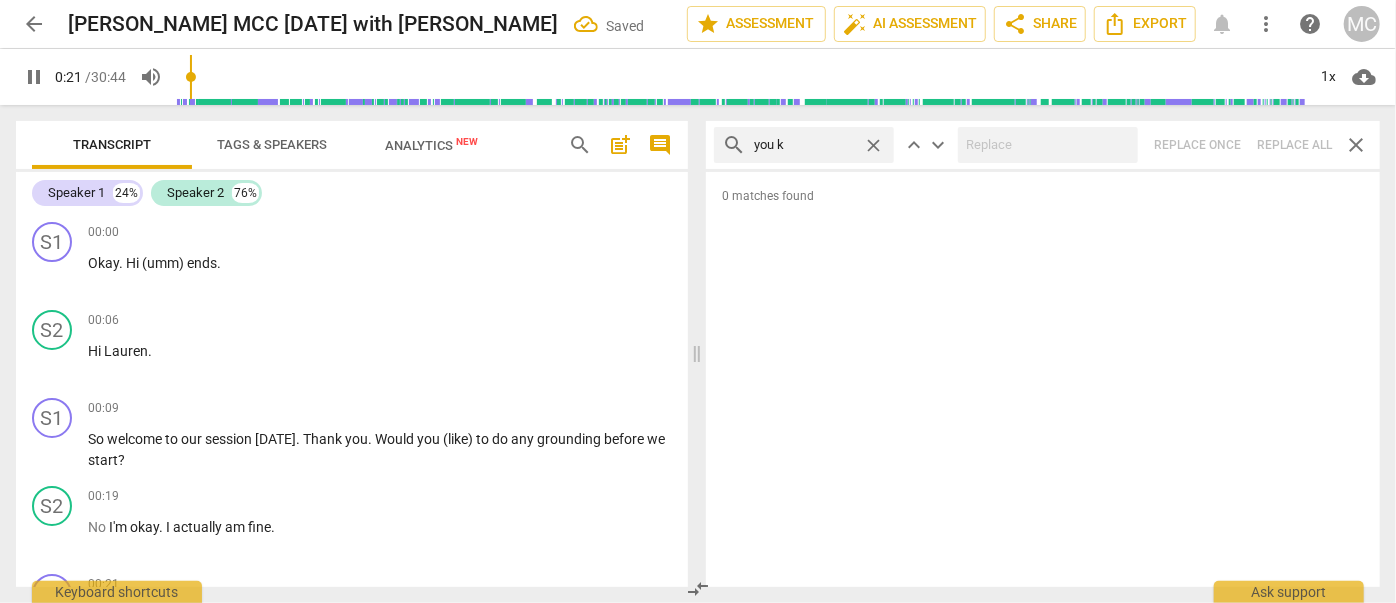 type on "you kn" 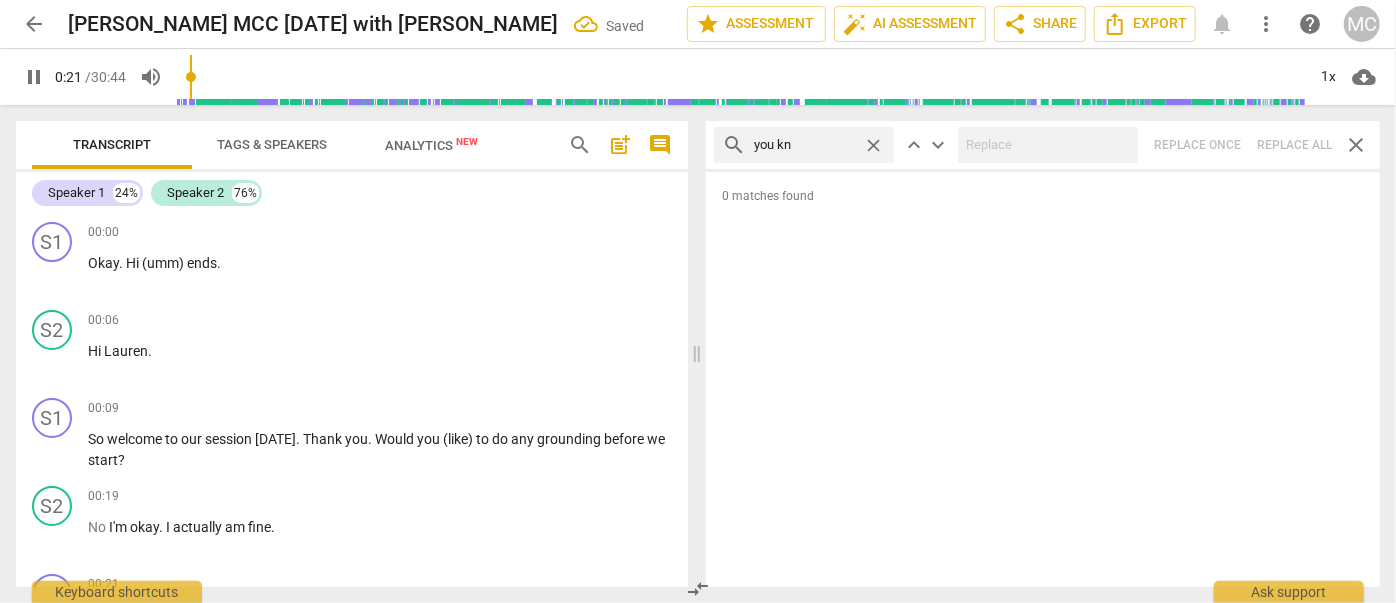 type on "22" 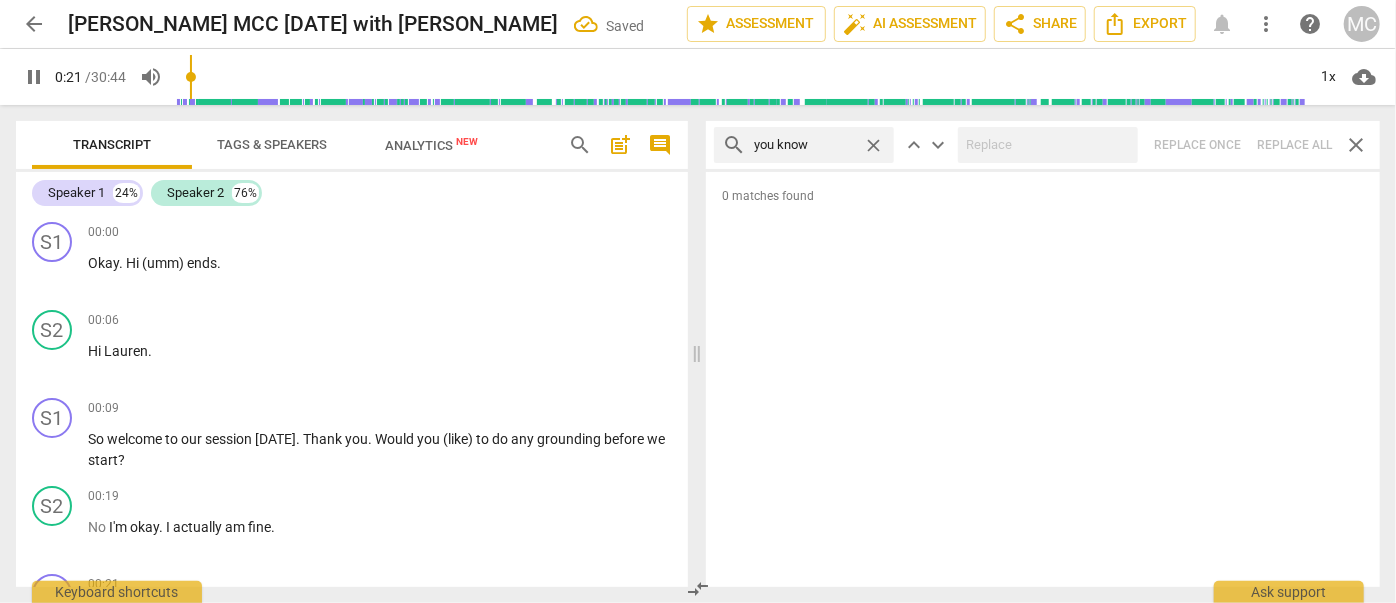 type on "you know" 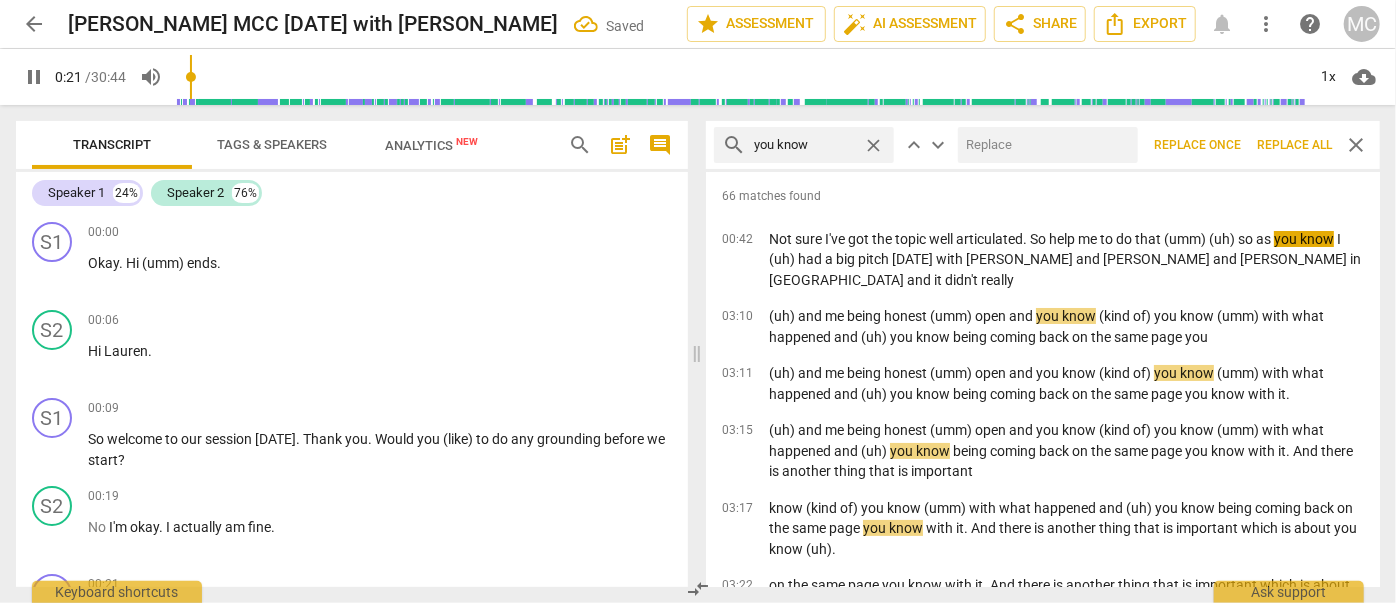 scroll, scrollTop: 389, scrollLeft: 0, axis: vertical 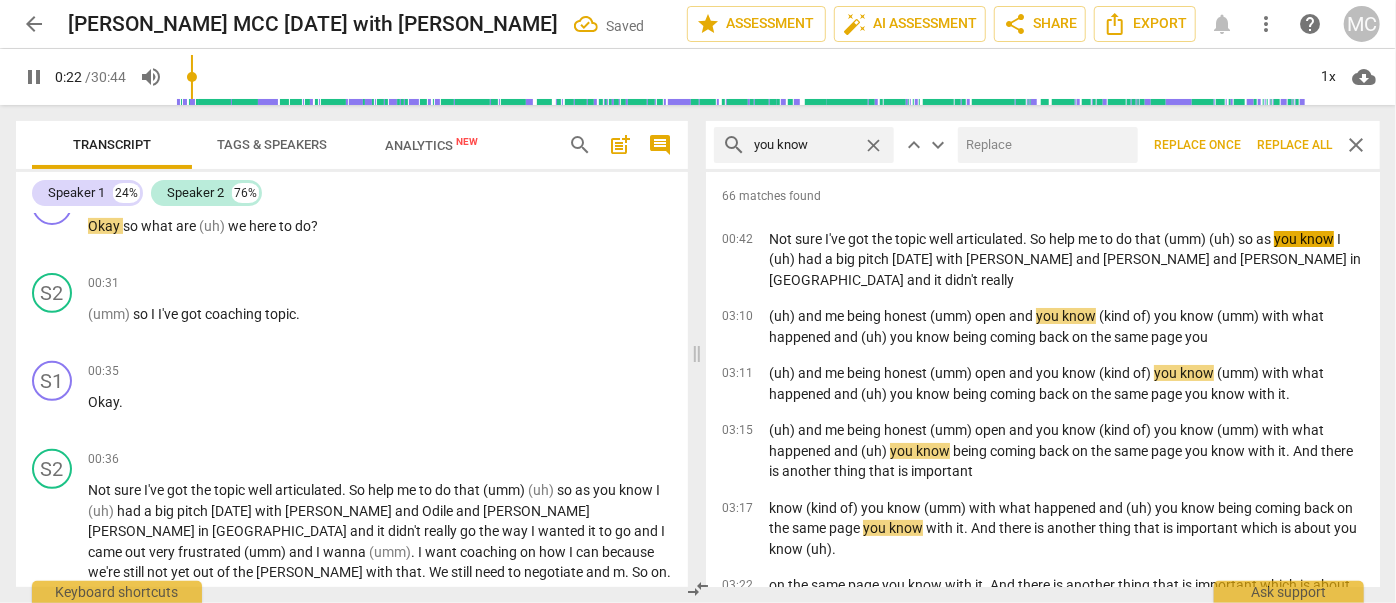 click at bounding box center [1044, 145] 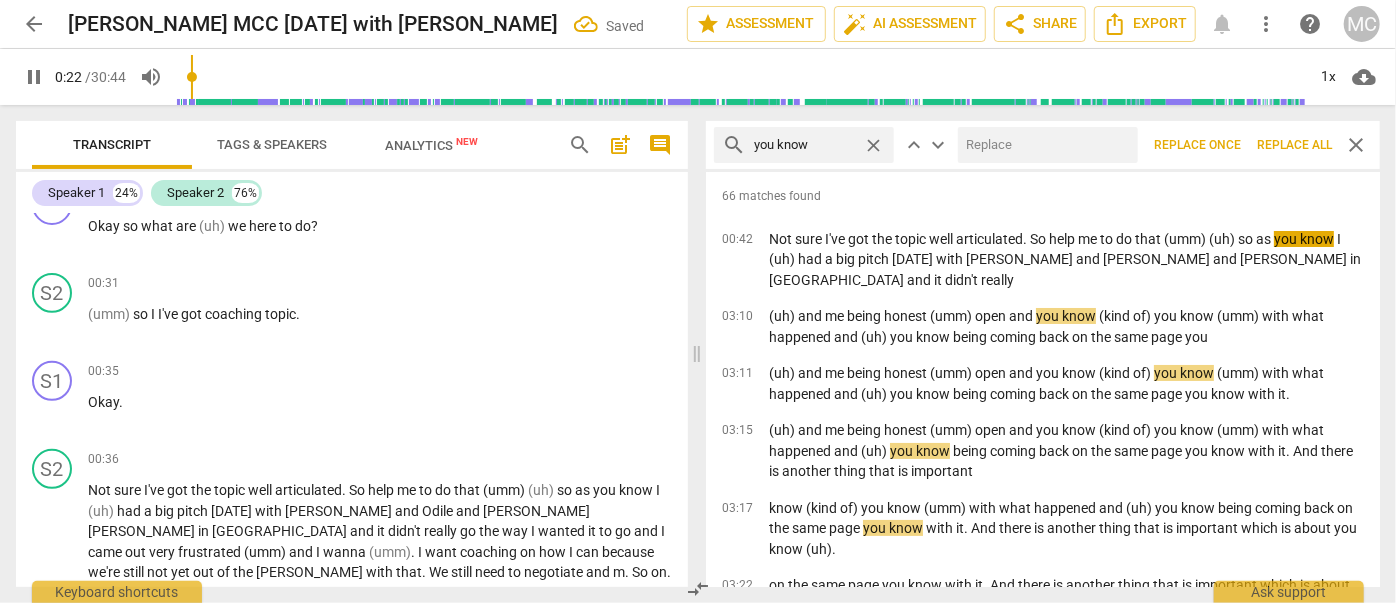 type on "23" 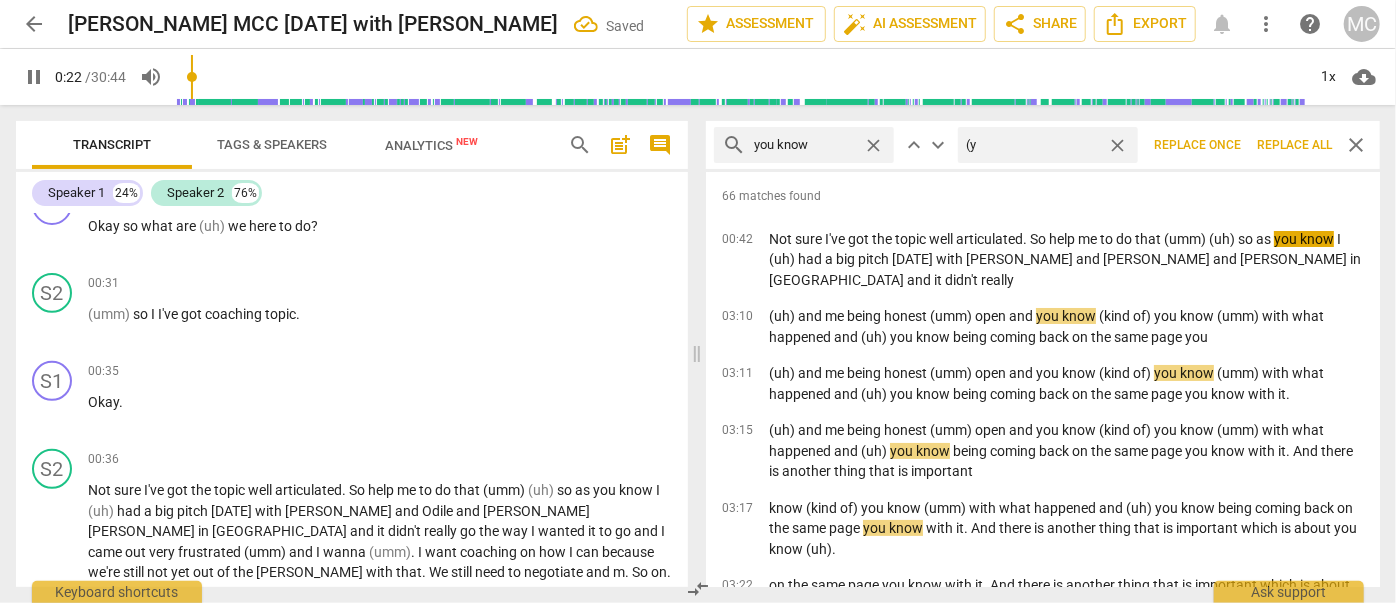 type on "(yo" 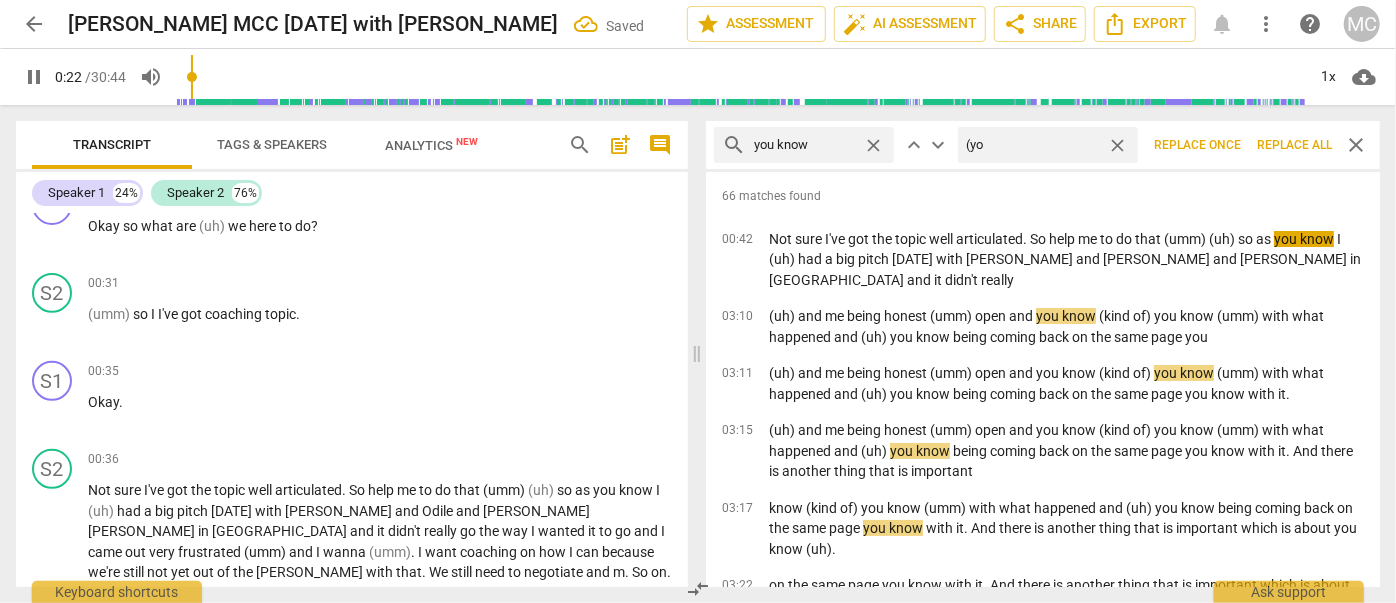 type on "23" 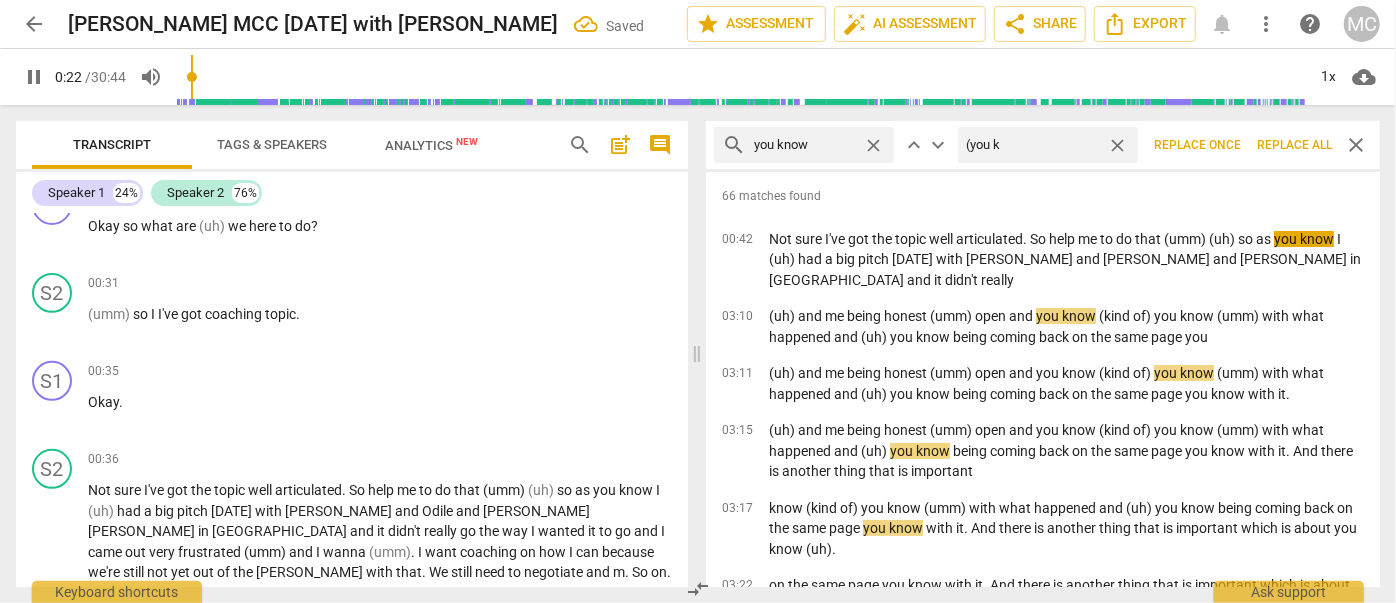 type on "(you kn" 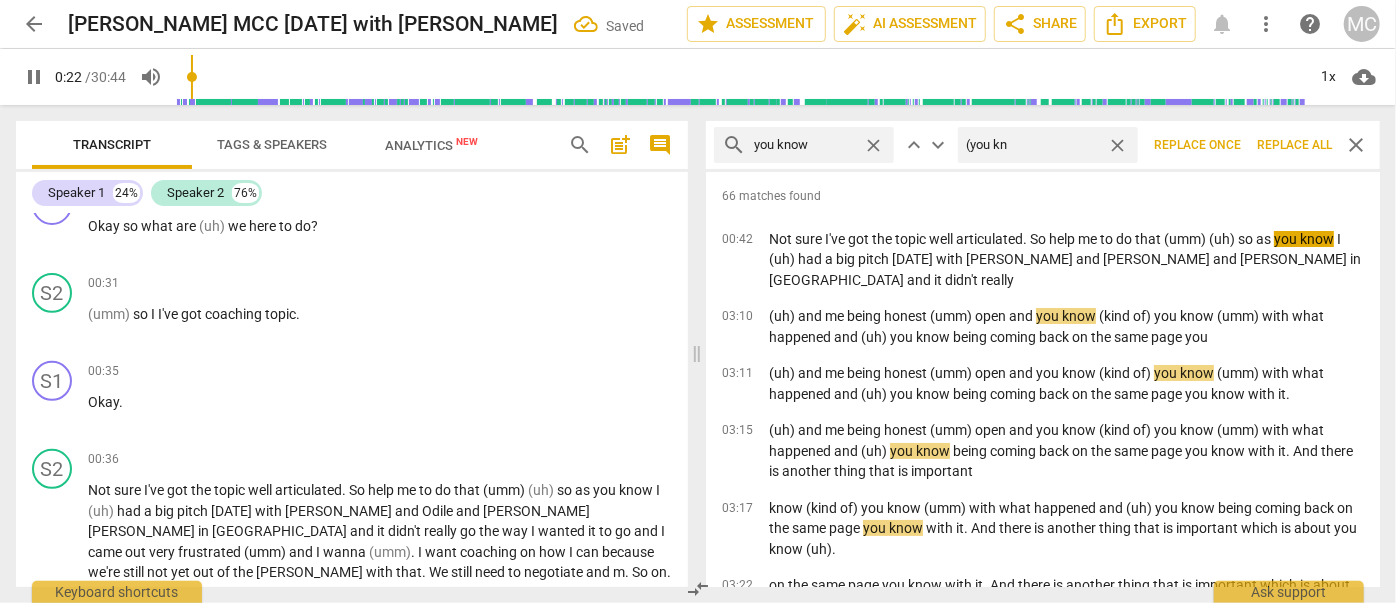 type on "23" 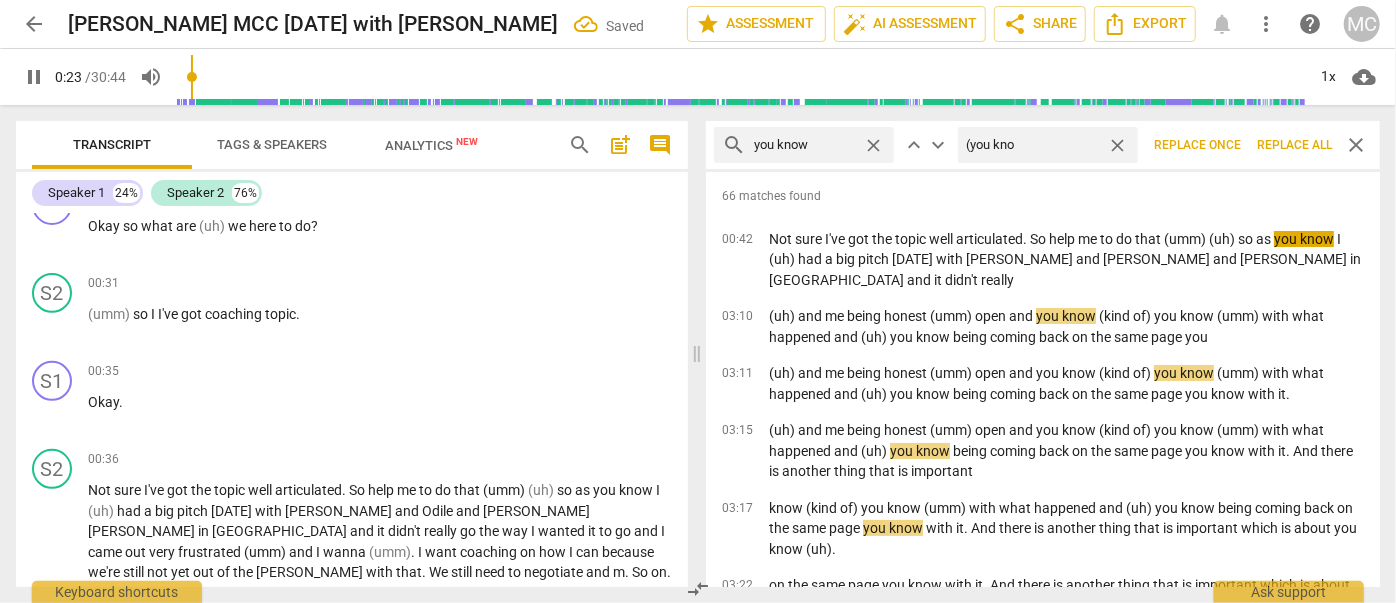 type on "(you know" 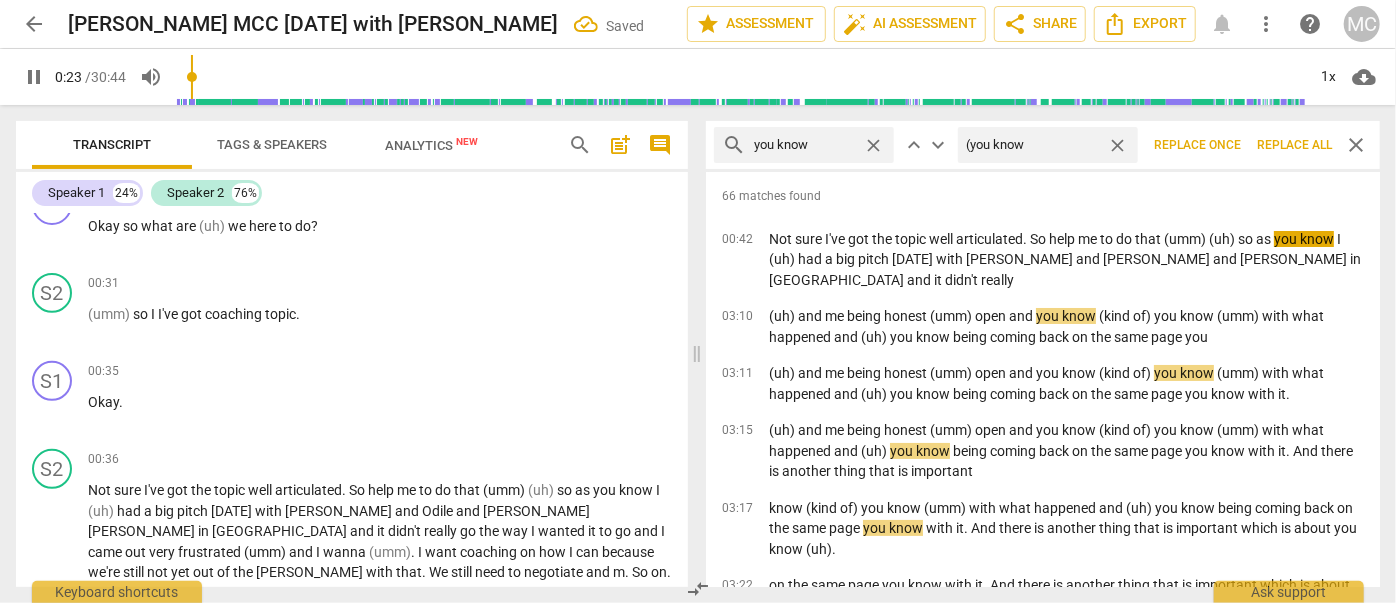 type on "23" 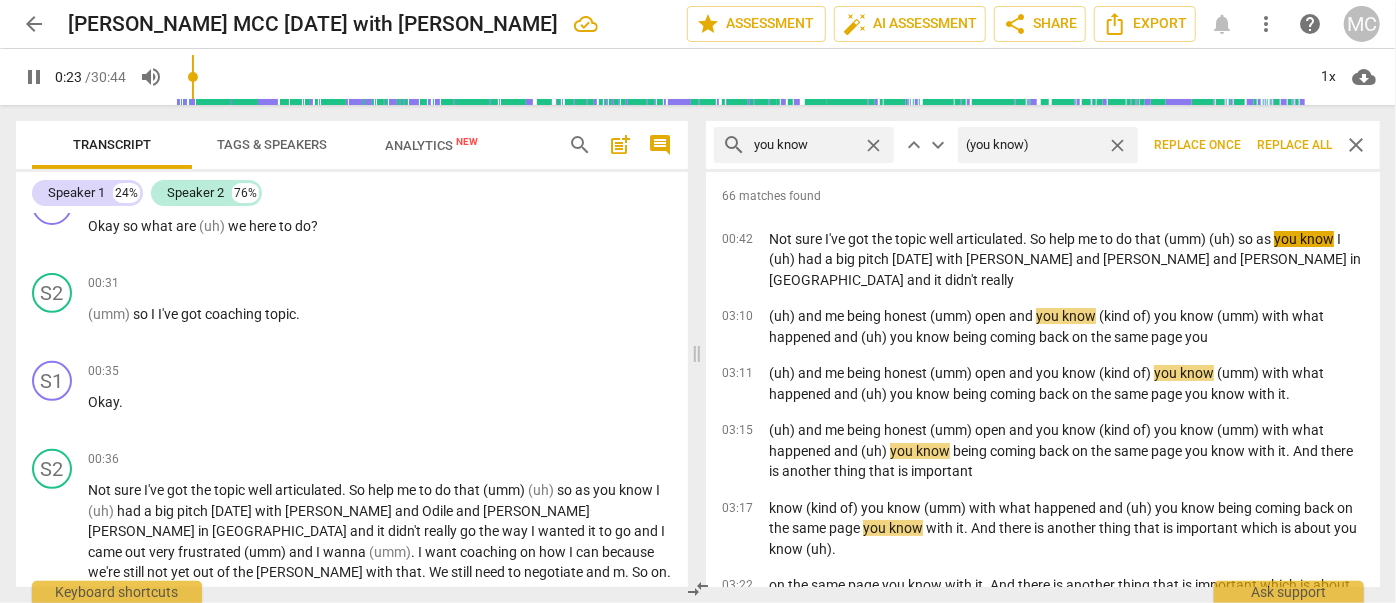 type on "24" 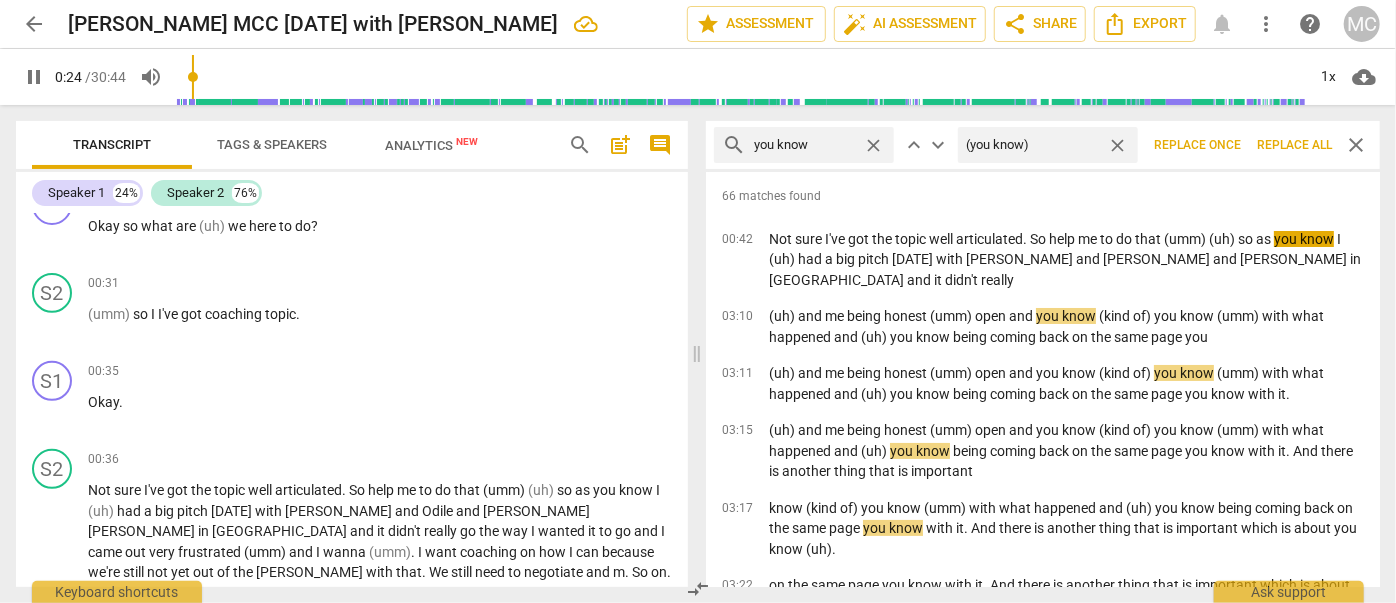 type on "(you know)" 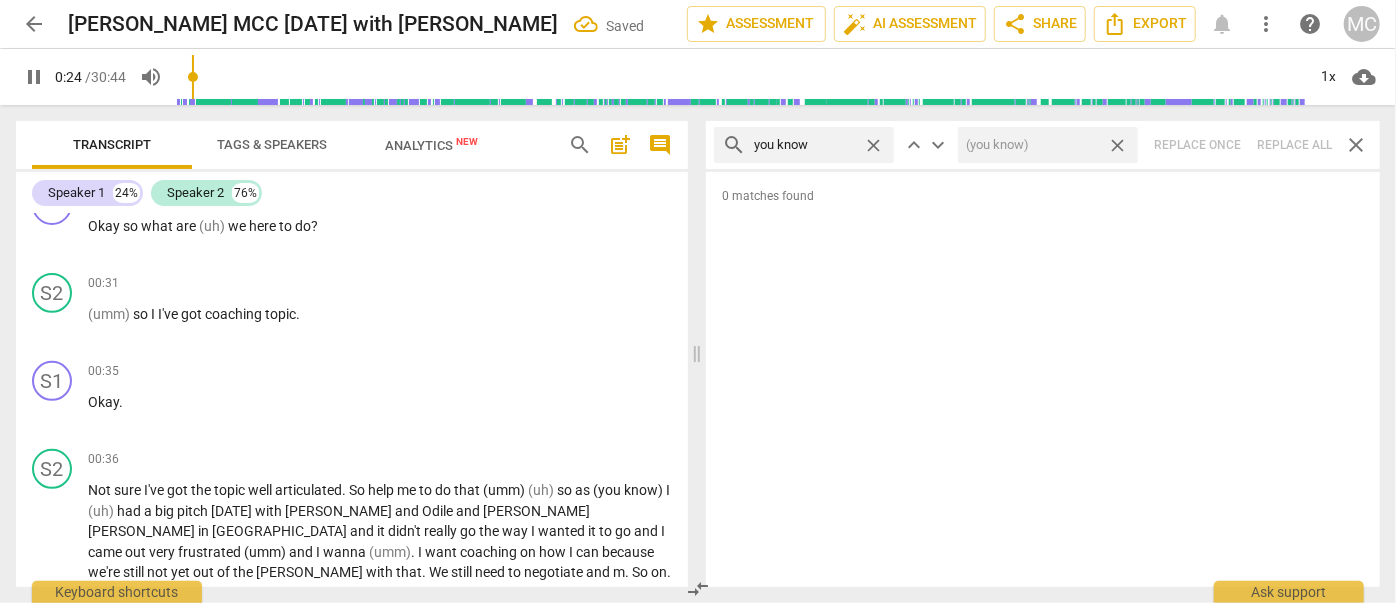 type on "25" 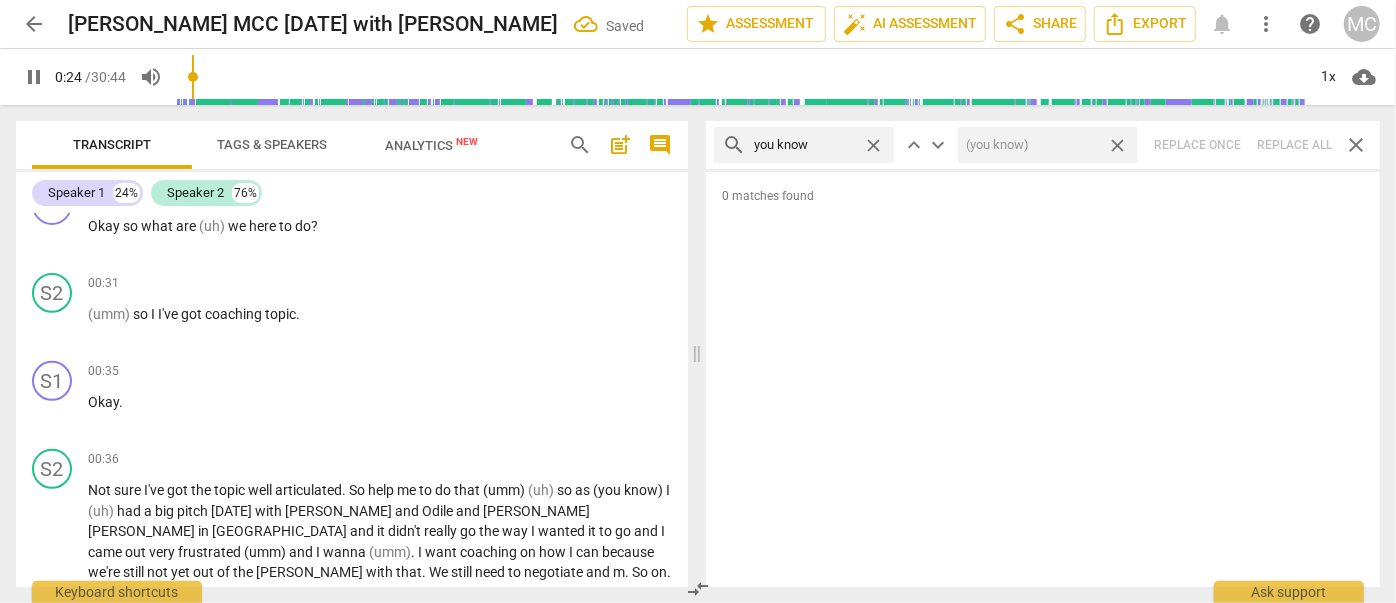 click on "close" at bounding box center [1117, 145] 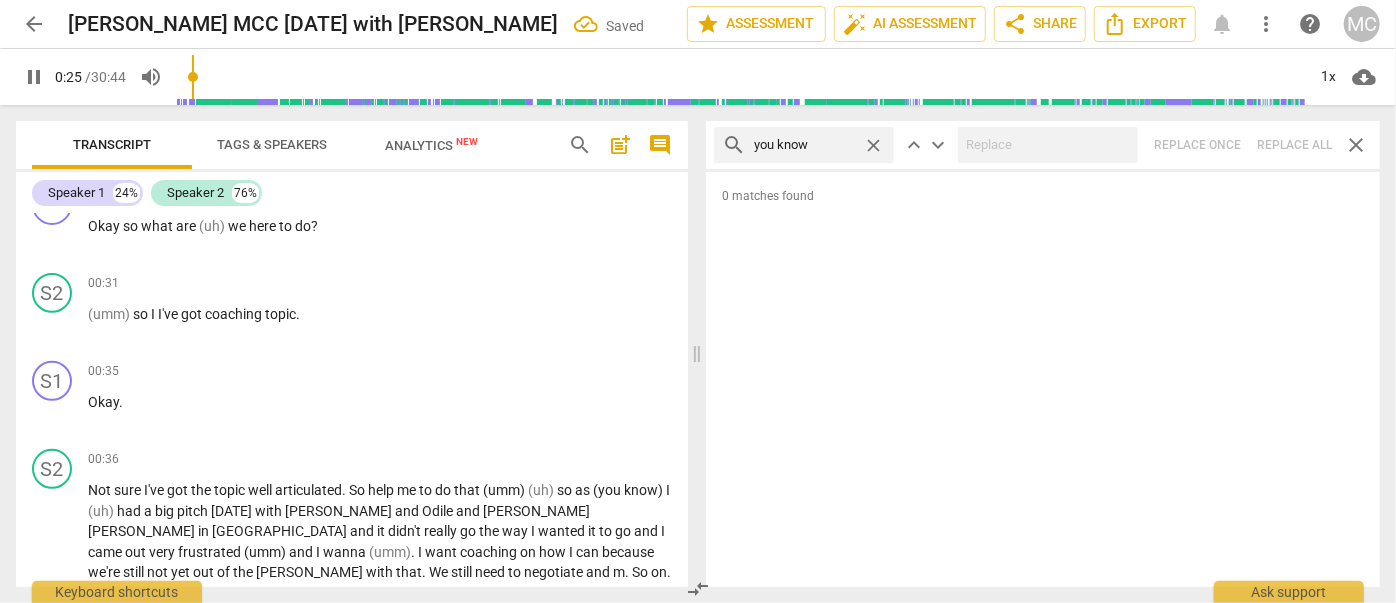 type on "25" 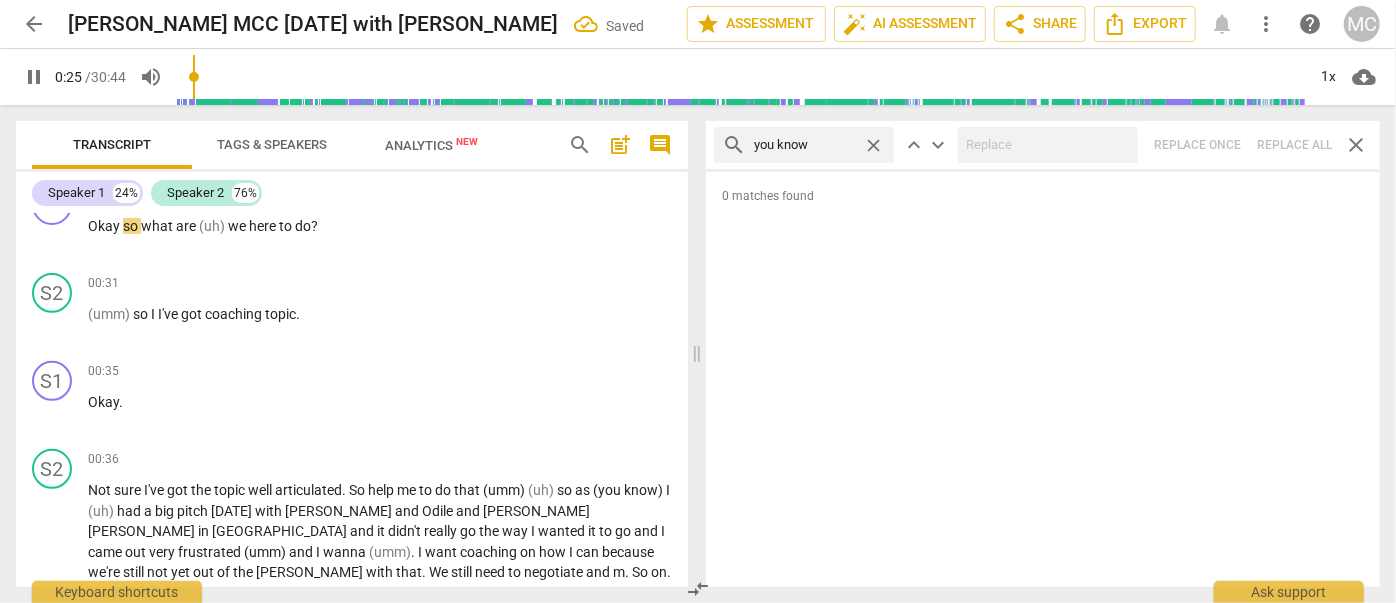 click on "close" at bounding box center [873, 145] 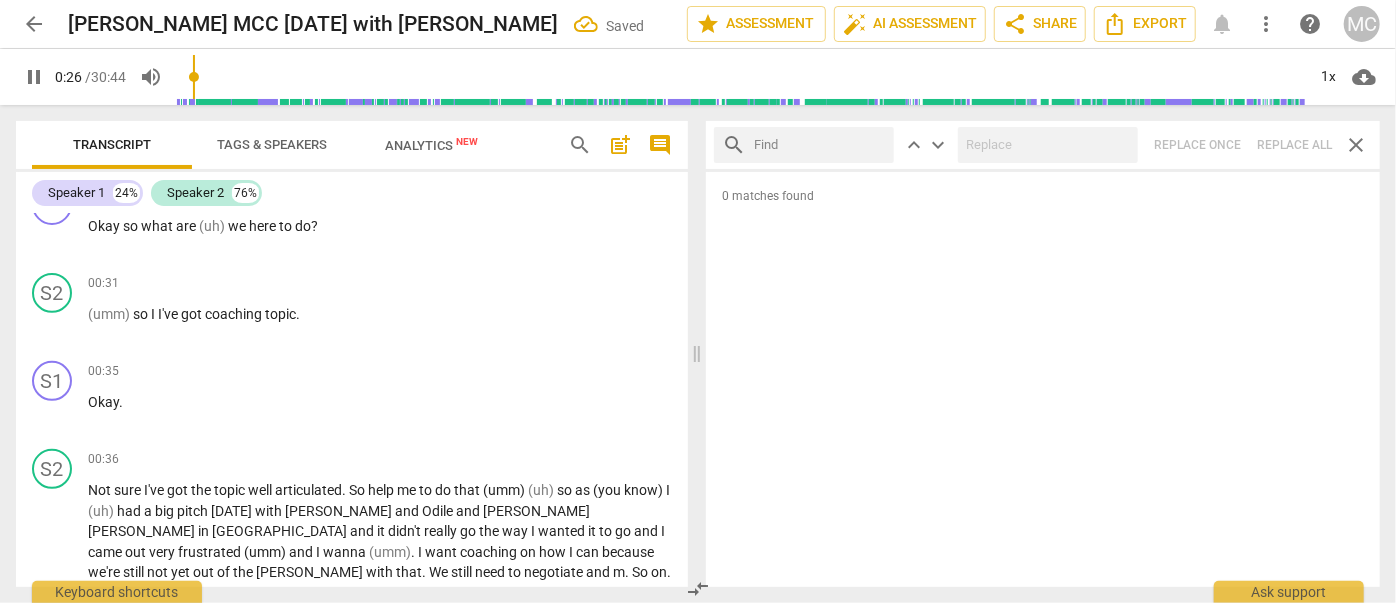 drag, startPoint x: 808, startPoint y: 143, endPoint x: 814, endPoint y: 127, distance: 17.088007 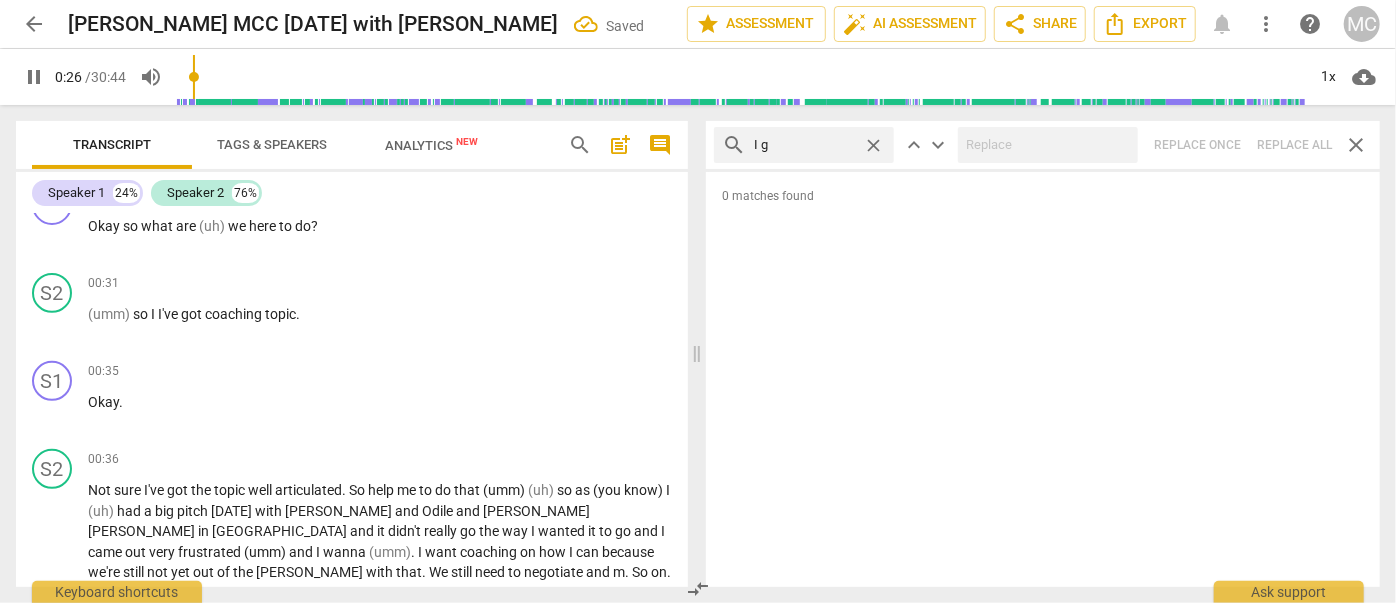 type on "I gu" 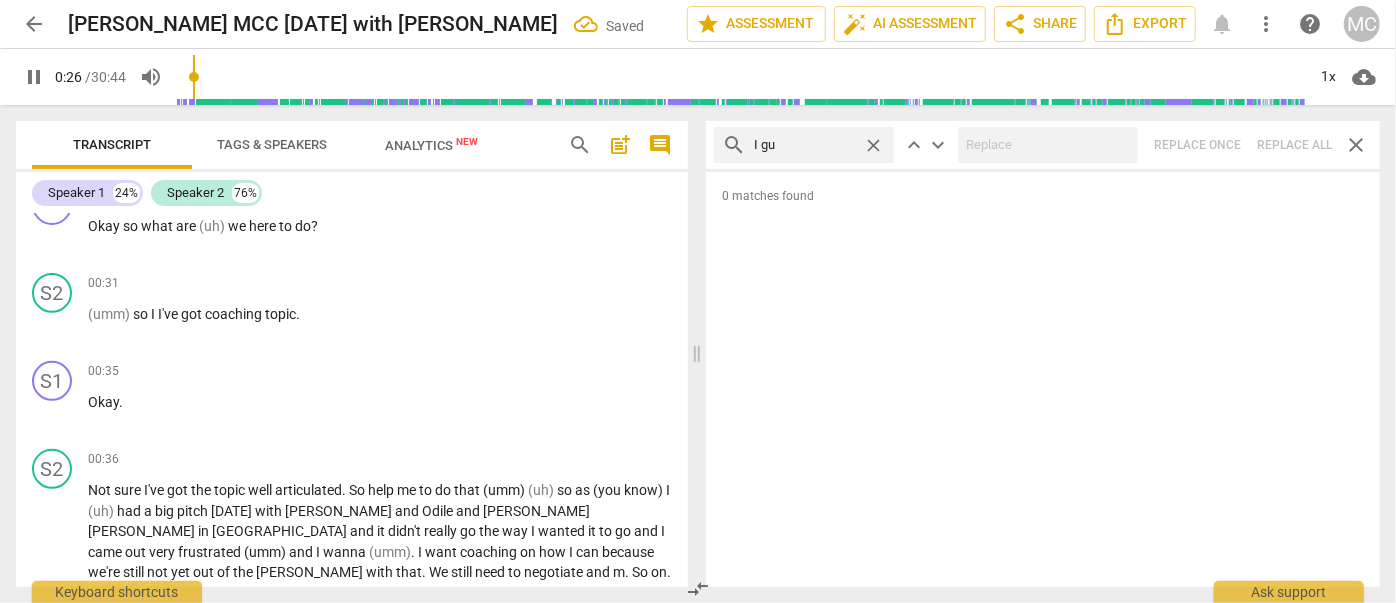 type on "27" 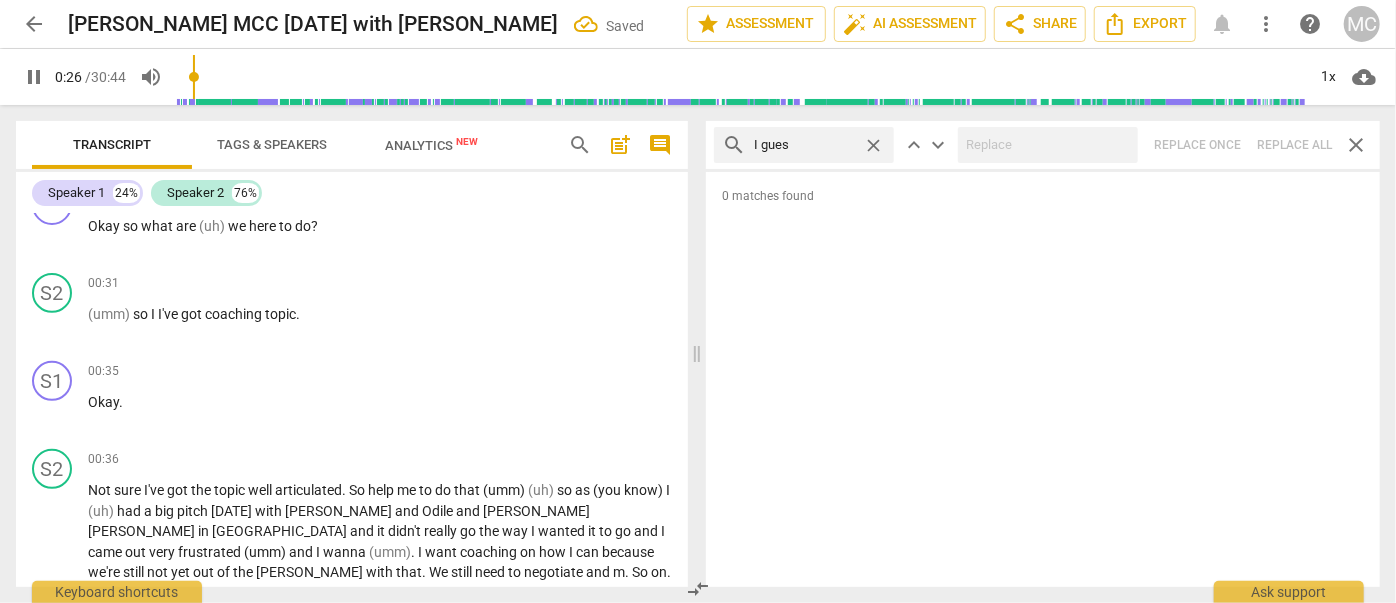 type on "I guess" 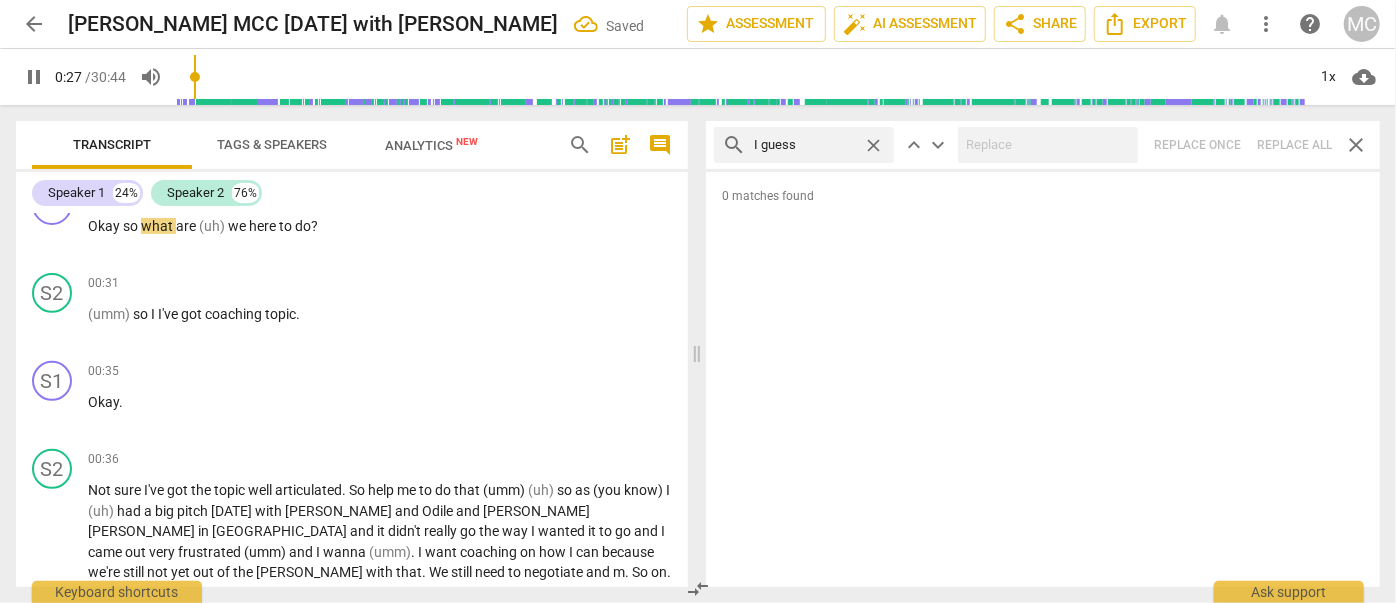 type on "27" 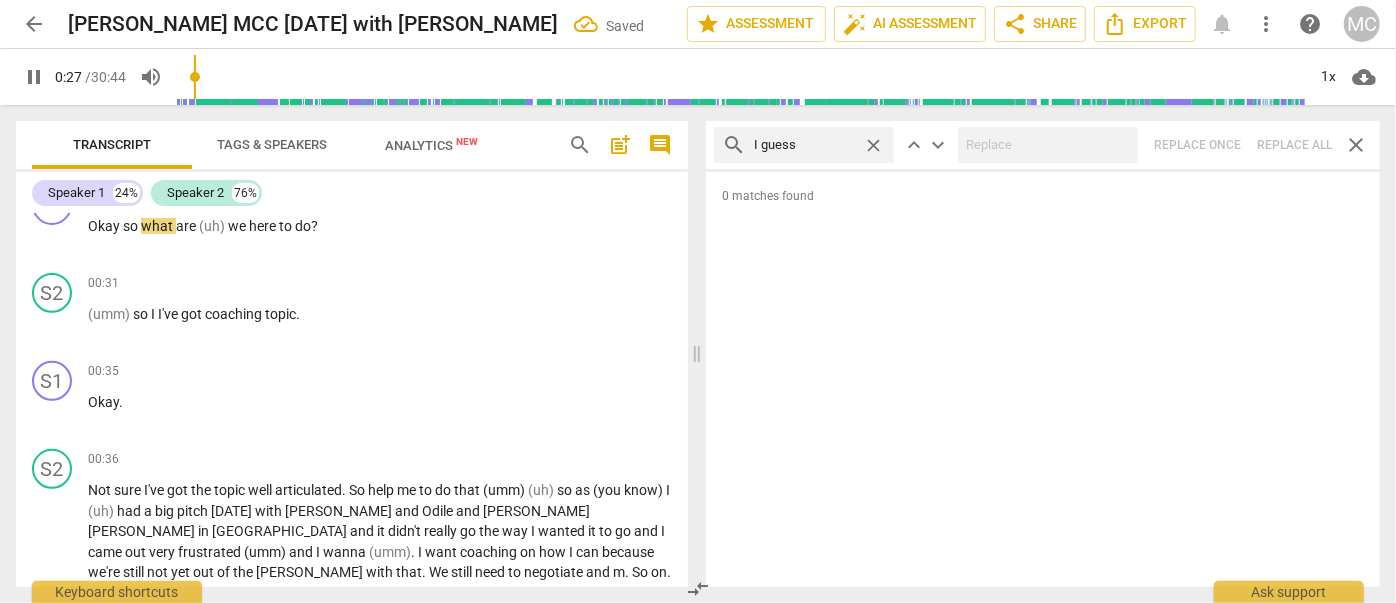 type on "I guess" 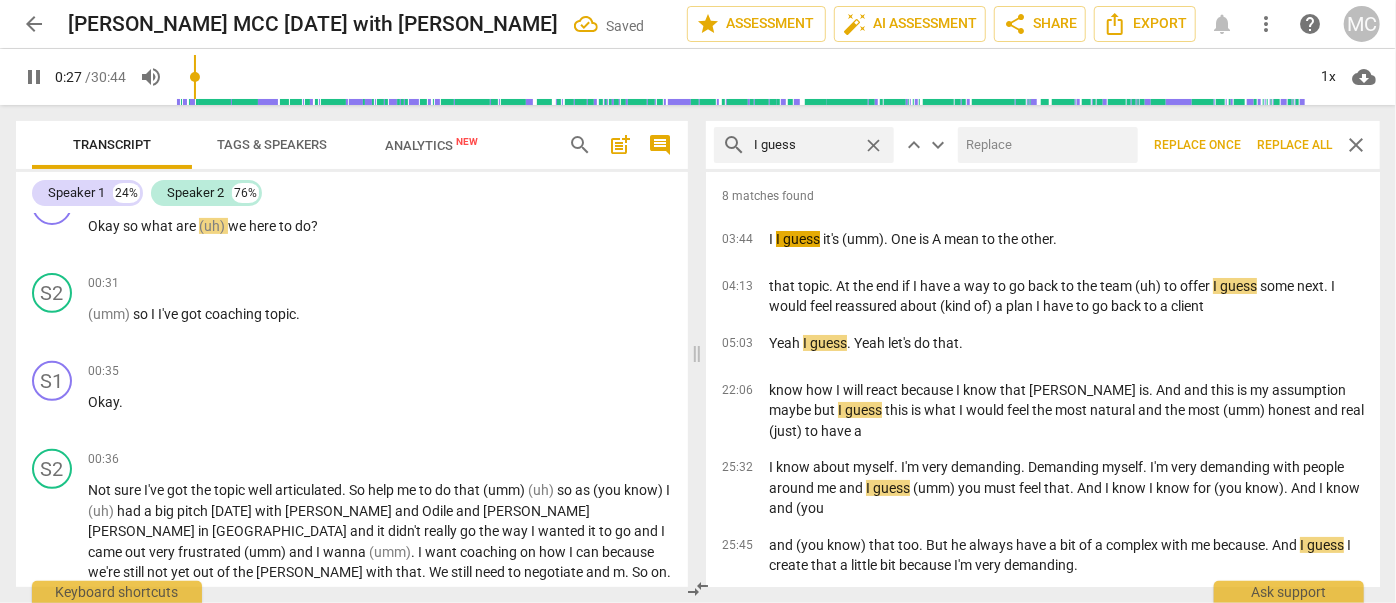 click at bounding box center (1044, 145) 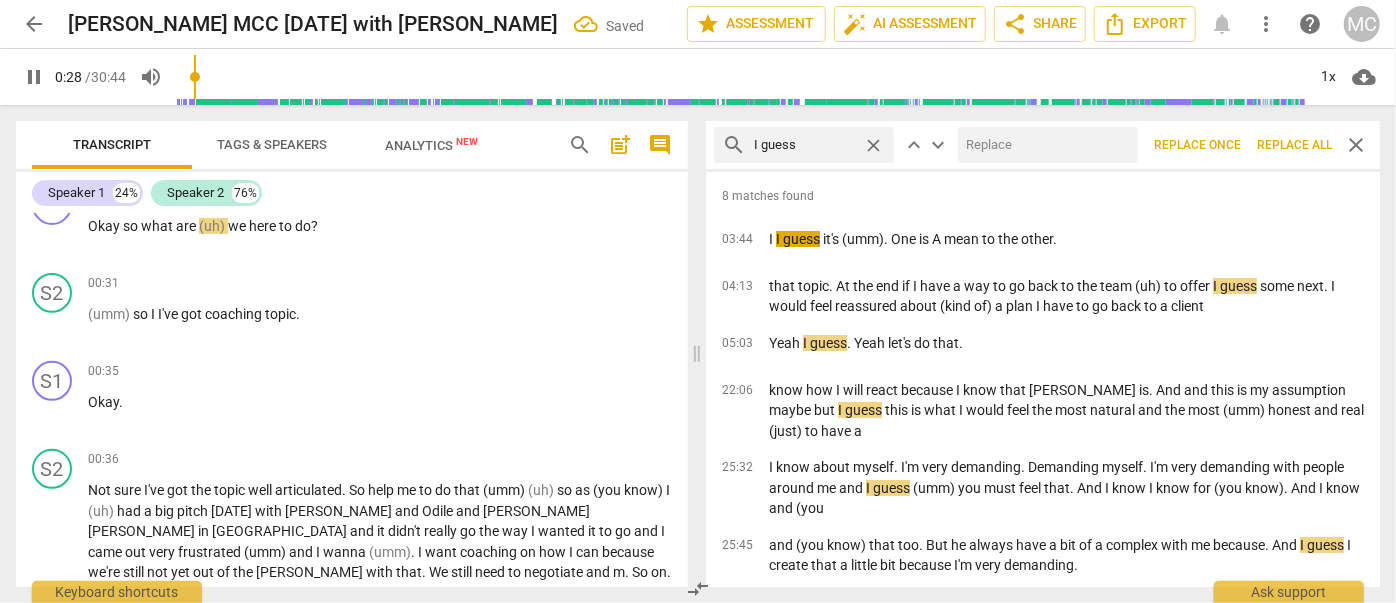 type on "28" 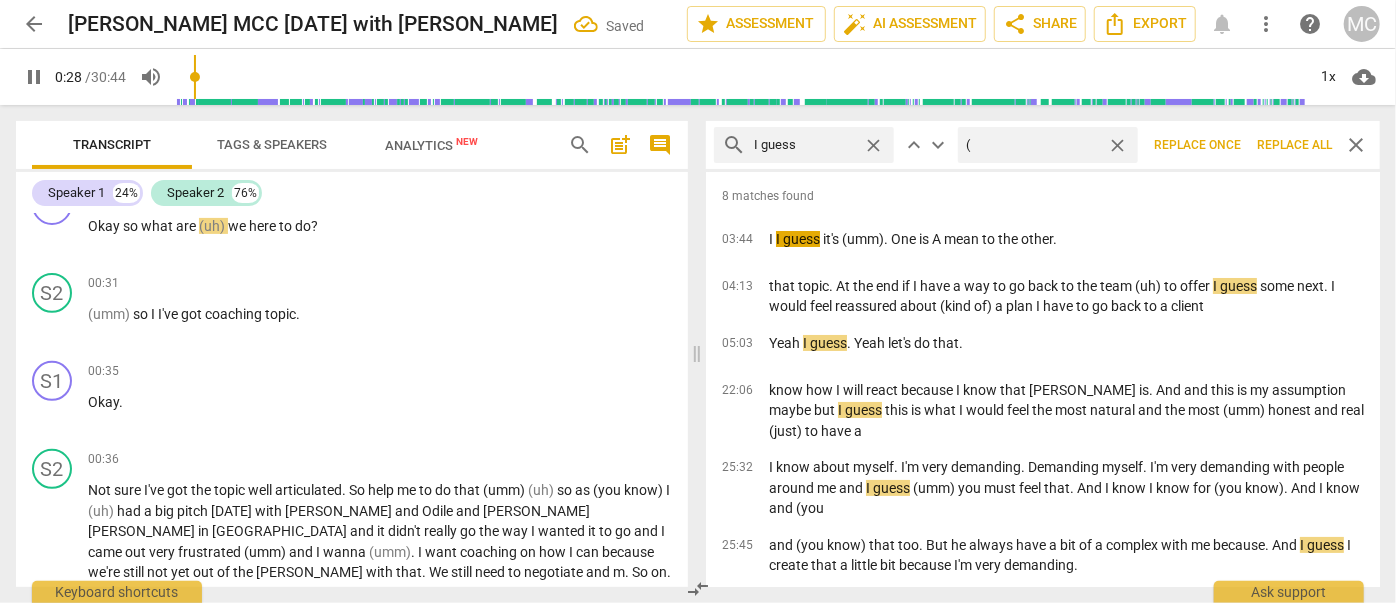 type on "(I" 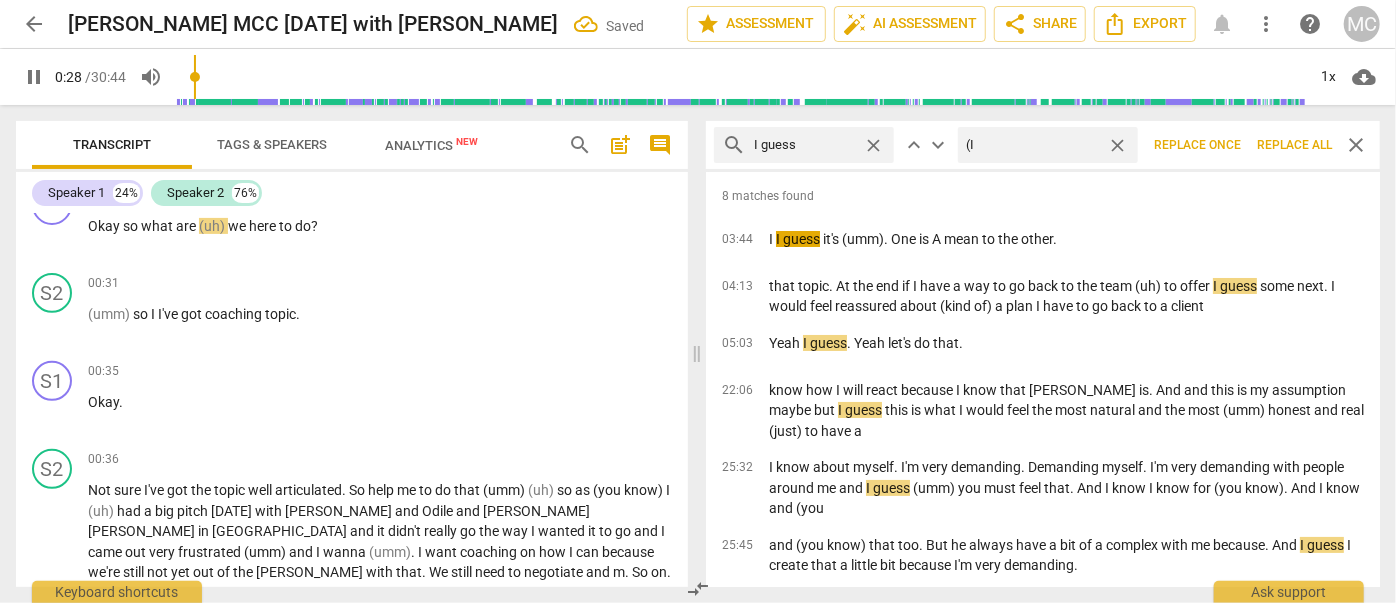 type on "29" 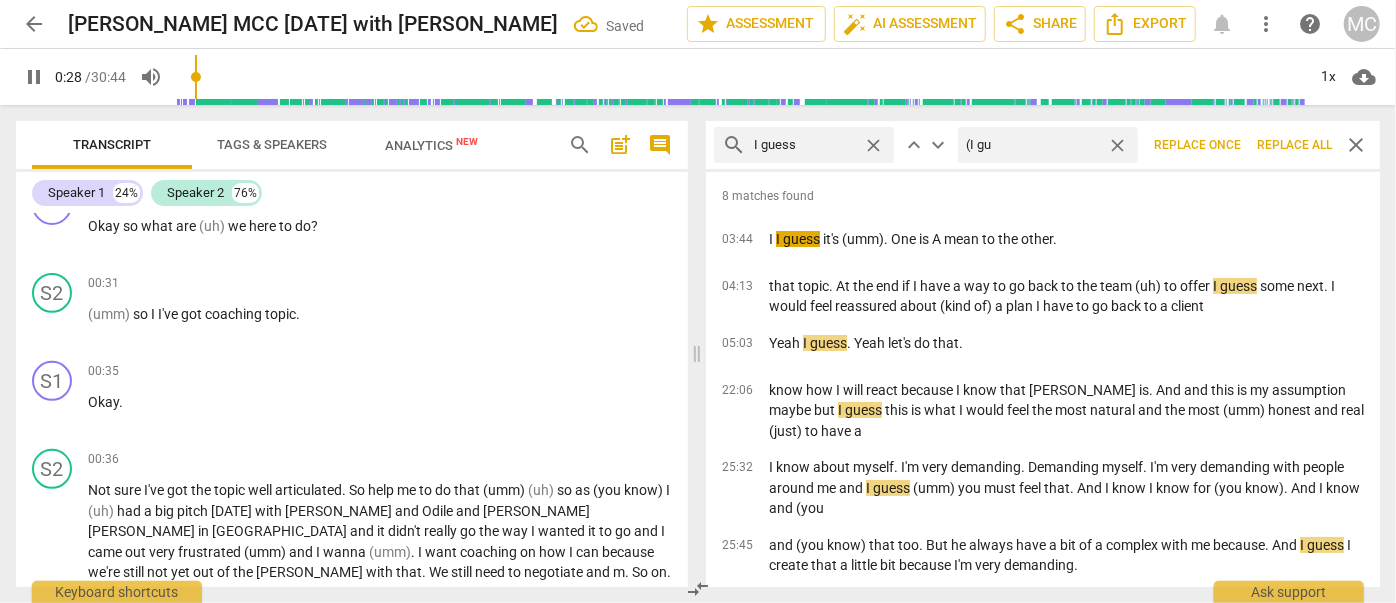 type on "(I gue" 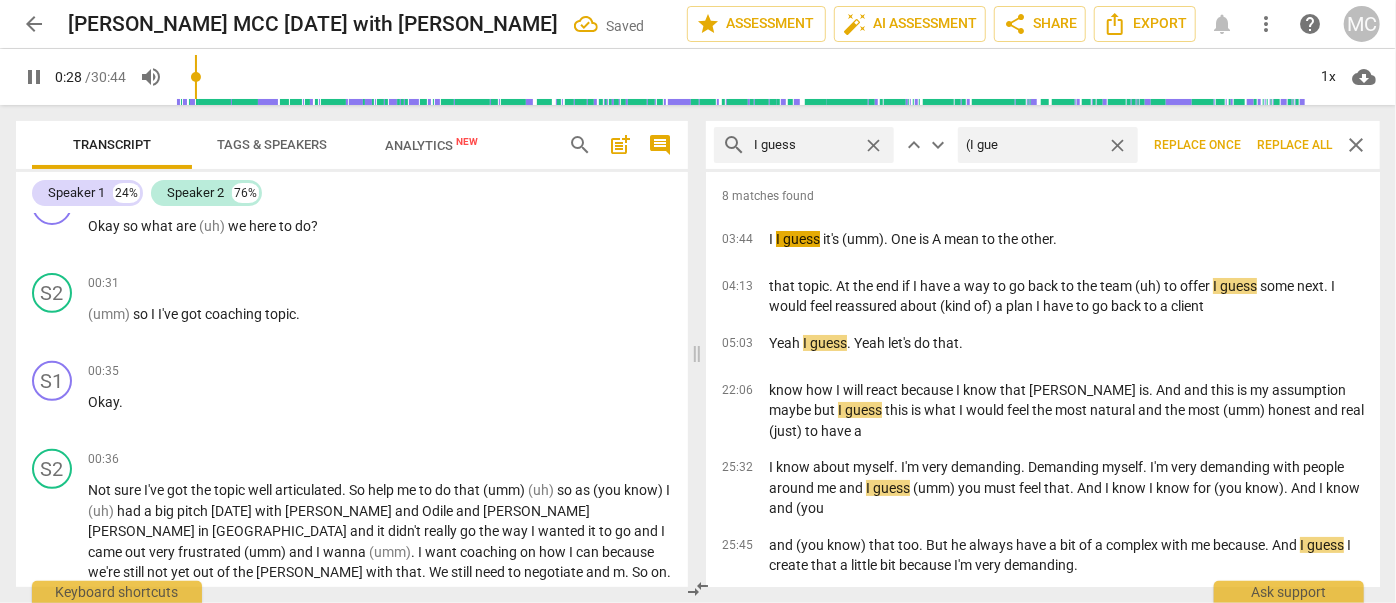 type on "29" 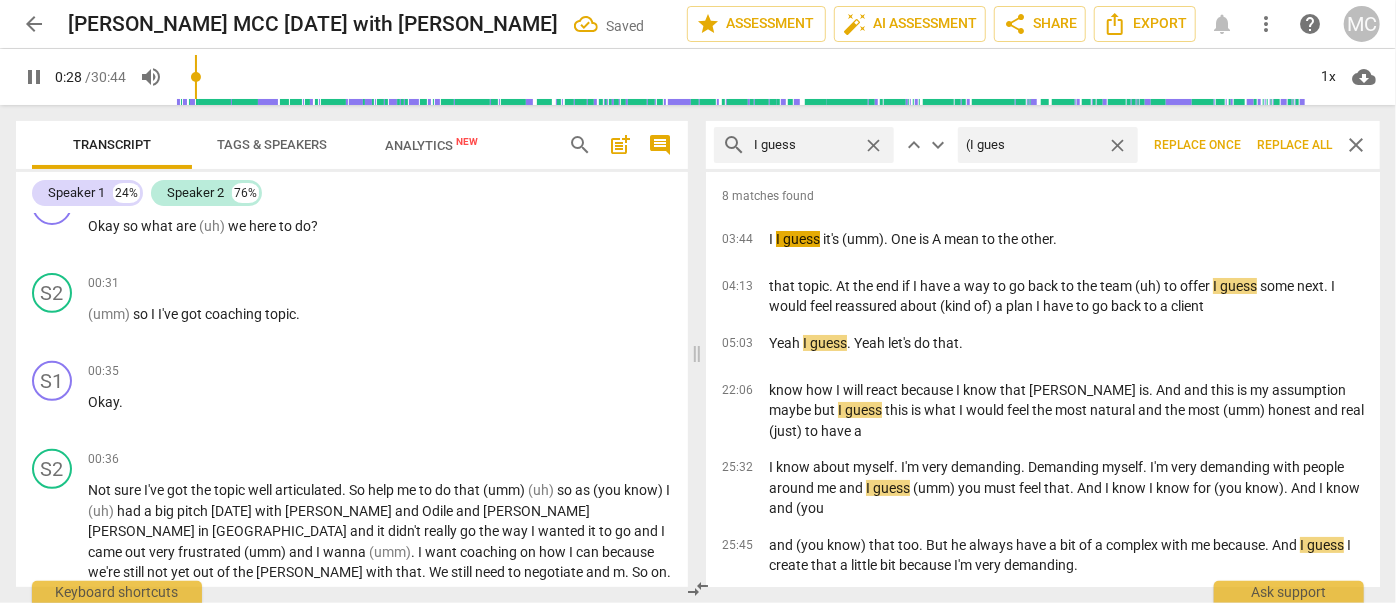 type on "(I guess" 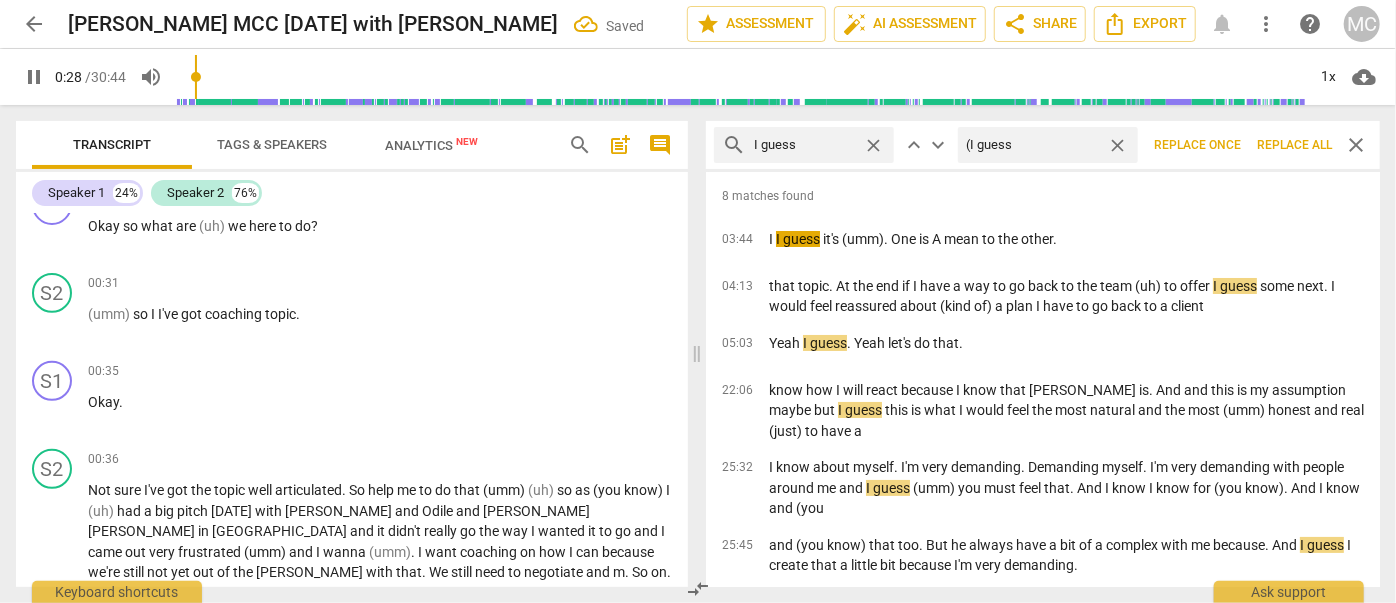 type on "29" 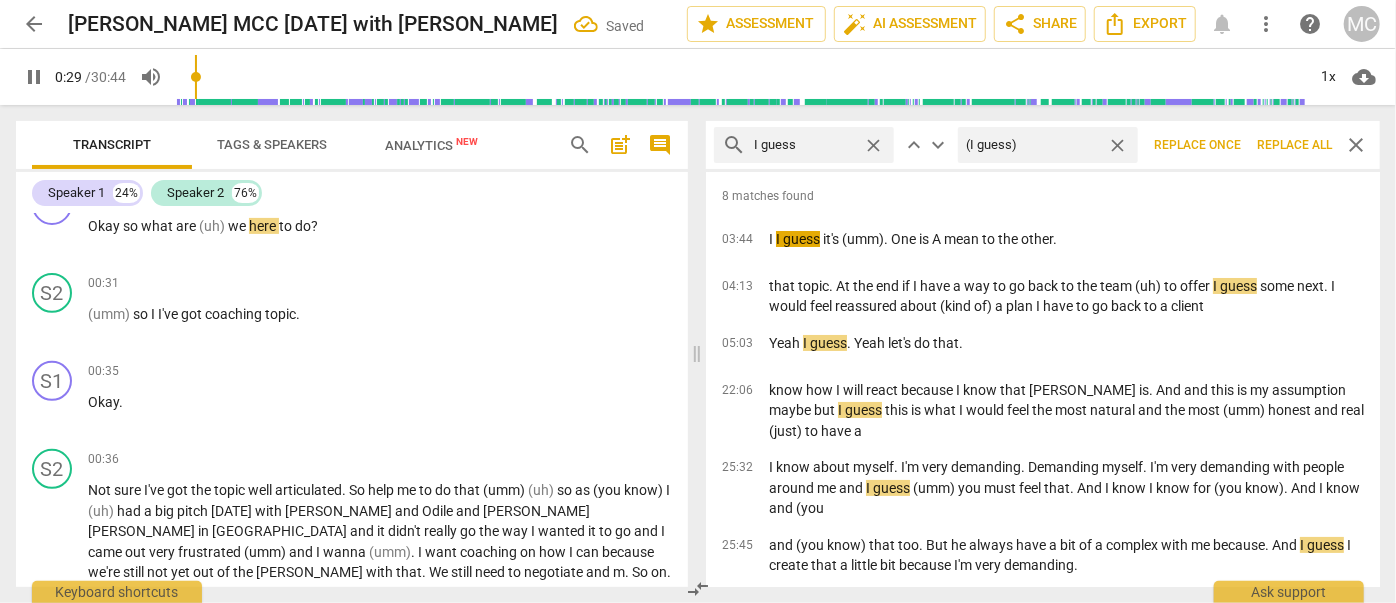 type on "30" 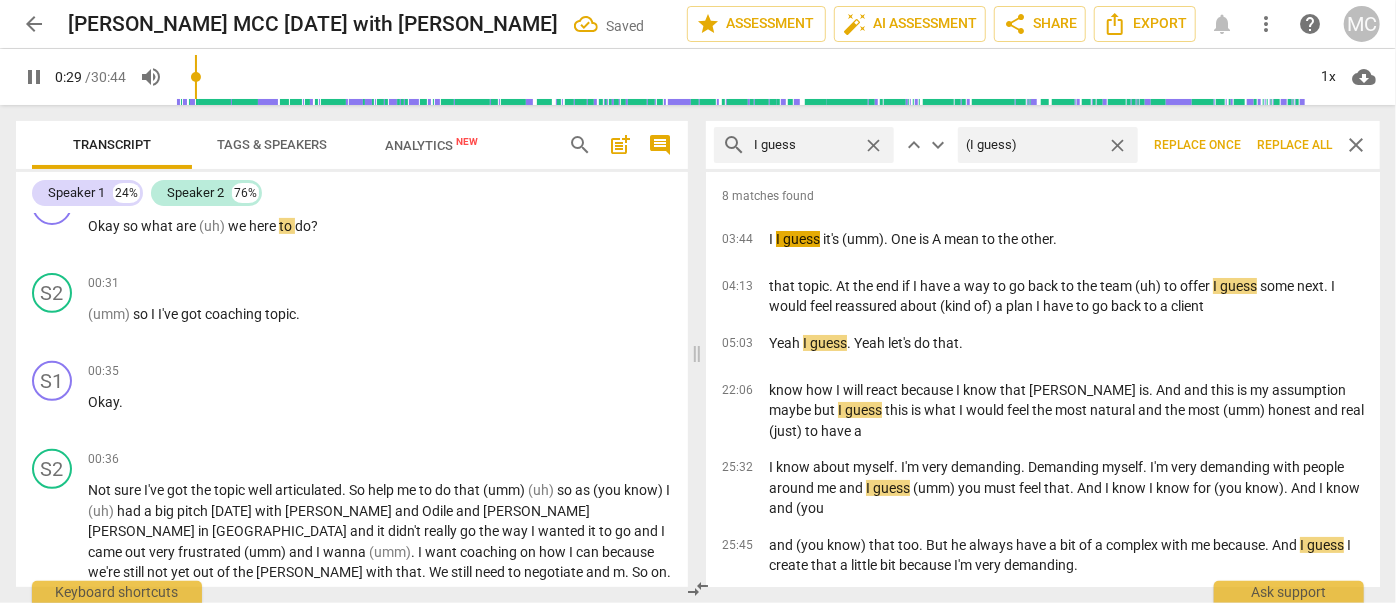 type on "(I guess)" 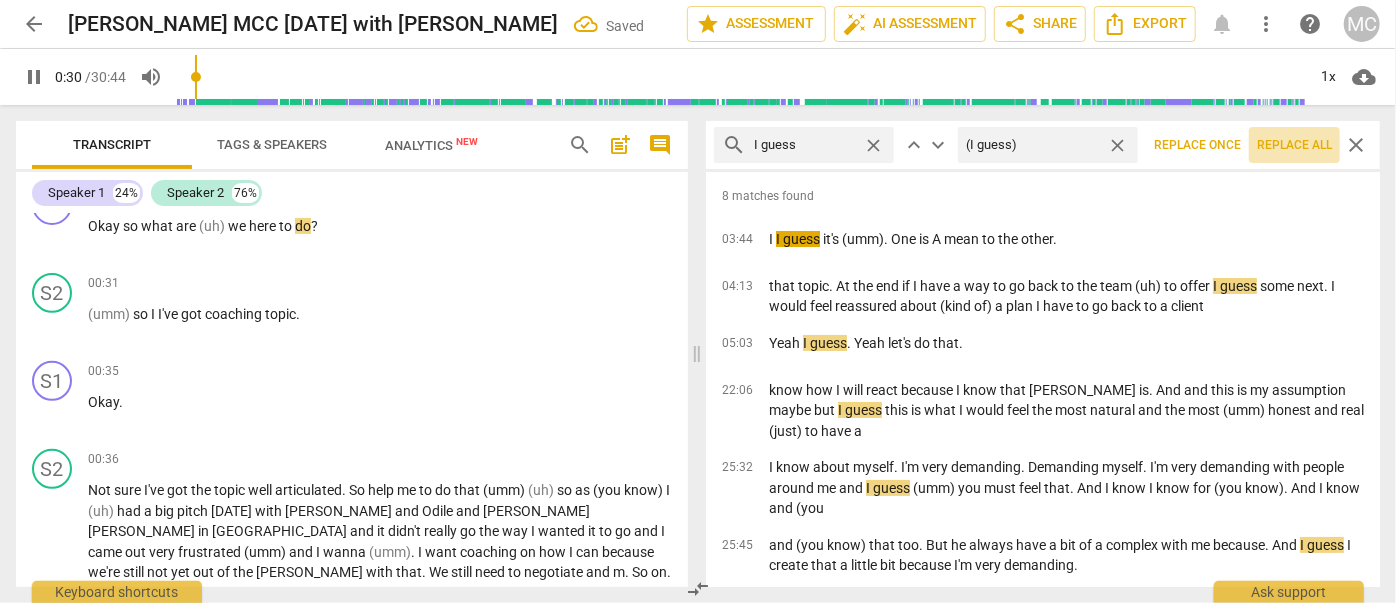 click on "Replace all" at bounding box center (1294, 145) 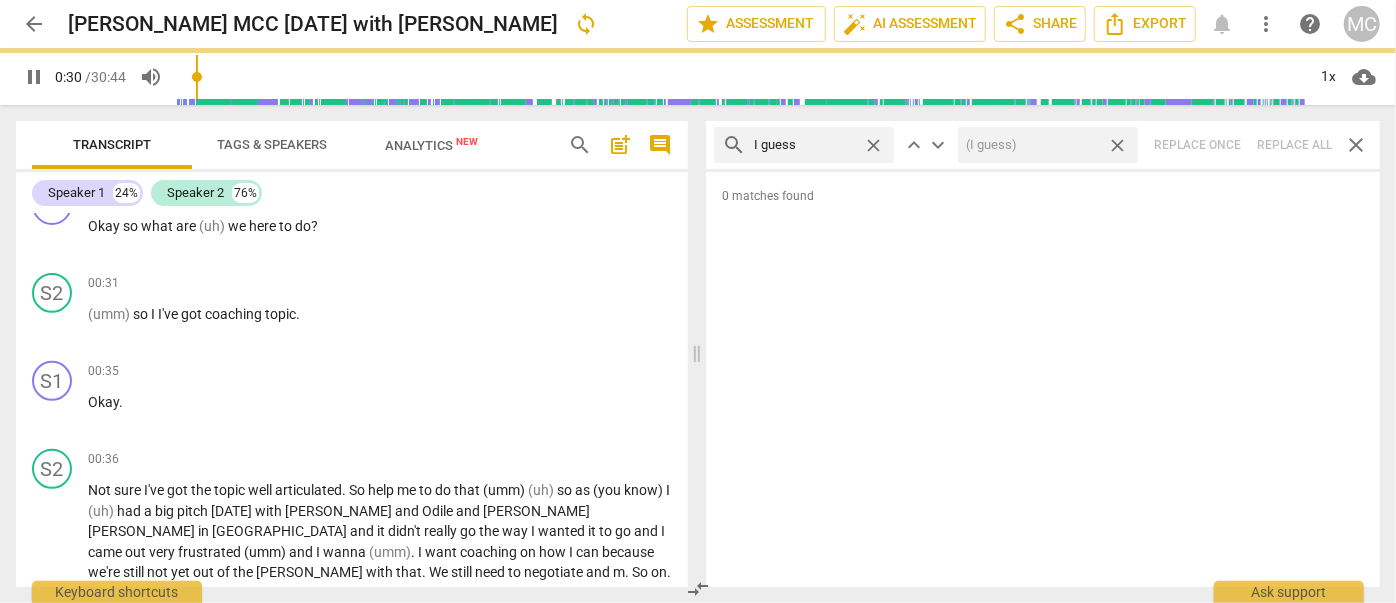 type on "31" 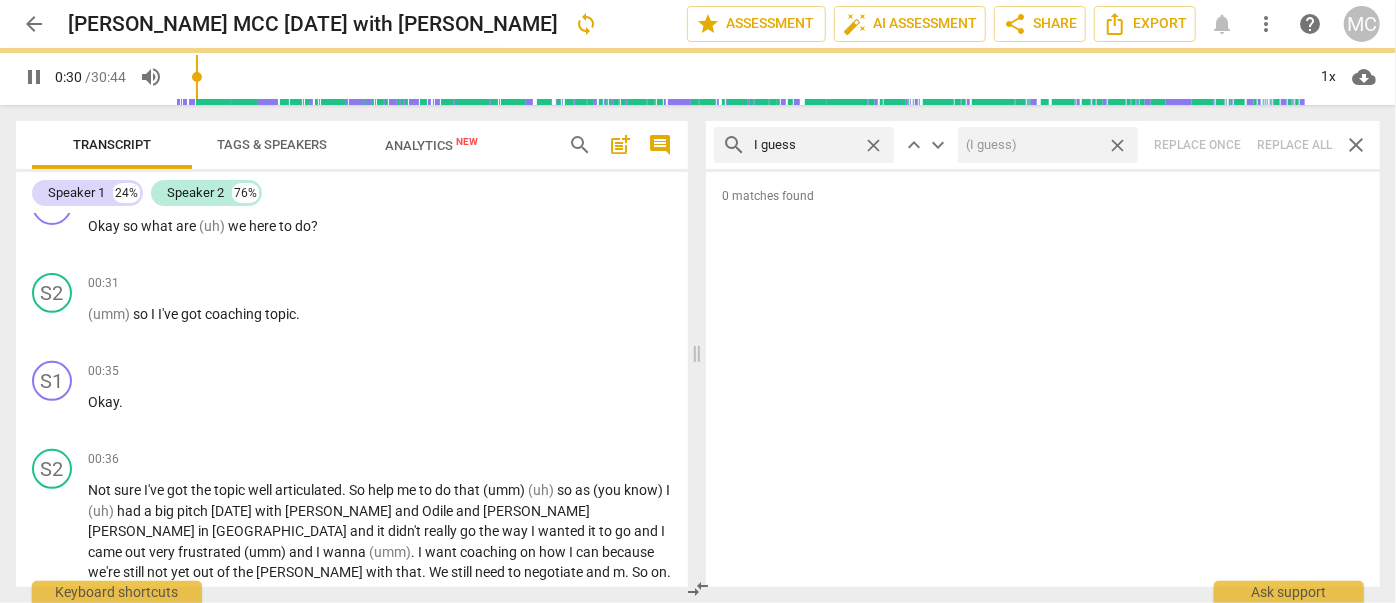 click on "close" at bounding box center (1117, 145) 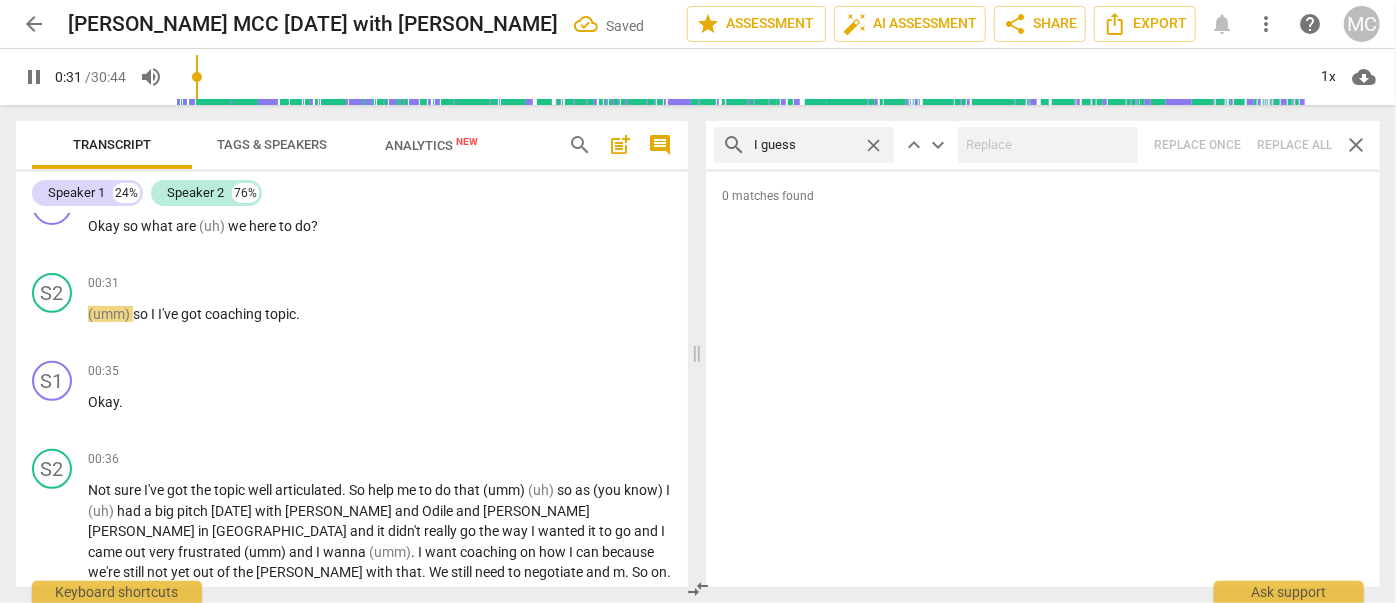 type on "32" 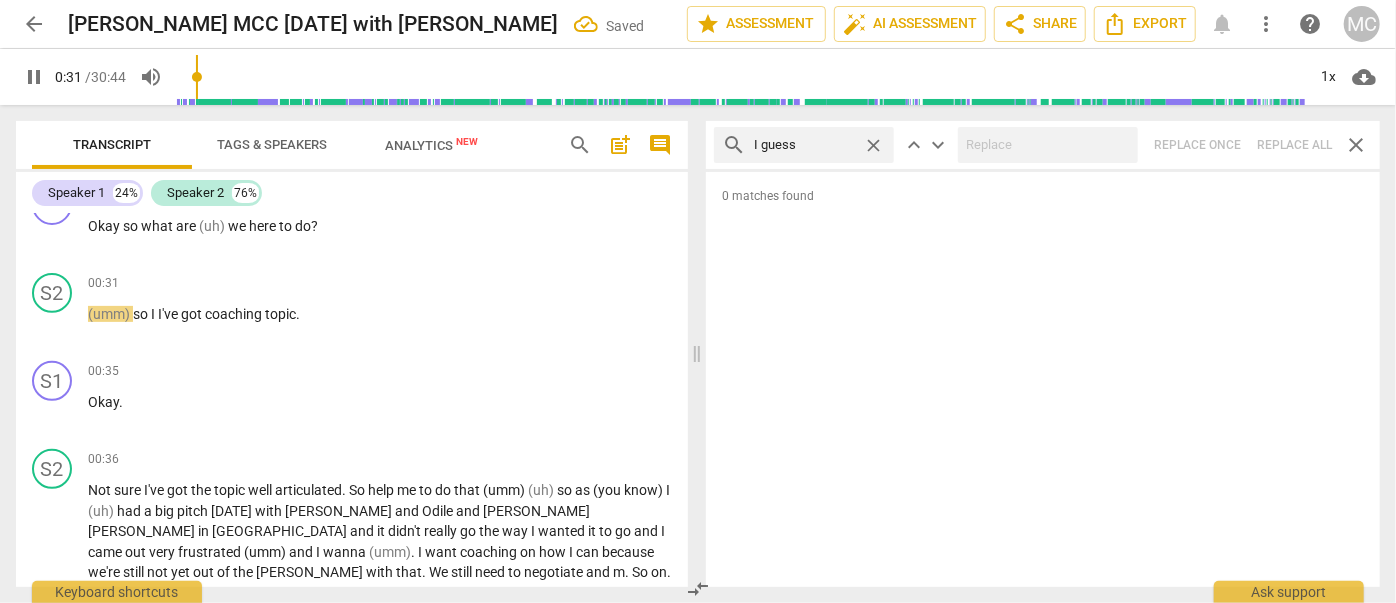 click on "close" at bounding box center (873, 145) 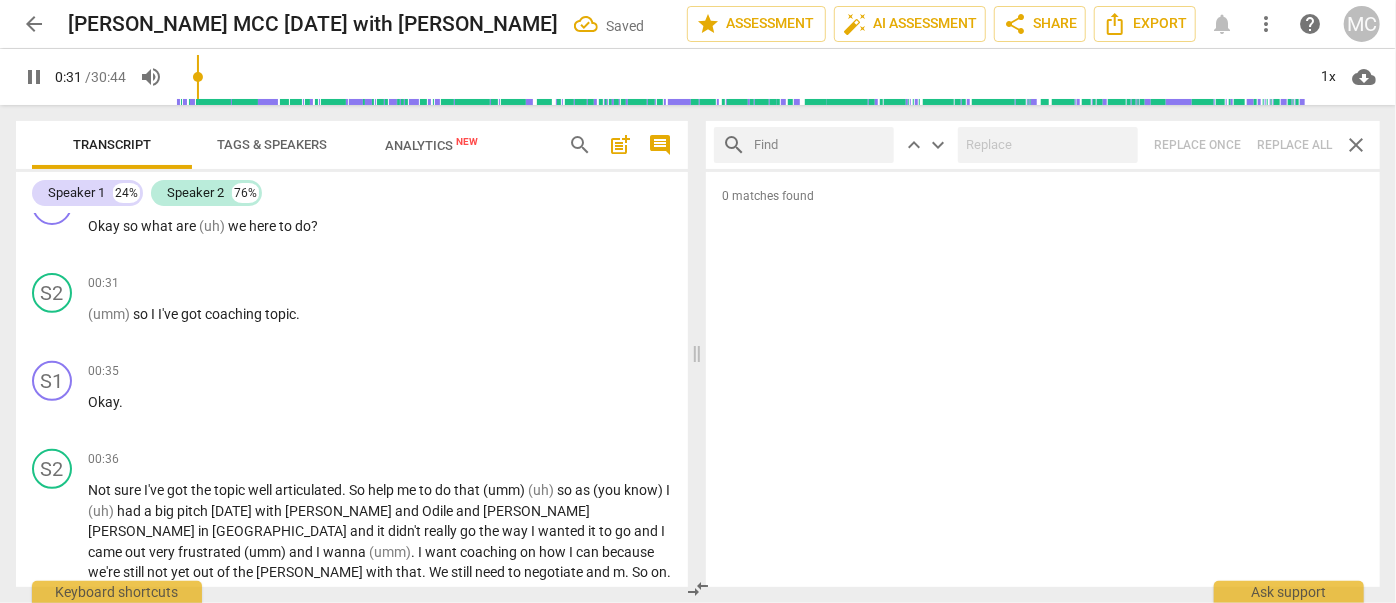 click at bounding box center [820, 145] 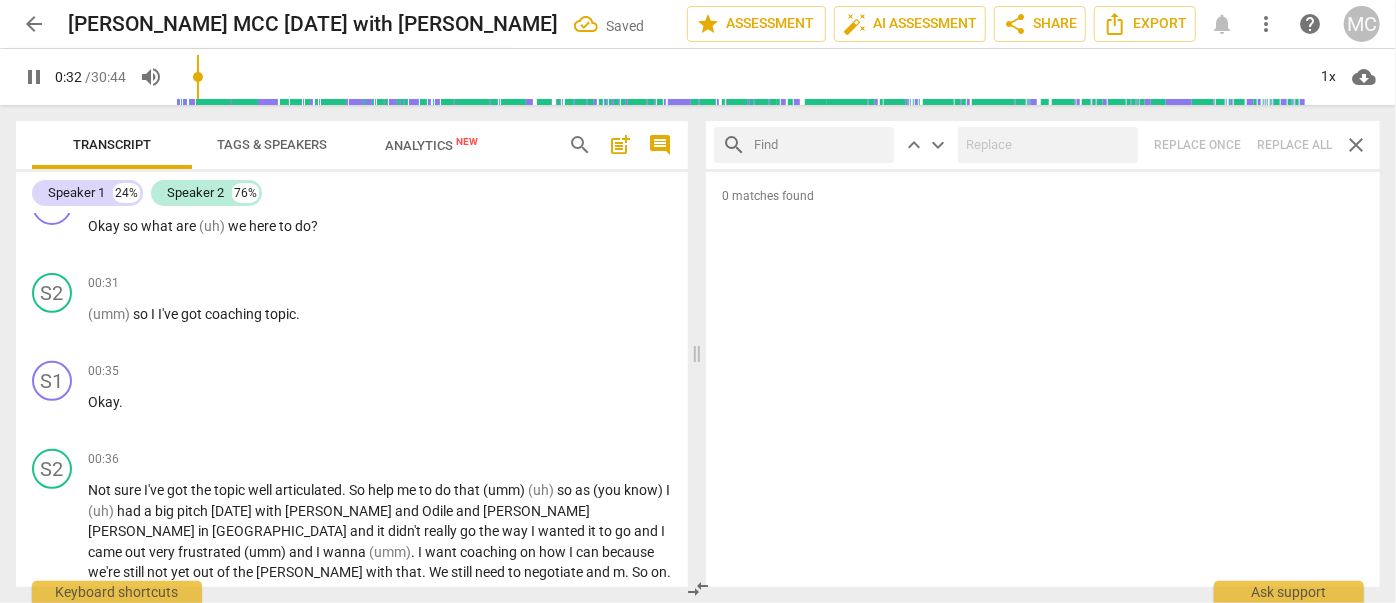 type on "32" 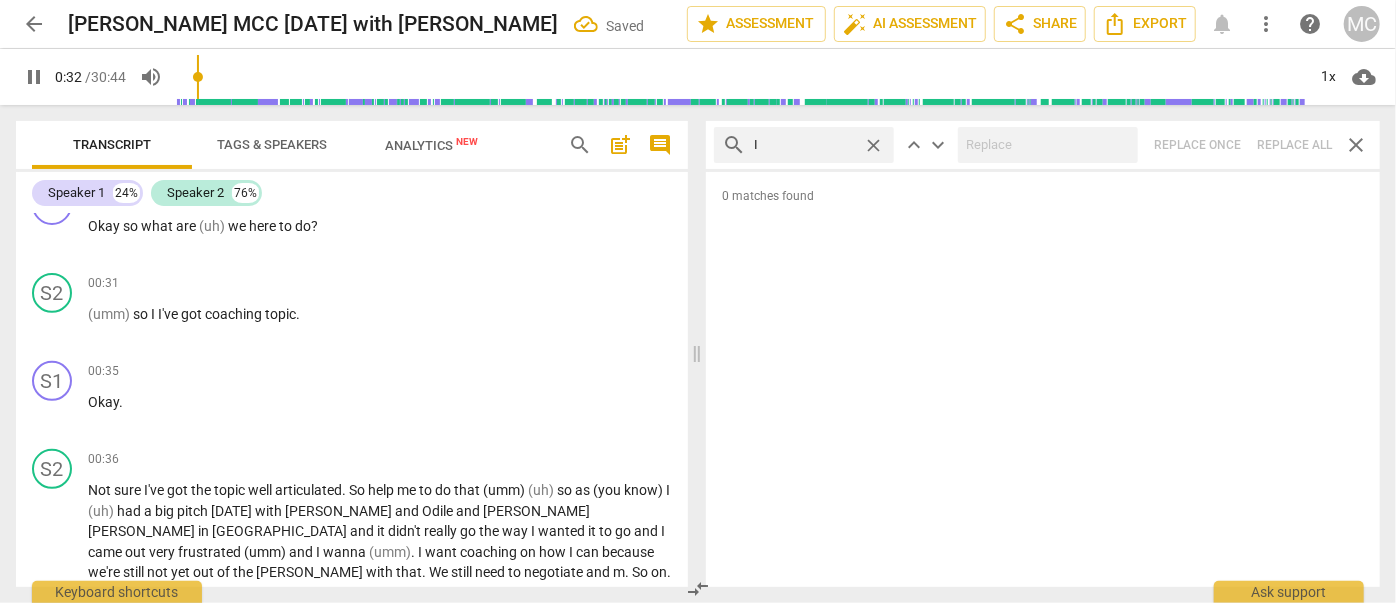type on "I" 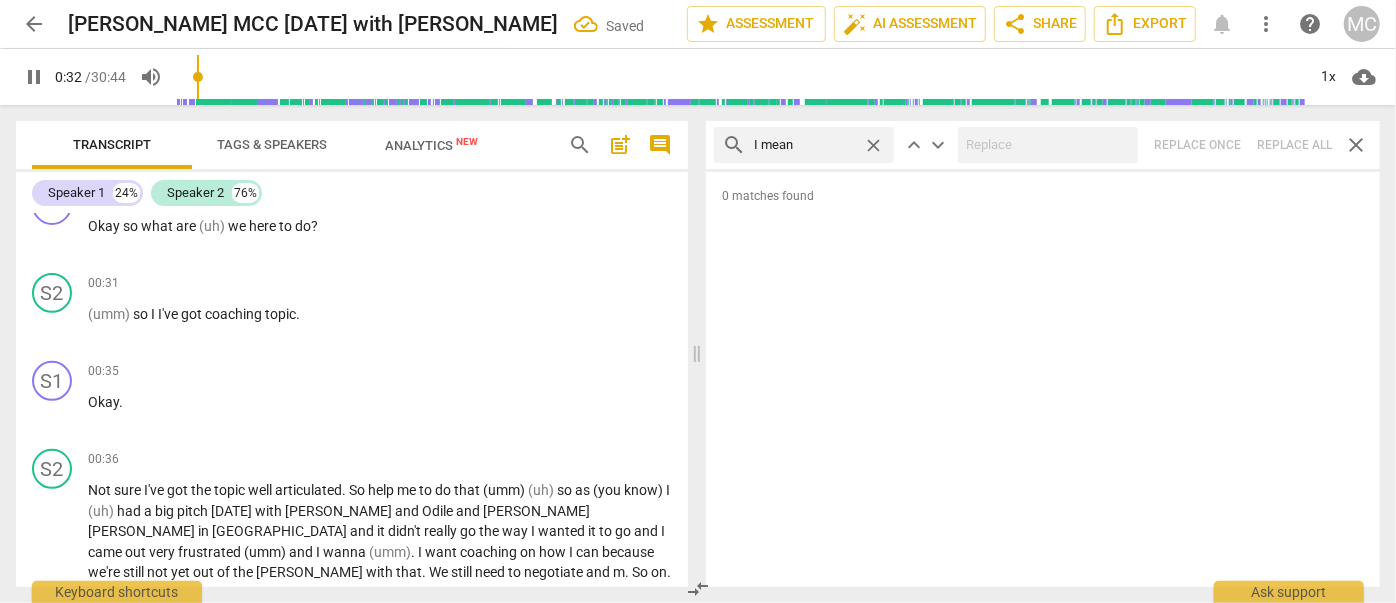 type on "I mean" 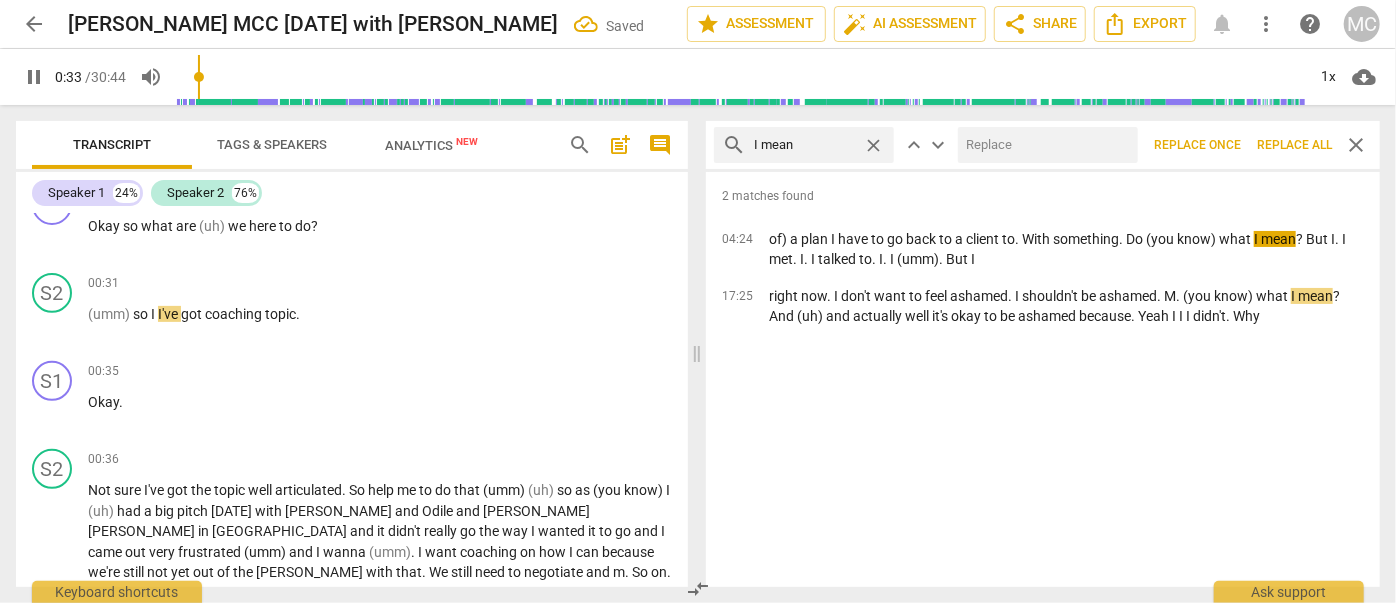 click at bounding box center (1044, 145) 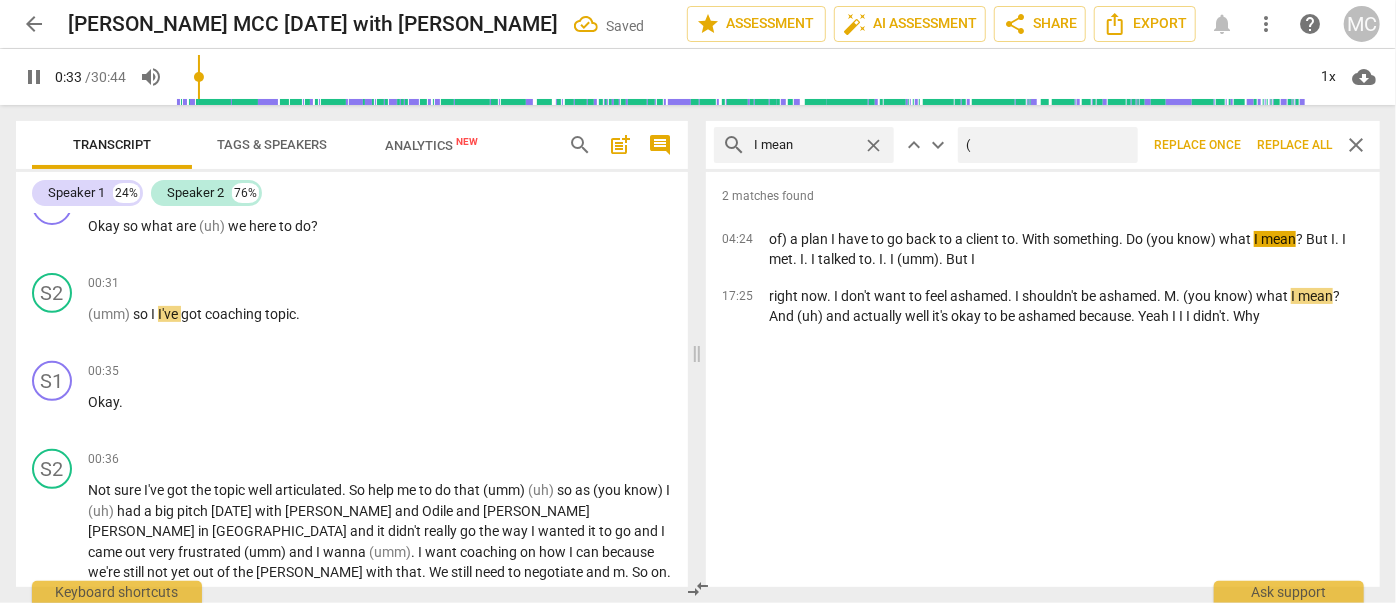 type on "34" 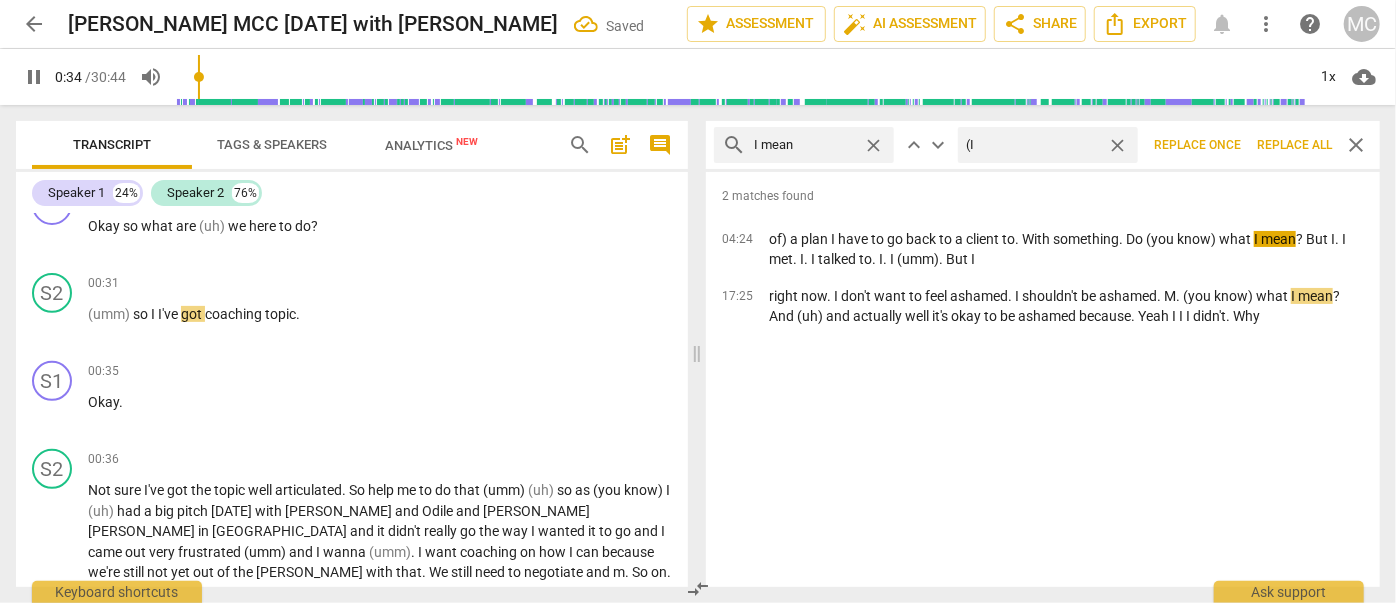 type on "(I" 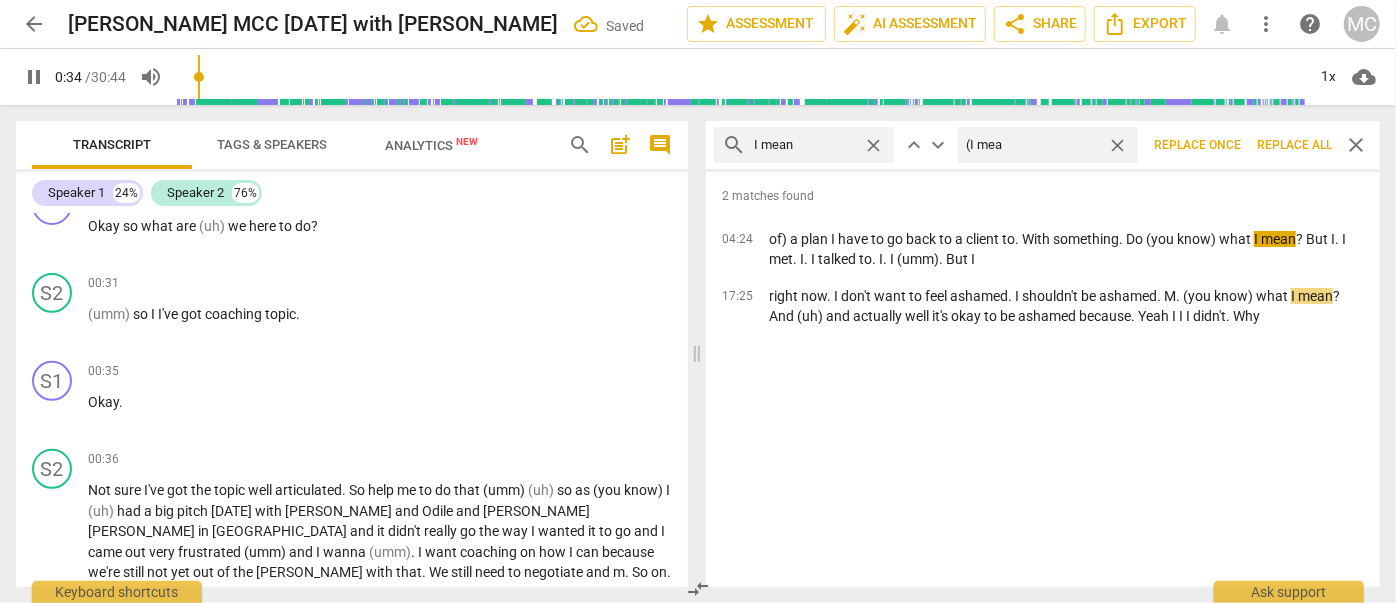 type on "(I mean" 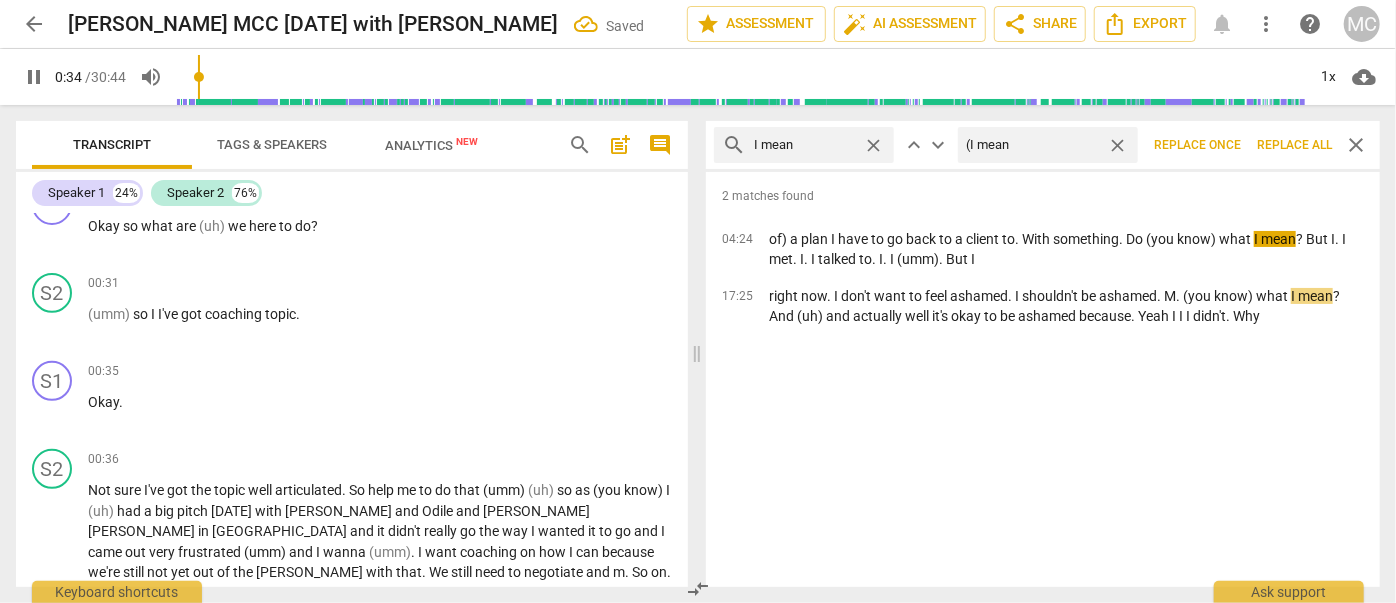 type on "35" 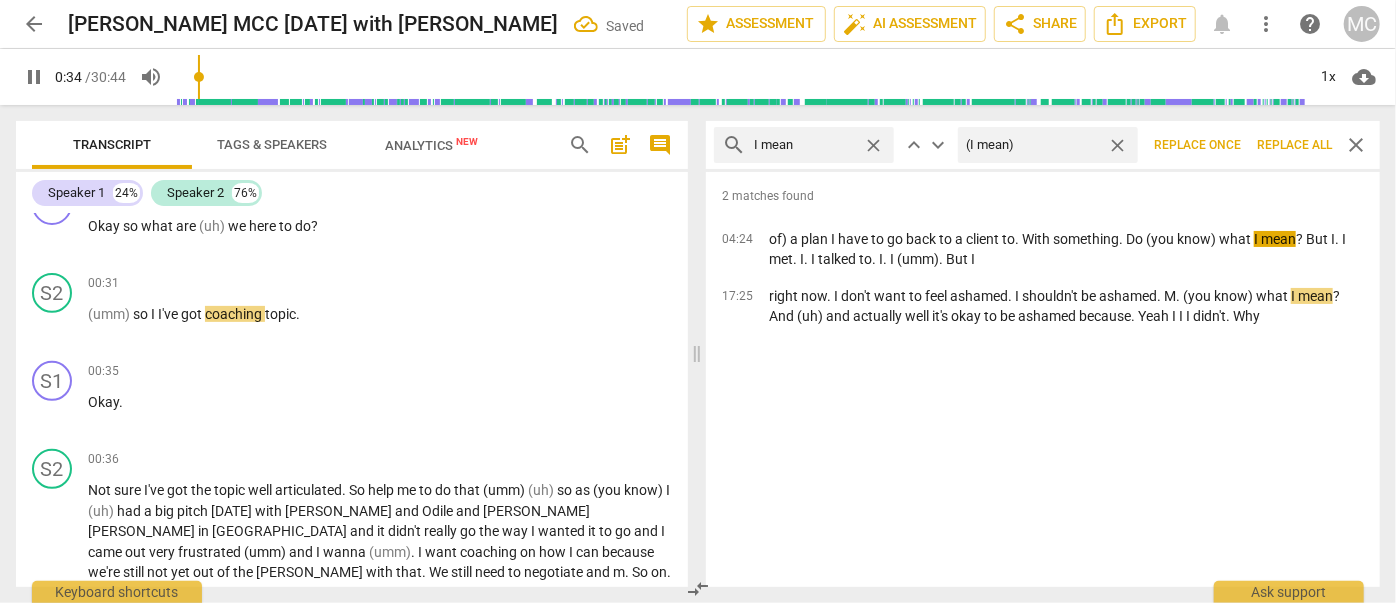type on "35" 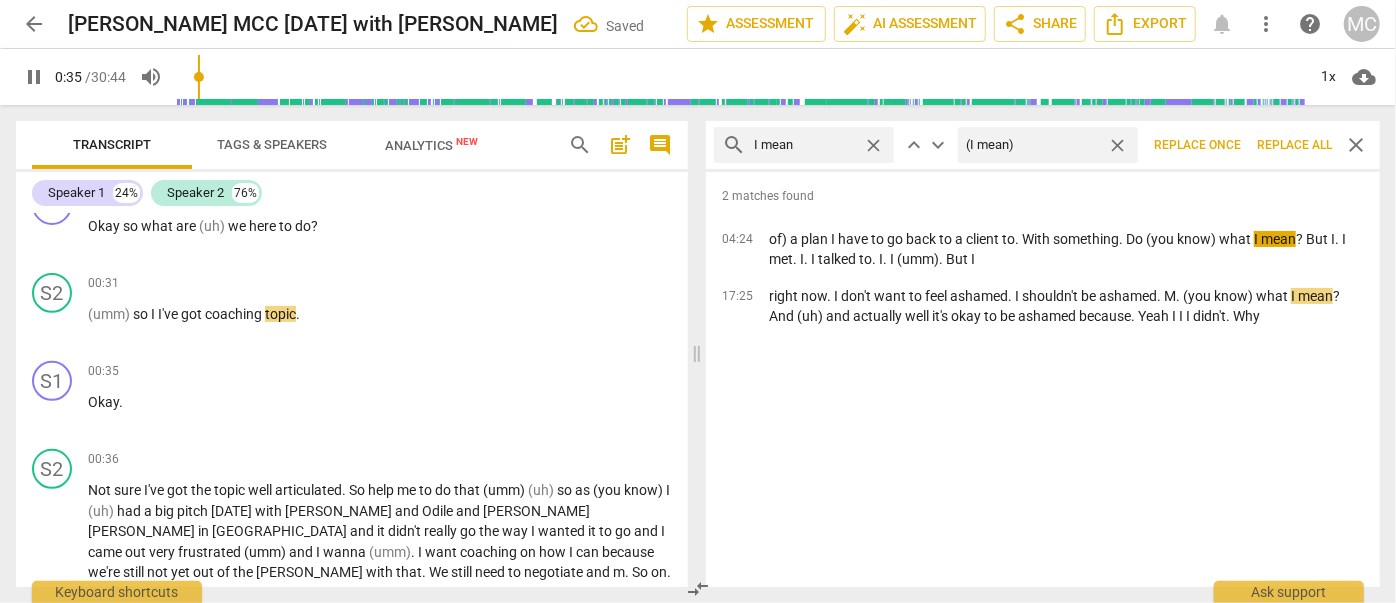 type on "(I mean)" 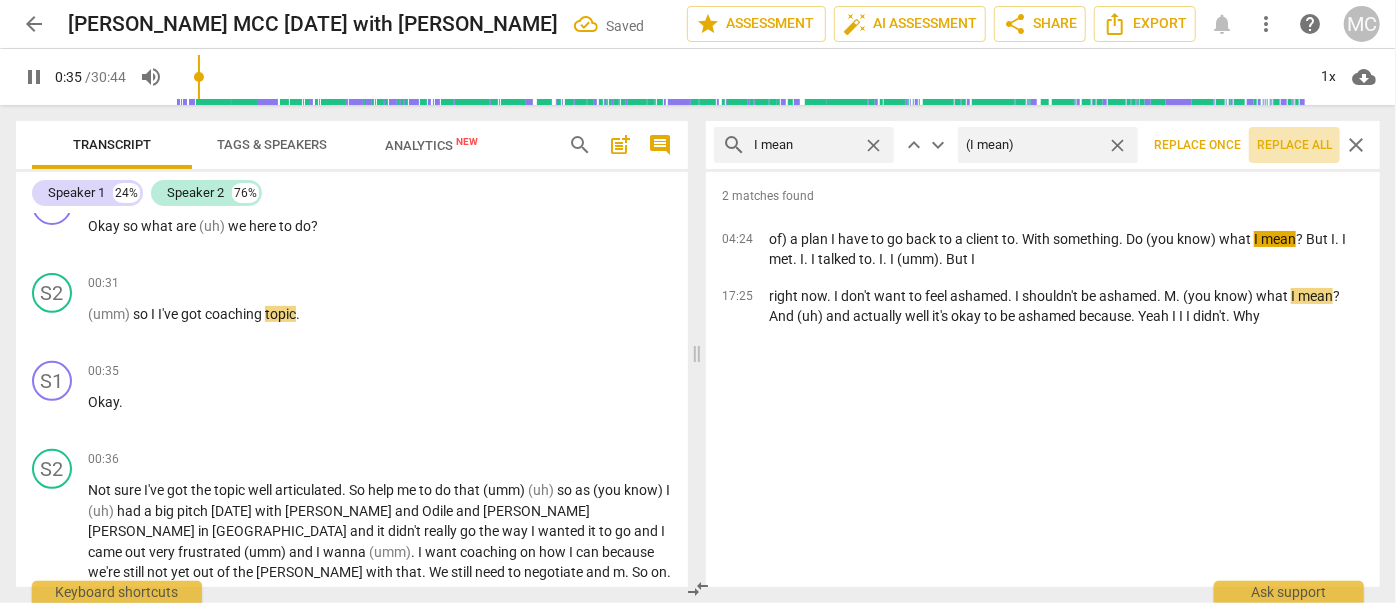 click on "Replace all" at bounding box center [1294, 145] 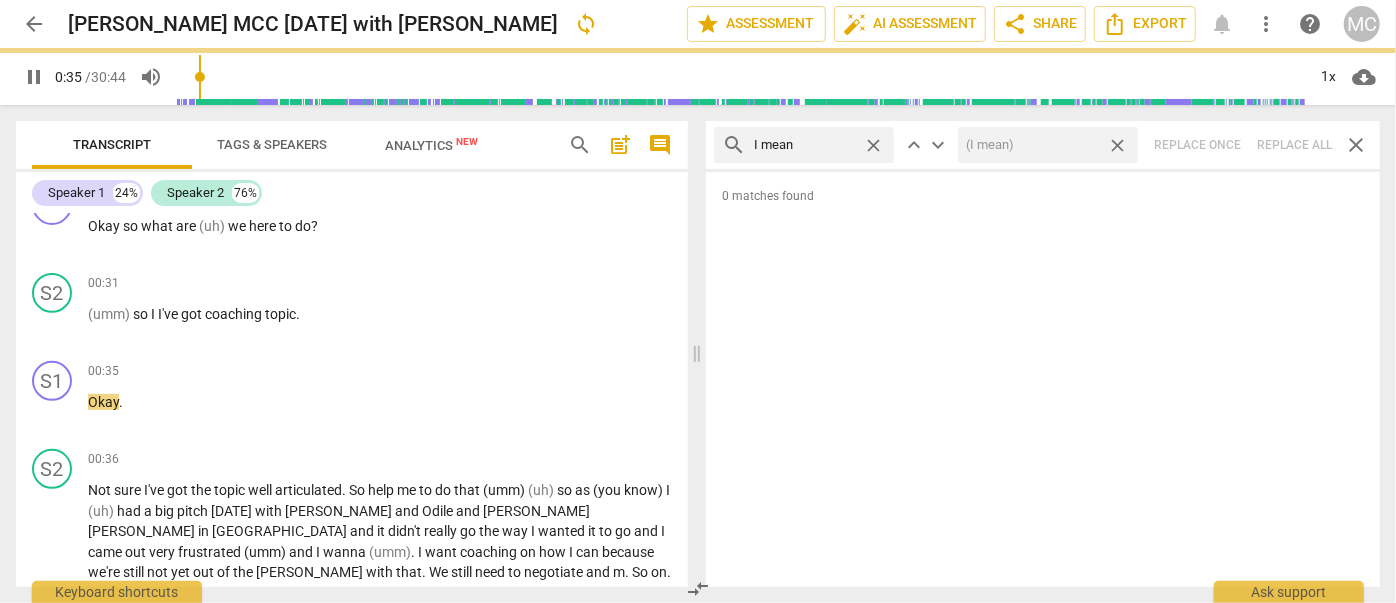type on "36" 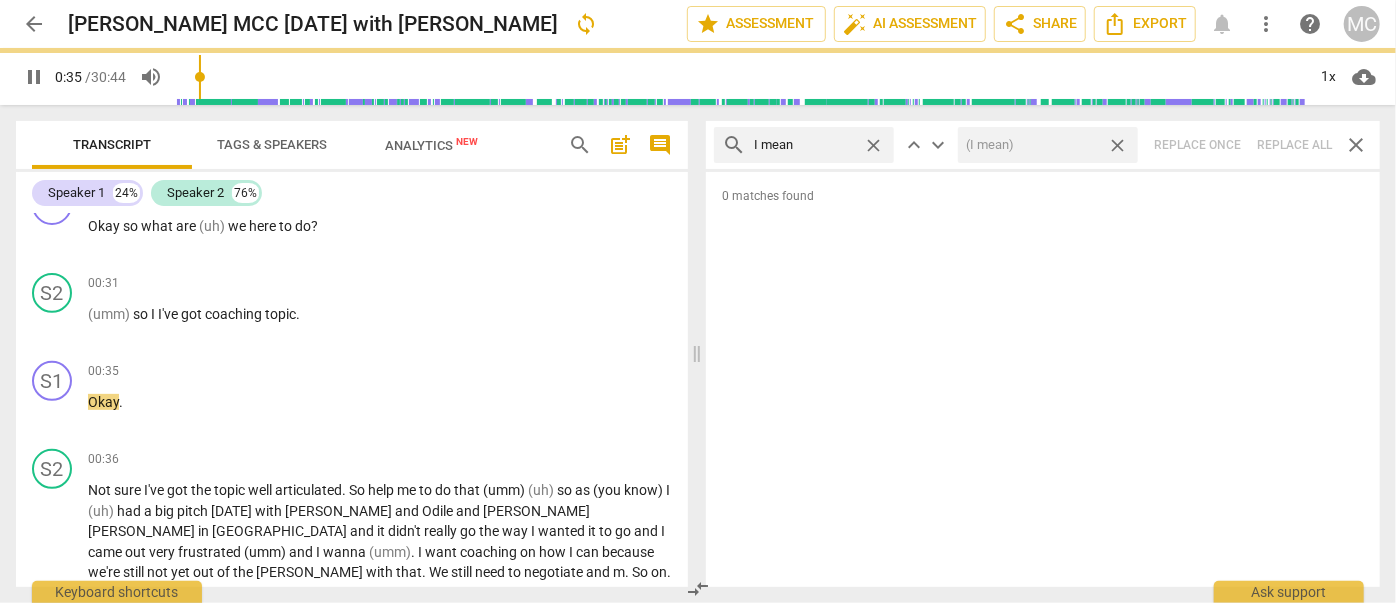 click on "close" at bounding box center [1117, 145] 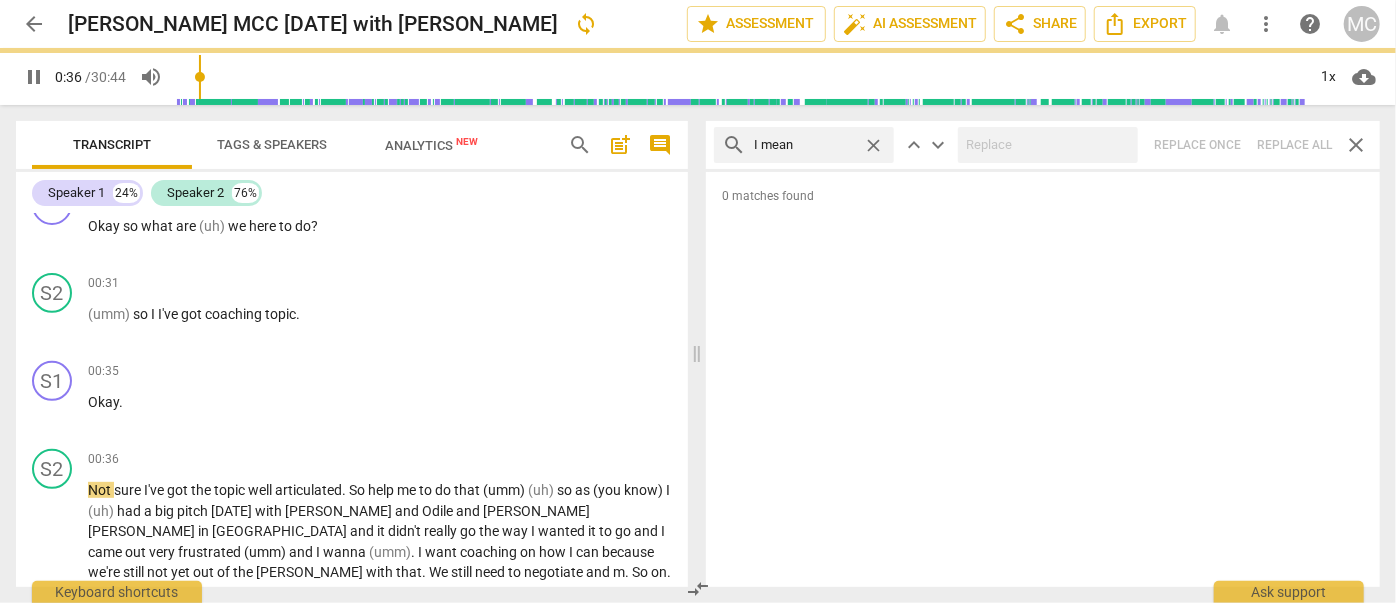 type on "37" 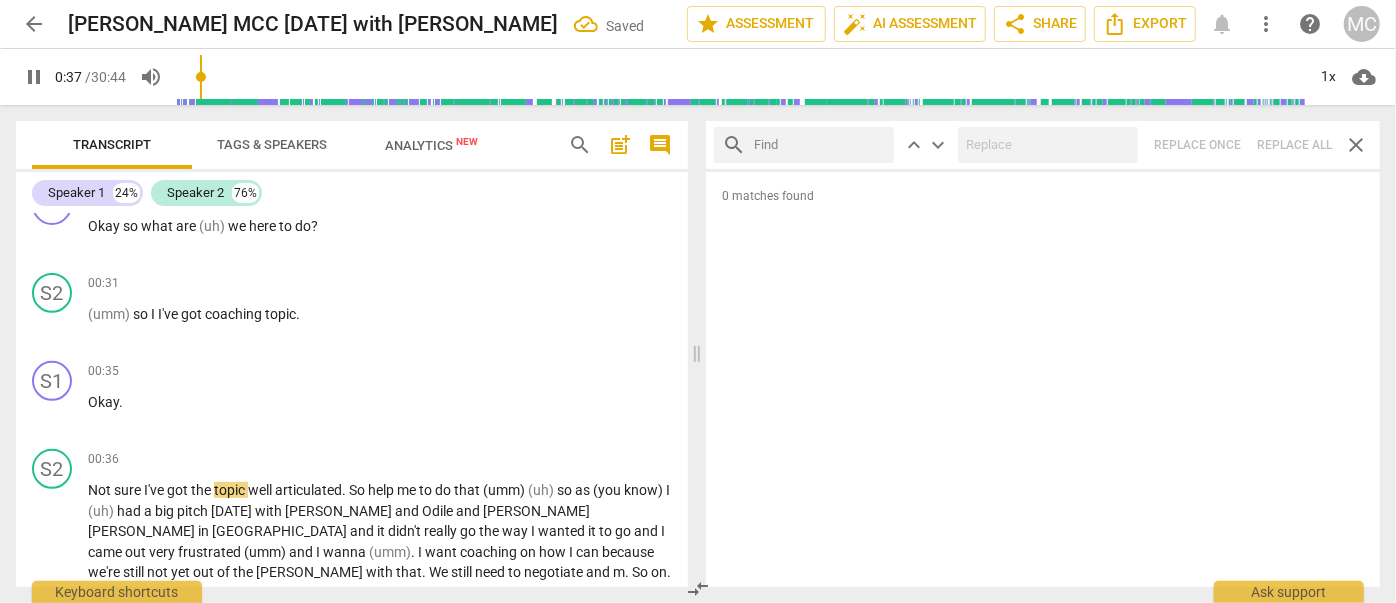 click at bounding box center [820, 145] 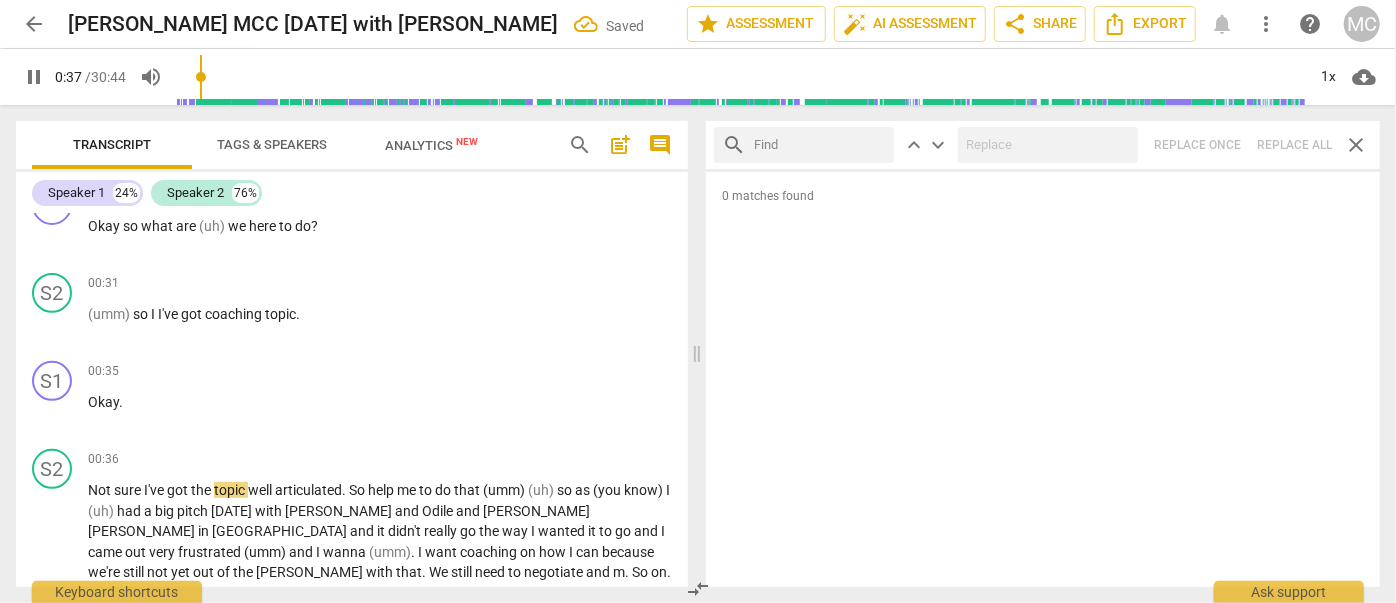 type on "38" 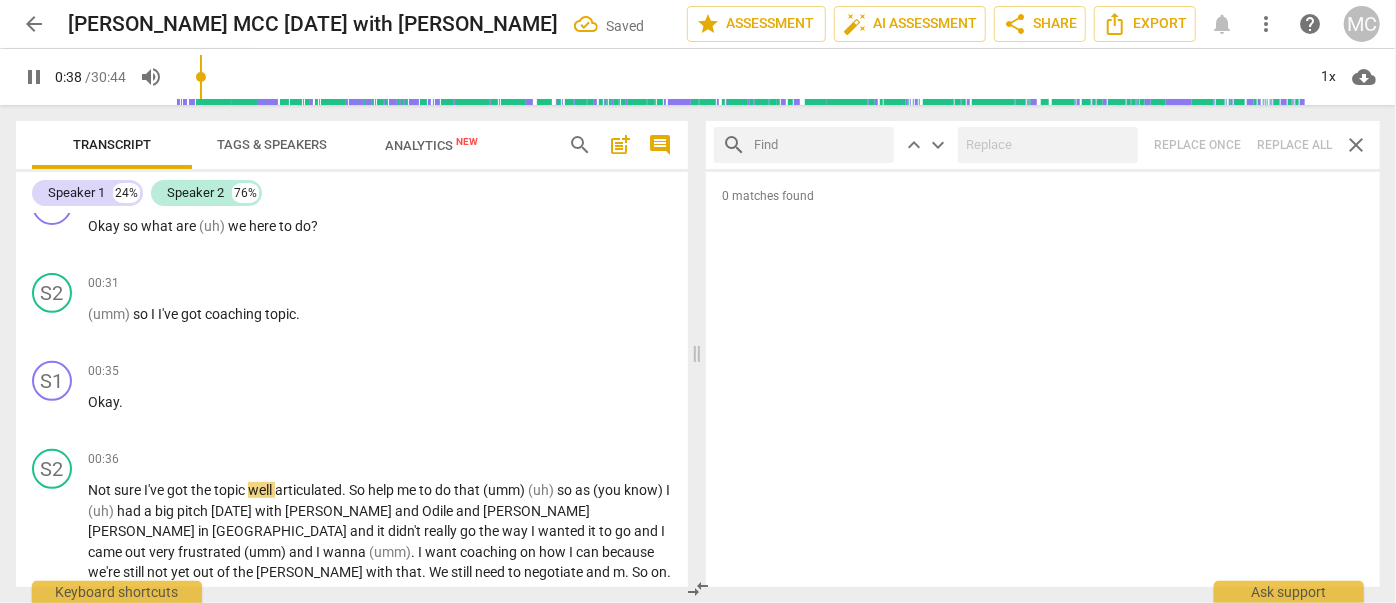 type on "o" 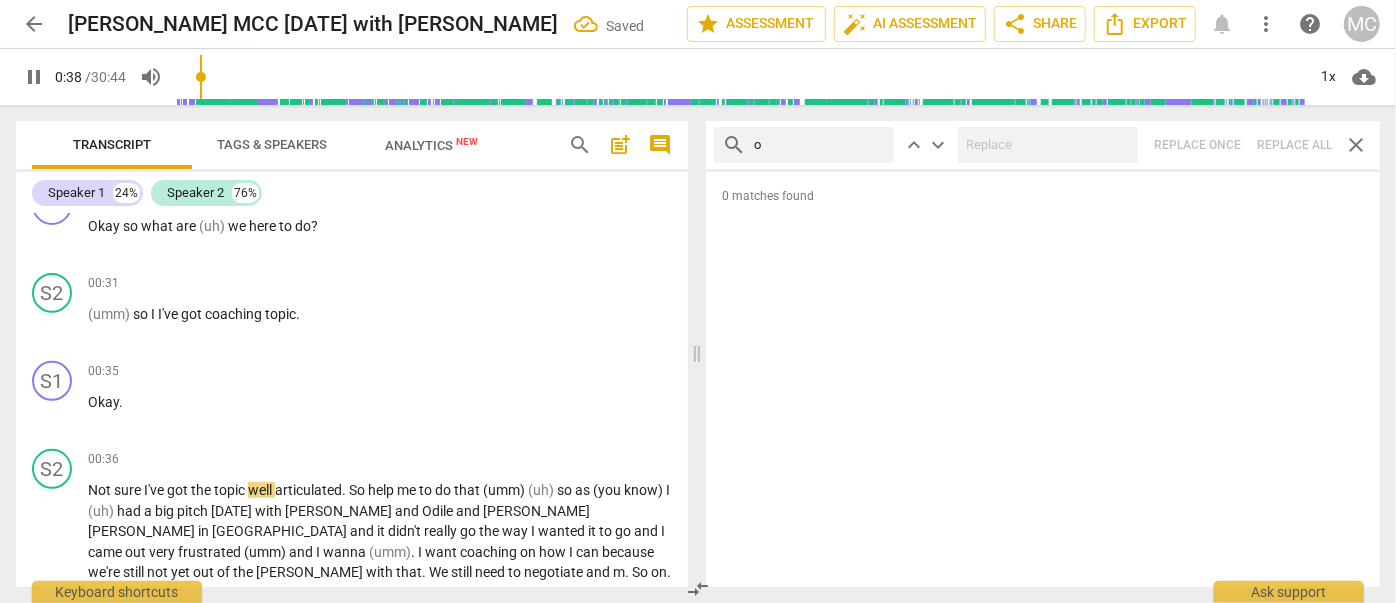 type on "38" 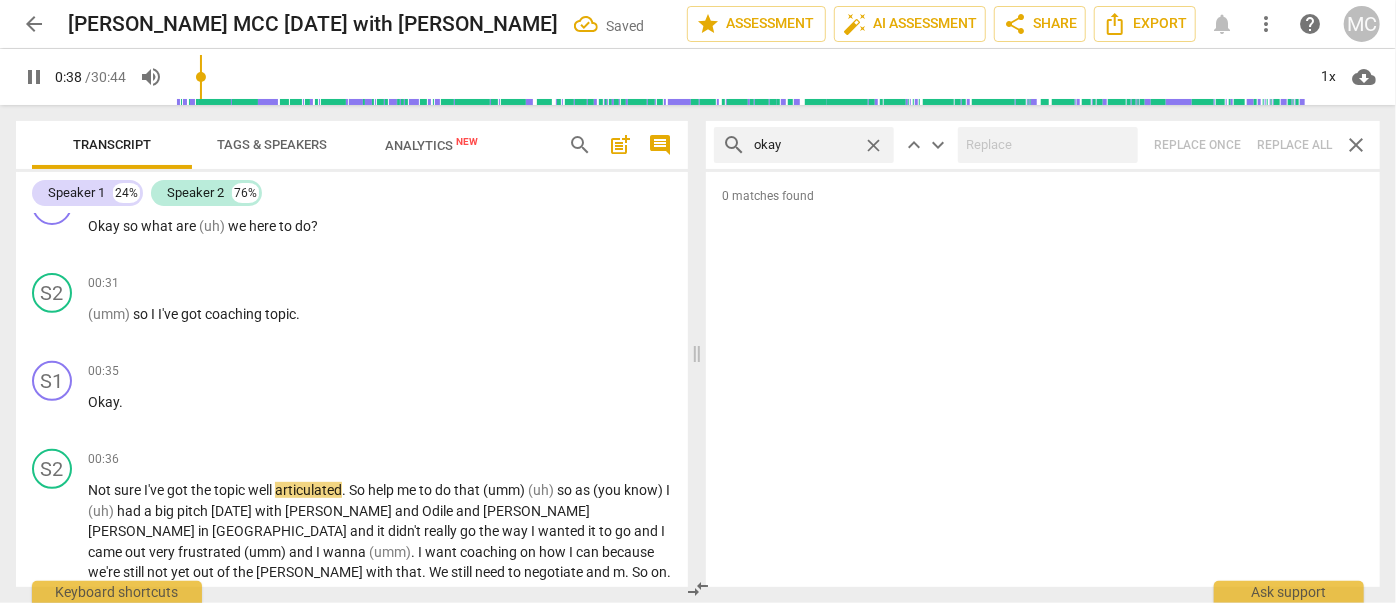 type on "okay" 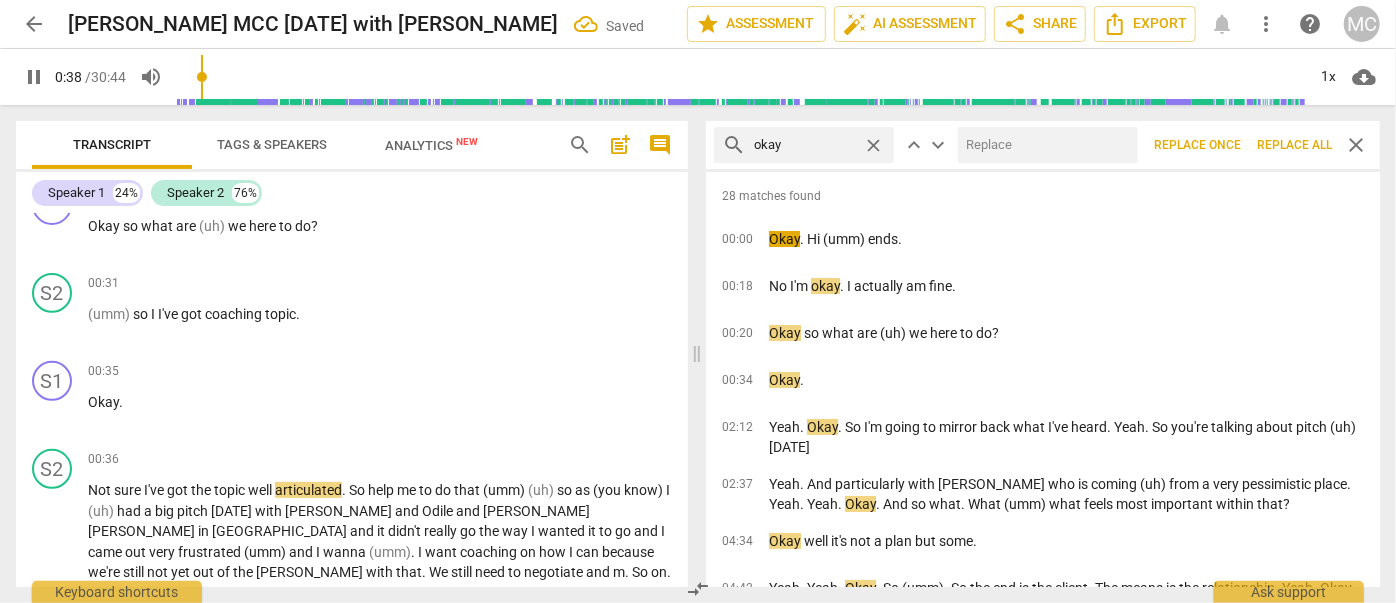 click at bounding box center (1044, 145) 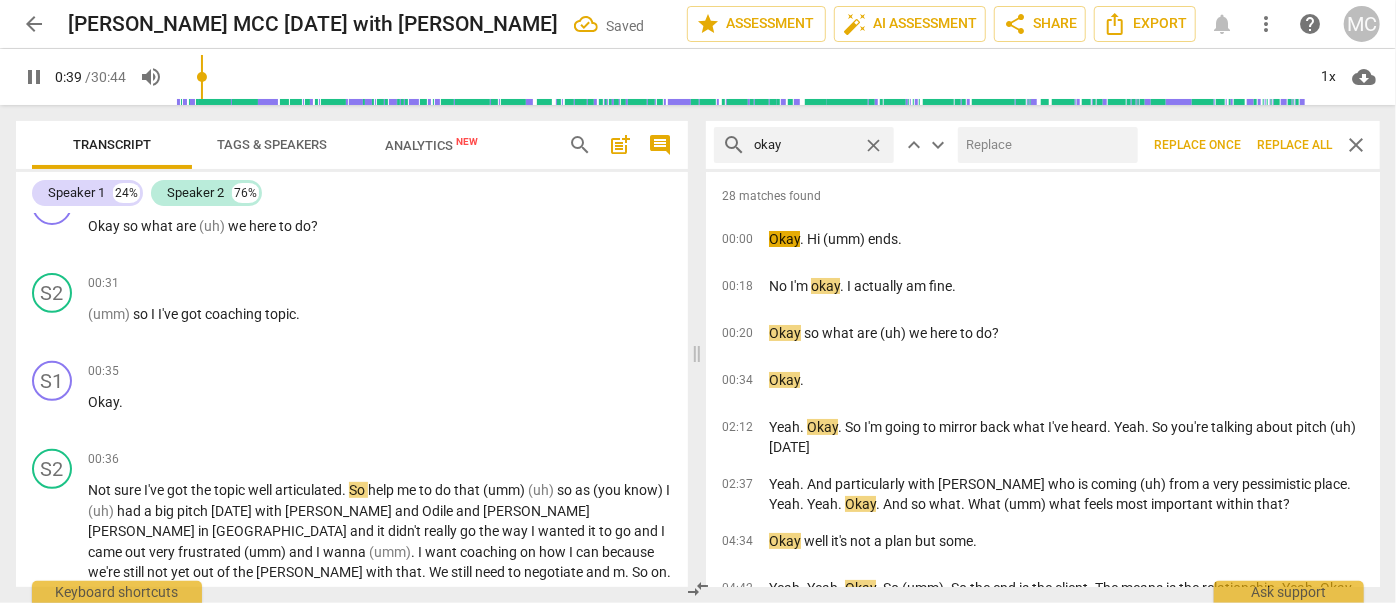 type on "39" 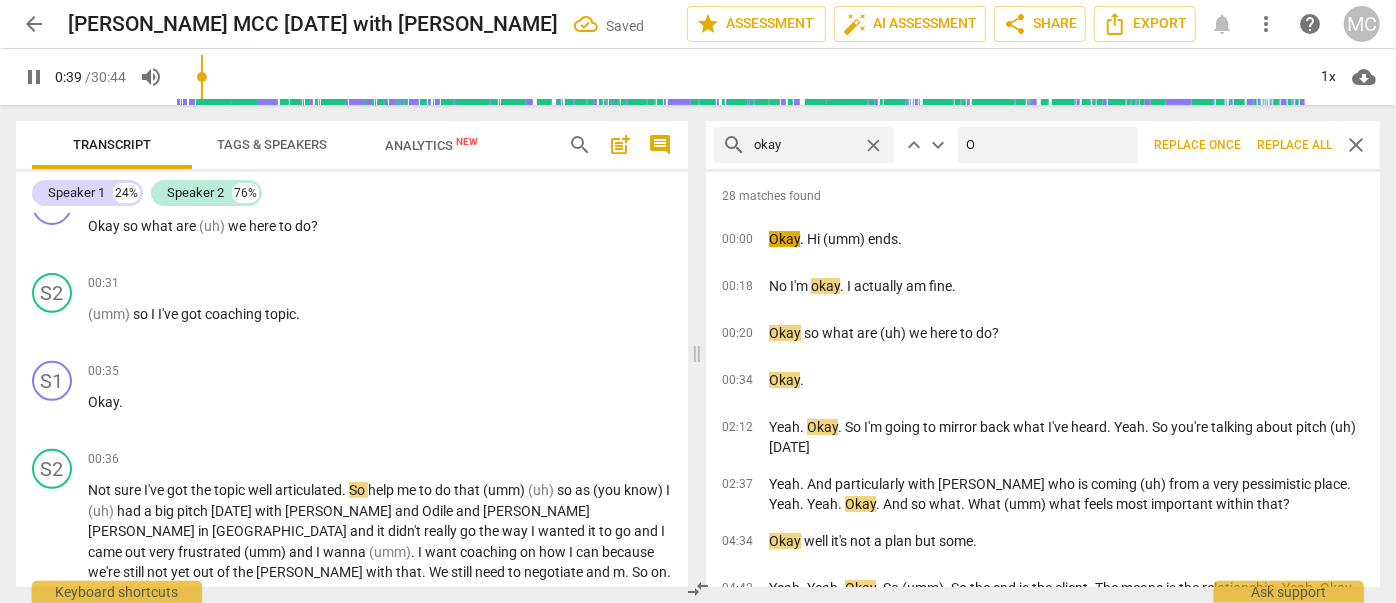 type on "OK" 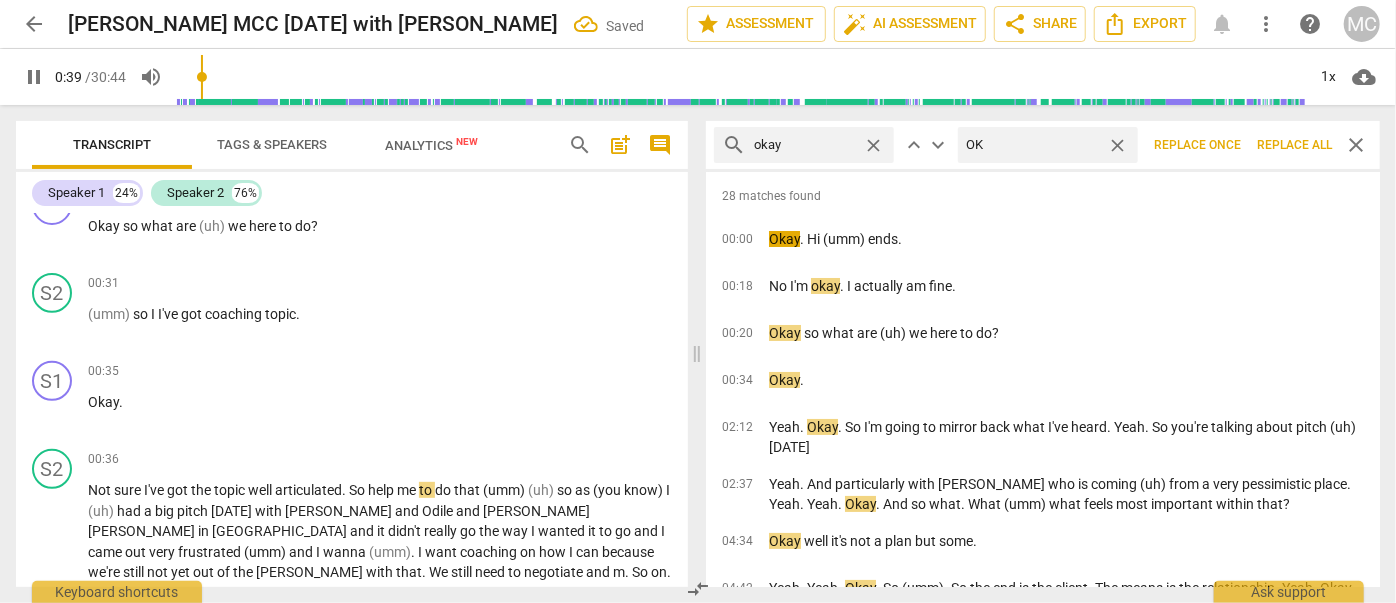 type on "40" 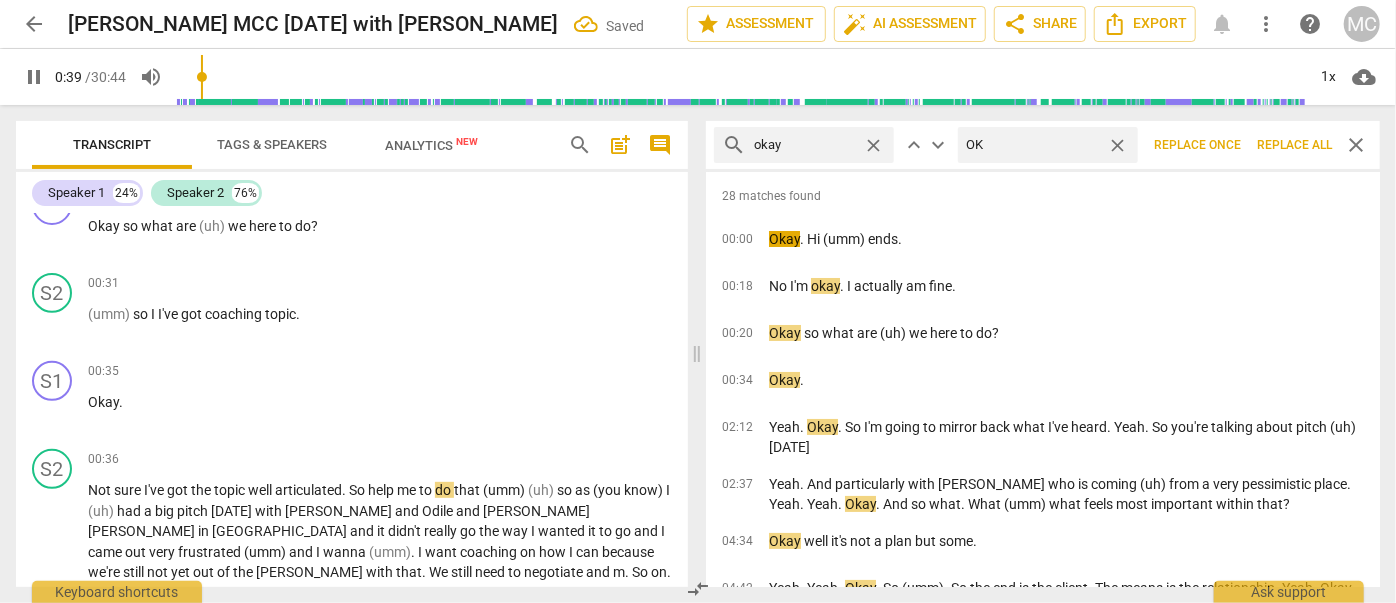 type on "OK" 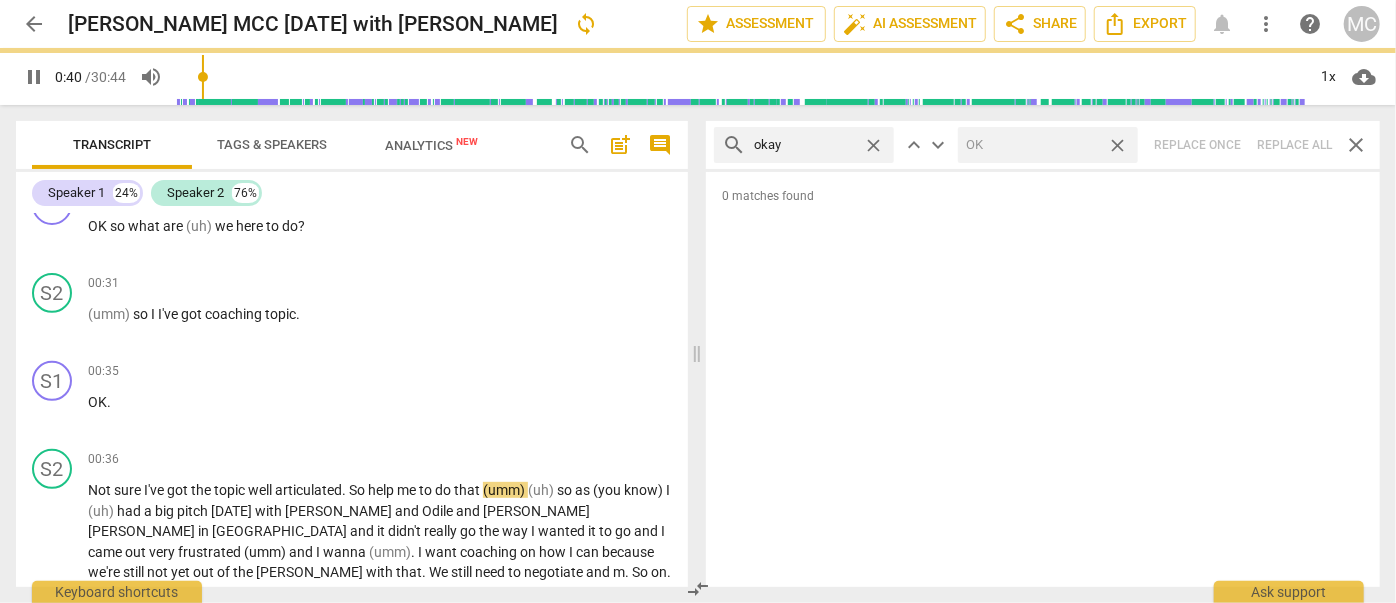 type on "41" 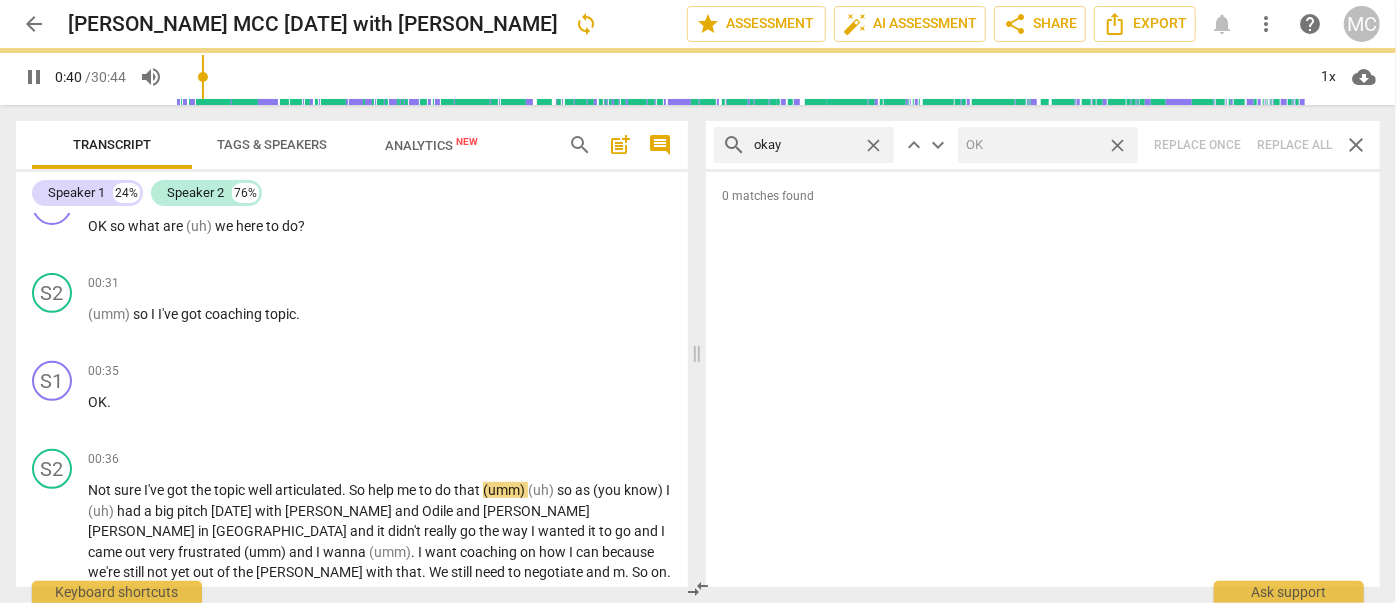 drag, startPoint x: 1122, startPoint y: 144, endPoint x: 914, endPoint y: 159, distance: 208.54016 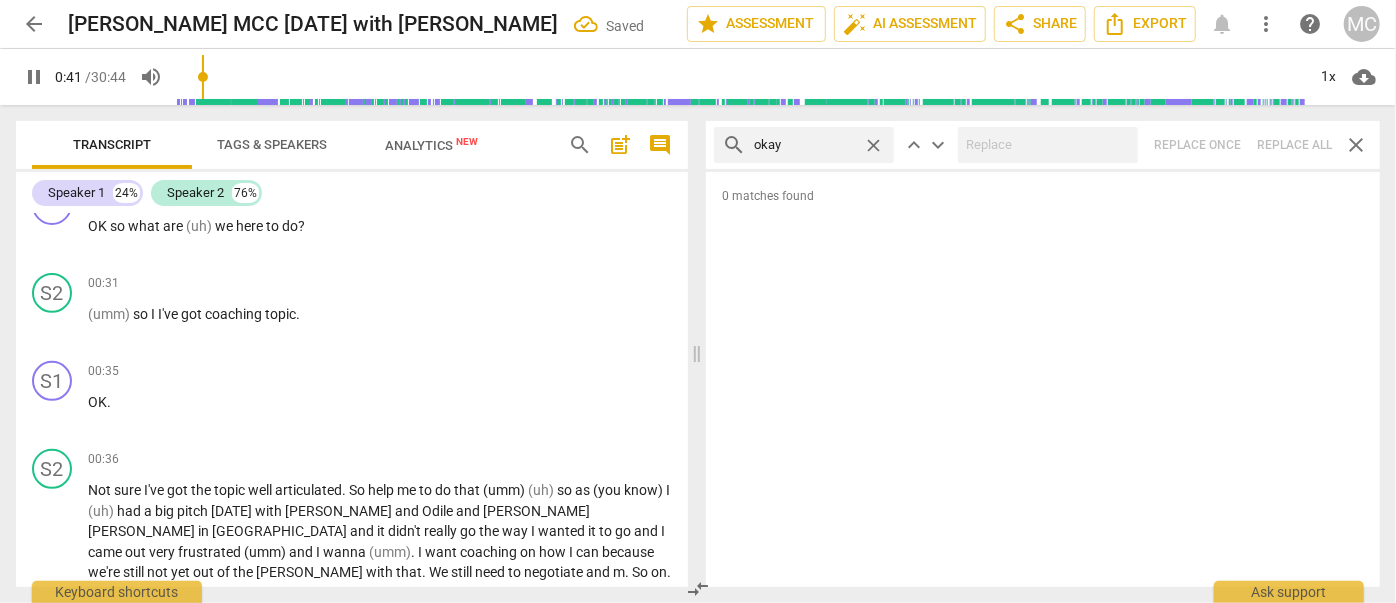type on "42" 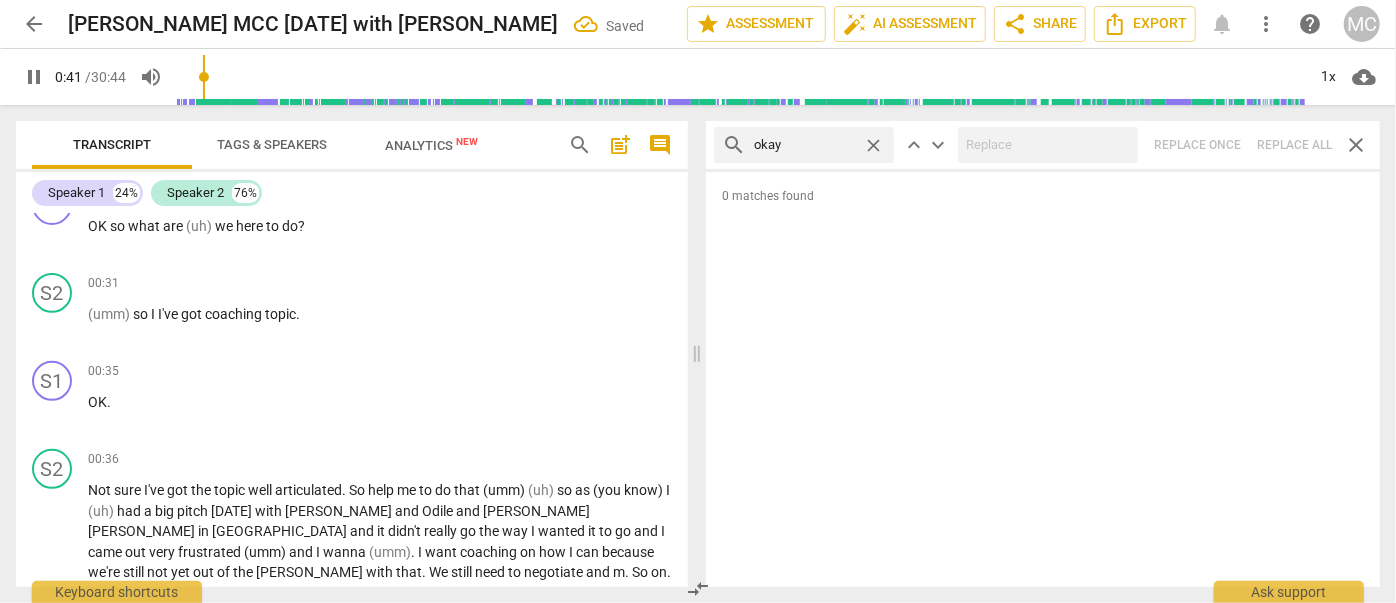 click on "close" at bounding box center (873, 145) 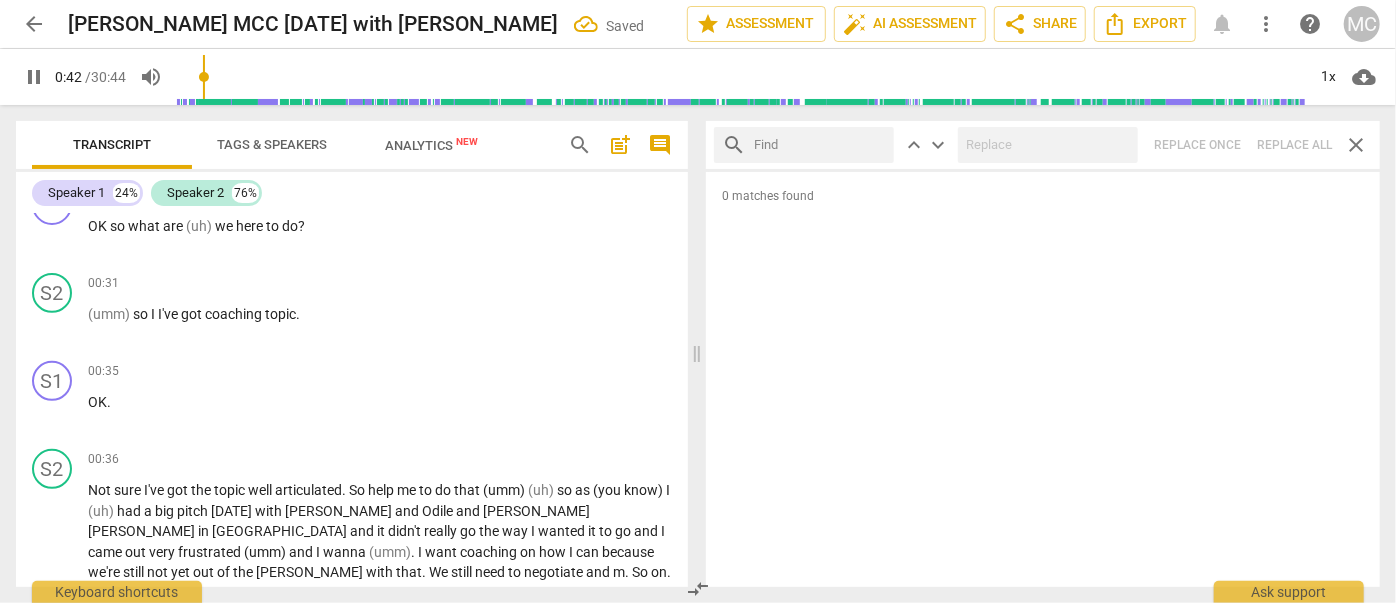 click at bounding box center (820, 145) 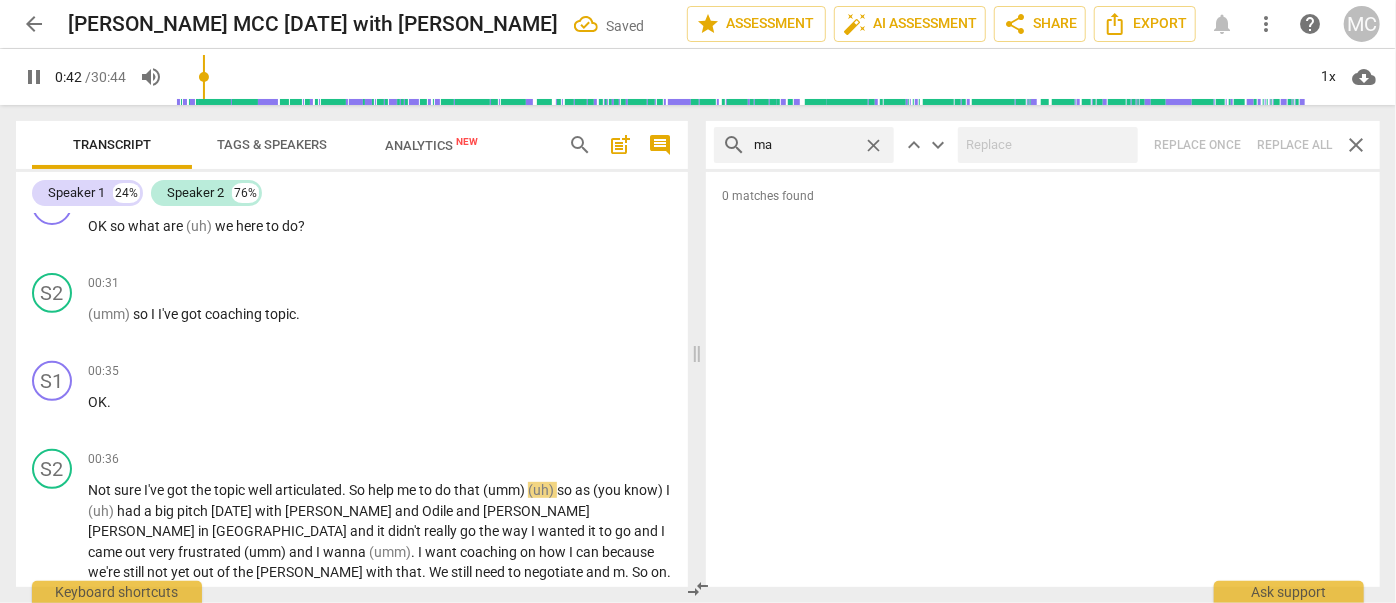type on "may" 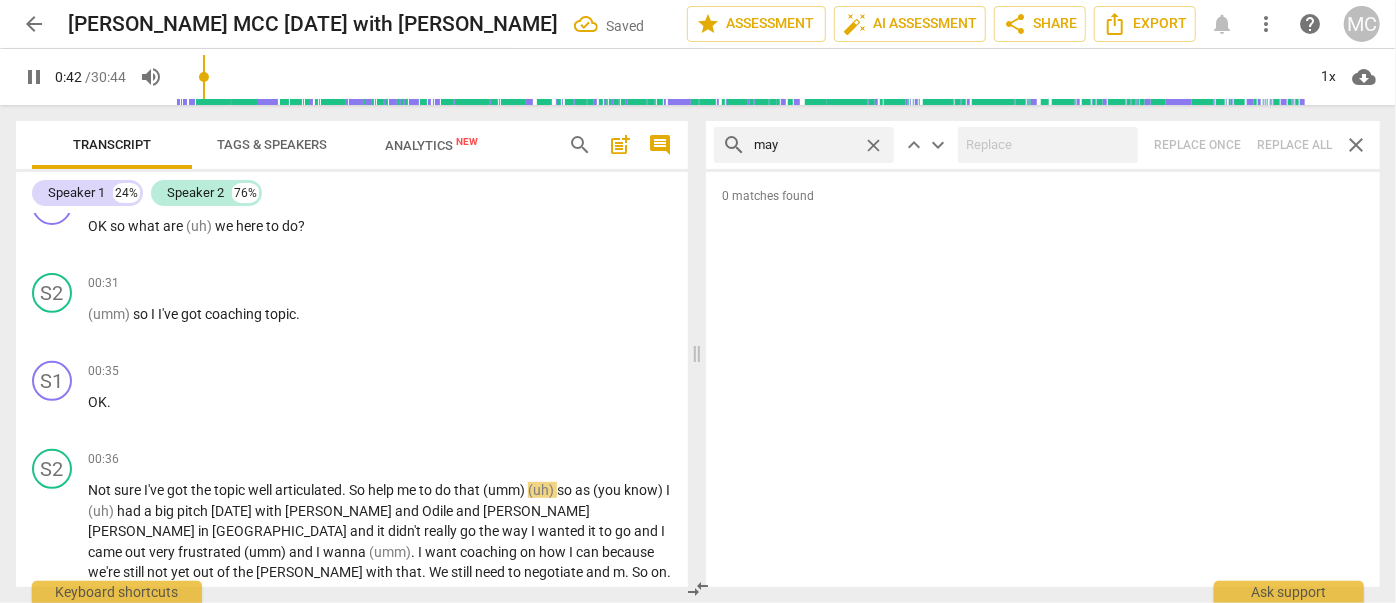 type on "43" 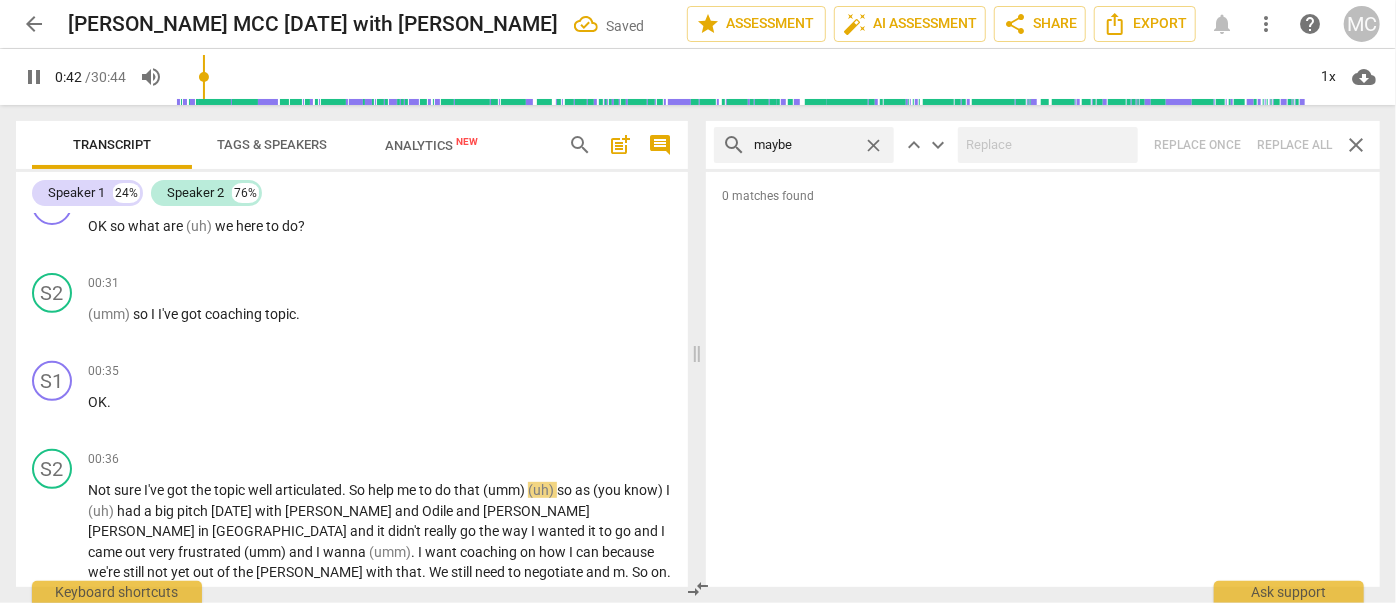 type on "maybe" 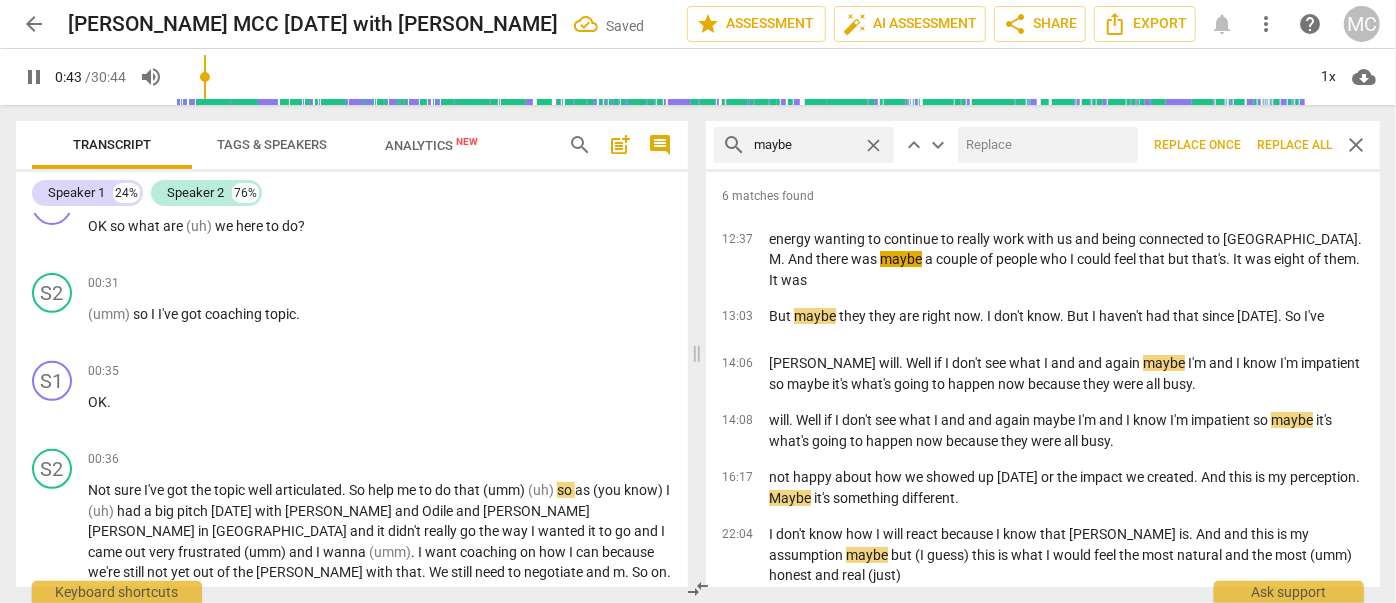 click at bounding box center [1044, 145] 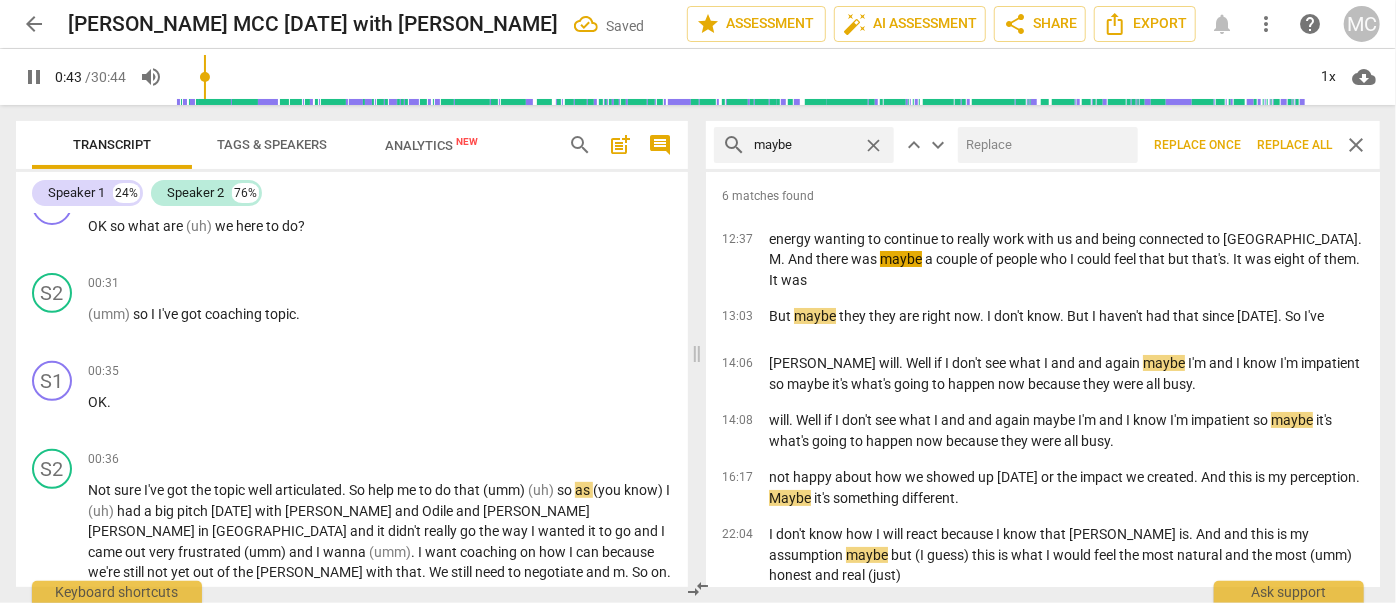 type on "44" 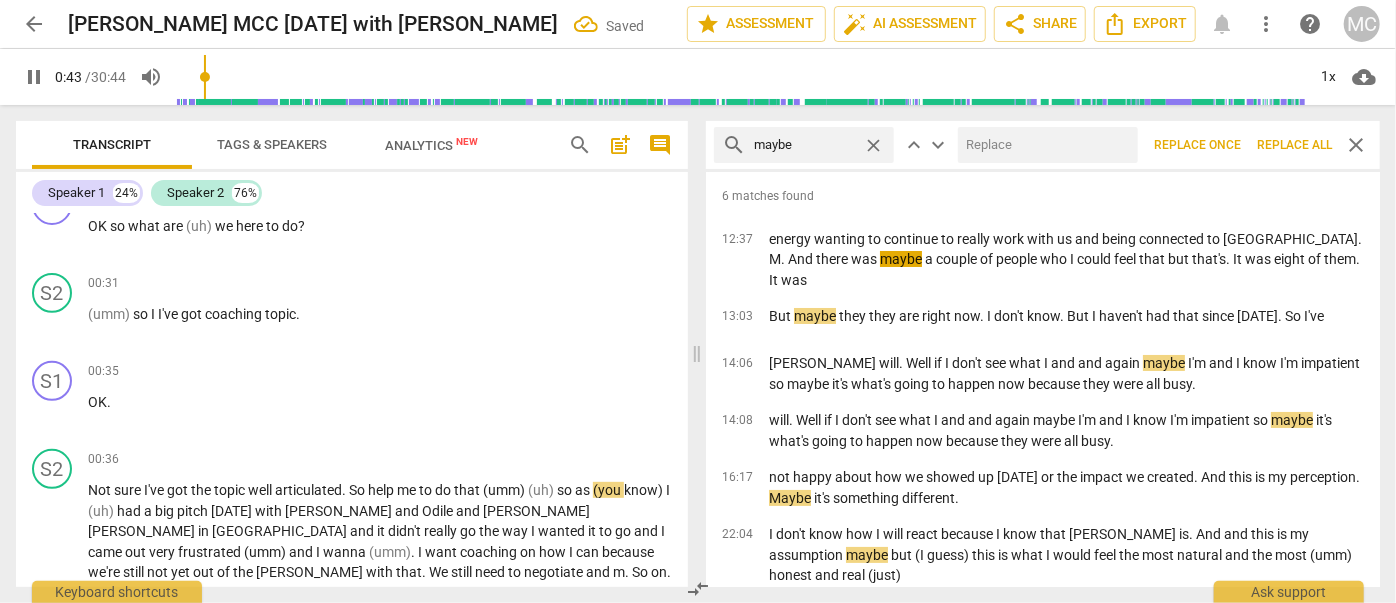 type on "(" 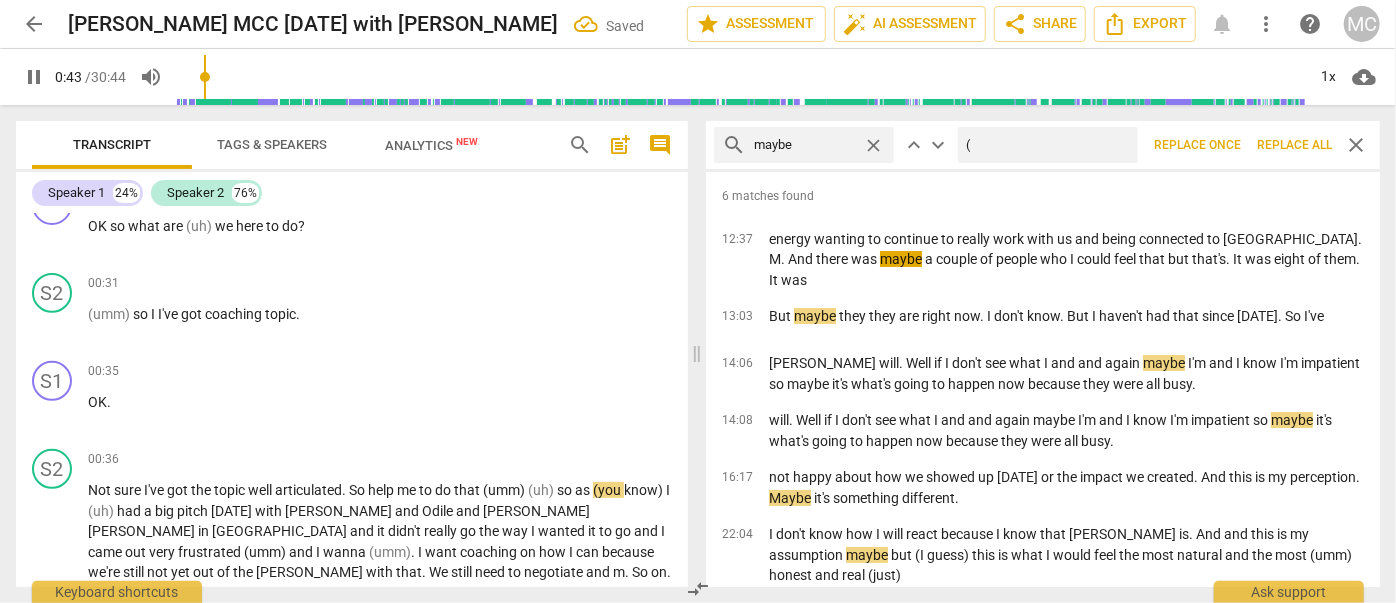 type on "44" 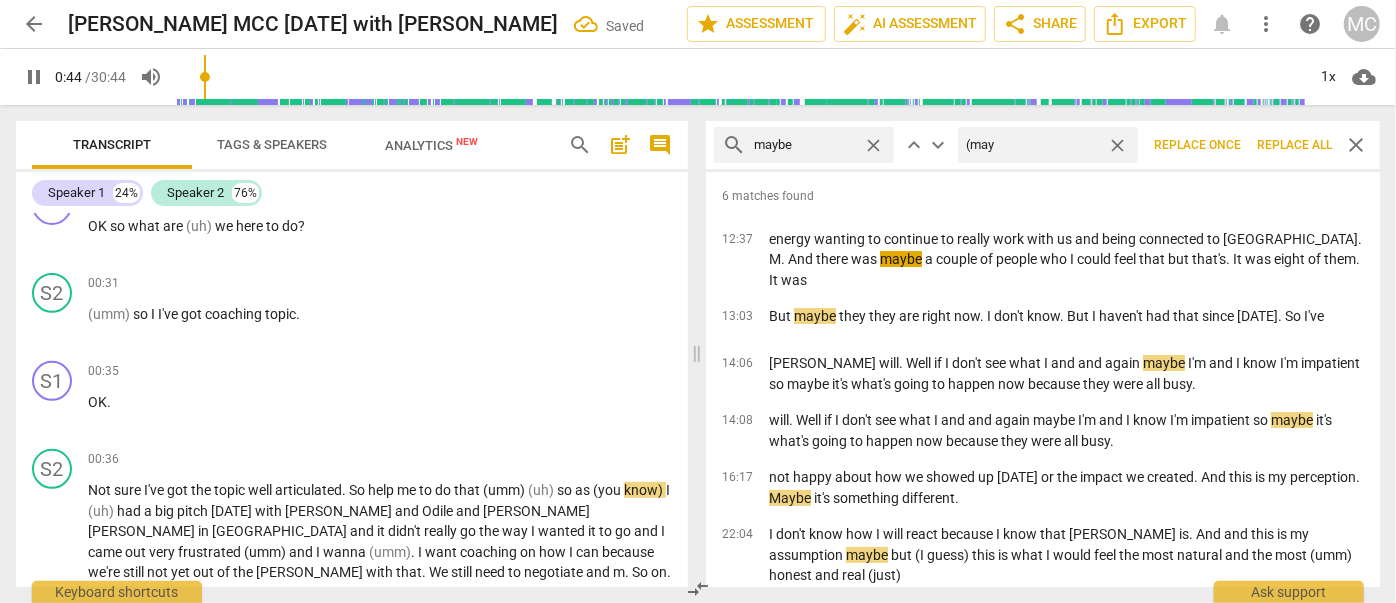 type on "(mayb" 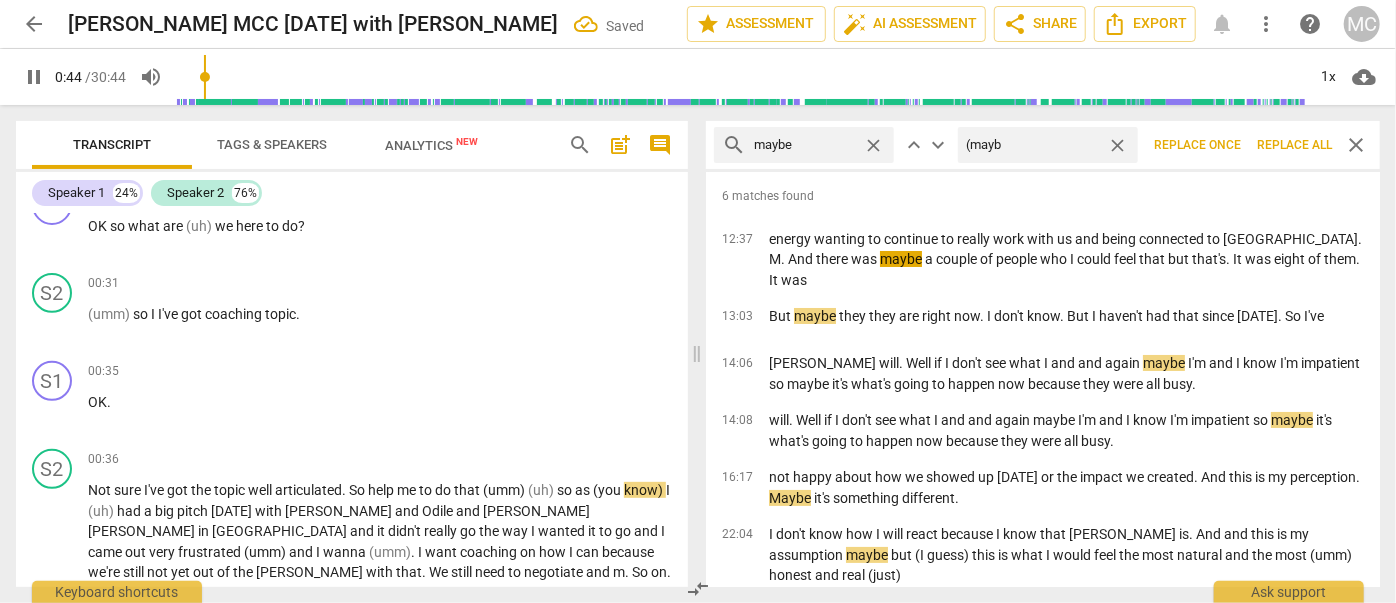 type on "44" 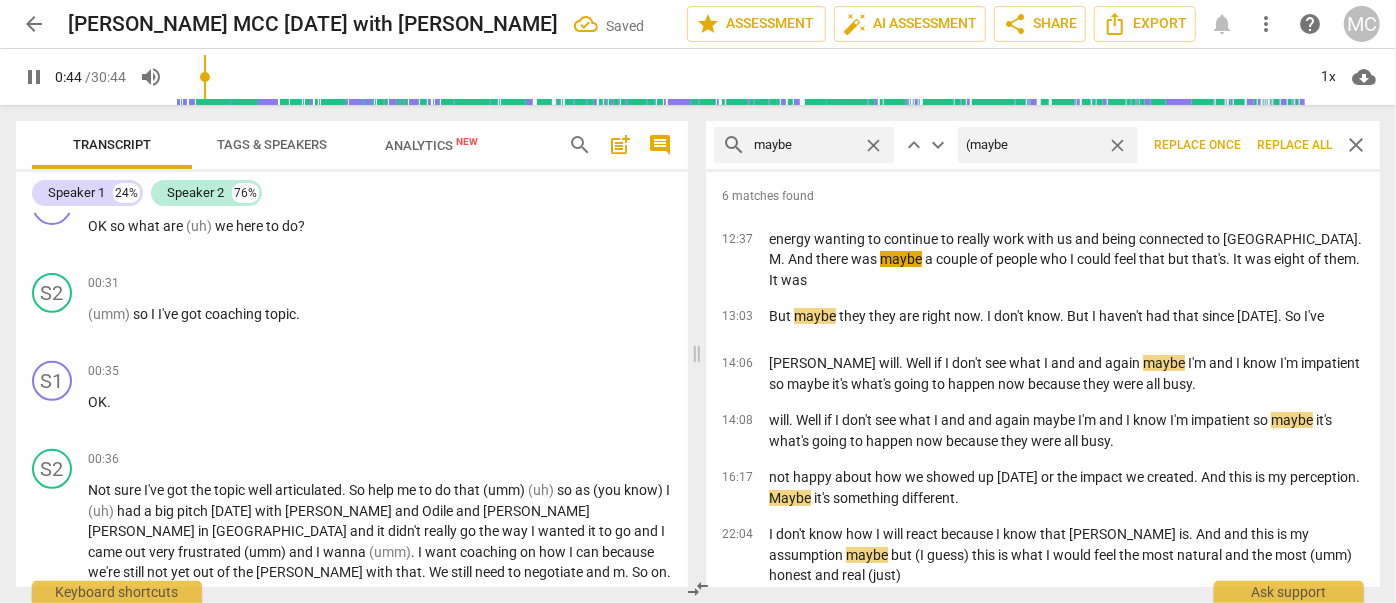 type on "(maybe)" 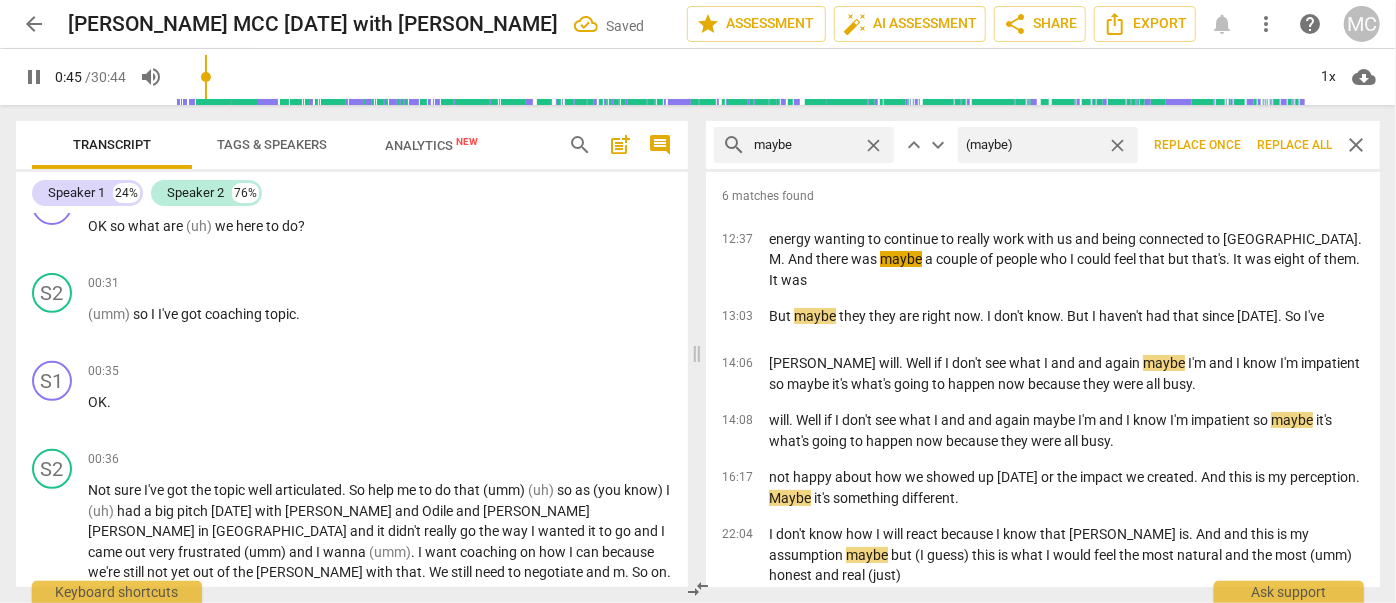 type on "45" 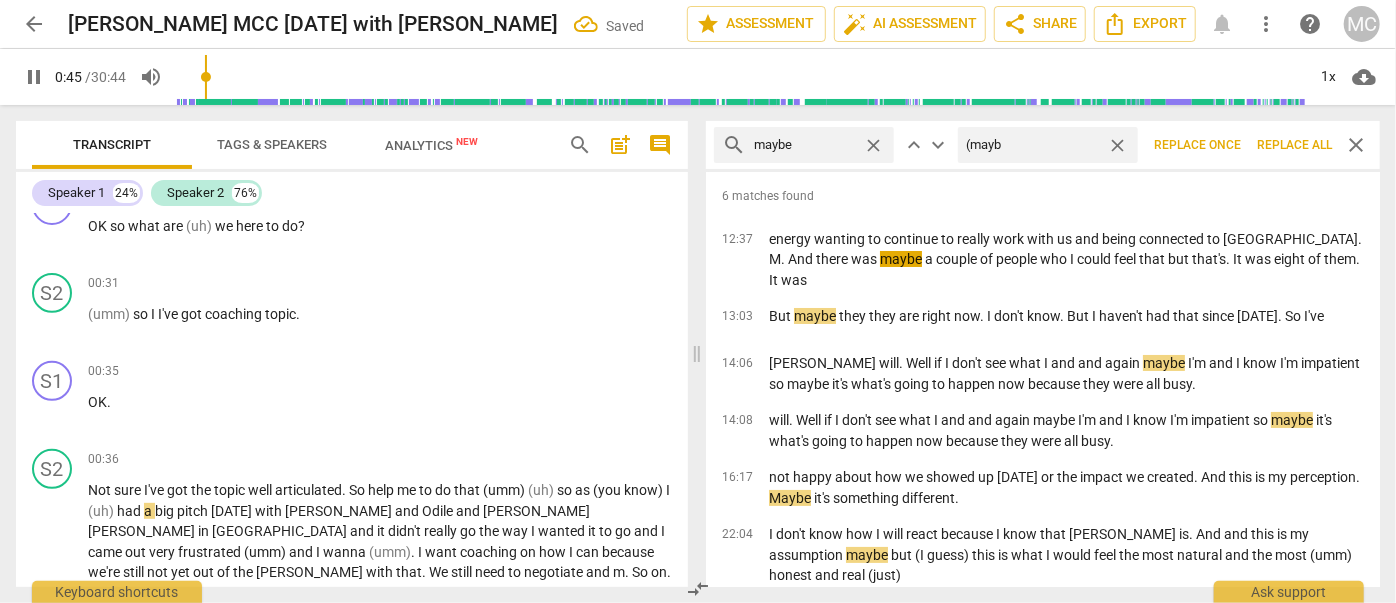 type on "(may" 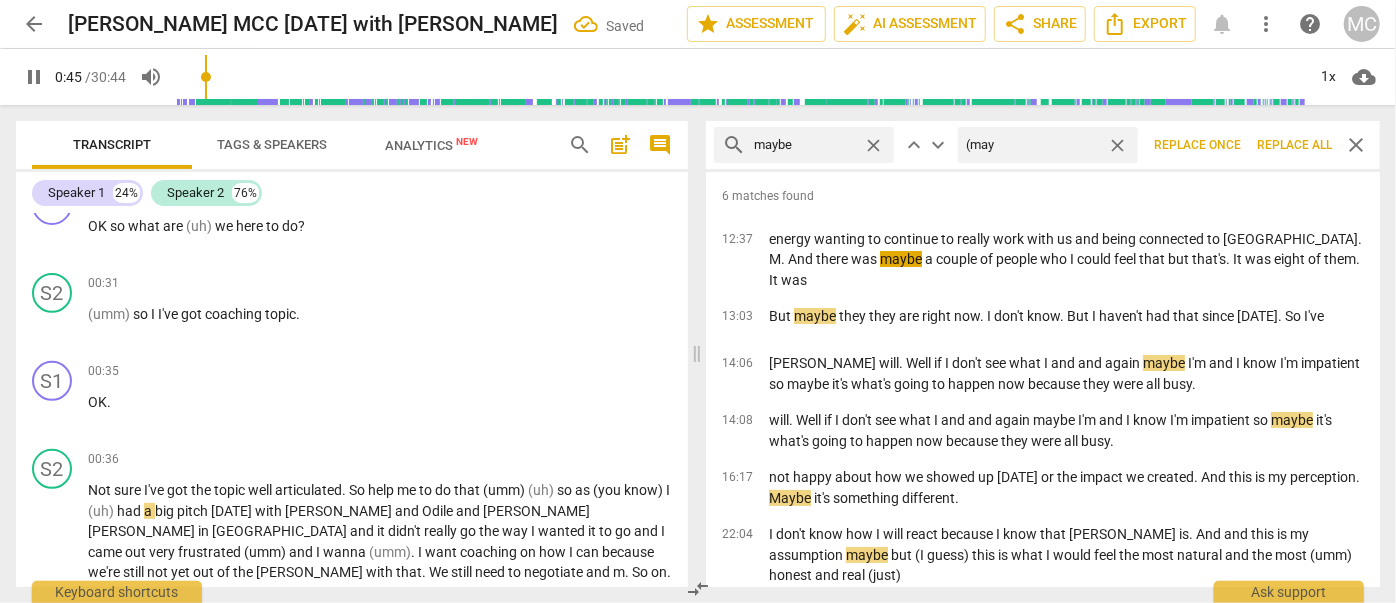 type on "46" 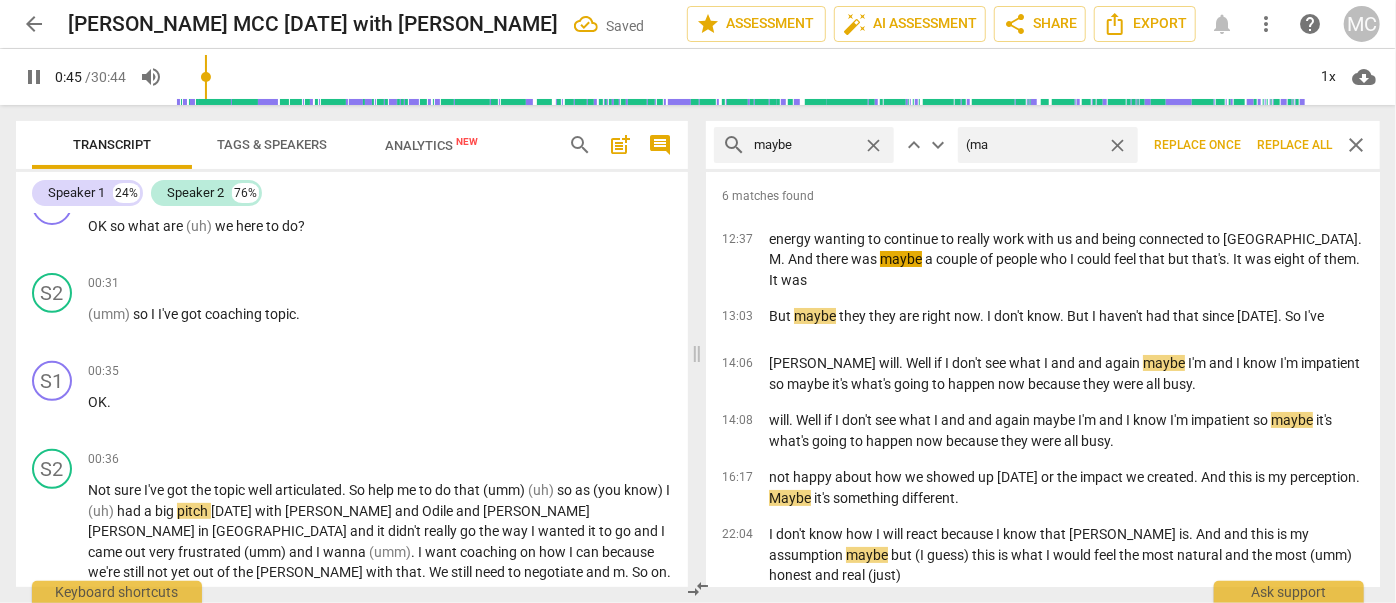 type on "(m" 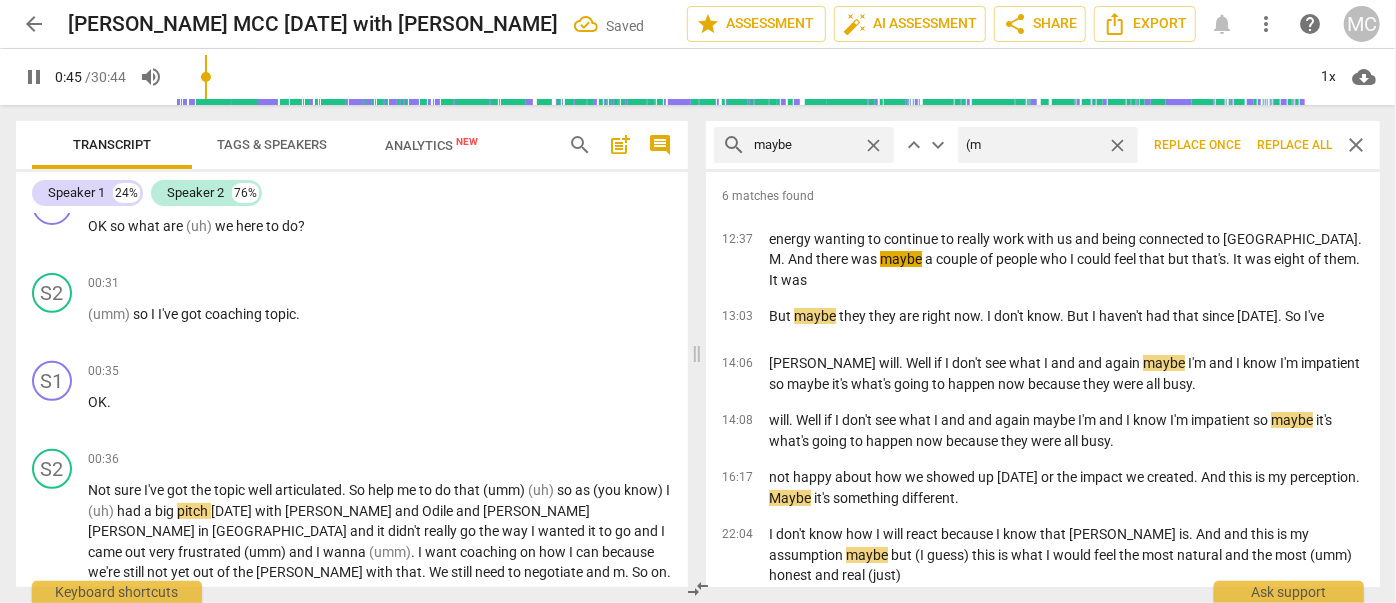 type on "46" 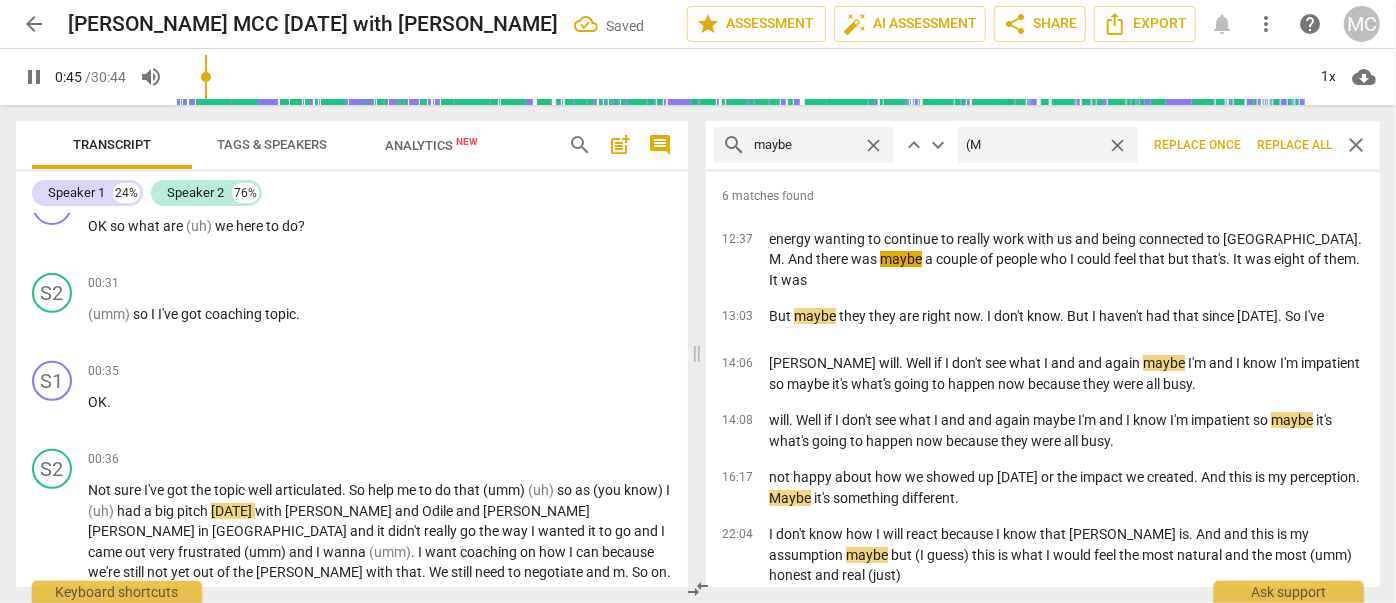 type on "(Ma" 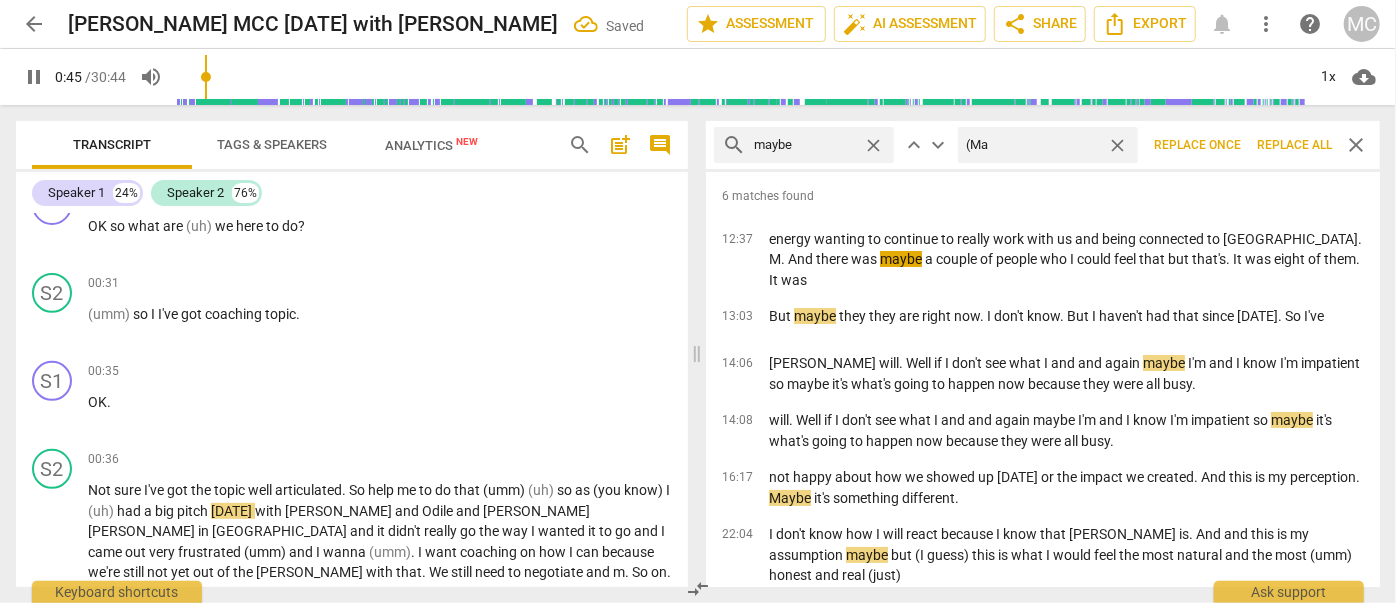 type on "46" 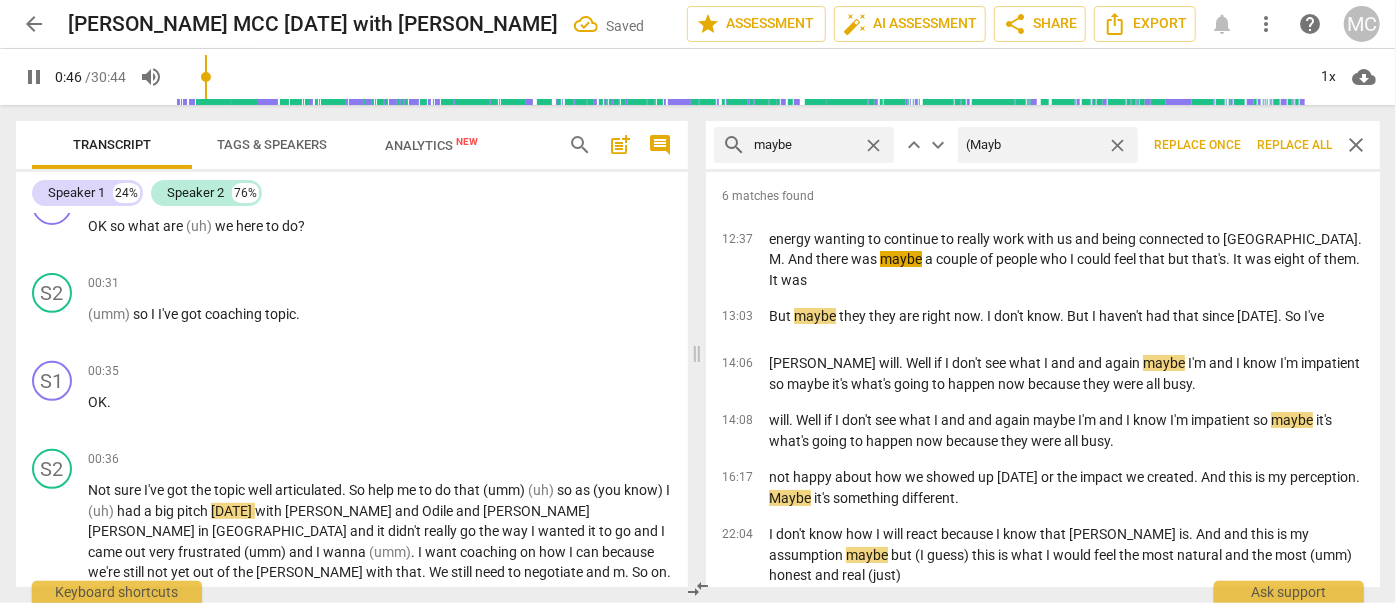 type on "(Maybe" 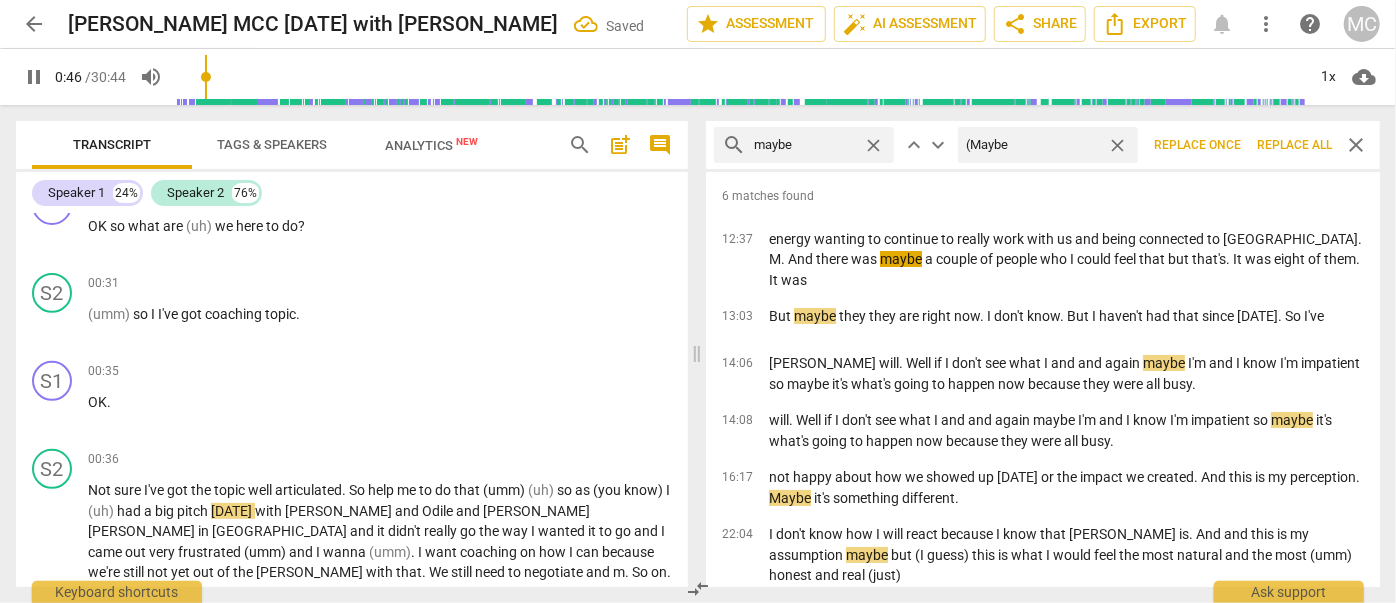 type on "46" 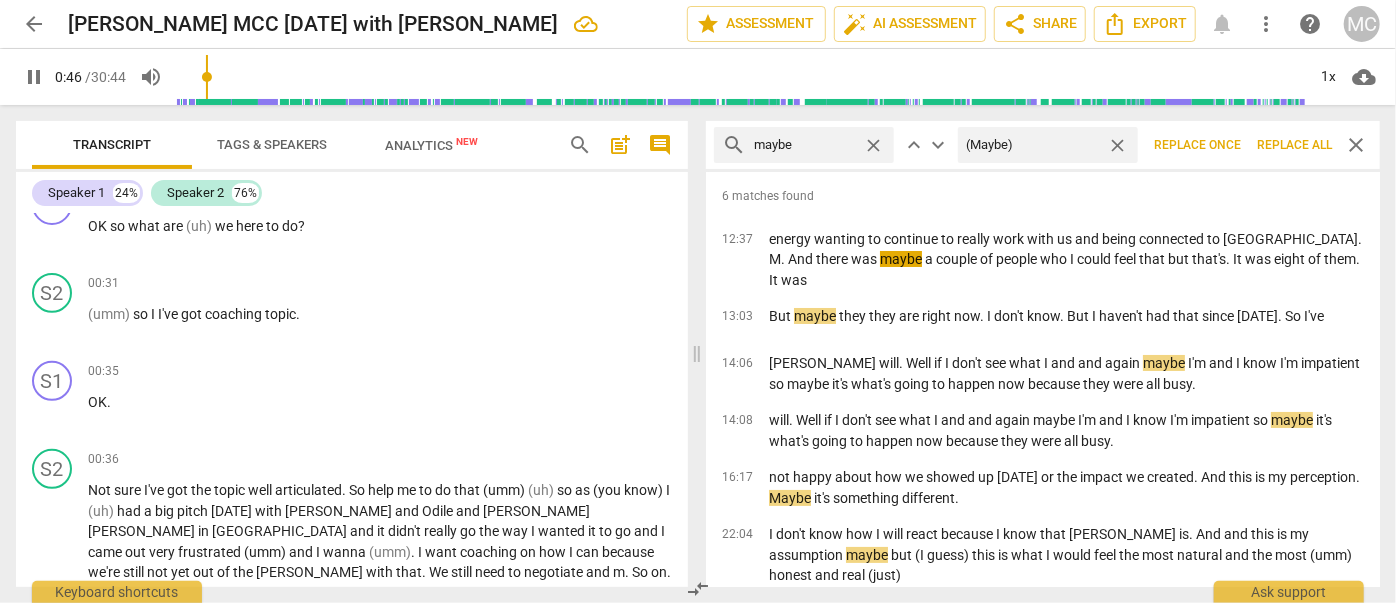 type on "47" 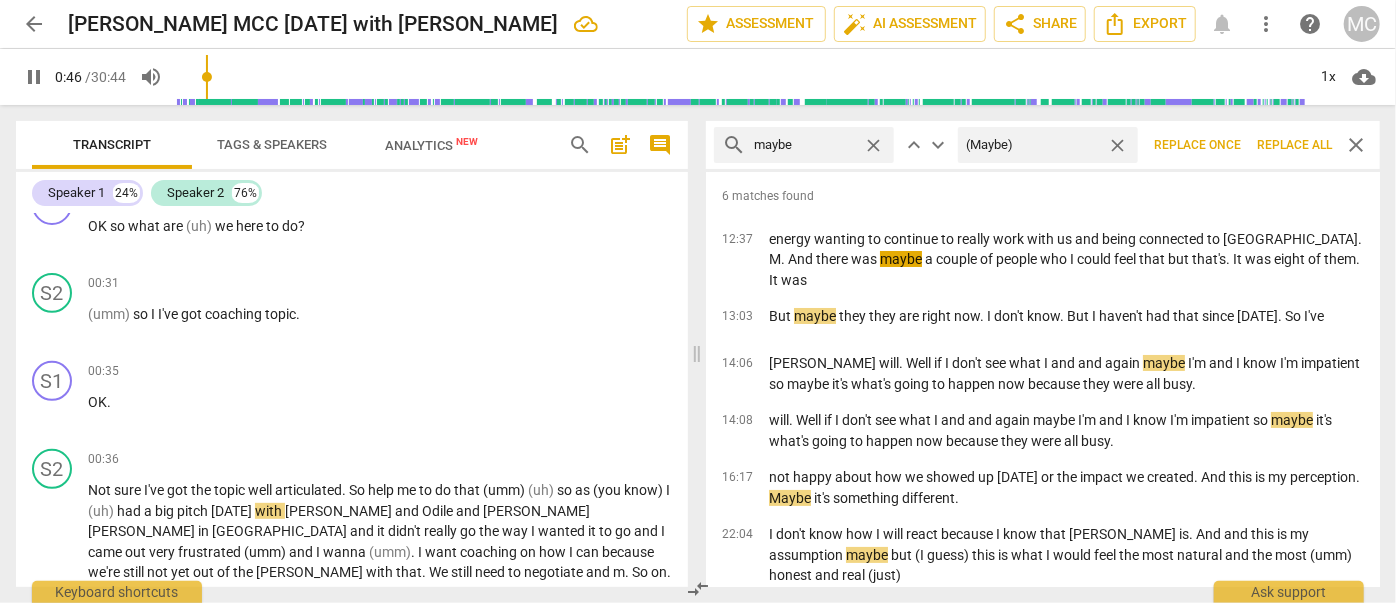 type on "(Maybe)" 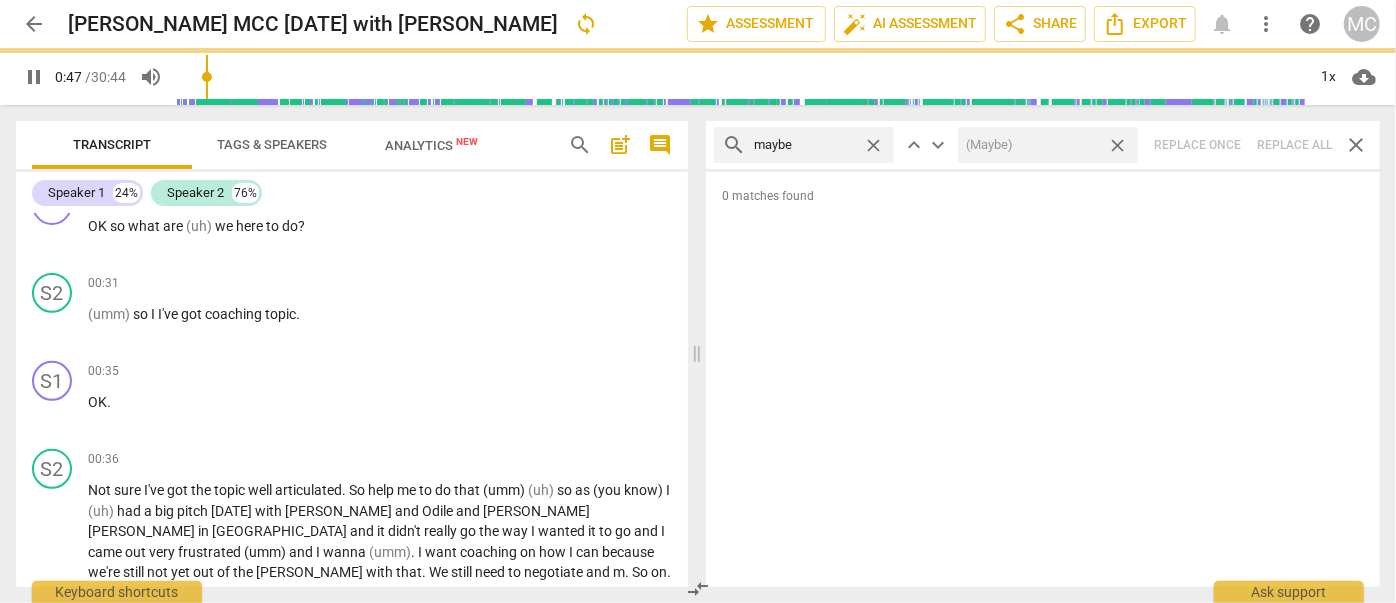 type on "48" 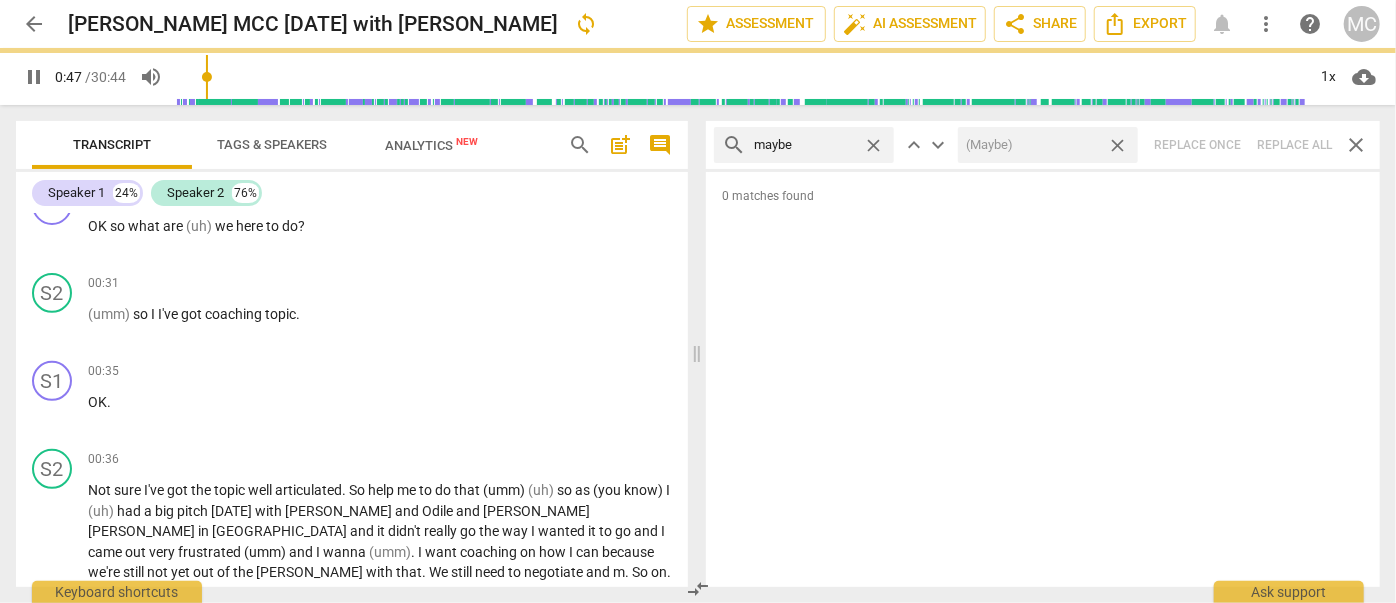 click on "close" at bounding box center (1117, 145) 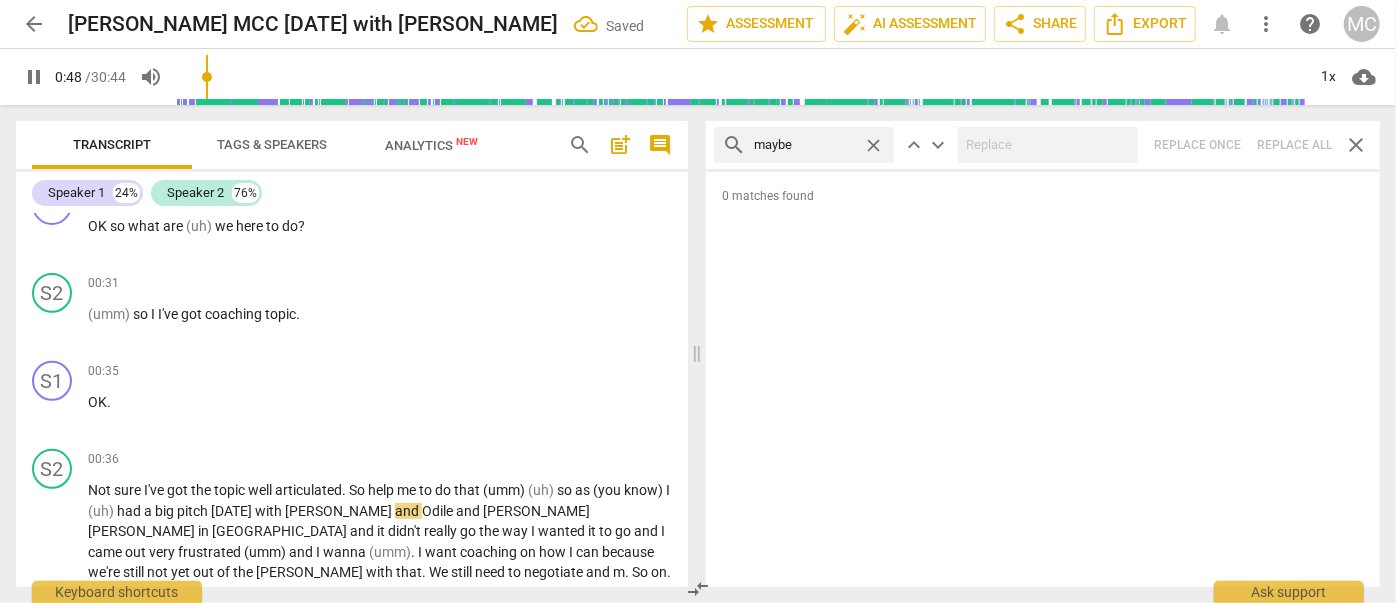click on "close" at bounding box center (878, 145) 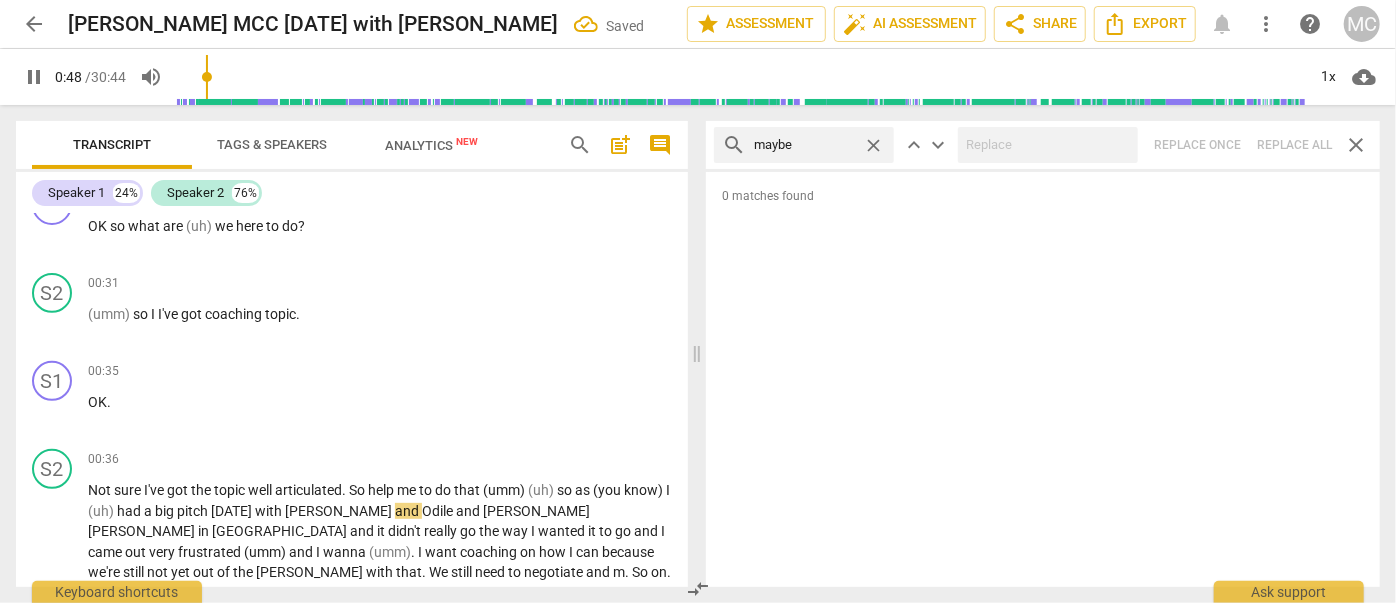 type on "48" 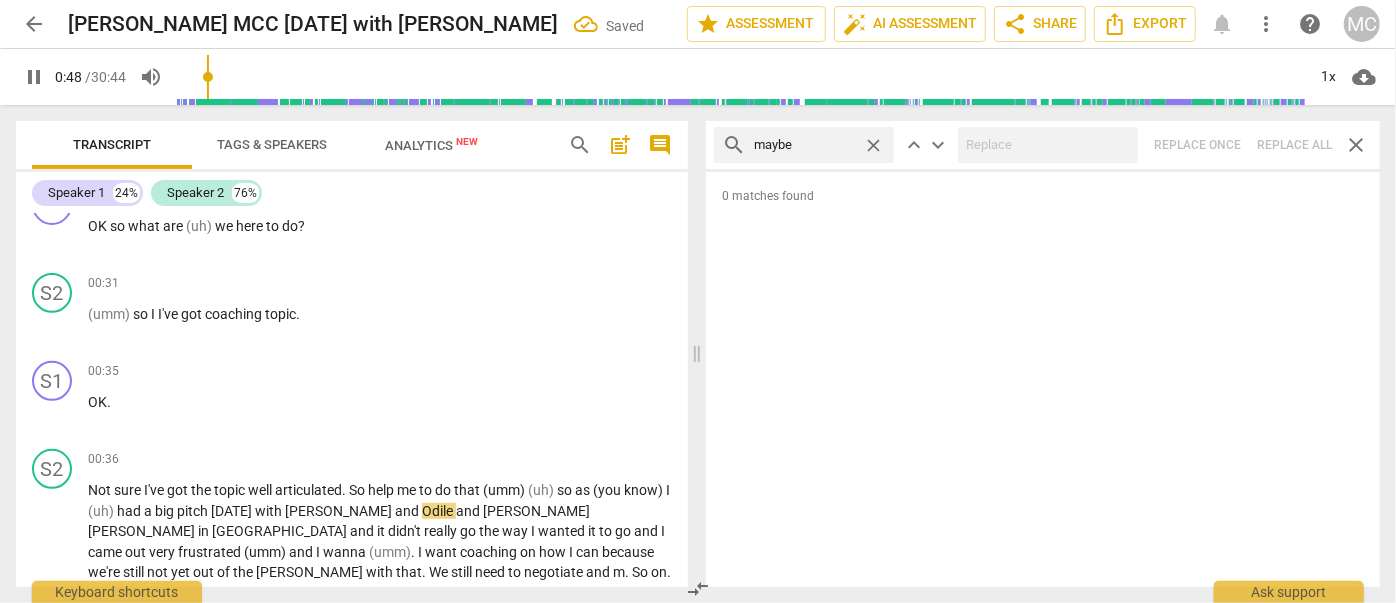 click on "close" at bounding box center (873, 145) 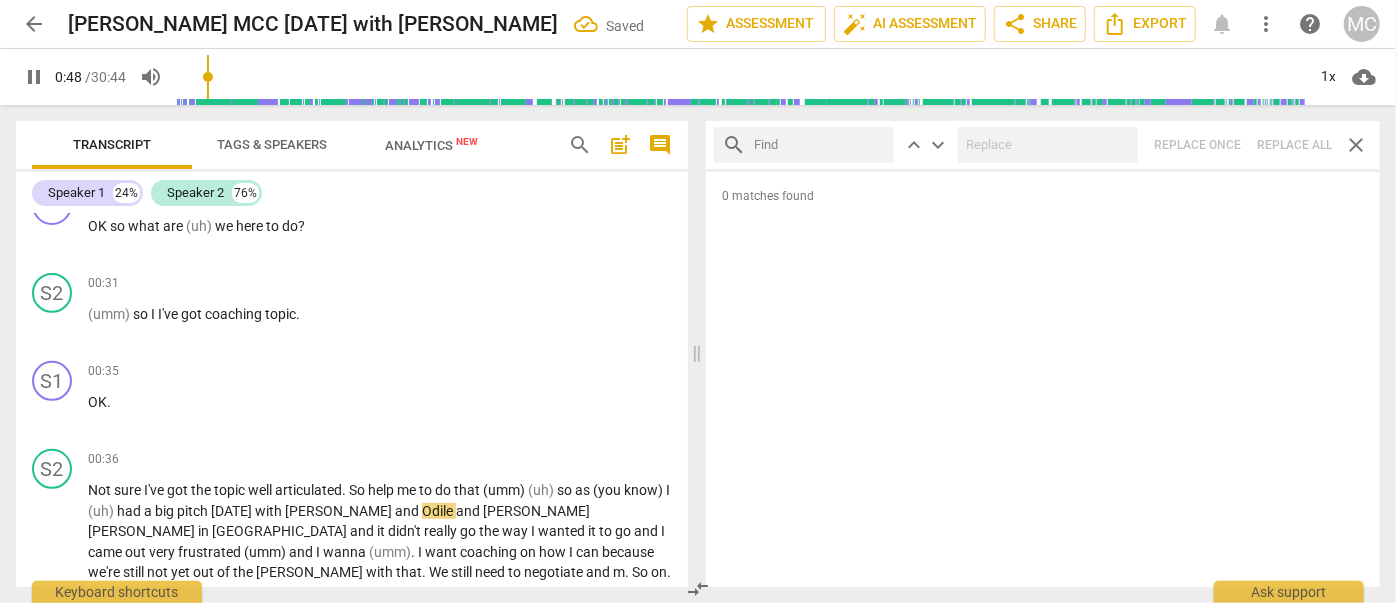 click at bounding box center [820, 145] 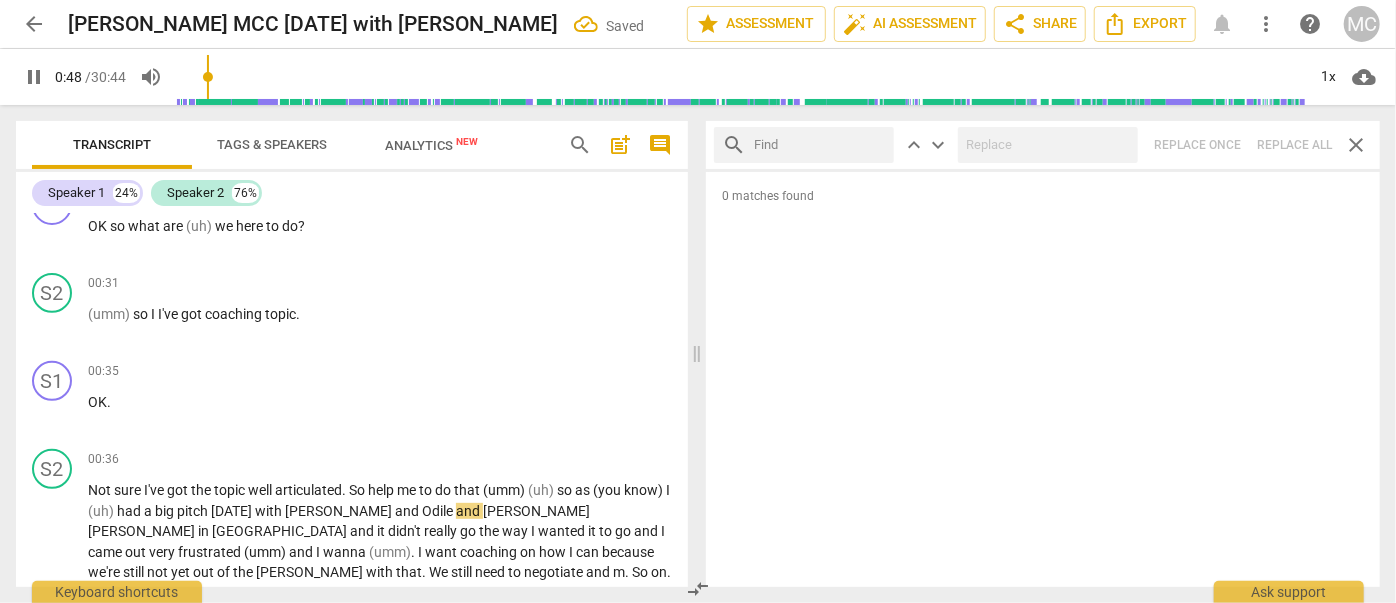 type on "P" 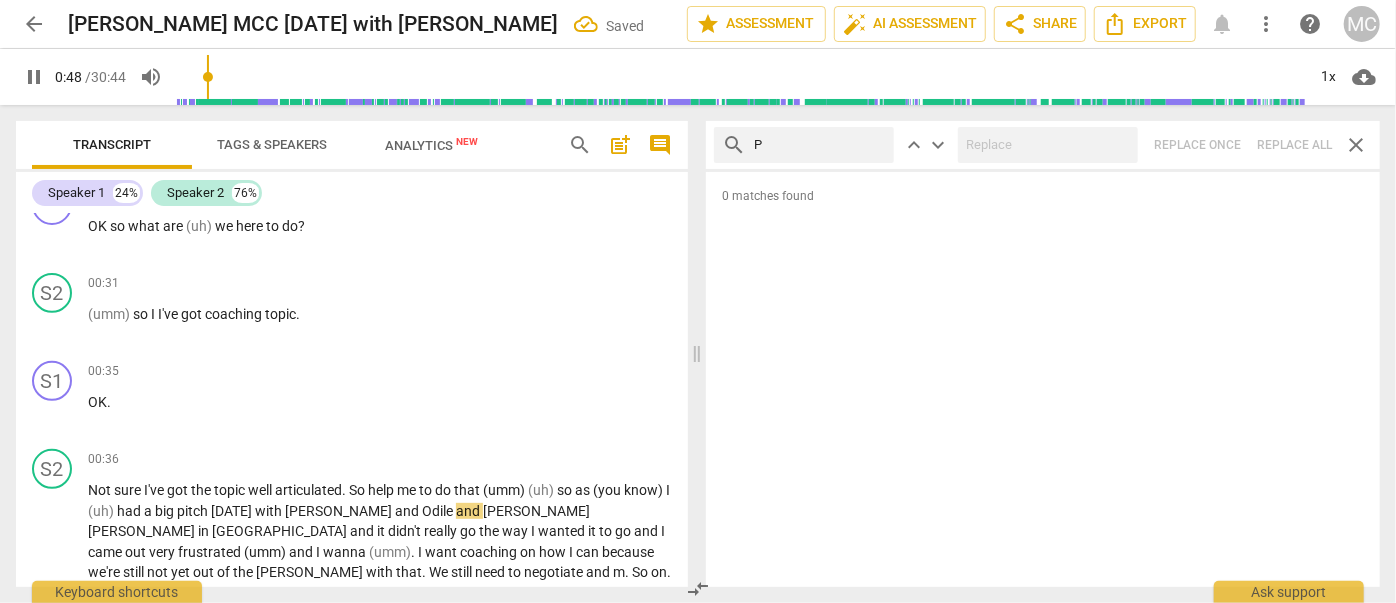 type on "49" 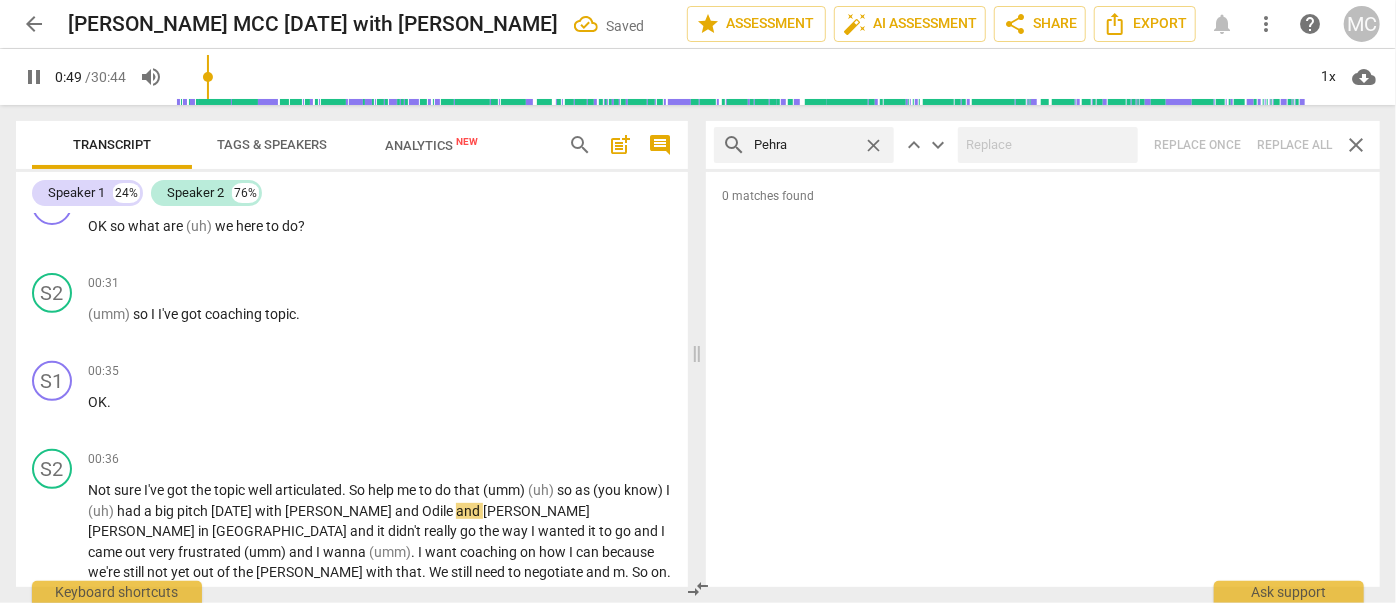 type on "Pehrap" 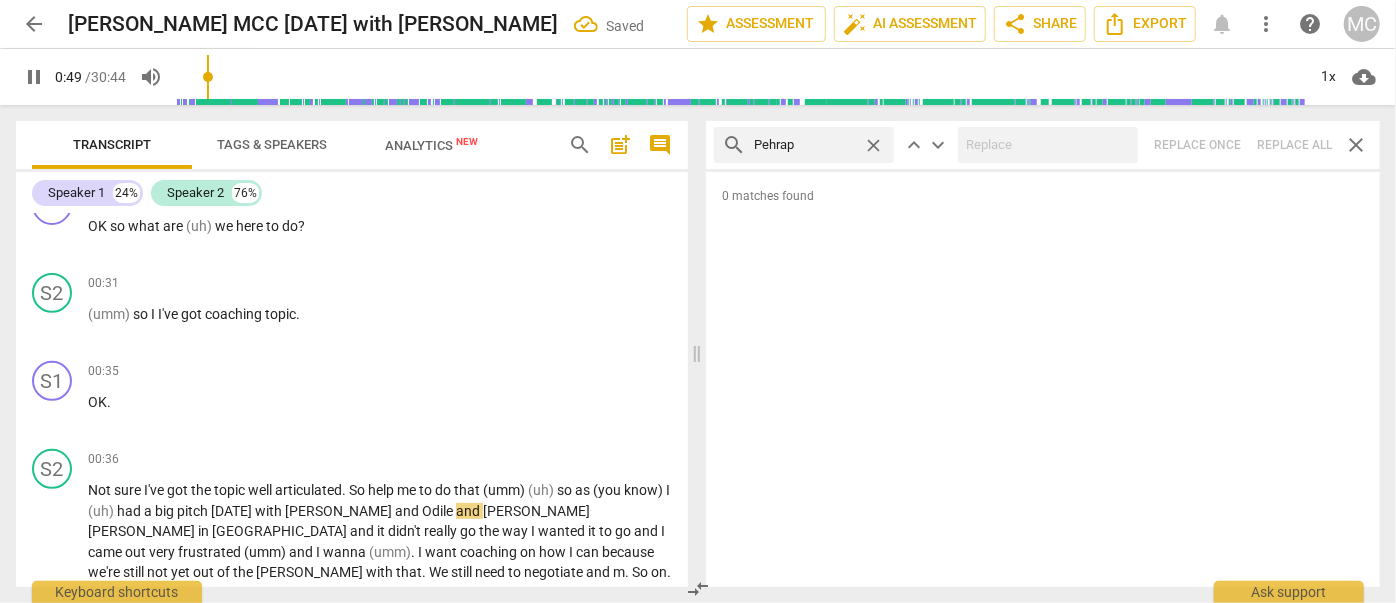 type on "50" 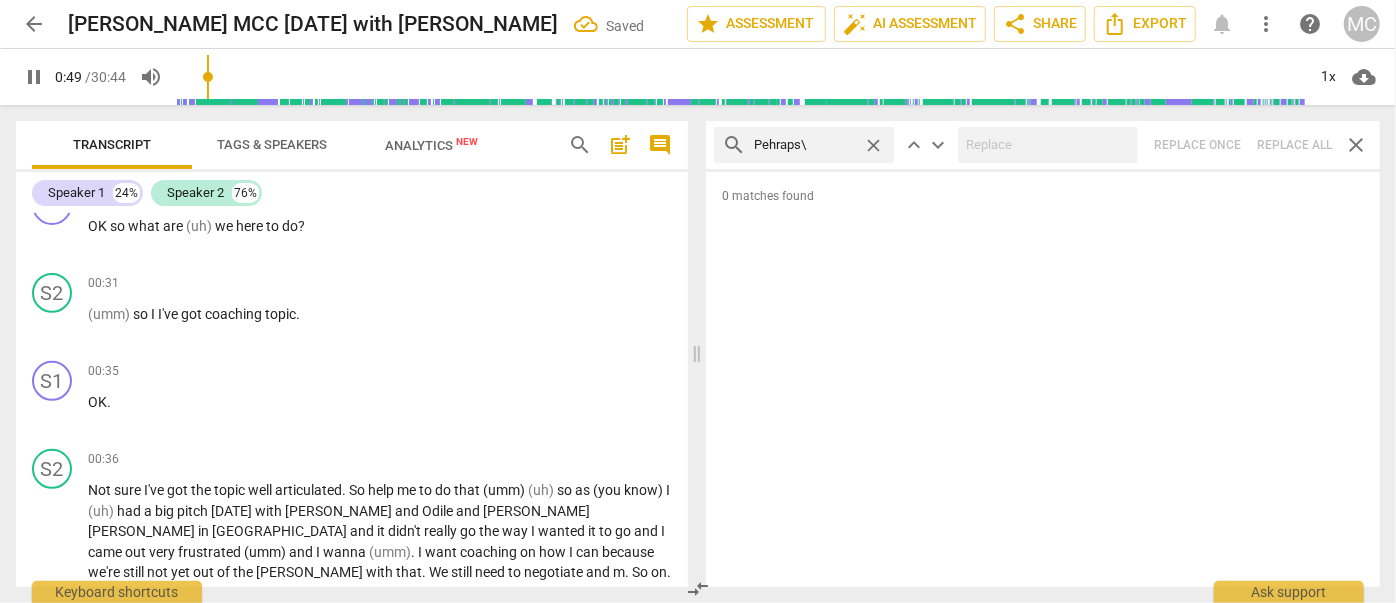 type on "Pehraps" 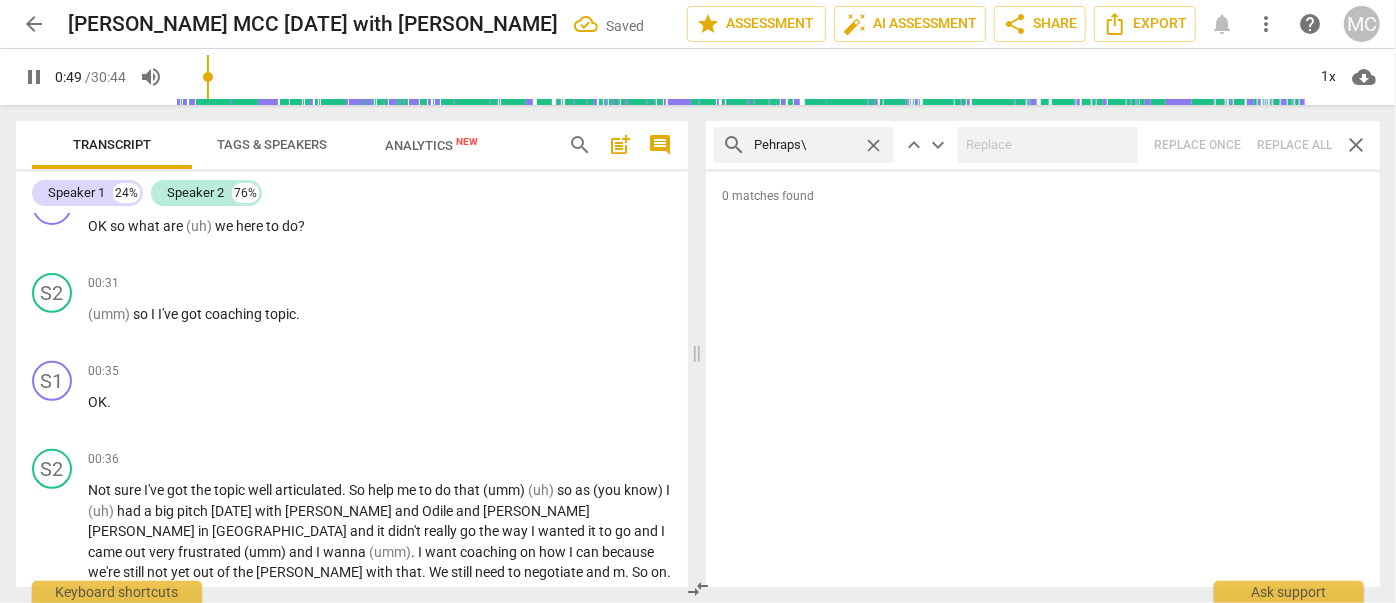 type on "50" 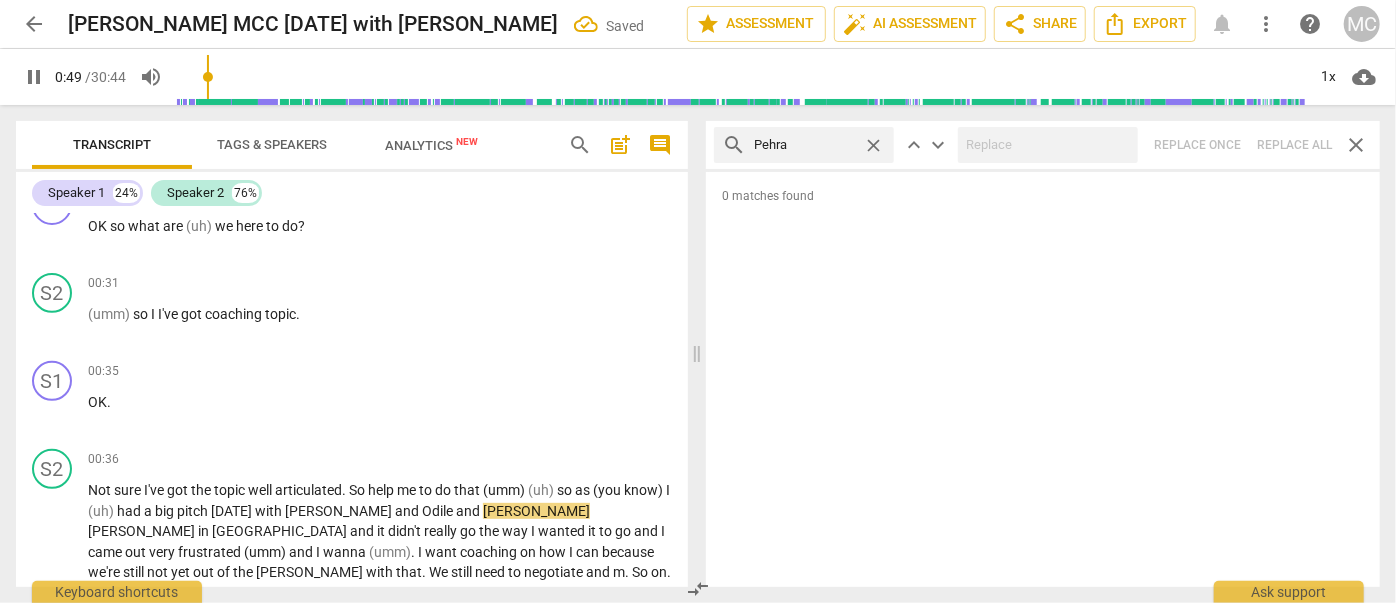 type on "Pehr" 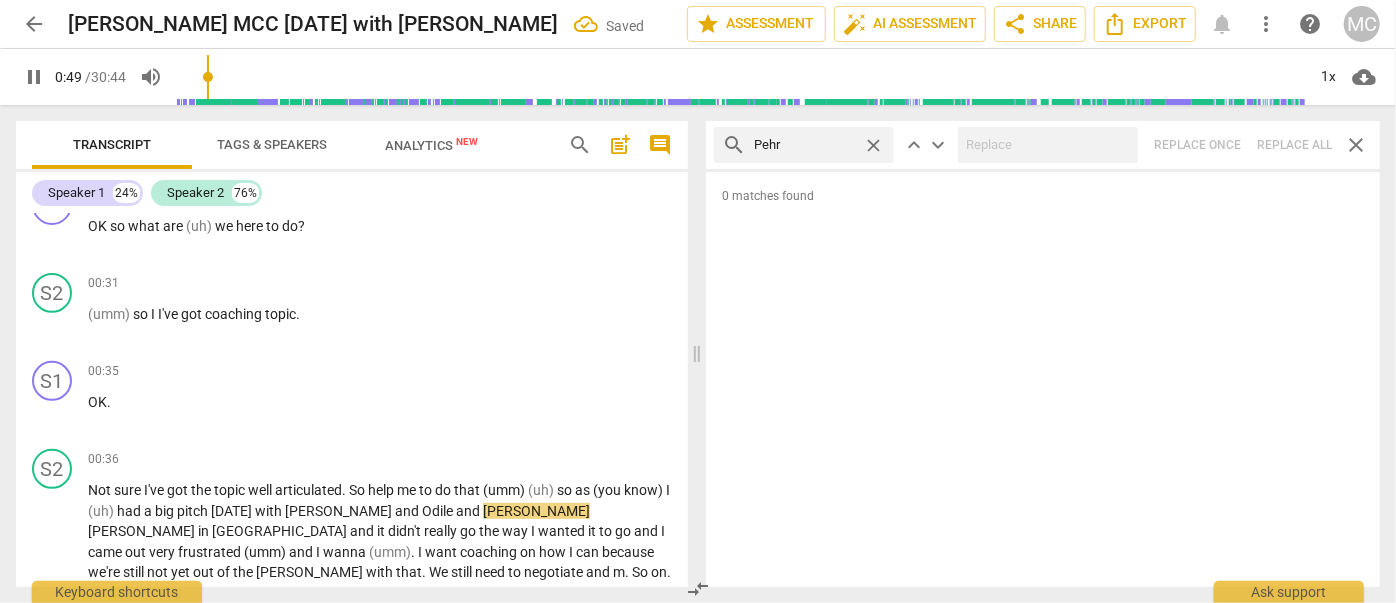 type on "50" 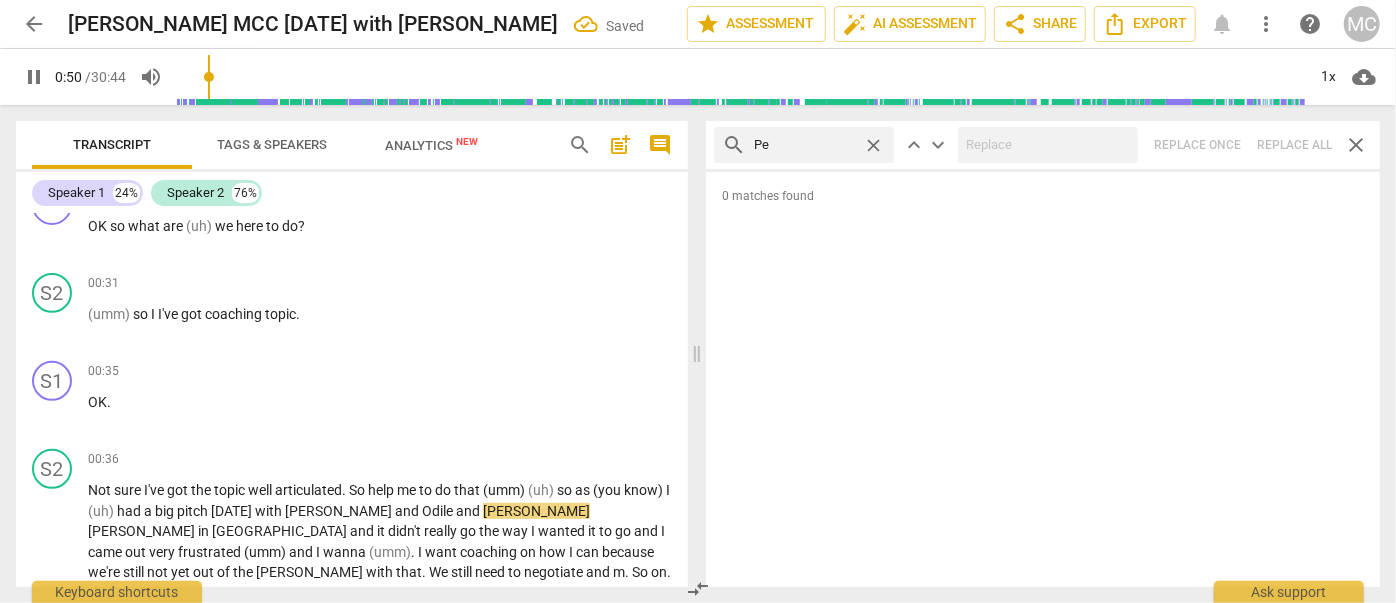 type on "Per" 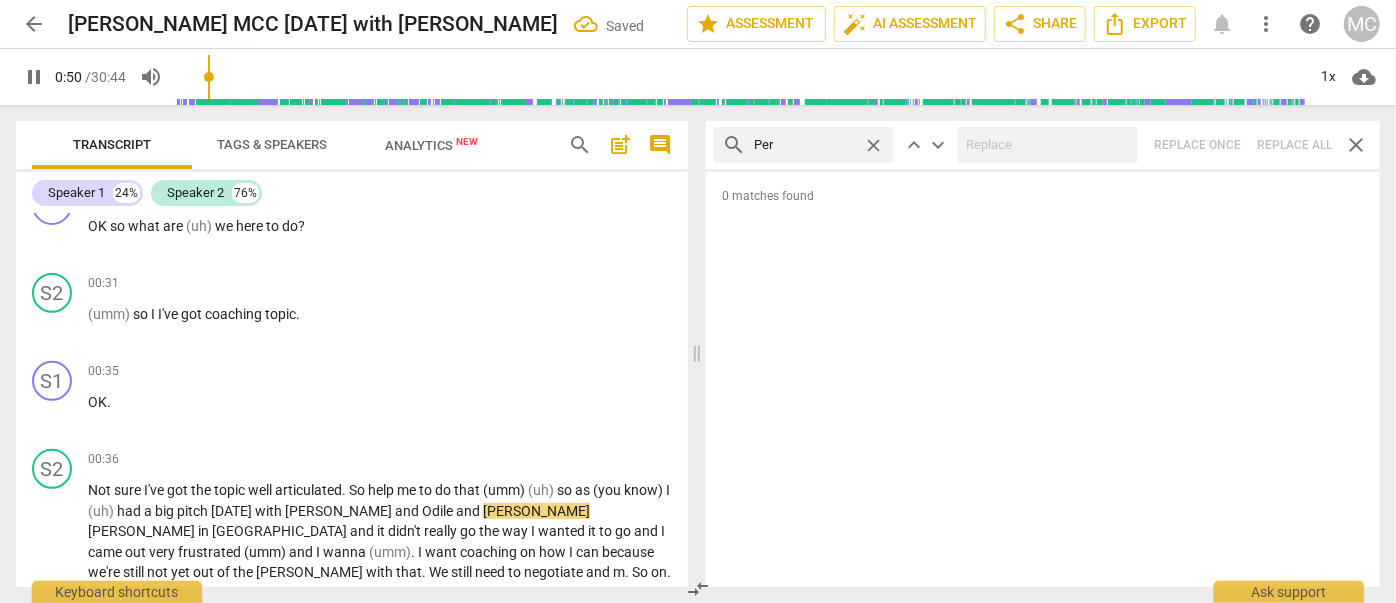 type on "50" 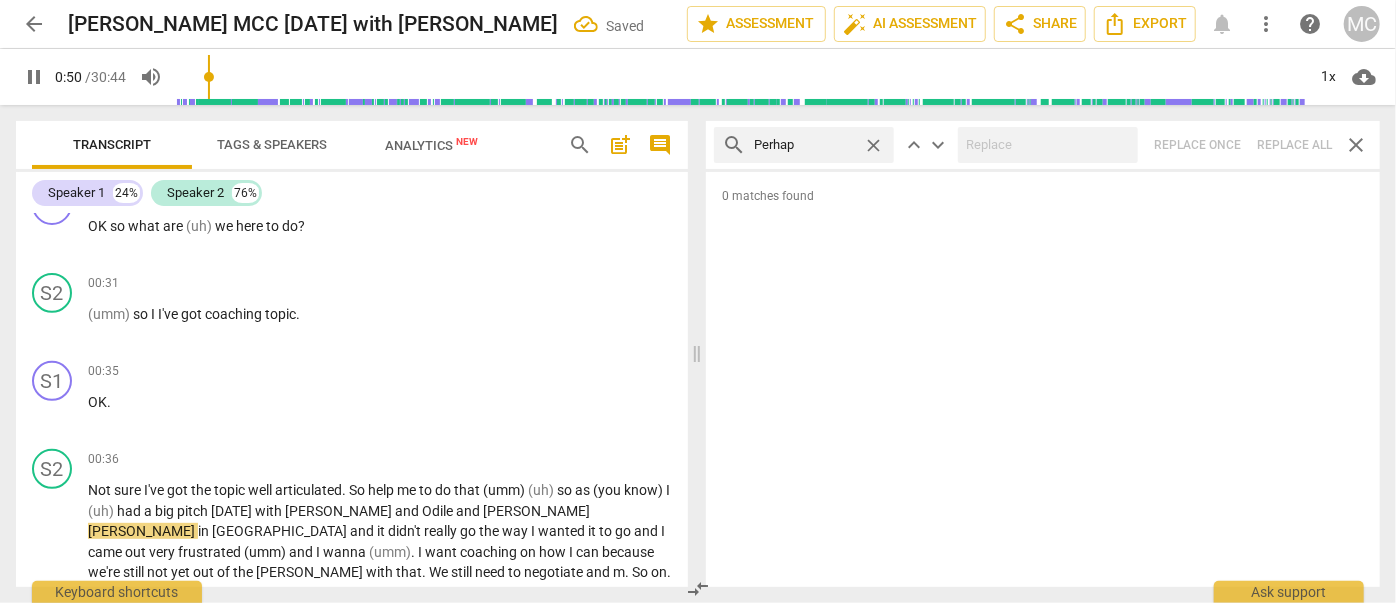 type on "Perhaps" 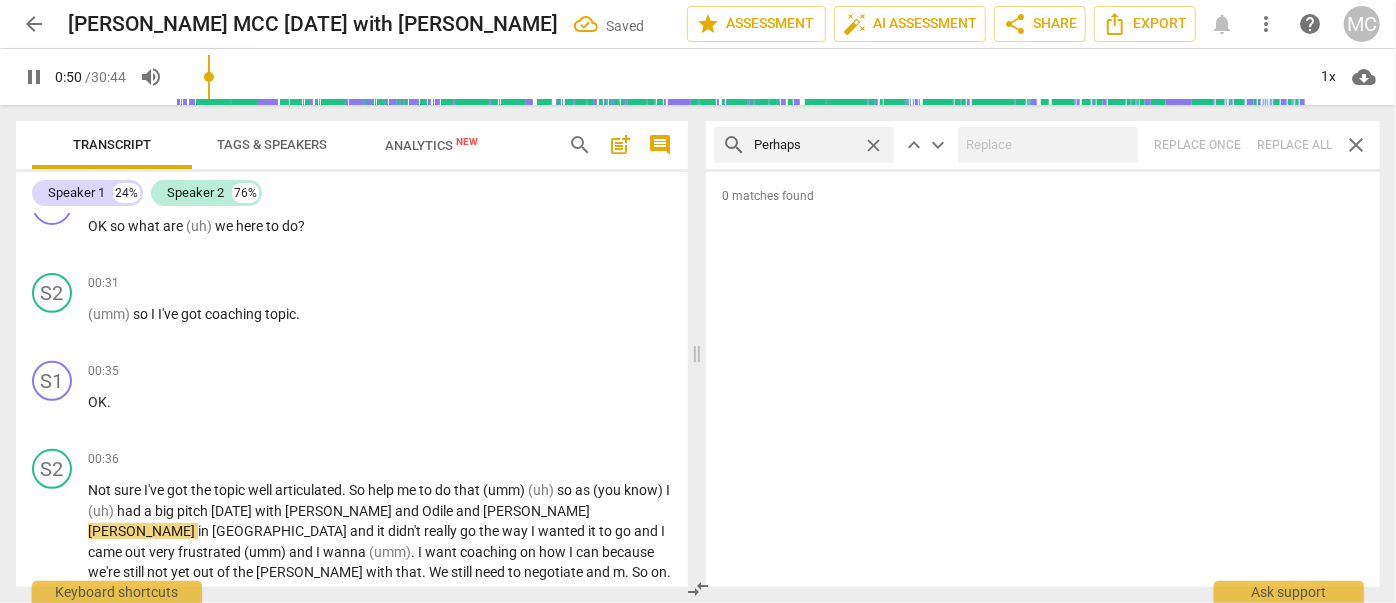type on "51" 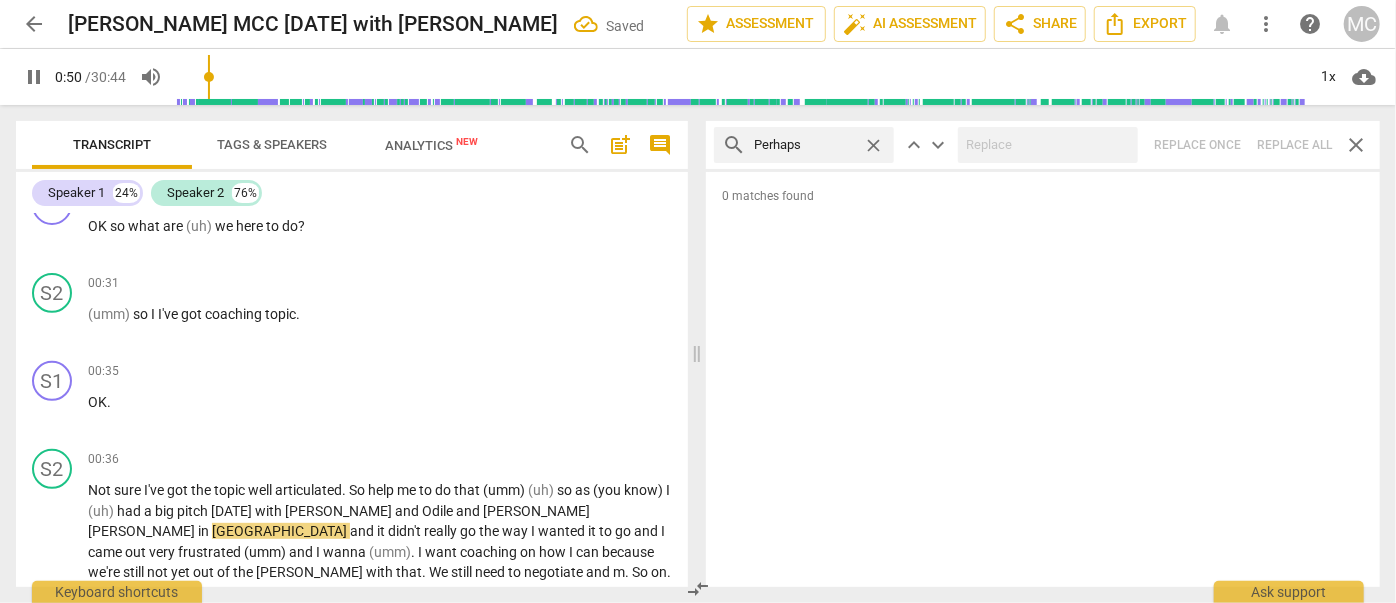 type on "Perhaps" 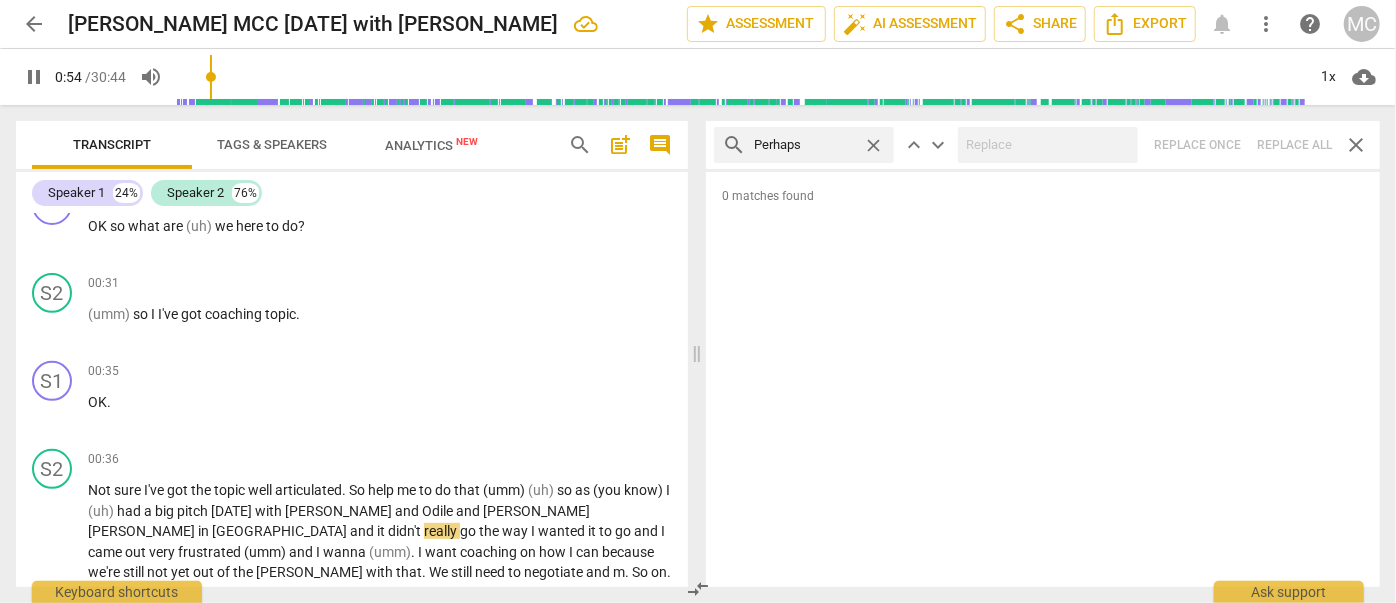 click on "search Perhaps close keyboard_arrow_up keyboard_arrow_down Replace once Replace all close" at bounding box center [1043, 145] 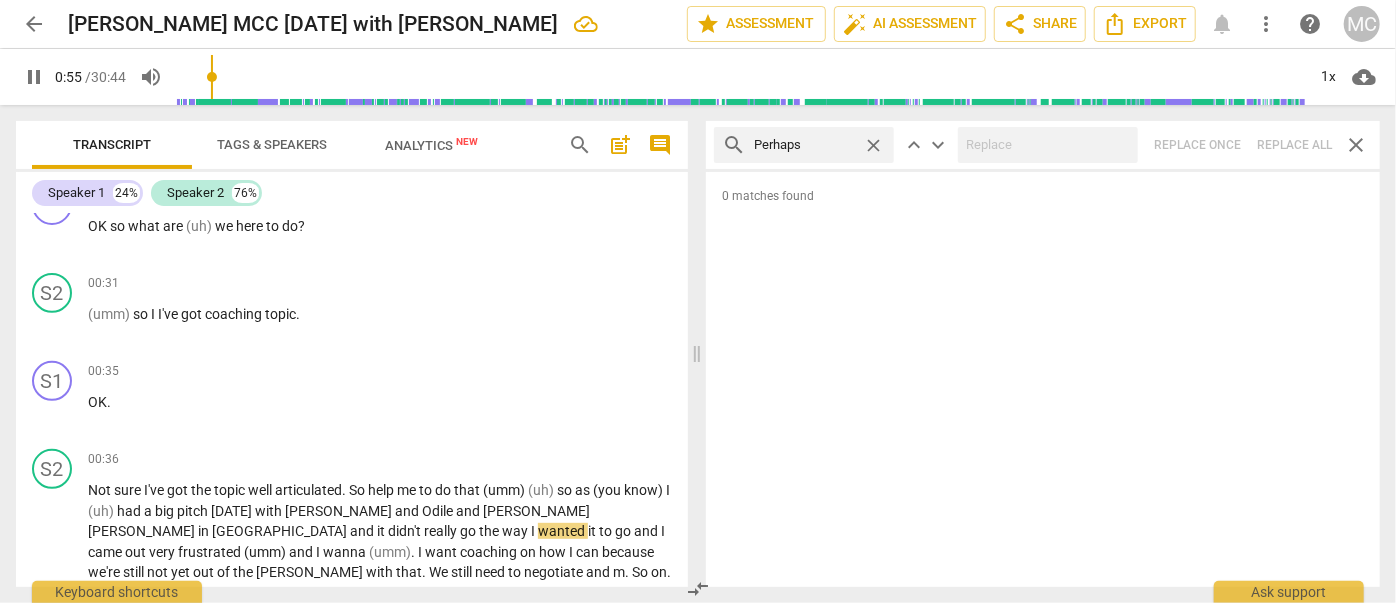 type on "55" 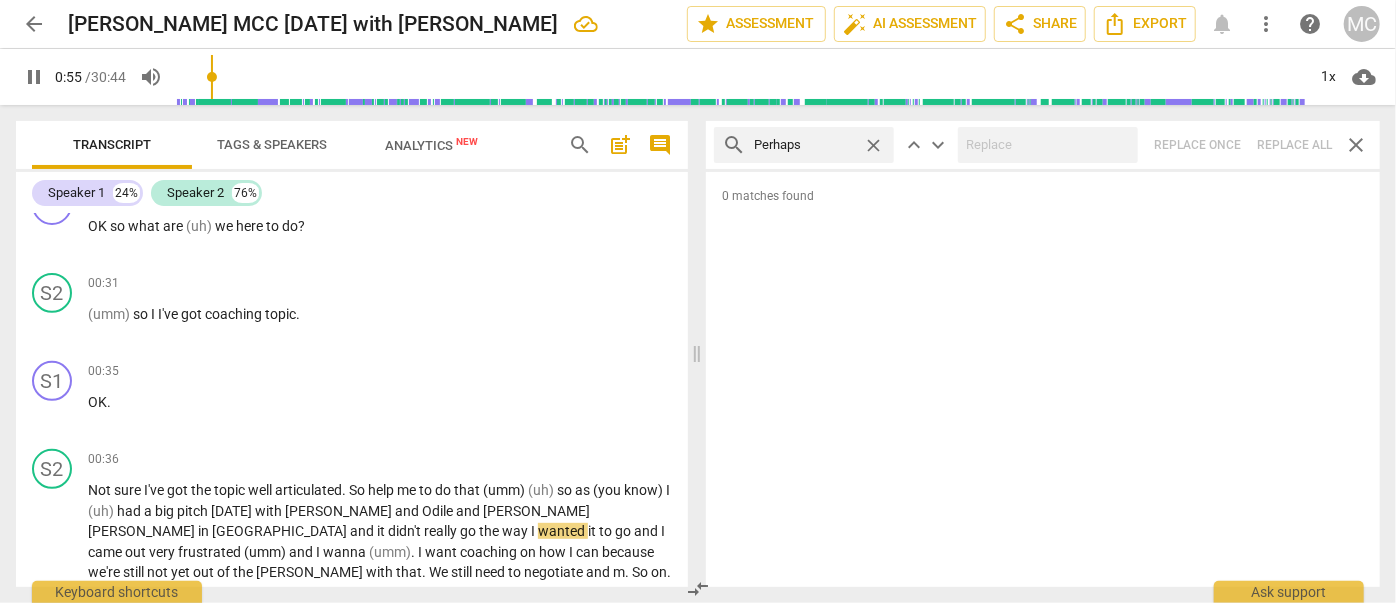 drag, startPoint x: 877, startPoint y: 147, endPoint x: 863, endPoint y: 147, distance: 14 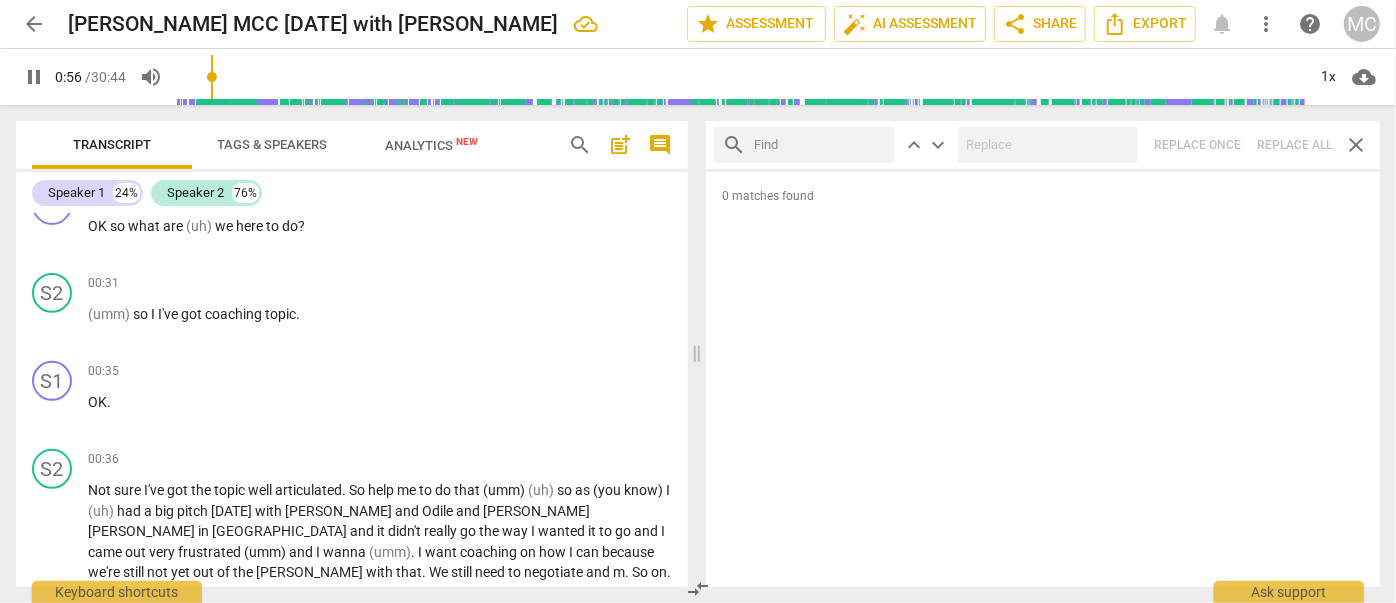 click at bounding box center [820, 145] 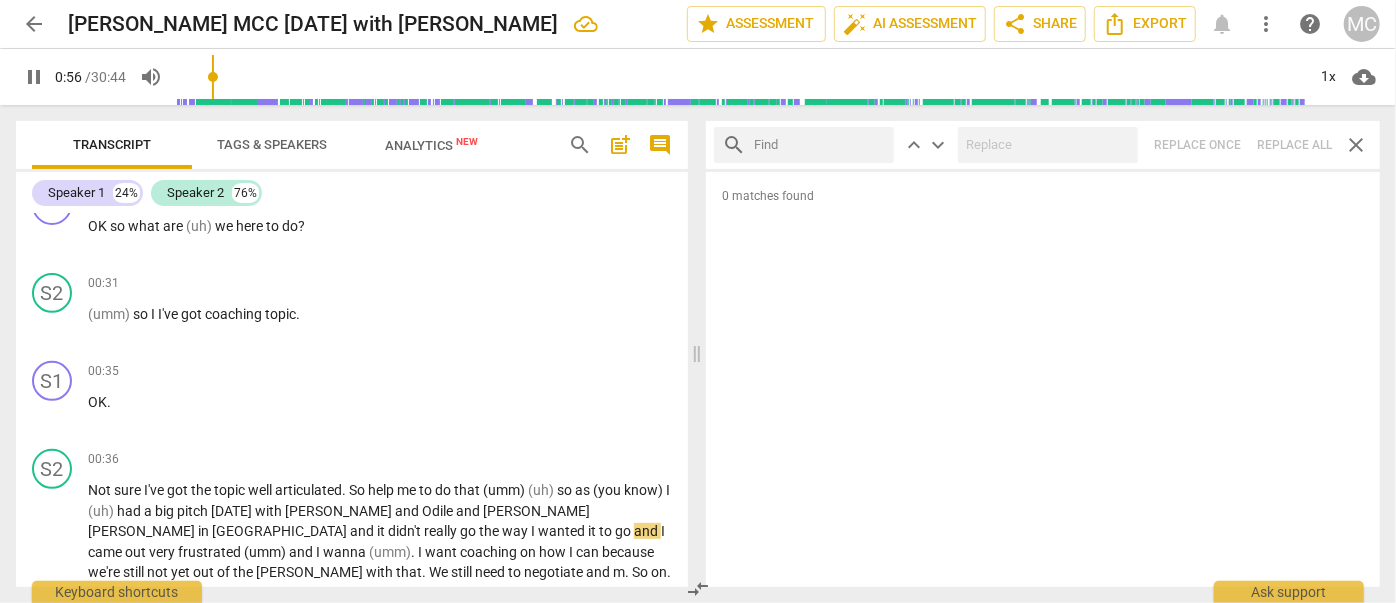 type on "57" 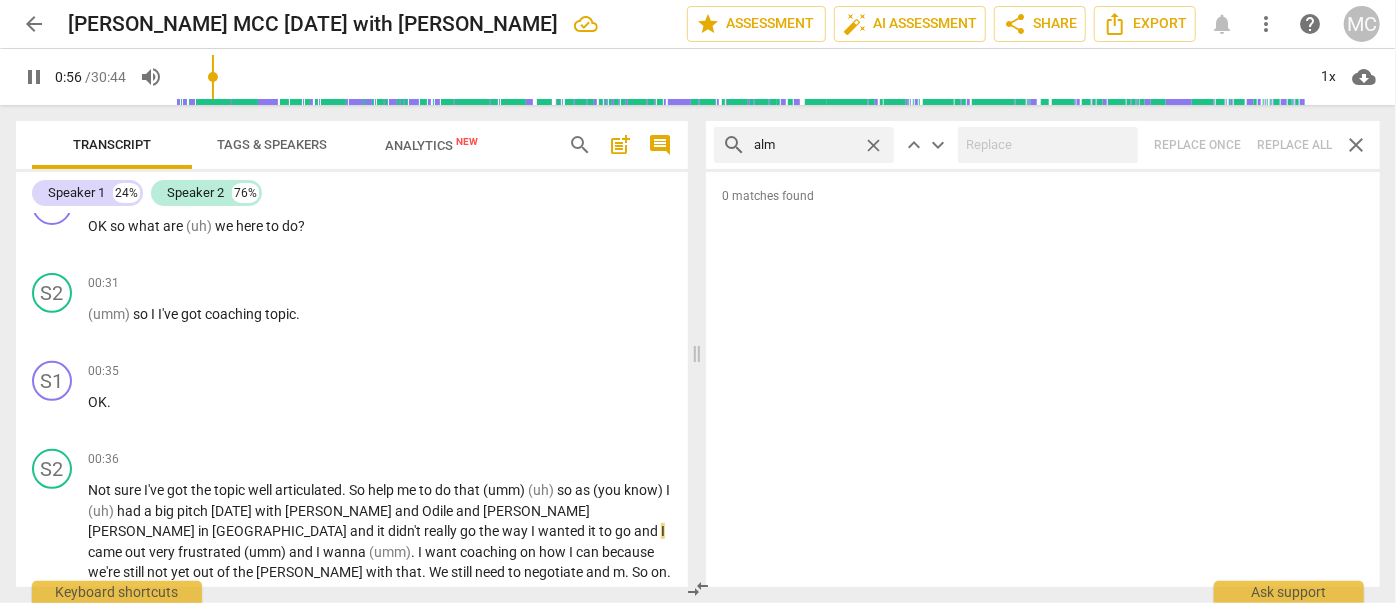 type on "almo" 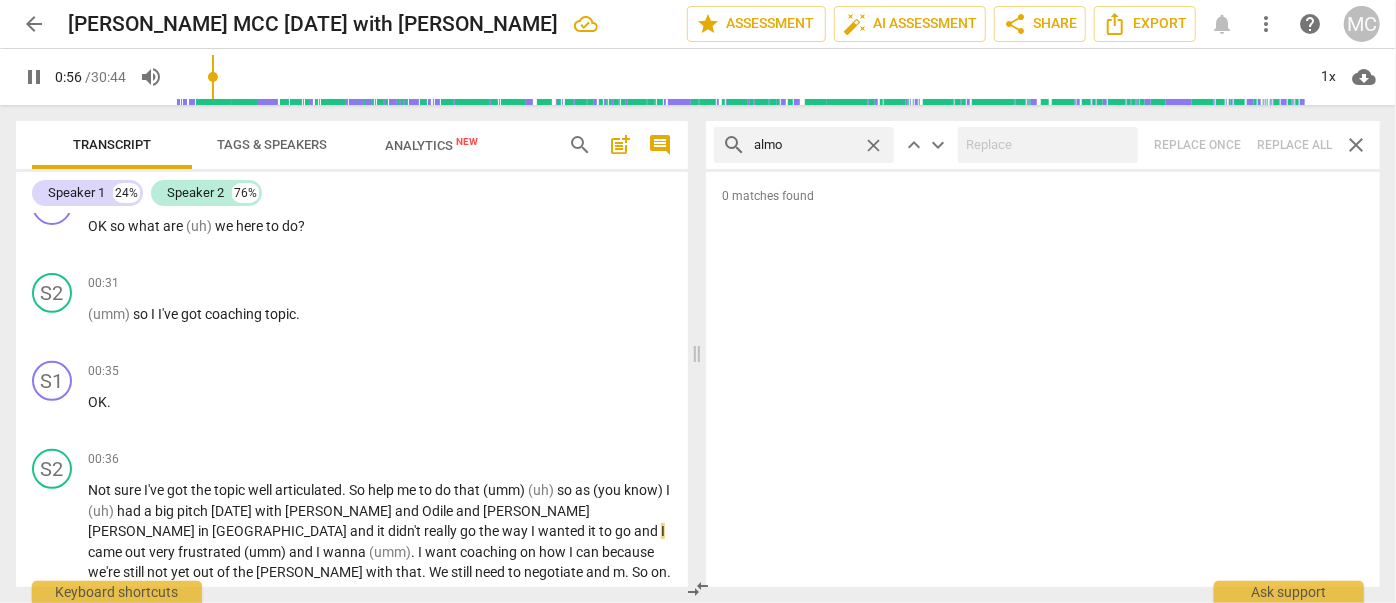 type on "57" 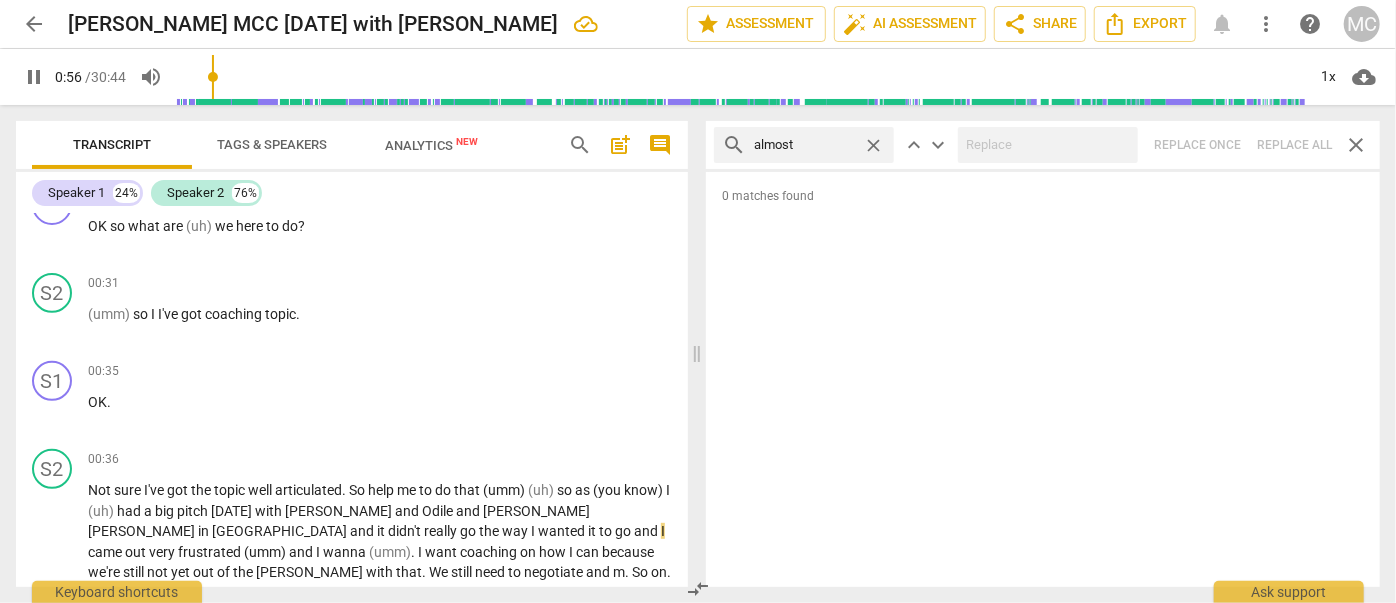type on "almost" 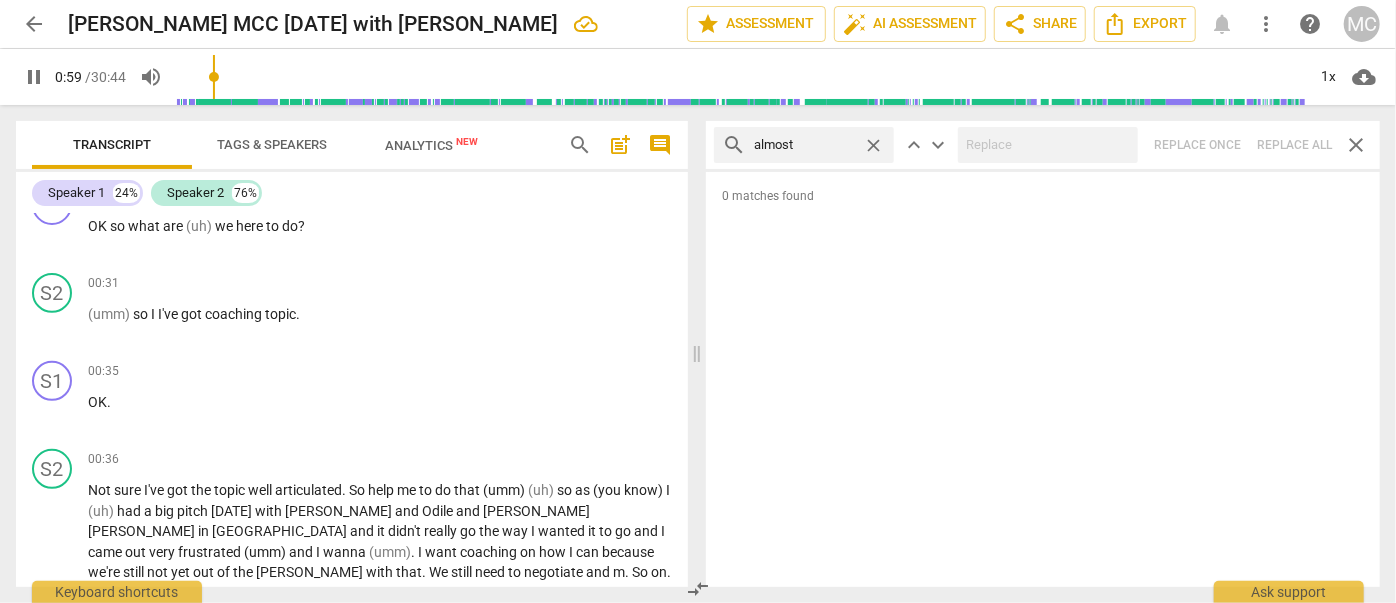 click on "search almost close keyboard_arrow_up keyboard_arrow_down Replace once Replace all close" at bounding box center (1043, 145) 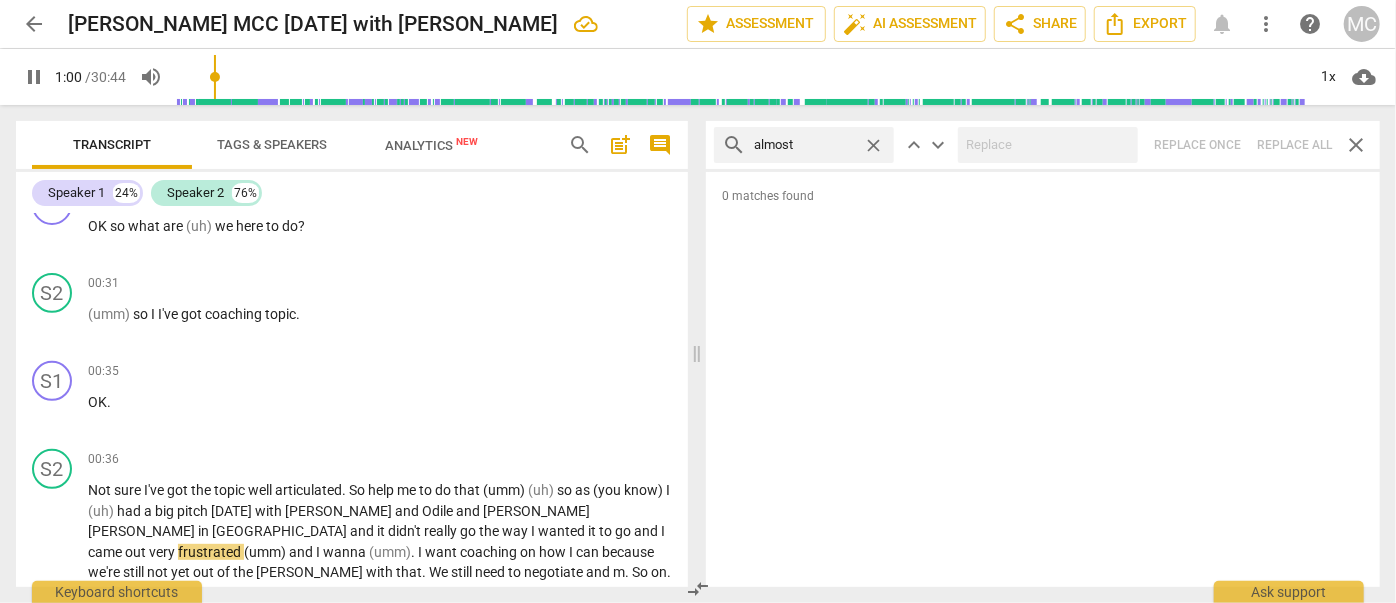 type on "61" 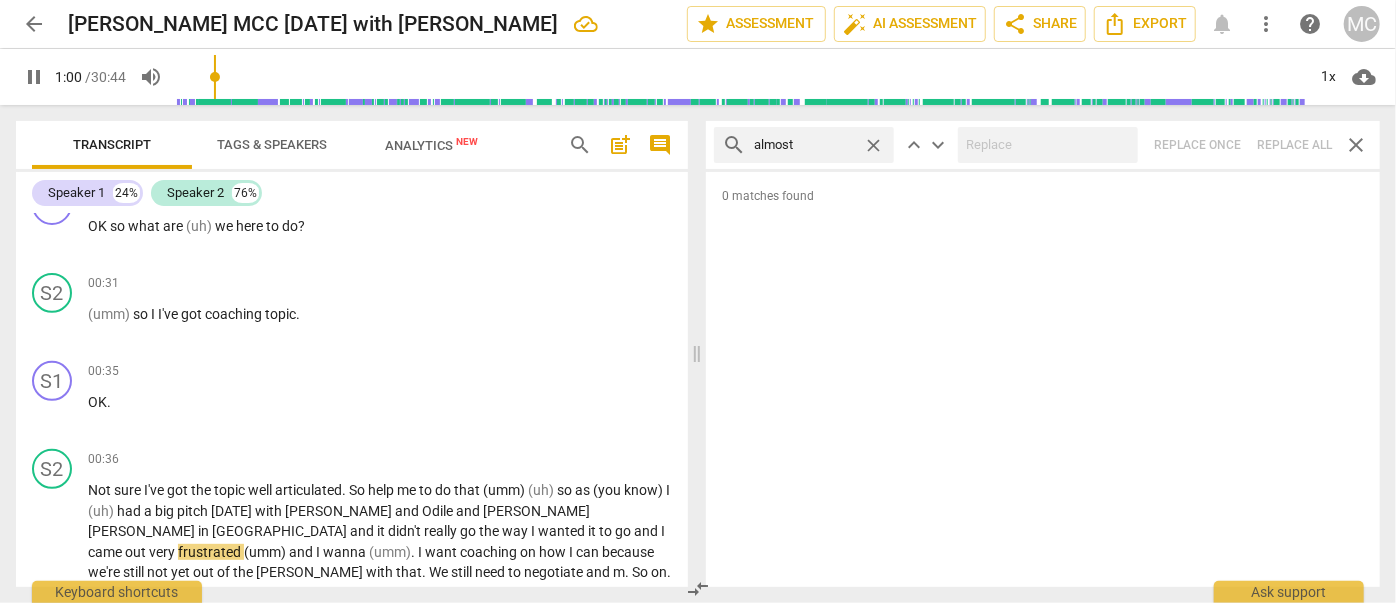 click on "close" at bounding box center (873, 145) 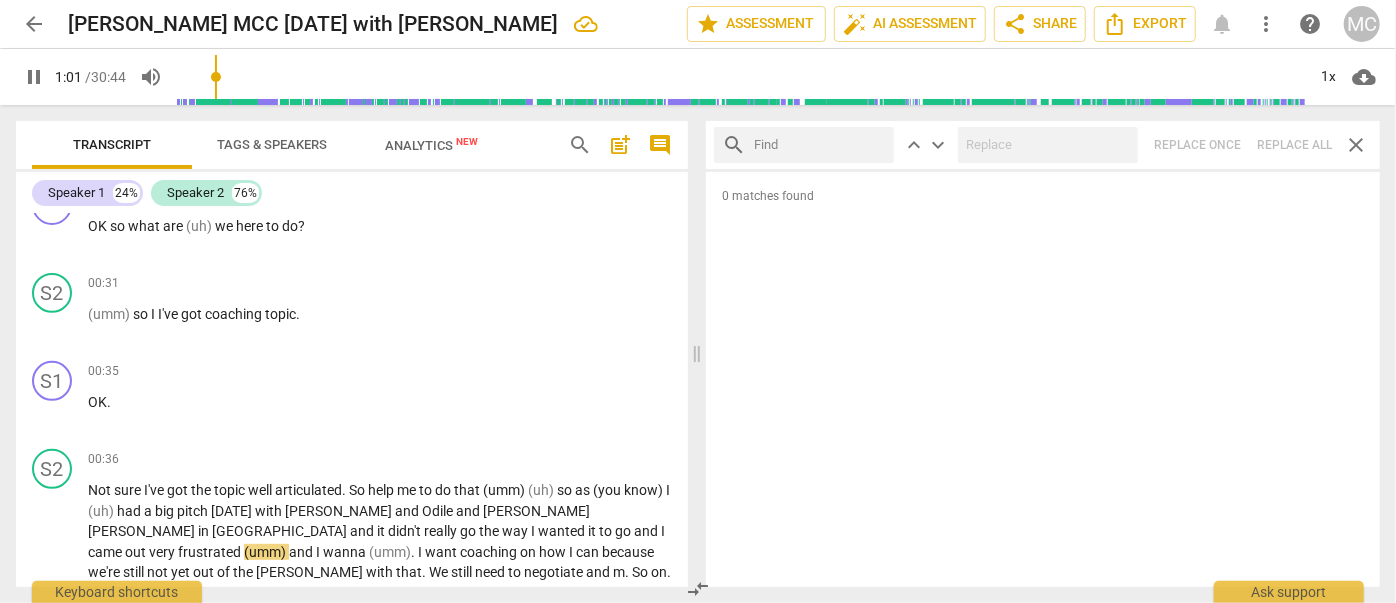 click at bounding box center [820, 145] 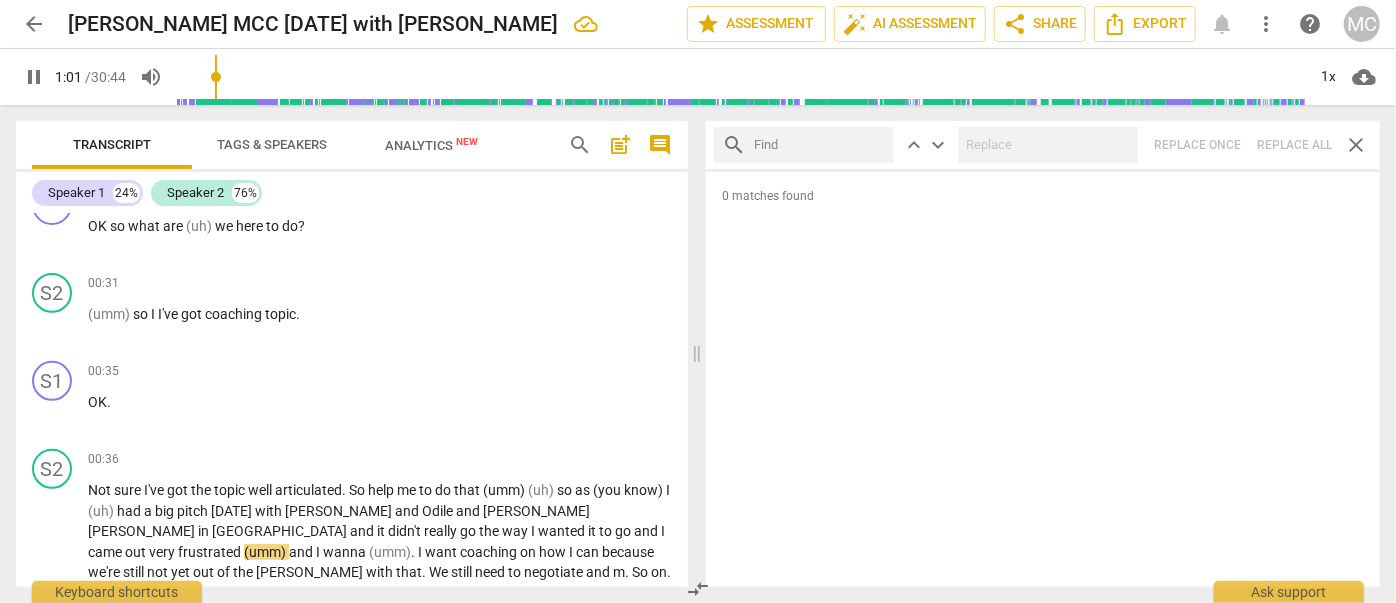 type on "62" 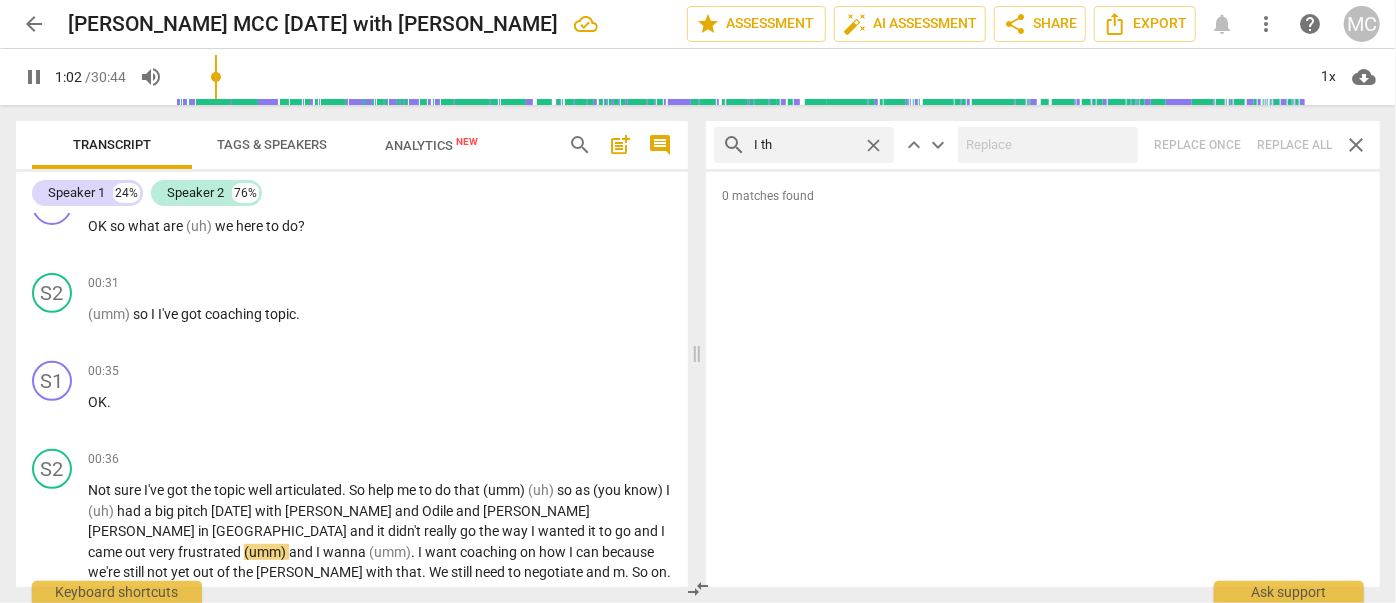 type on "I thi" 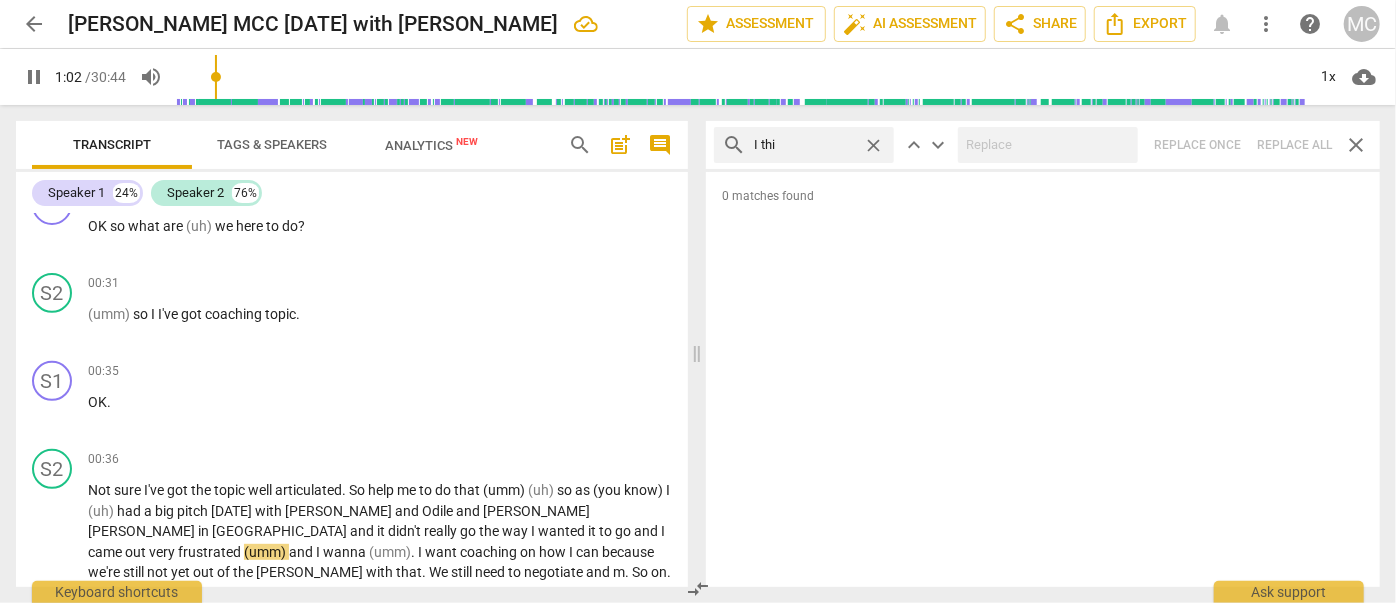 type on "62" 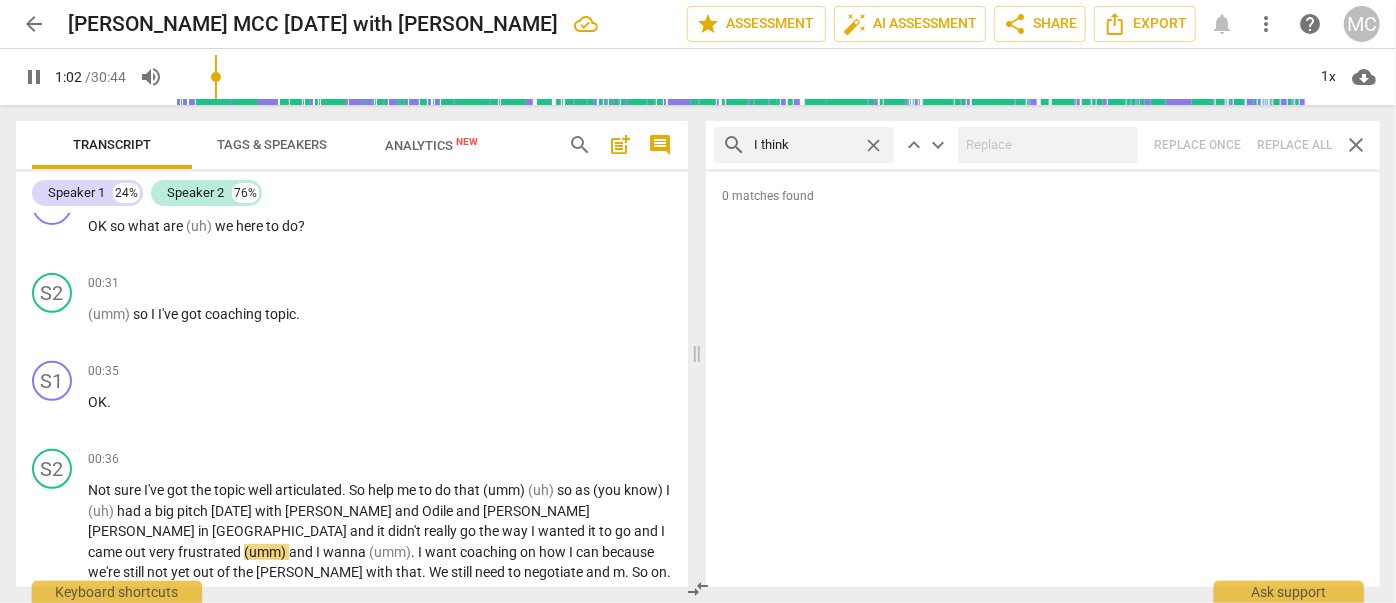 type on "I think" 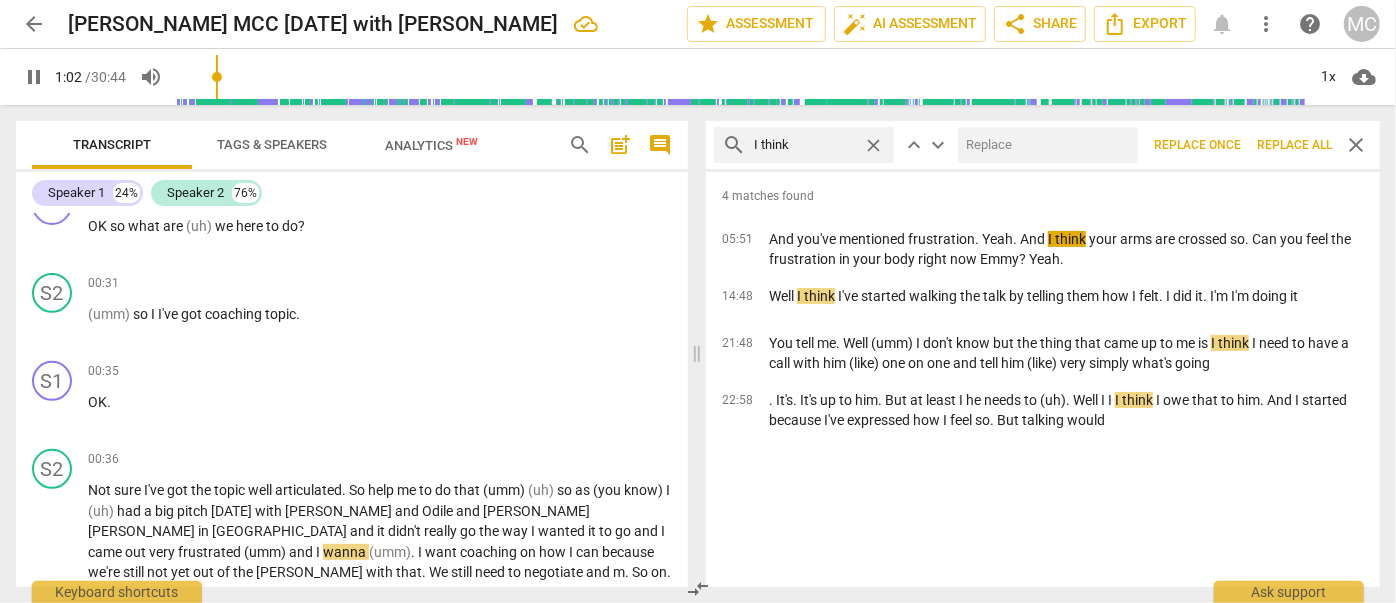 click at bounding box center (1044, 145) 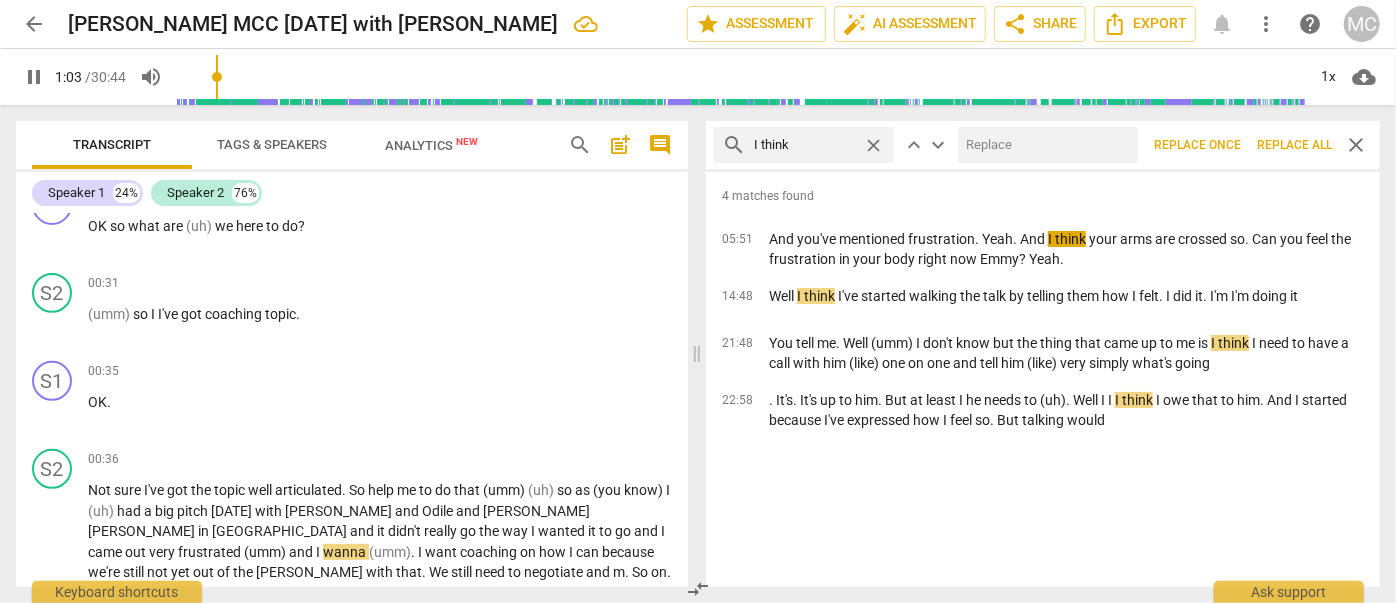 type 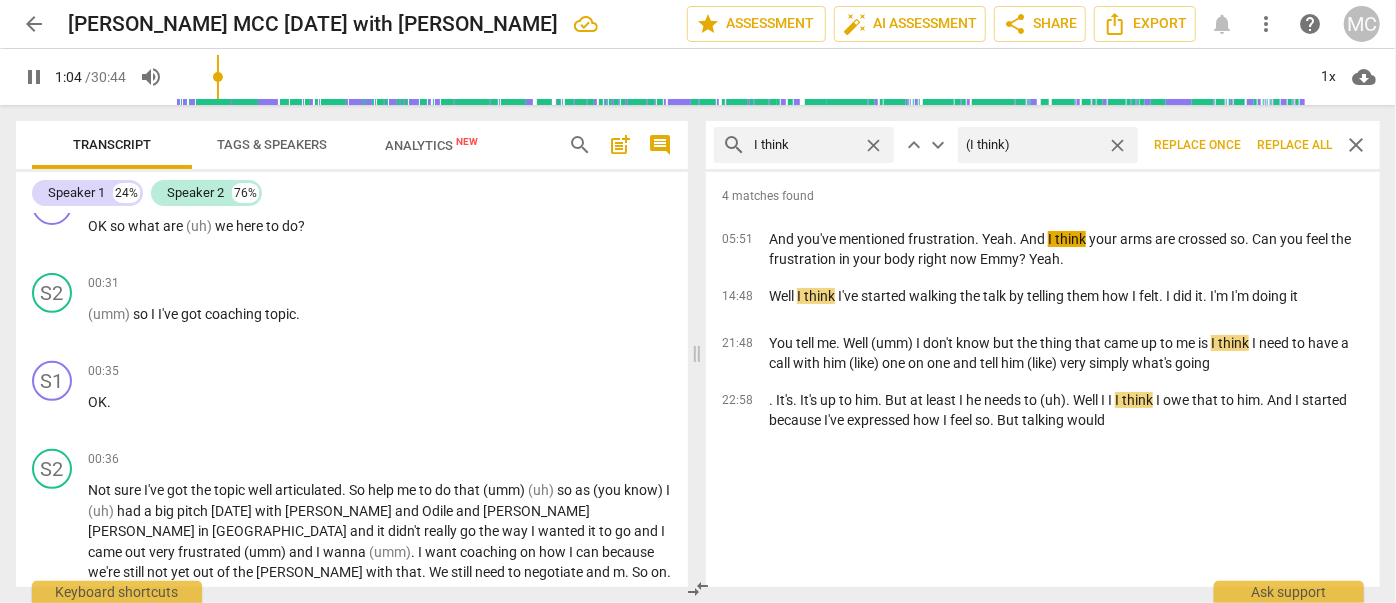 click on "Replace all" at bounding box center [1294, 145] 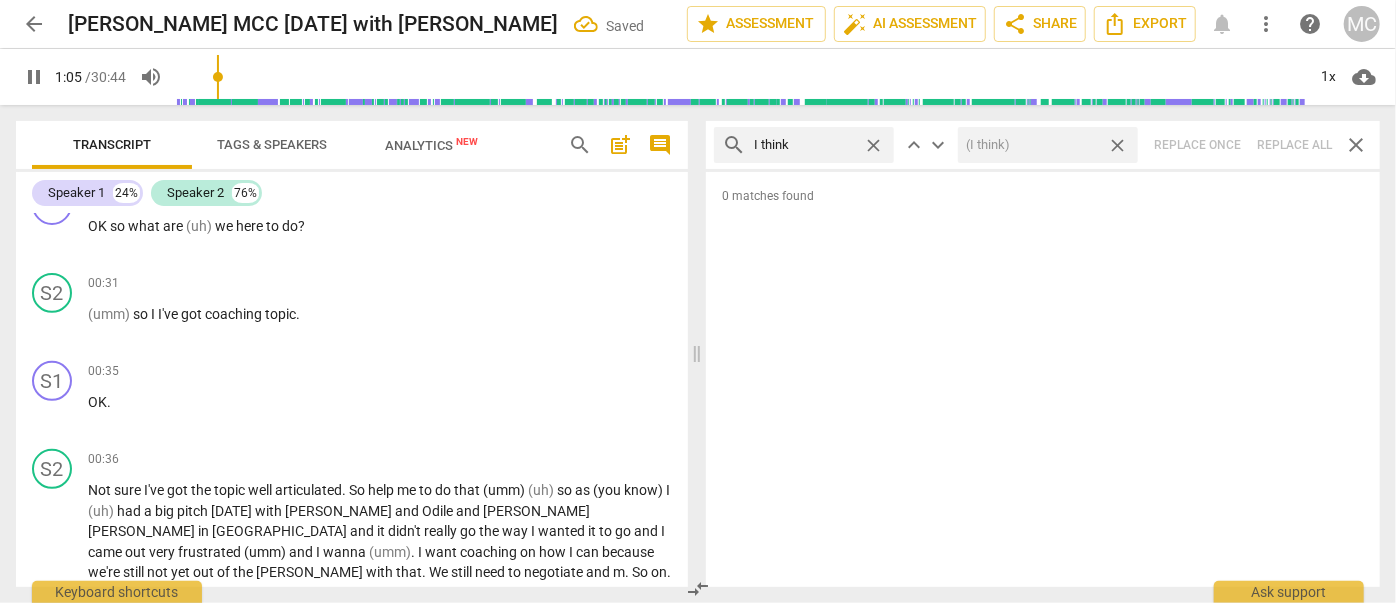 drag, startPoint x: 1119, startPoint y: 148, endPoint x: 975, endPoint y: 151, distance: 144.03125 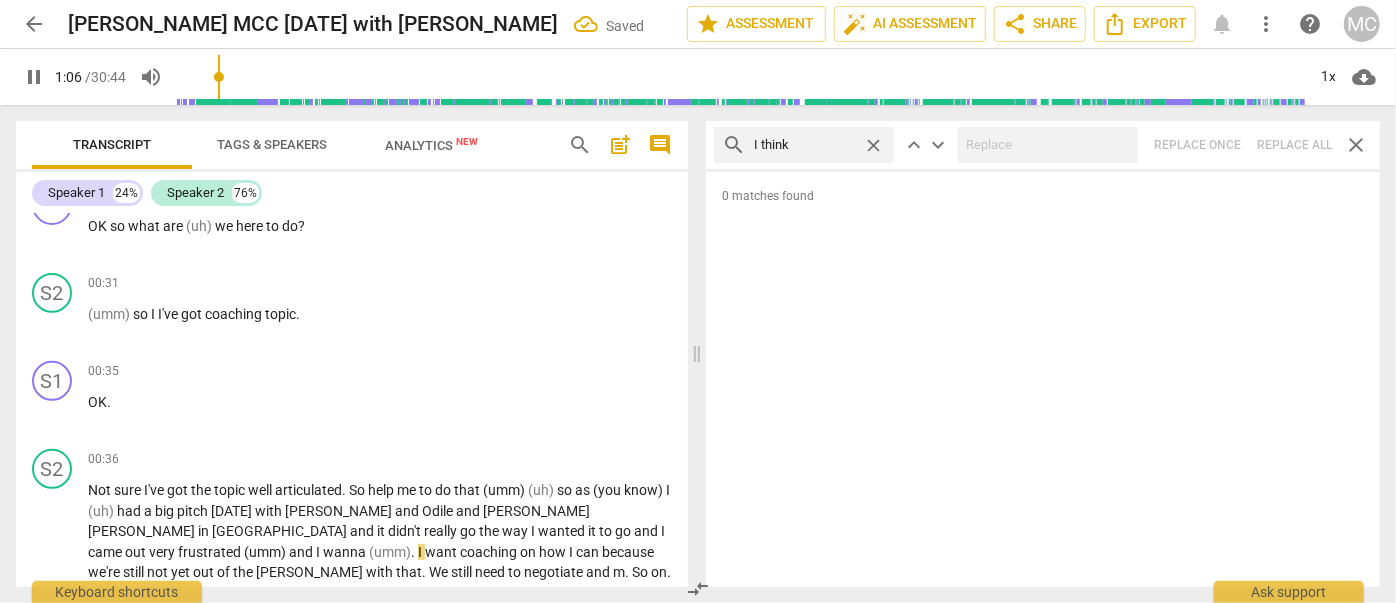 click on "close" at bounding box center [873, 145] 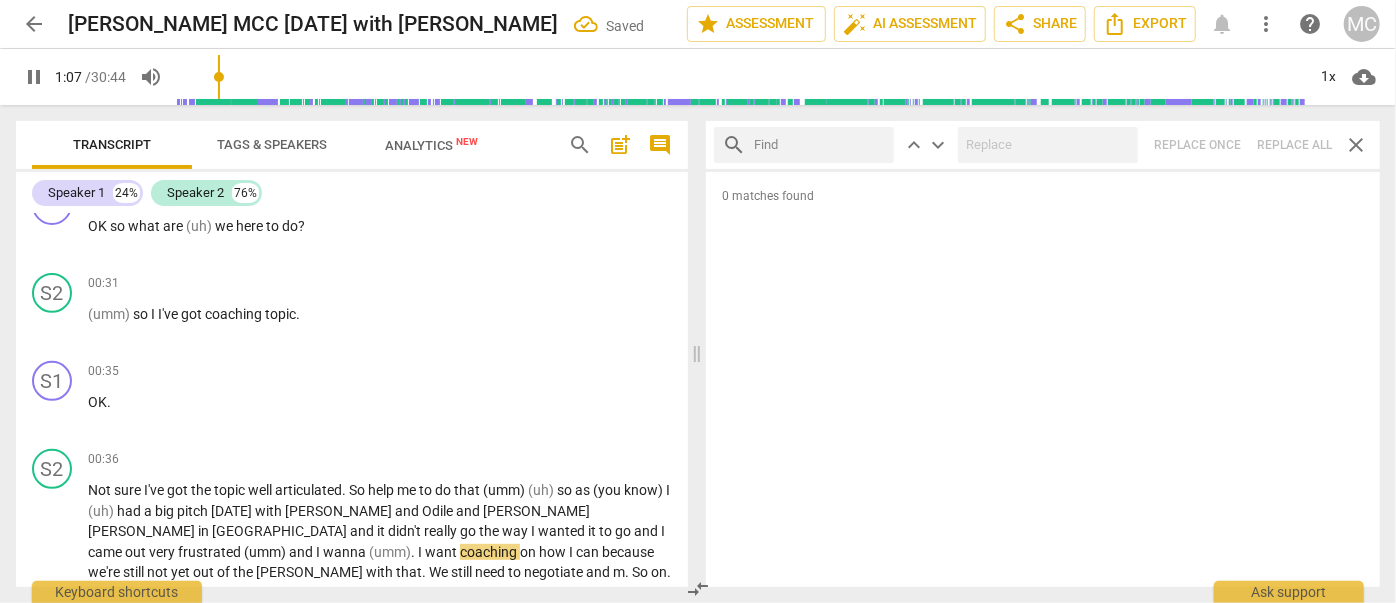 click at bounding box center (820, 145) 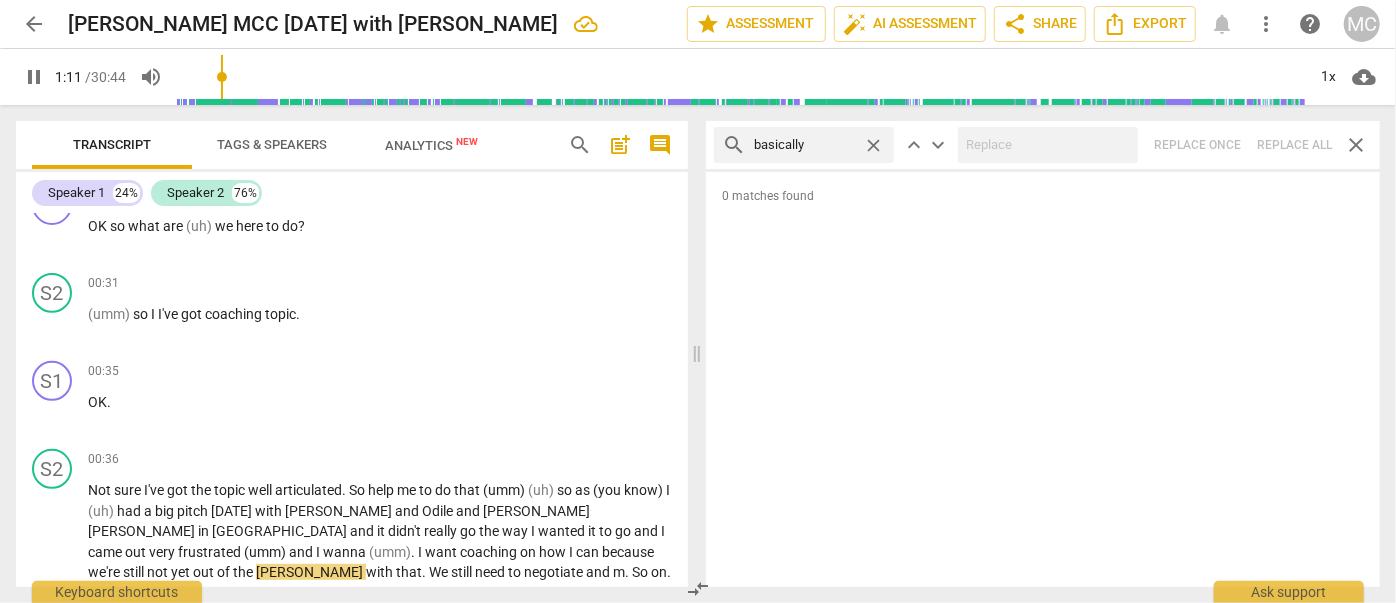 click on "search basically close keyboard_arrow_up keyboard_arrow_down Replace once Replace all close" at bounding box center [1043, 145] 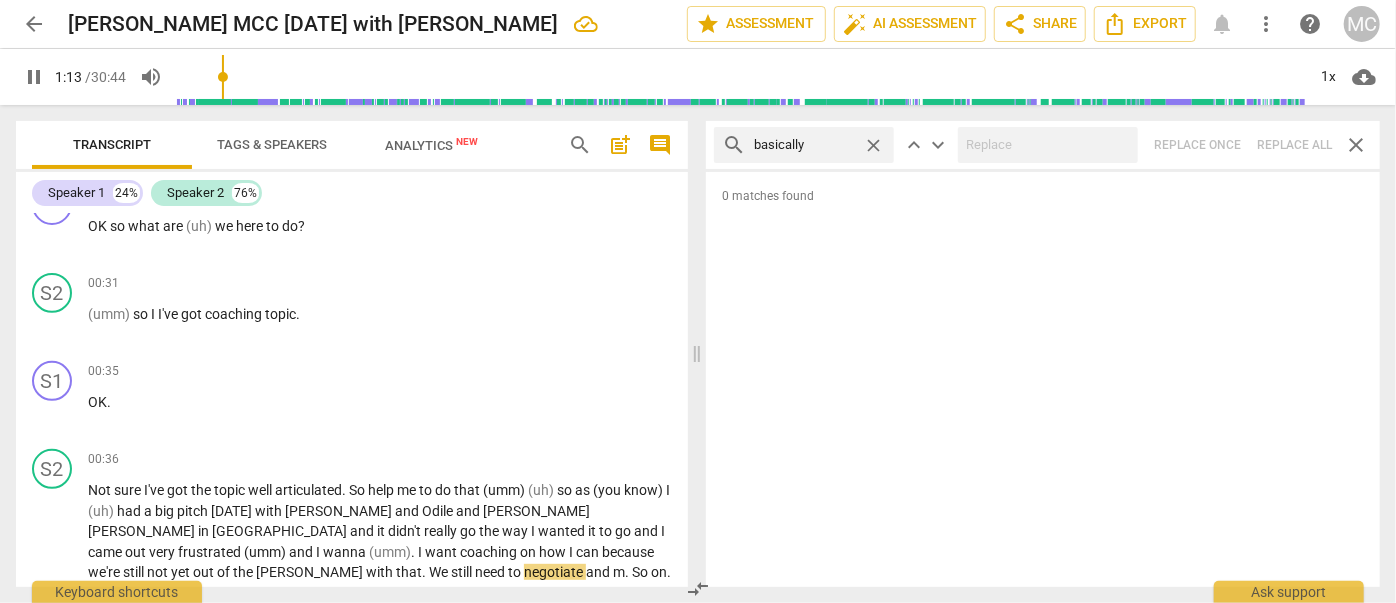 click on "close" at bounding box center (873, 145) 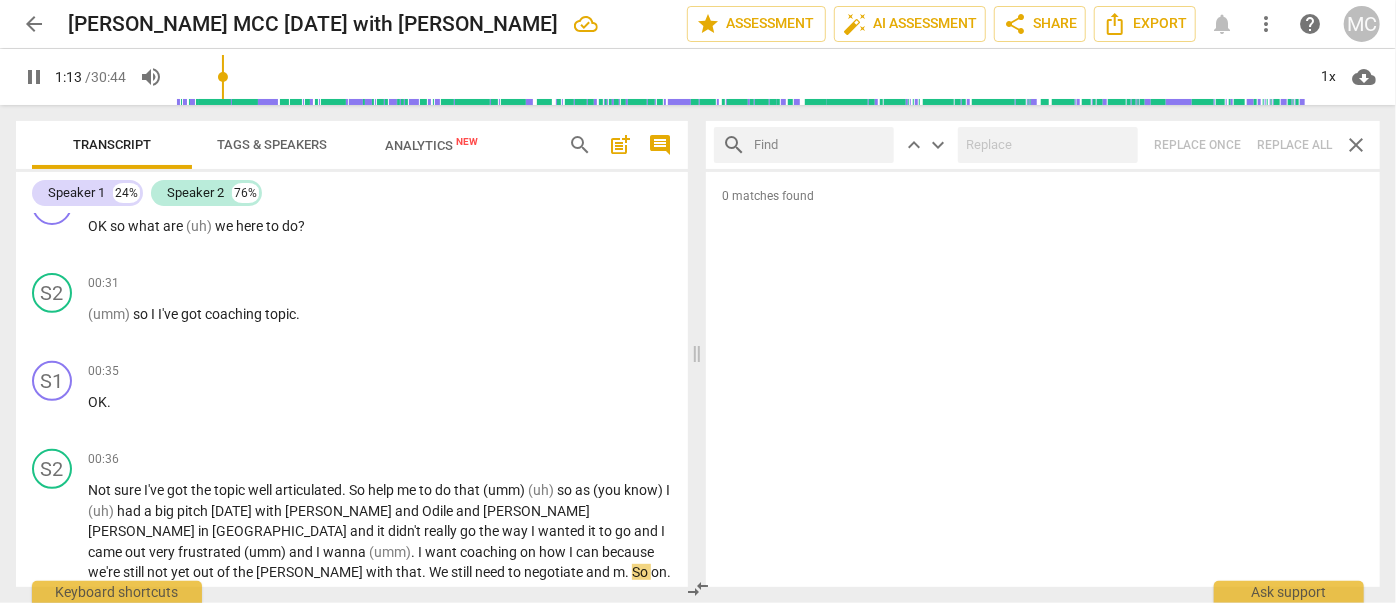 click at bounding box center (820, 145) 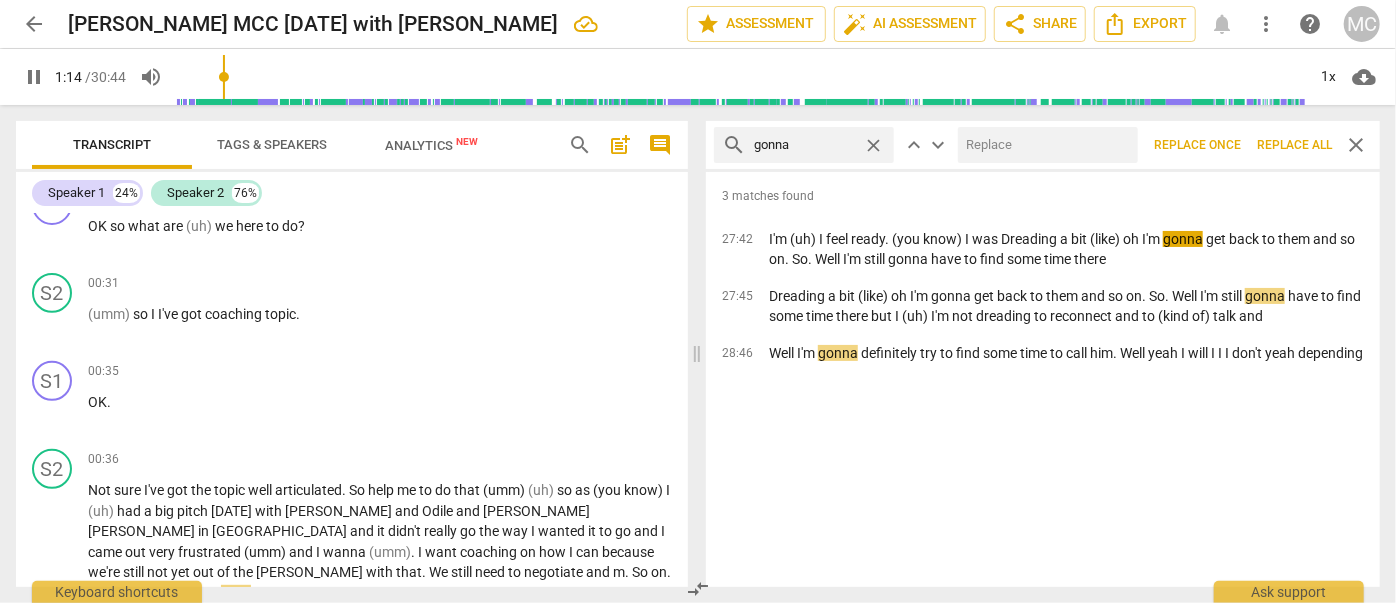 click at bounding box center [1044, 145] 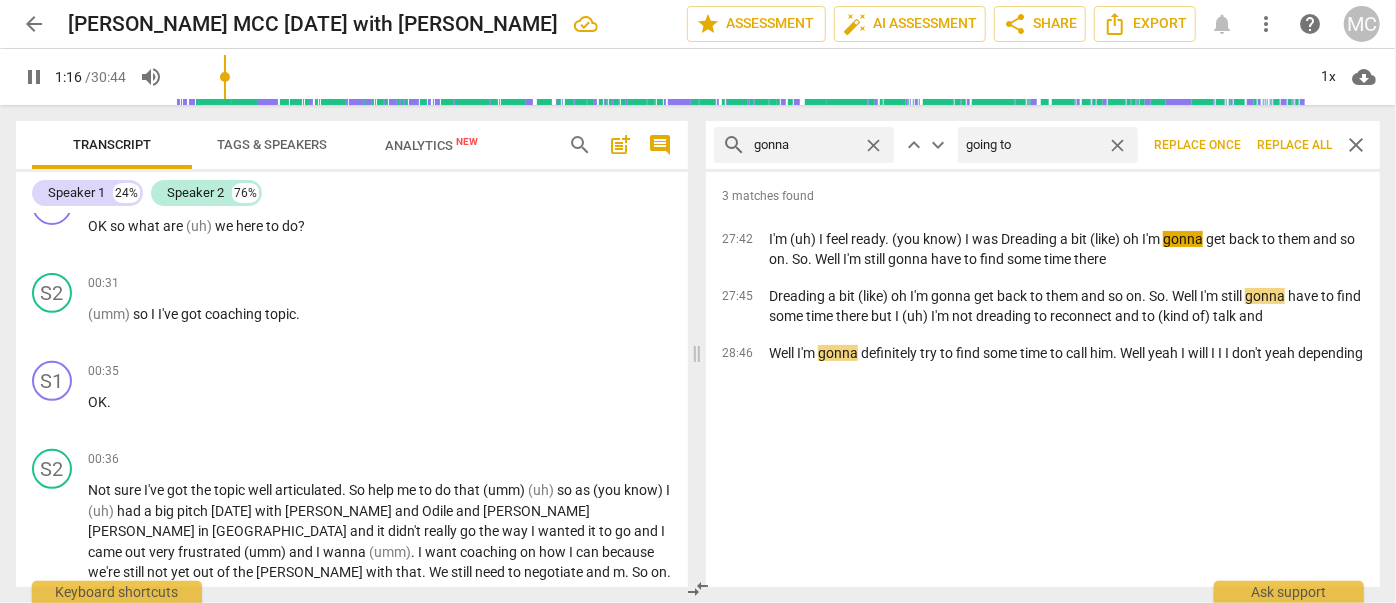 click on "Replace all" at bounding box center (1294, 145) 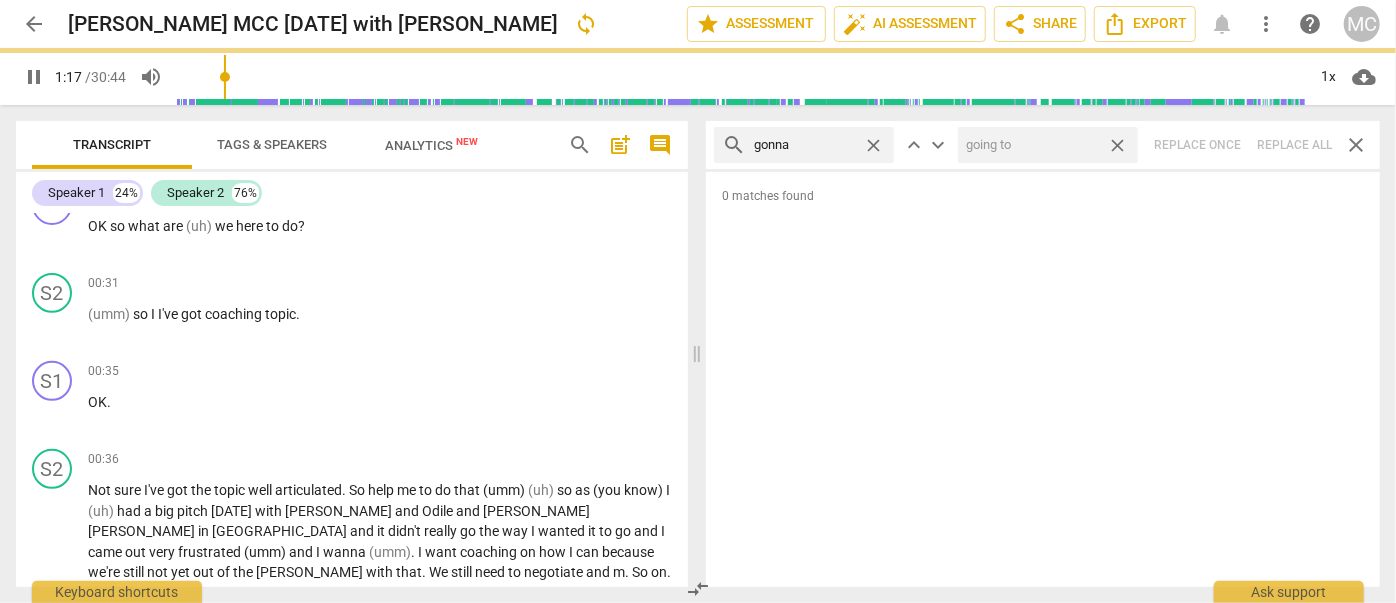 drag, startPoint x: 1120, startPoint y: 145, endPoint x: 853, endPoint y: 149, distance: 267.02997 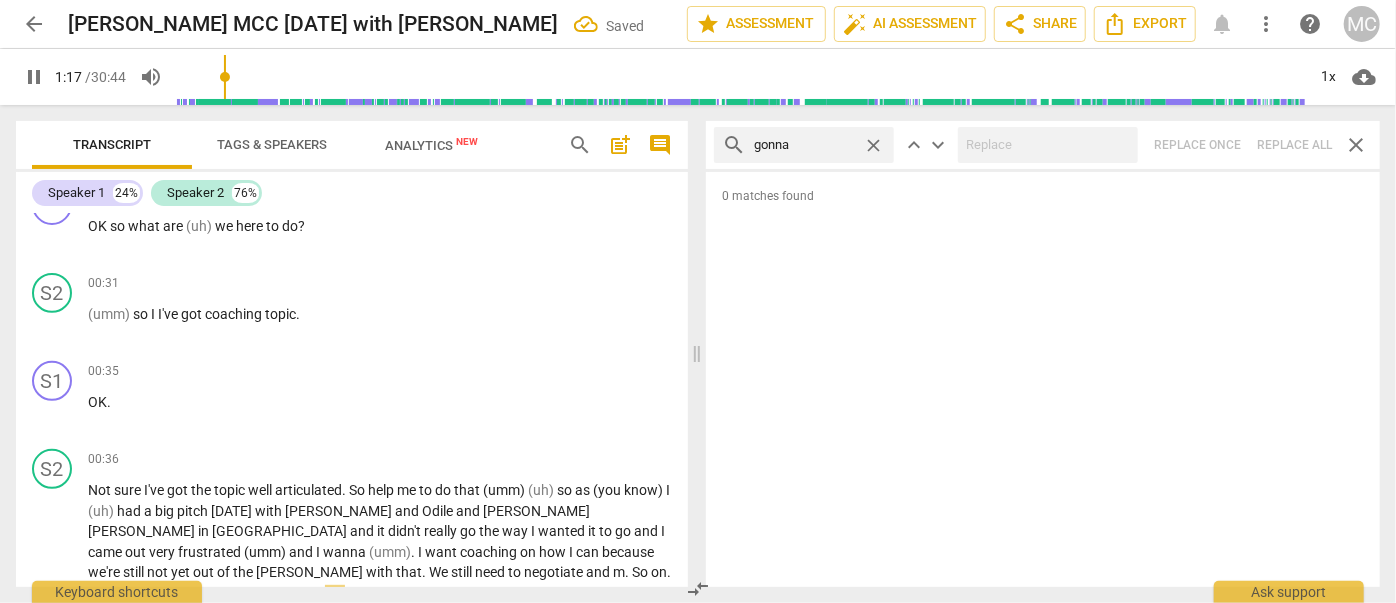 drag, startPoint x: 881, startPoint y: 145, endPoint x: 850, endPoint y: 146, distance: 31.016125 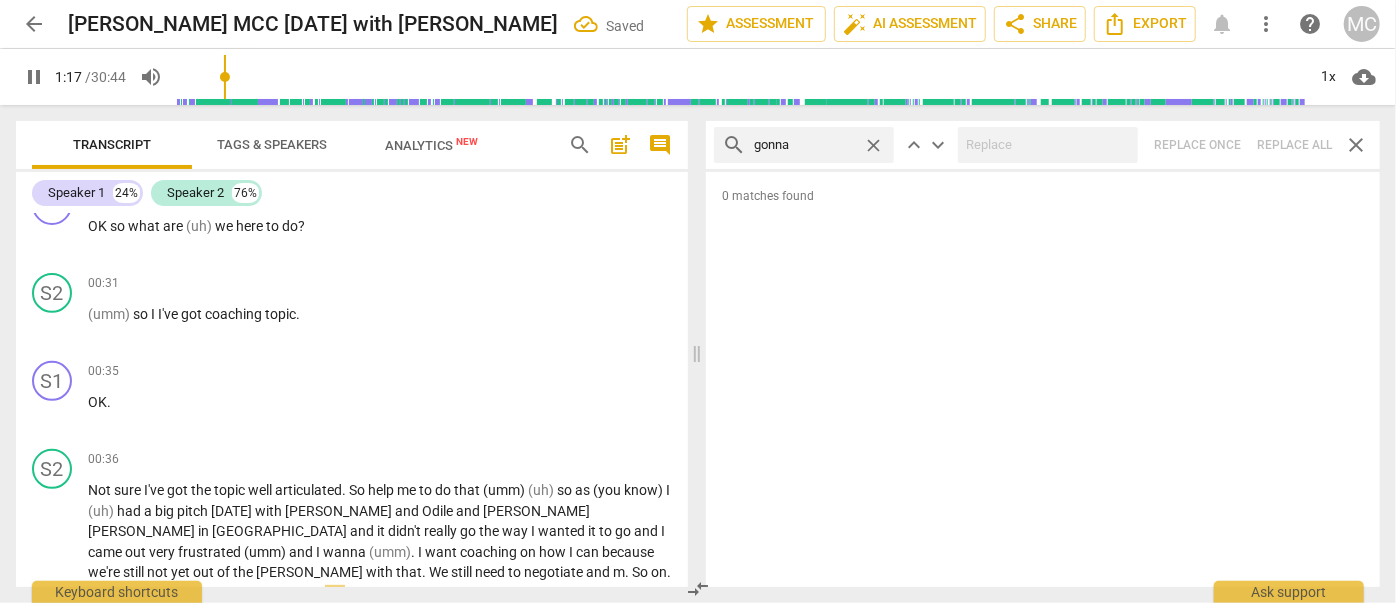 click on "close" at bounding box center [873, 145] 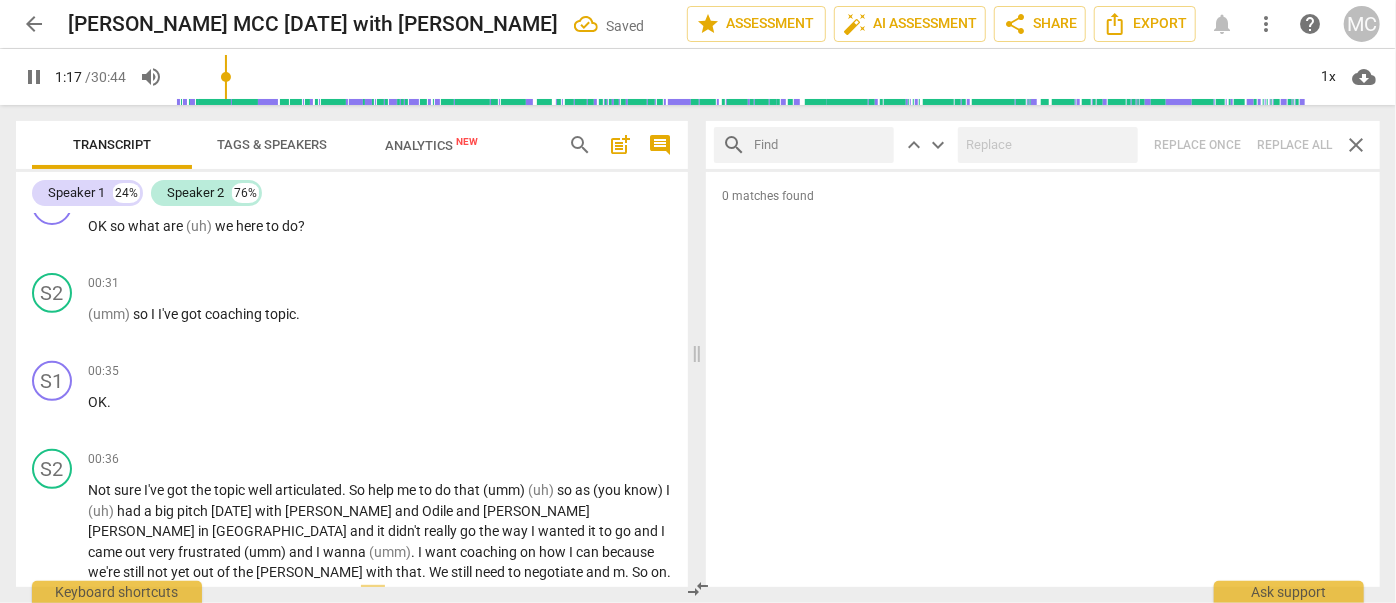 click at bounding box center [820, 145] 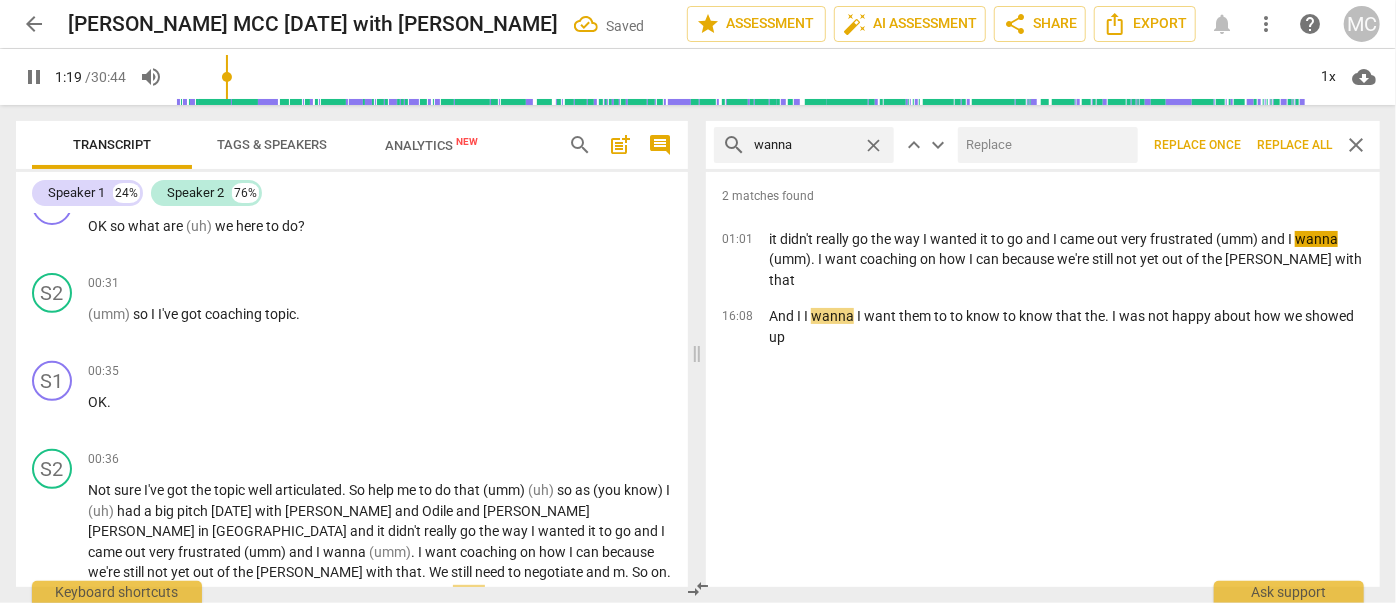 click at bounding box center (1044, 145) 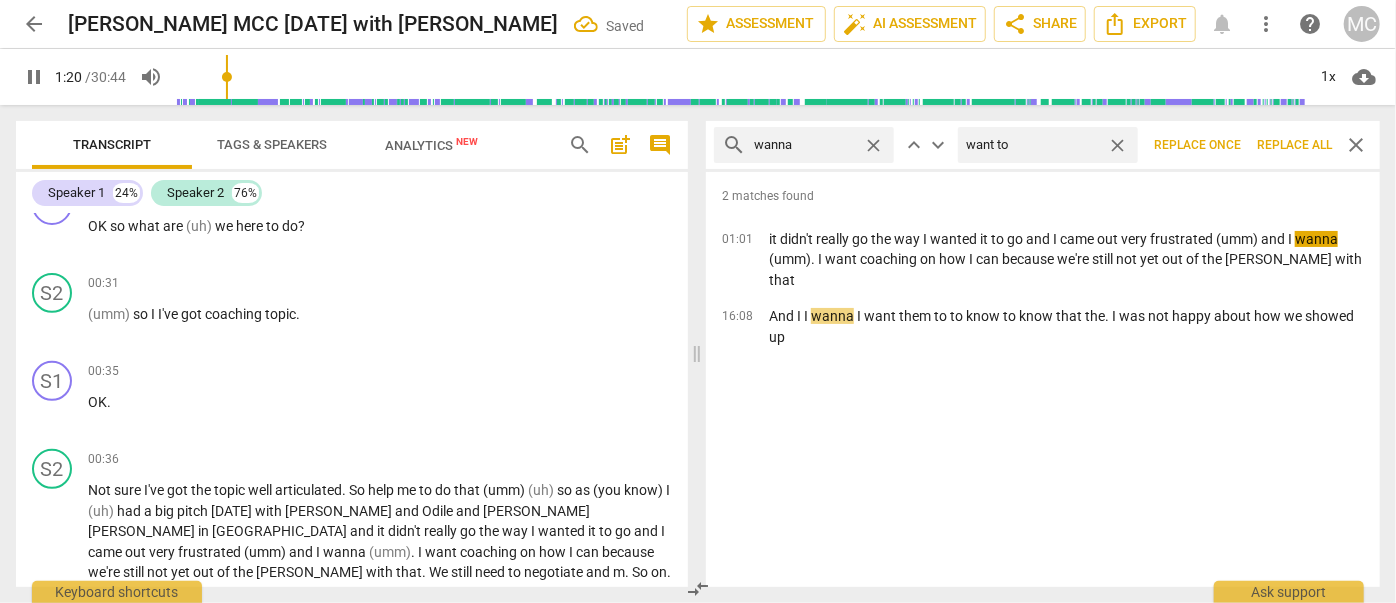 click on "Replace all" at bounding box center (1294, 145) 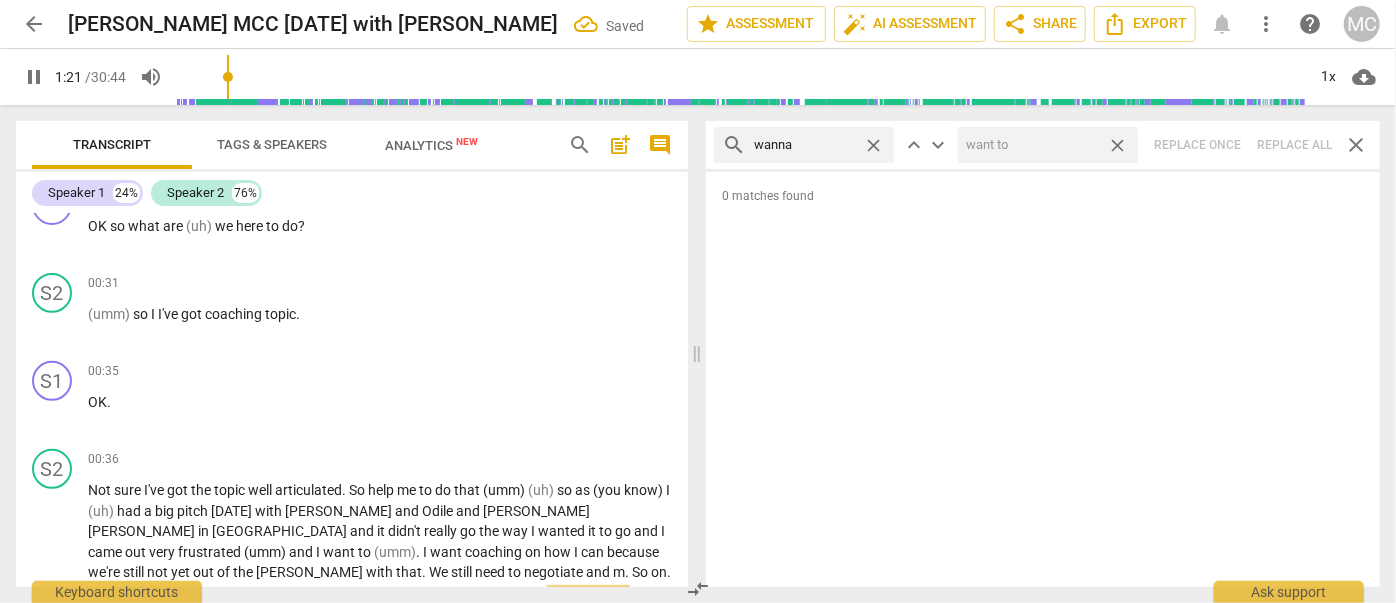 click on "close" at bounding box center [1117, 145] 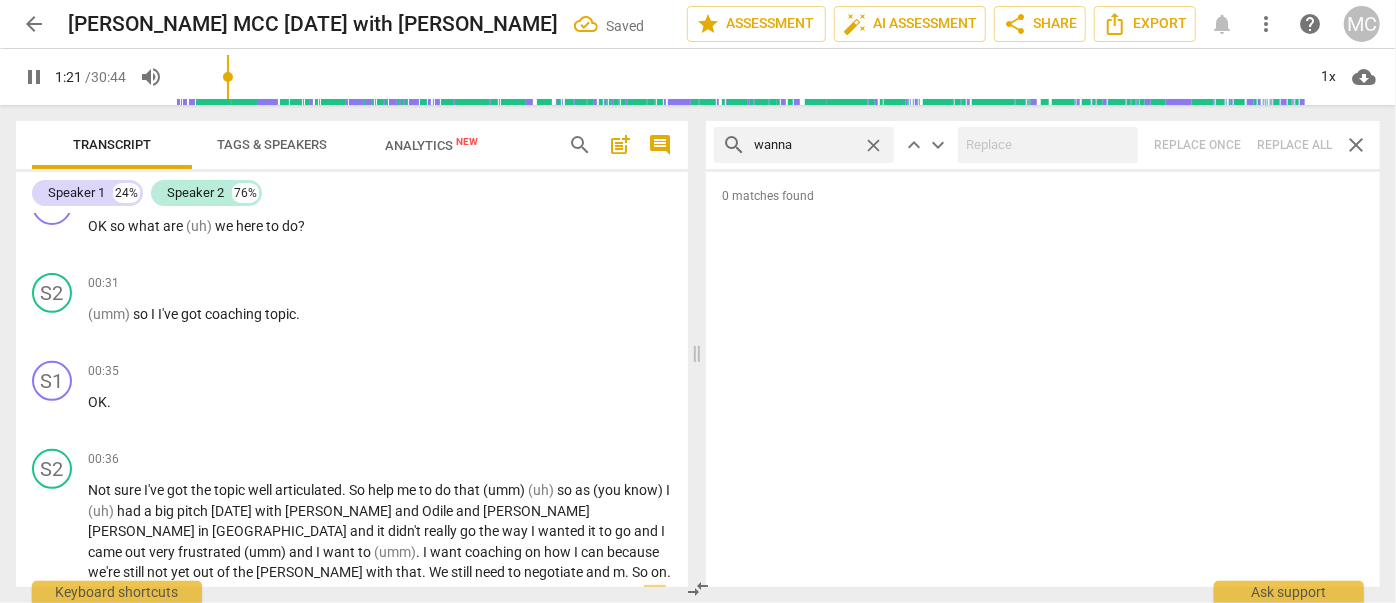 click on "close" at bounding box center (873, 145) 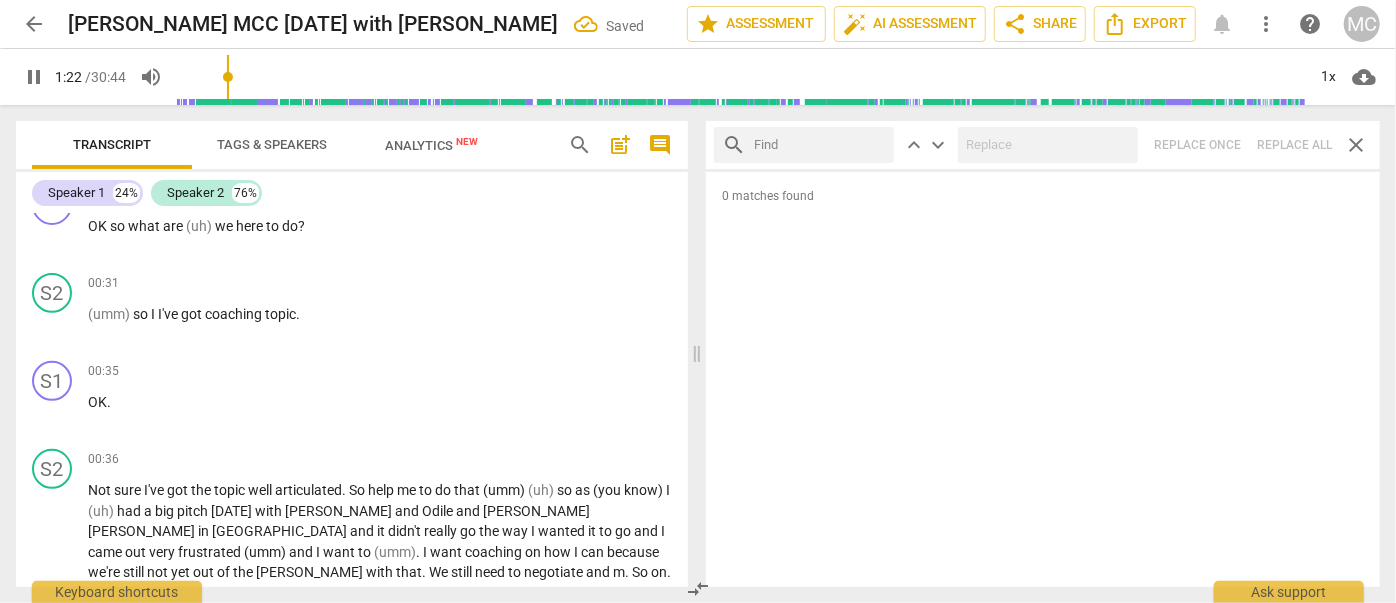 click at bounding box center [820, 145] 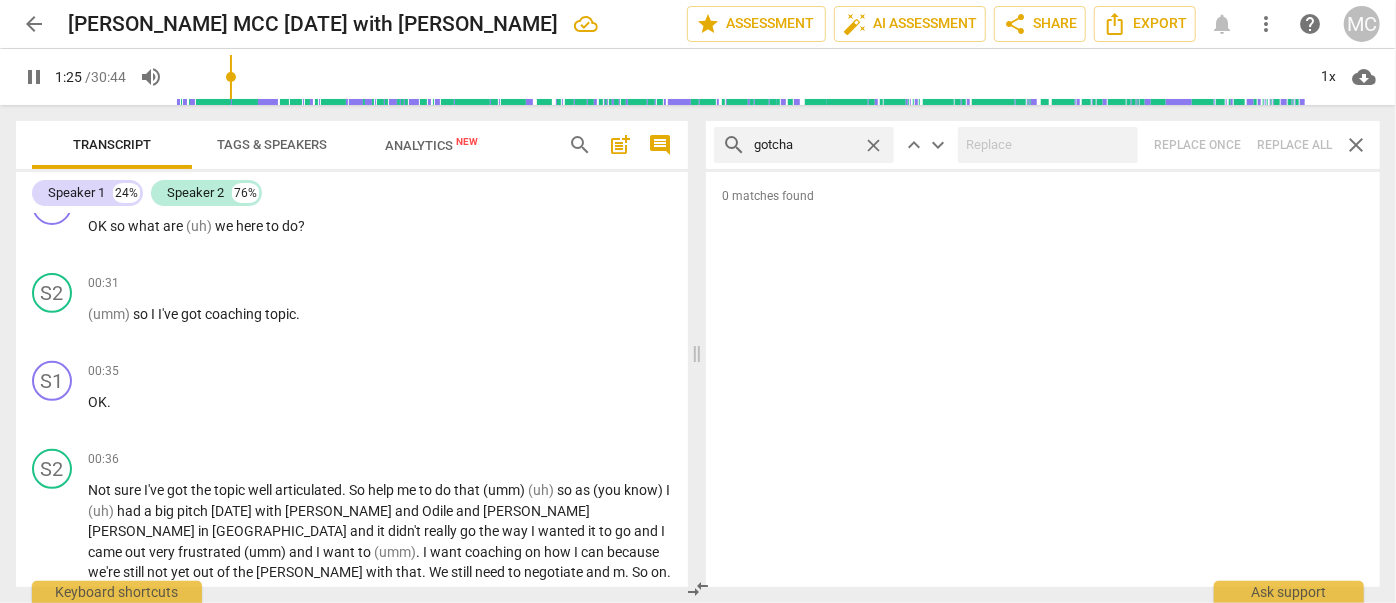 click on "search gotcha close keyboard_arrow_up keyboard_arrow_down Replace once Replace all close" at bounding box center [1043, 145] 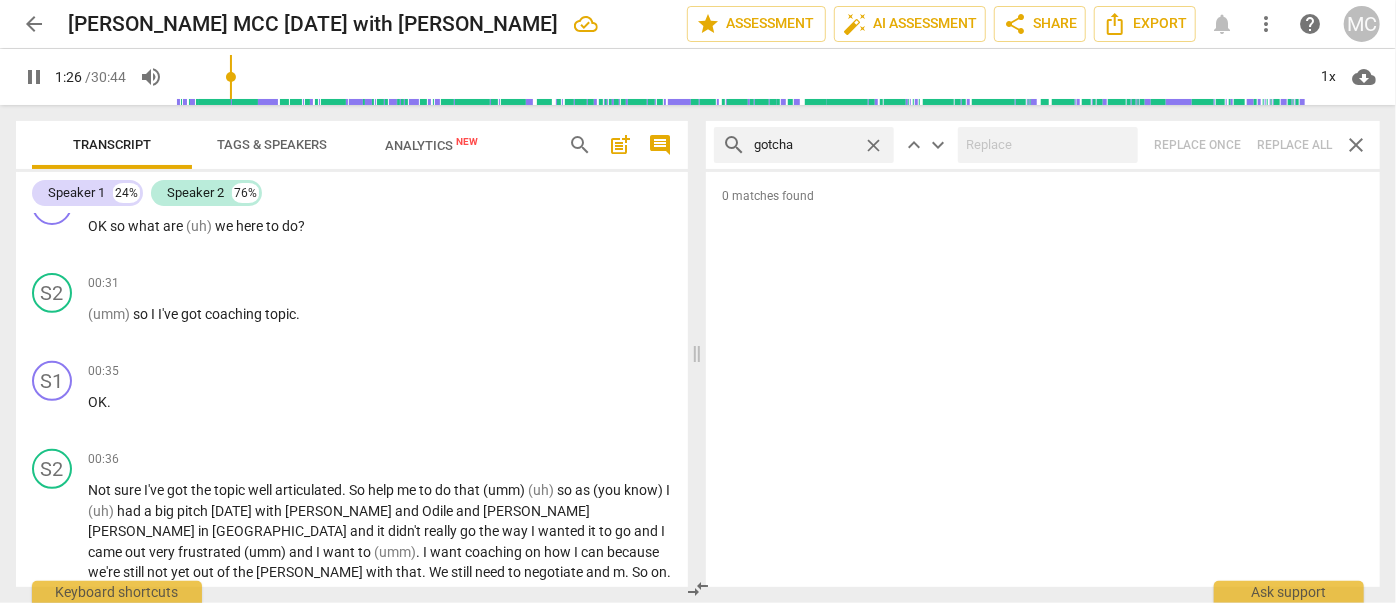 click on "close" at bounding box center [873, 145] 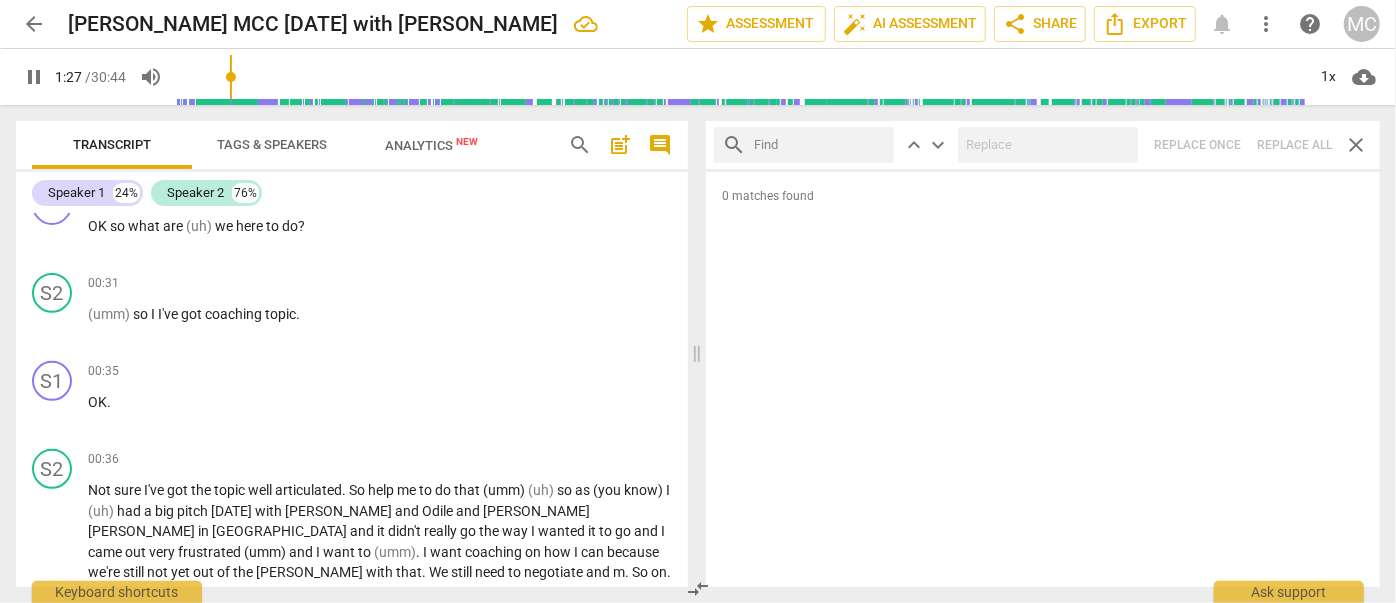 scroll, scrollTop: 773, scrollLeft: 0, axis: vertical 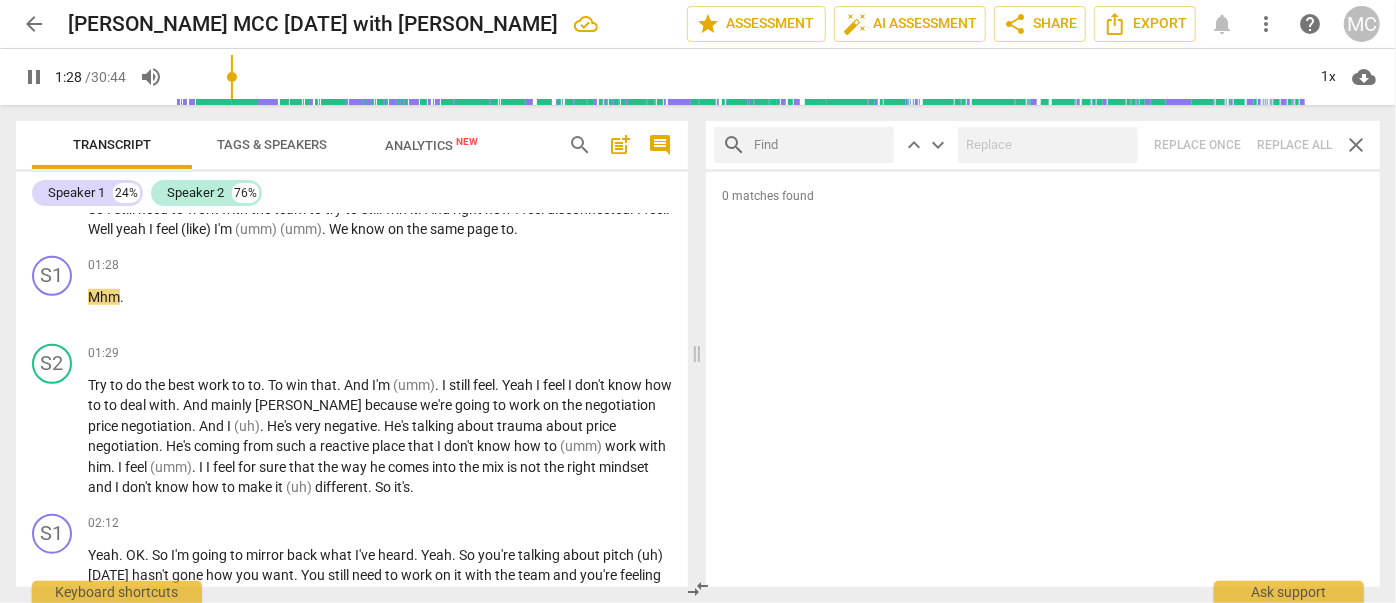 click at bounding box center (820, 145) 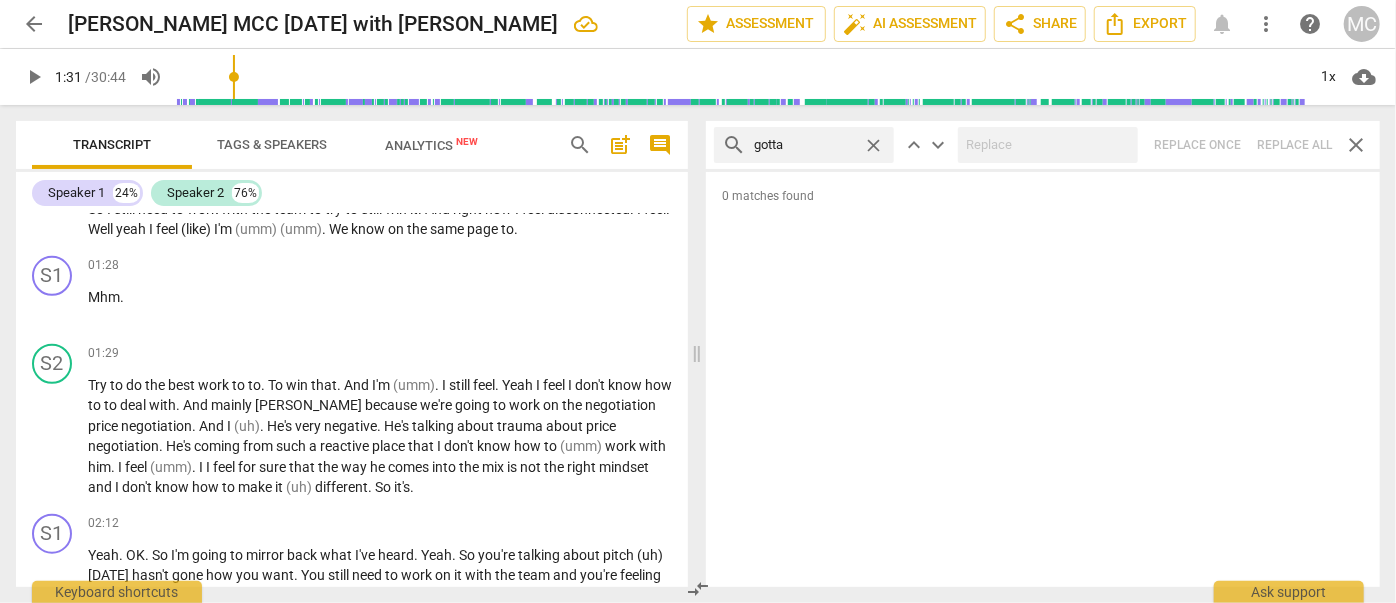 click on "search gotta close keyboard_arrow_up keyboard_arrow_down Replace once Replace all close" at bounding box center [1043, 145] 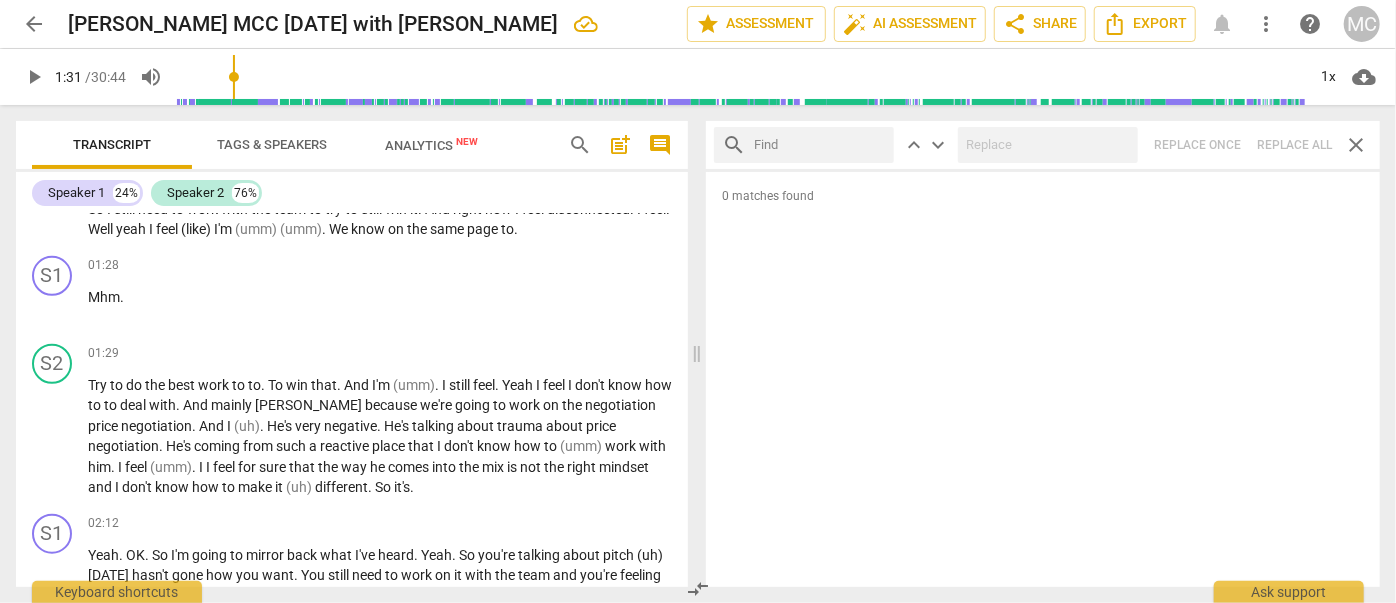 click at bounding box center [820, 145] 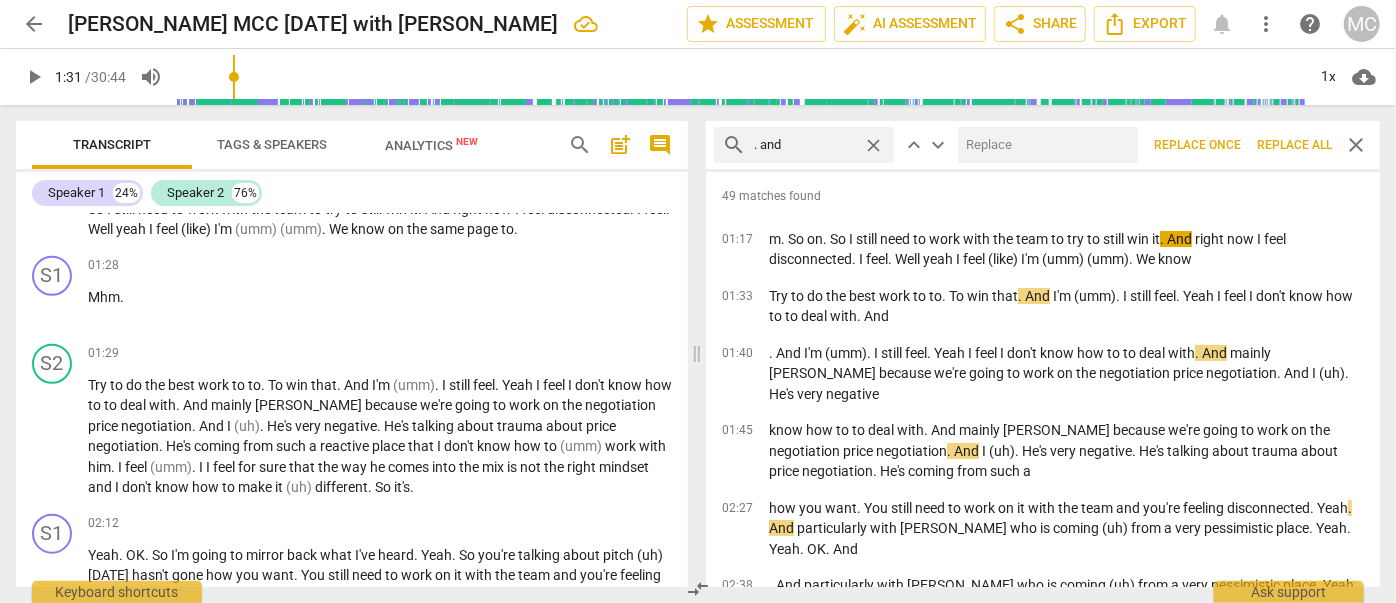 click at bounding box center (1044, 145) 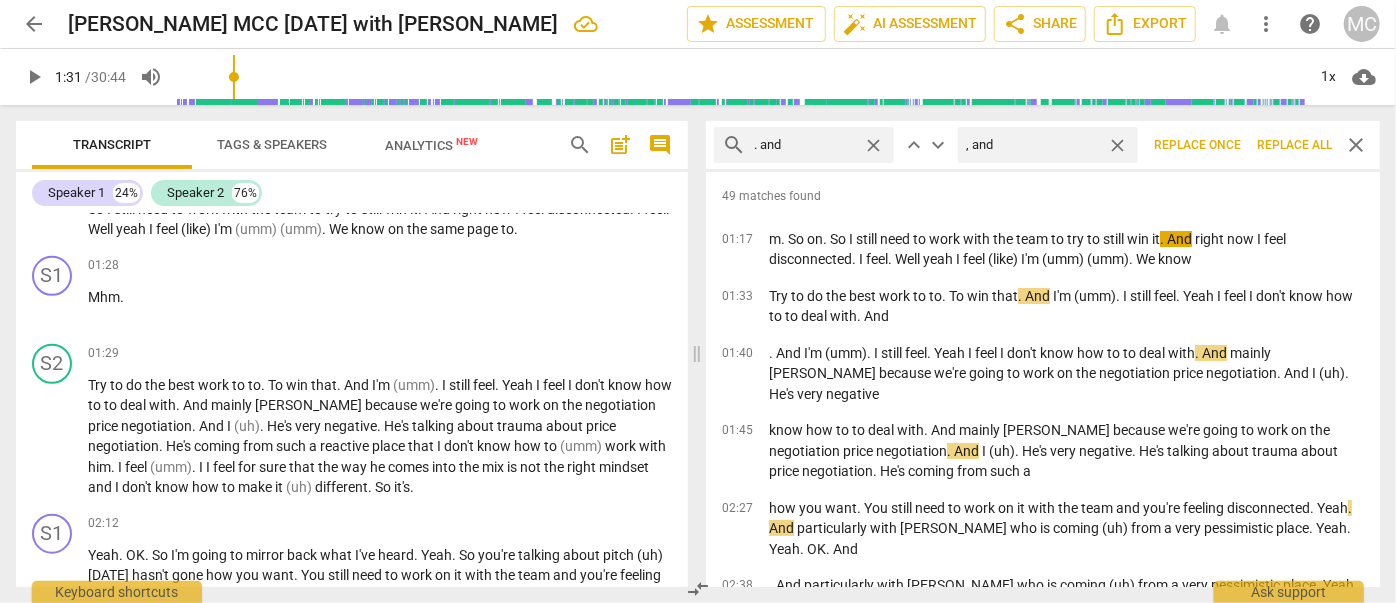click on "Replace all" at bounding box center (1294, 145) 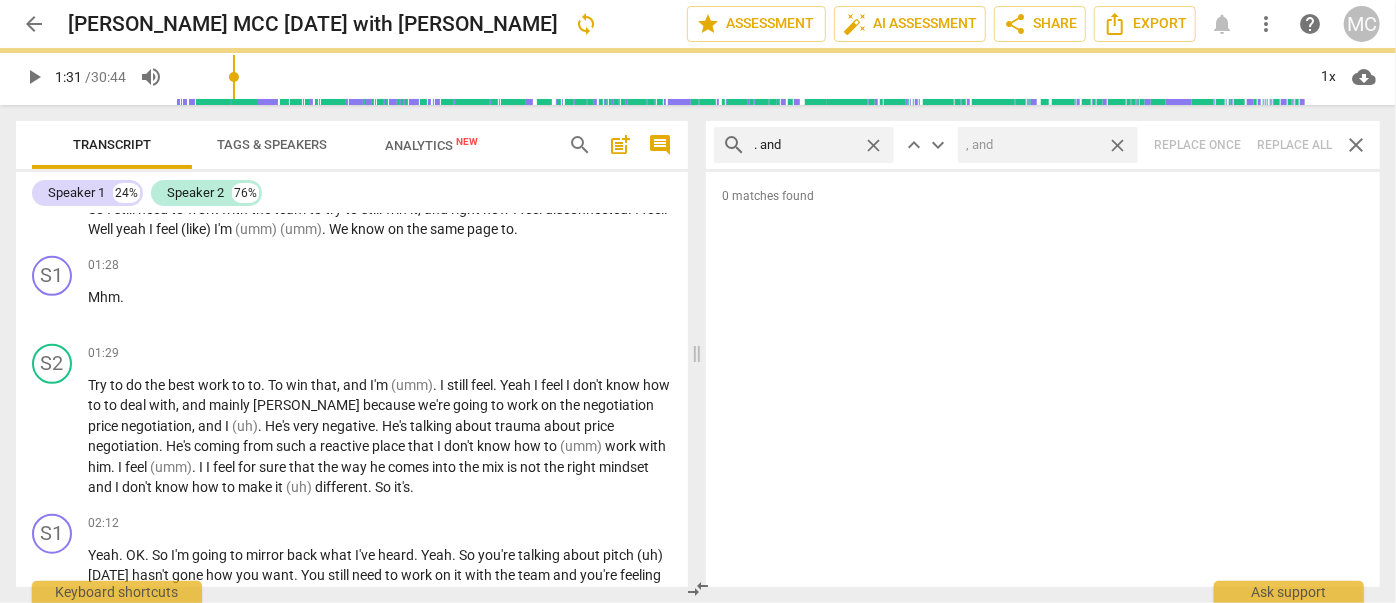 drag, startPoint x: 1117, startPoint y: 142, endPoint x: 995, endPoint y: 143, distance: 122.0041 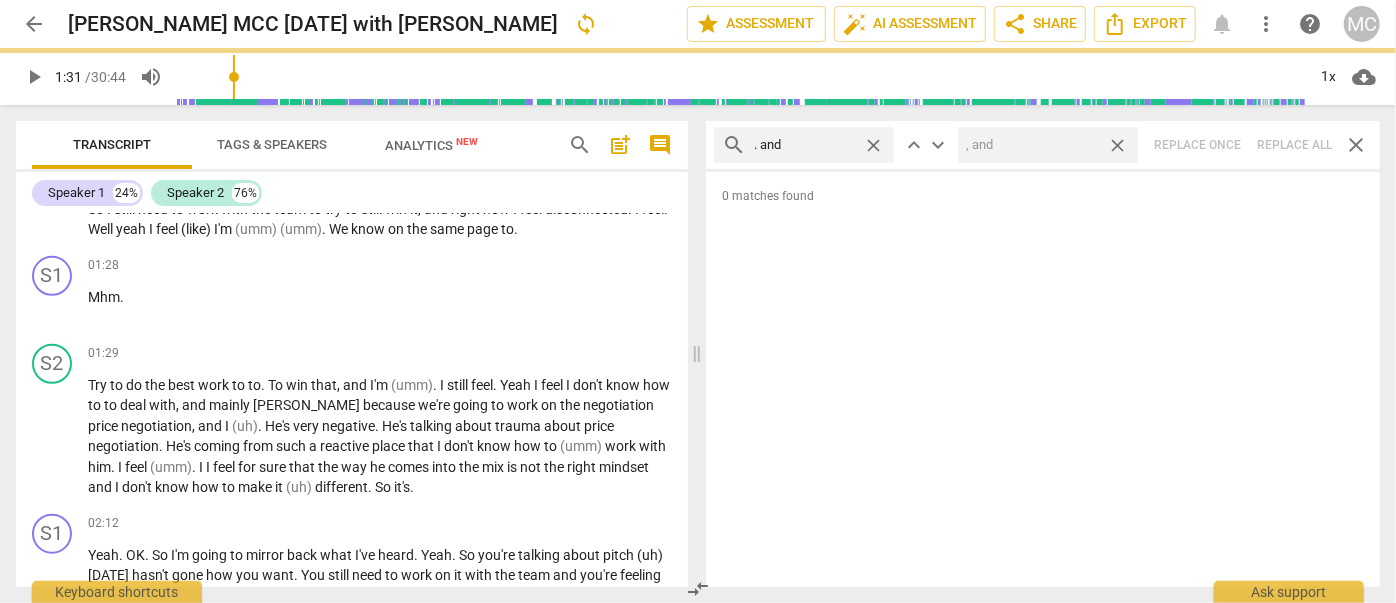 click on "close" at bounding box center (1117, 145) 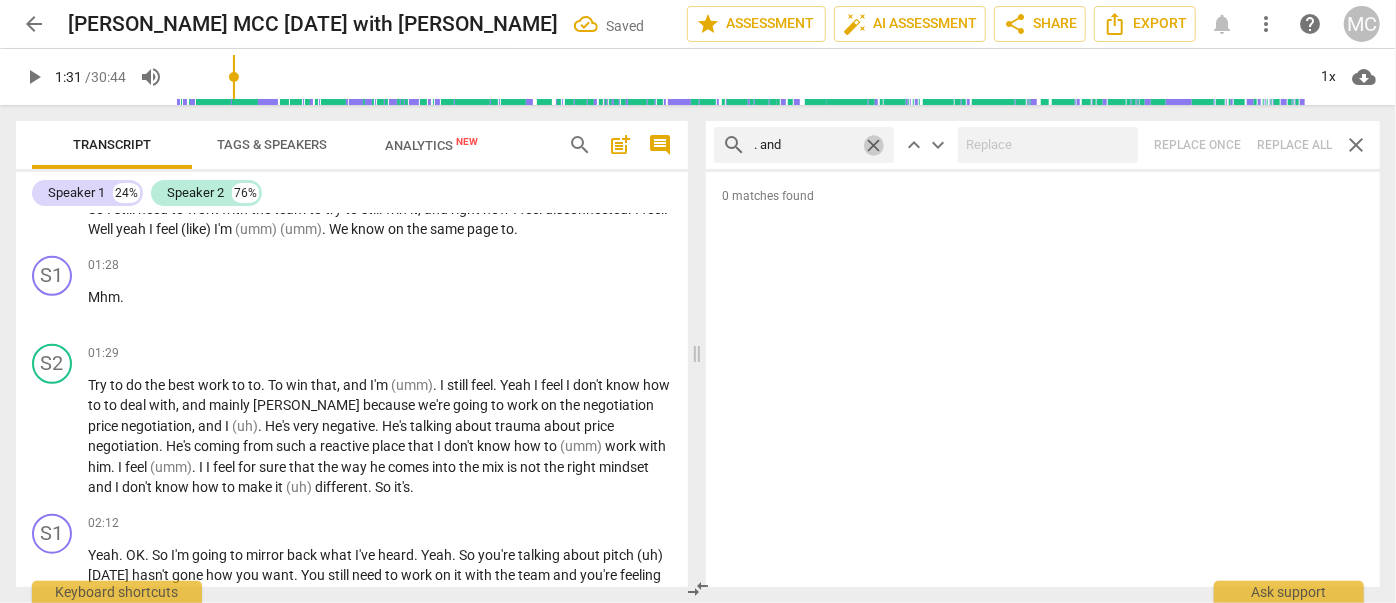 click on "close" at bounding box center [873, 145] 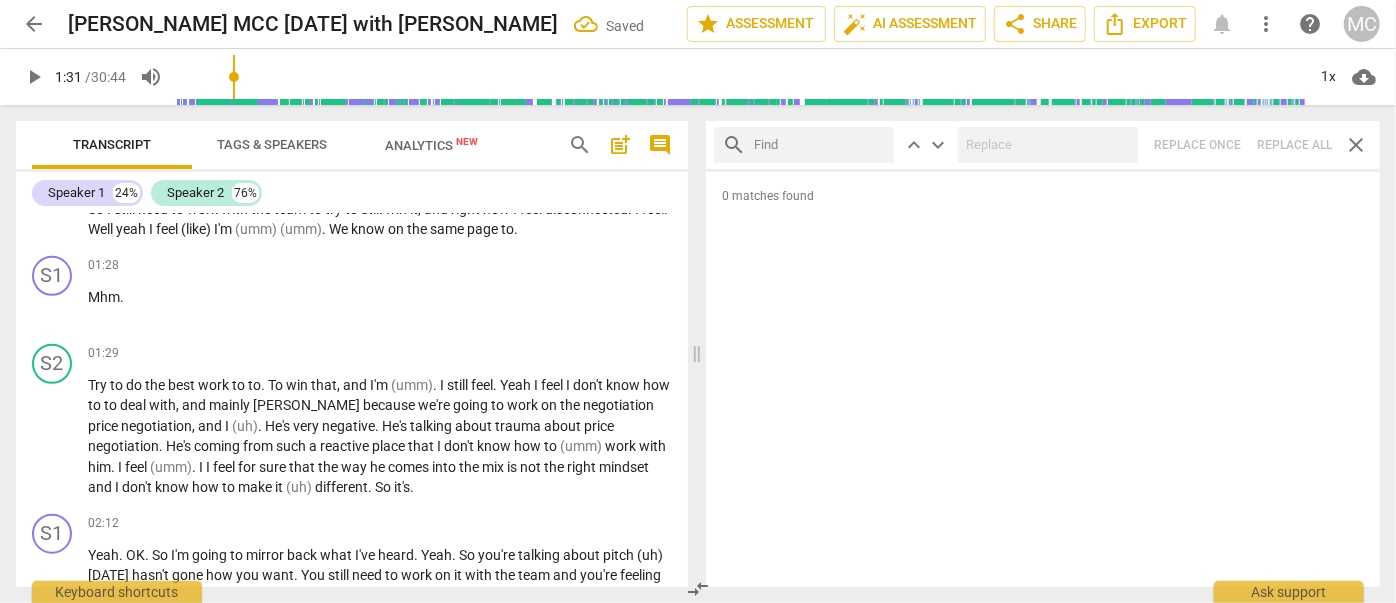 click at bounding box center [820, 145] 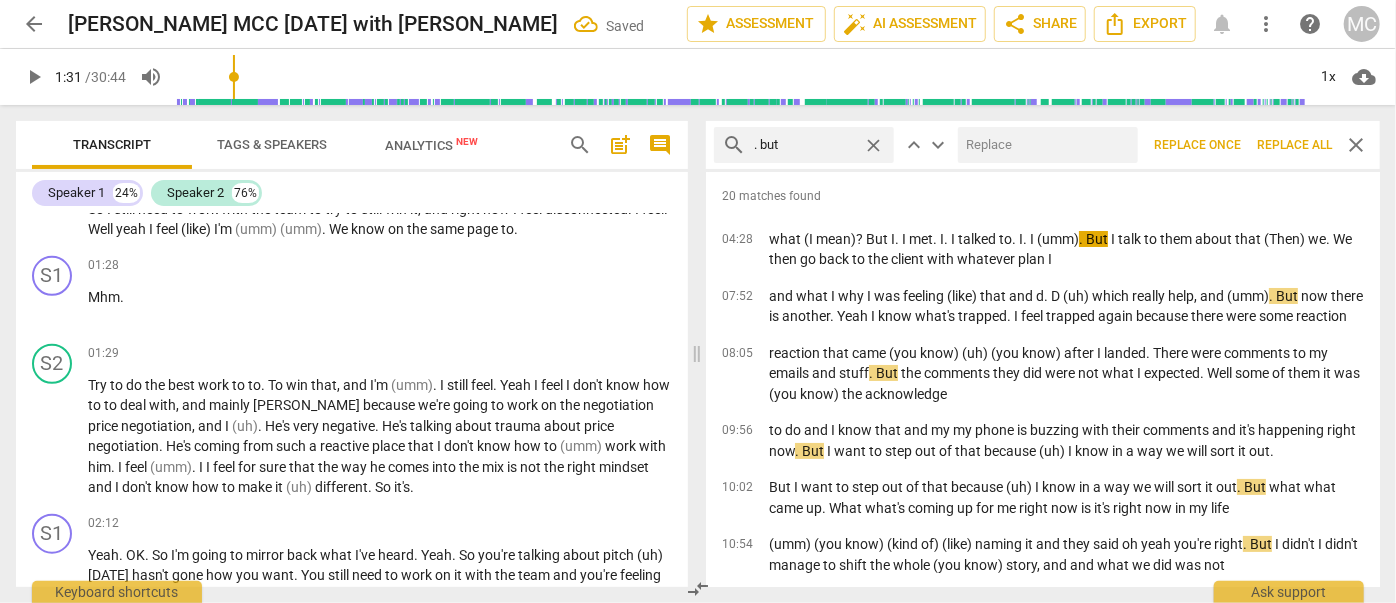 click at bounding box center [1044, 145] 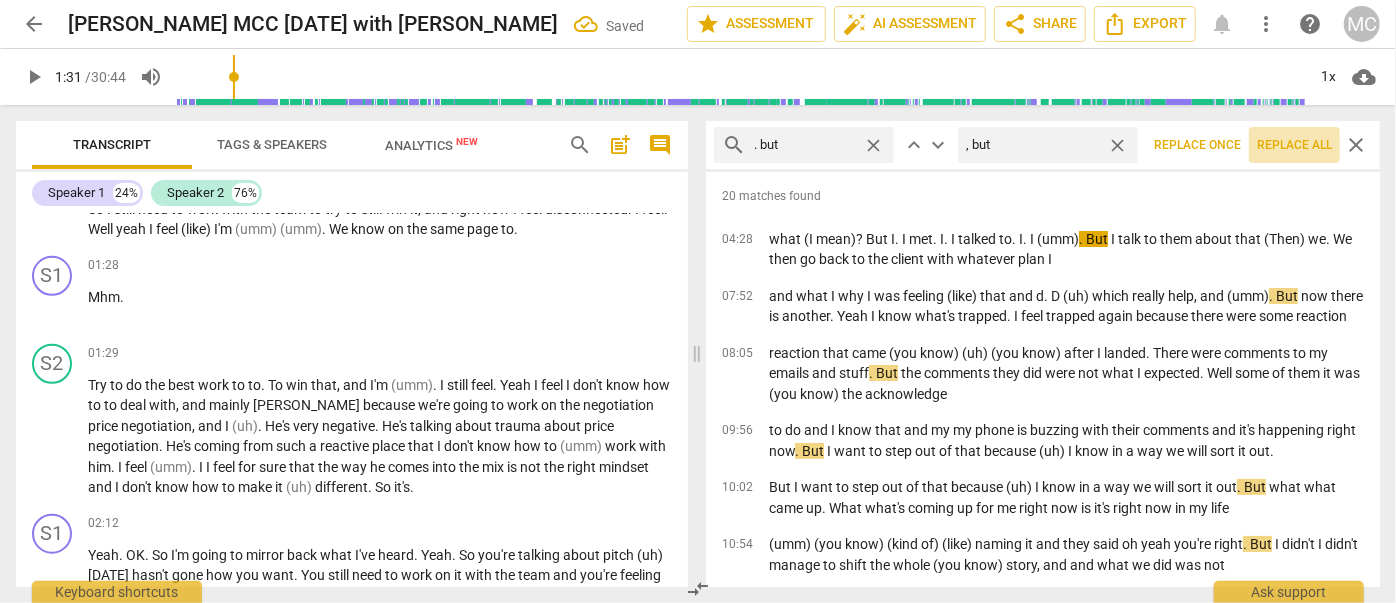 drag, startPoint x: 1283, startPoint y: 143, endPoint x: 1116, endPoint y: 143, distance: 167 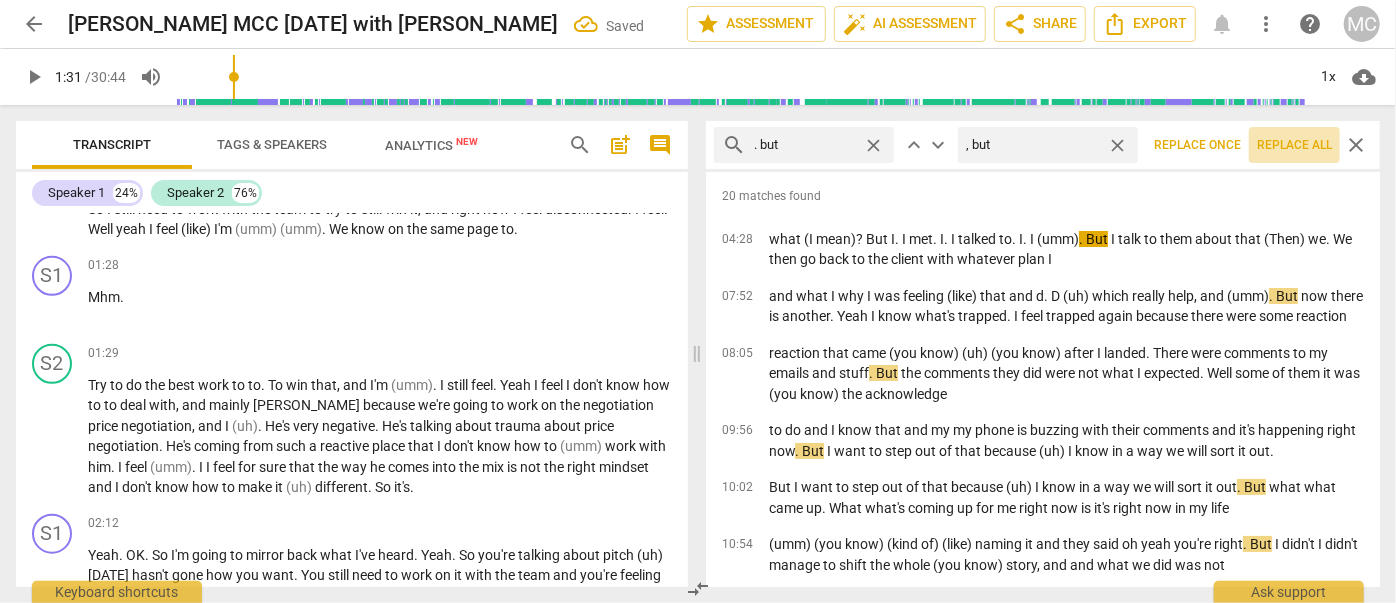 click on "Replace all" at bounding box center (1294, 145) 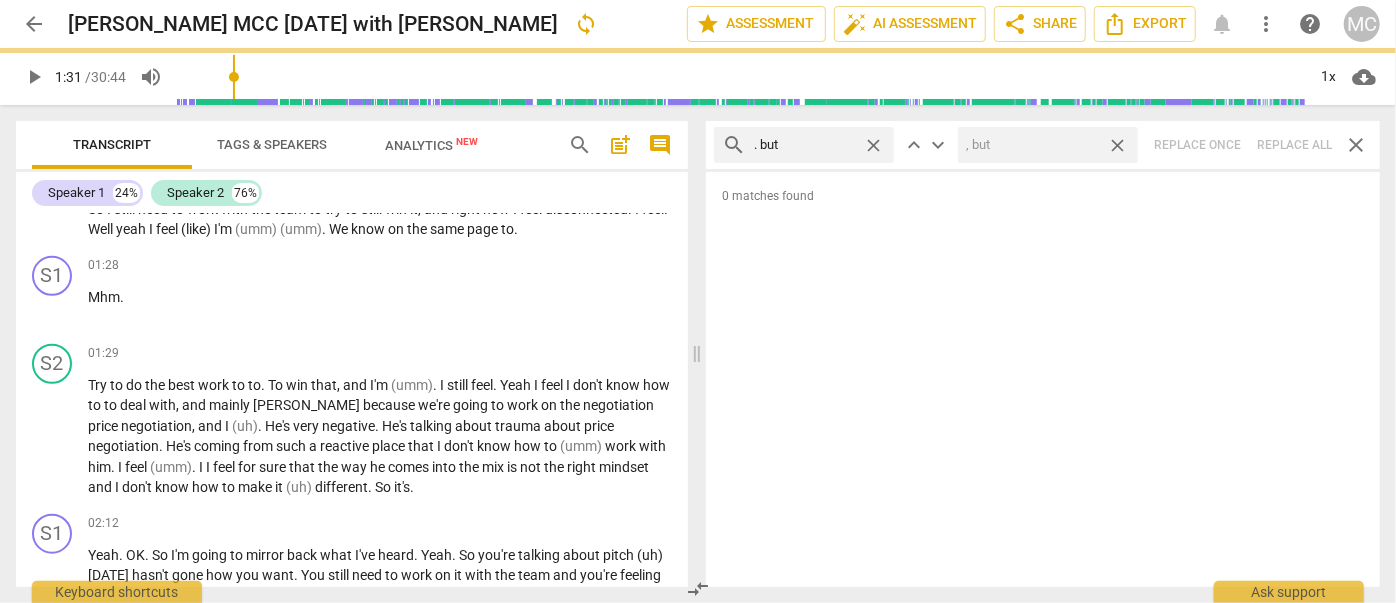drag, startPoint x: 1116, startPoint y: 143, endPoint x: 872, endPoint y: 136, distance: 244.10039 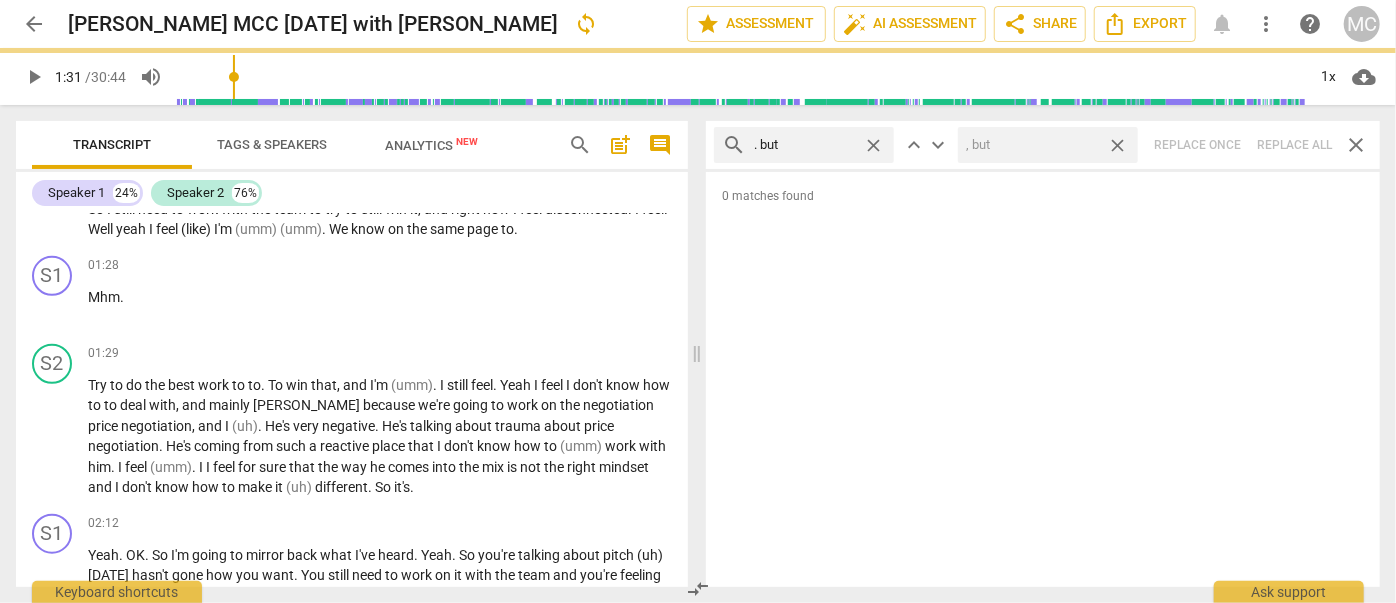 click on "close" at bounding box center (1117, 145) 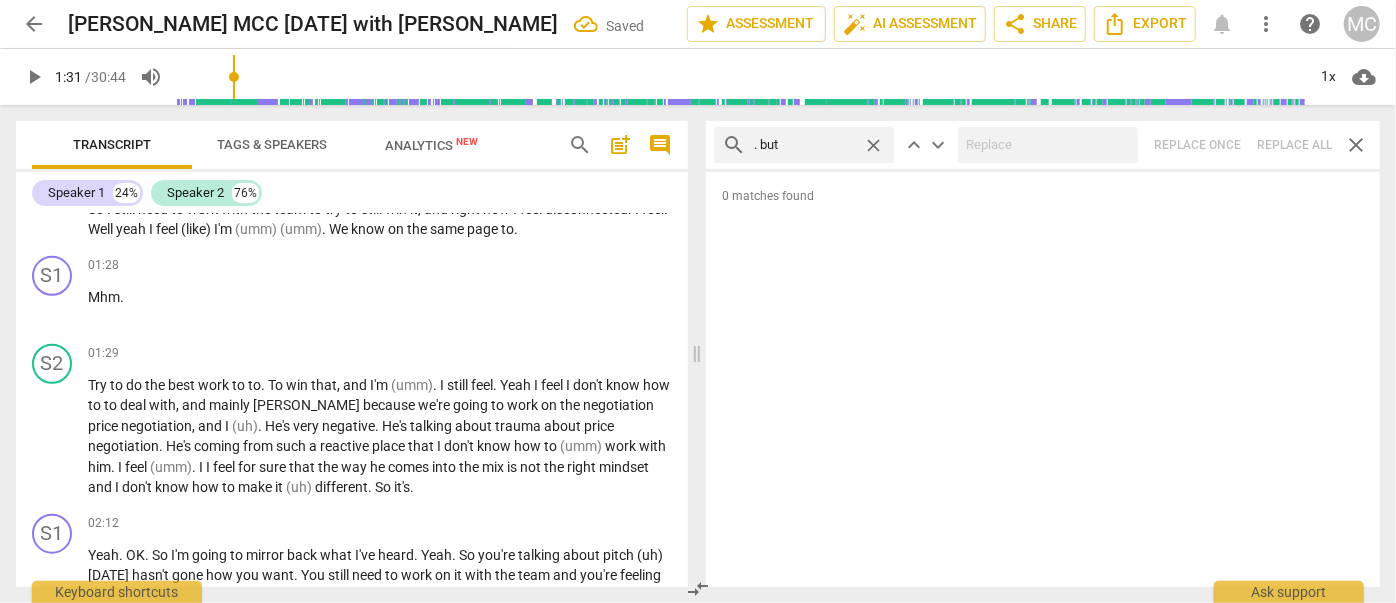 click on "close" at bounding box center (873, 145) 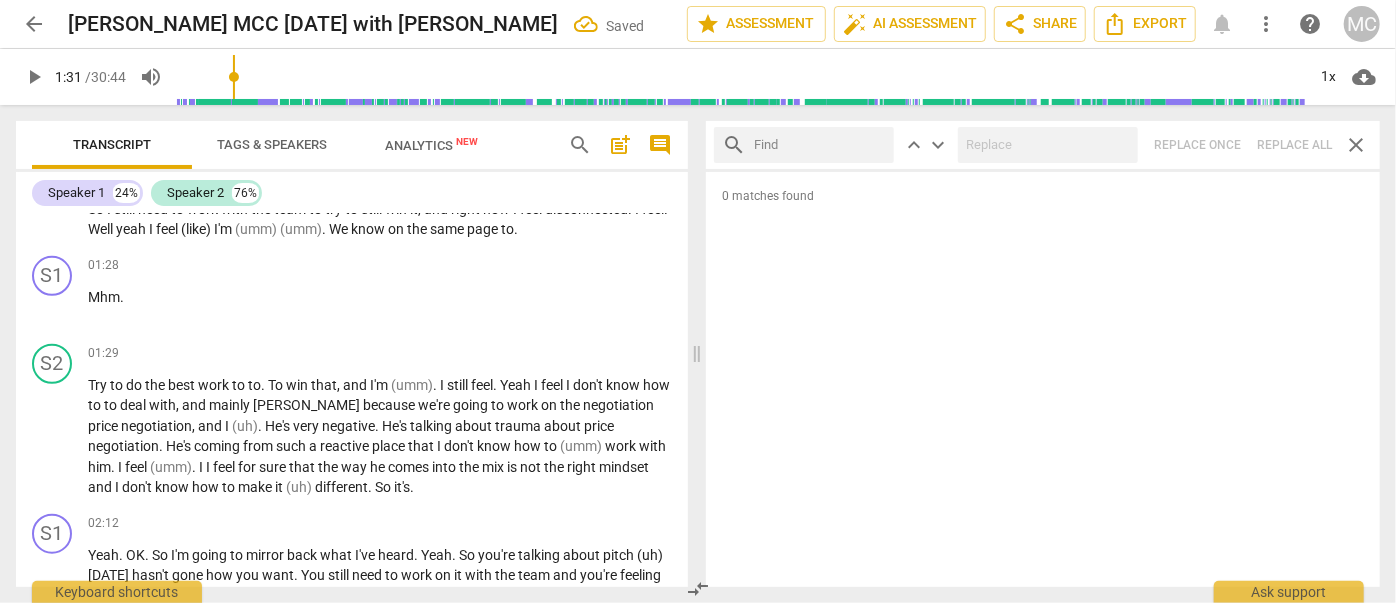 click at bounding box center (820, 145) 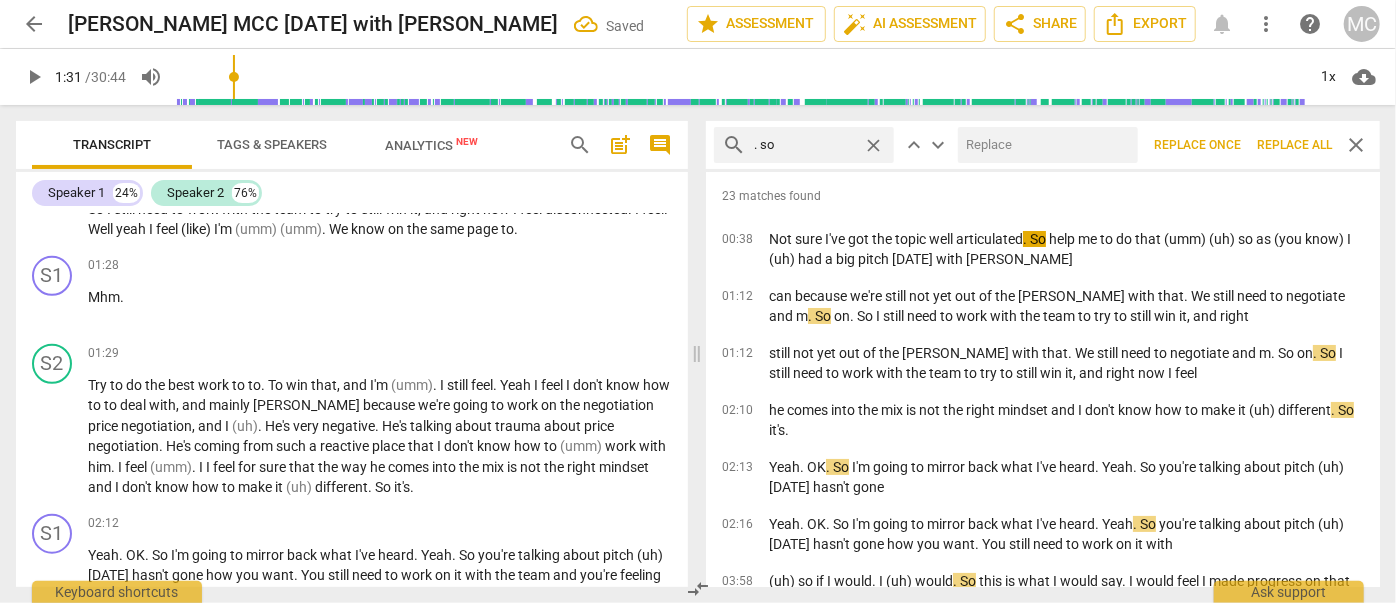 click at bounding box center (1044, 145) 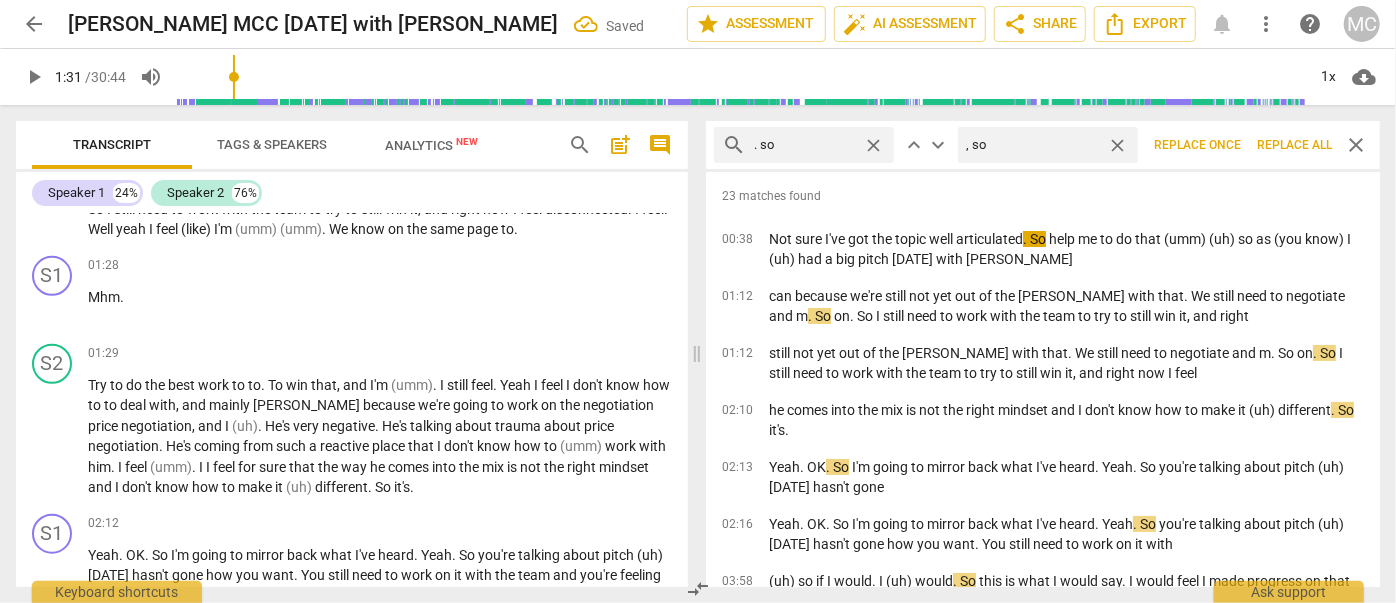 click on "Replace all" at bounding box center [1294, 145] 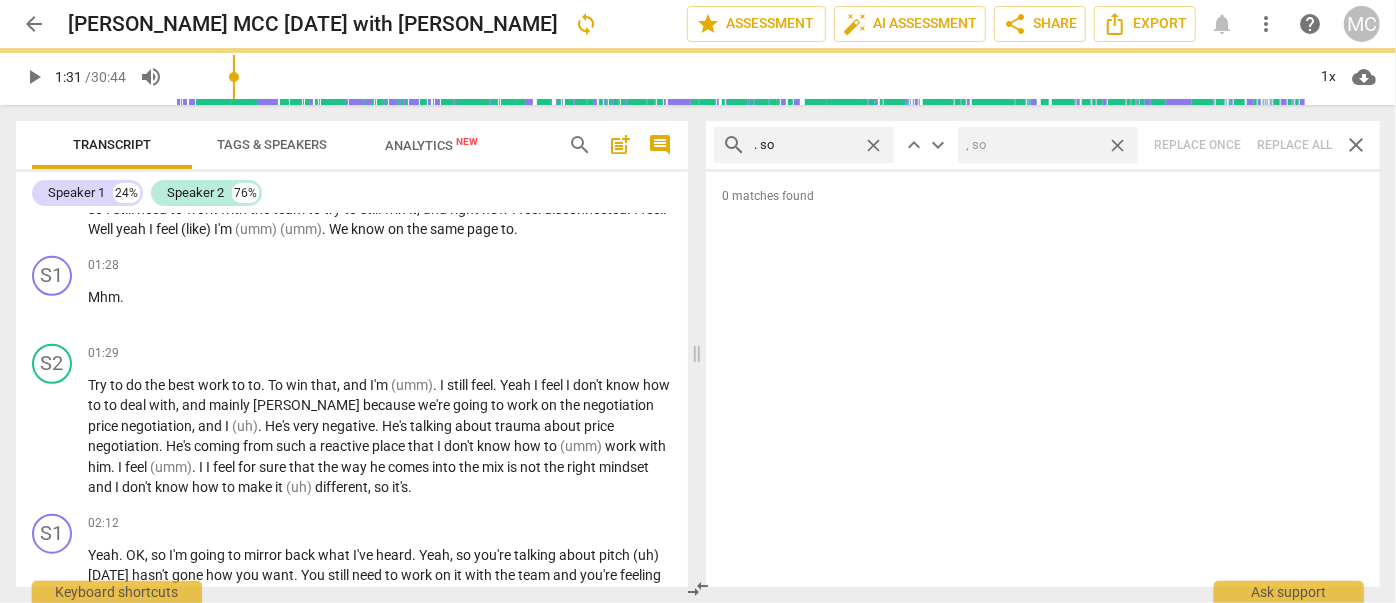 click on "close" at bounding box center (1117, 145) 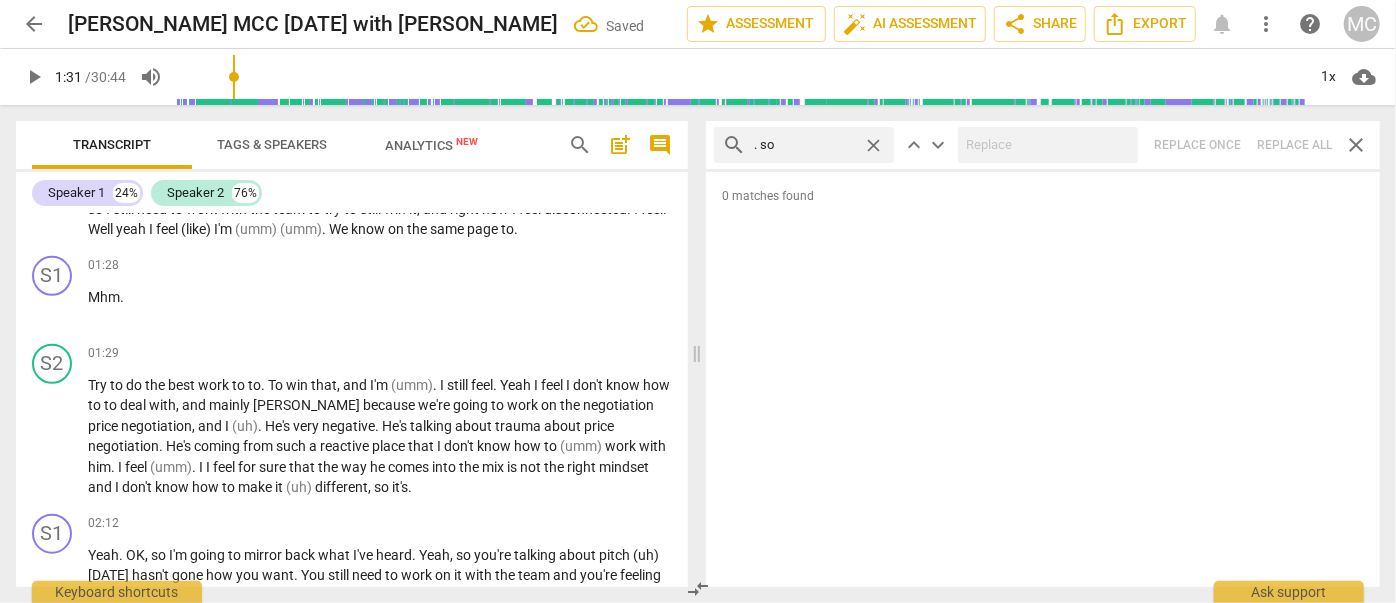 click on "close" at bounding box center (873, 145) 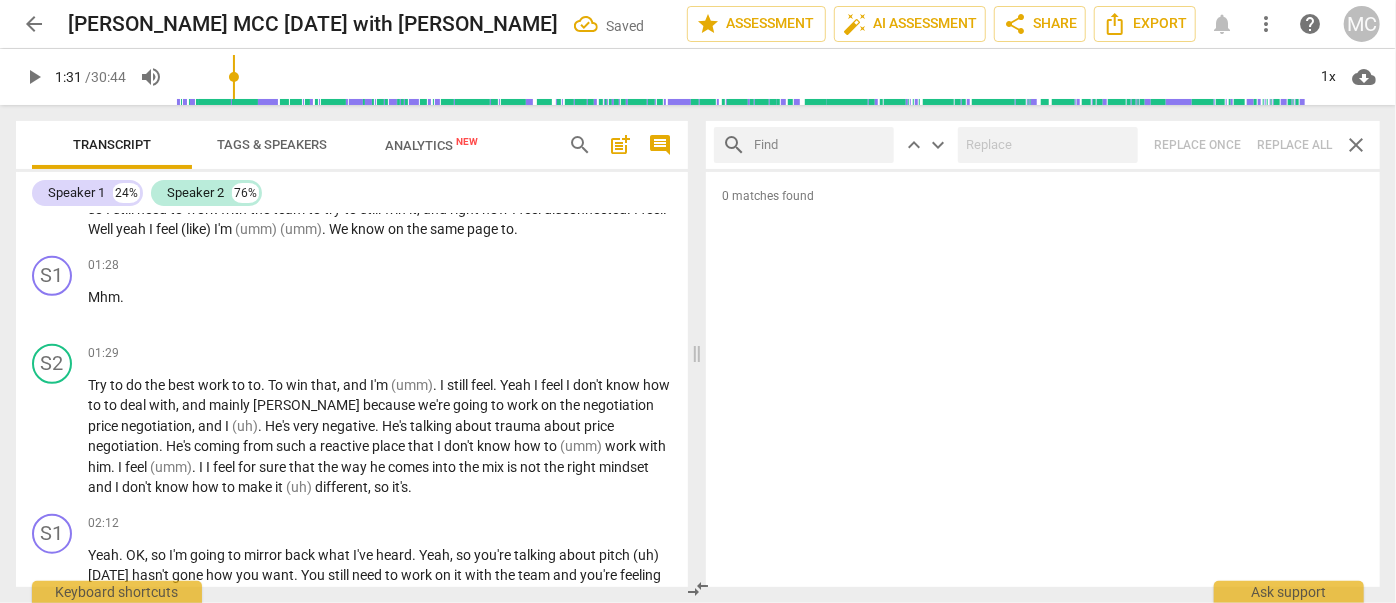 drag, startPoint x: 818, startPoint y: 145, endPoint x: 828, endPoint y: 124, distance: 23.259407 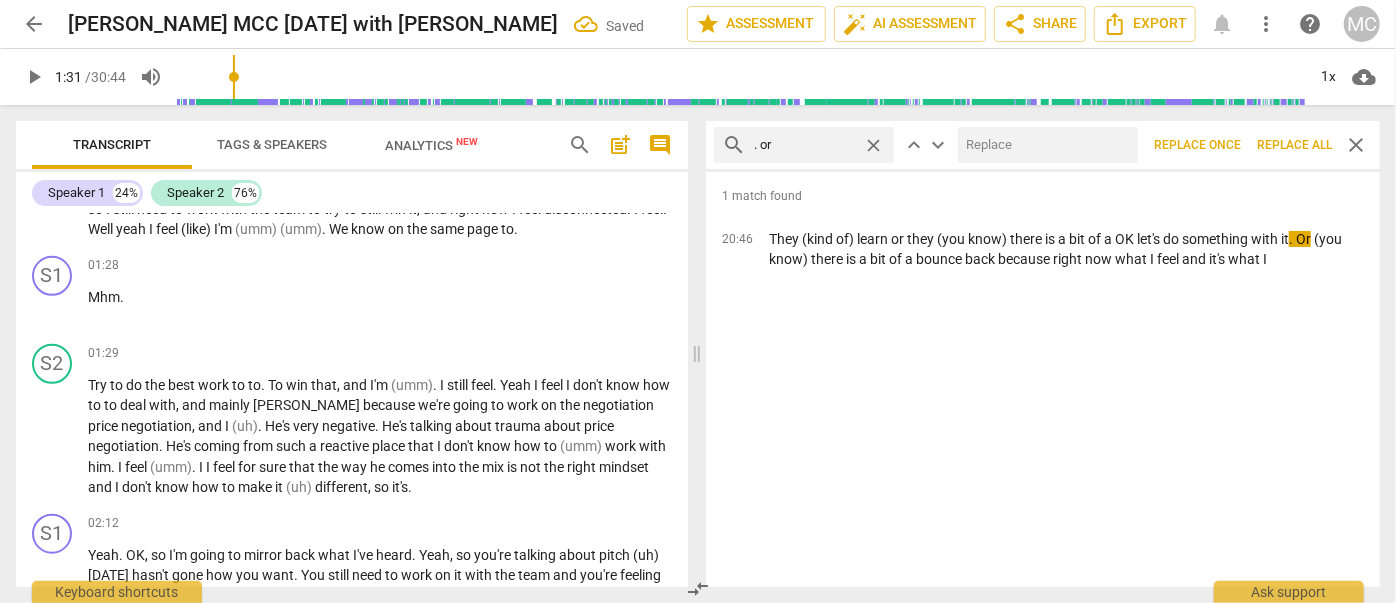 click at bounding box center [1044, 145] 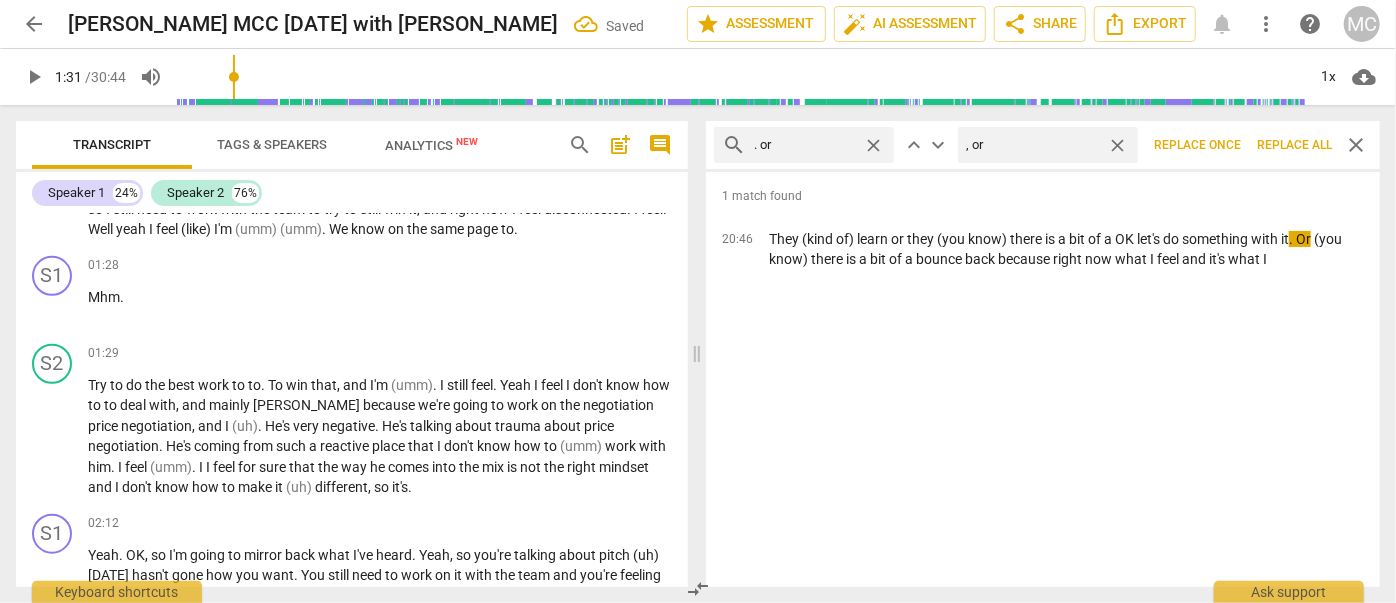 click on "Replace all" at bounding box center (1294, 145) 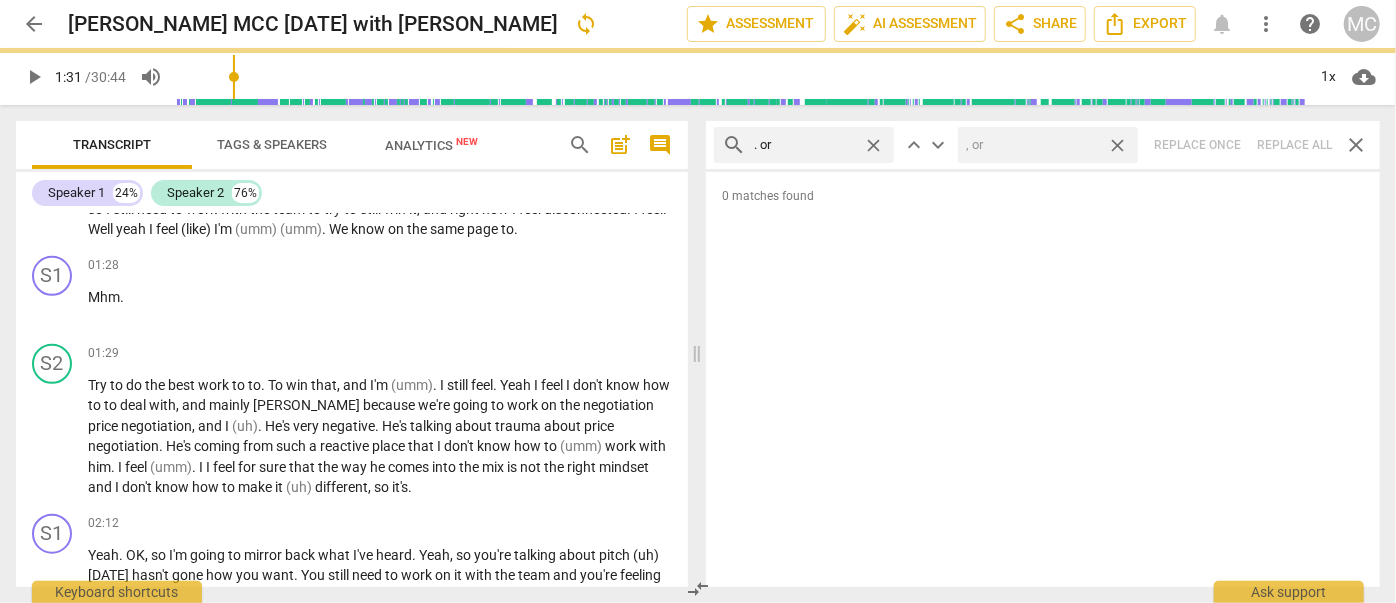 drag, startPoint x: 1119, startPoint y: 142, endPoint x: 947, endPoint y: 139, distance: 172.02615 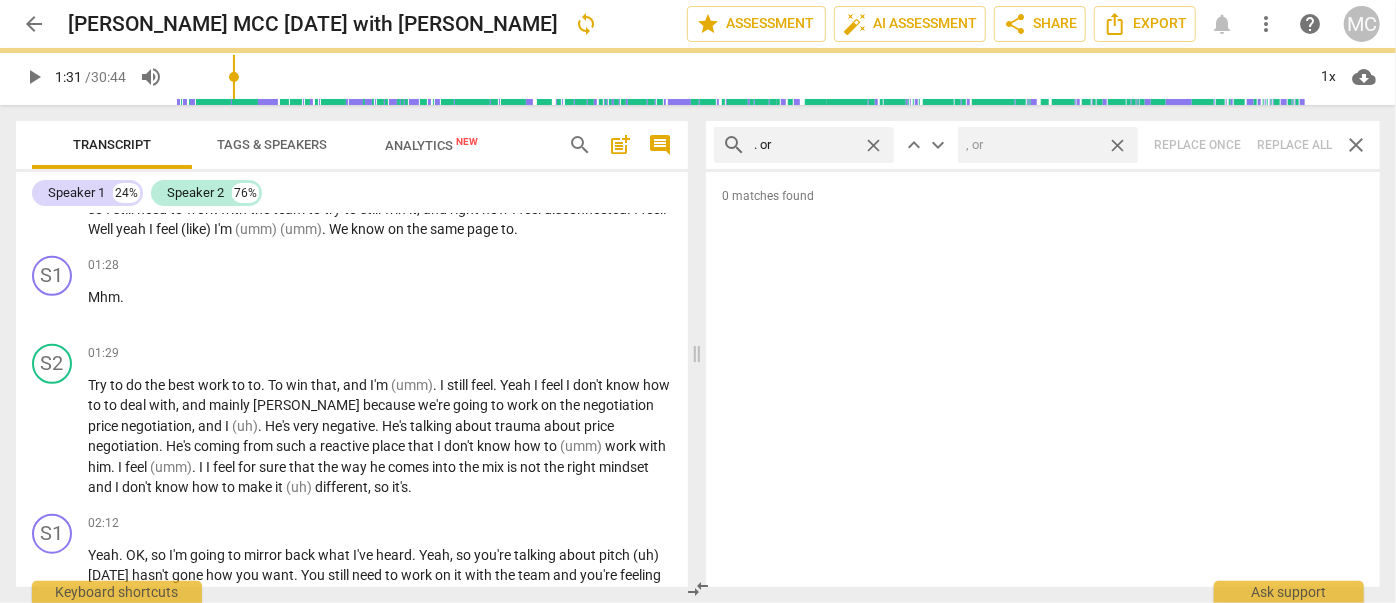 click on "close" at bounding box center [1117, 145] 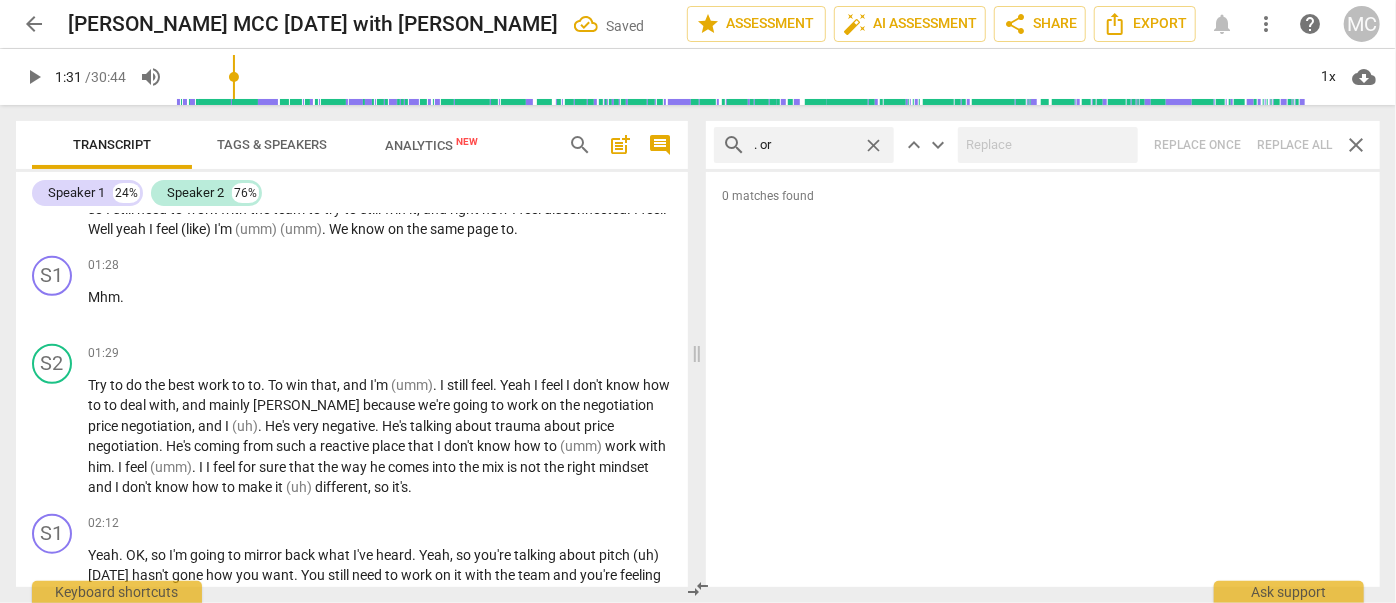 click on "close" at bounding box center [873, 145] 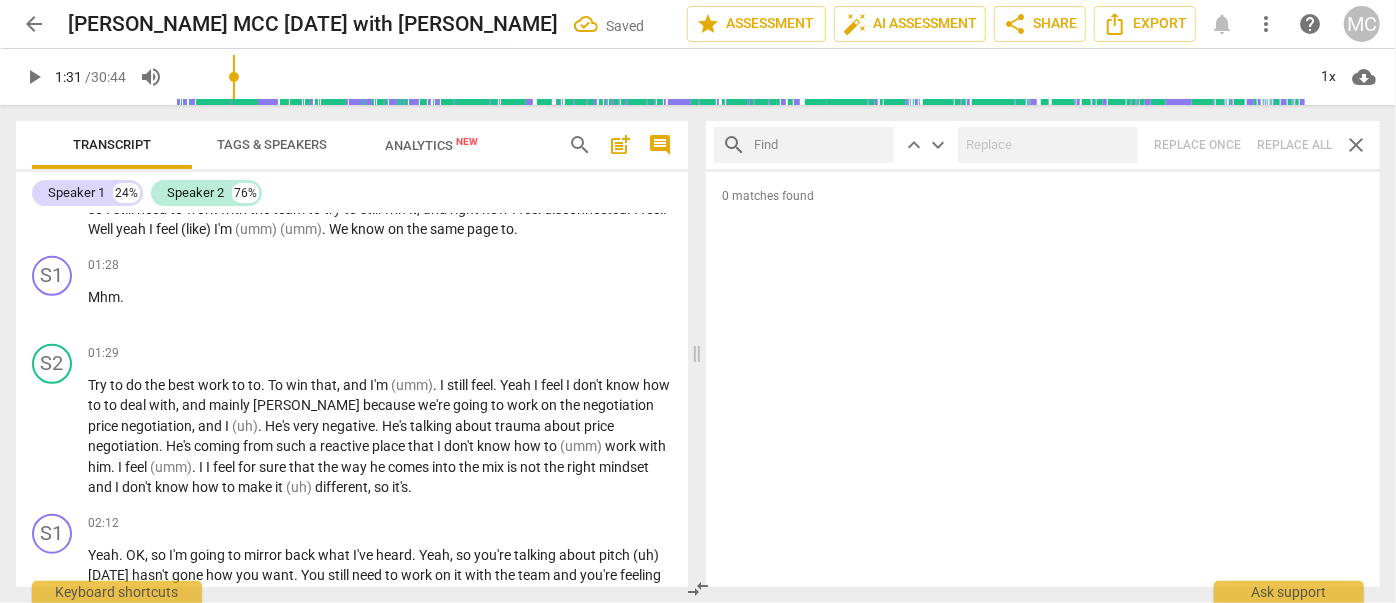 click at bounding box center [820, 145] 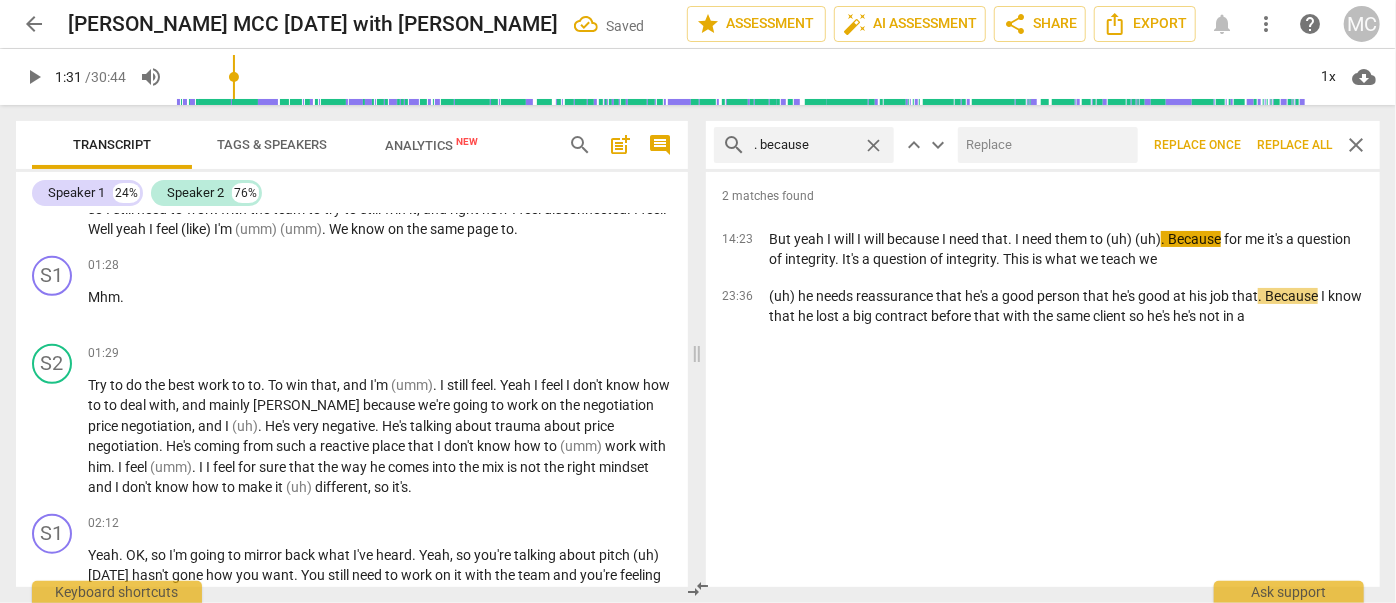 click at bounding box center (1044, 145) 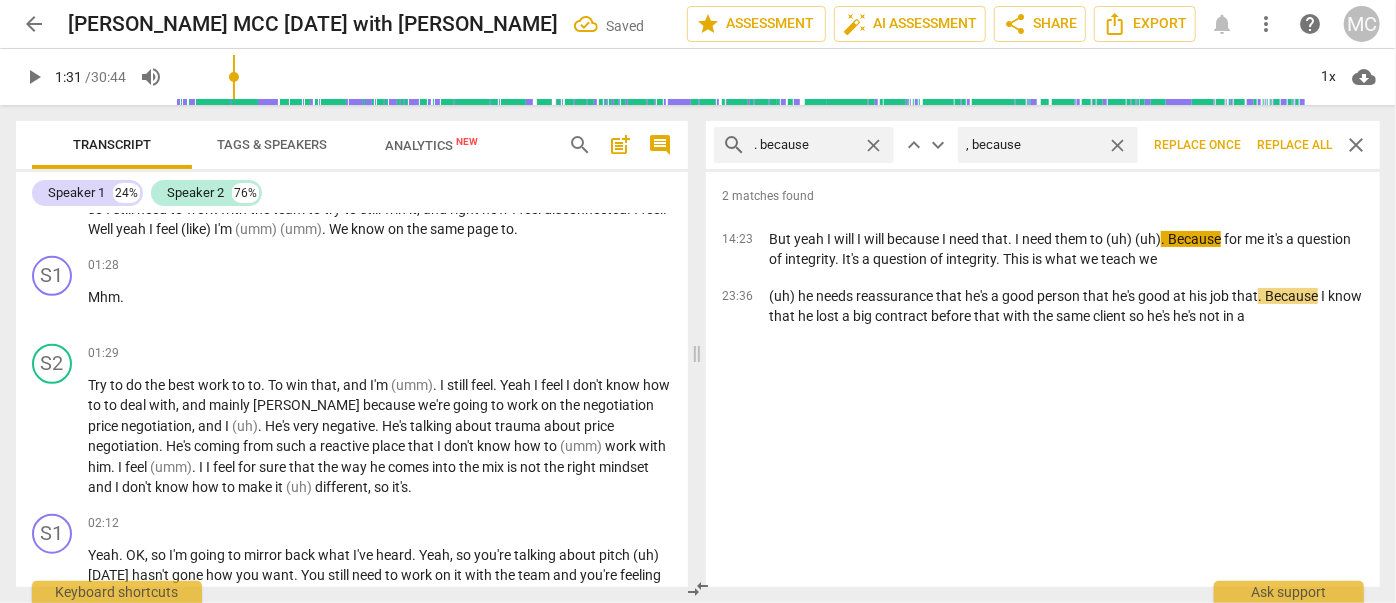 click on "Replace all" at bounding box center (1294, 145) 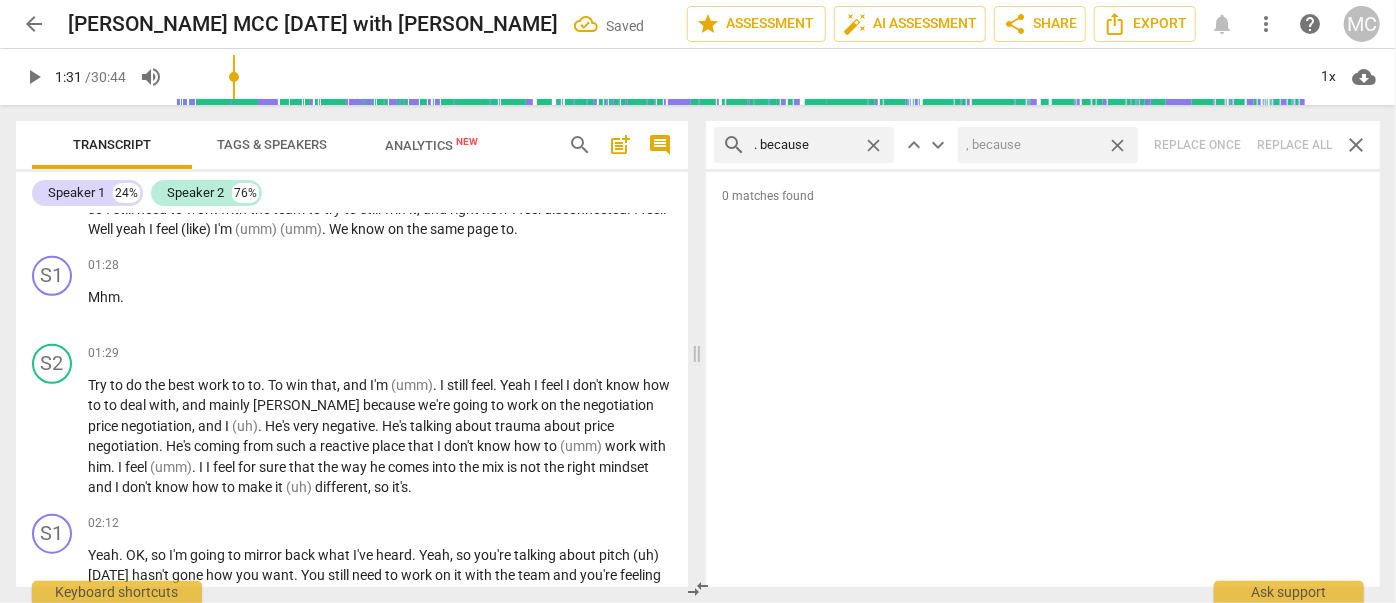 drag, startPoint x: 1126, startPoint y: 146, endPoint x: 1116, endPoint y: 149, distance: 10.440307 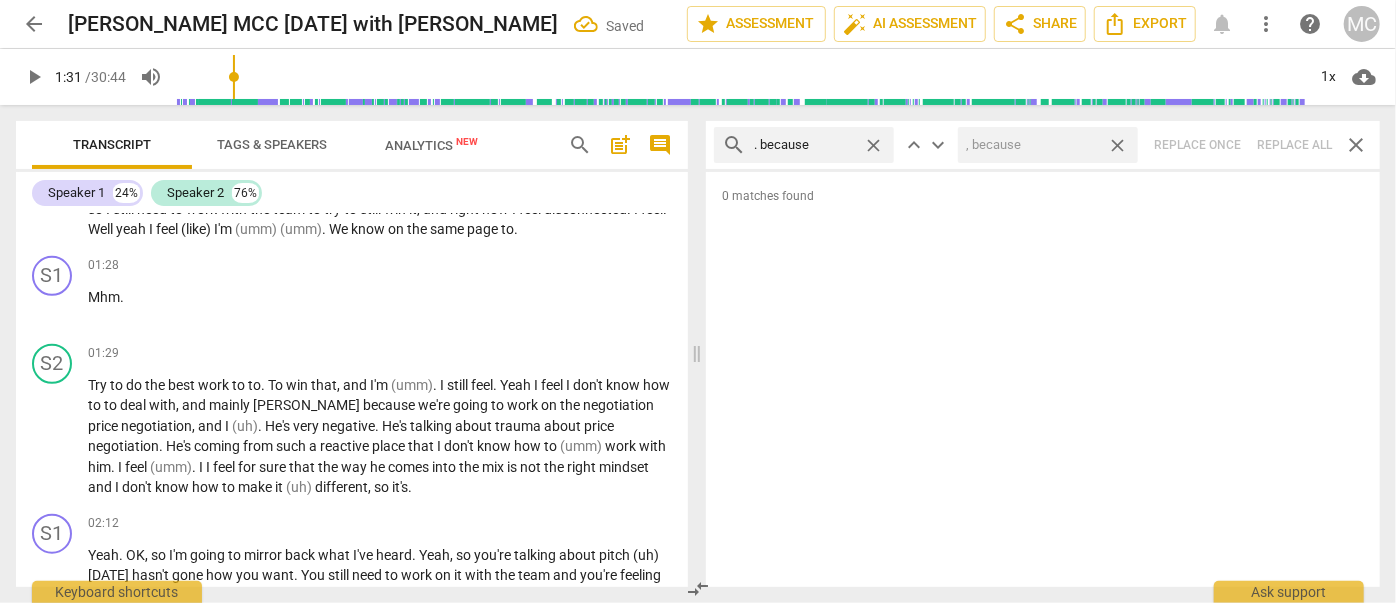click on "close" at bounding box center (1117, 145) 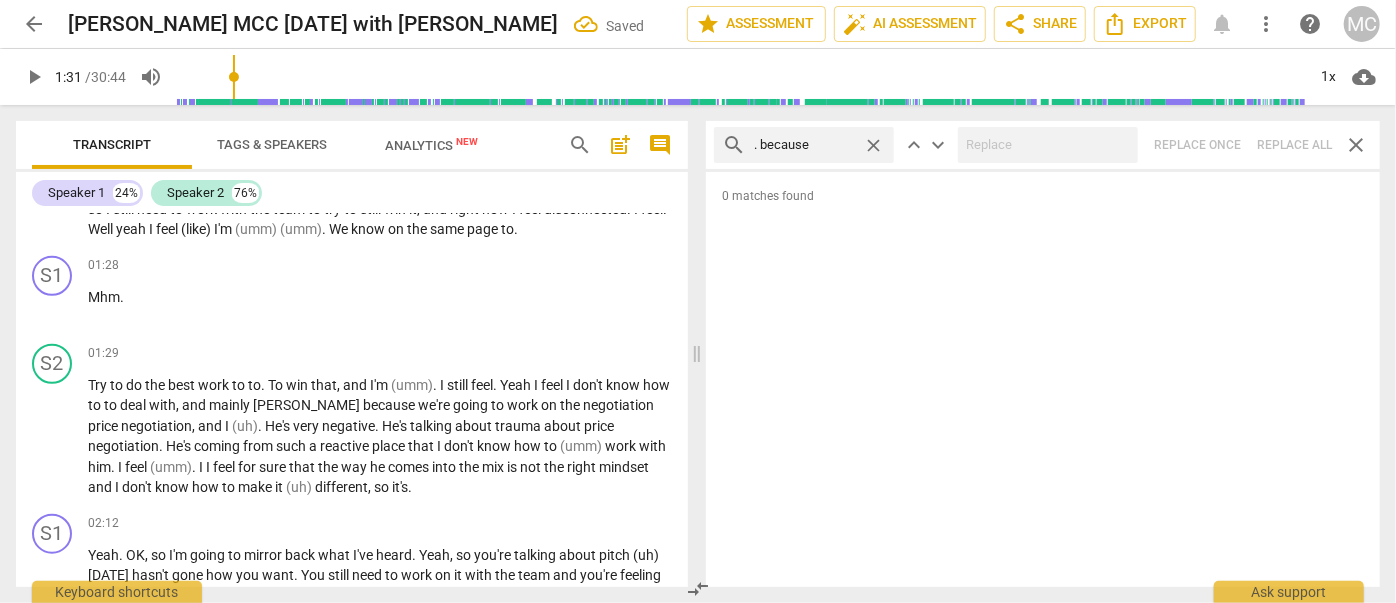 click on "close" at bounding box center (873, 145) 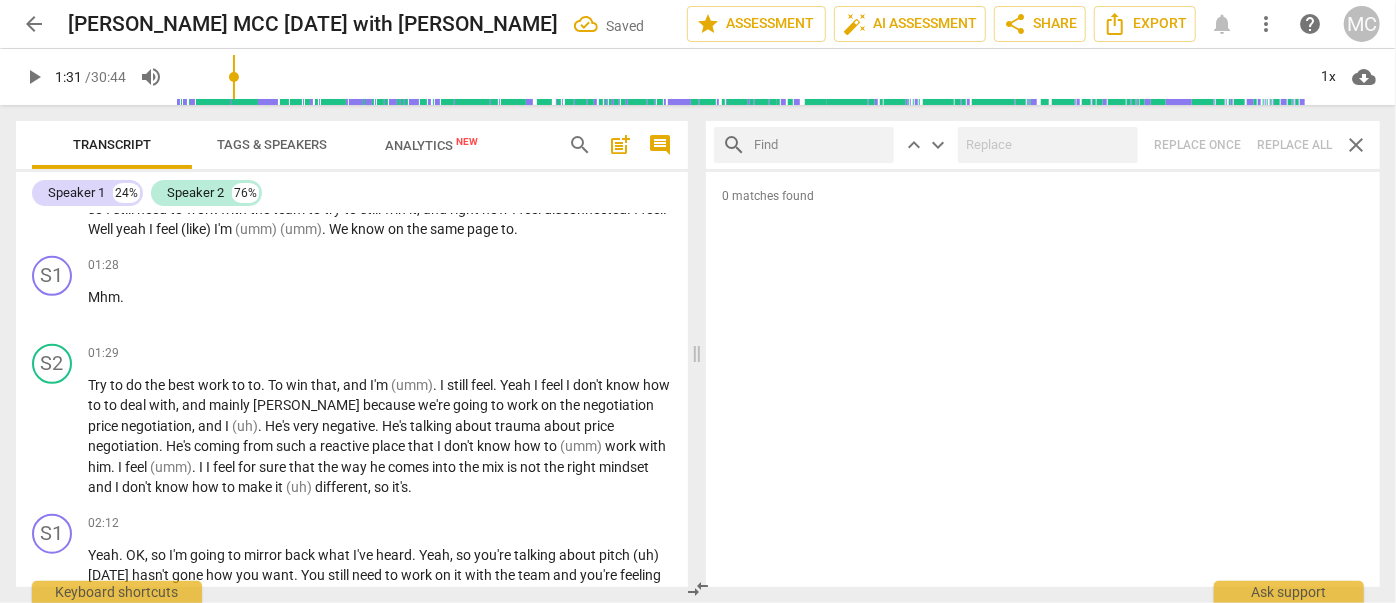 click at bounding box center [820, 145] 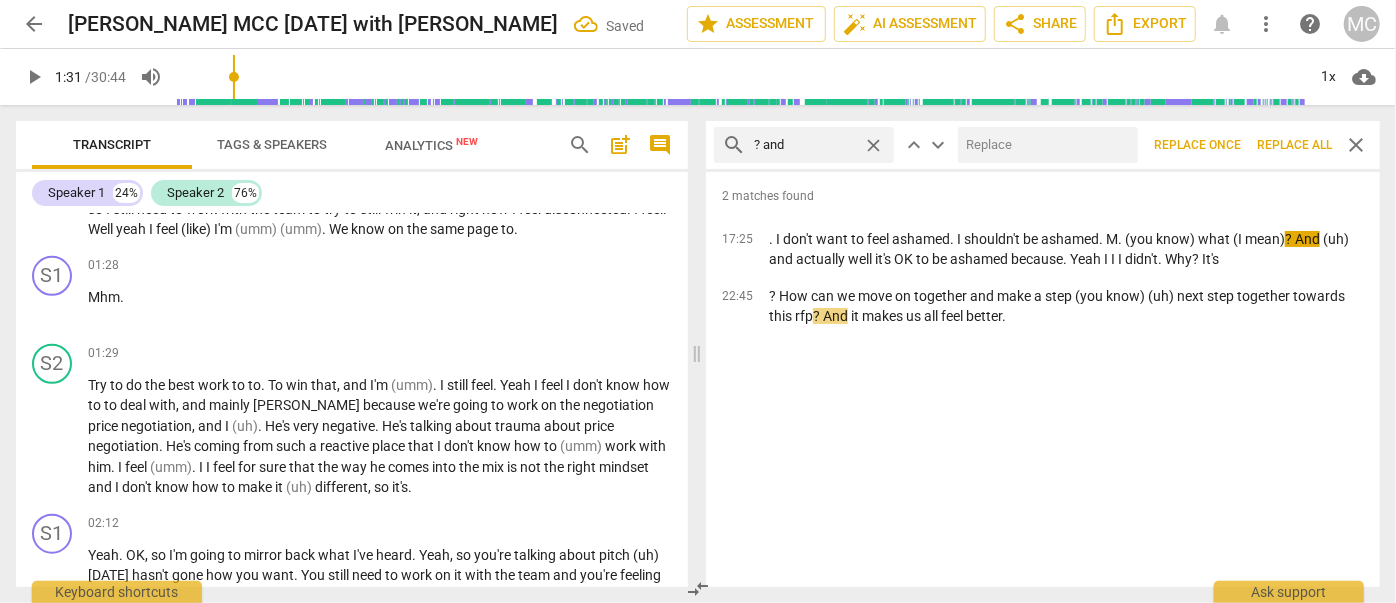 click at bounding box center (1044, 145) 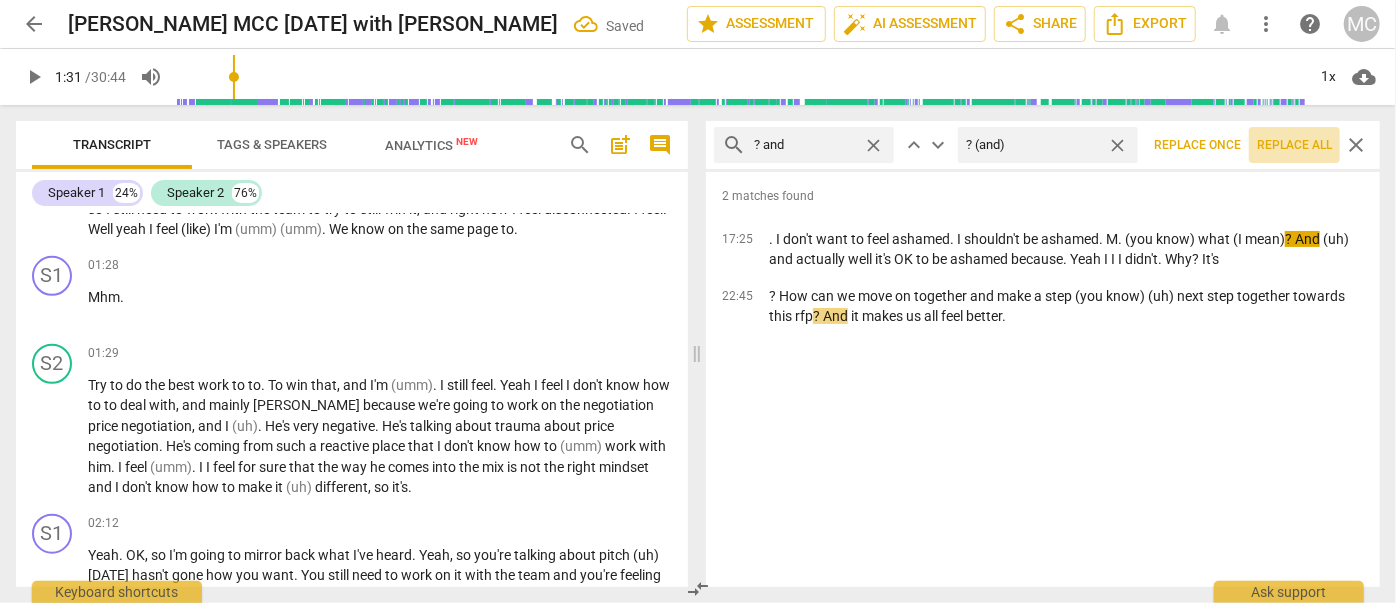 click on "Replace all" at bounding box center (1294, 145) 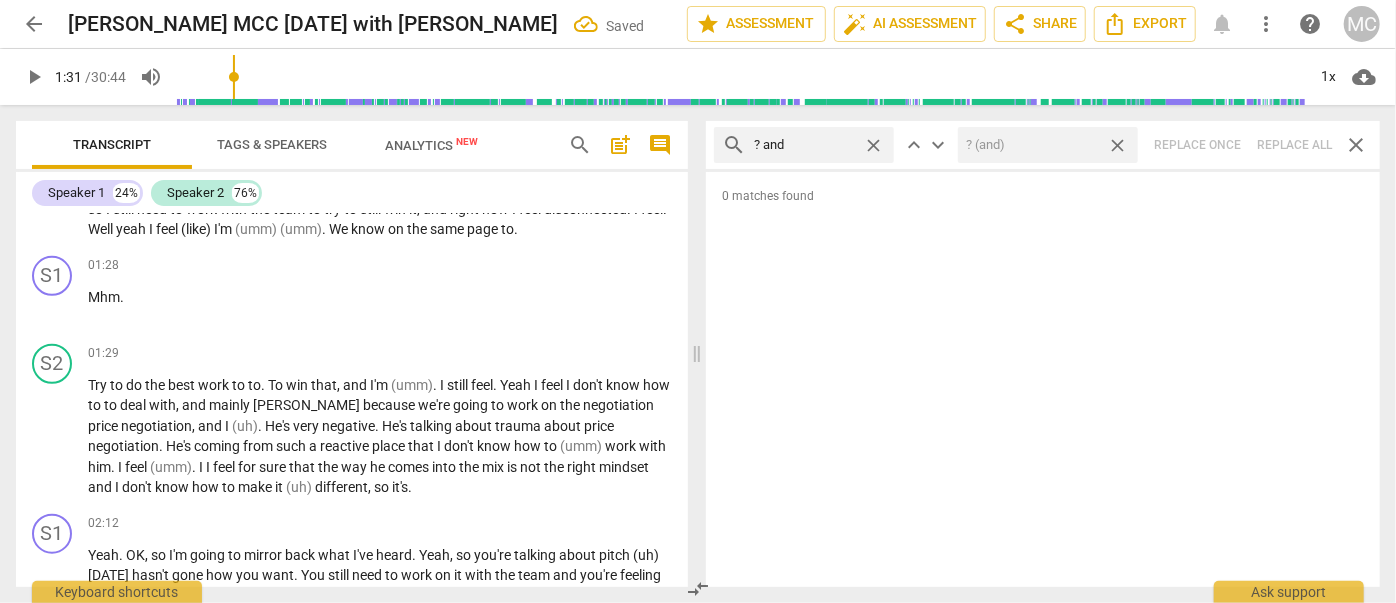 click on "close" at bounding box center (1117, 145) 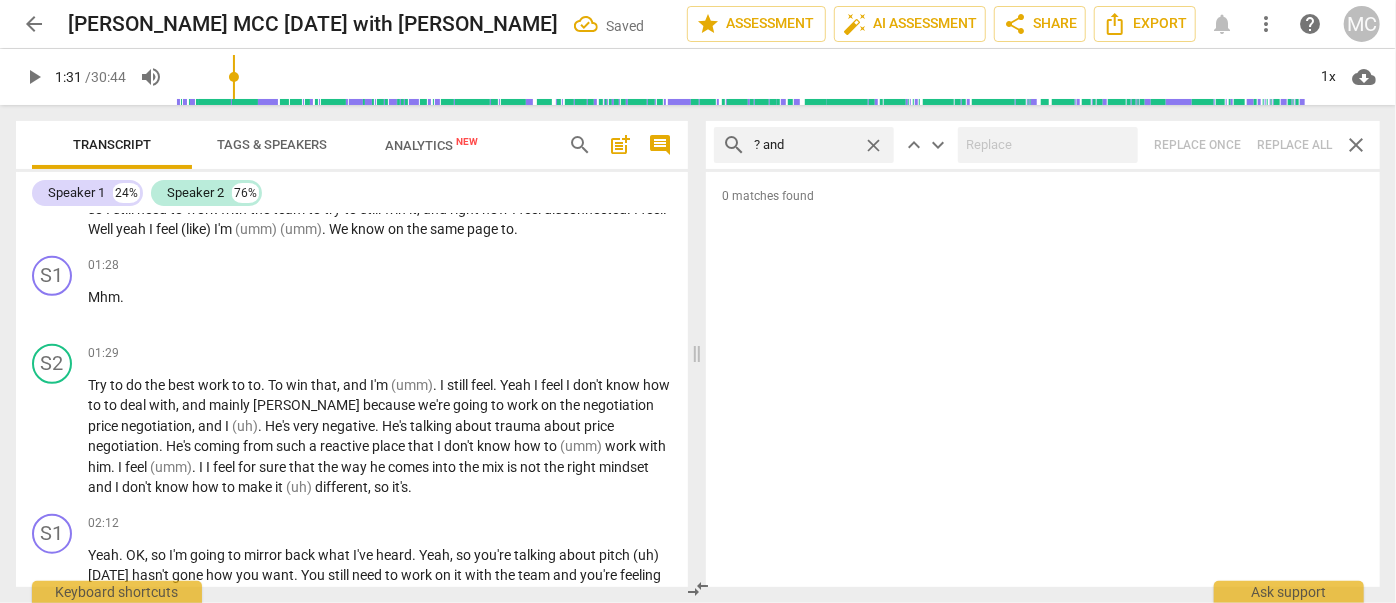 drag, startPoint x: 874, startPoint y: 144, endPoint x: 856, endPoint y: 145, distance: 18.027756 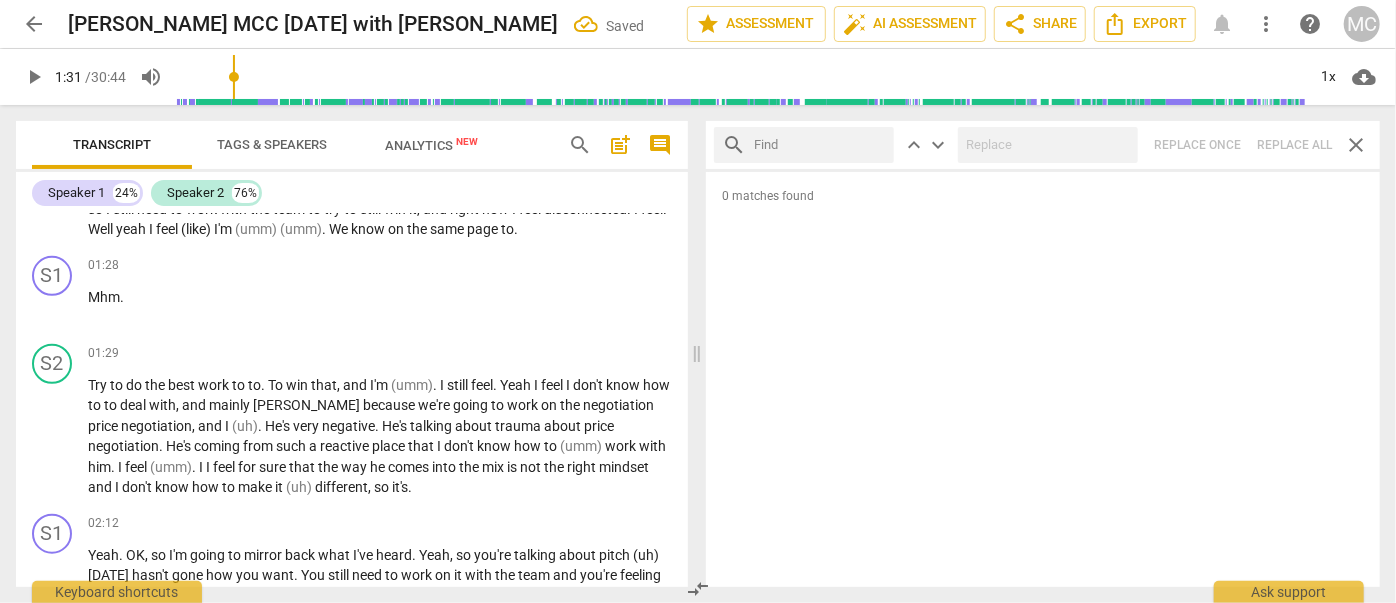 click at bounding box center [820, 145] 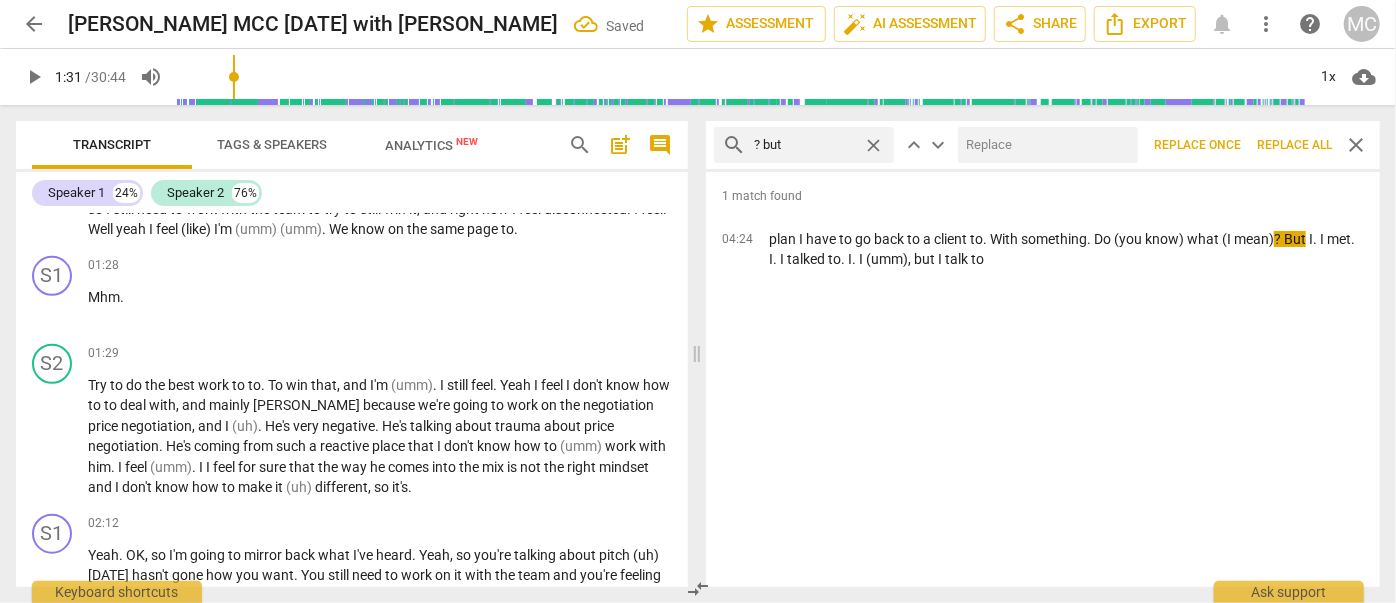 click at bounding box center [1044, 145] 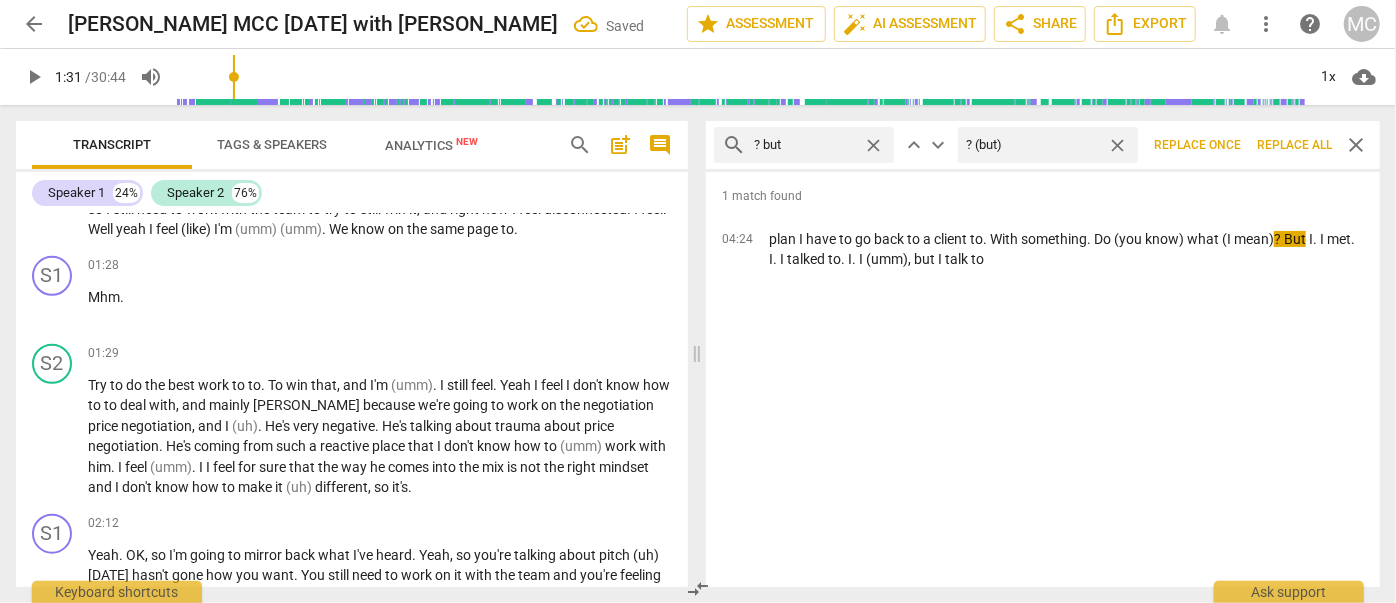 click on "Replace all" at bounding box center (1294, 145) 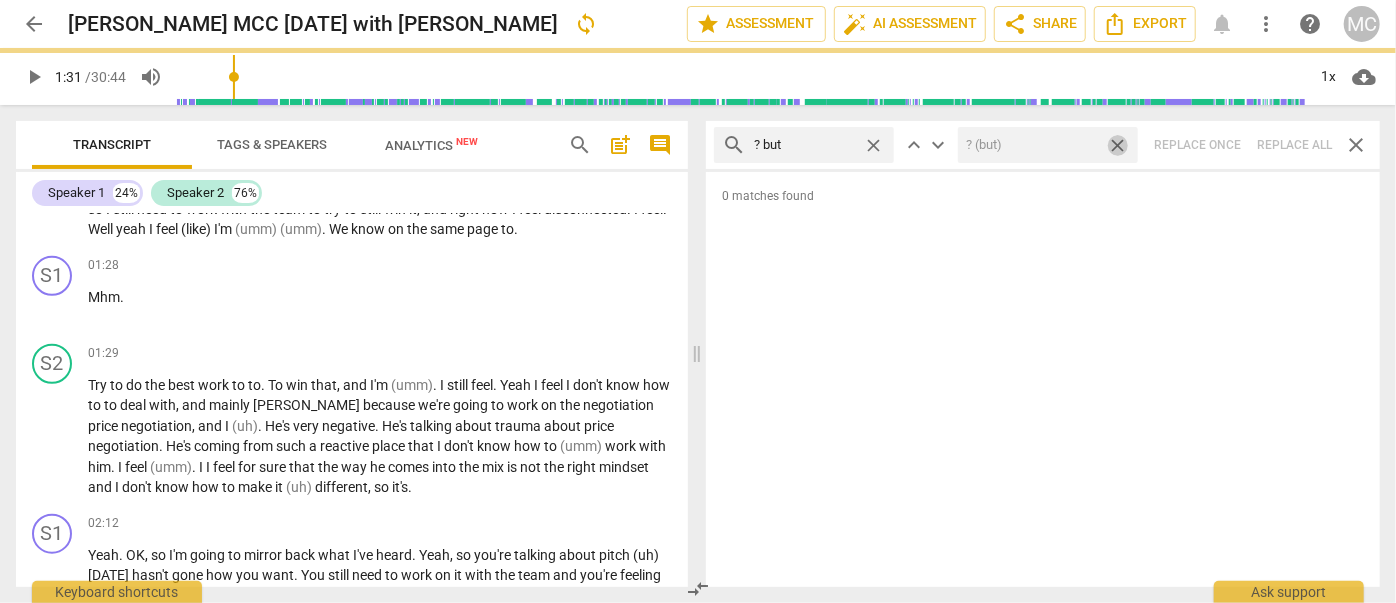 drag, startPoint x: 1118, startPoint y: 144, endPoint x: 928, endPoint y: 156, distance: 190.37857 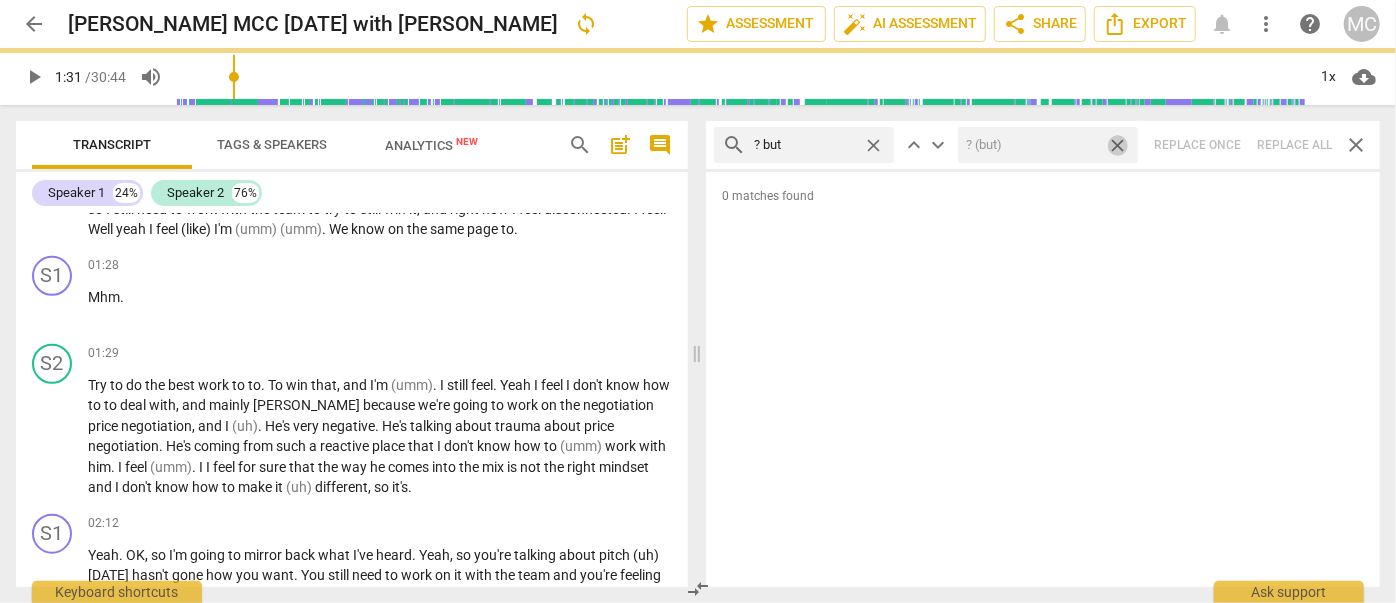 click on "close" at bounding box center [1117, 145] 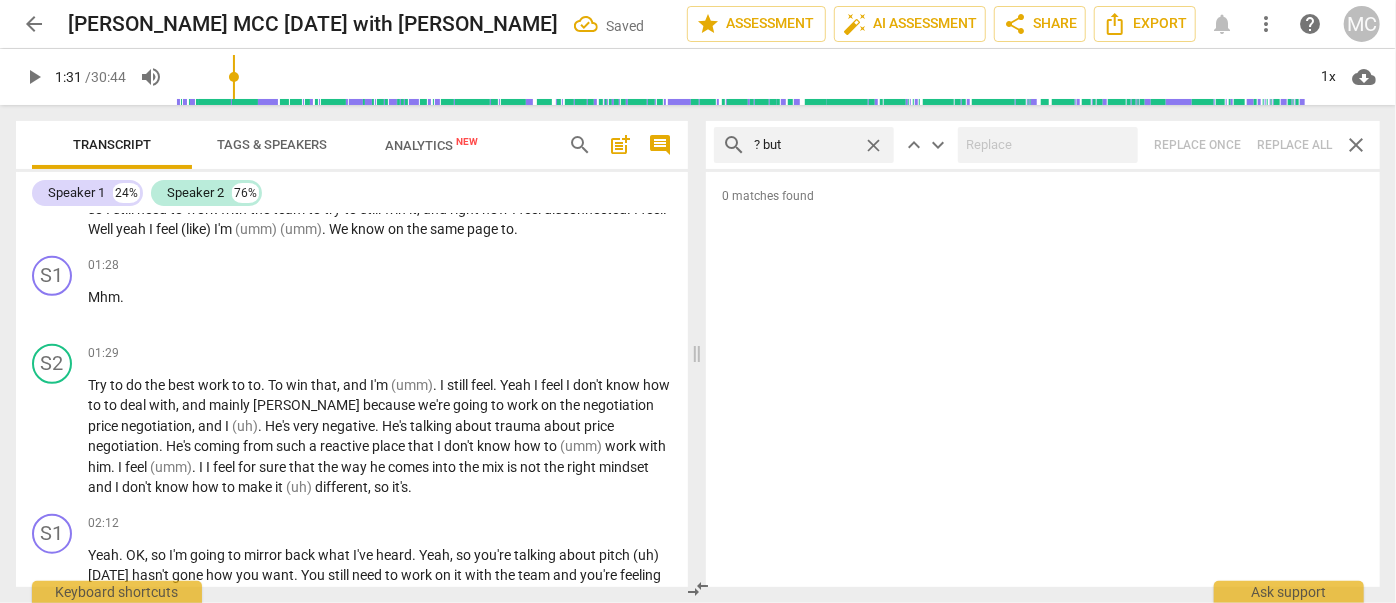 click on "close" at bounding box center [873, 145] 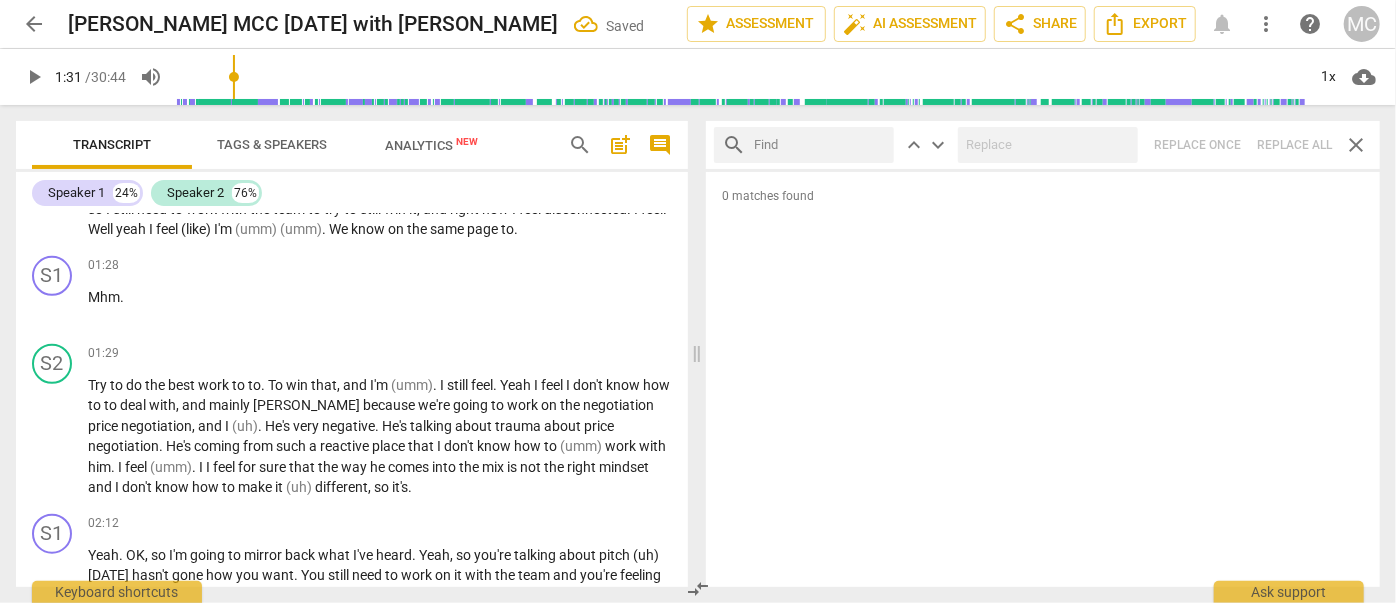 click at bounding box center [820, 145] 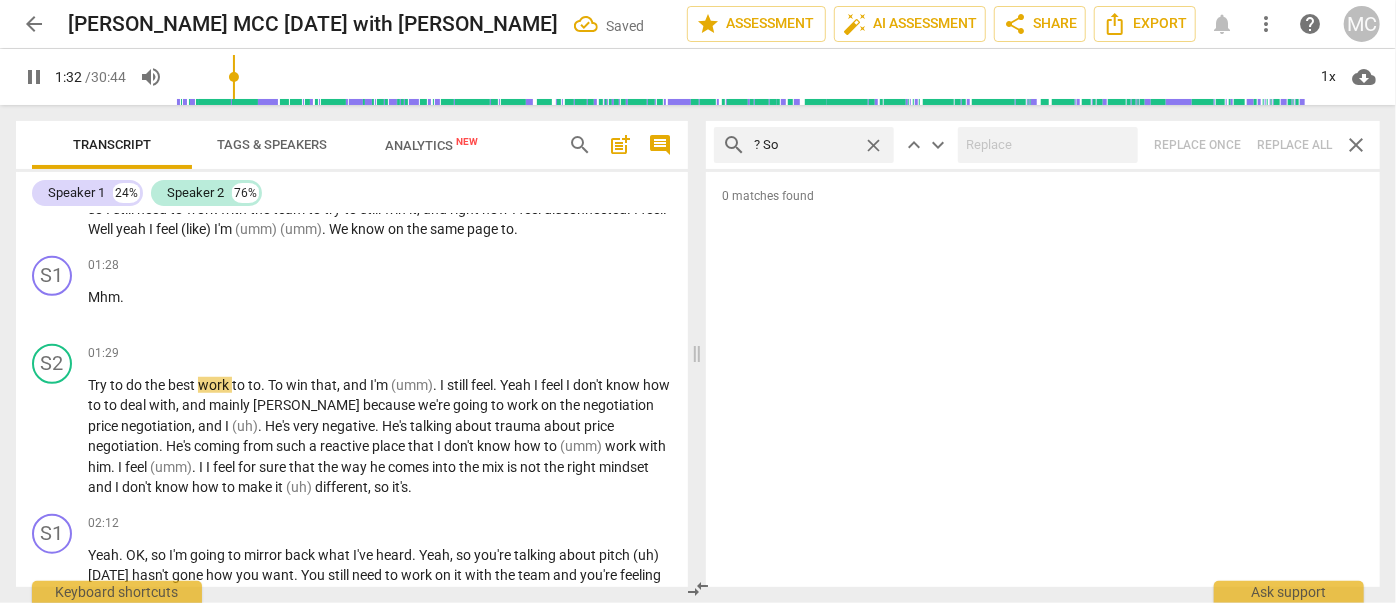click on "search ? So close keyboard_arrow_up keyboard_arrow_down Replace once Replace all close" at bounding box center (1043, 145) 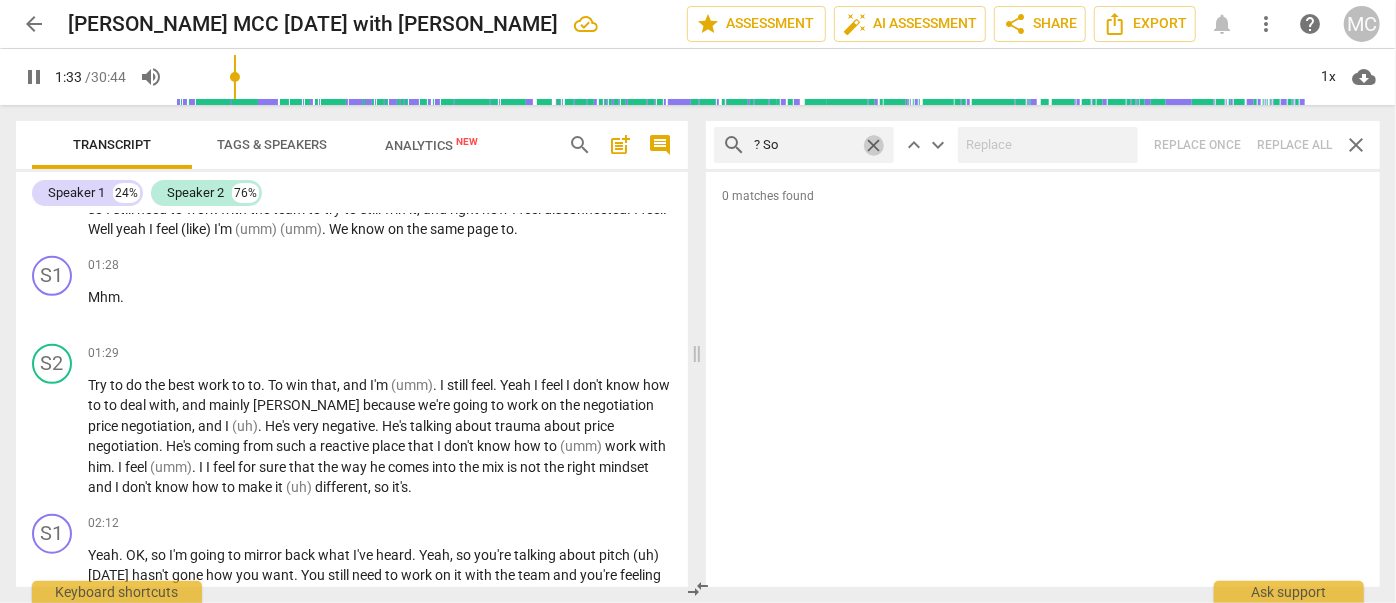 click on "close" at bounding box center [873, 145] 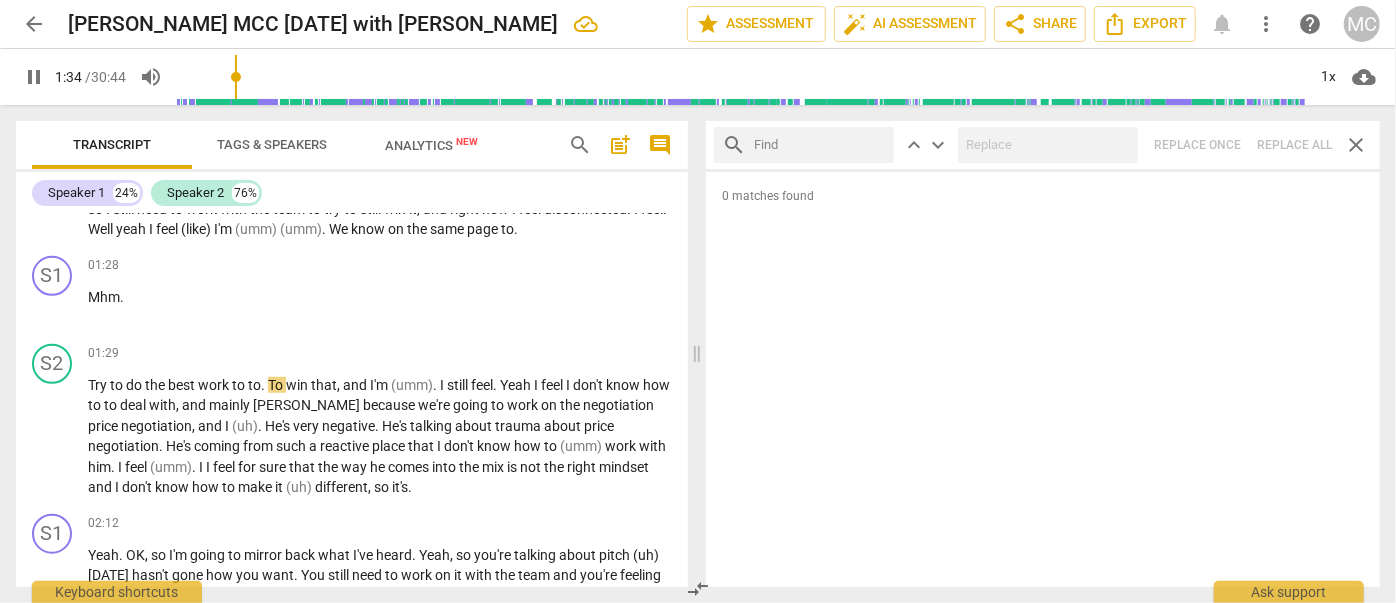 click at bounding box center [820, 145] 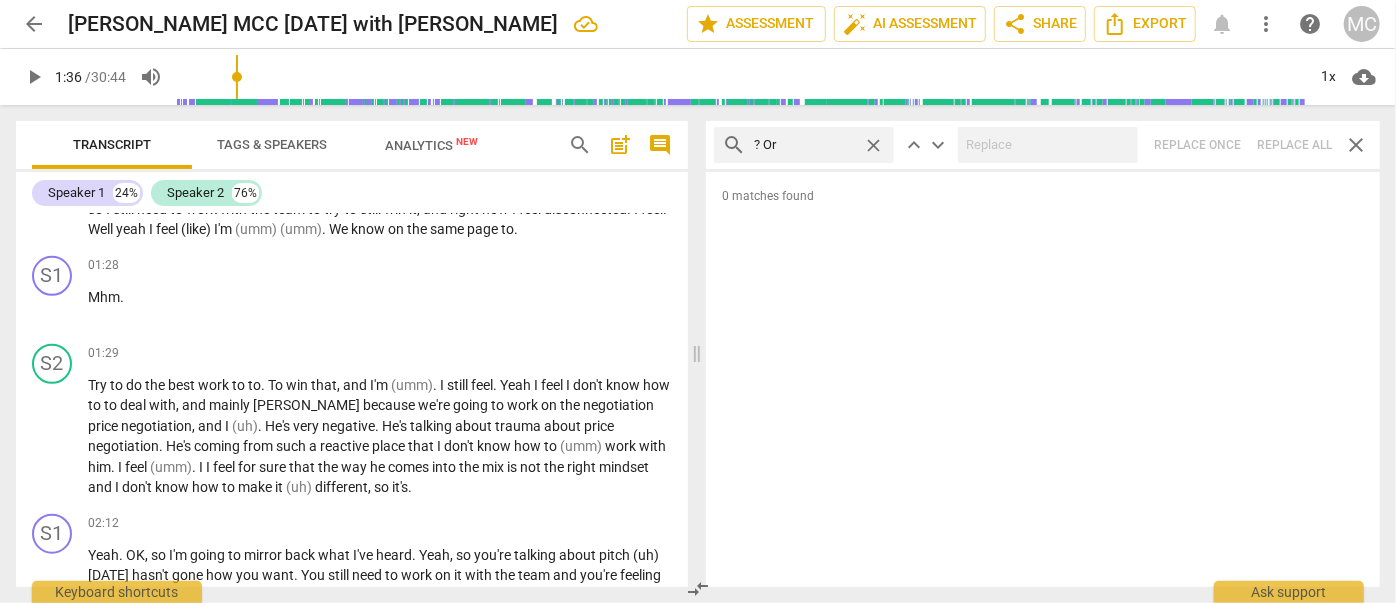 click on "search ? Or close keyboard_arrow_up keyboard_arrow_down Replace once Replace all close" at bounding box center [1043, 145] 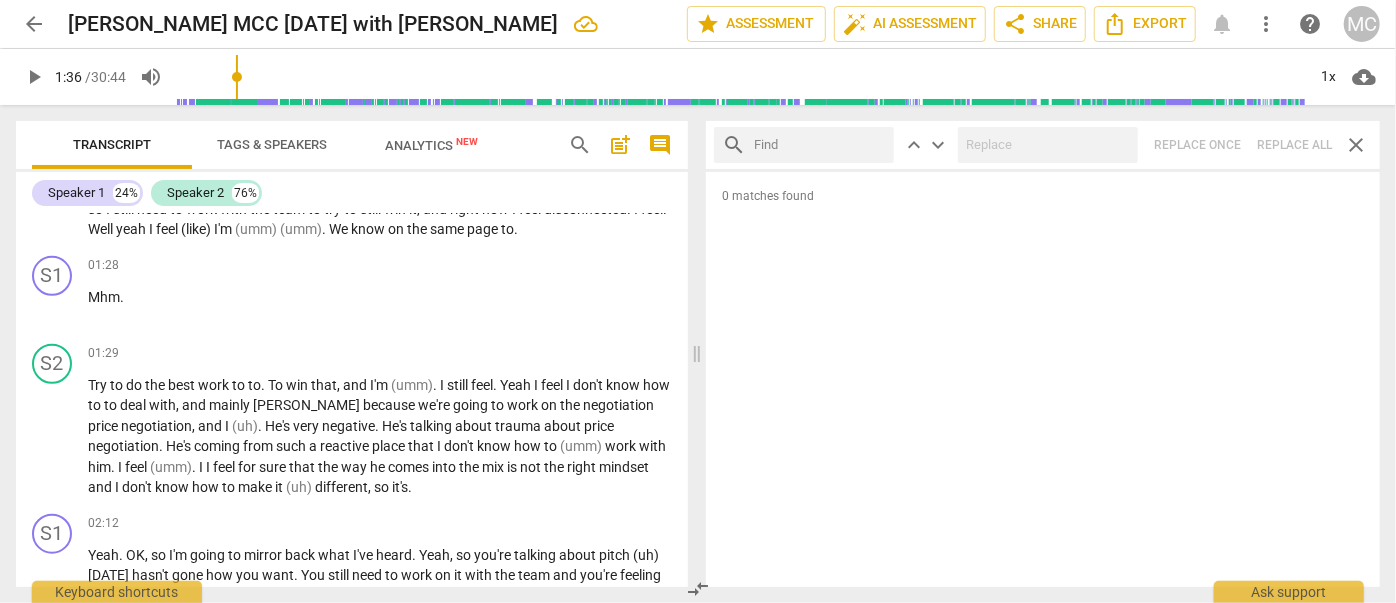 click at bounding box center (820, 145) 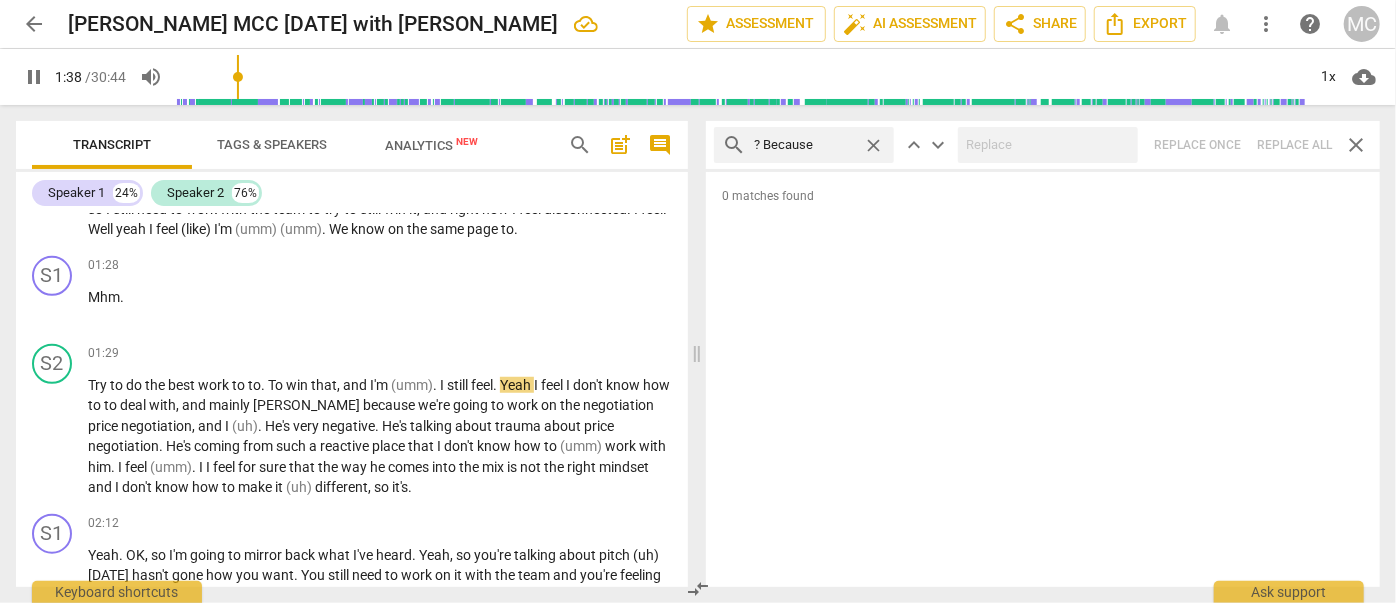 click on "search ? Because close keyboard_arrow_up keyboard_arrow_down Replace once Replace all close" at bounding box center (1043, 145) 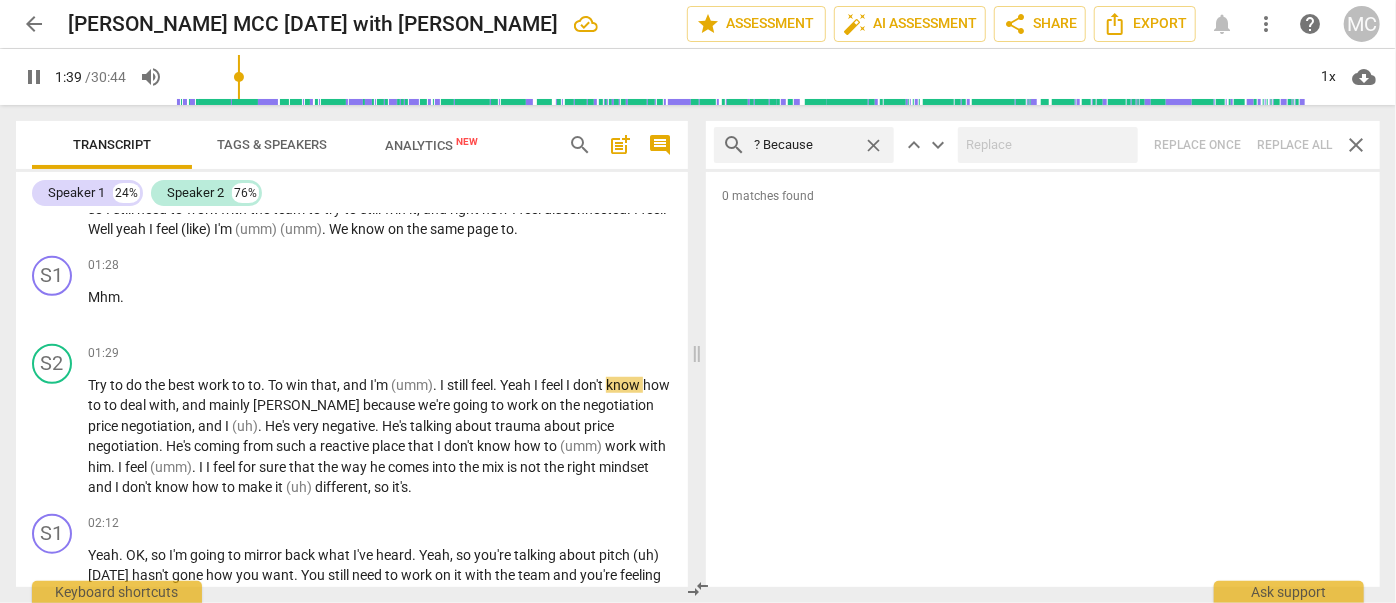 click on "close" at bounding box center (873, 145) 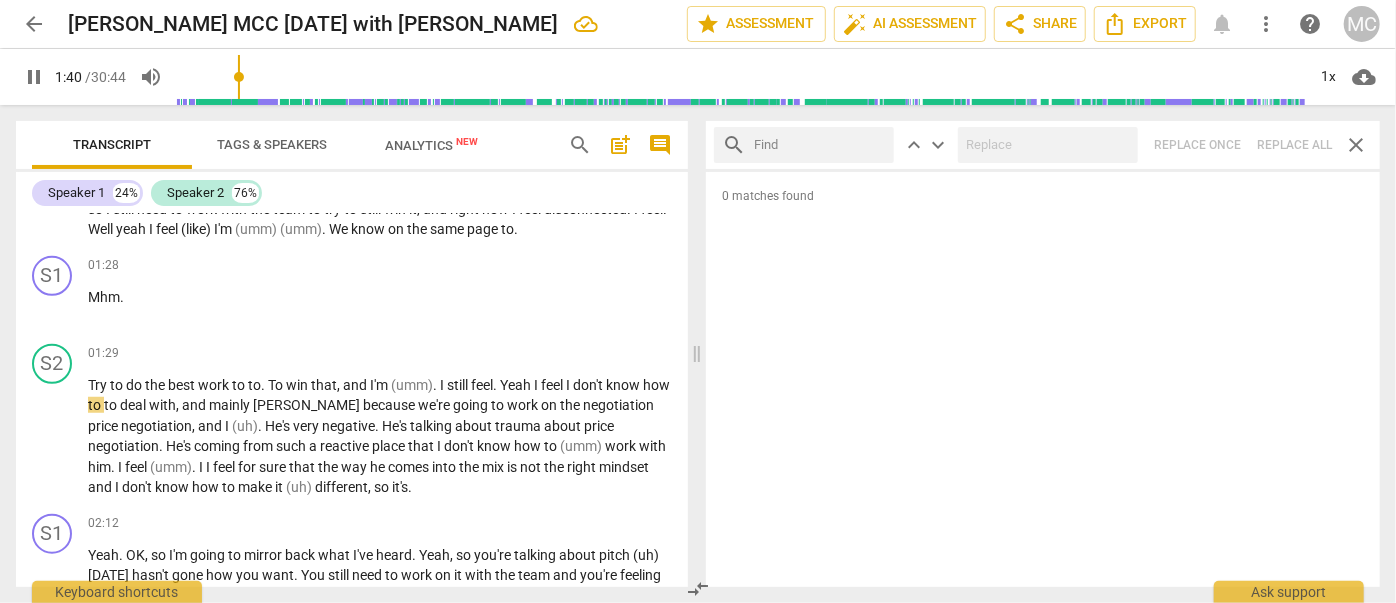 click at bounding box center (820, 145) 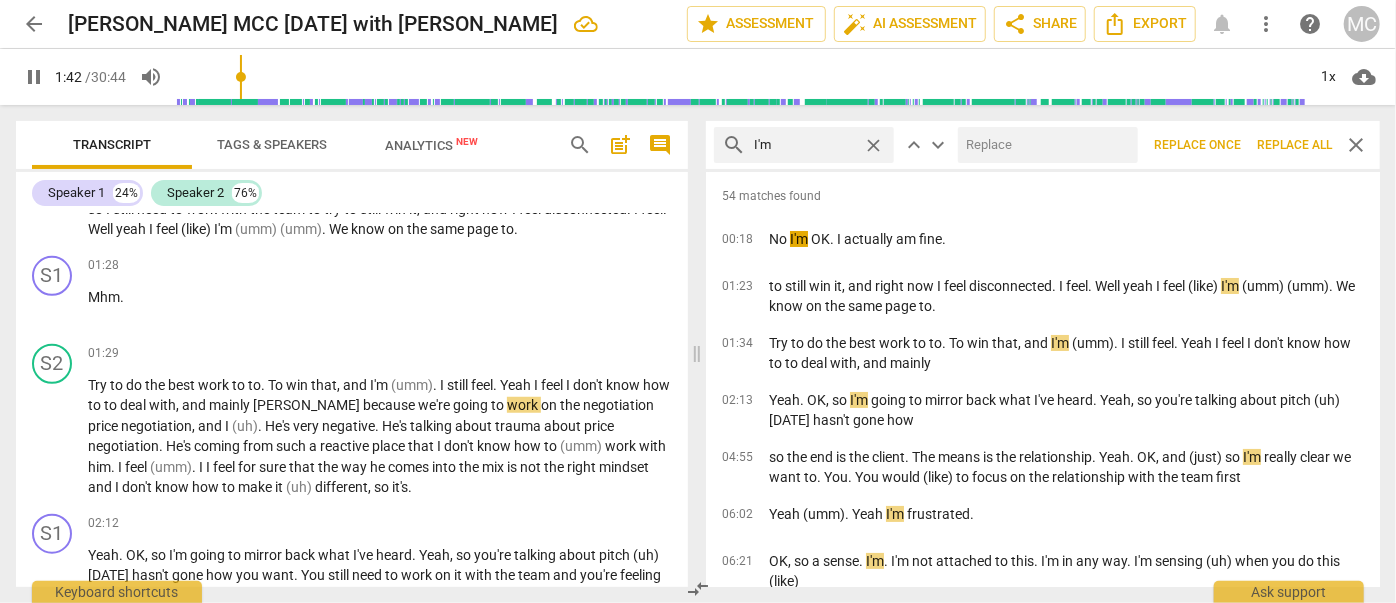 click at bounding box center (1044, 145) 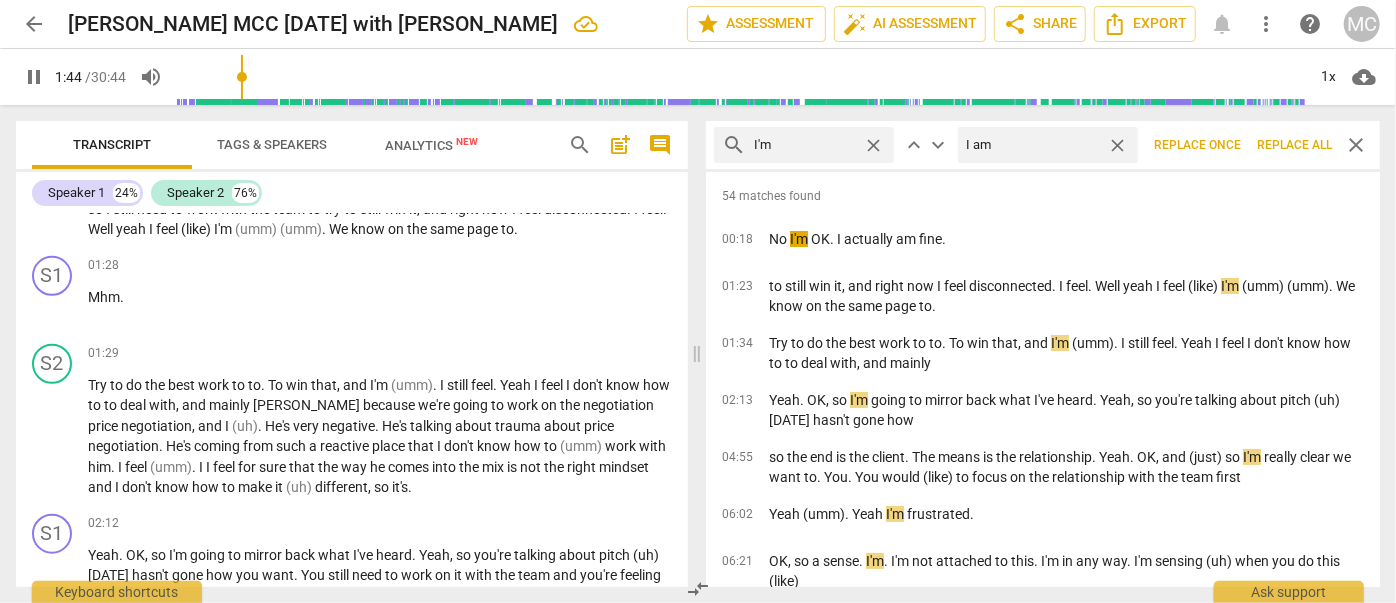drag, startPoint x: 1294, startPoint y: 143, endPoint x: 1129, endPoint y: 152, distance: 165.24527 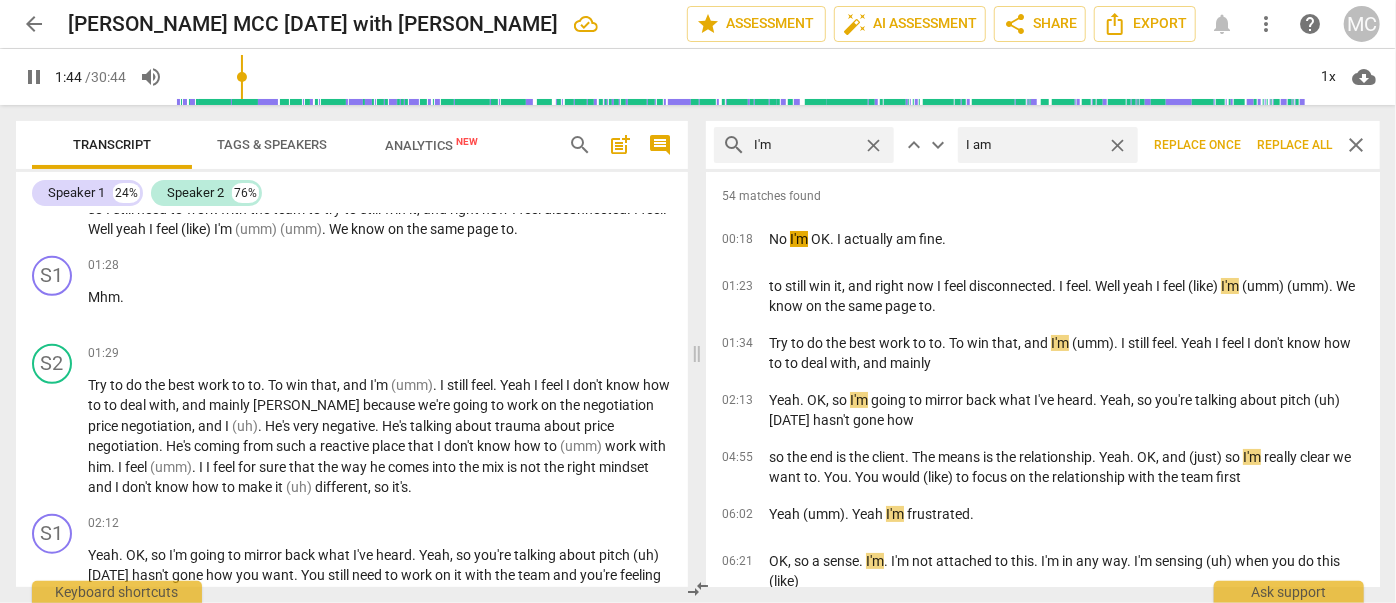 click on "Replace all" at bounding box center (1294, 145) 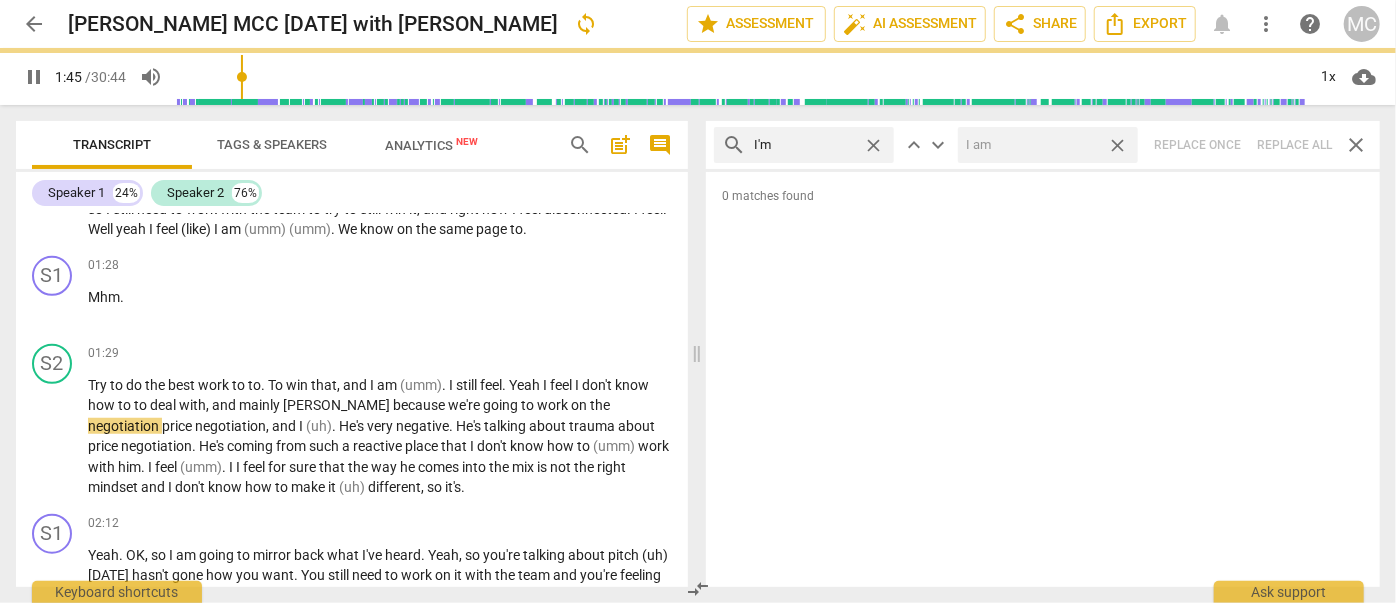click on "close" at bounding box center [1117, 145] 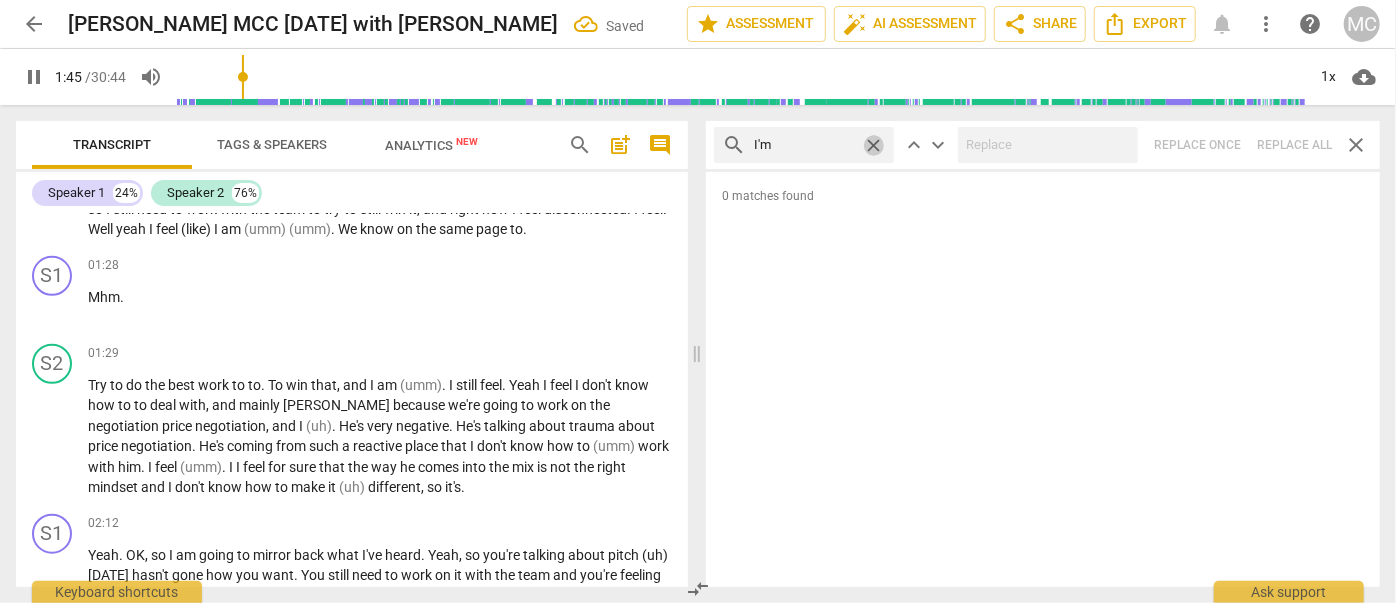 click on "close" at bounding box center [873, 145] 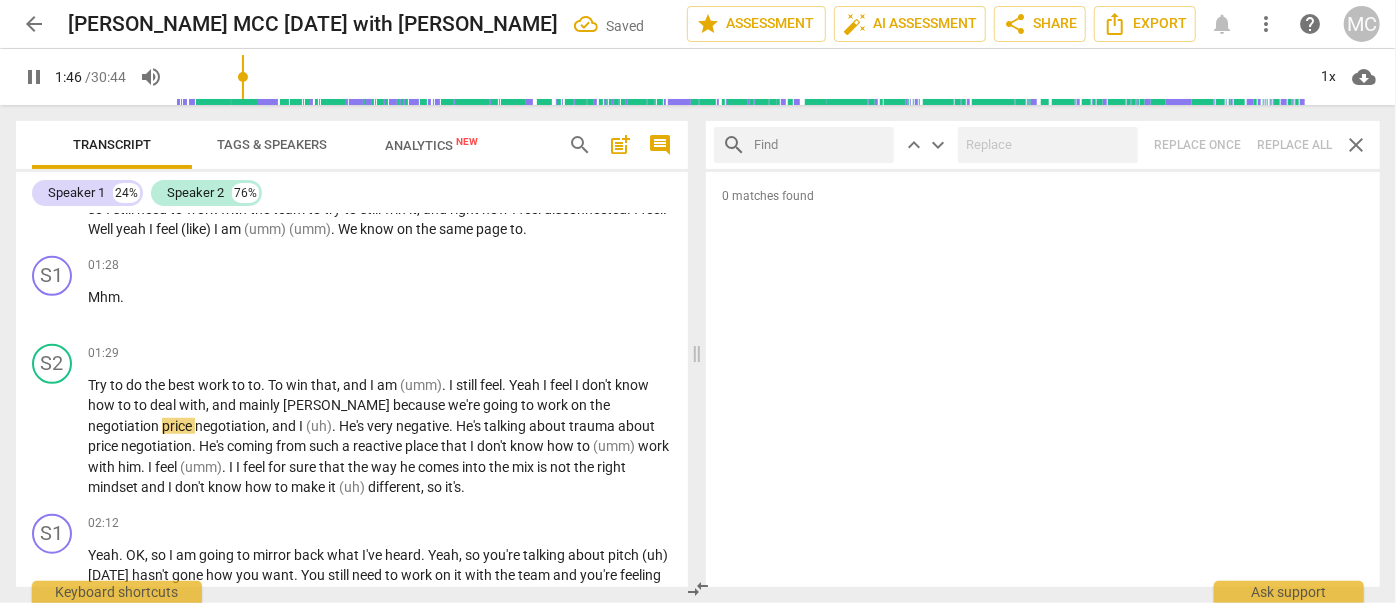 click at bounding box center [820, 145] 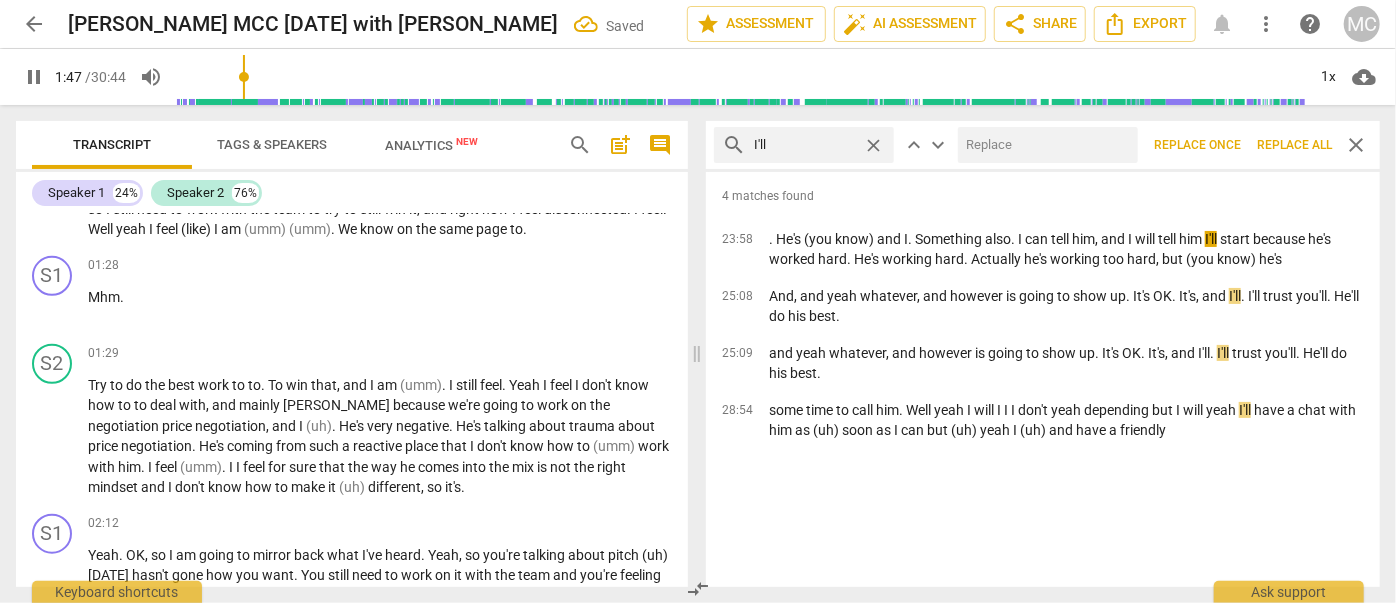 click at bounding box center [1044, 145] 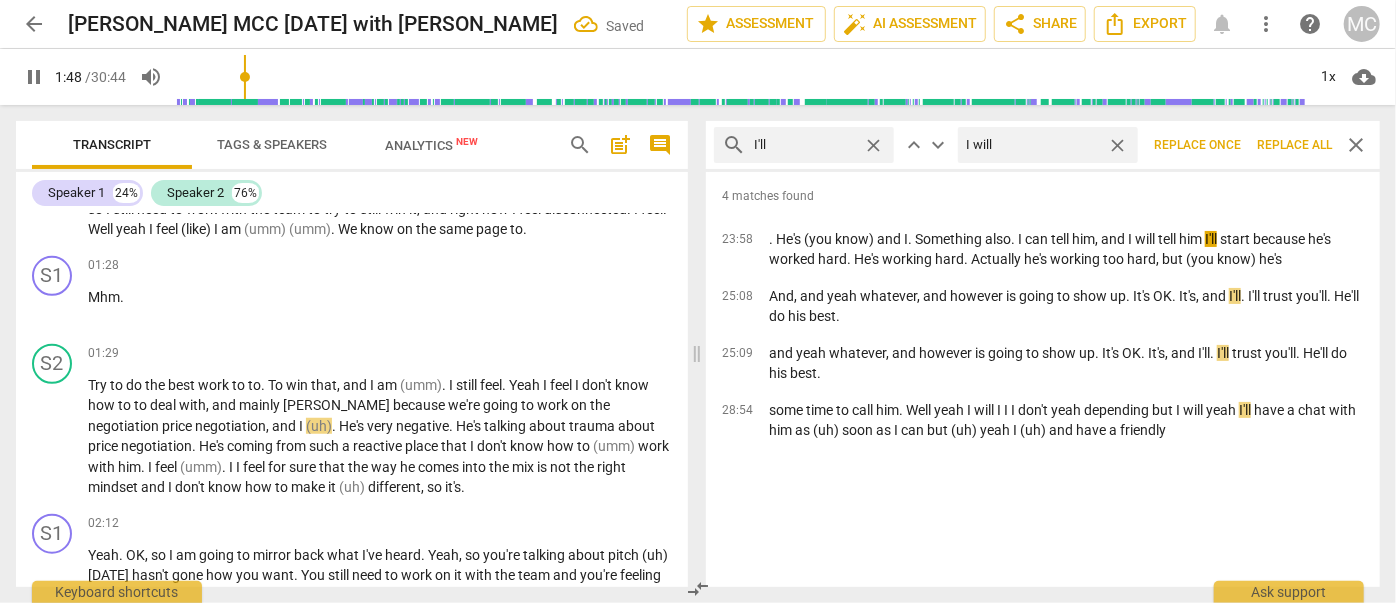 click on "Replace all" at bounding box center (1294, 145) 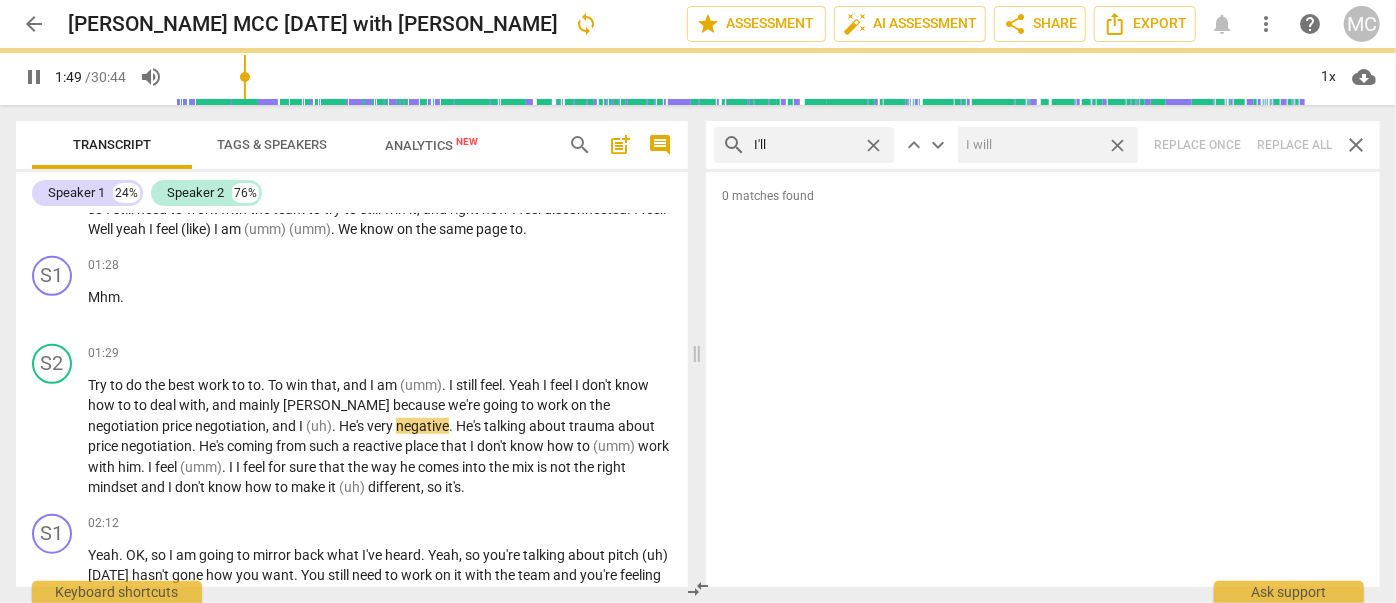 click on "close" at bounding box center [1117, 145] 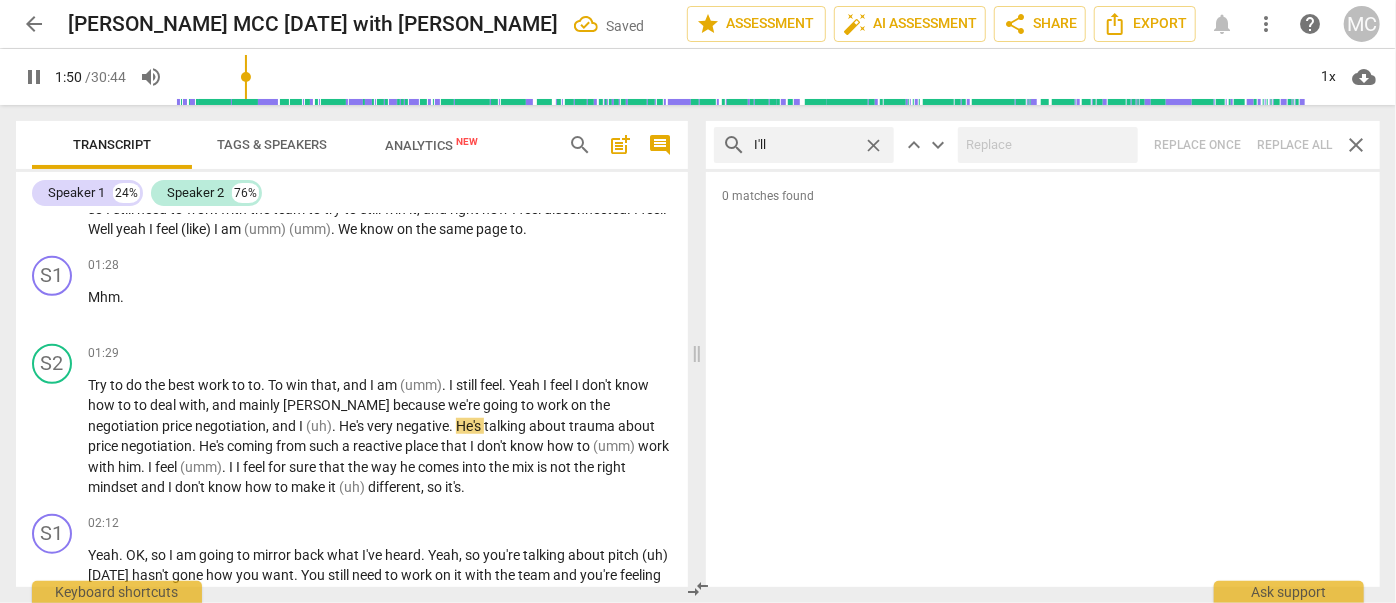drag, startPoint x: 878, startPoint y: 146, endPoint x: 831, endPoint y: 146, distance: 47 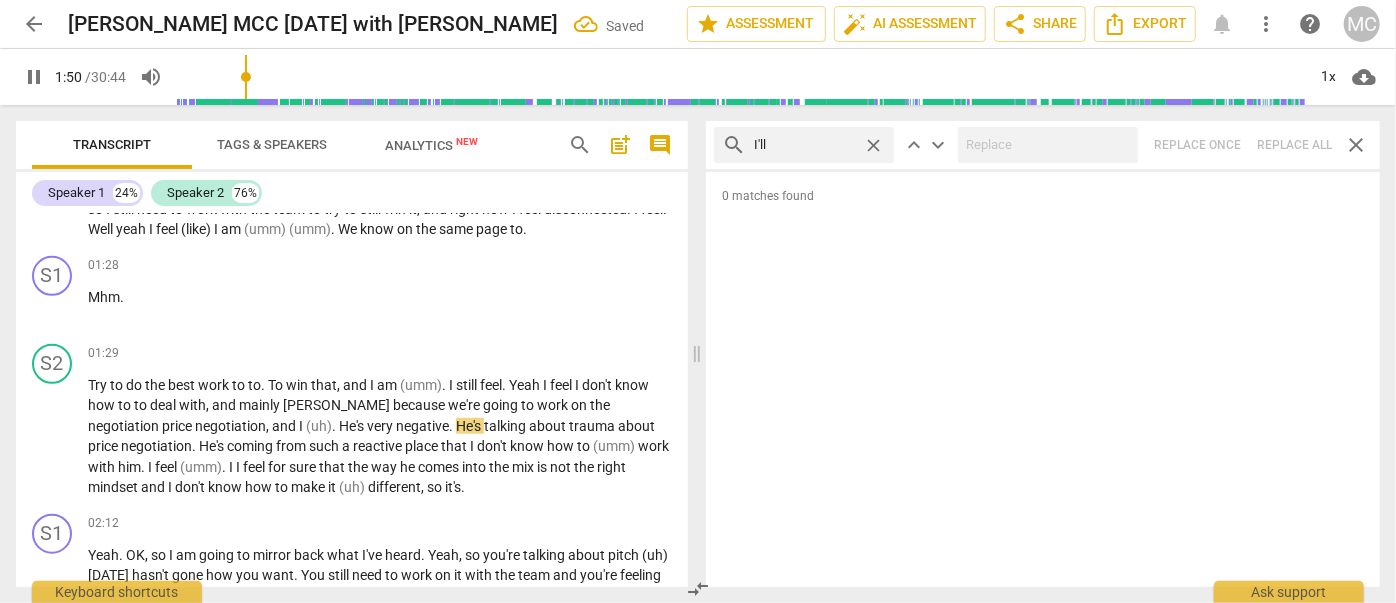 click on "close" at bounding box center [873, 145] 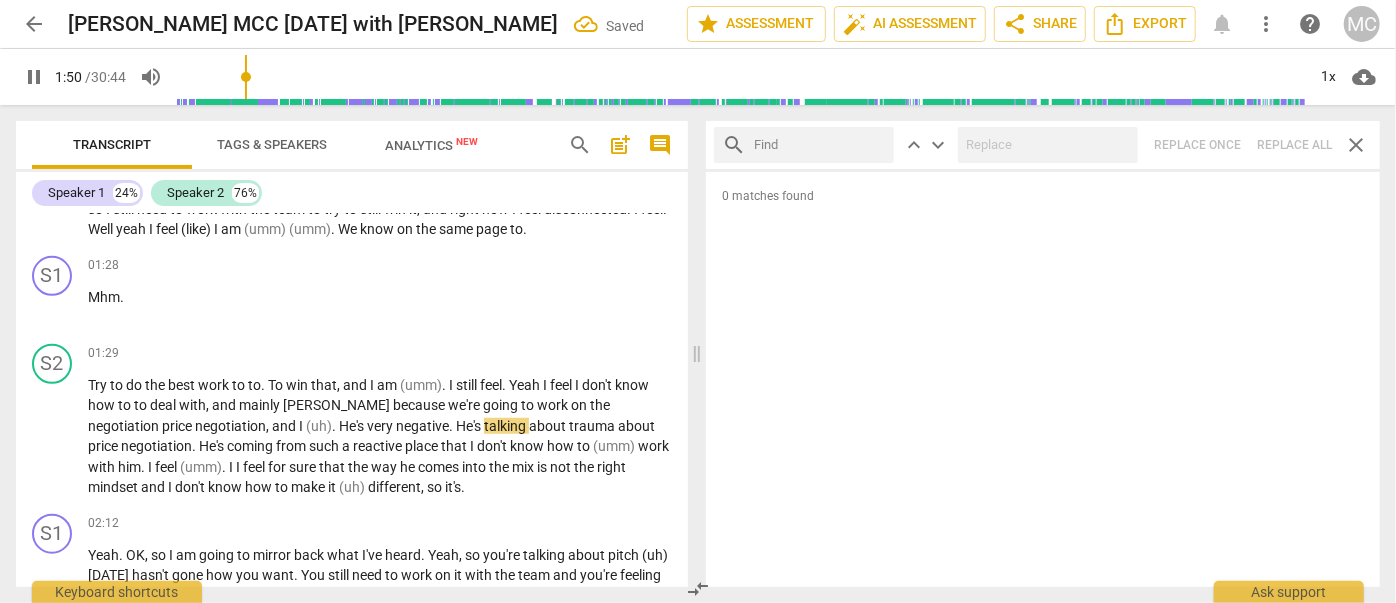 click at bounding box center (820, 145) 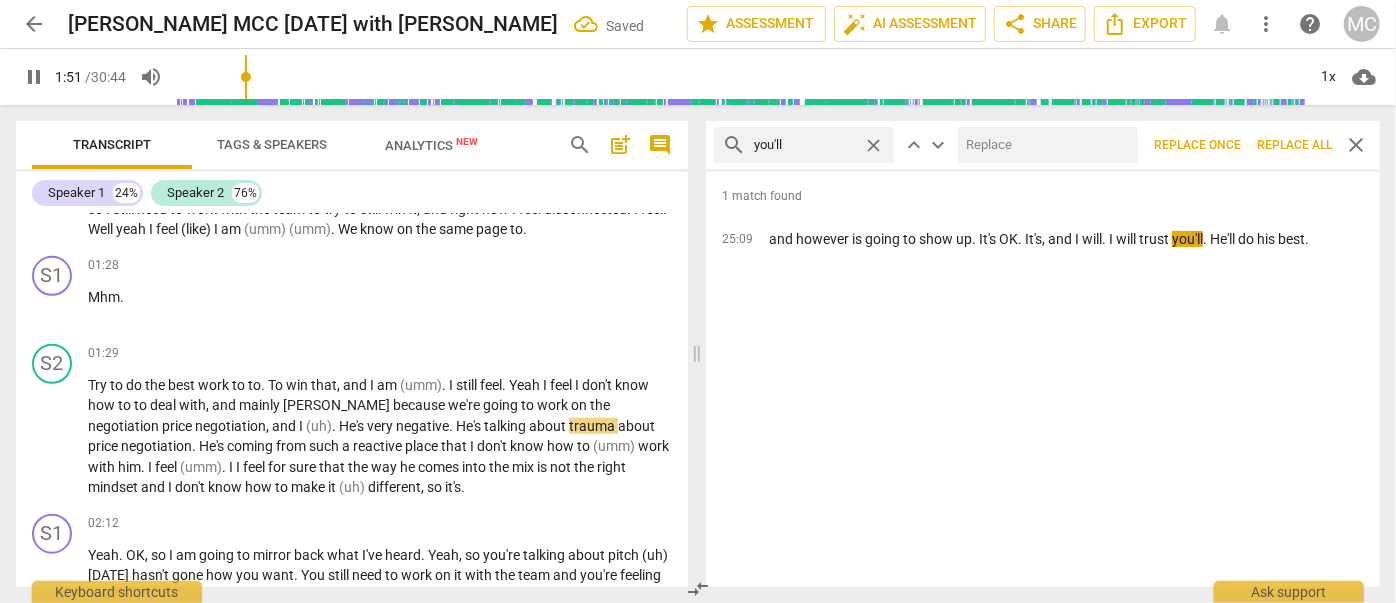 click at bounding box center [1044, 145] 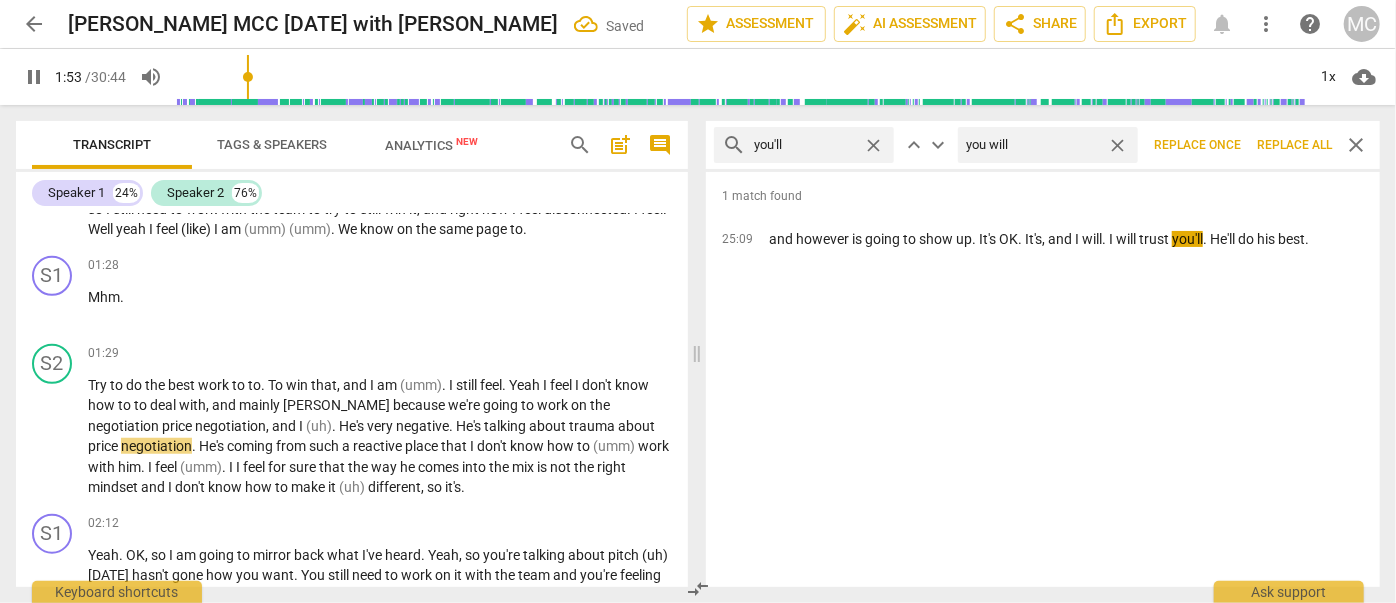 click on "Replace all" at bounding box center (1294, 145) 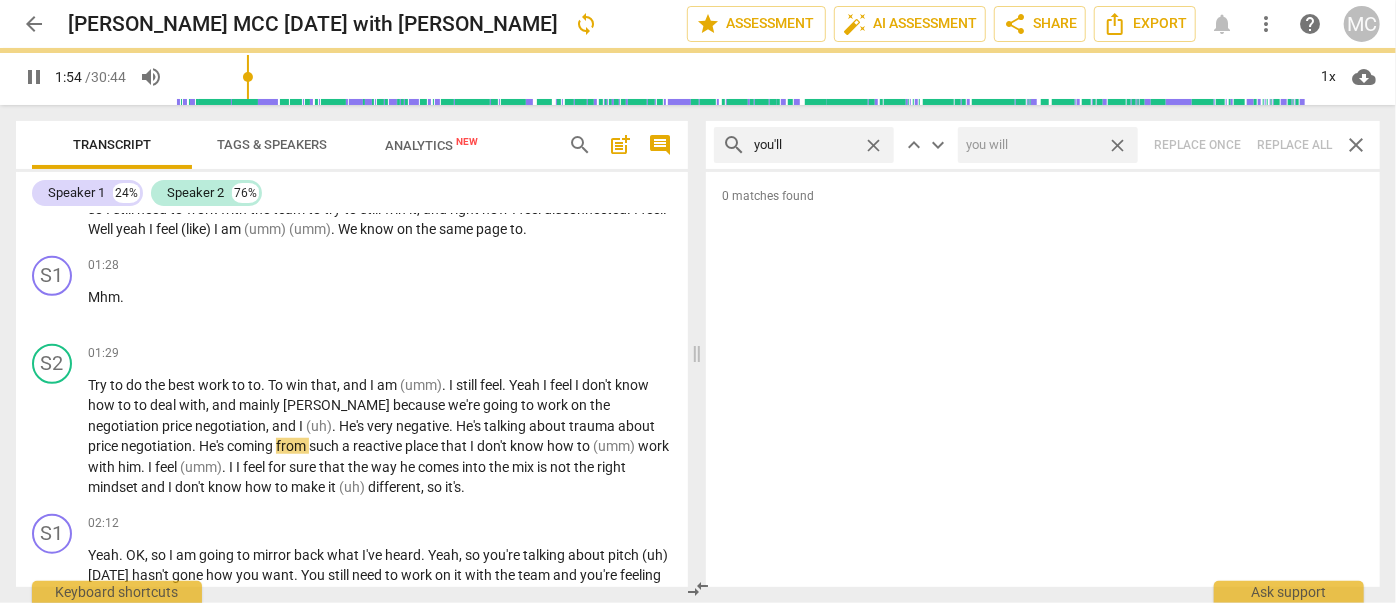 click on "close" at bounding box center [1117, 145] 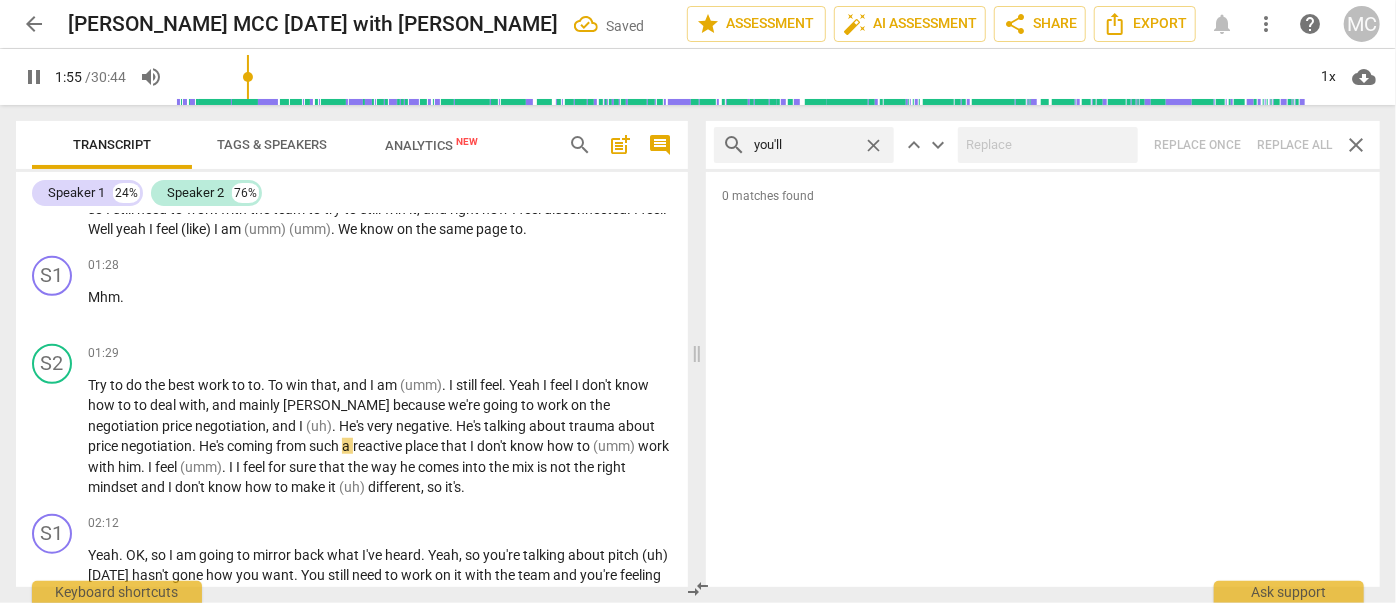click on "close" at bounding box center [873, 145] 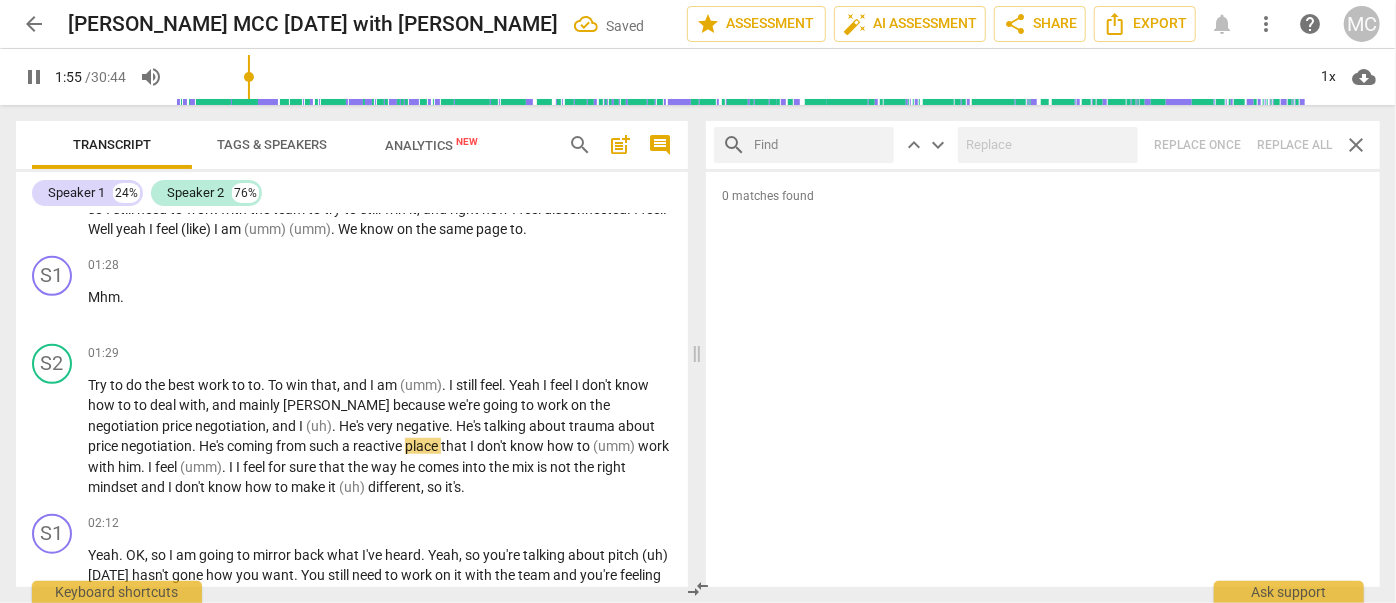 click at bounding box center [820, 145] 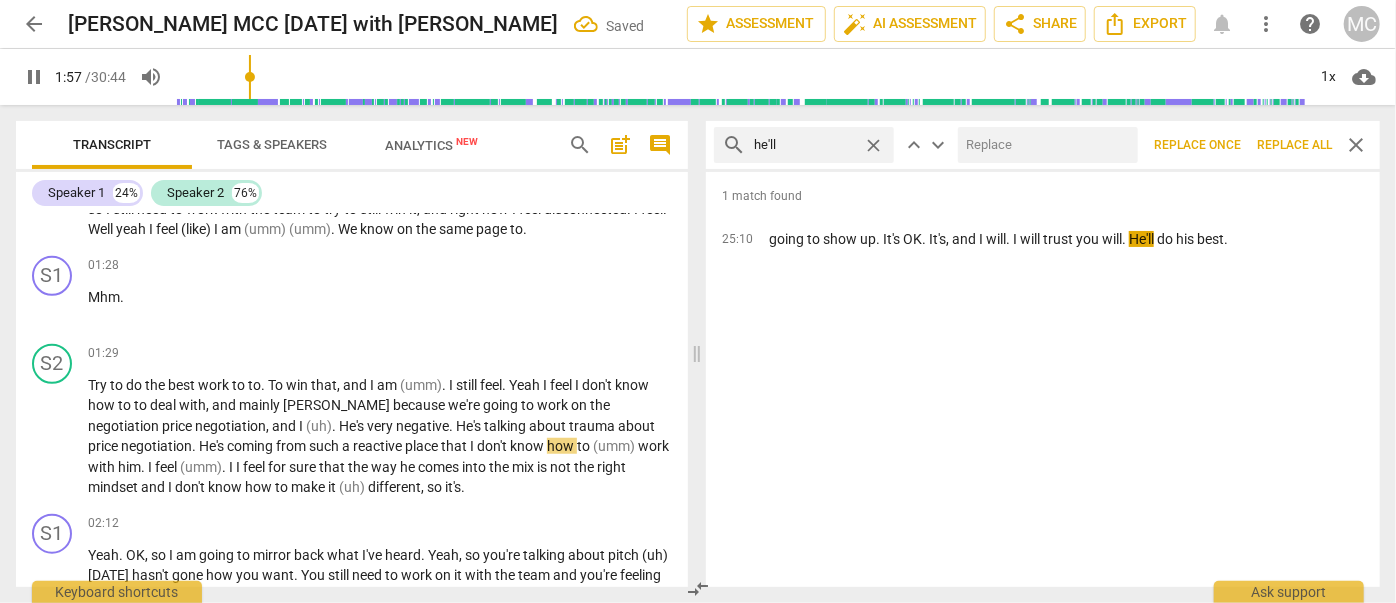 click at bounding box center (1044, 145) 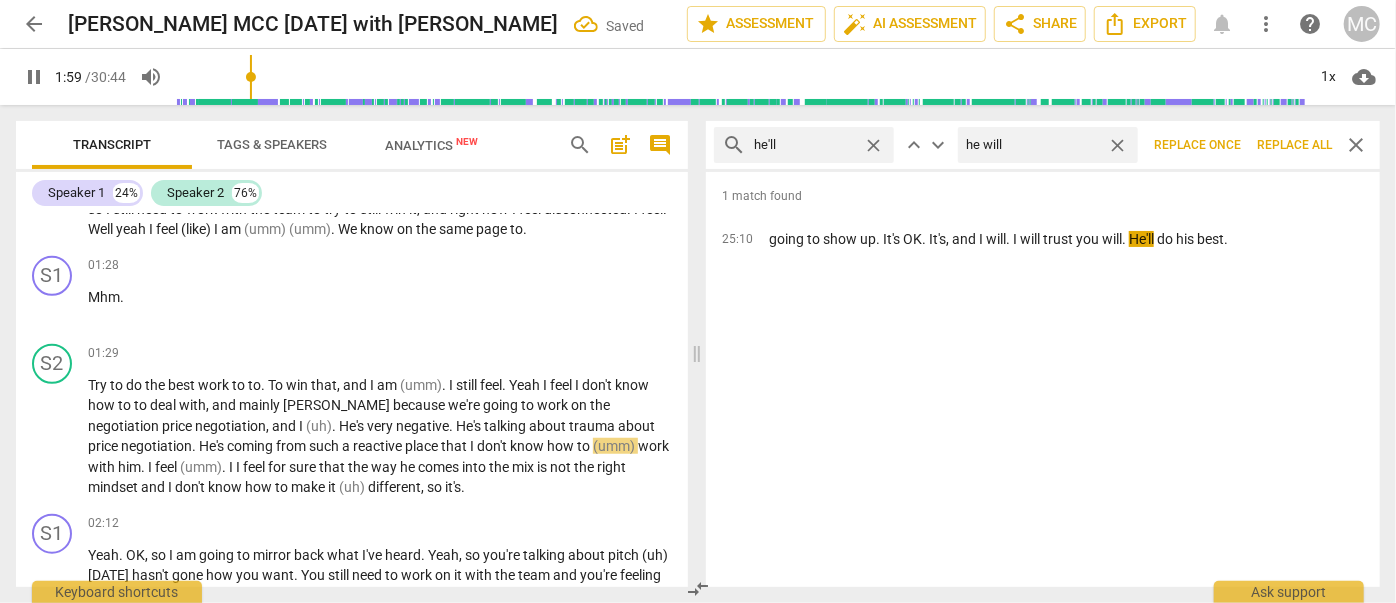 click on "Replace all" at bounding box center (1294, 145) 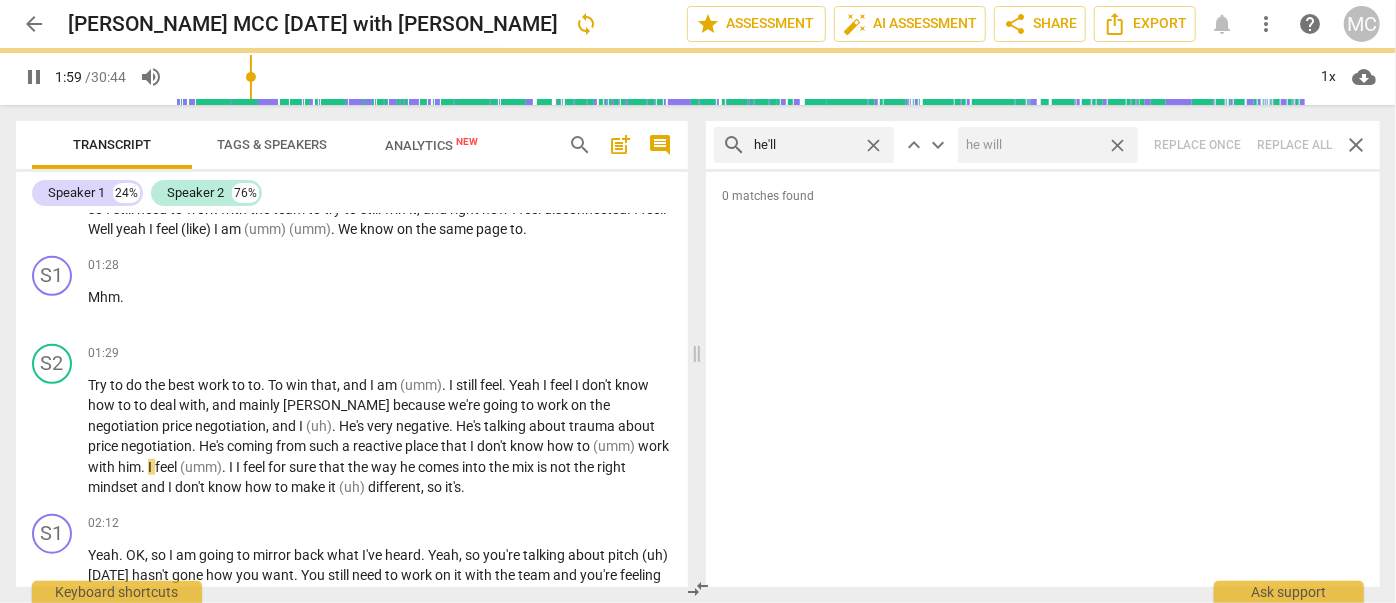 drag, startPoint x: 1114, startPoint y: 146, endPoint x: 888, endPoint y: 146, distance: 226 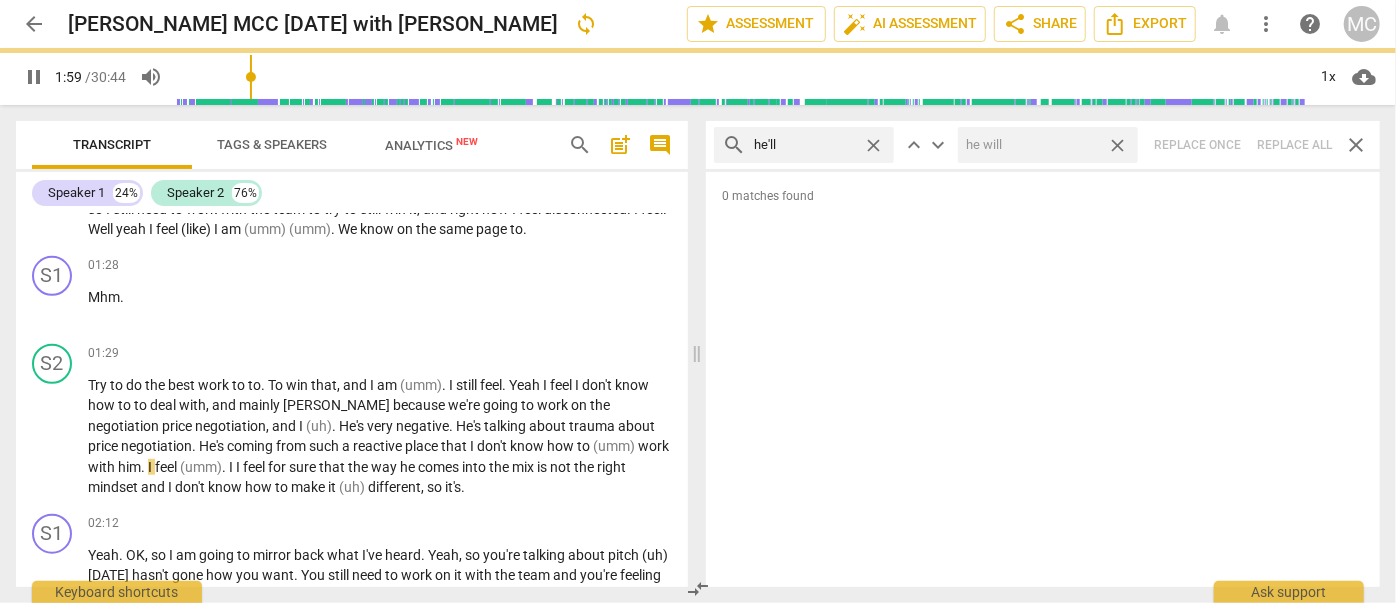 click on "close" at bounding box center (1117, 145) 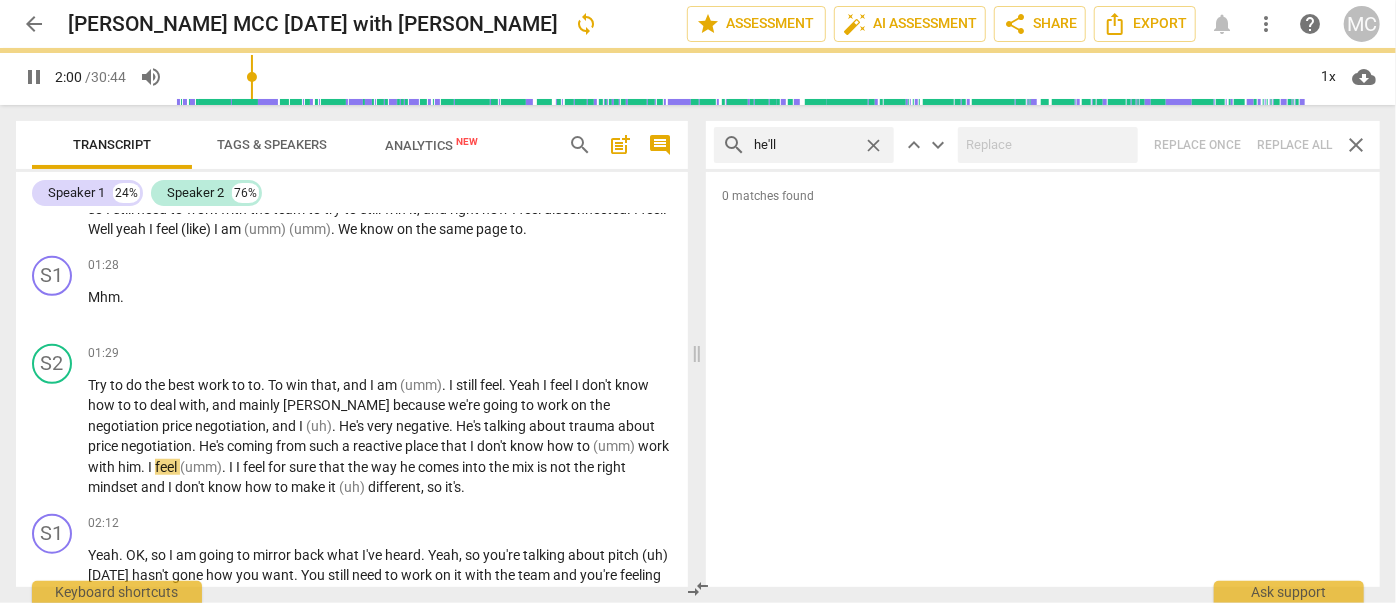 click on "close" at bounding box center [873, 145] 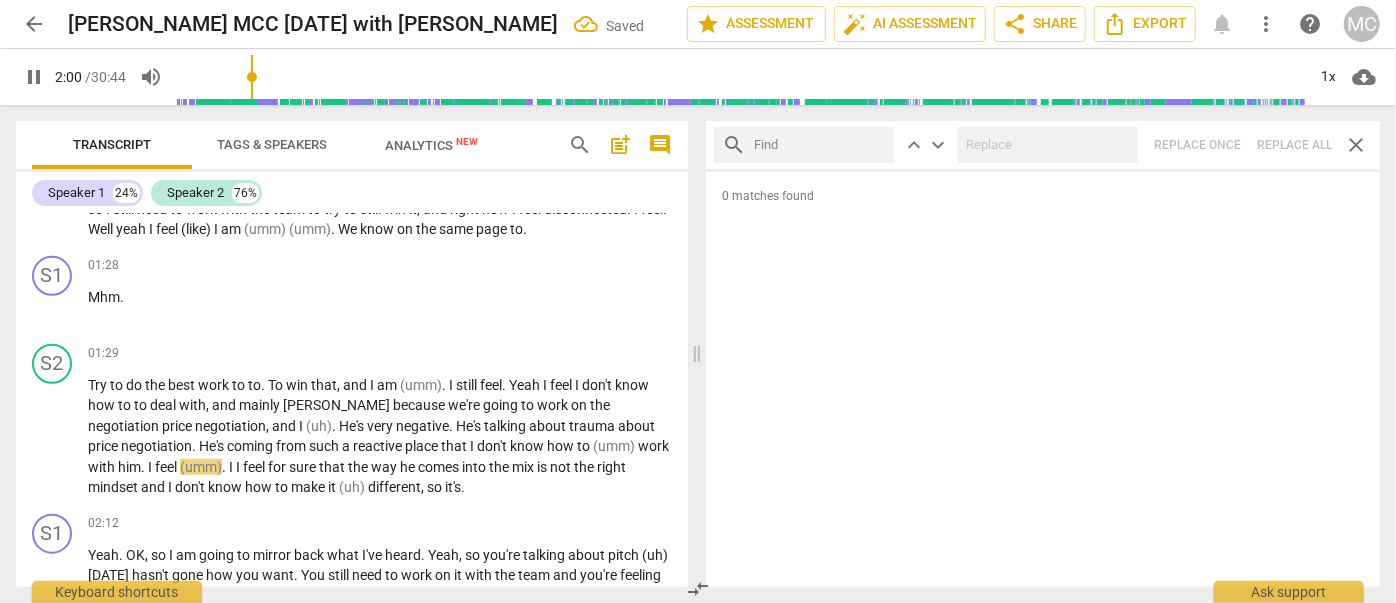 click at bounding box center (820, 145) 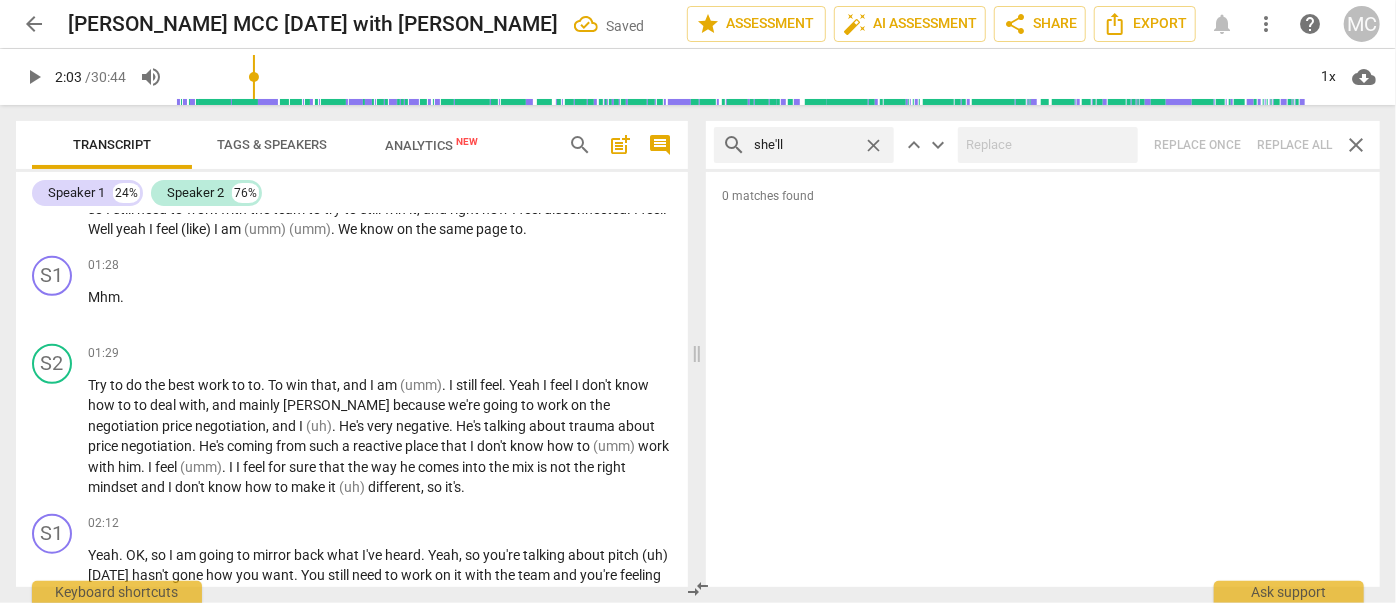 click on "search she'll close keyboard_arrow_up keyboard_arrow_down Replace once Replace all close" at bounding box center [1043, 145] 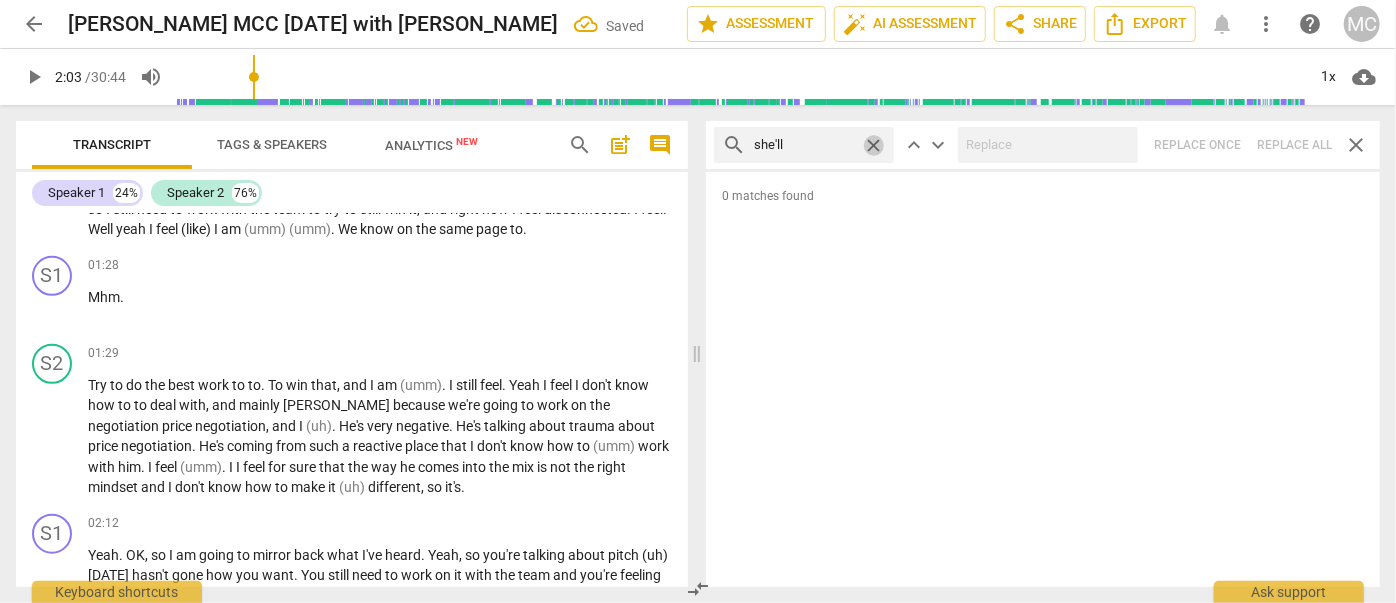 click on "close" at bounding box center (873, 145) 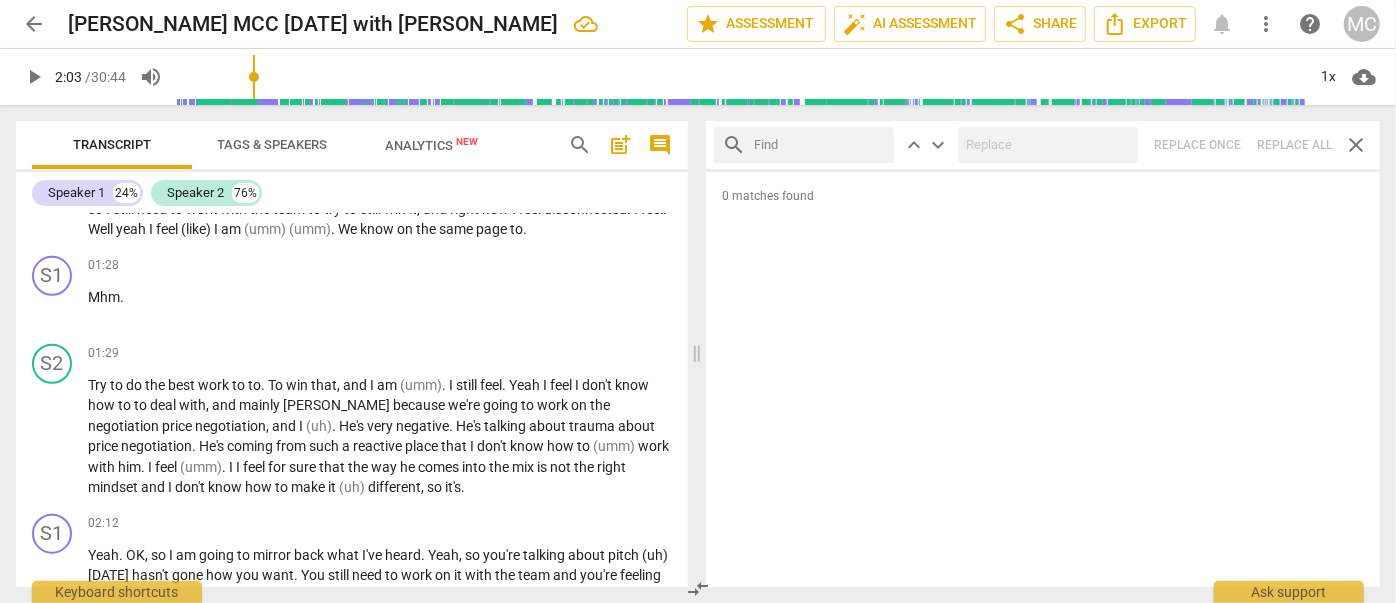 click at bounding box center (820, 145) 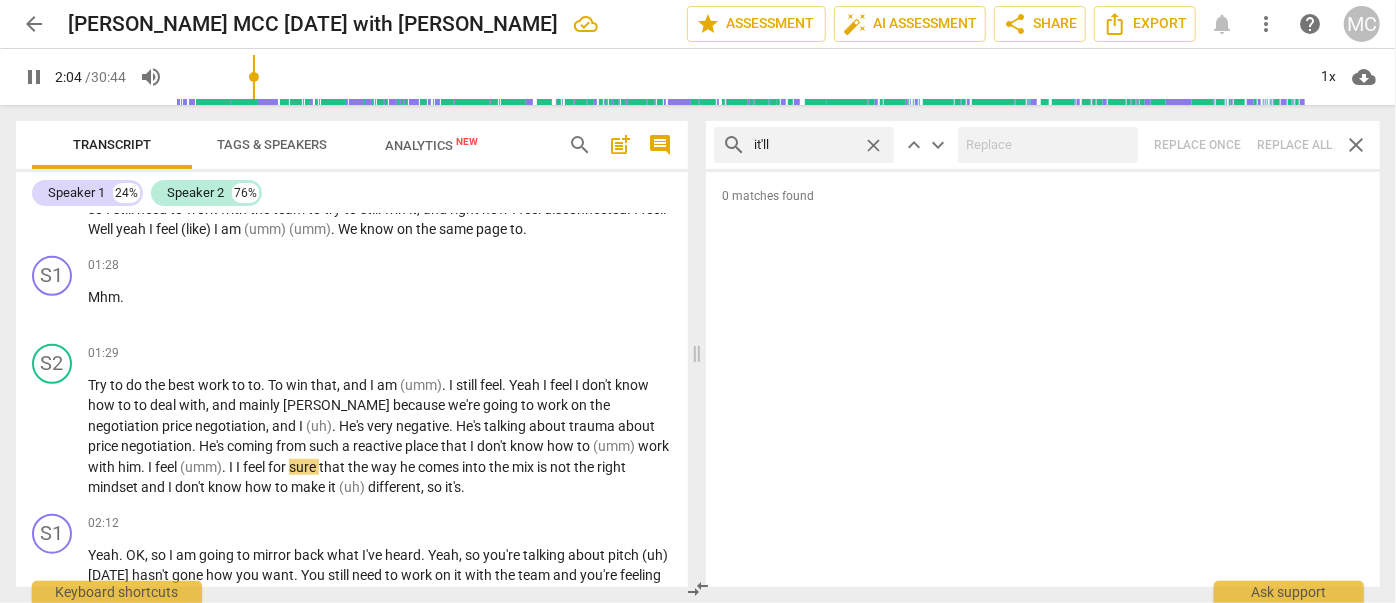 click on "search it'll close keyboard_arrow_up keyboard_arrow_down Replace once Replace all close" at bounding box center (1043, 145) 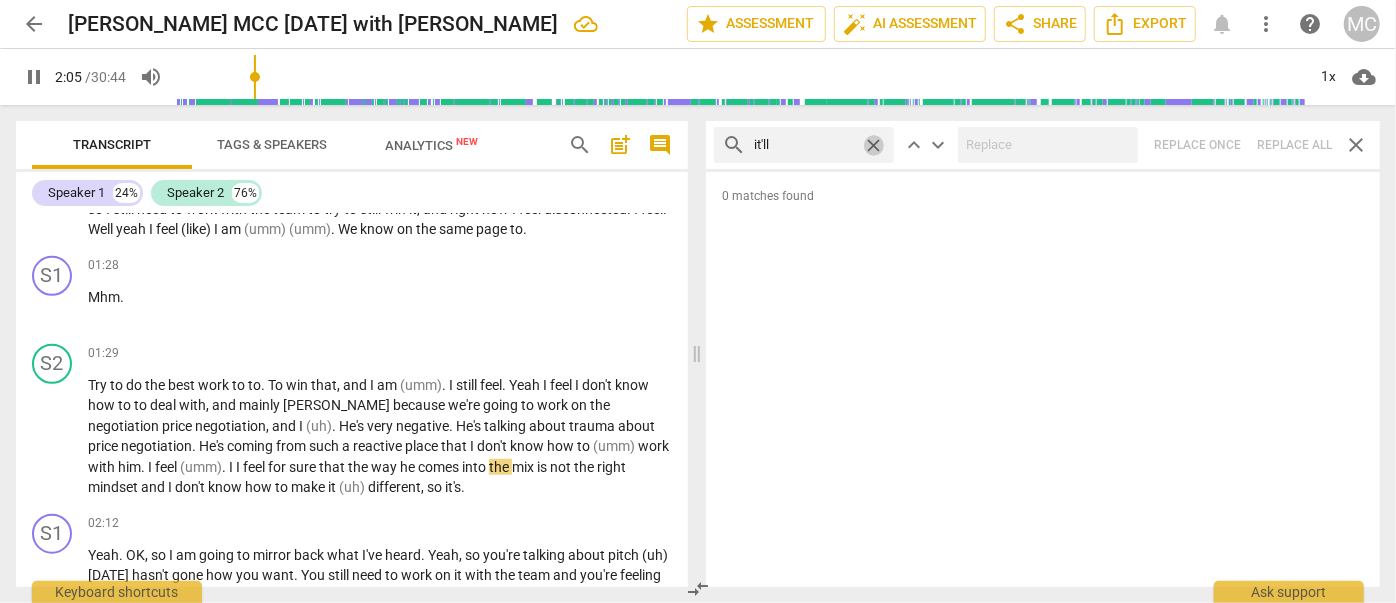 click on "close" at bounding box center (873, 145) 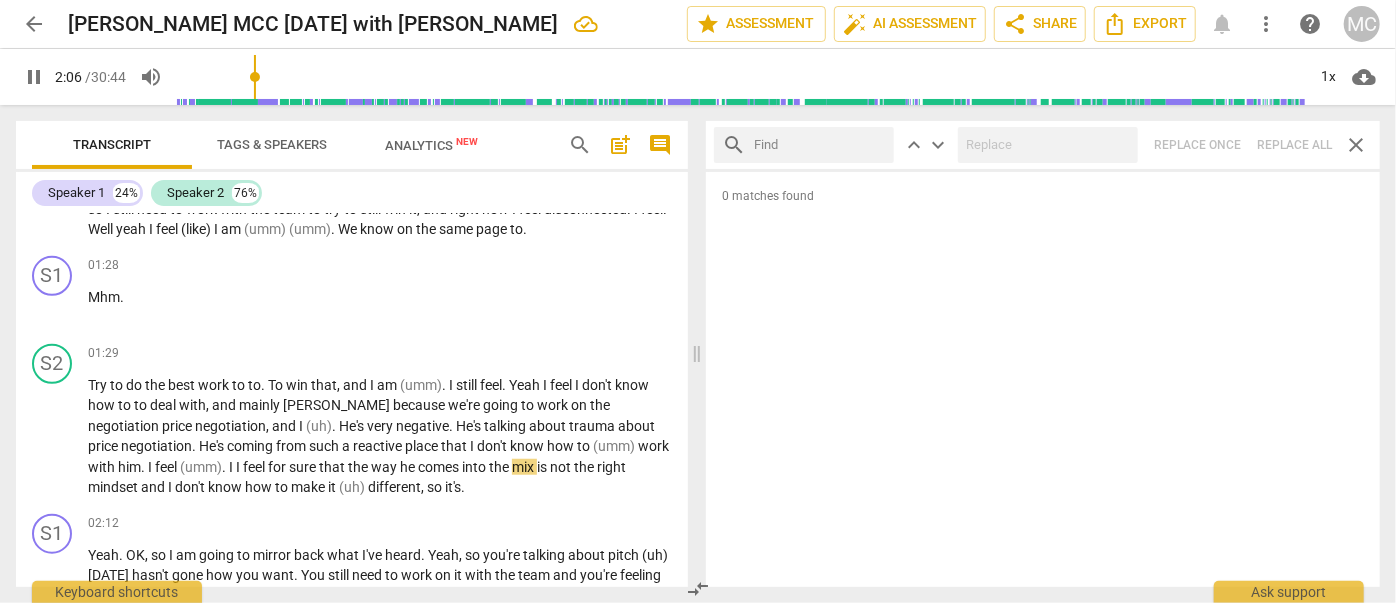 click at bounding box center (820, 145) 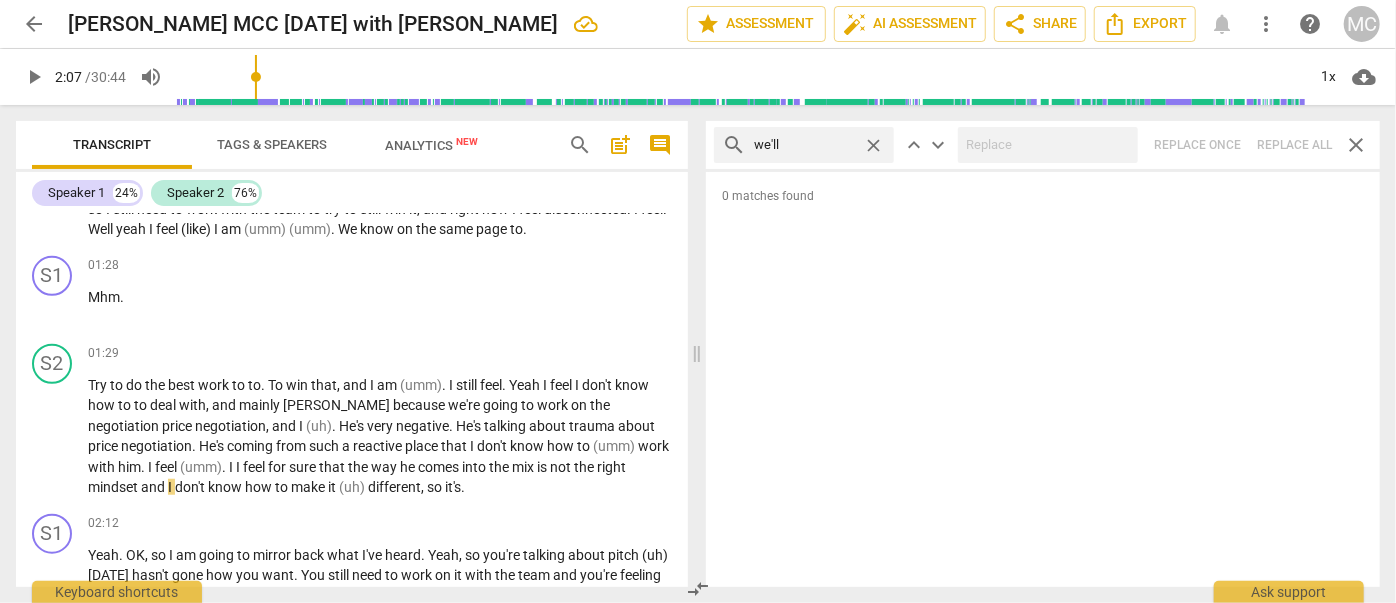 click on "search we'll close keyboard_arrow_up keyboard_arrow_down Replace once Replace all close" at bounding box center [1043, 145] 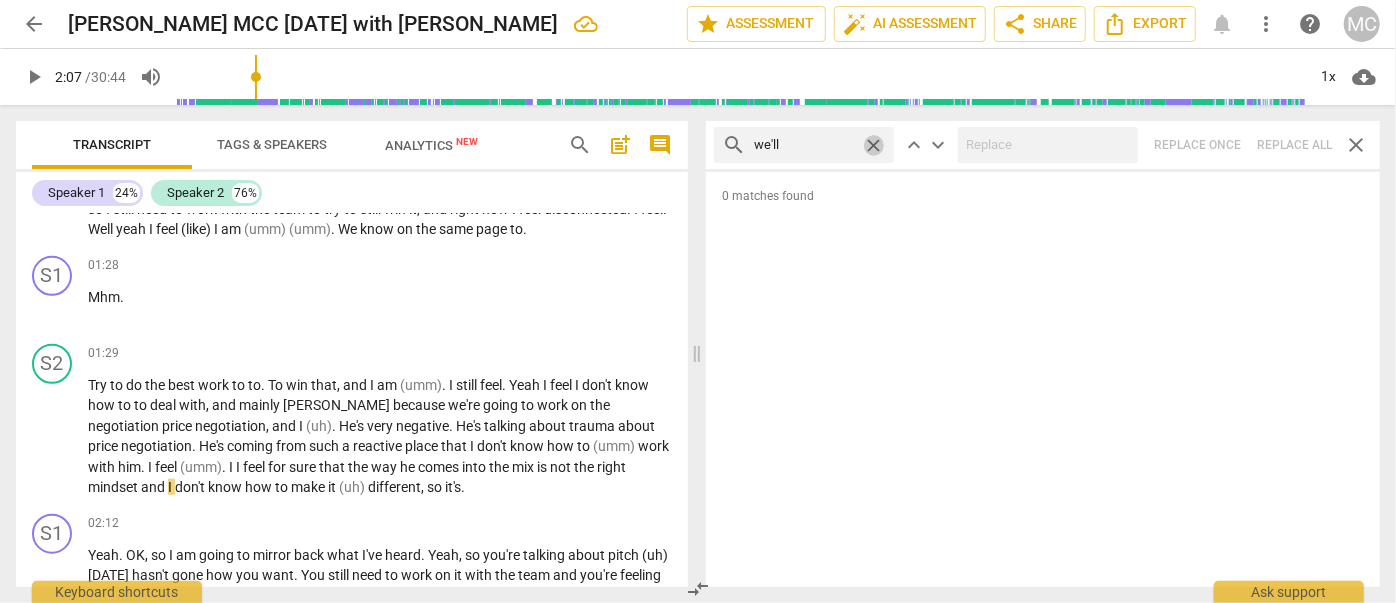 drag, startPoint x: 879, startPoint y: 146, endPoint x: 866, endPoint y: 146, distance: 13 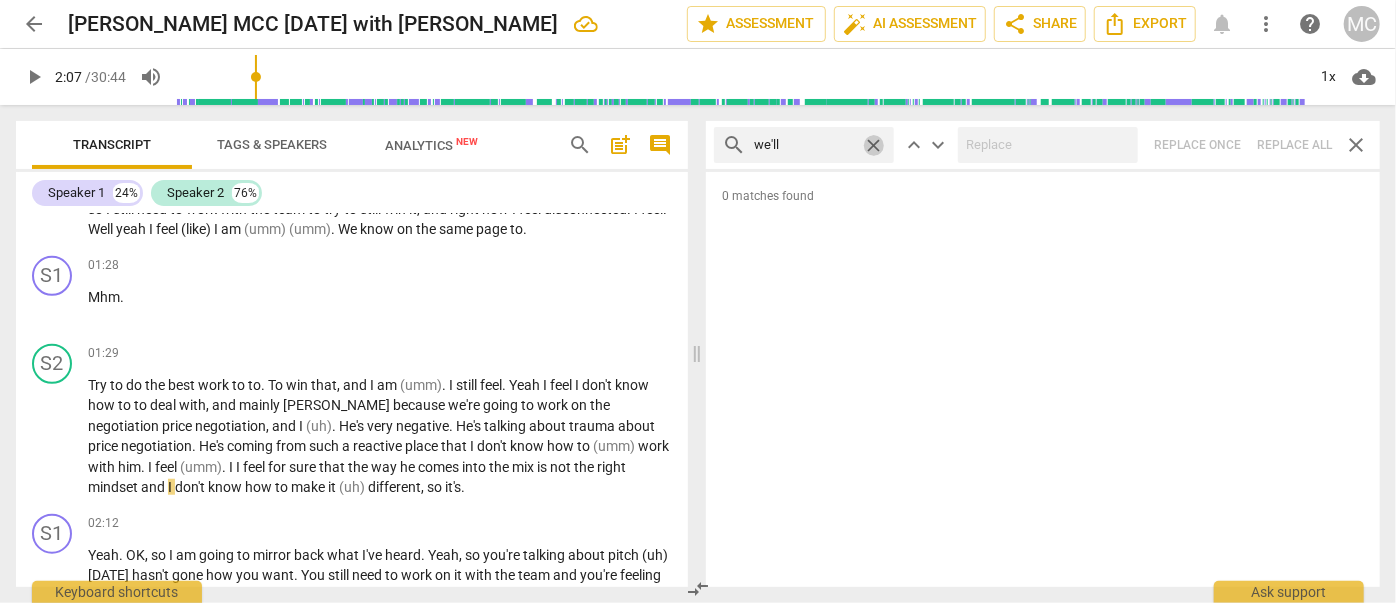 click on "close" at bounding box center (873, 145) 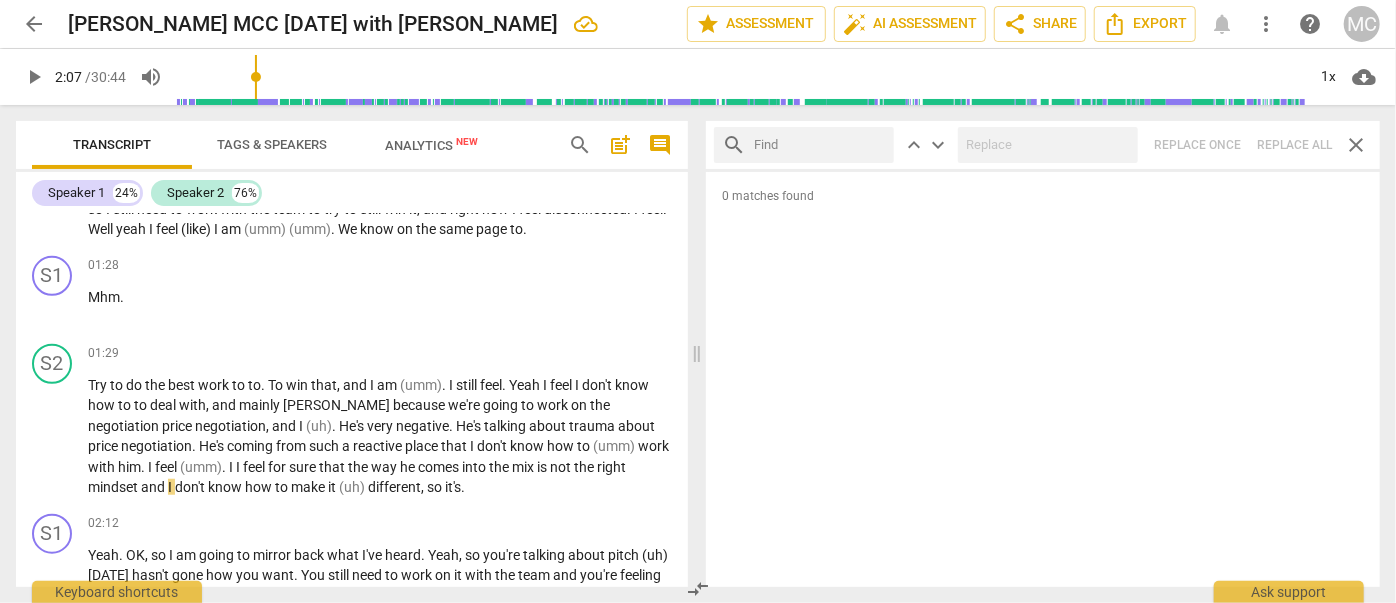 click at bounding box center [820, 145] 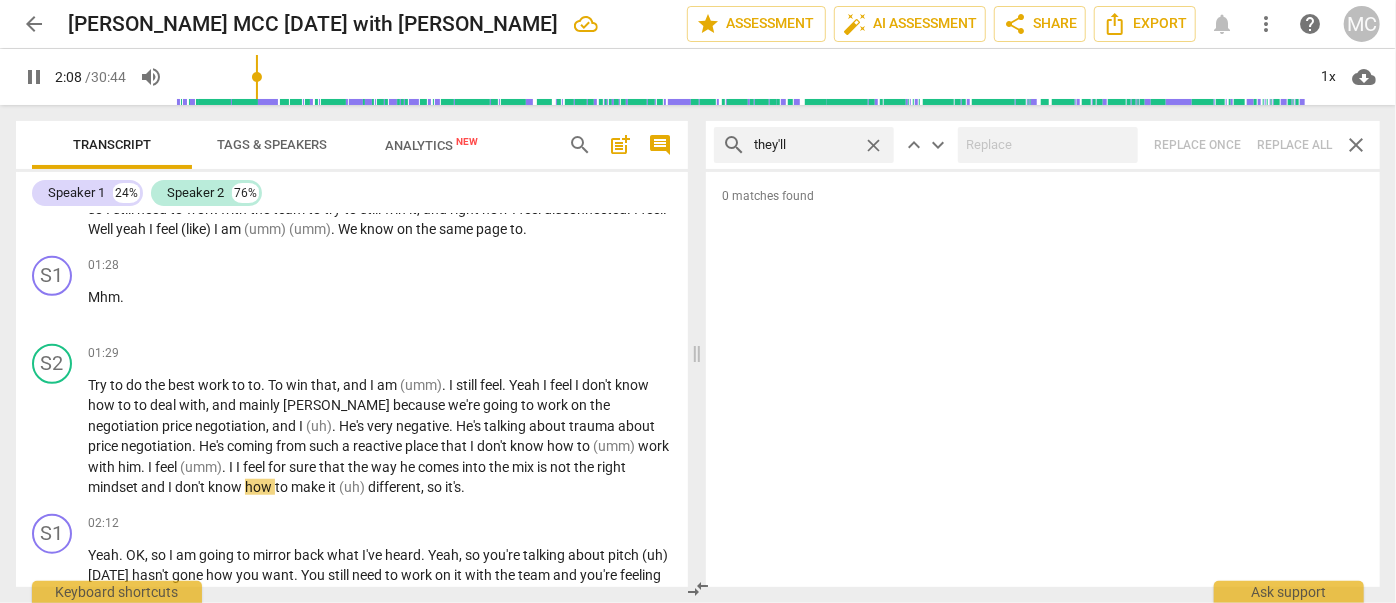 click on "search they'll close keyboard_arrow_up keyboard_arrow_down Replace once Replace all close" at bounding box center (1043, 145) 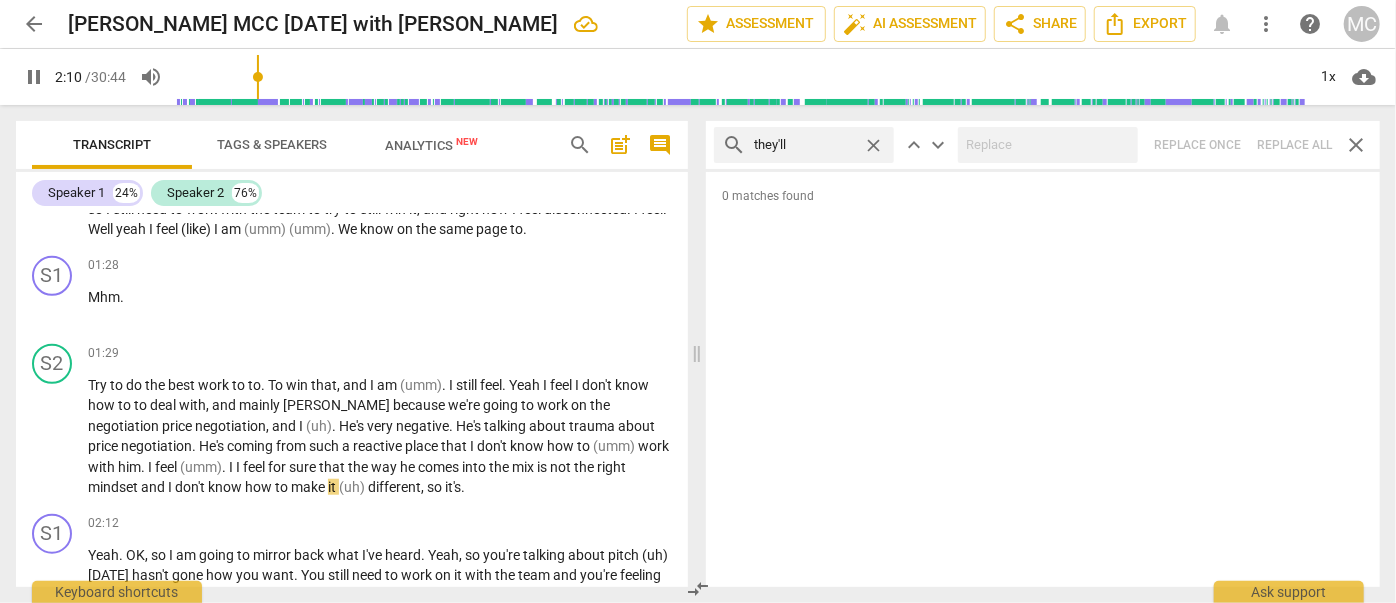 drag, startPoint x: 872, startPoint y: 144, endPoint x: 861, endPoint y: 144, distance: 11 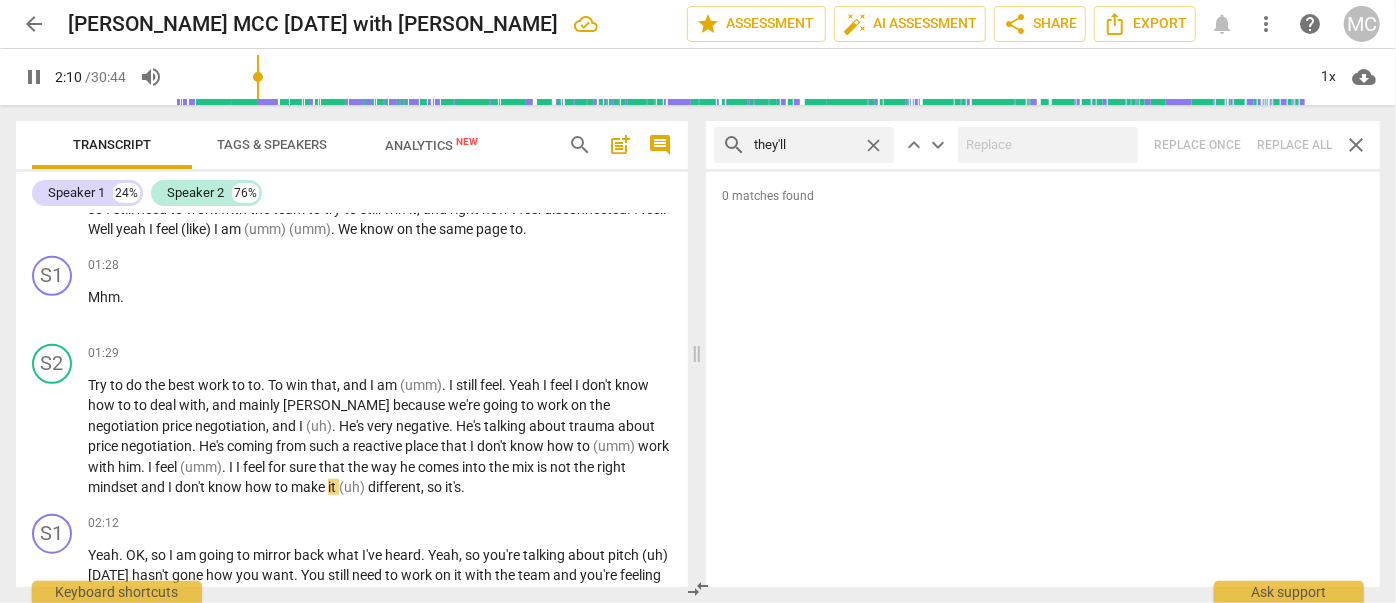 click on "close" at bounding box center [873, 145] 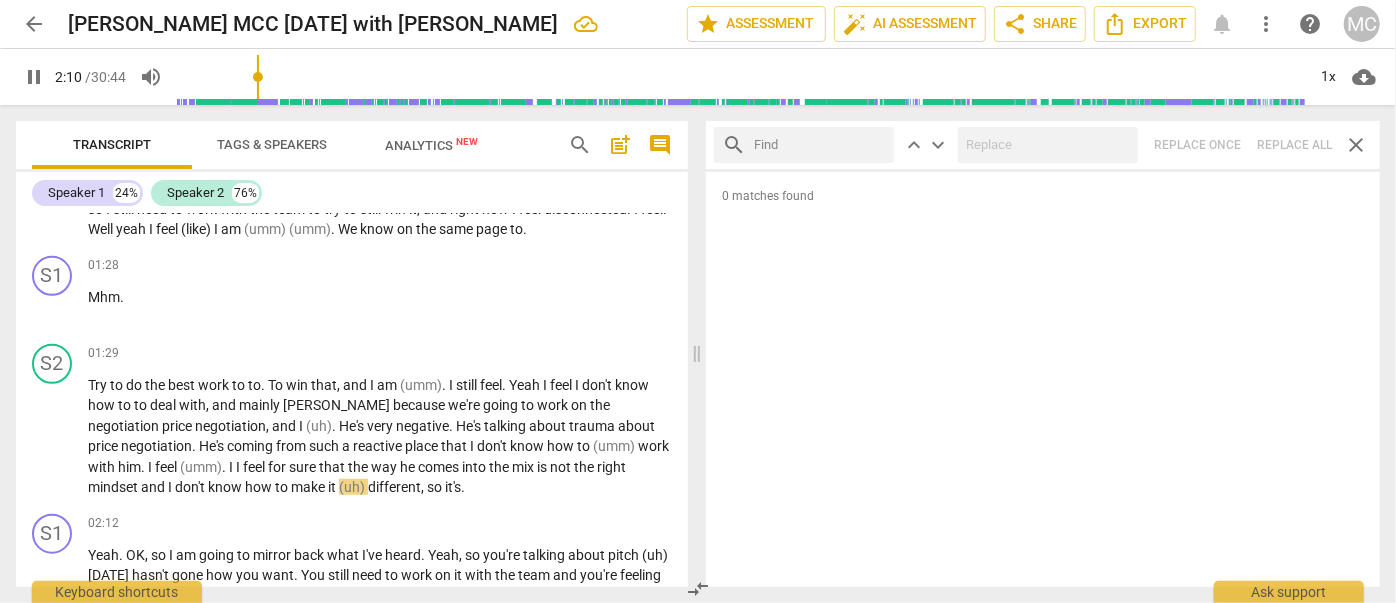 click at bounding box center (820, 145) 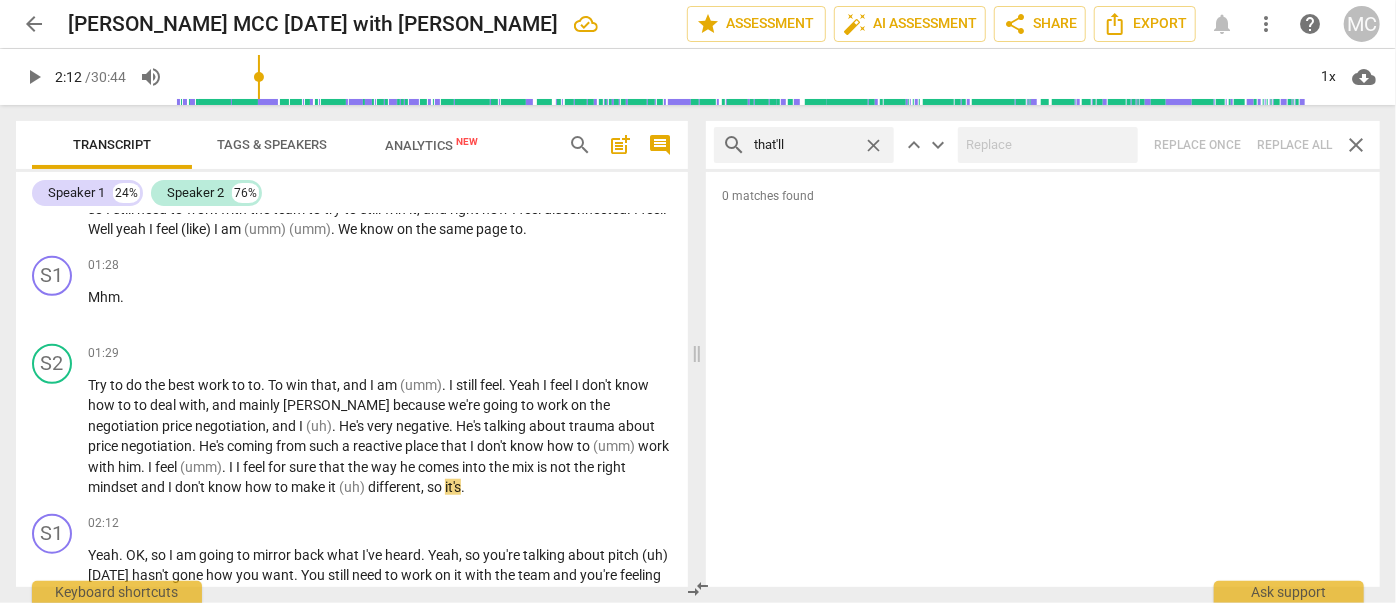drag, startPoint x: 1300, startPoint y: 143, endPoint x: 1269, endPoint y: 142, distance: 31.016125 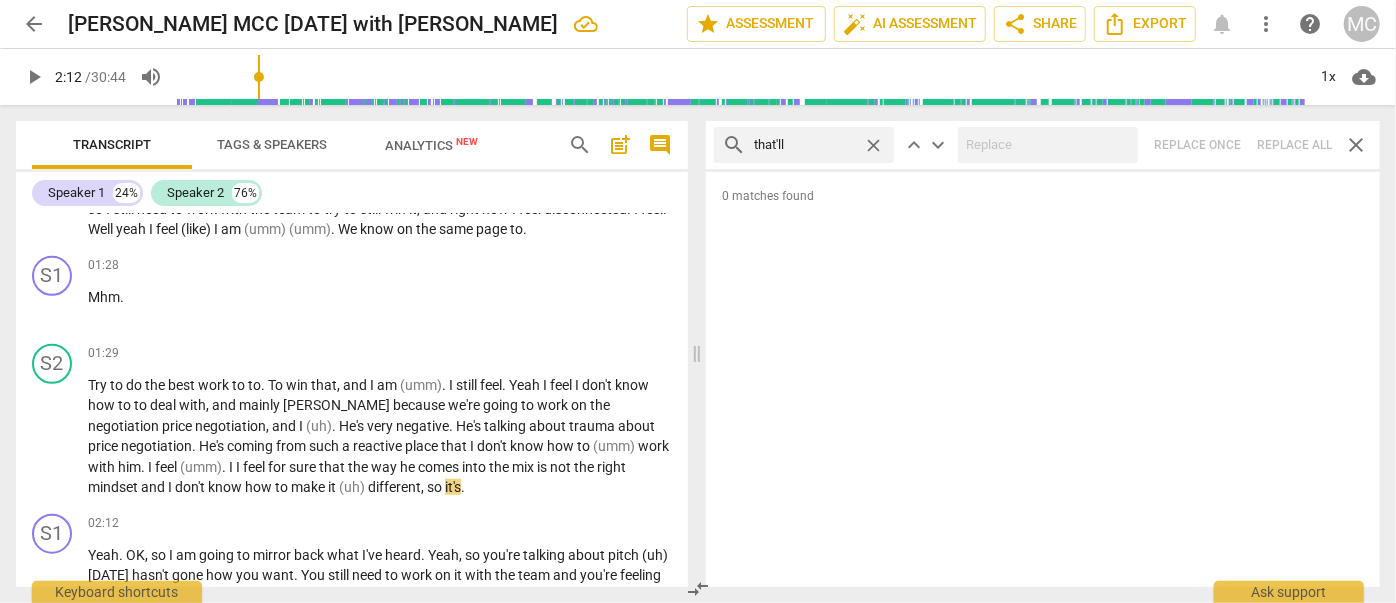 click on "search that'll close keyboard_arrow_up keyboard_arrow_down Replace once Replace all close" at bounding box center [1043, 145] 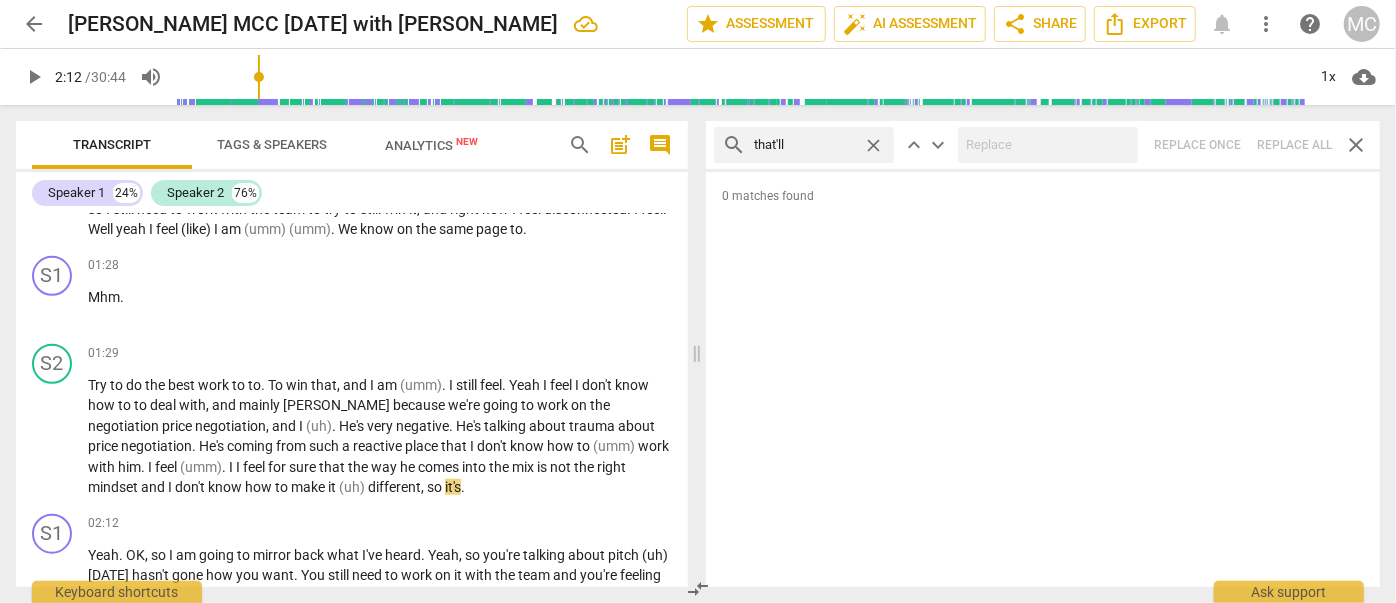 click on "close" at bounding box center [873, 145] 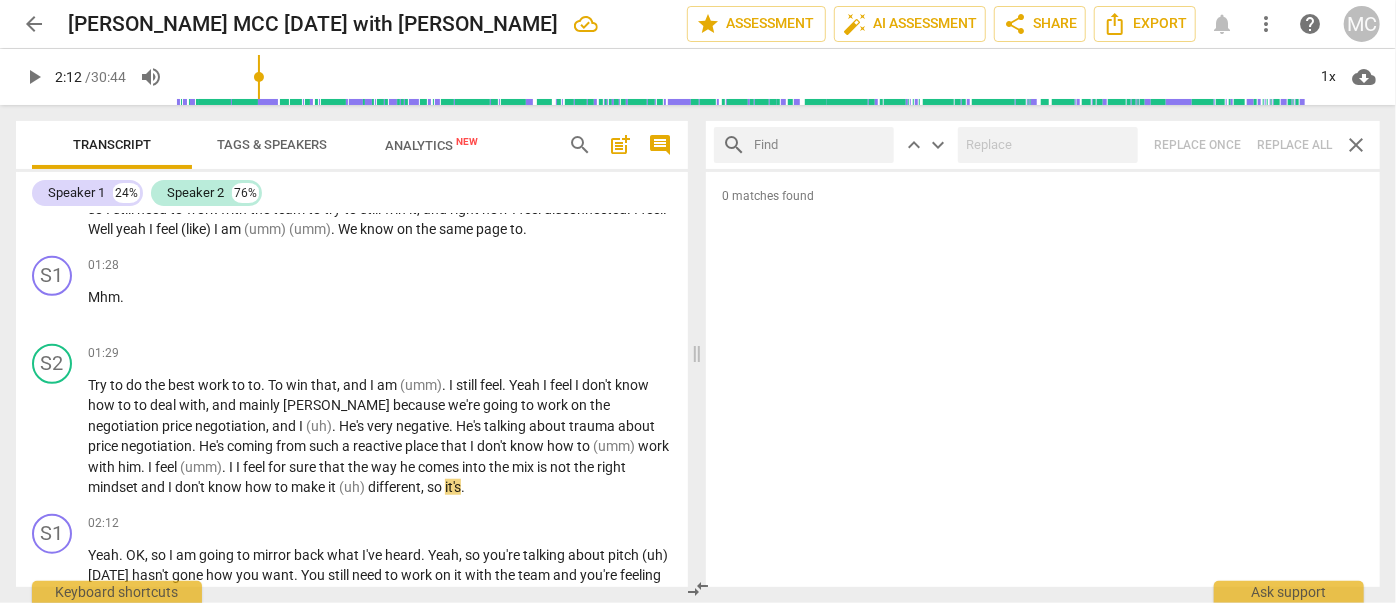 click at bounding box center [820, 145] 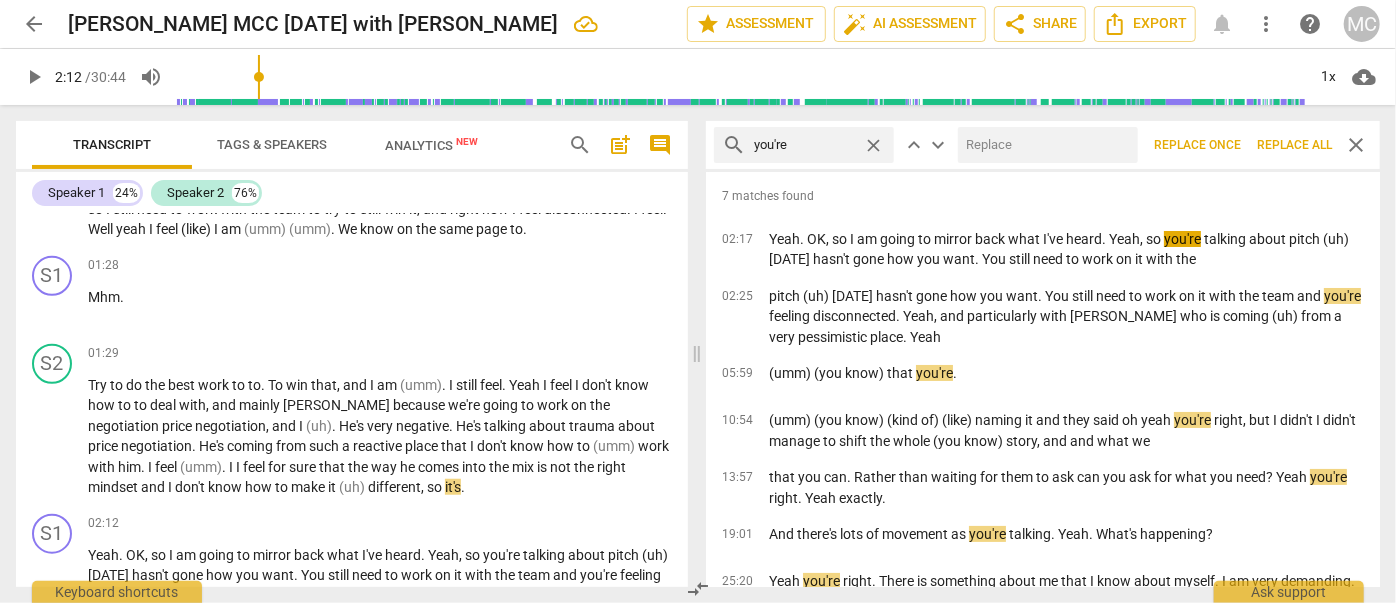 click at bounding box center [1044, 145] 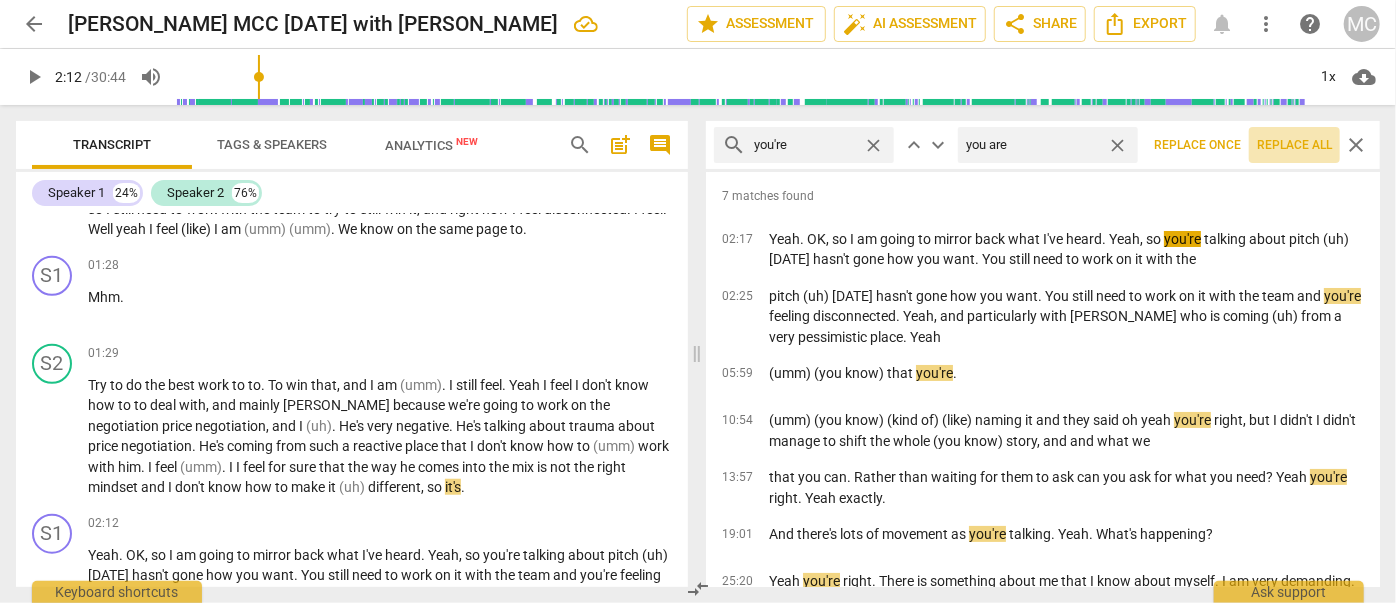 click on "Replace all" at bounding box center (1294, 145) 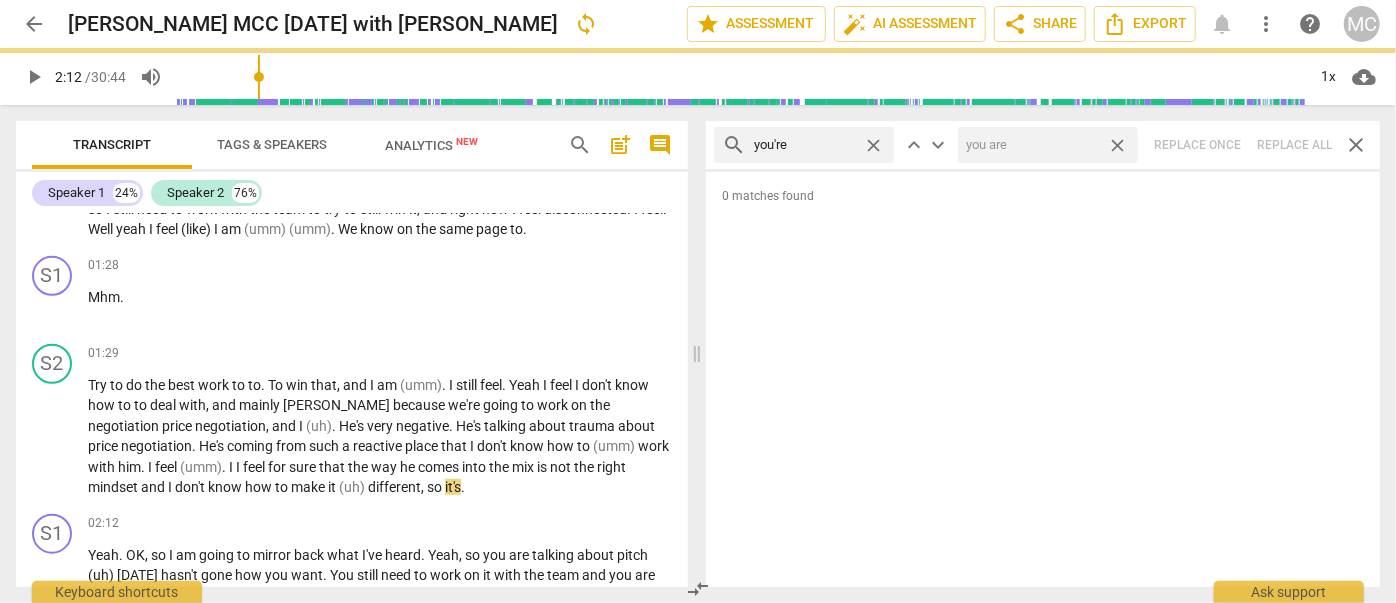 click on "close" at bounding box center (1117, 145) 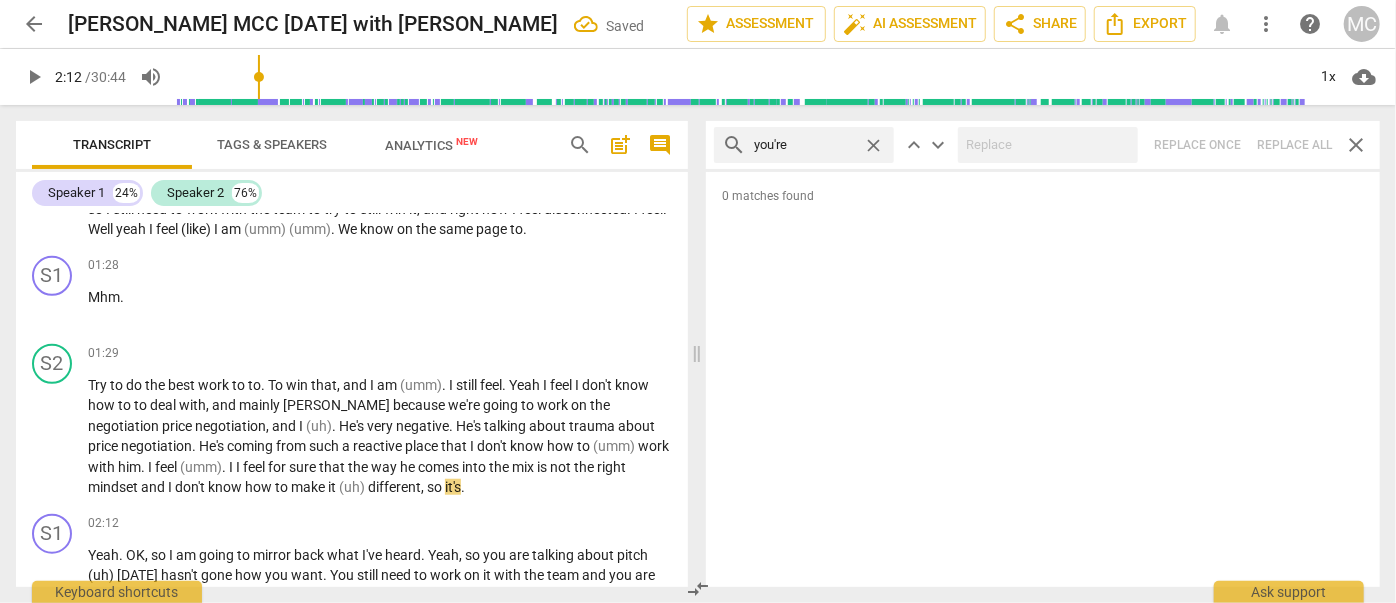 click on "close" at bounding box center [873, 145] 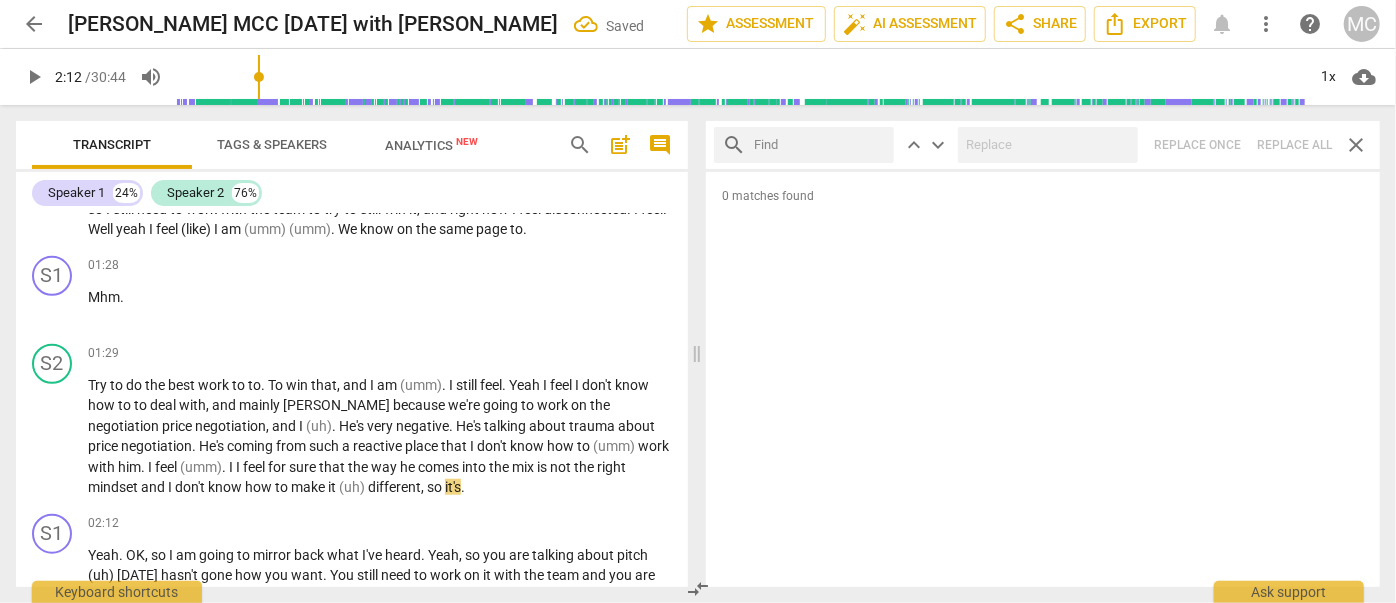 click at bounding box center [820, 145] 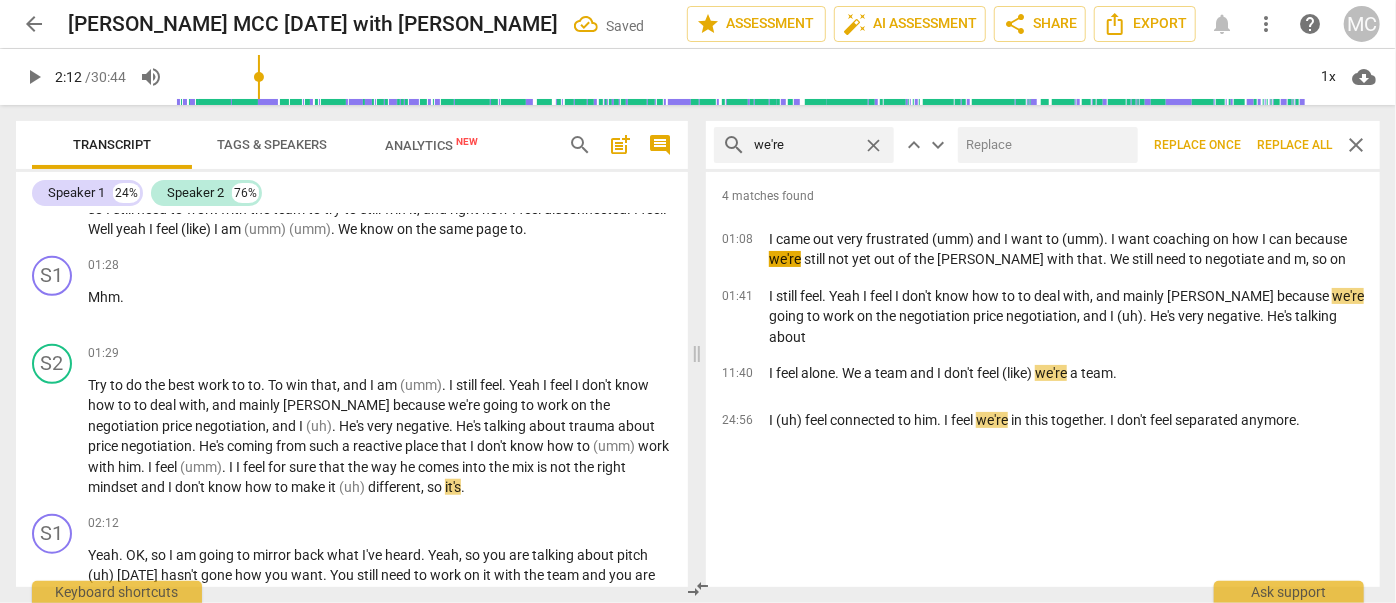 click at bounding box center (1044, 145) 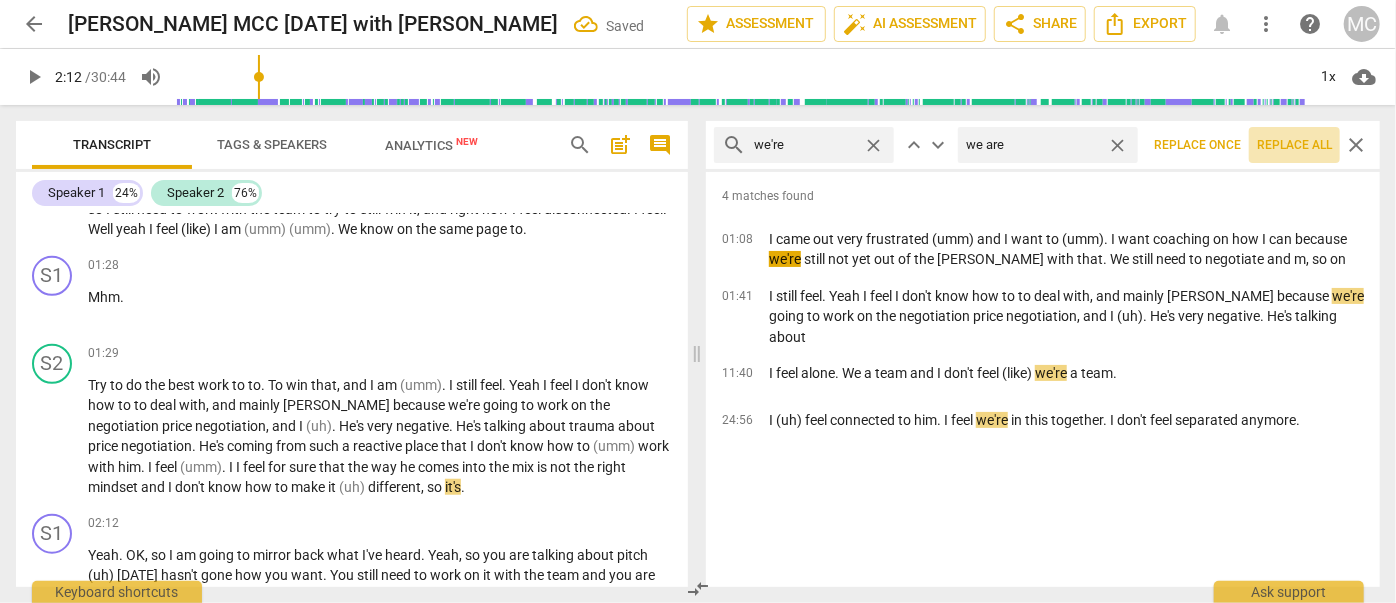 click on "Replace all" at bounding box center (1294, 145) 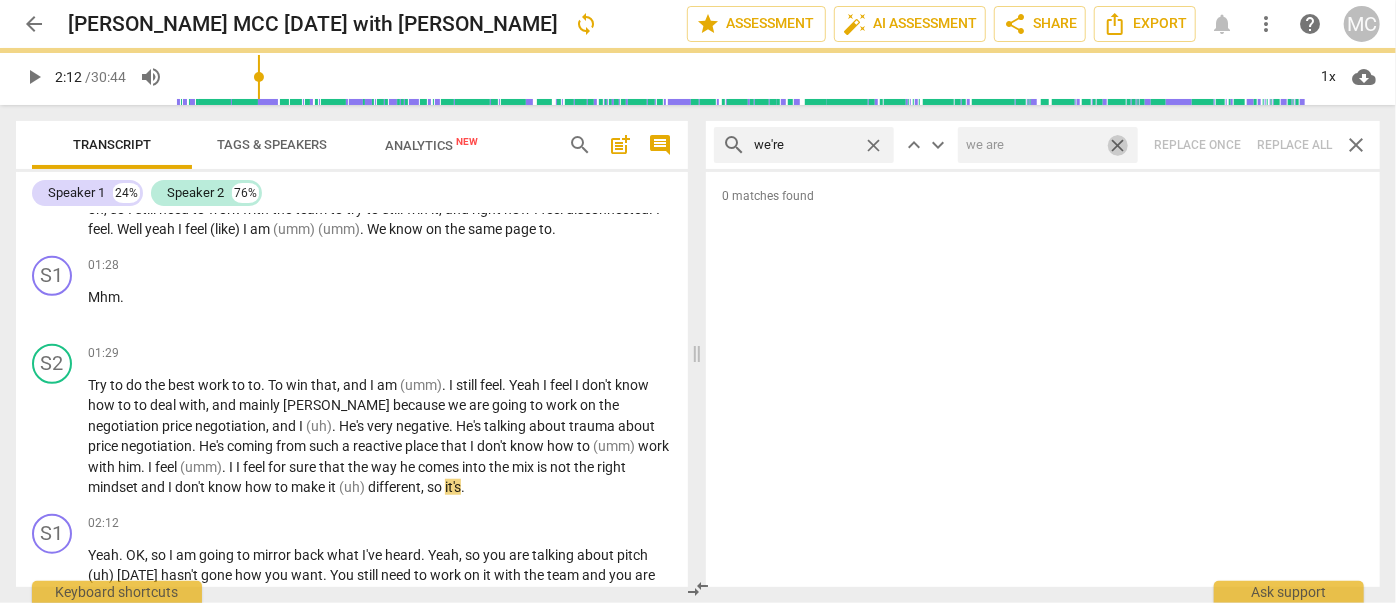 drag, startPoint x: 1122, startPoint y: 147, endPoint x: 890, endPoint y: 145, distance: 232.00862 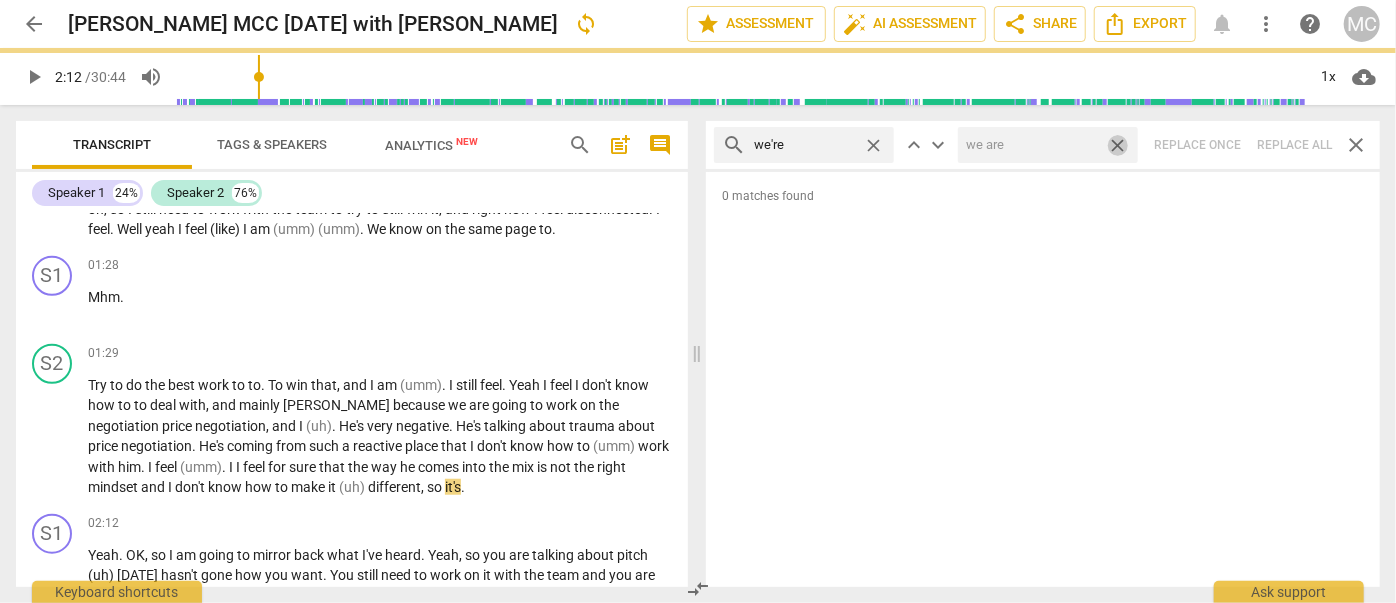 click on "close" at bounding box center (1117, 145) 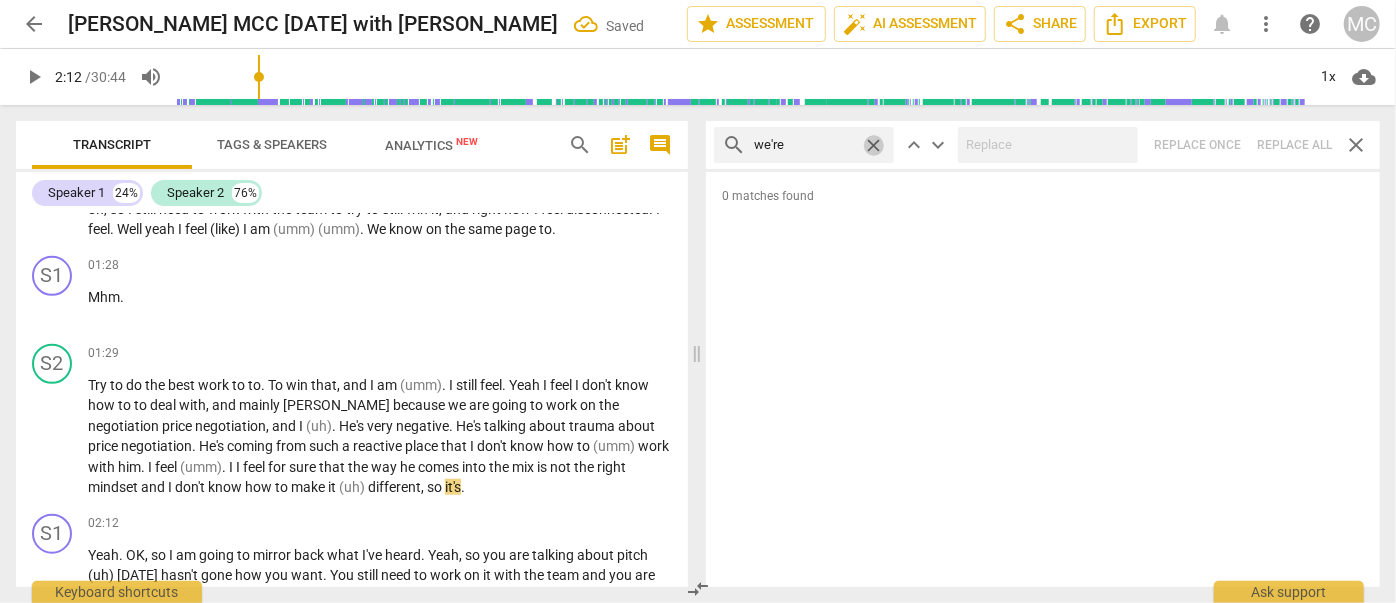 click on "close" at bounding box center (873, 145) 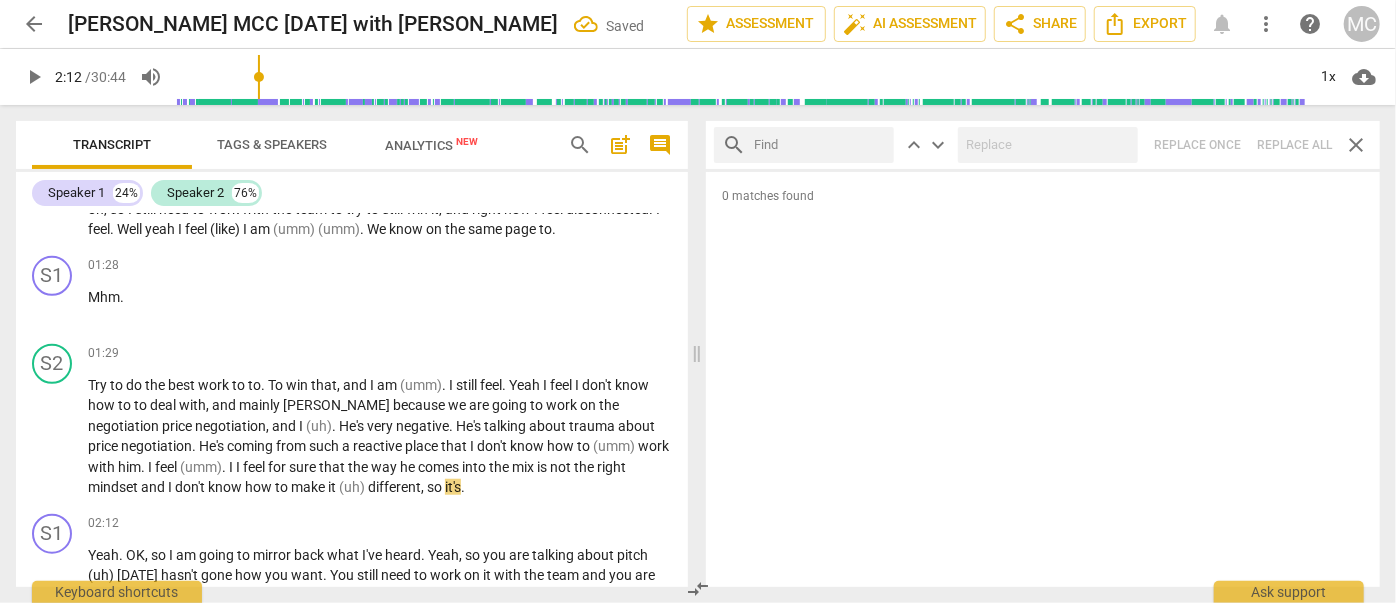 click at bounding box center (820, 145) 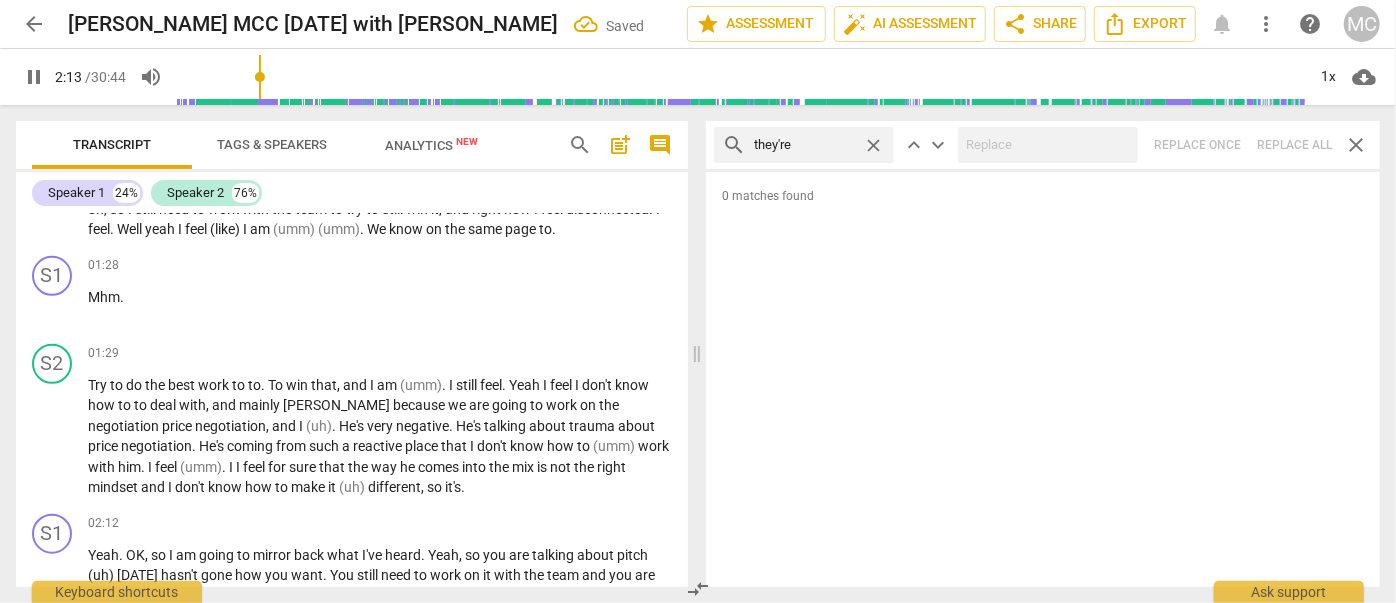 click on "search they're close keyboard_arrow_up keyboard_arrow_down Replace once Replace all close" at bounding box center (1043, 145) 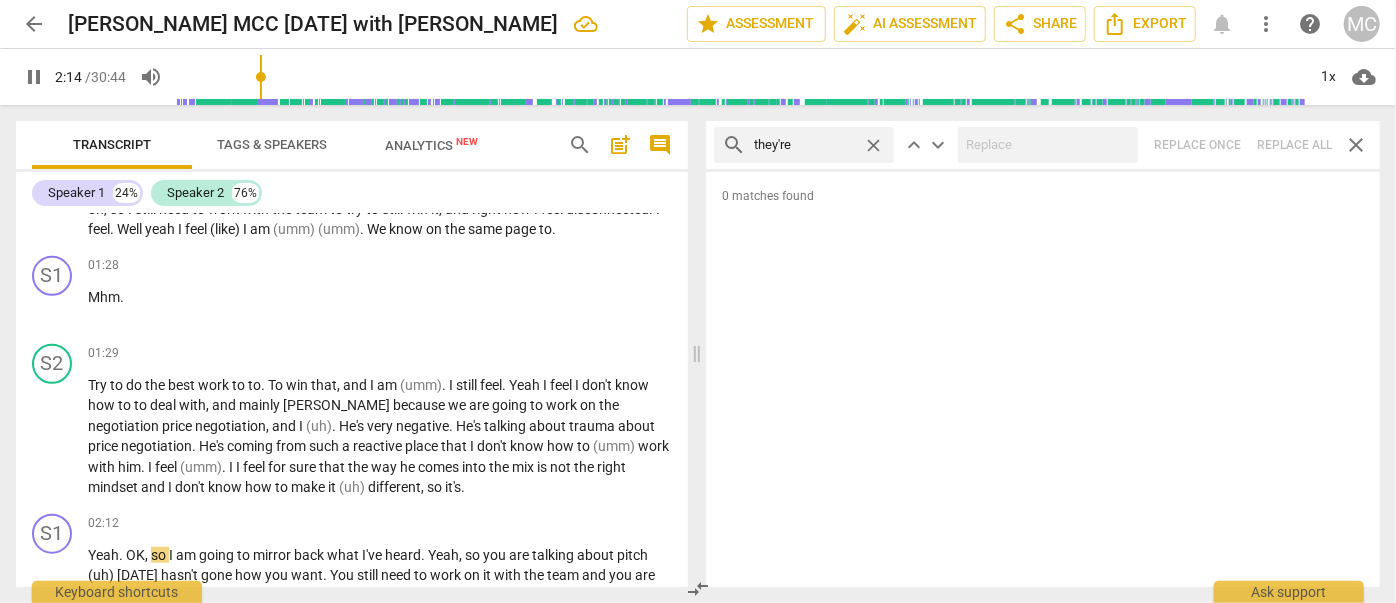 click on "close" at bounding box center (873, 145) 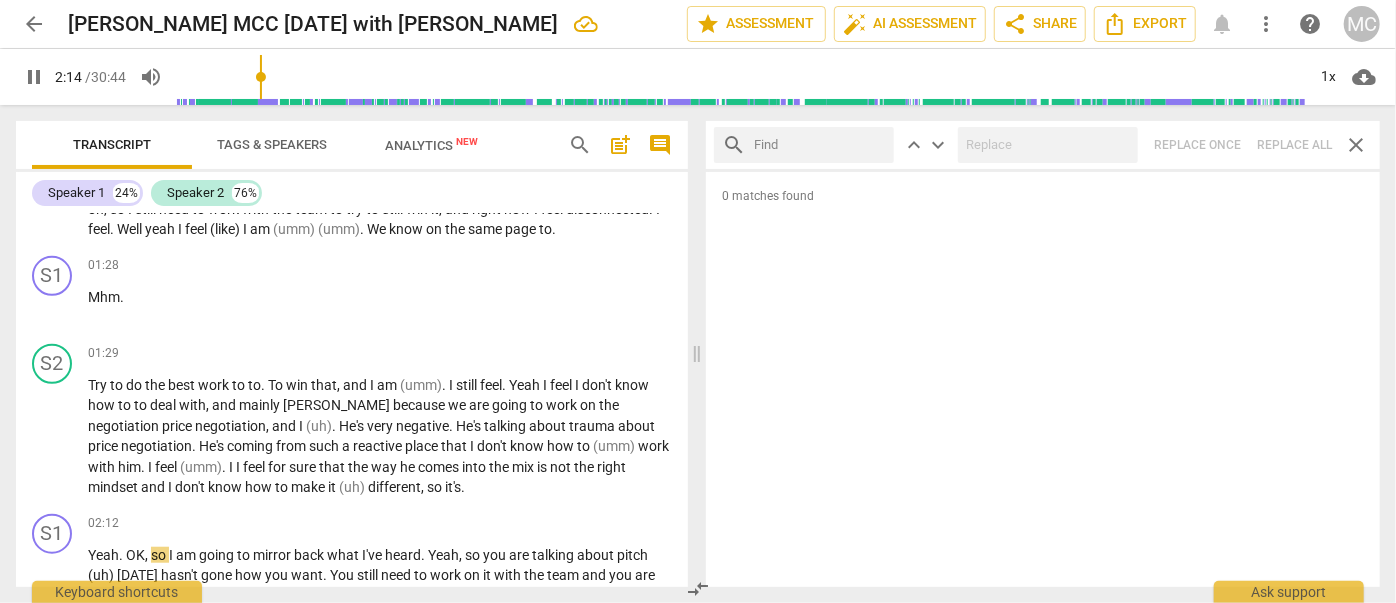 click at bounding box center (820, 145) 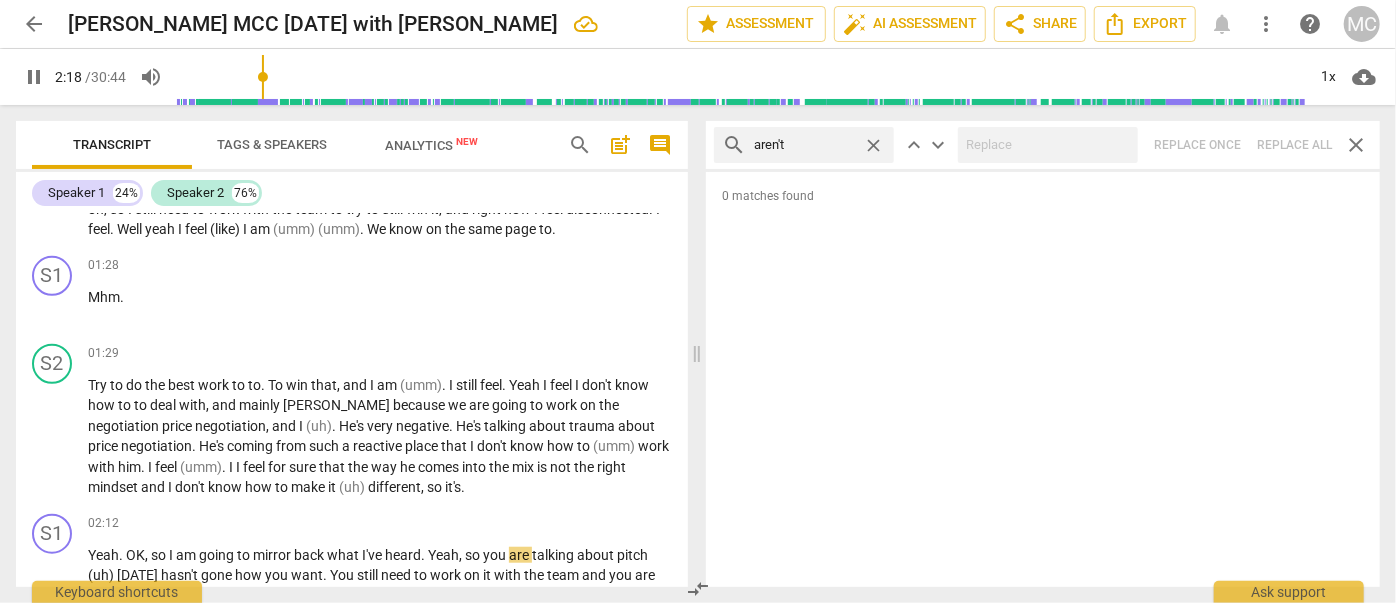 click on "search aren't close keyboard_arrow_up keyboard_arrow_down Replace once Replace all close" at bounding box center [1043, 145] 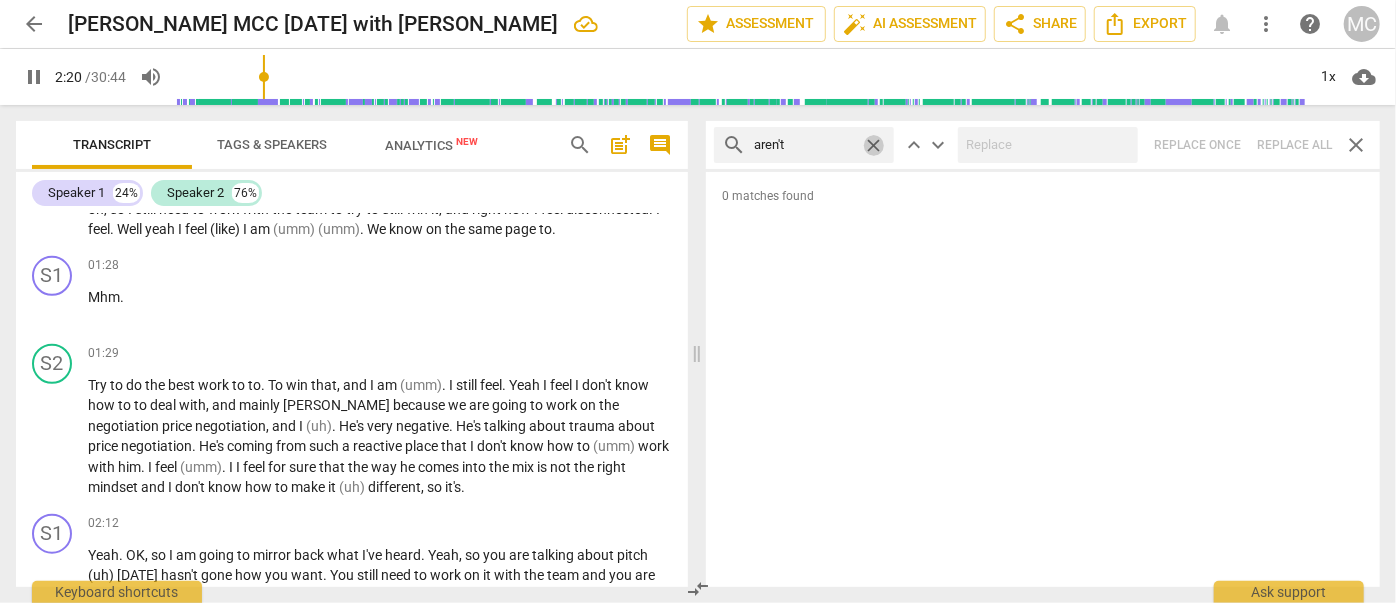 click on "close" at bounding box center [873, 145] 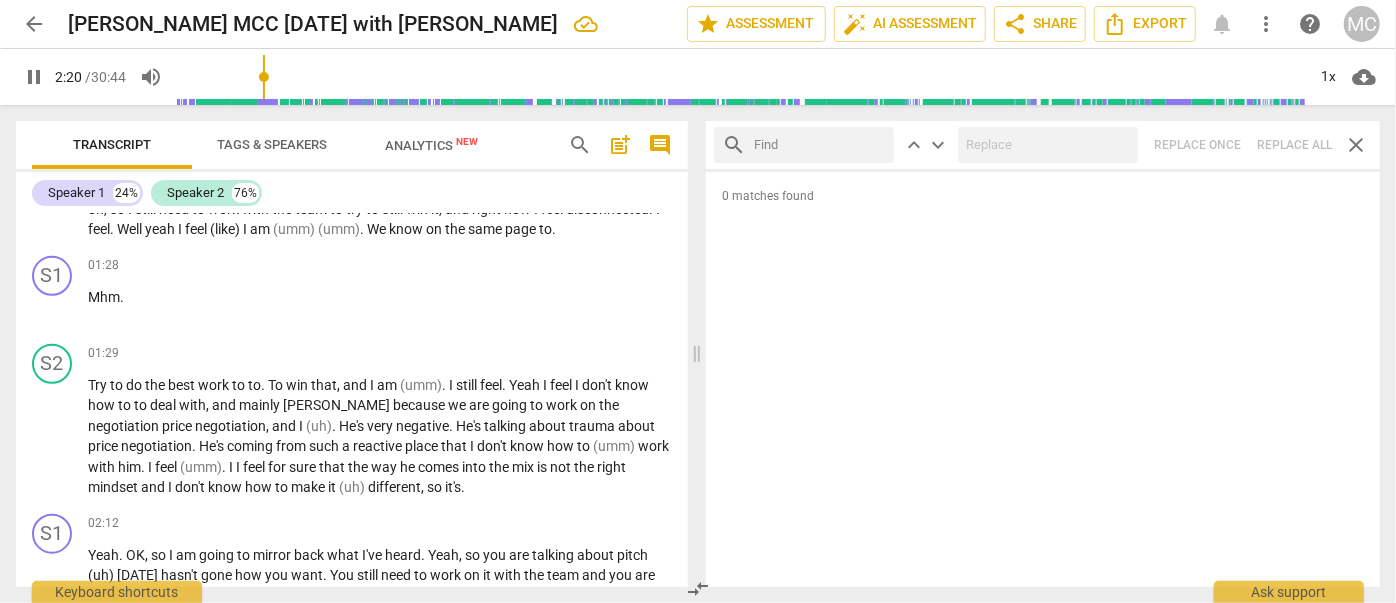 click at bounding box center [820, 145] 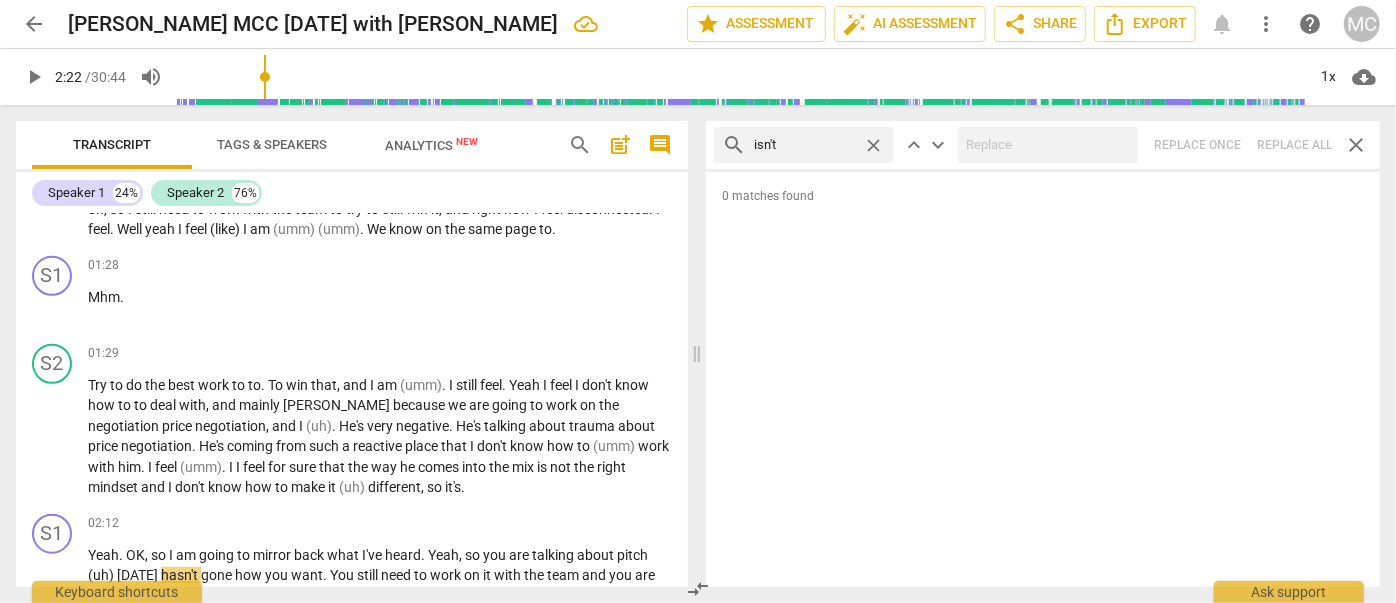 click on "search isn't close keyboard_arrow_up keyboard_arrow_down Replace once Replace all close" at bounding box center (1043, 145) 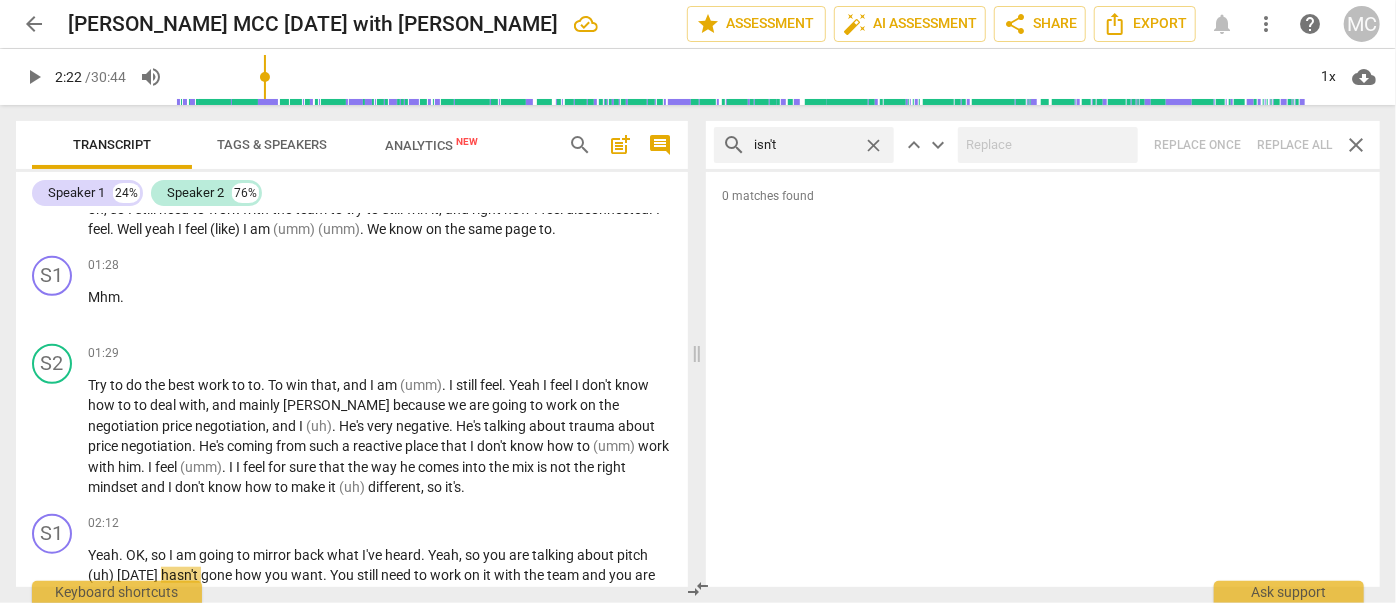 click on "close" at bounding box center [873, 145] 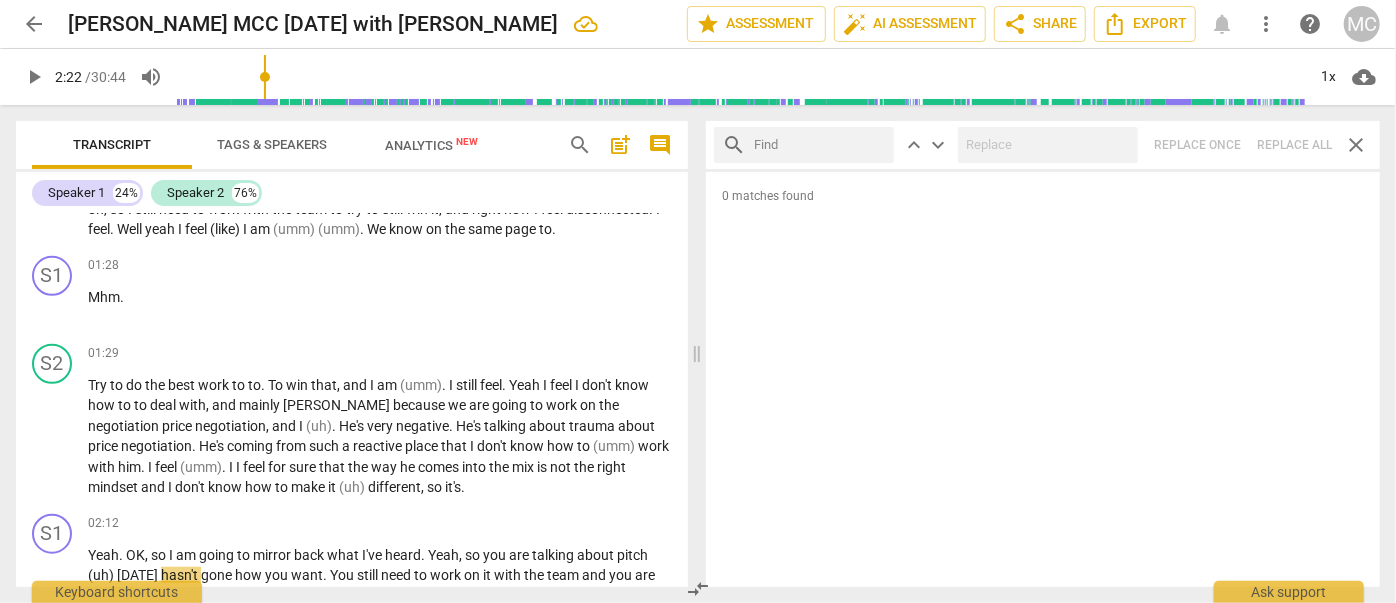 click at bounding box center [820, 145] 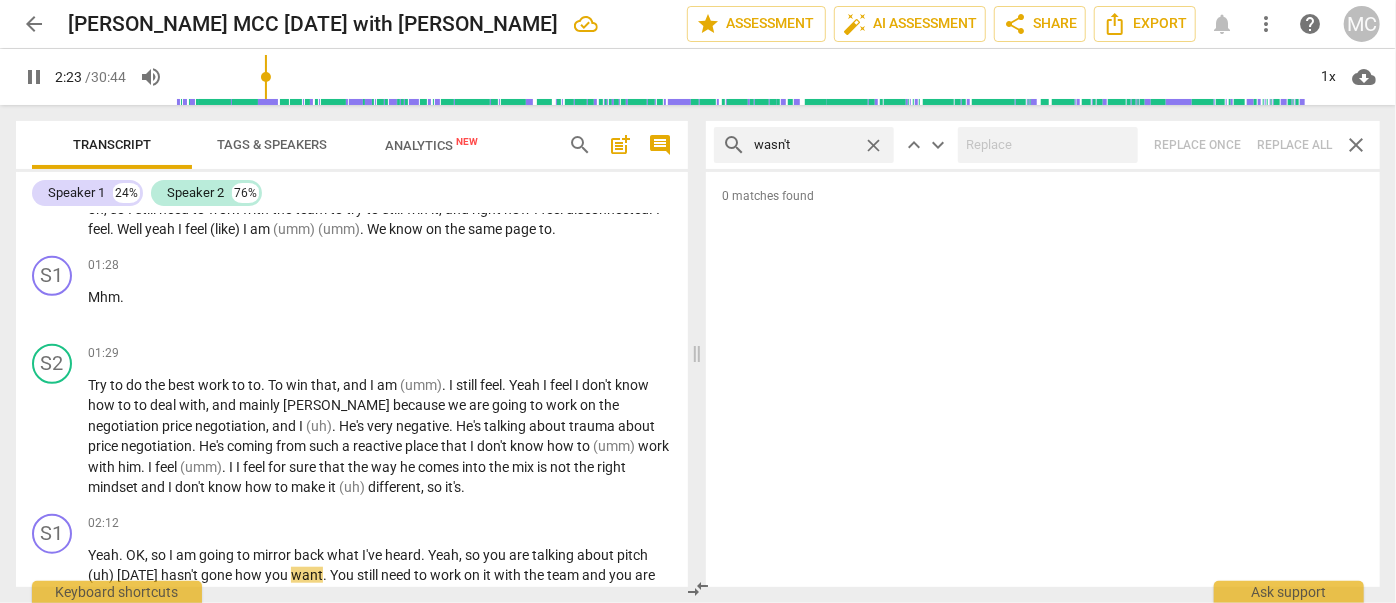 click on "search wasn't close keyboard_arrow_up keyboard_arrow_down Replace once Replace all close" at bounding box center (1043, 145) 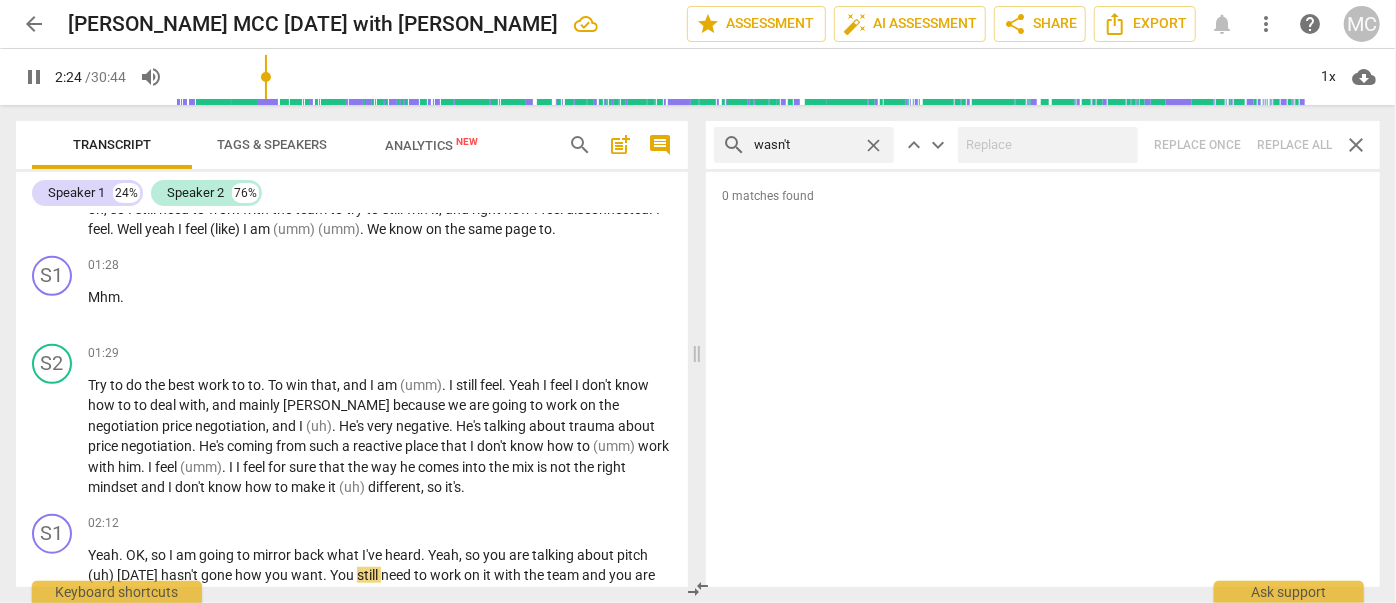 click on "close" at bounding box center [873, 145] 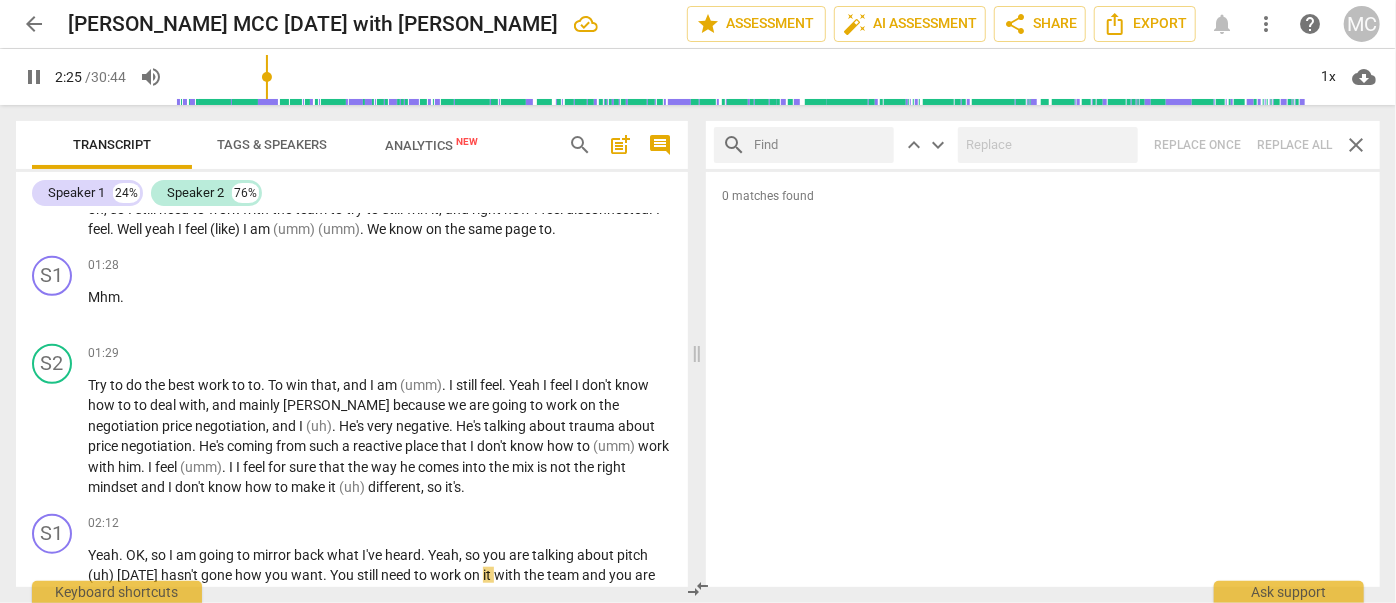 click at bounding box center [820, 145] 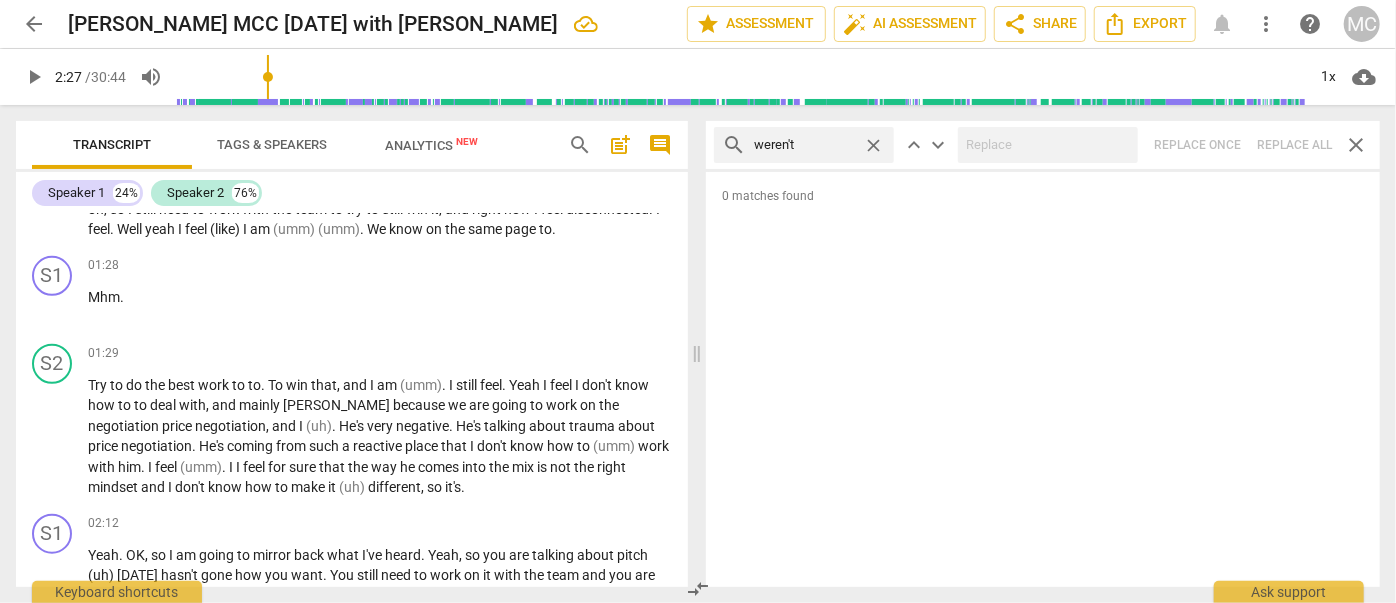 click on "search weren't close keyboard_arrow_up keyboard_arrow_down Replace once Replace all close" at bounding box center (1043, 145) 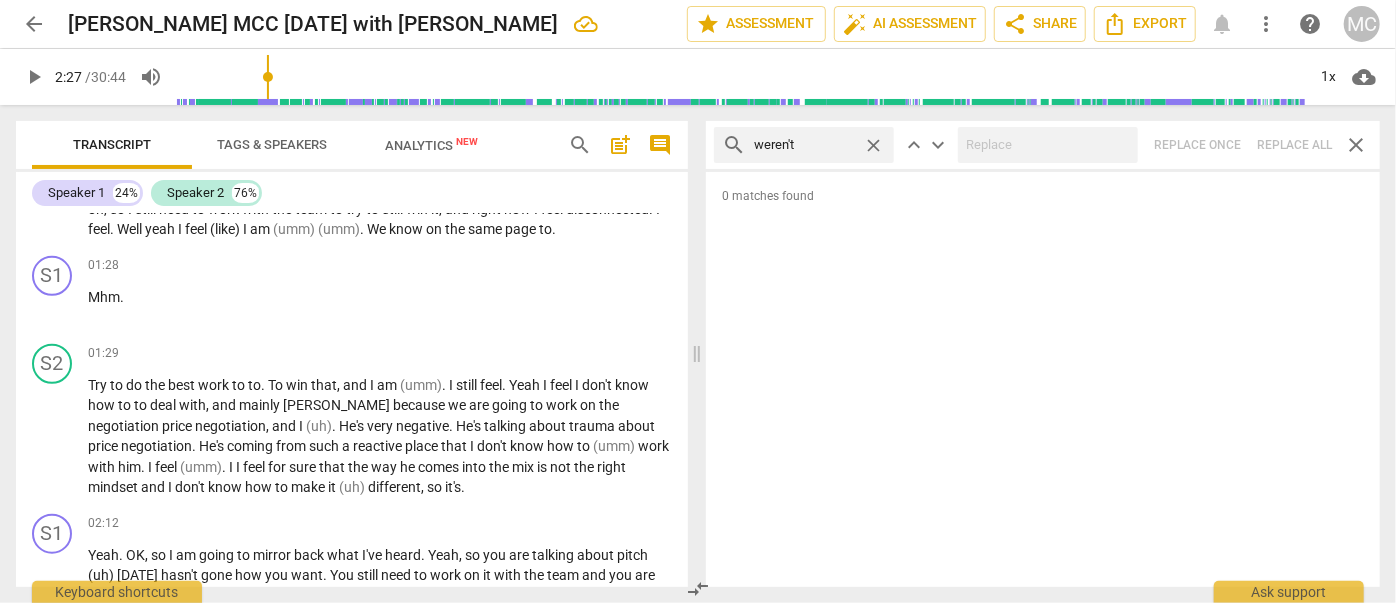 click on "close" at bounding box center (873, 145) 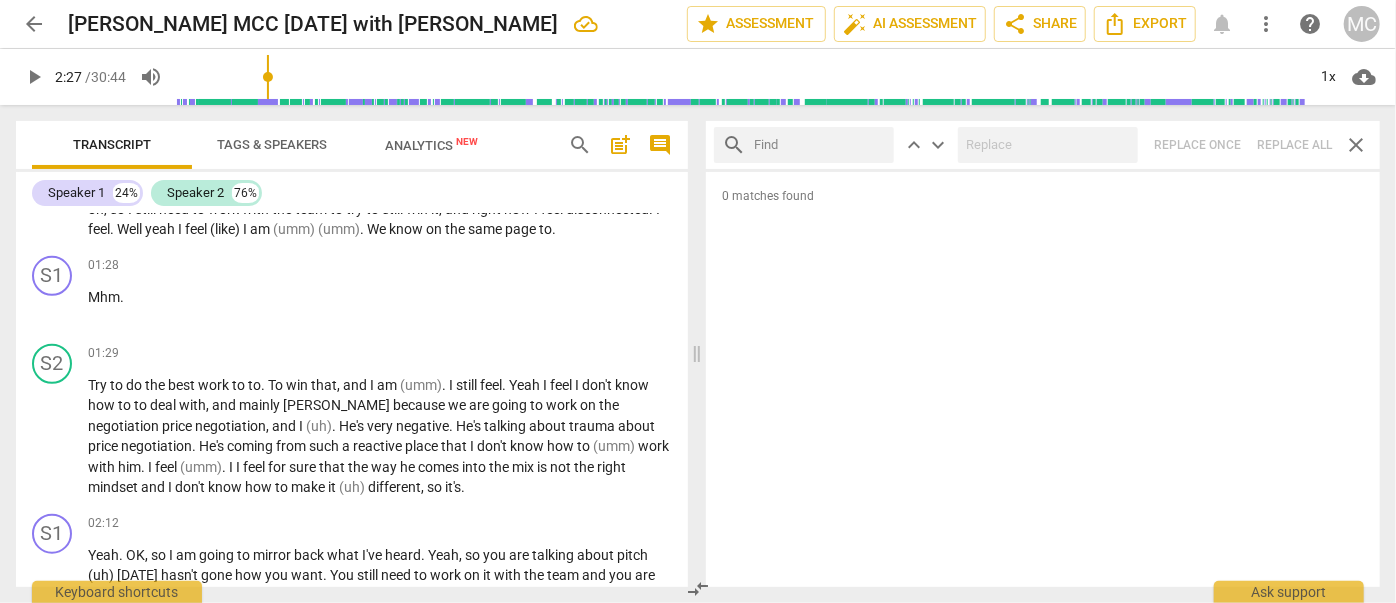 click at bounding box center [820, 145] 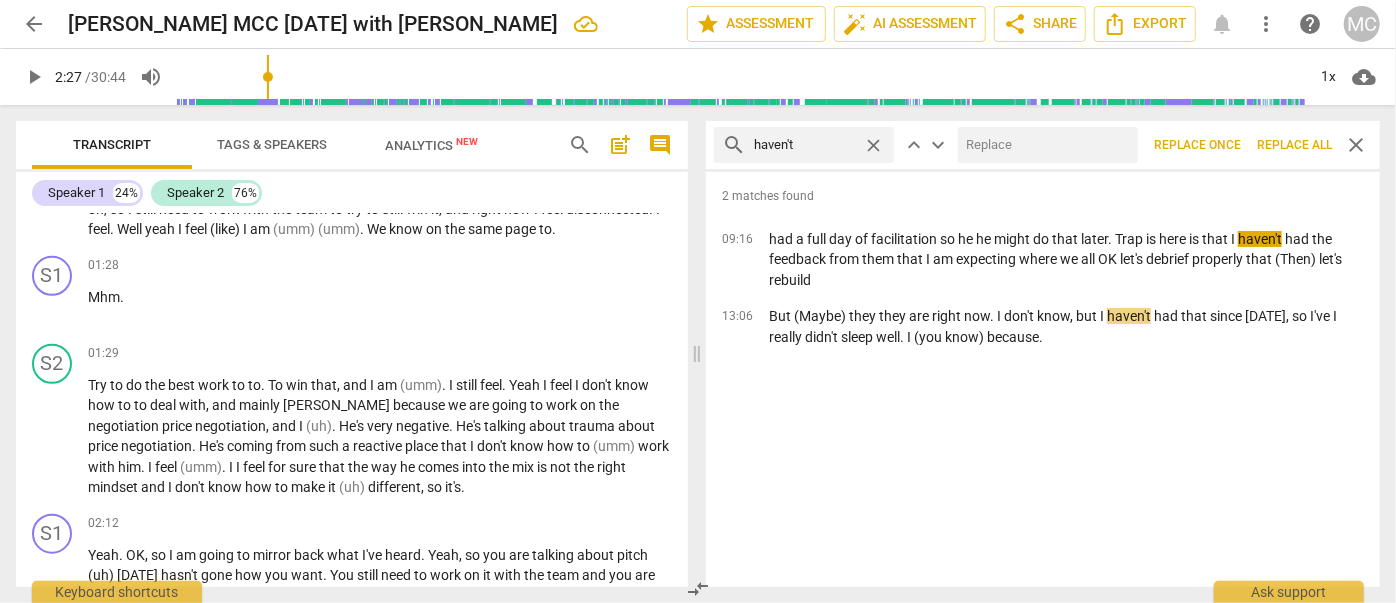 click at bounding box center [1044, 145] 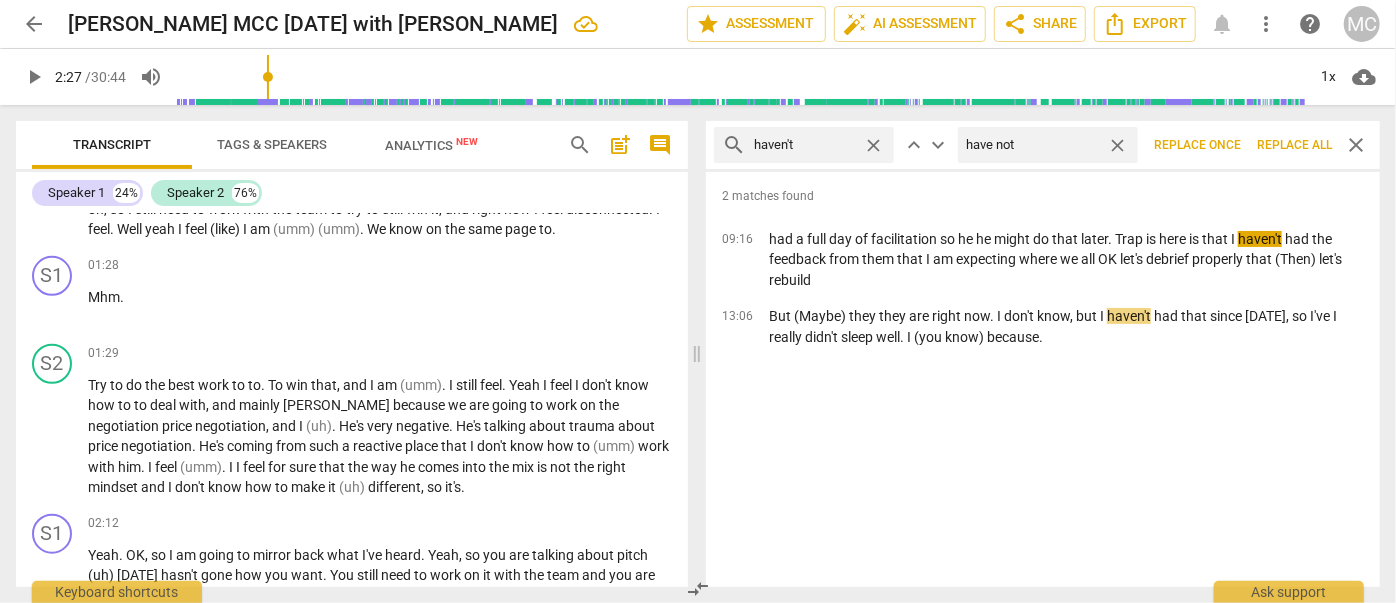 click on "Replace all" at bounding box center [1294, 145] 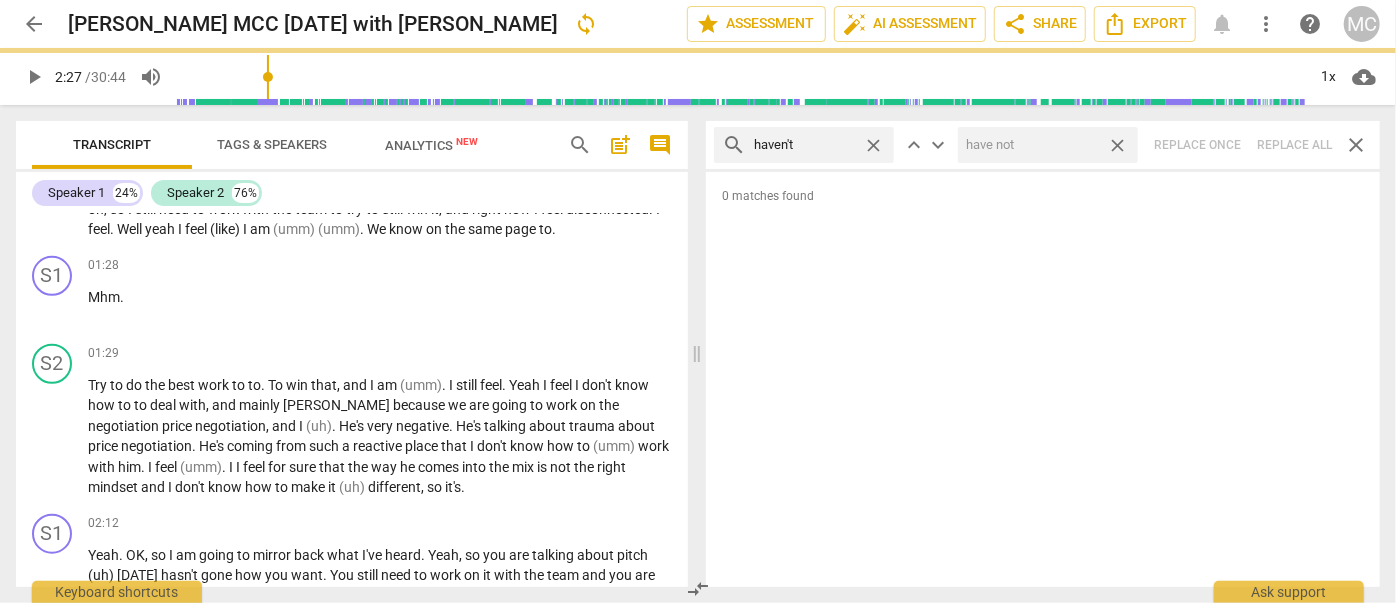 drag, startPoint x: 1114, startPoint y: 145, endPoint x: 881, endPoint y: 135, distance: 233.2145 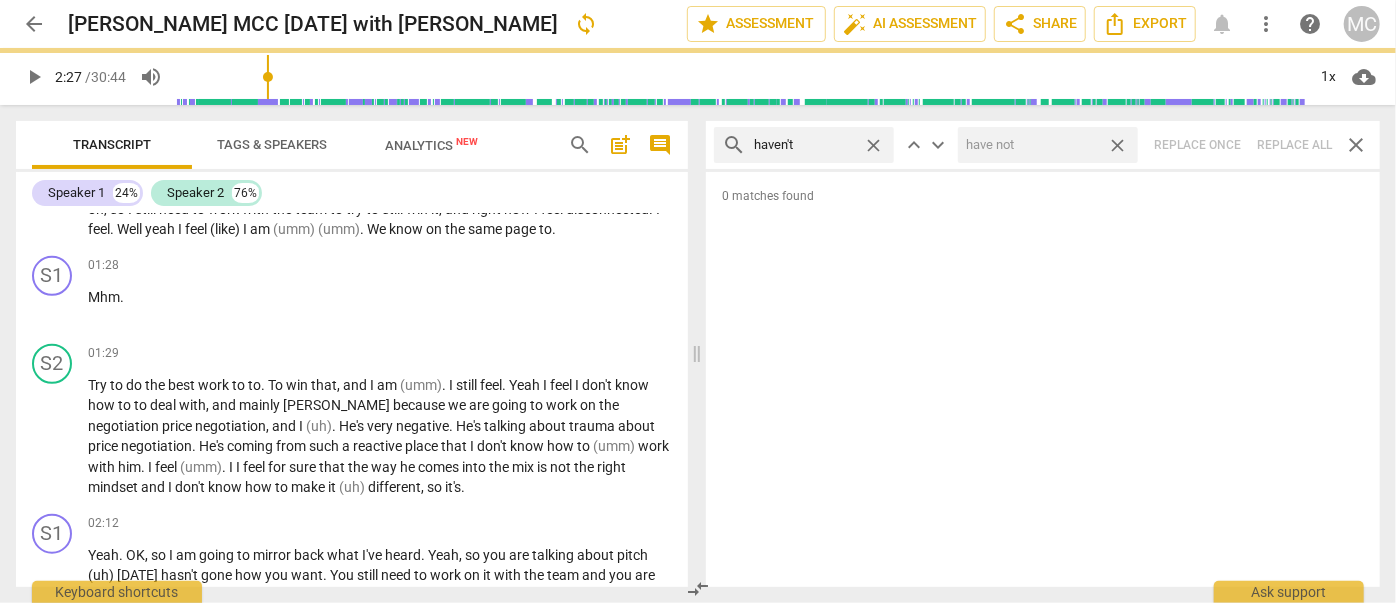 click on "close" at bounding box center [1117, 145] 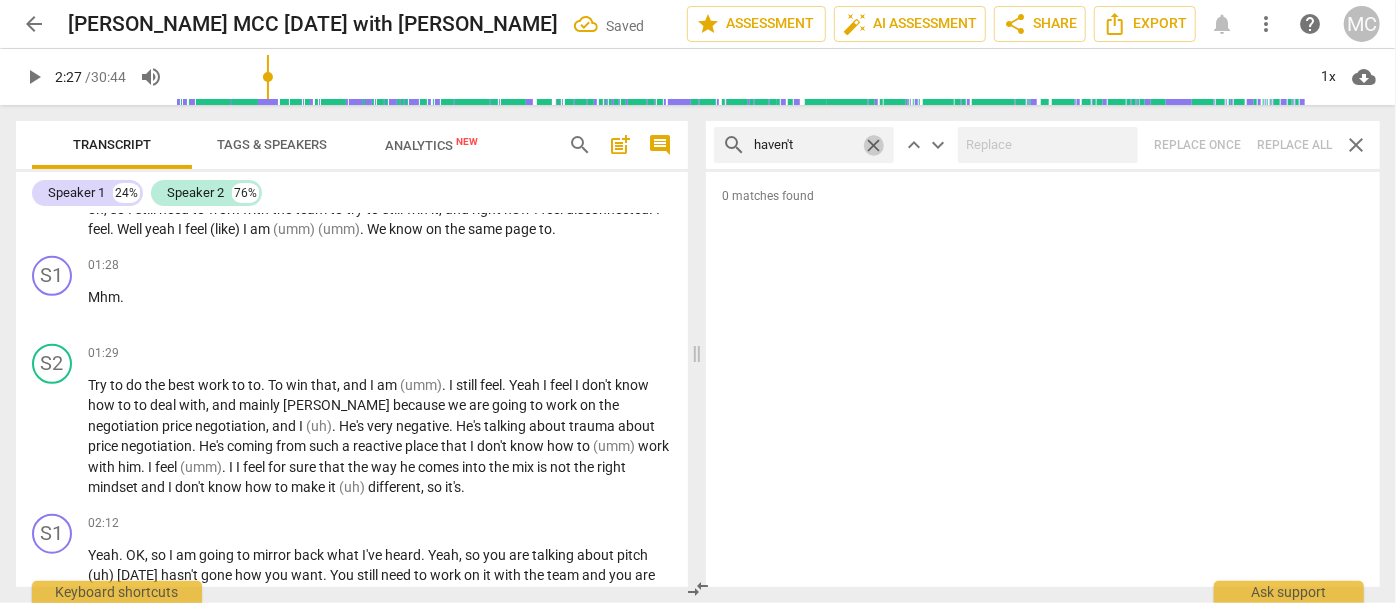 click on "close" at bounding box center [873, 145] 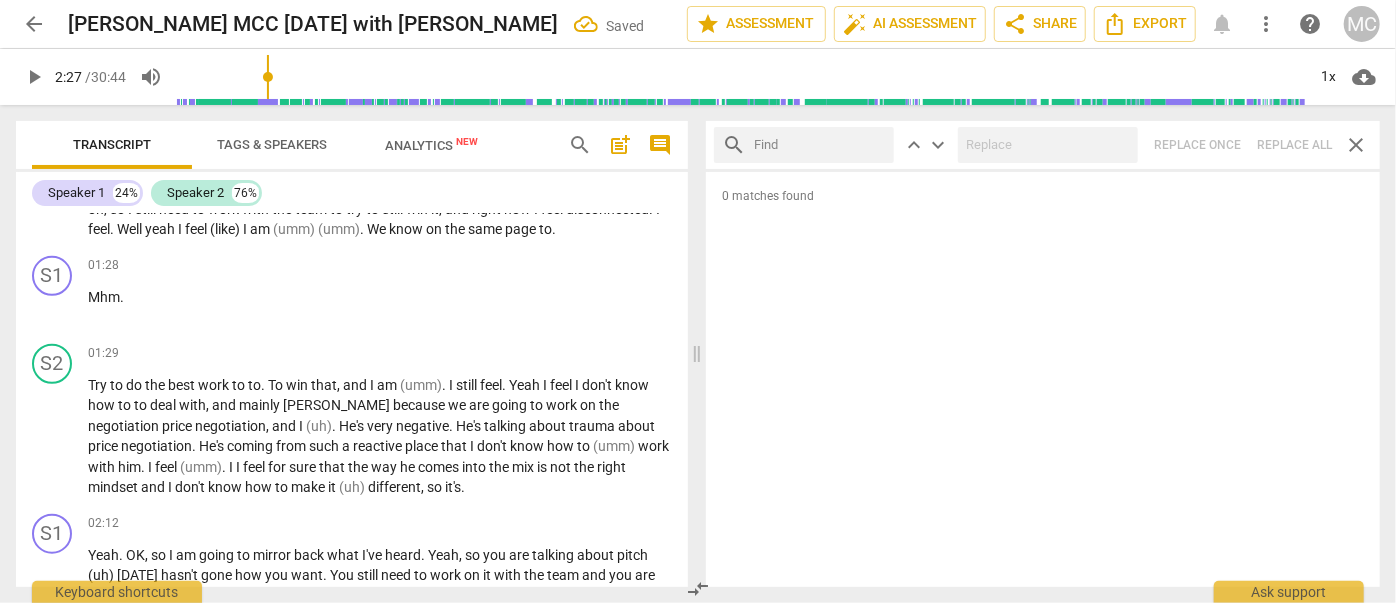 click at bounding box center [820, 145] 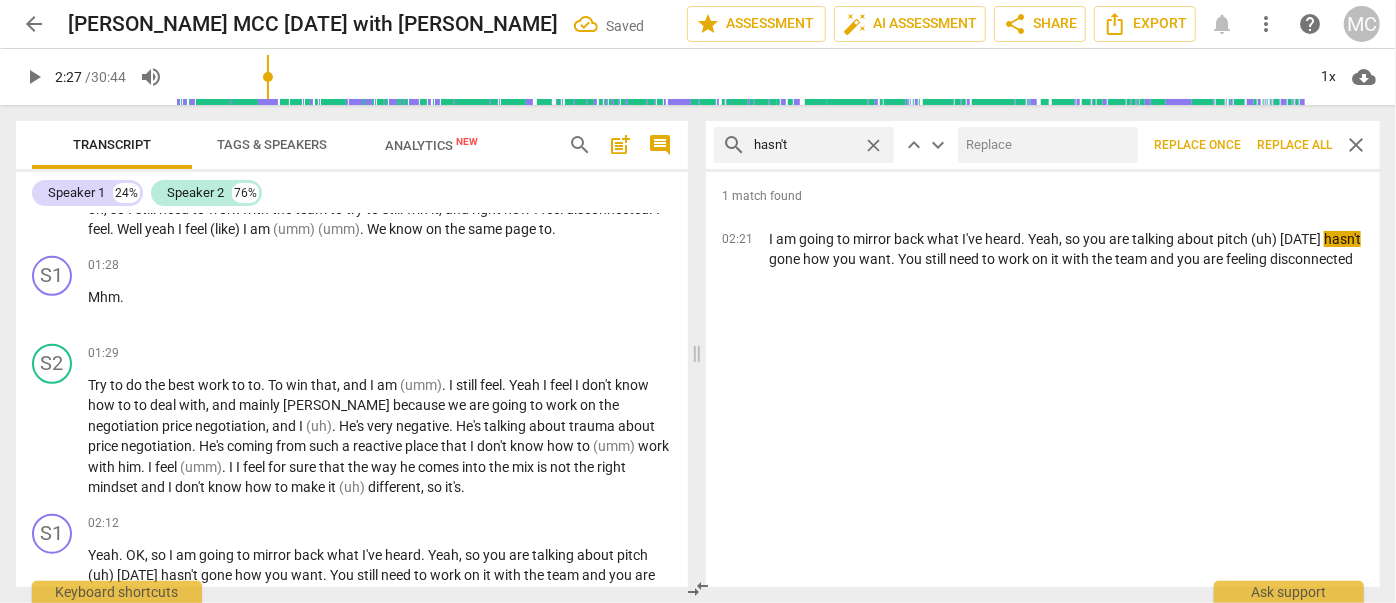 click at bounding box center (1048, 145) 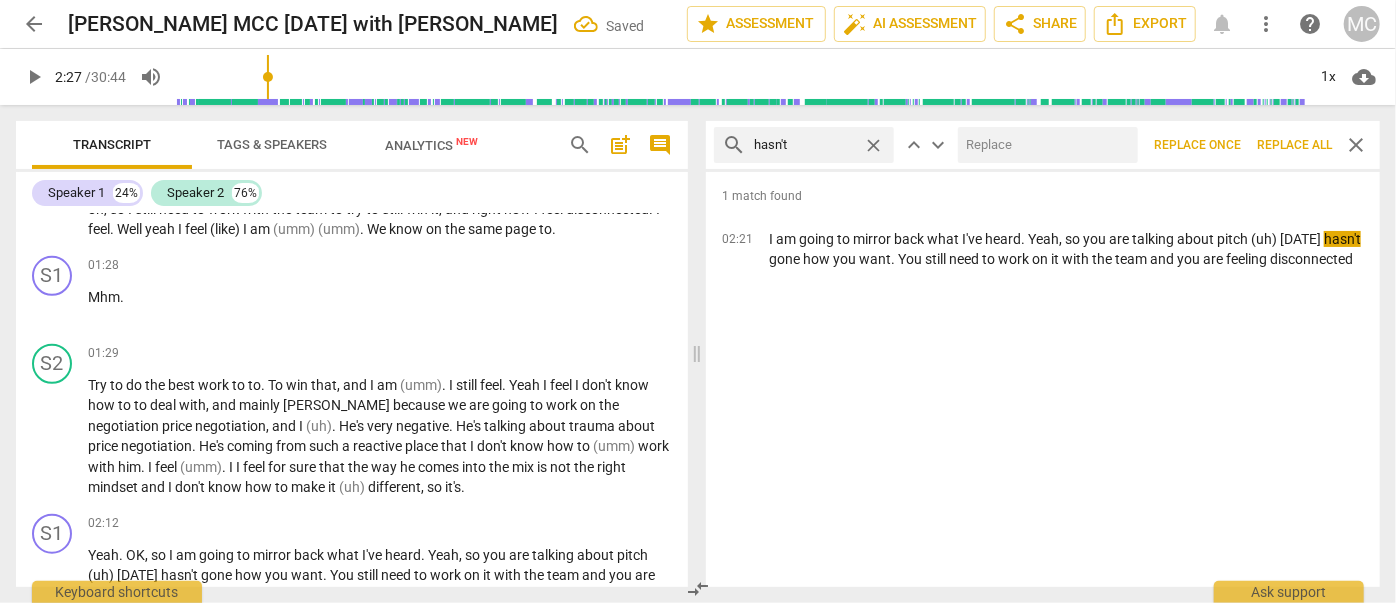 click at bounding box center (1044, 145) 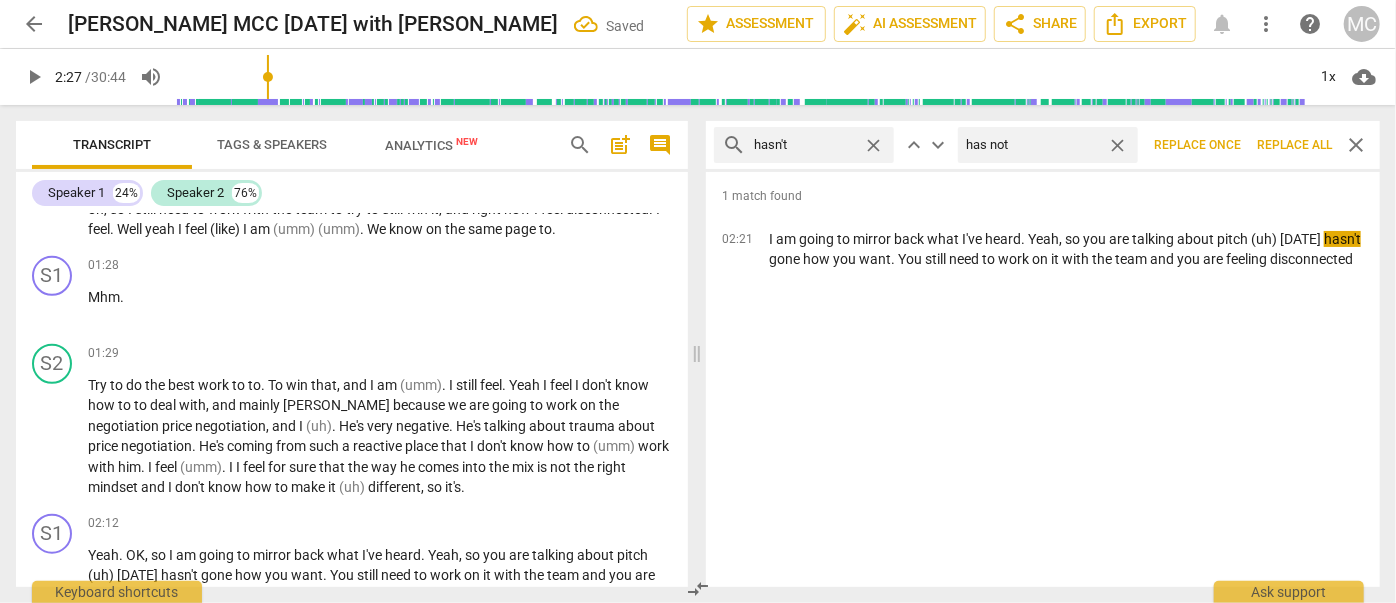 click on "Replace all" at bounding box center [1294, 145] 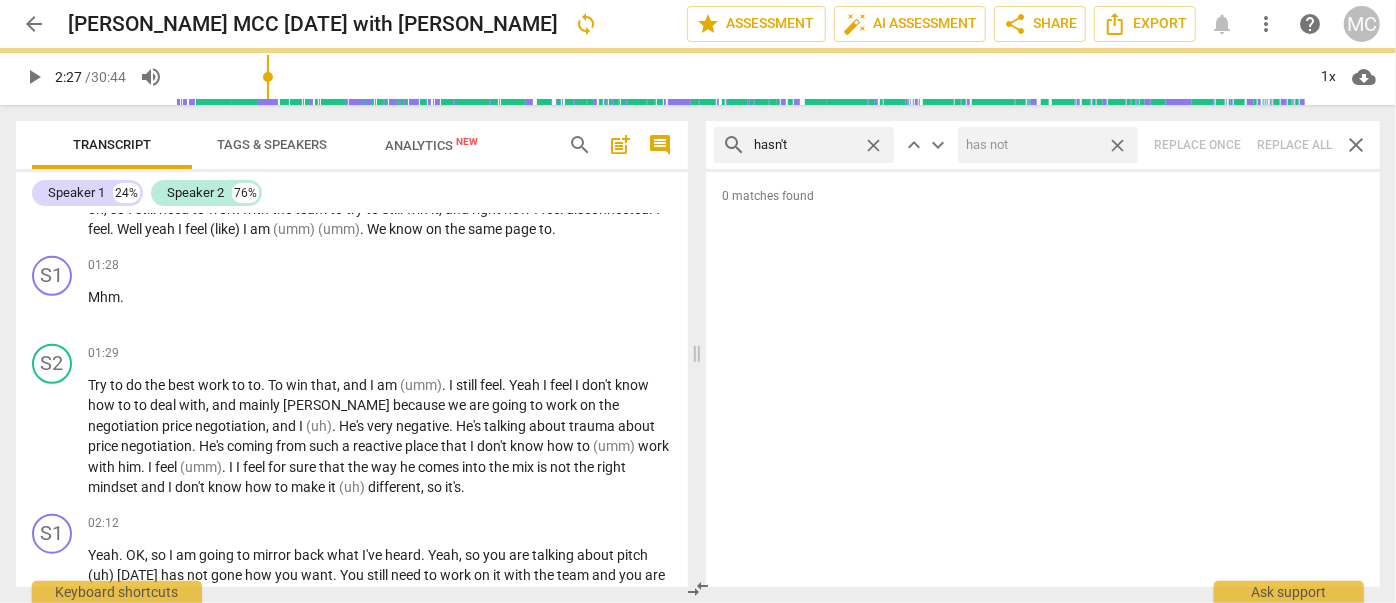 drag, startPoint x: 1115, startPoint y: 146, endPoint x: 1073, endPoint y: 148, distance: 42.047592 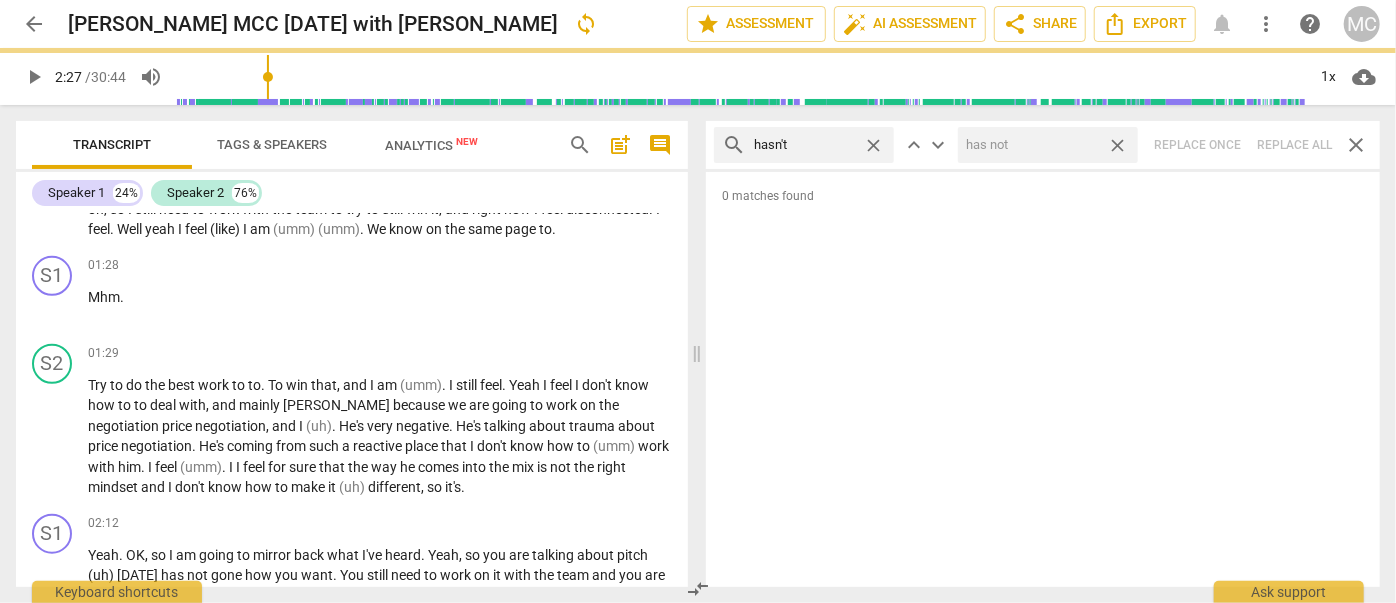 click on "close" at bounding box center (1117, 145) 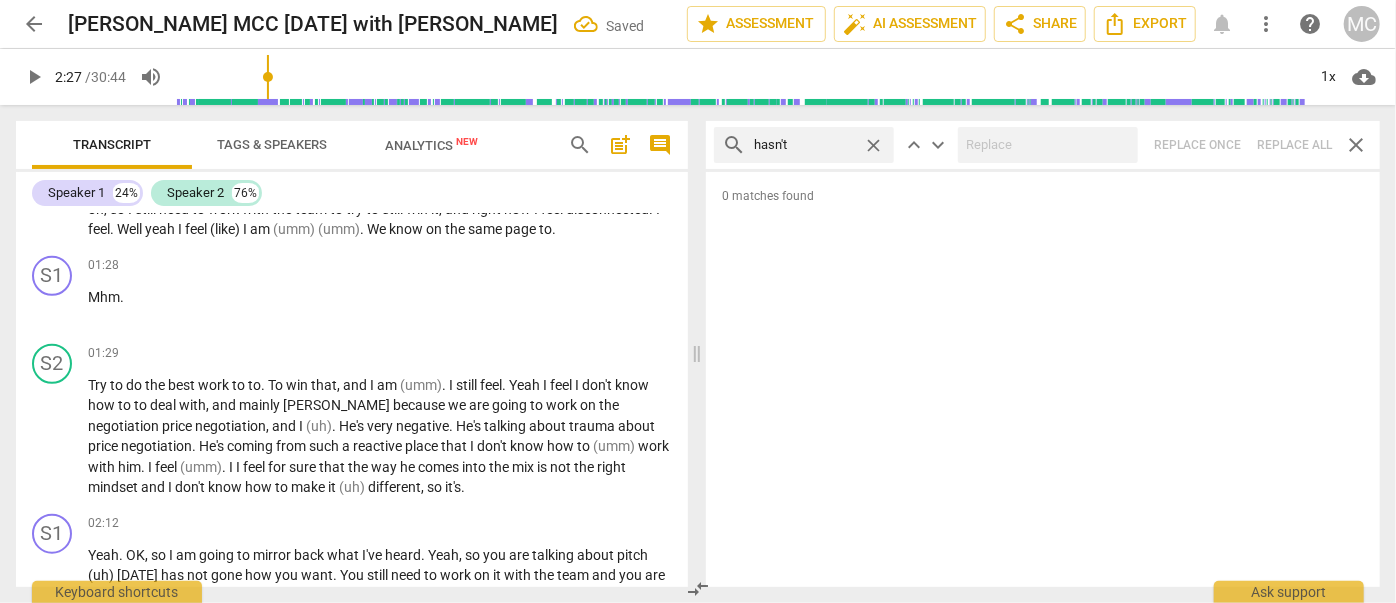 click on "close" at bounding box center (873, 145) 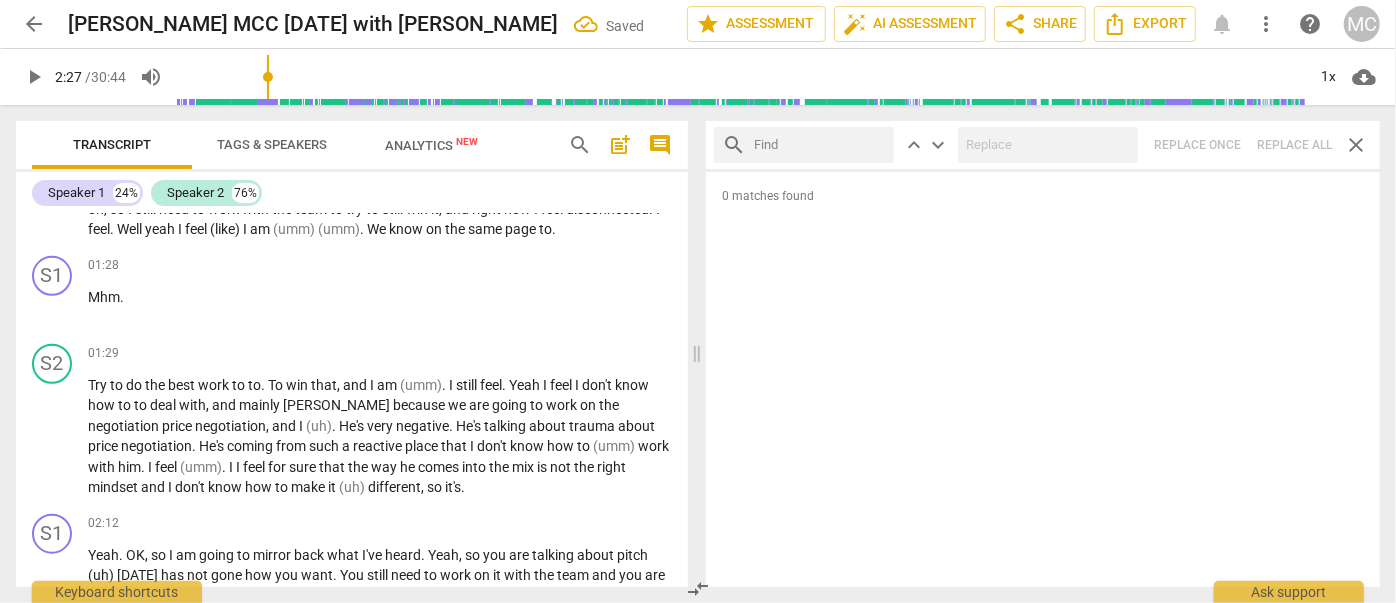click at bounding box center [820, 145] 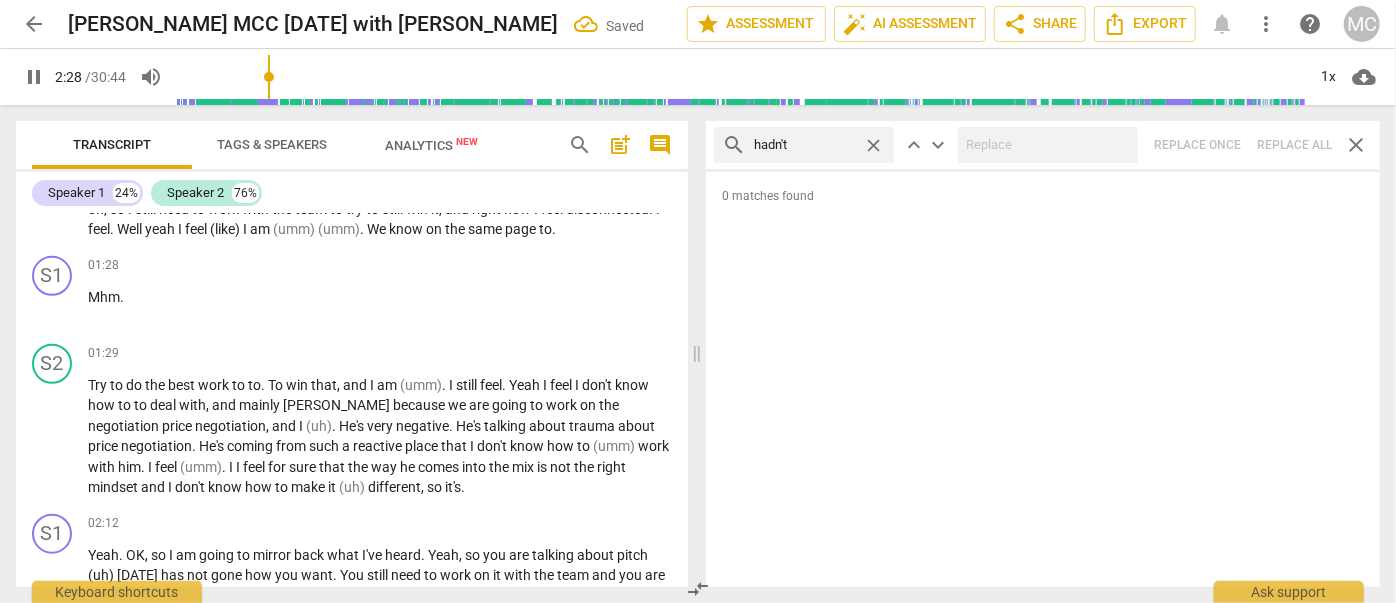 click on "search hadn't close keyboard_arrow_up keyboard_arrow_down Replace once Replace all close" at bounding box center (1043, 145) 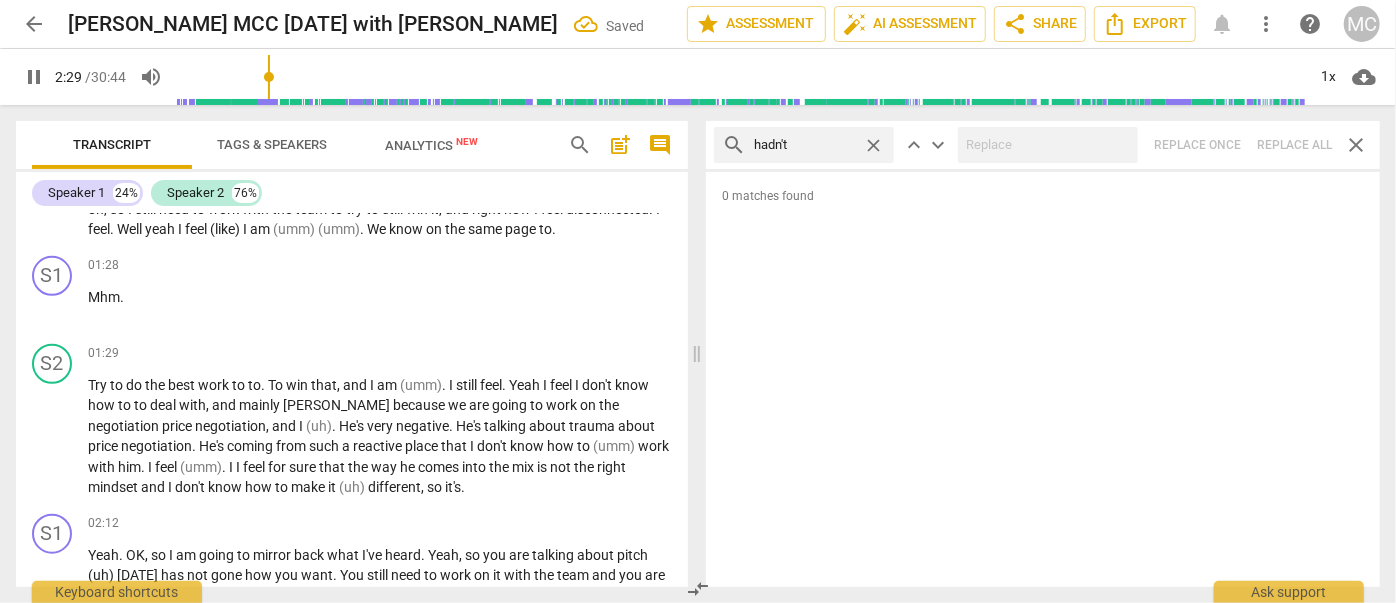 click on "close" at bounding box center [873, 145] 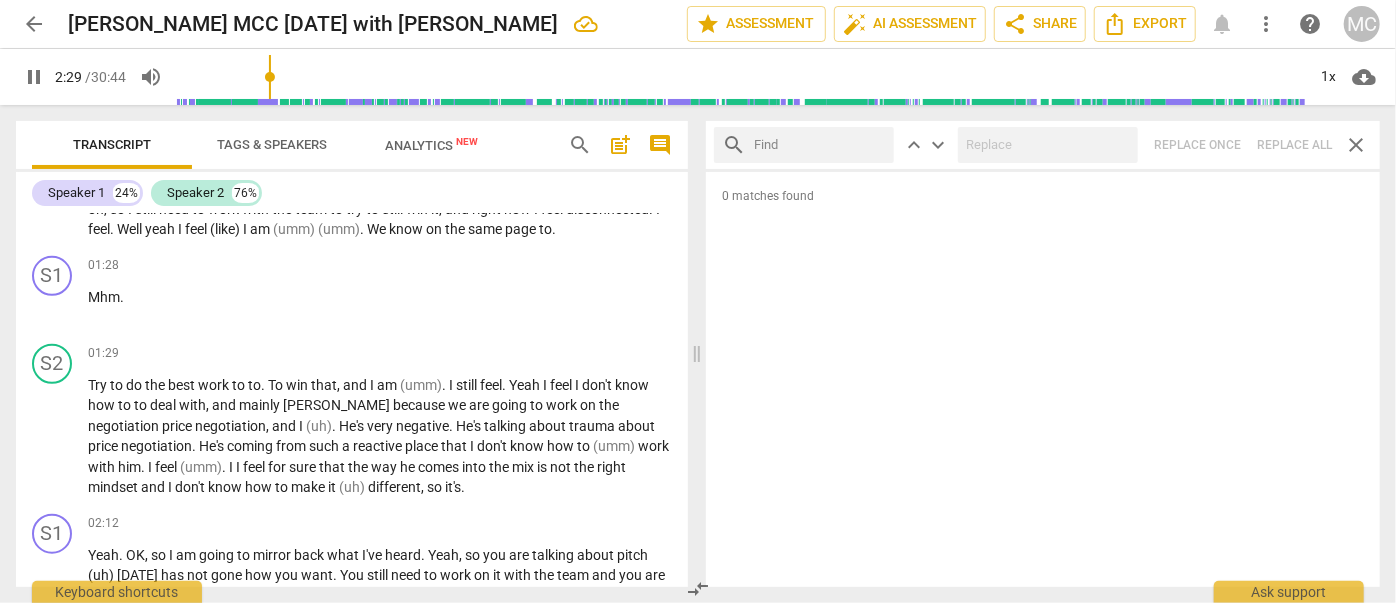 click at bounding box center [820, 145] 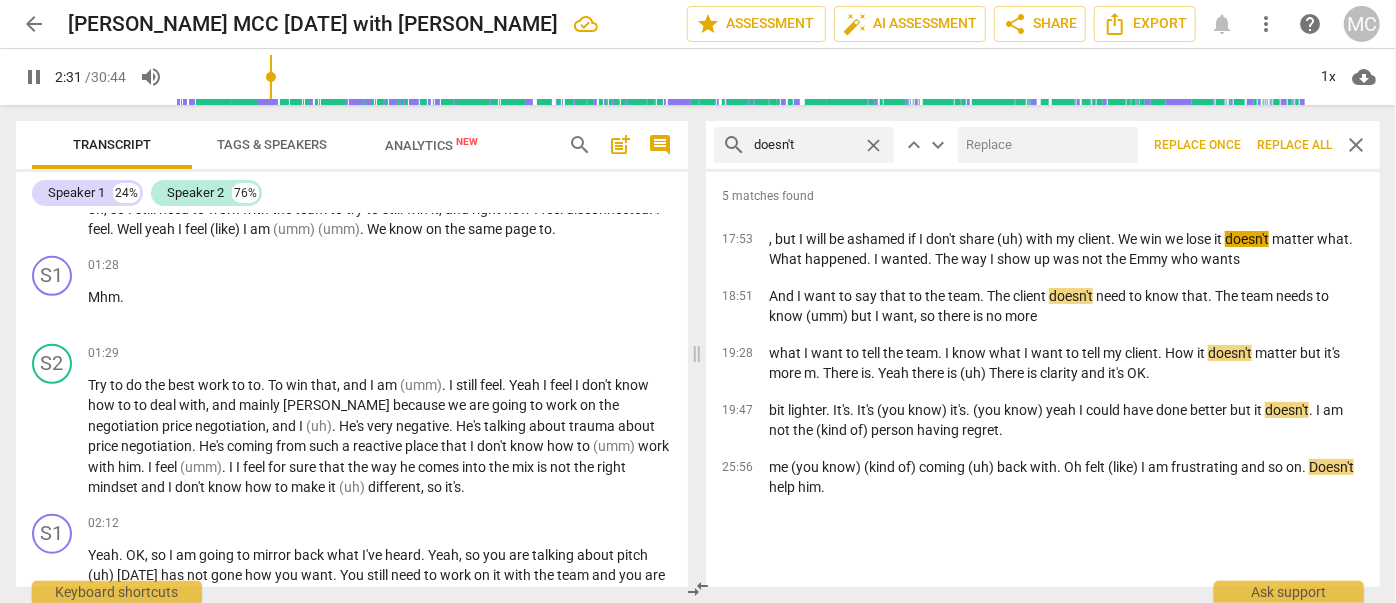 click at bounding box center [1044, 145] 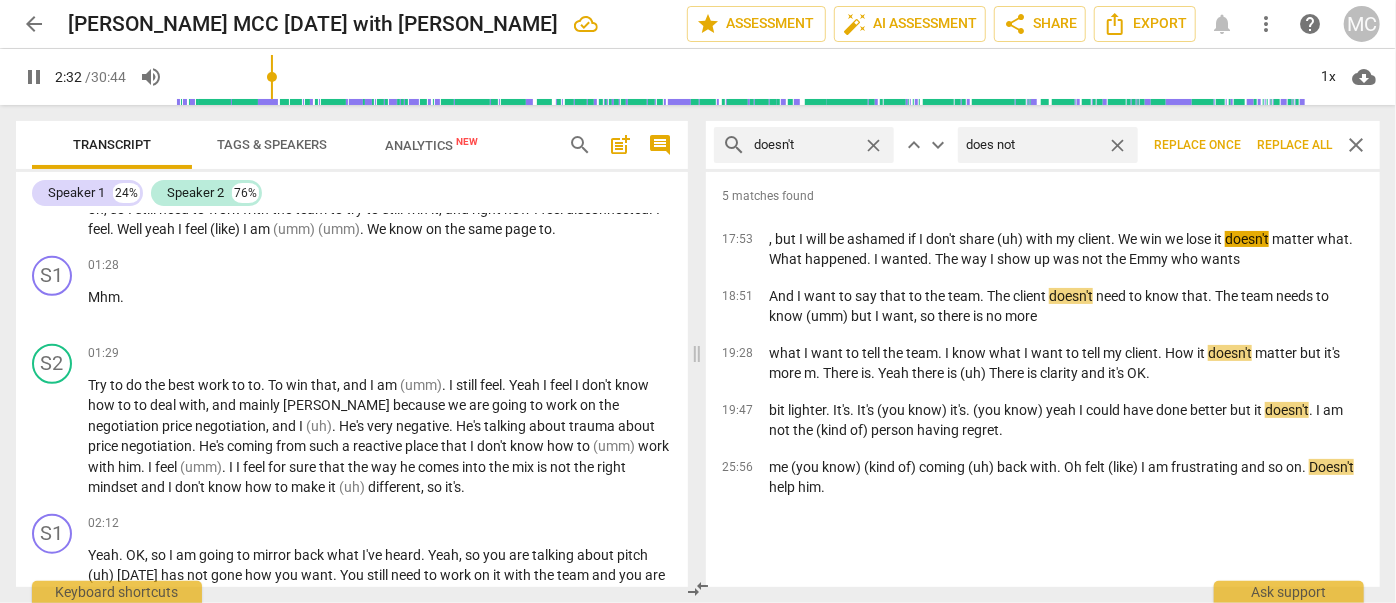 click on "Replace all" at bounding box center (1294, 145) 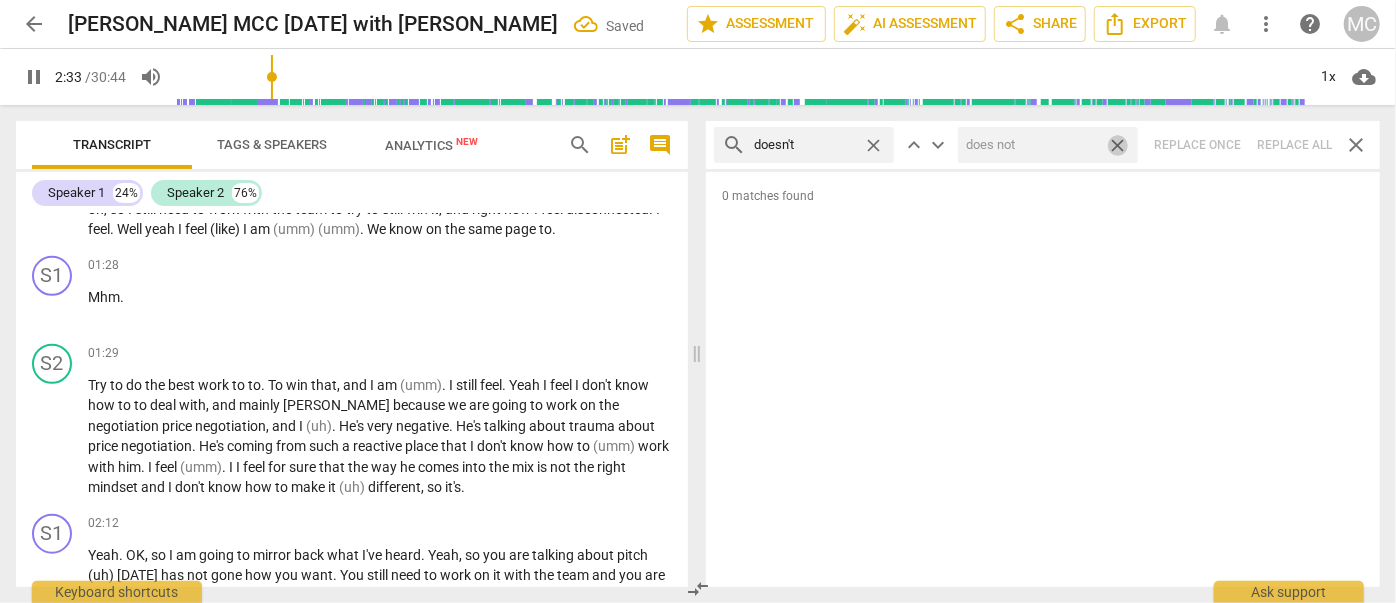 click on "close" at bounding box center (1117, 145) 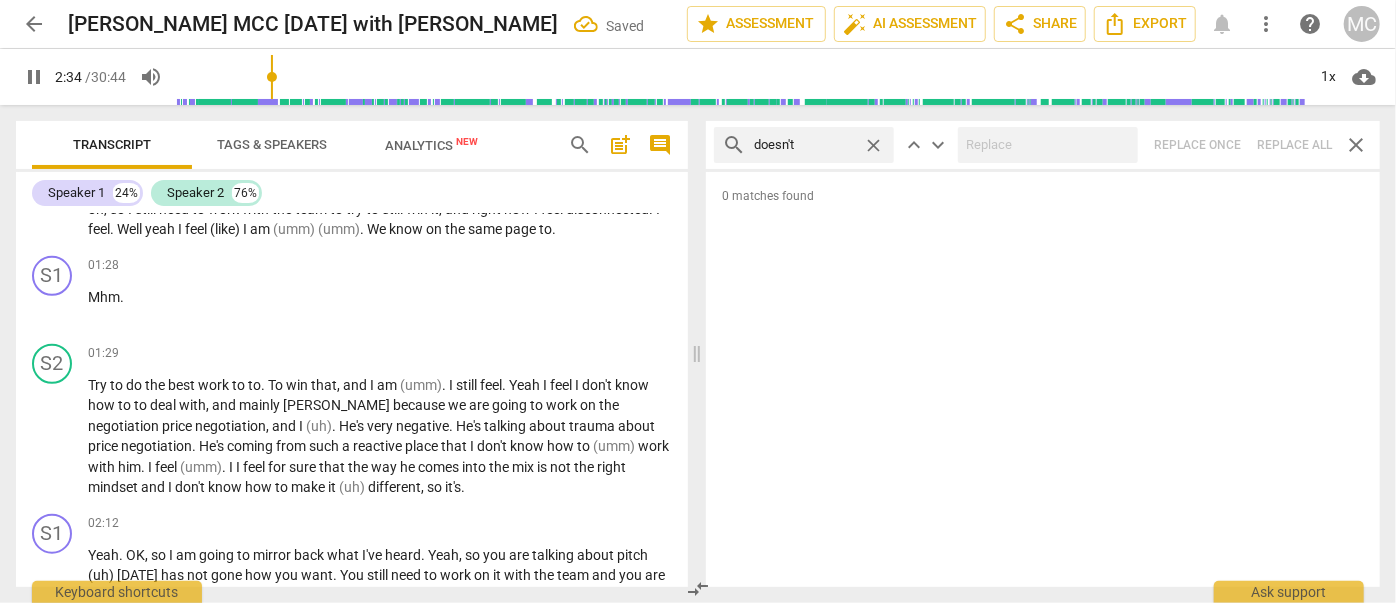 click on "close" at bounding box center (873, 145) 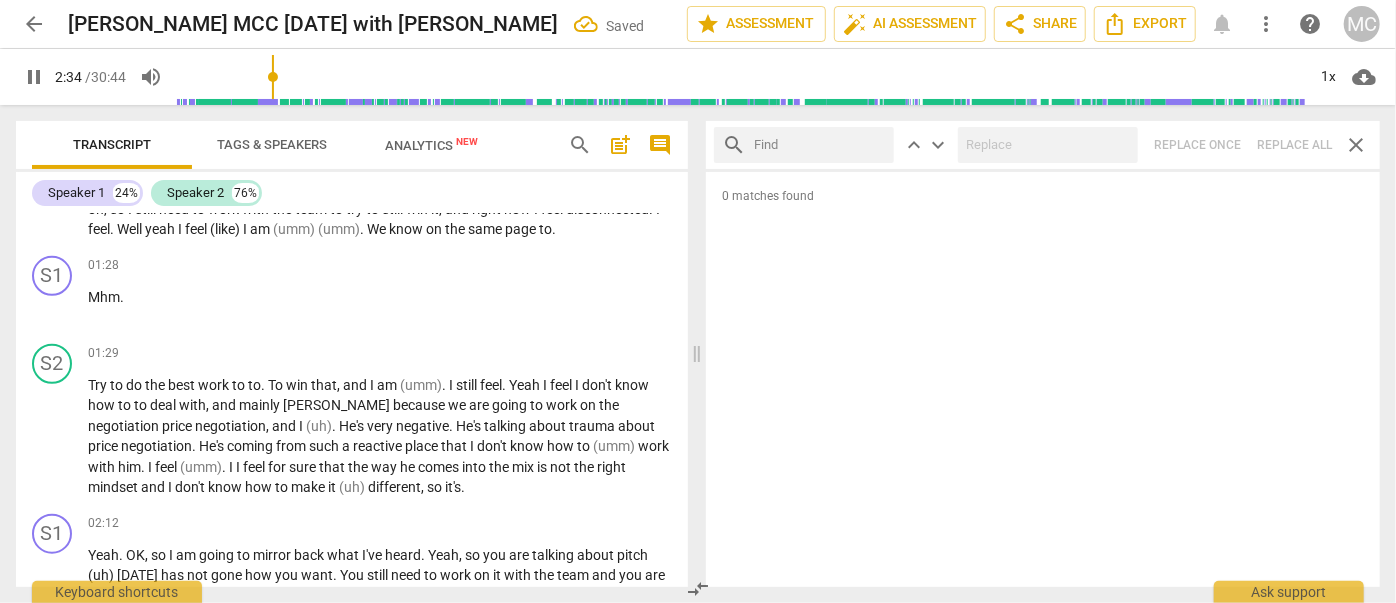 click at bounding box center (820, 145) 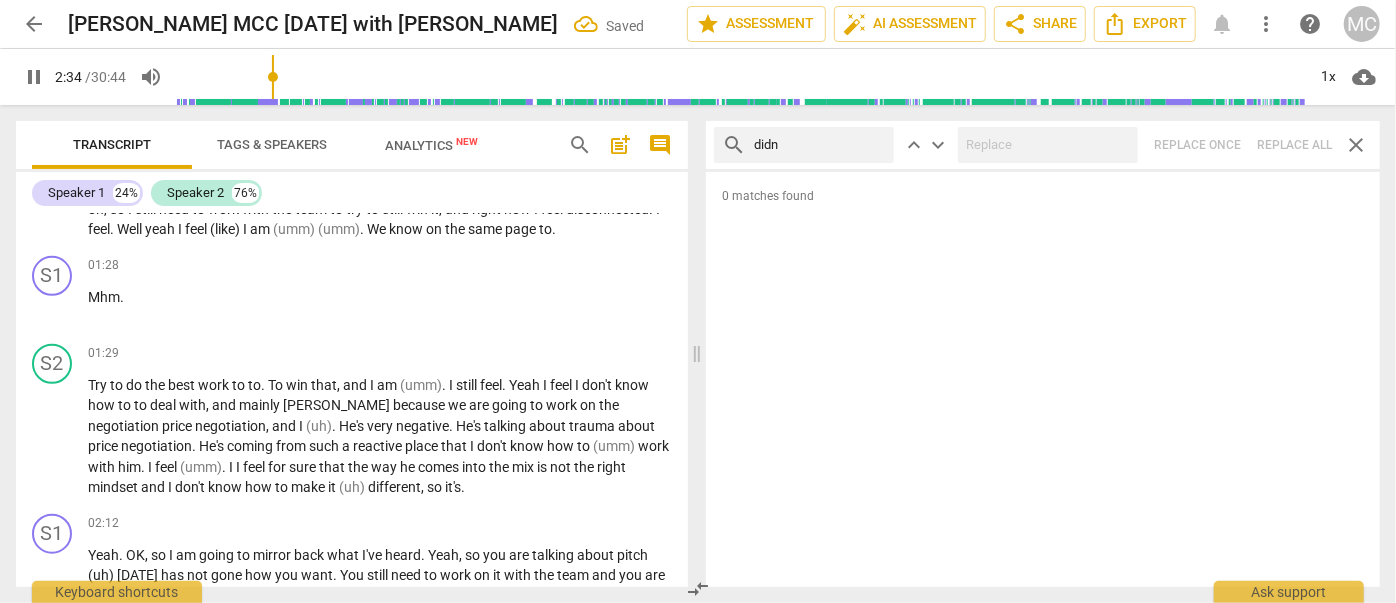 scroll, scrollTop: 1158, scrollLeft: 0, axis: vertical 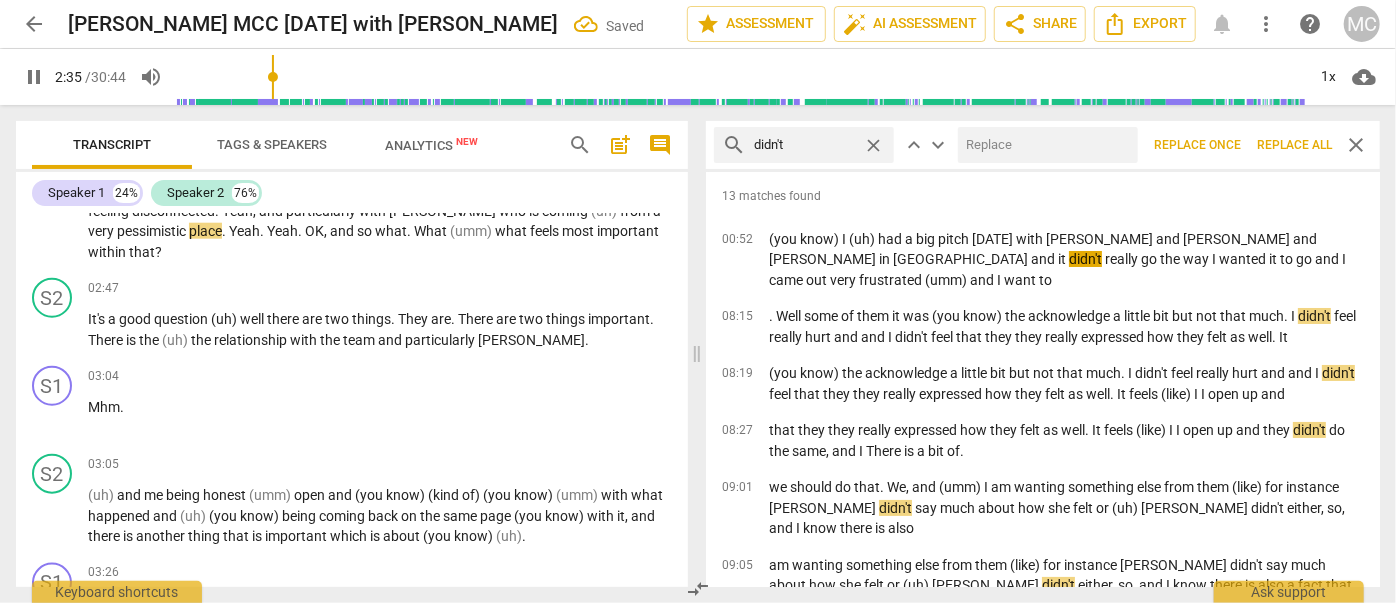 click at bounding box center [1044, 145] 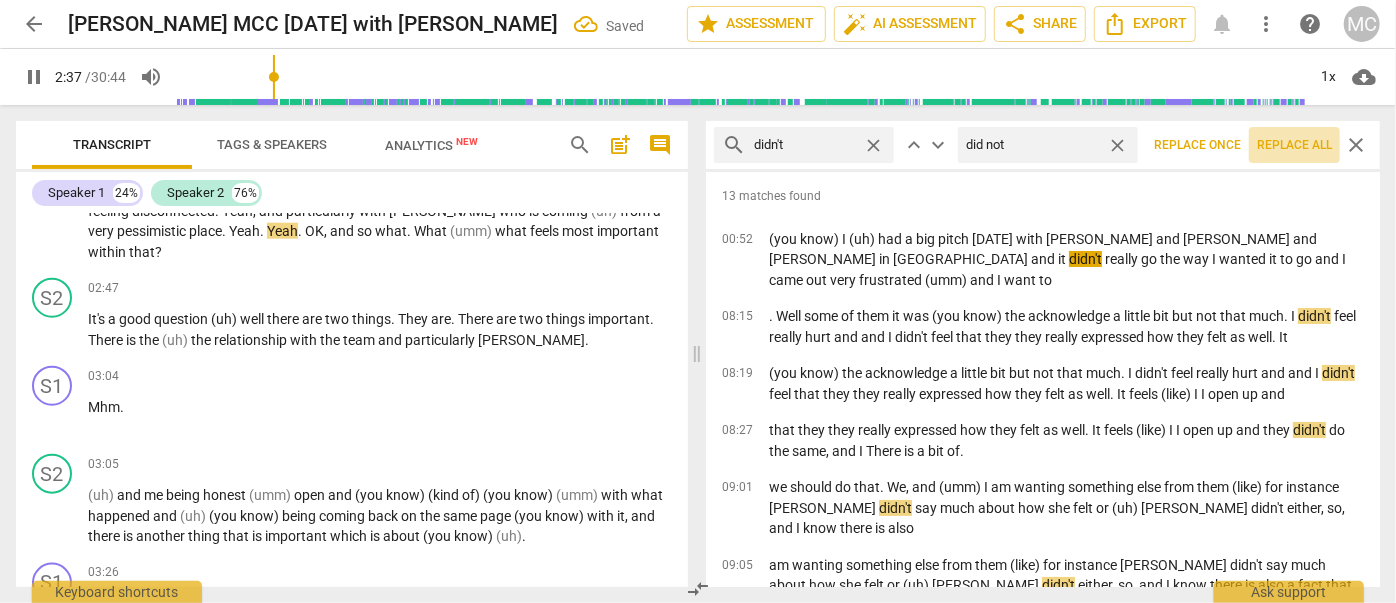 click on "Replace all" at bounding box center [1294, 145] 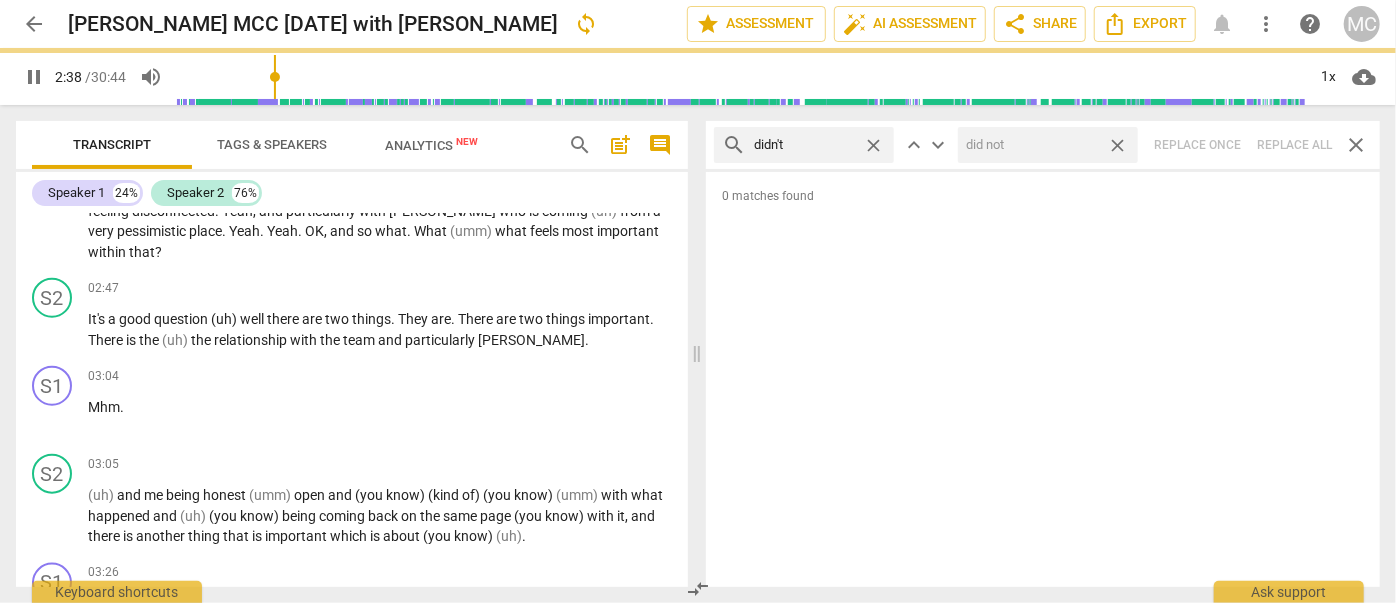 click on "close" at bounding box center (1117, 145) 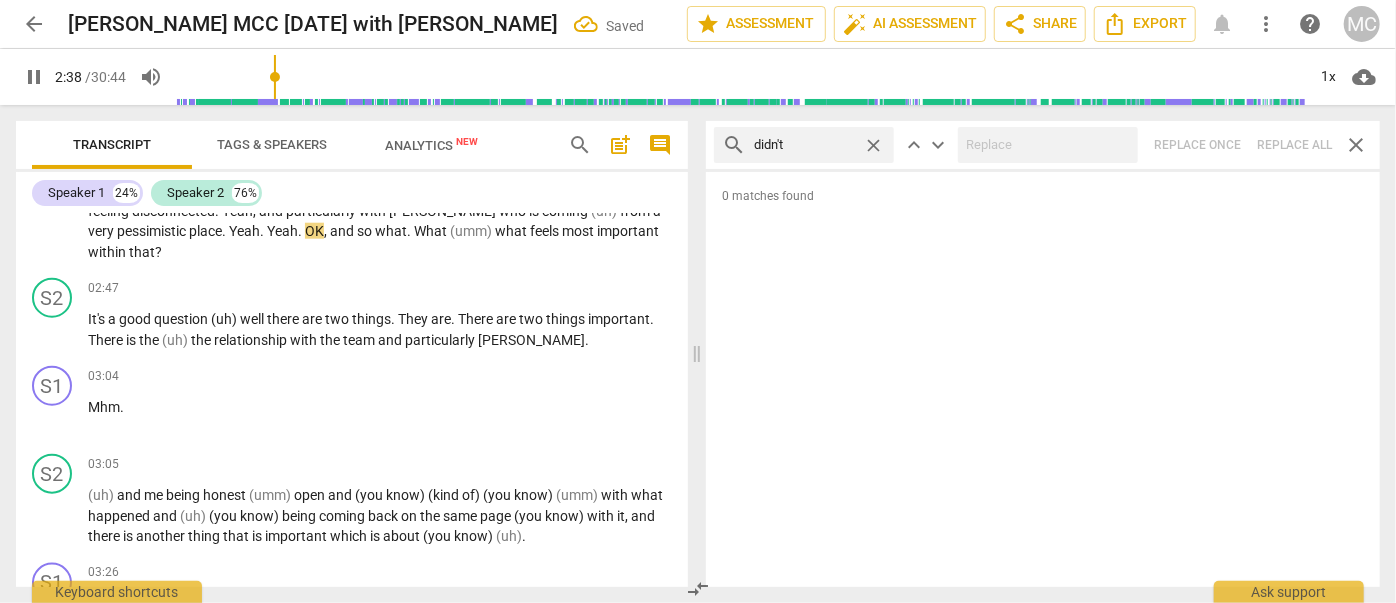 click on "close" at bounding box center [873, 145] 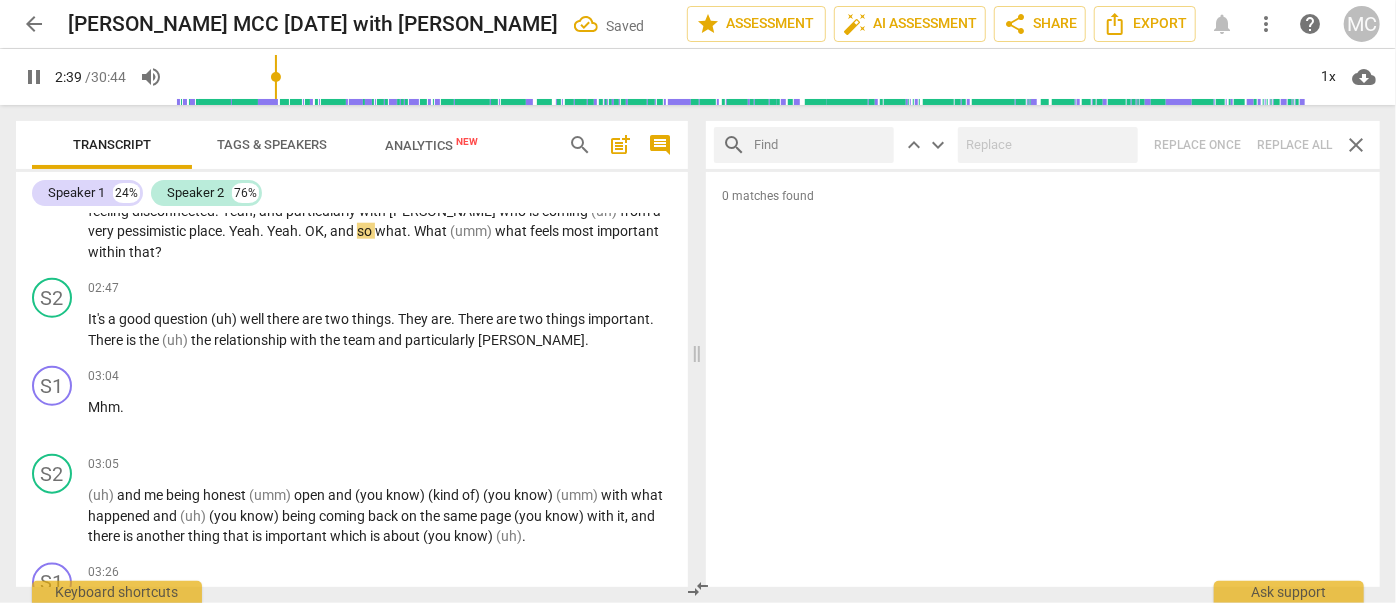 click at bounding box center [820, 145] 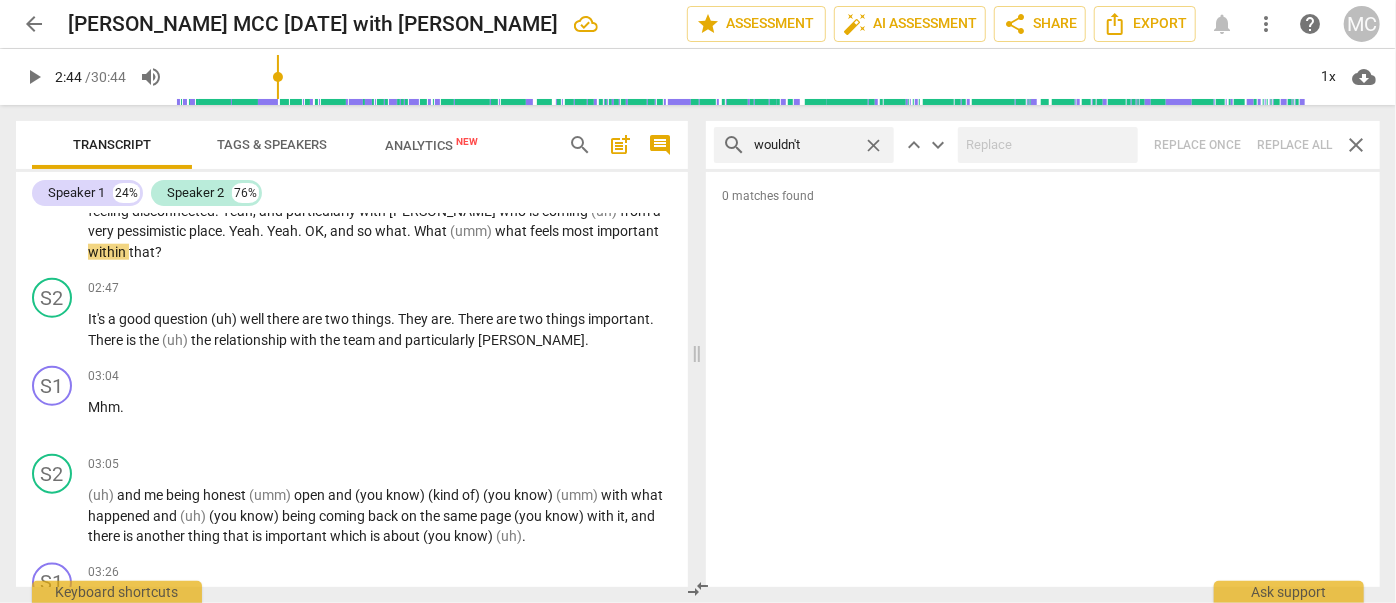 click on "search wouldn't close keyboard_arrow_up keyboard_arrow_down Replace once Replace all close" at bounding box center (1043, 145) 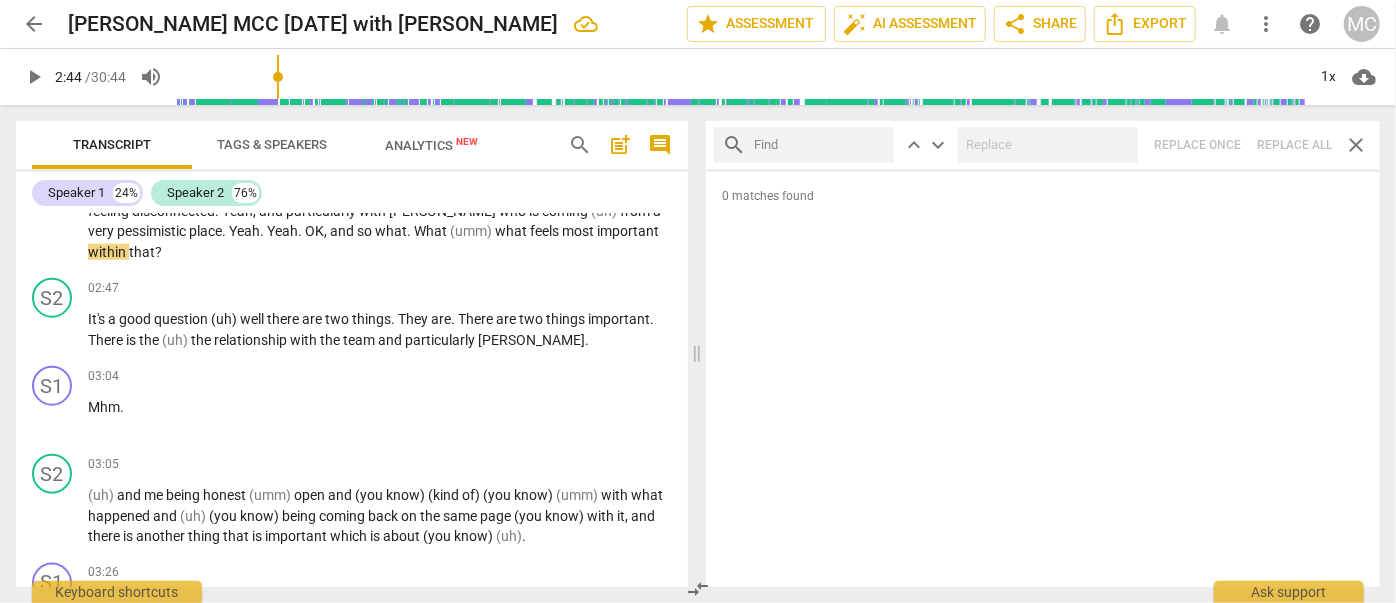 click at bounding box center (820, 145) 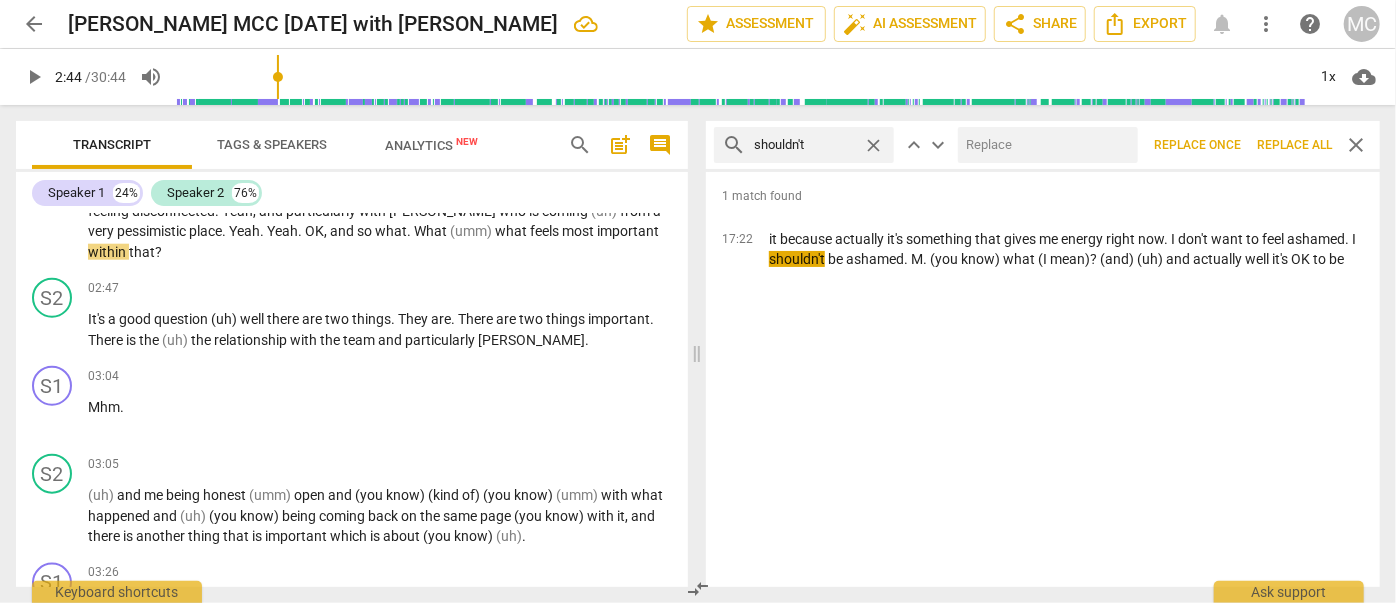 click at bounding box center (1044, 145) 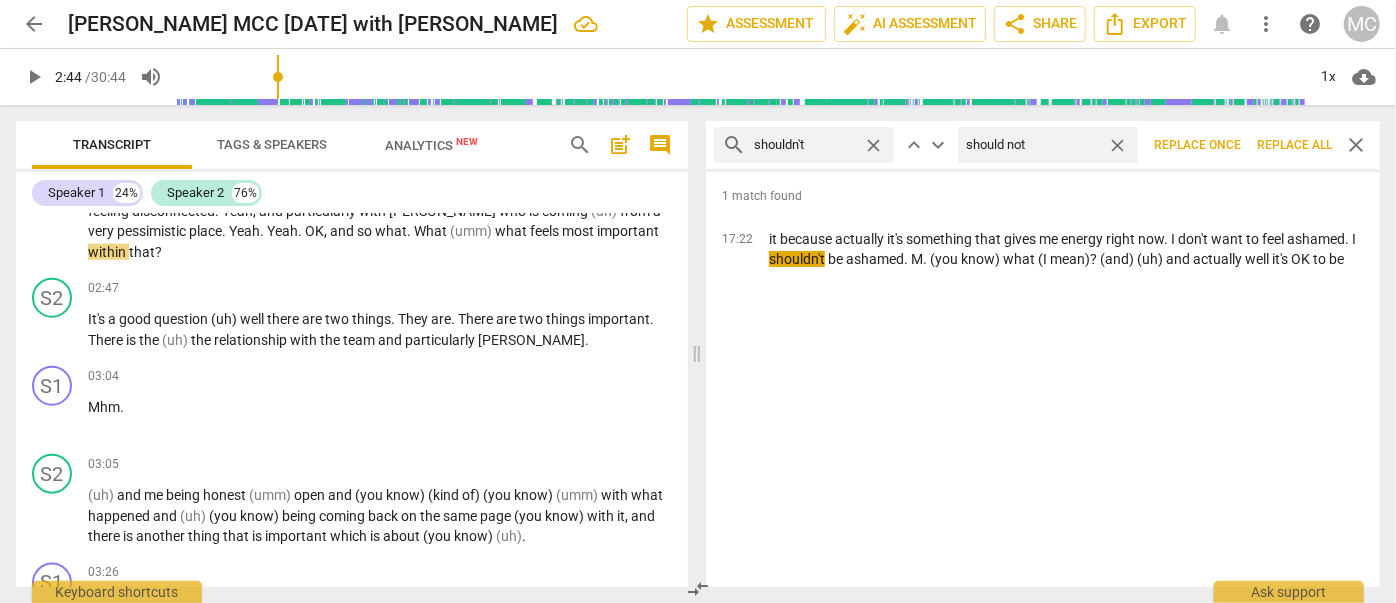 click on "Replace all" at bounding box center [1294, 145] 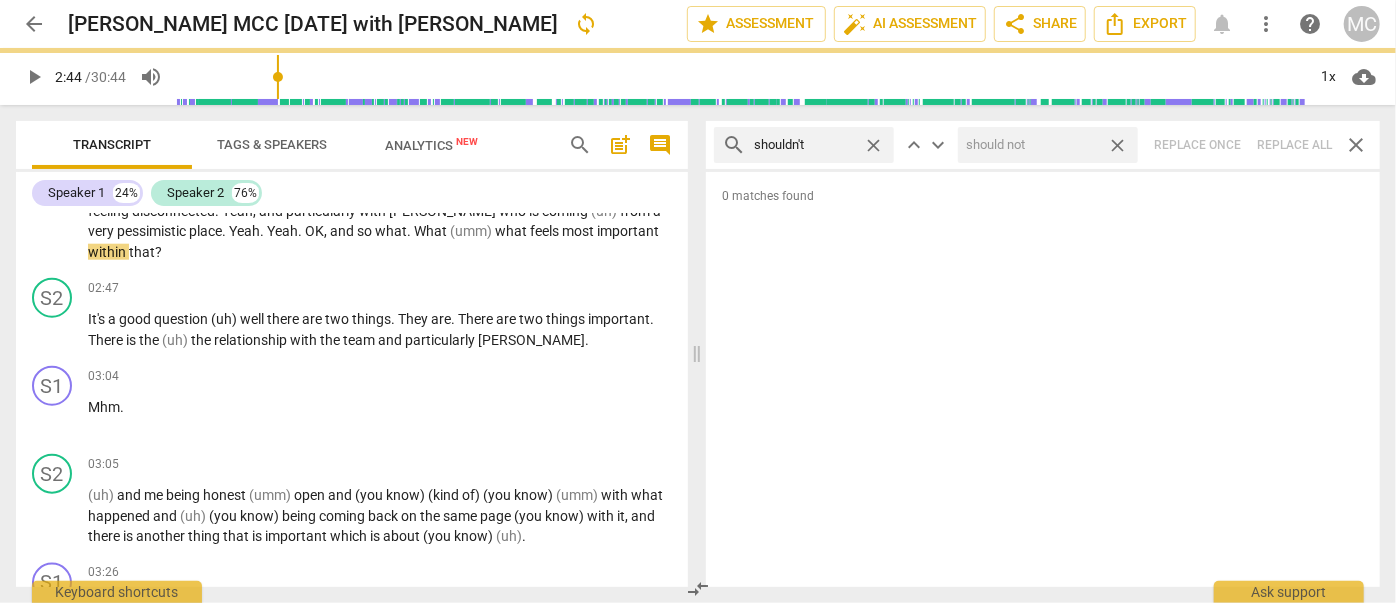 drag, startPoint x: 1118, startPoint y: 146, endPoint x: 901, endPoint y: 146, distance: 217 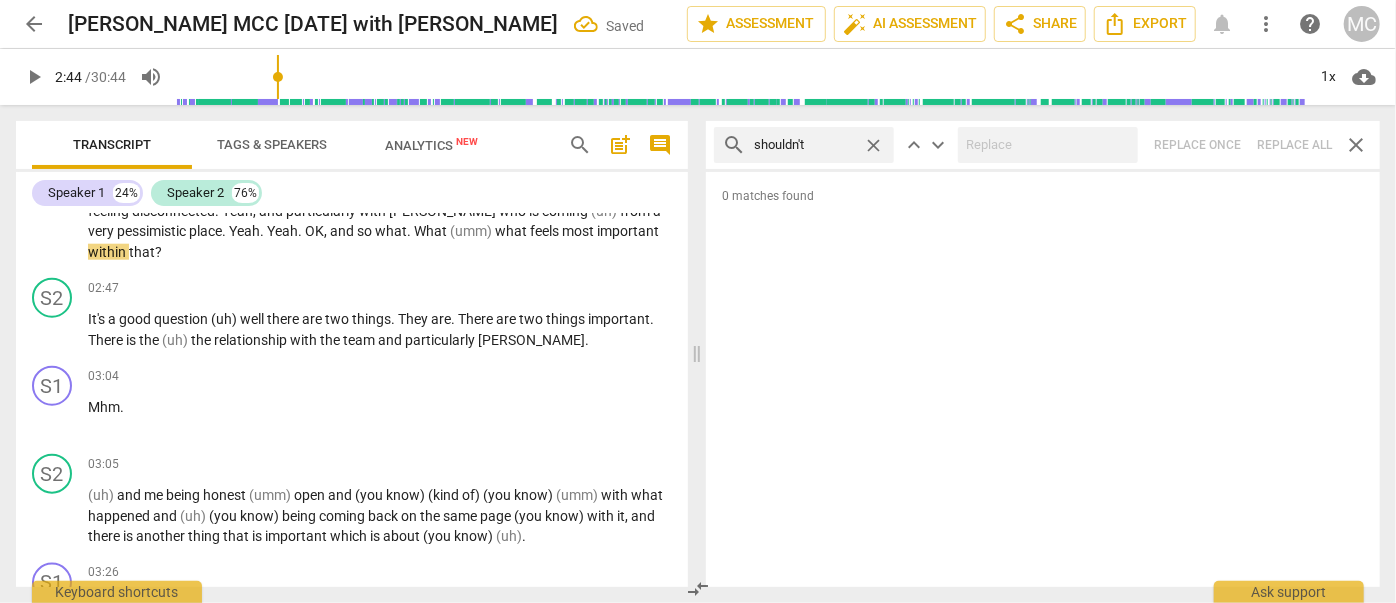 click on "close" at bounding box center (873, 145) 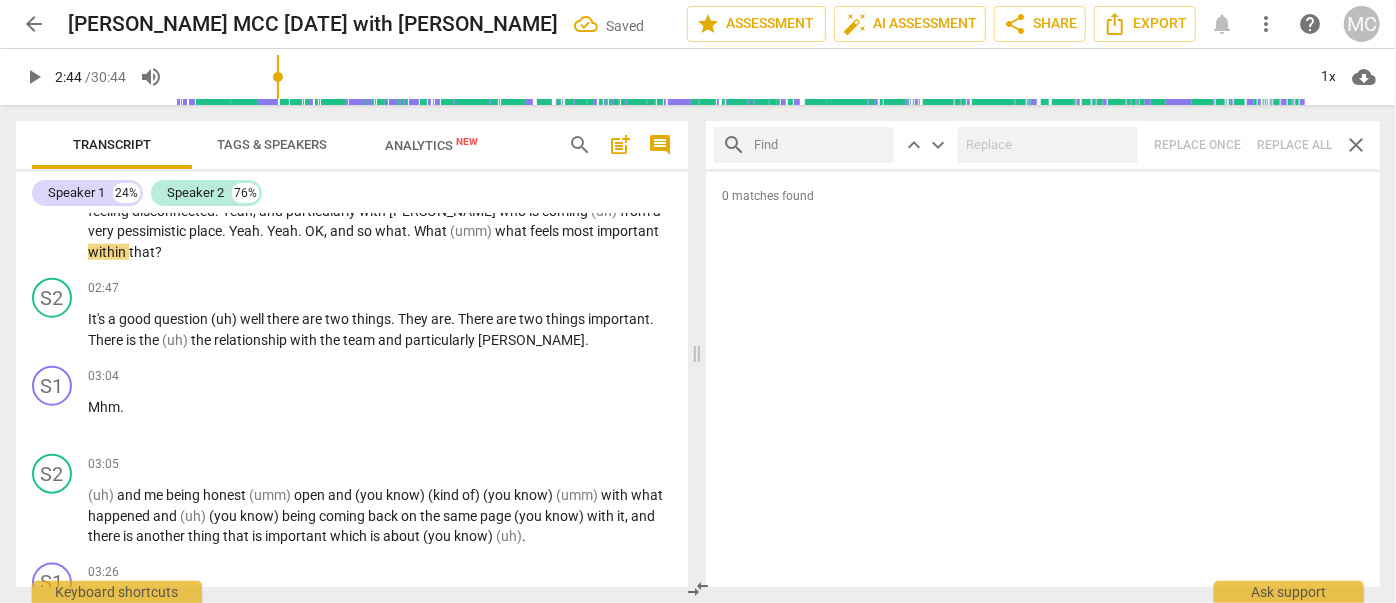 click at bounding box center (820, 145) 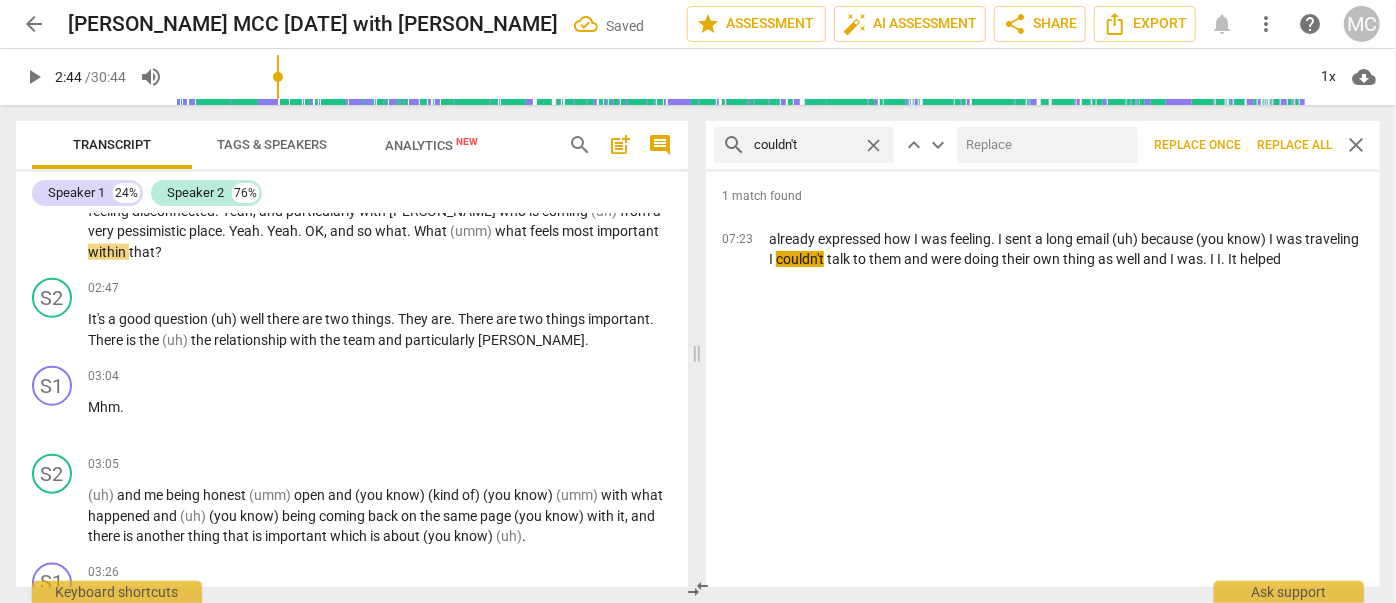 click at bounding box center [1044, 145] 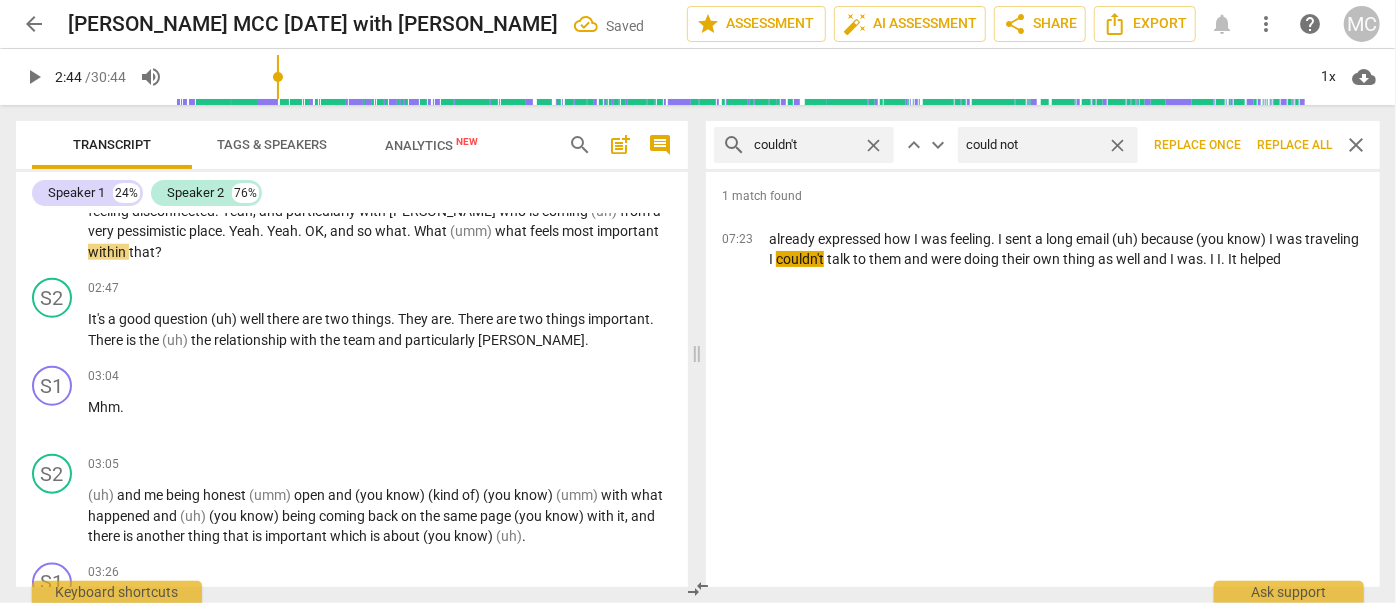 click on "Replace all" at bounding box center (1294, 145) 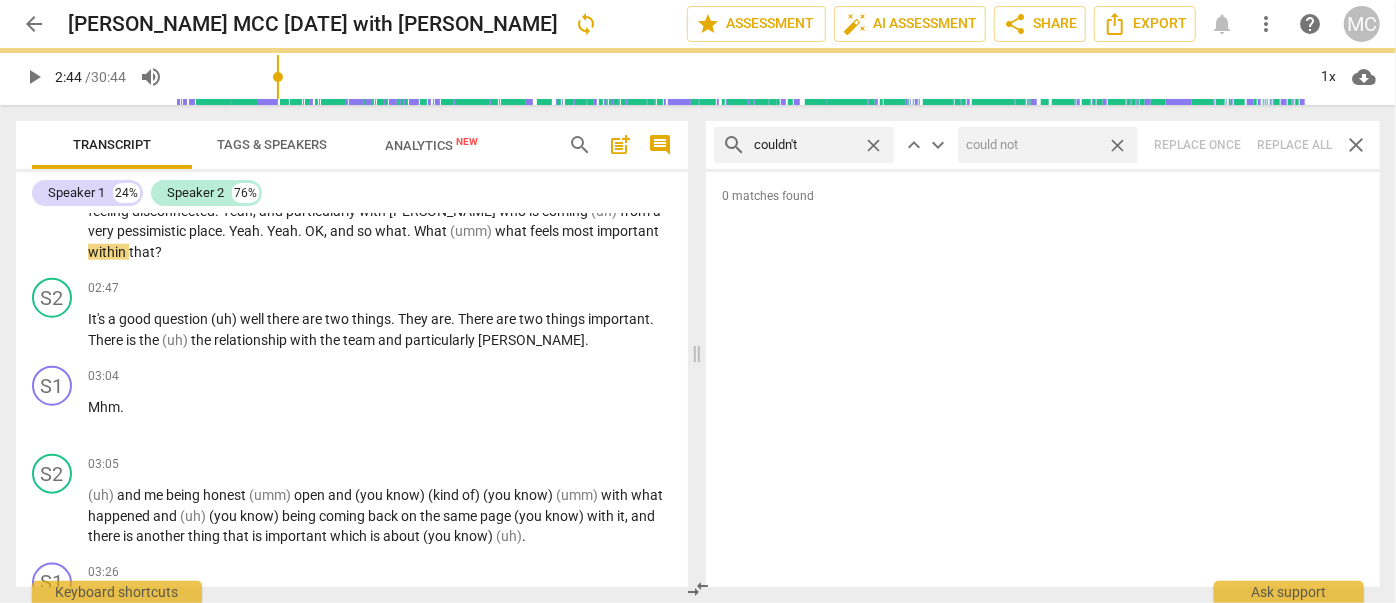 click on "close" at bounding box center (1117, 145) 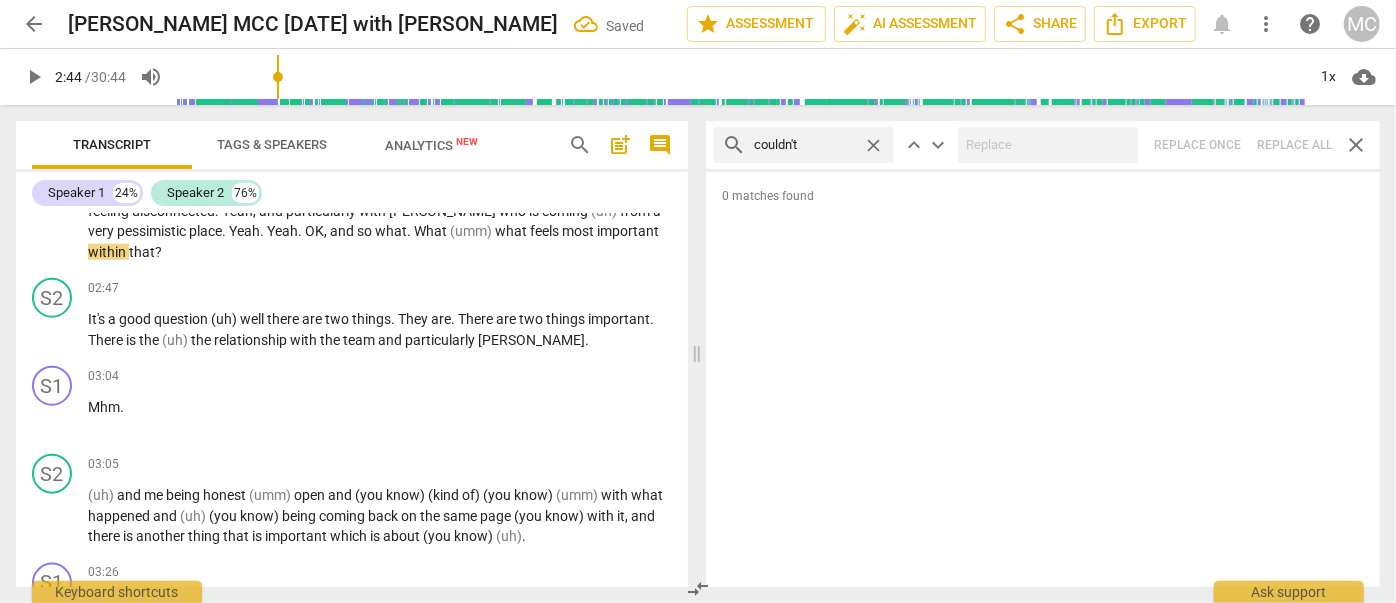 click on "close" at bounding box center [873, 145] 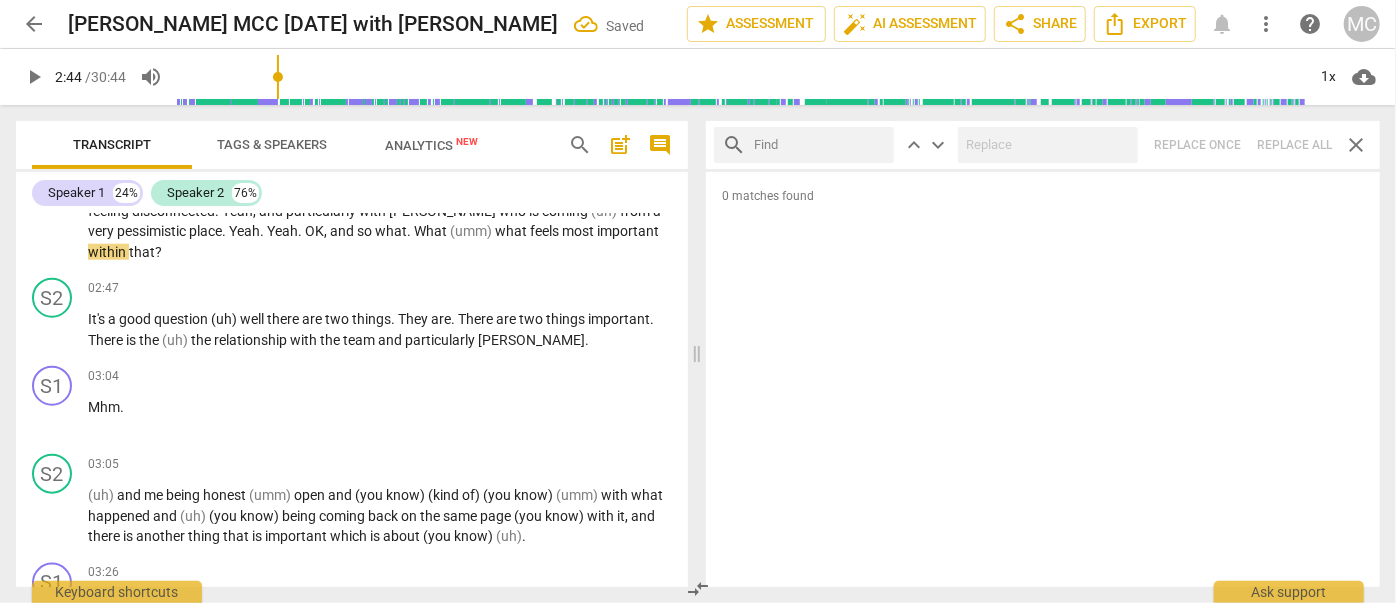 click at bounding box center [820, 145] 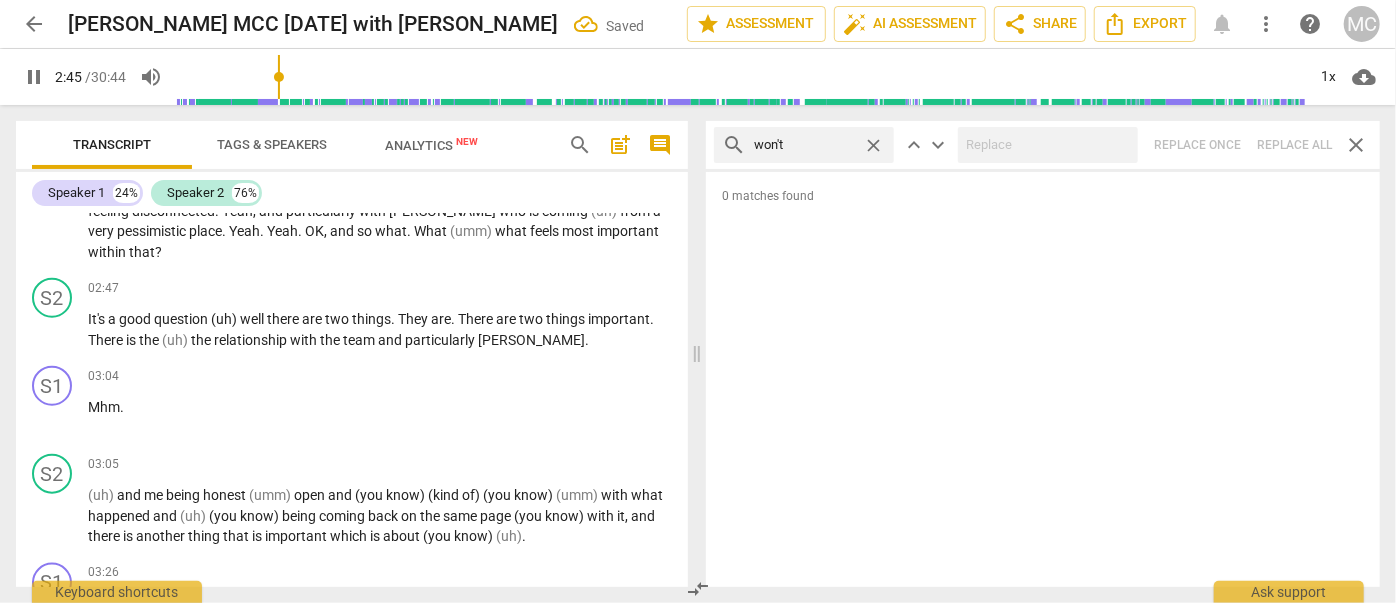 click on "search won't close keyboard_arrow_up keyboard_arrow_down Replace once Replace all close" at bounding box center [1043, 145] 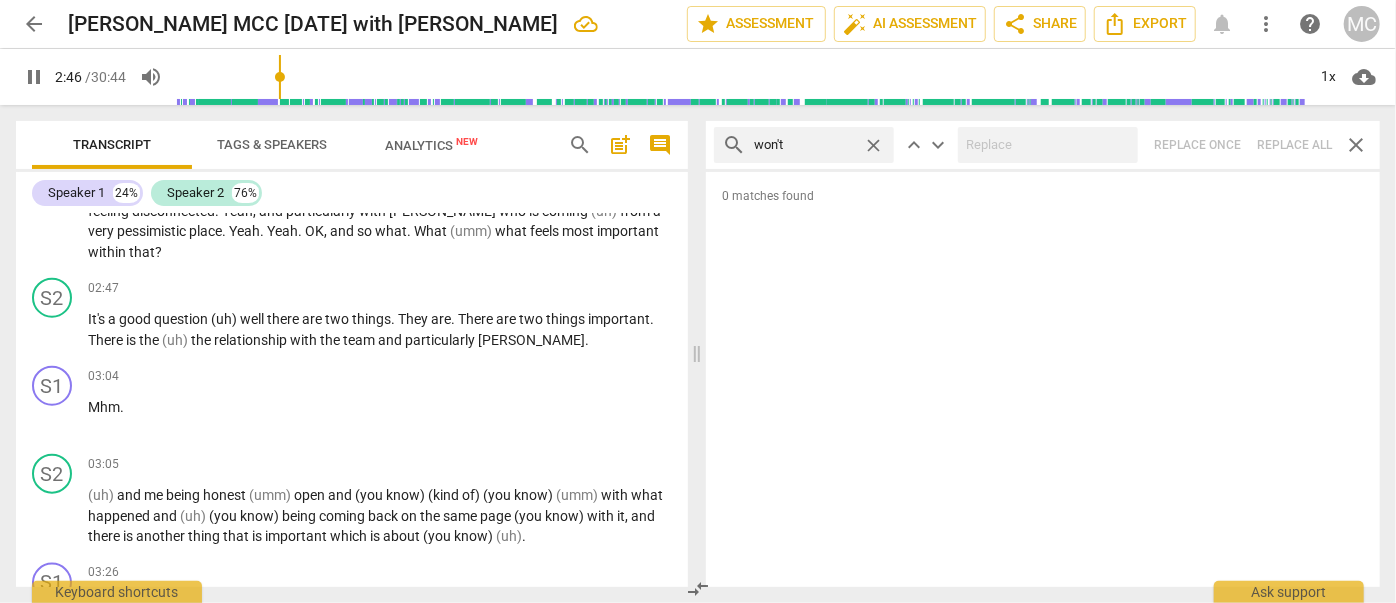 click on "close" at bounding box center (873, 145) 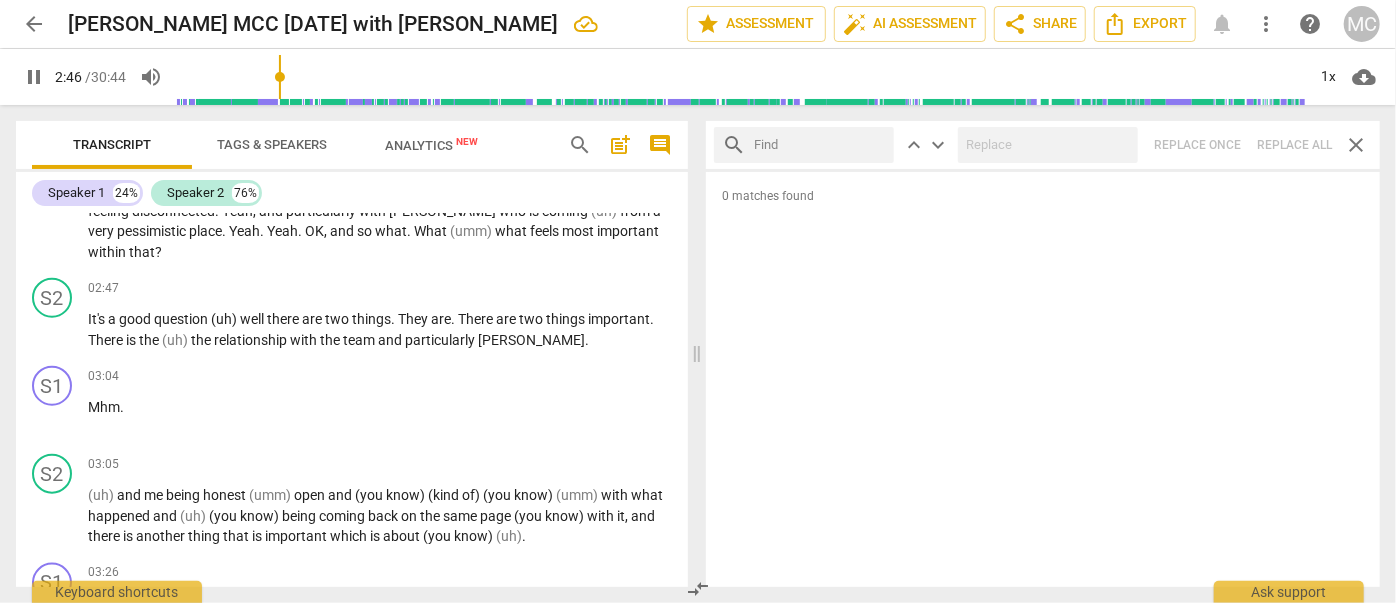 click at bounding box center [820, 145] 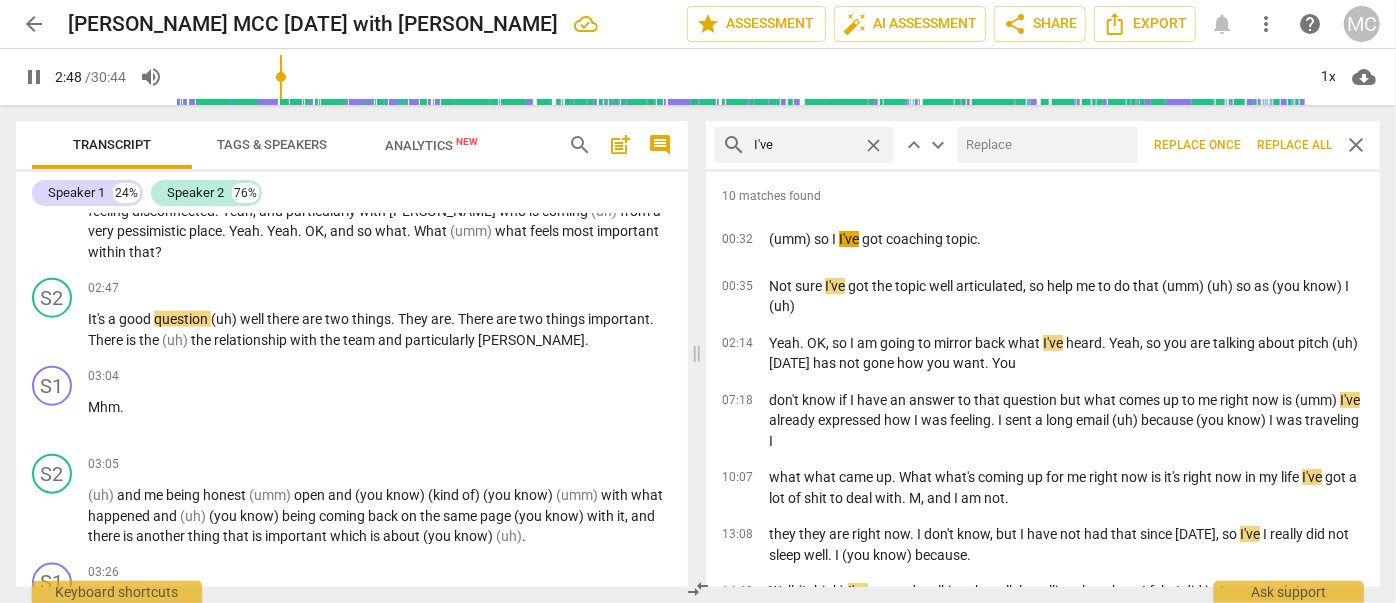 click at bounding box center [1044, 145] 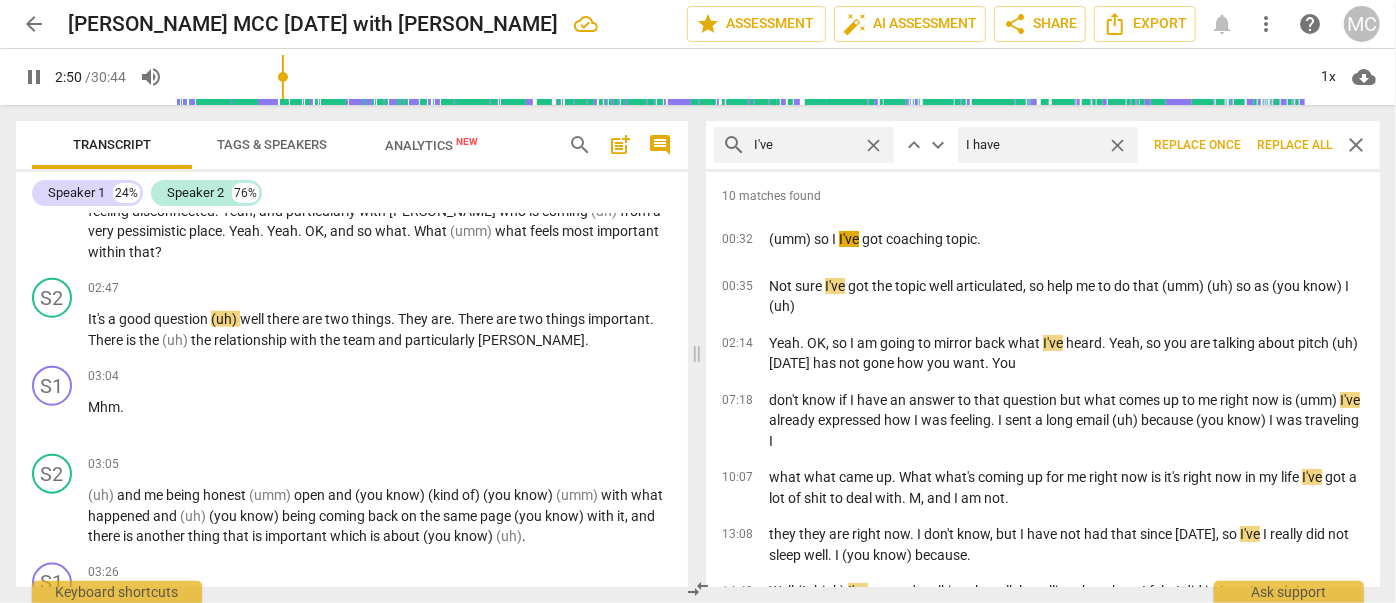 click on "Replace all" at bounding box center (1294, 145) 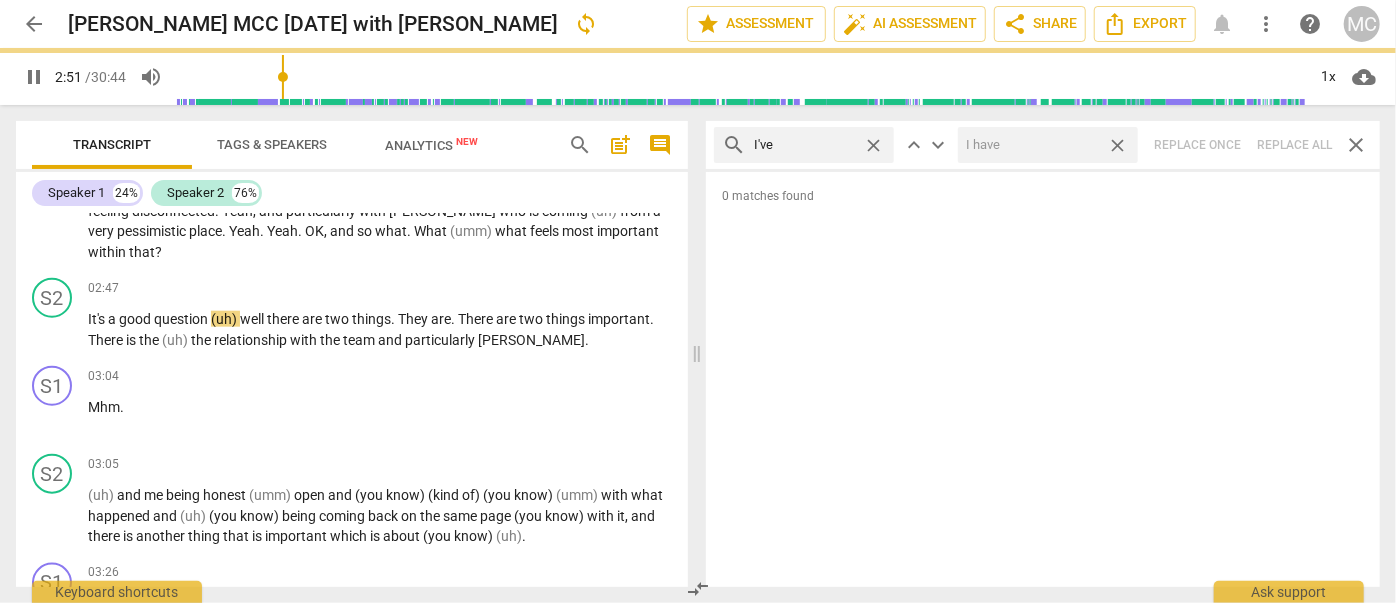 drag, startPoint x: 1121, startPoint y: 146, endPoint x: 881, endPoint y: 143, distance: 240.01875 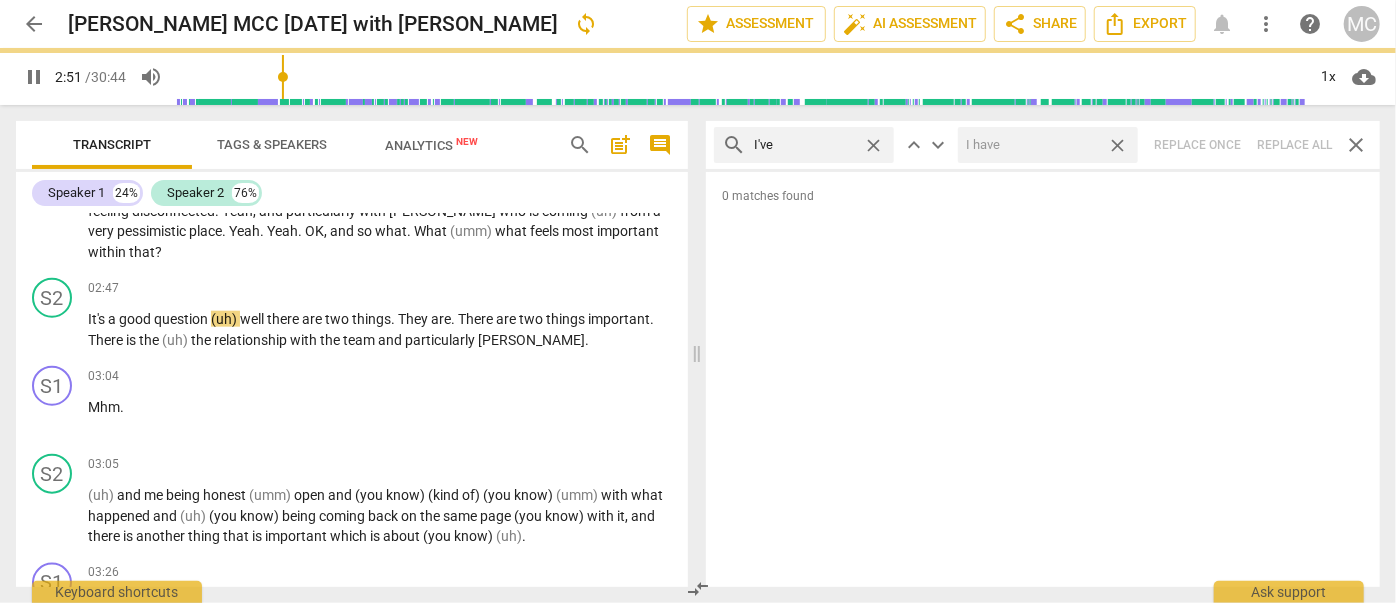 click on "close" at bounding box center [1117, 145] 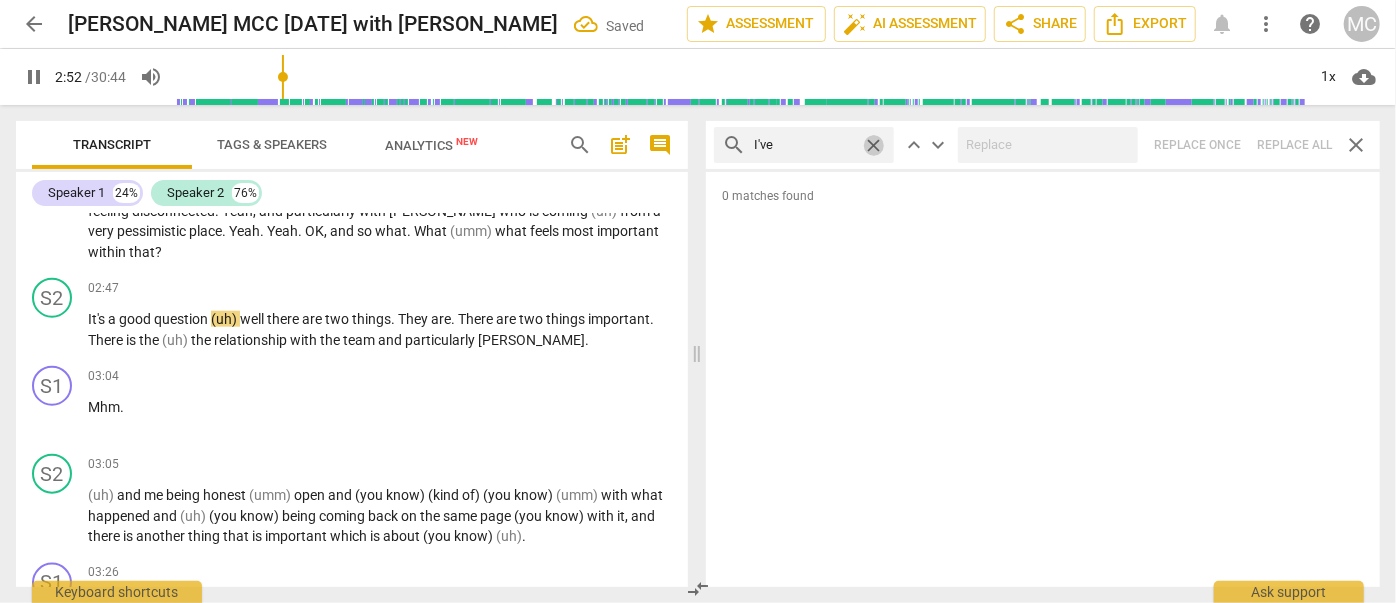 click on "close" at bounding box center [873, 145] 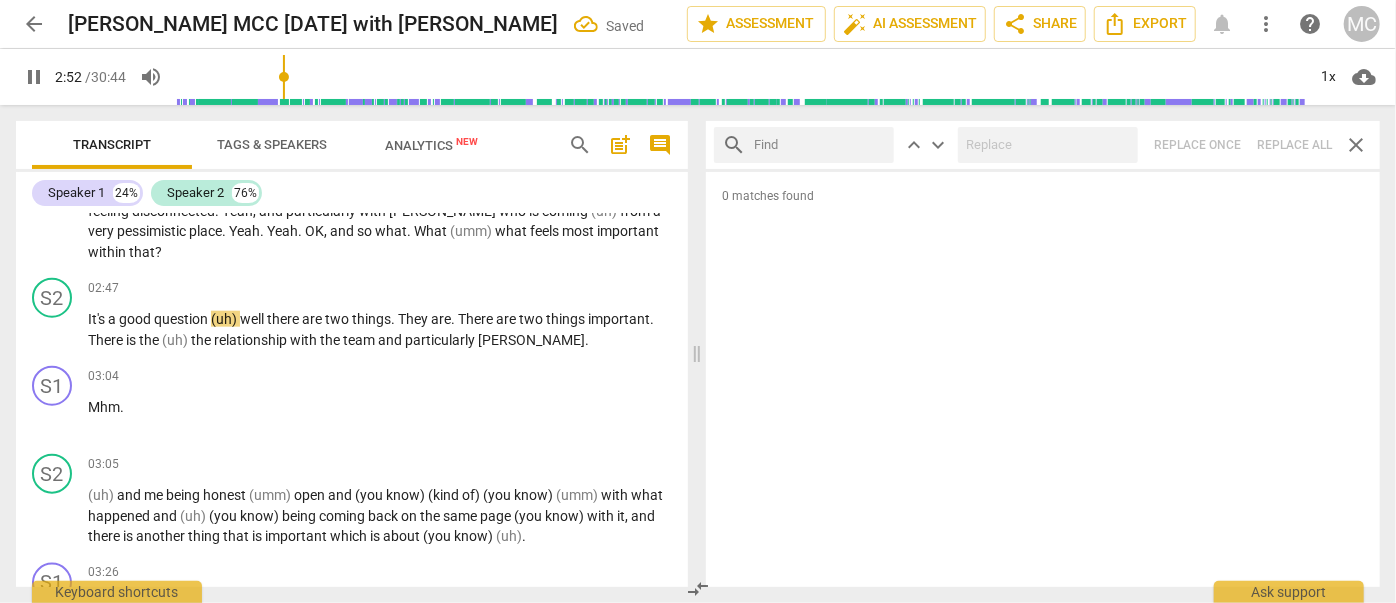 click at bounding box center [820, 145] 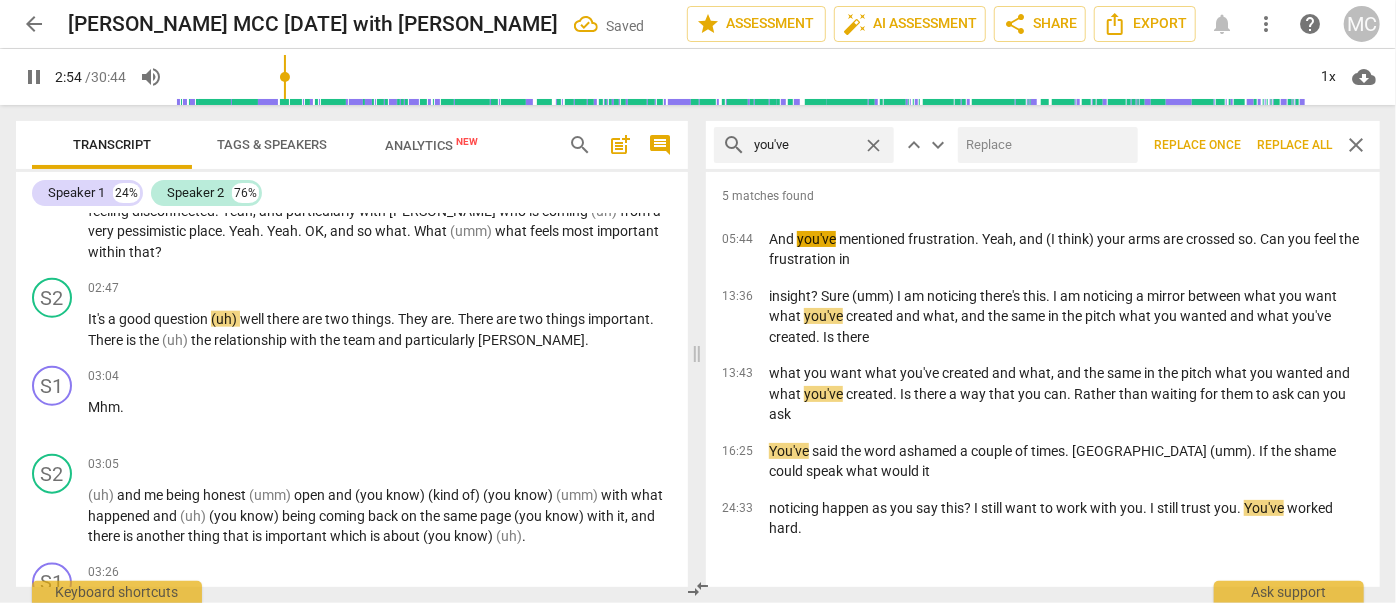 click at bounding box center (1044, 145) 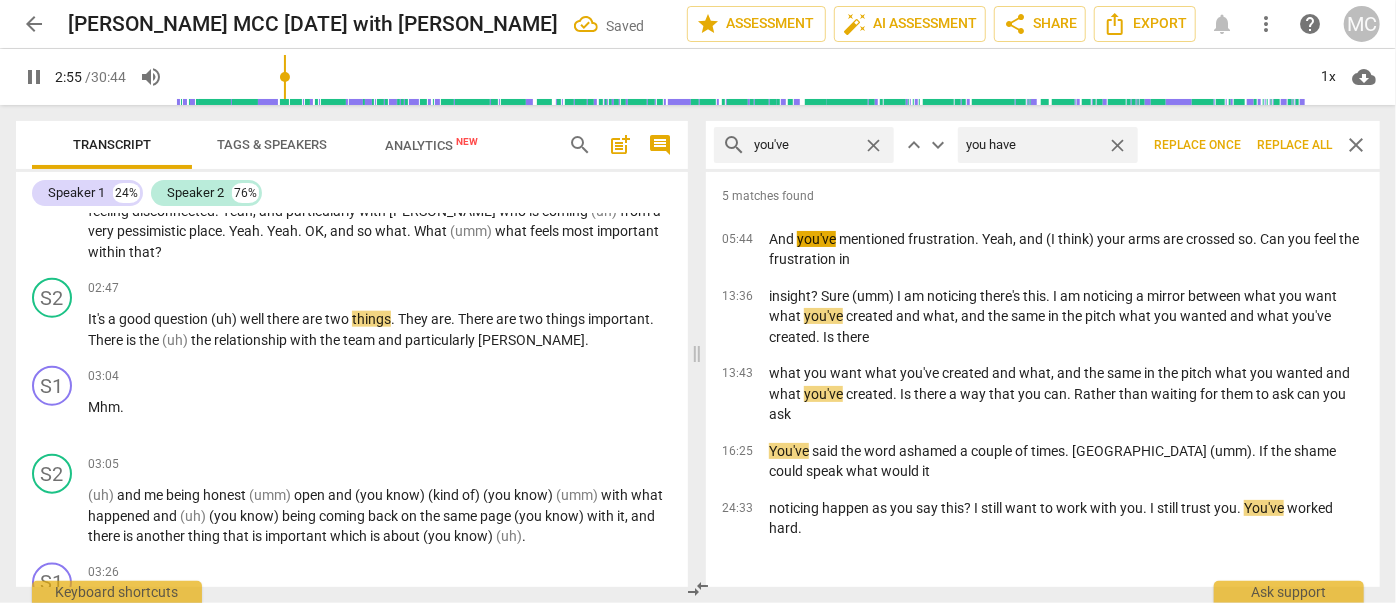 click on "Replace all" at bounding box center [1294, 145] 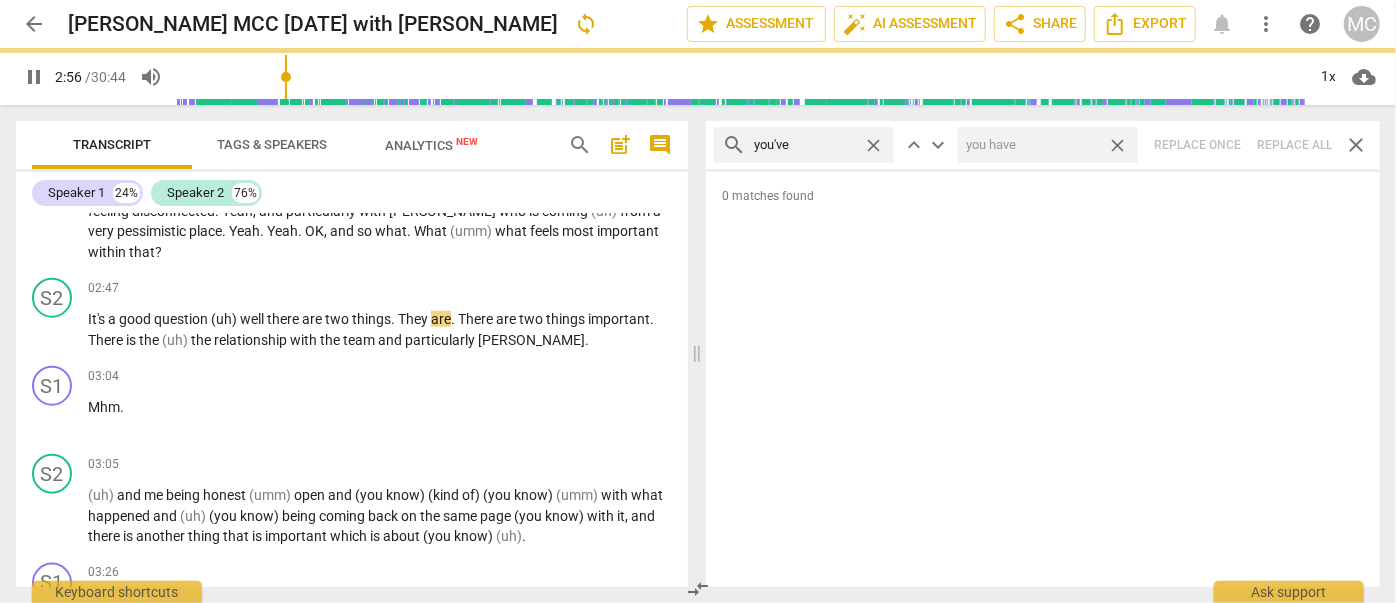 click on "close" at bounding box center [1117, 145] 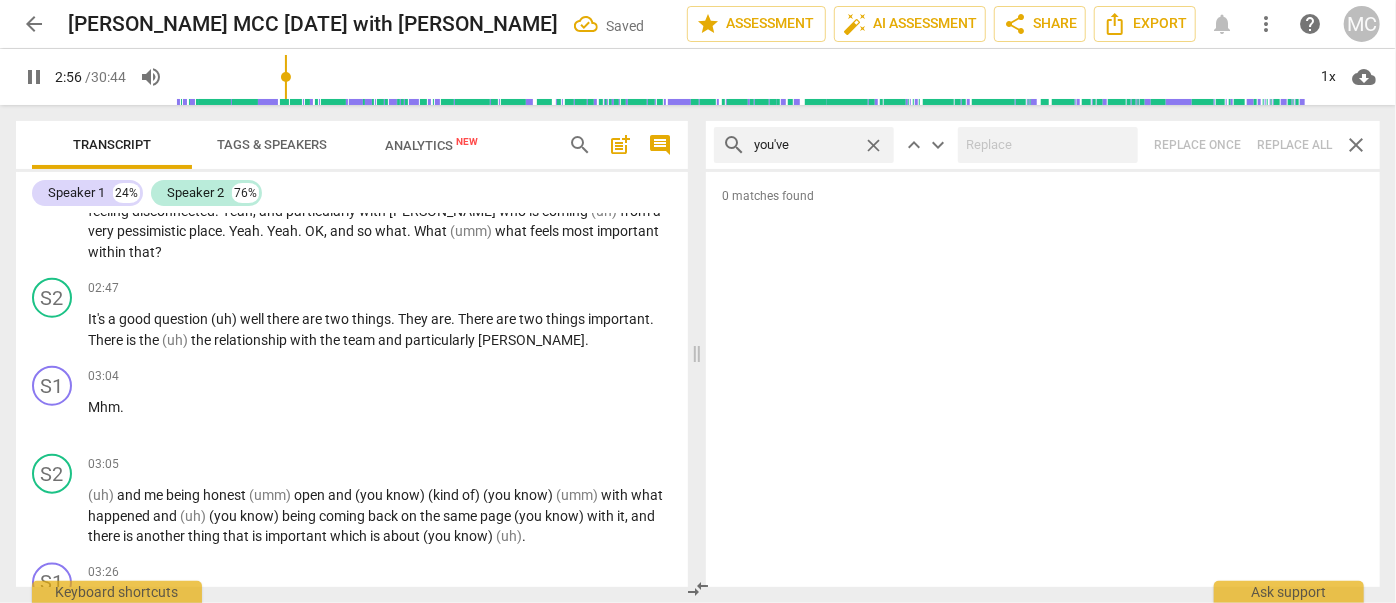 drag, startPoint x: 876, startPoint y: 144, endPoint x: 865, endPoint y: 144, distance: 11 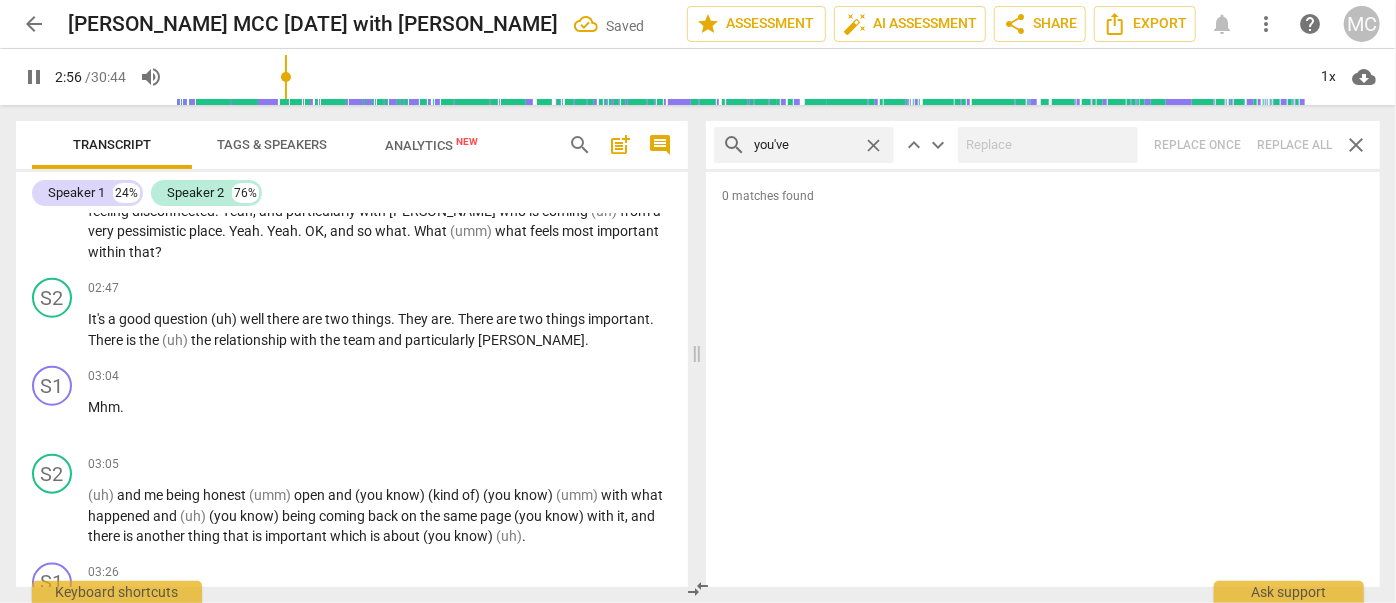 click on "close" at bounding box center (873, 145) 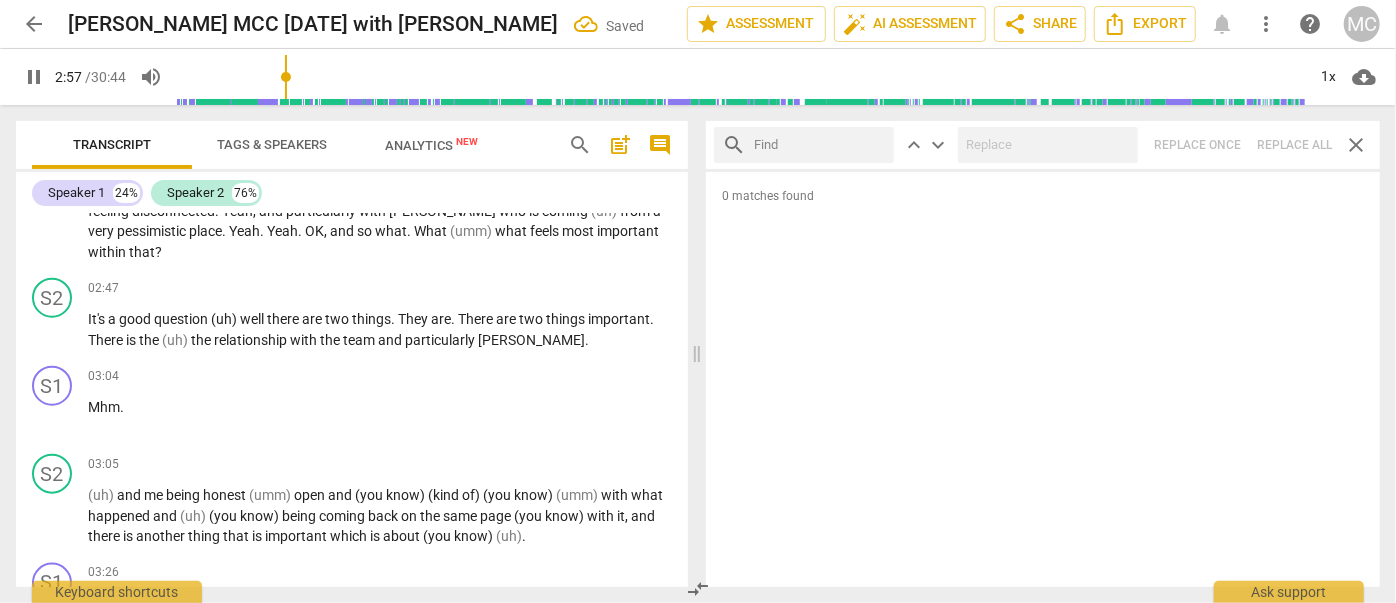 click at bounding box center (820, 145) 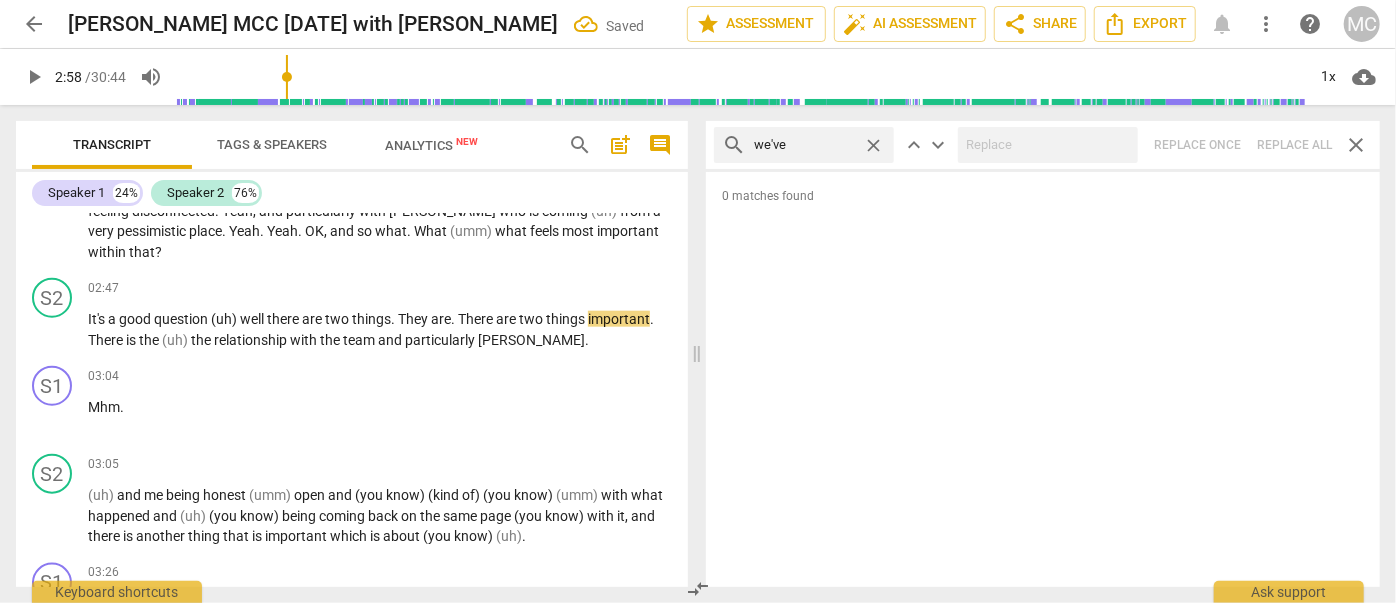 click on "search we've close keyboard_arrow_up keyboard_arrow_down Replace once Replace all close" at bounding box center (1043, 145) 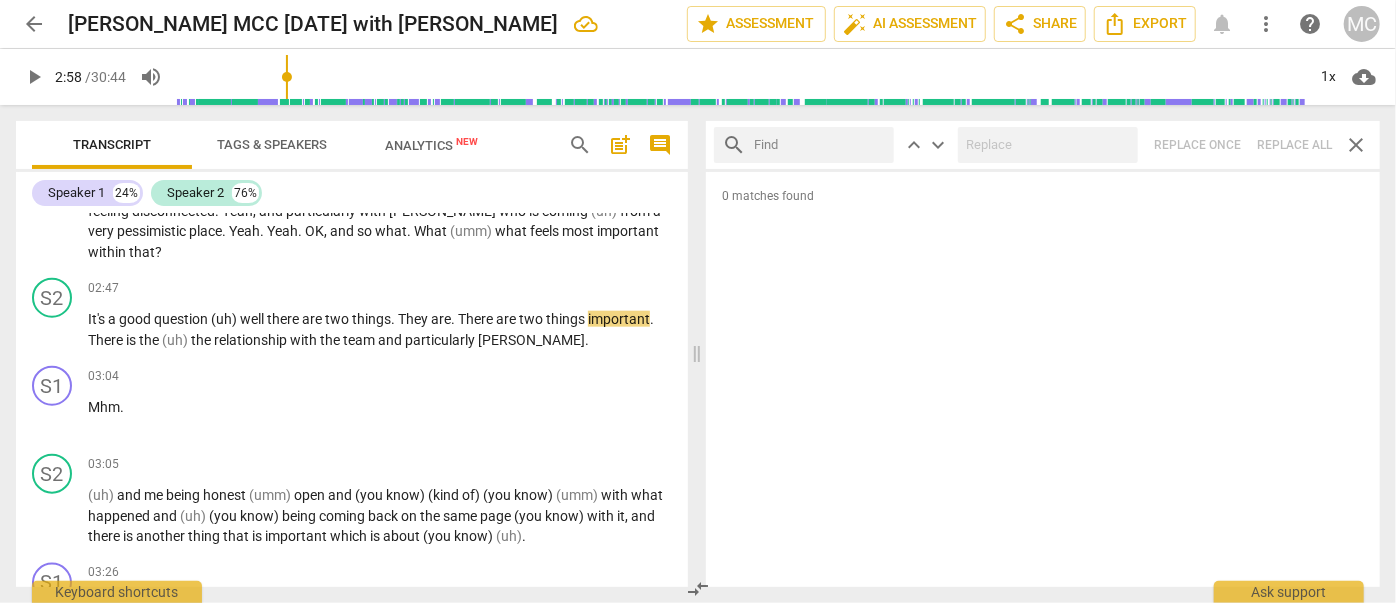 click at bounding box center [820, 145] 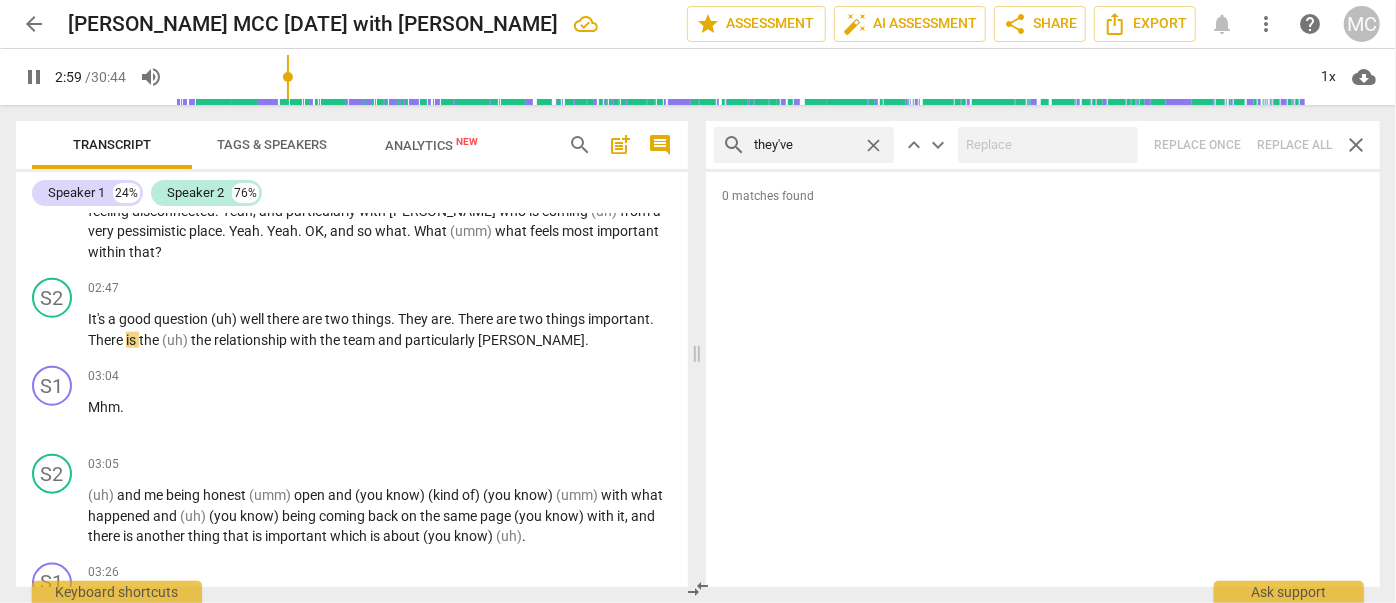 drag, startPoint x: 1301, startPoint y: 141, endPoint x: 1282, endPoint y: 140, distance: 19.026299 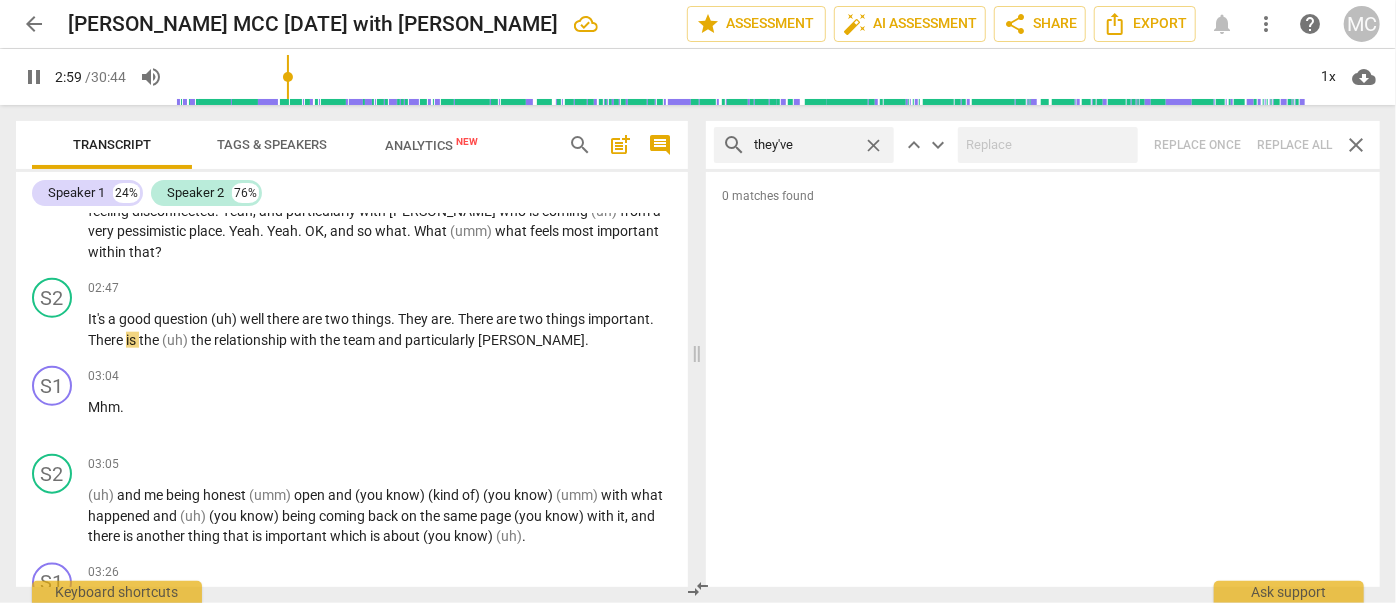 click on "search they've close keyboard_arrow_up keyboard_arrow_down Replace once Replace all close" at bounding box center (1043, 145) 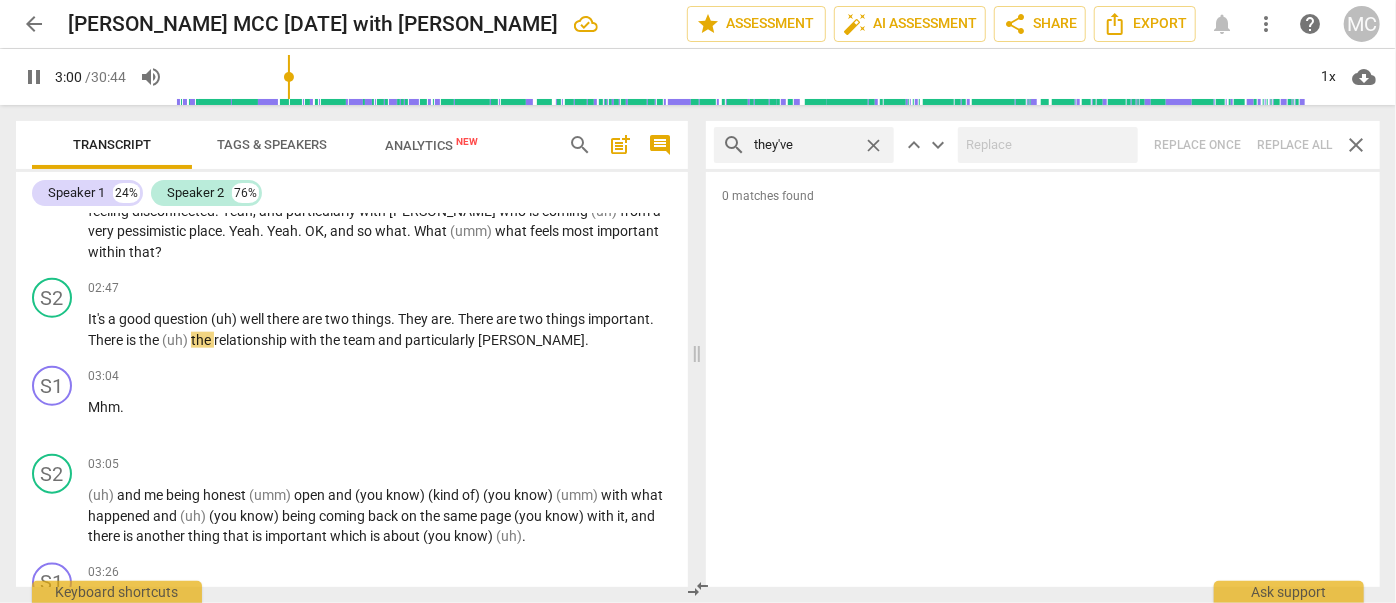 click on "close" at bounding box center (873, 145) 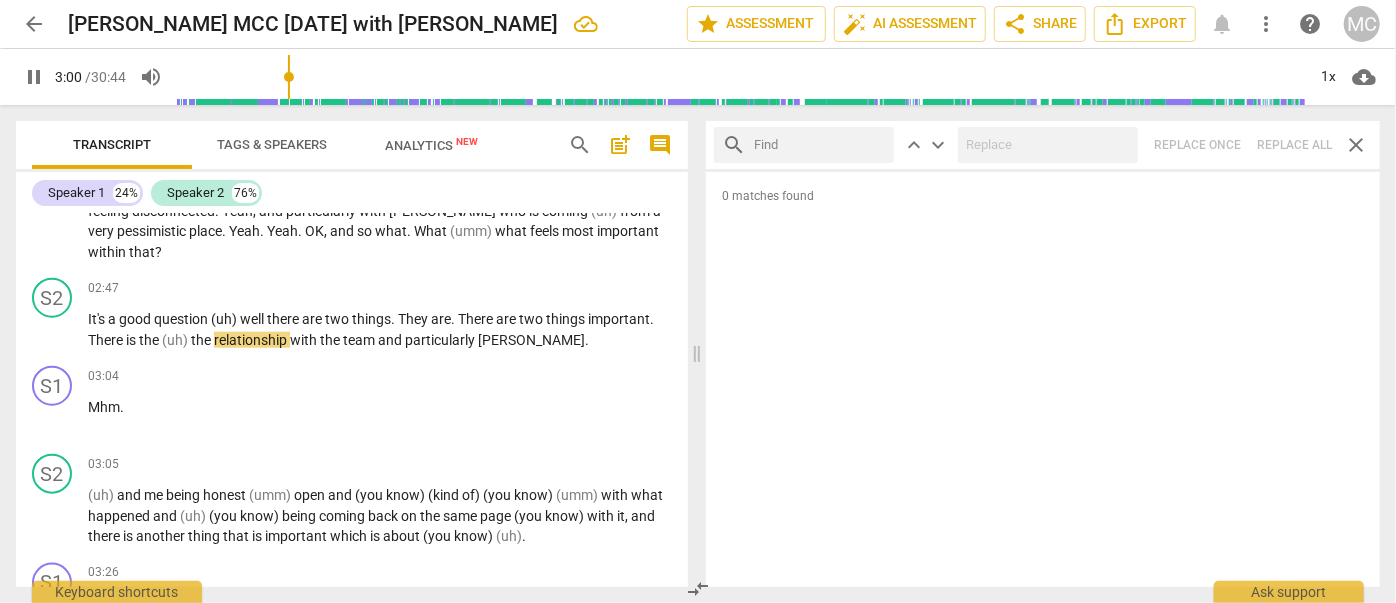 click at bounding box center (820, 145) 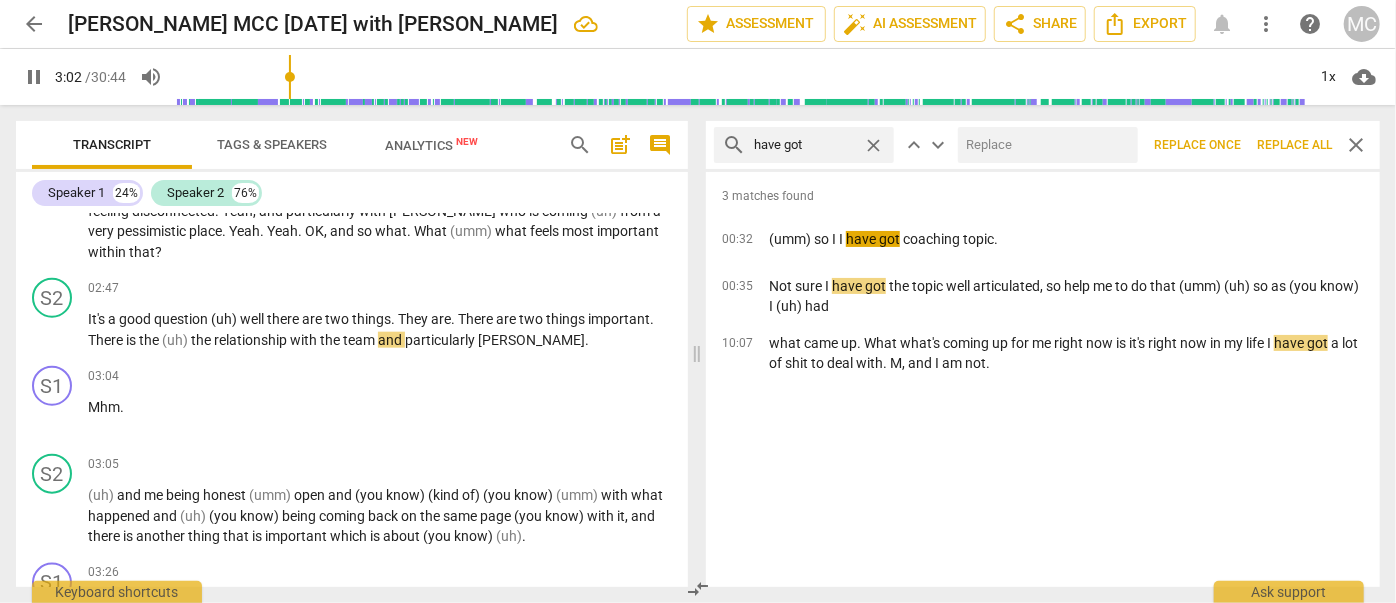 click at bounding box center (1044, 145) 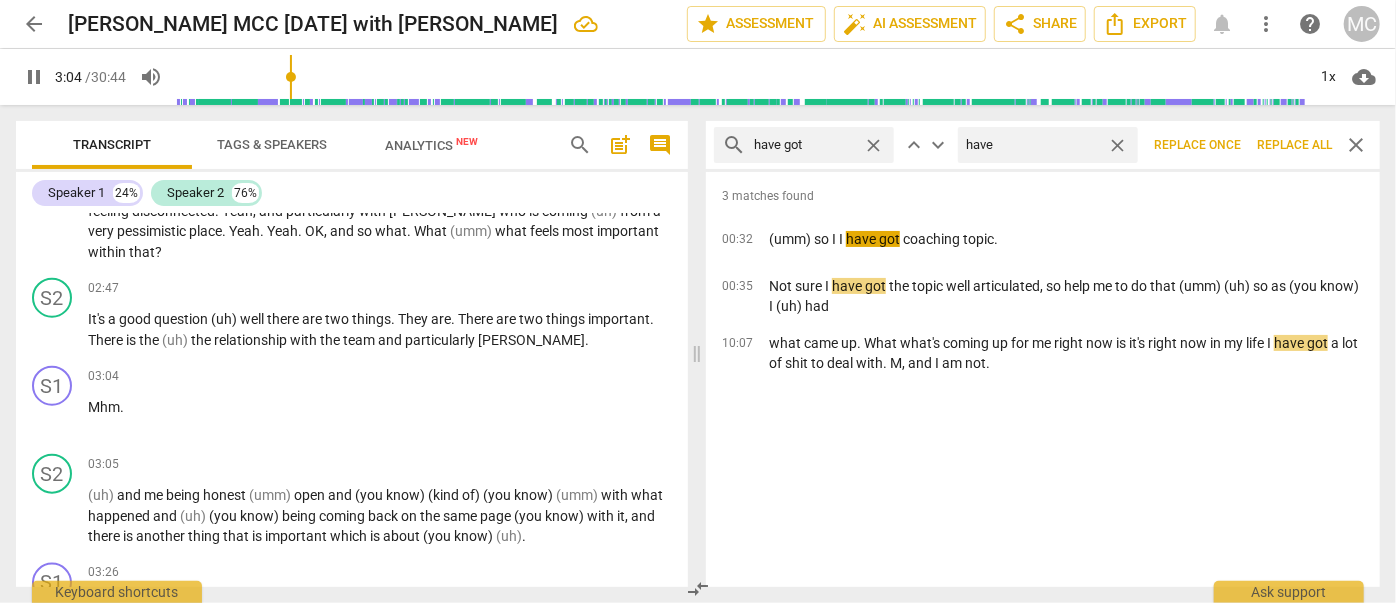 click on "Replace all" at bounding box center [1294, 145] 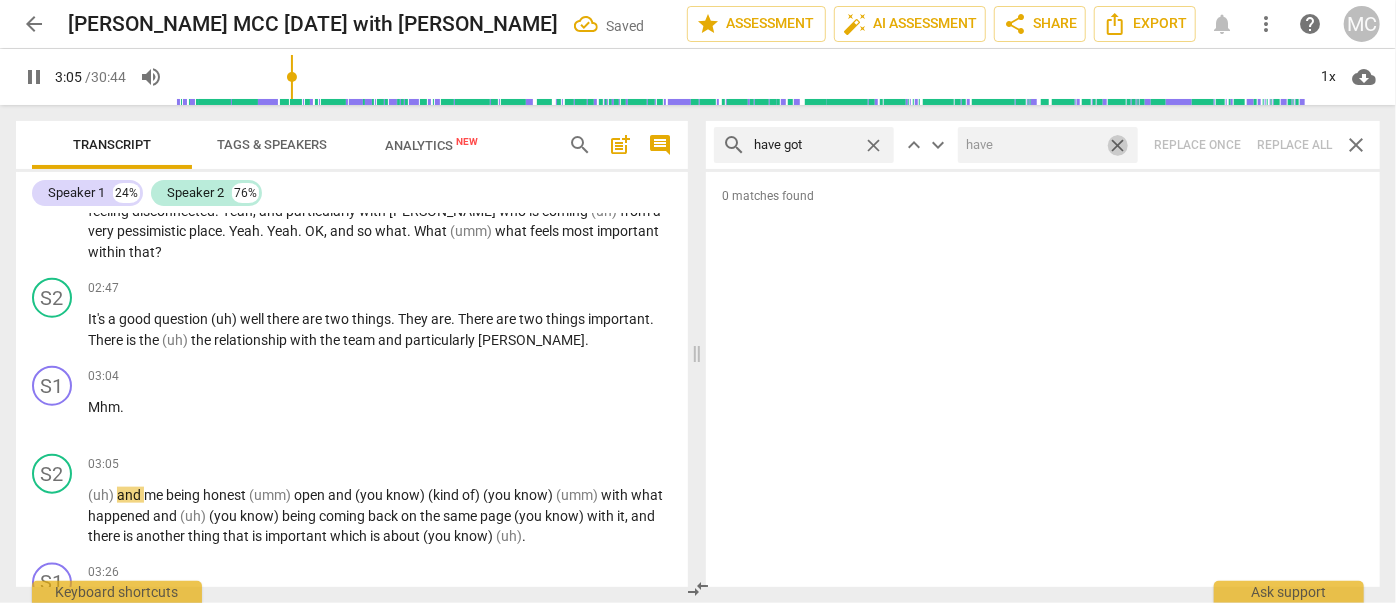 drag, startPoint x: 1117, startPoint y: 148, endPoint x: 1080, endPoint y: 151, distance: 37.12142 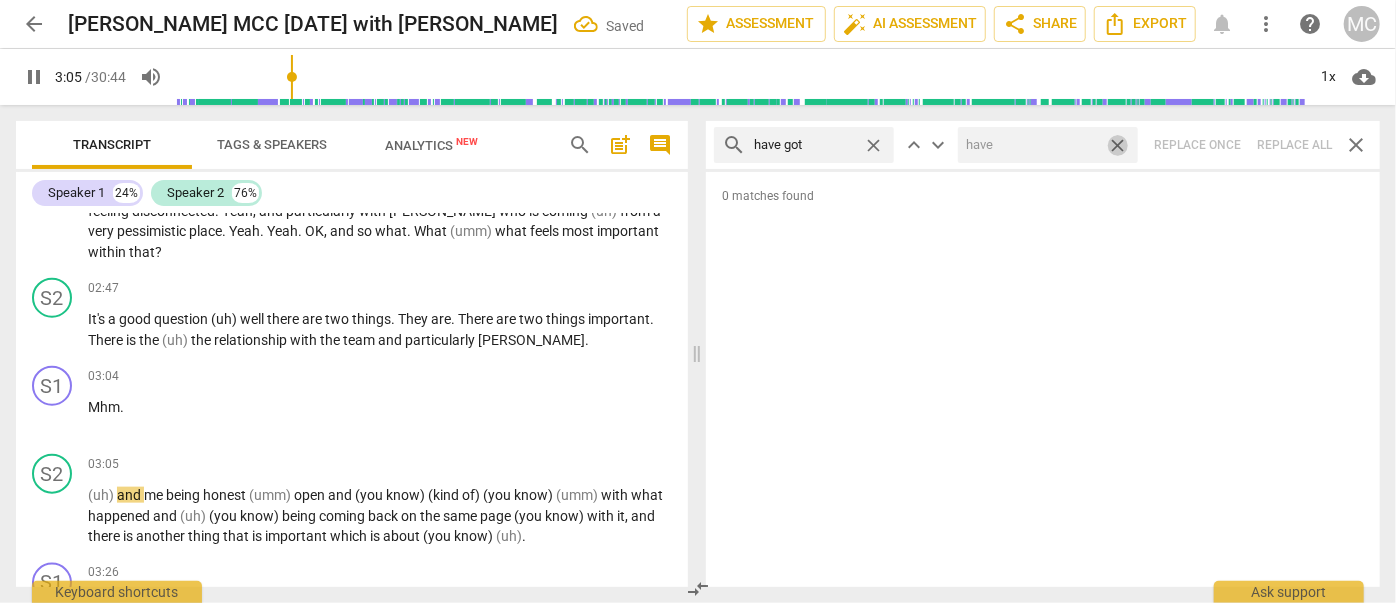 click on "close" at bounding box center (1117, 145) 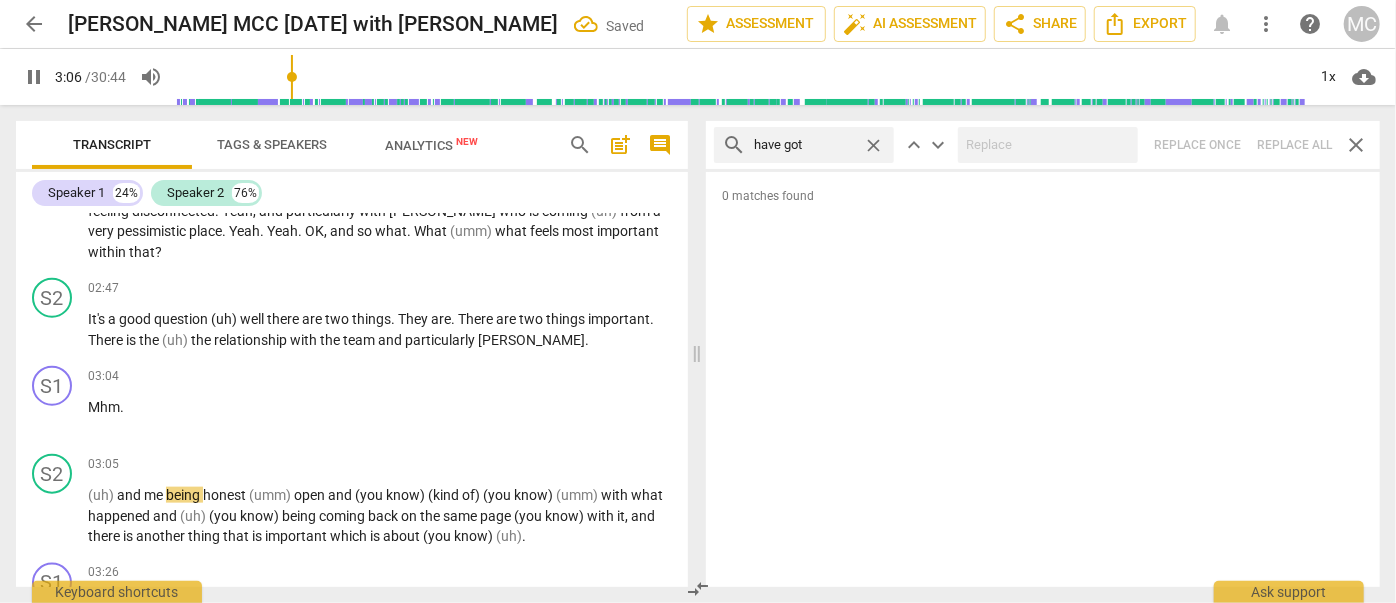 click on "close" at bounding box center [873, 145] 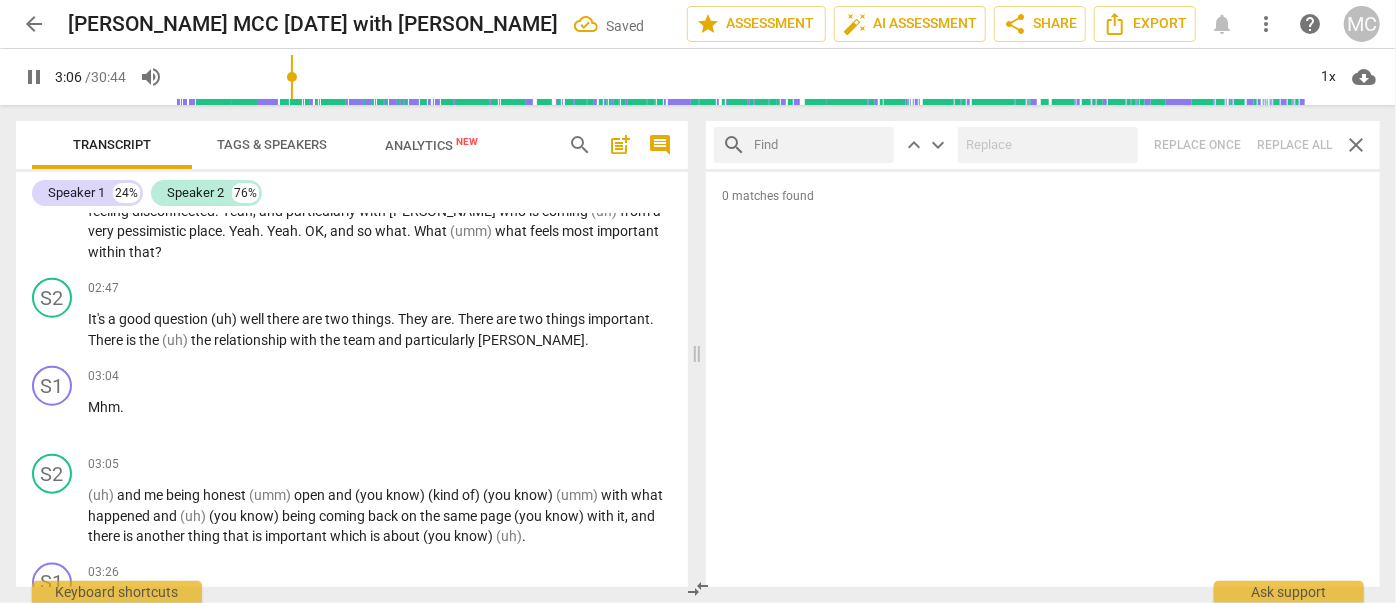 click at bounding box center (820, 145) 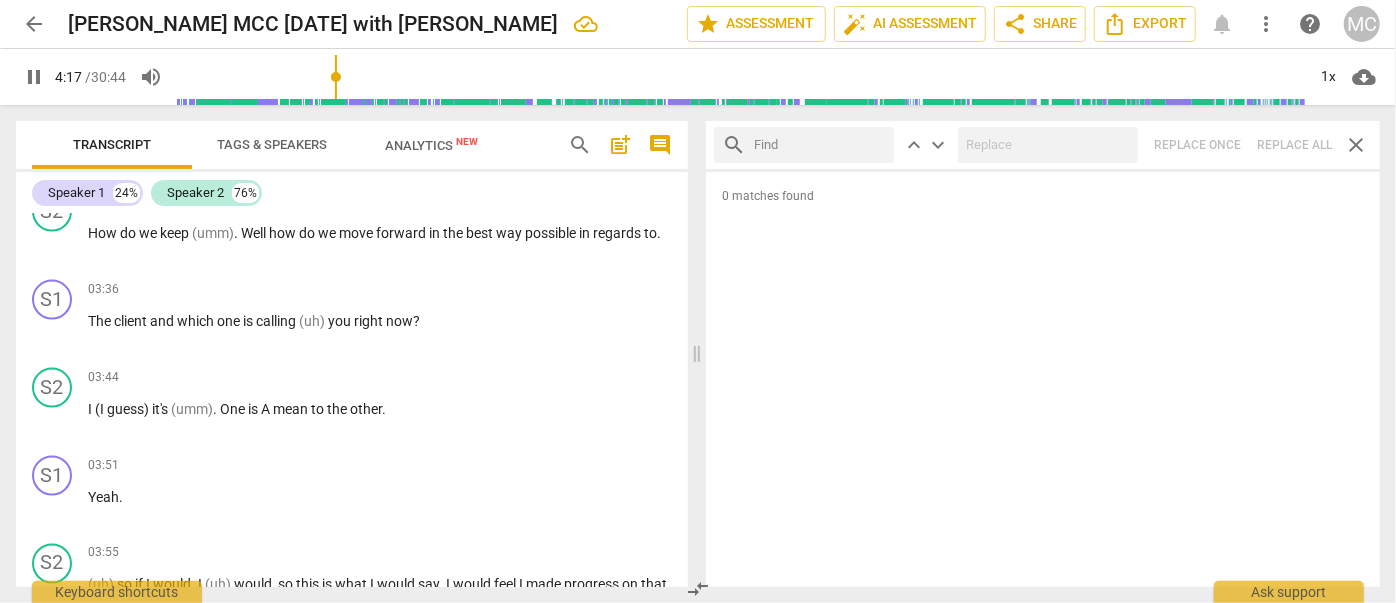 scroll, scrollTop: 2006, scrollLeft: 0, axis: vertical 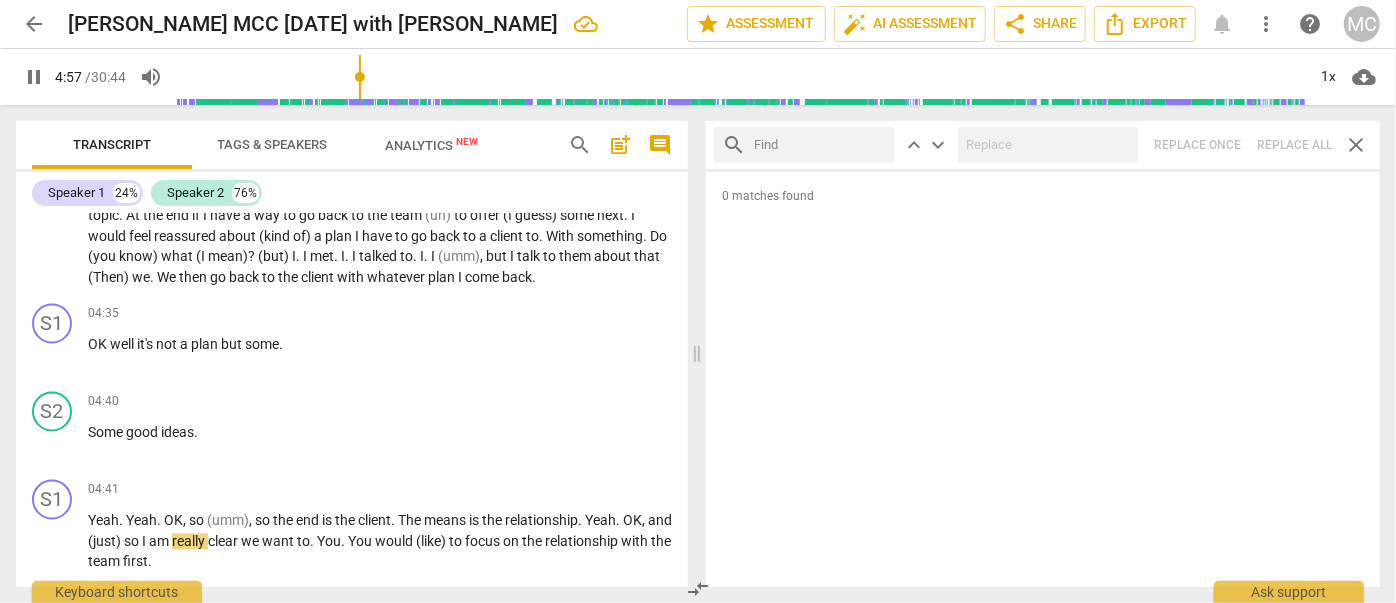 click on "arrow_back" at bounding box center [34, 24] 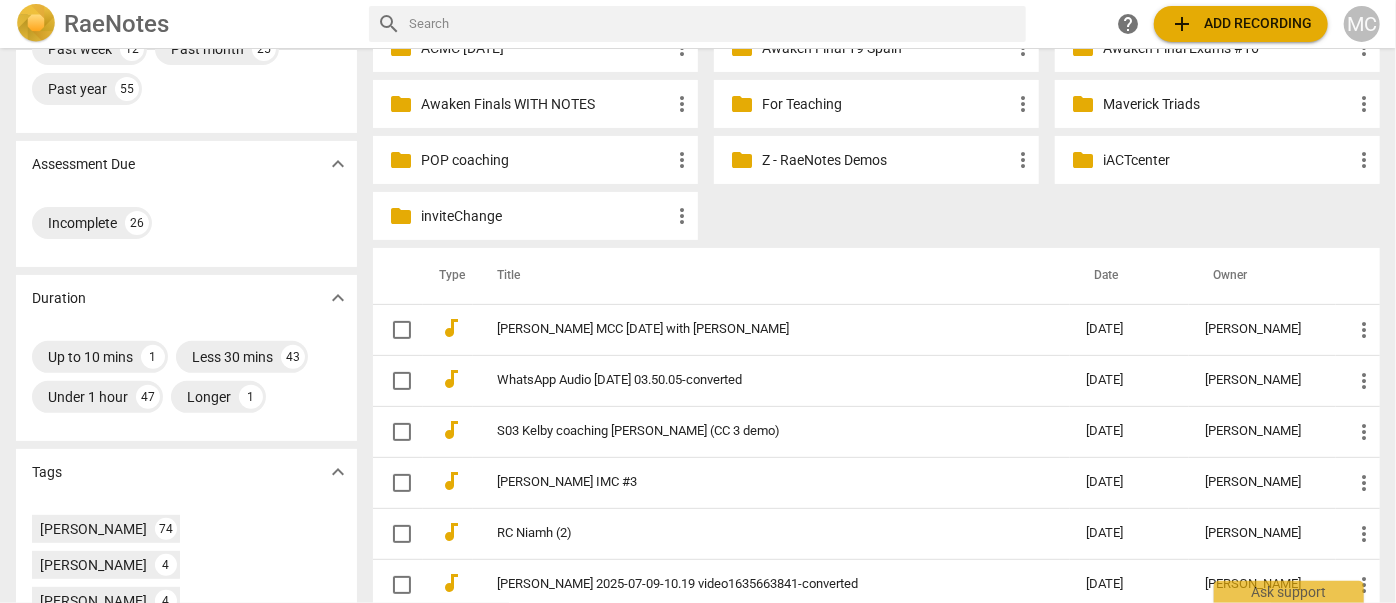 scroll, scrollTop: 191, scrollLeft: 0, axis: vertical 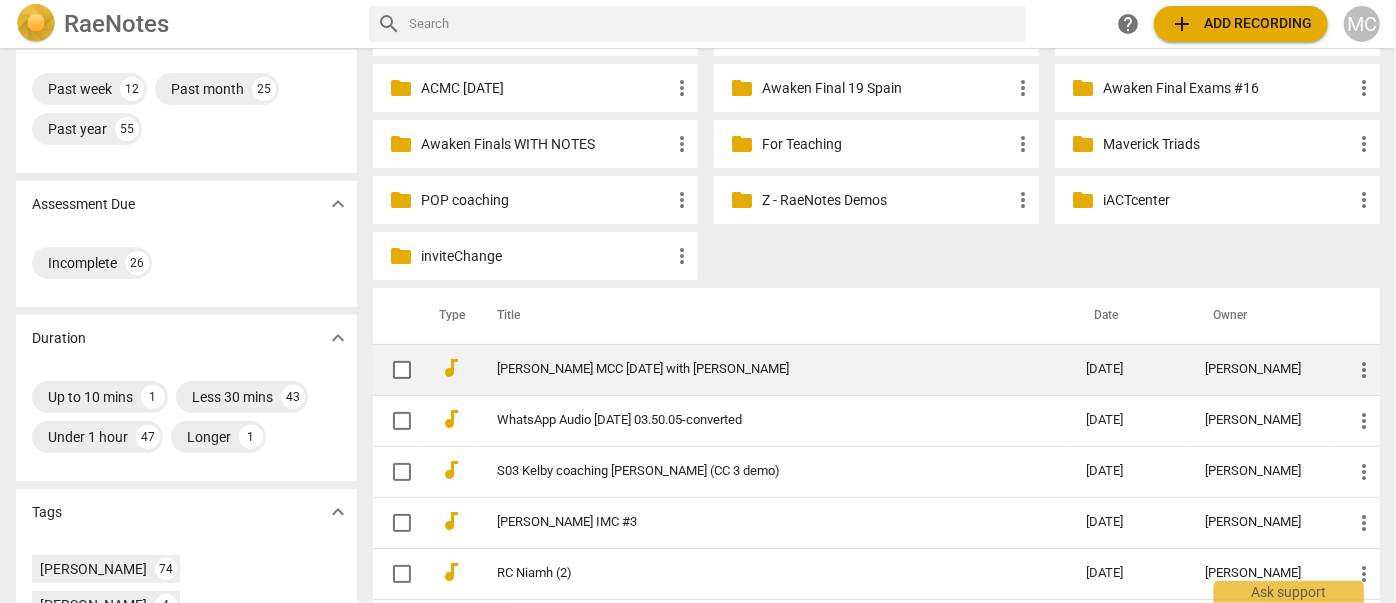 click on "[PERSON_NAME] MCC [DATE] with [PERSON_NAME]" at bounding box center (771, 369) 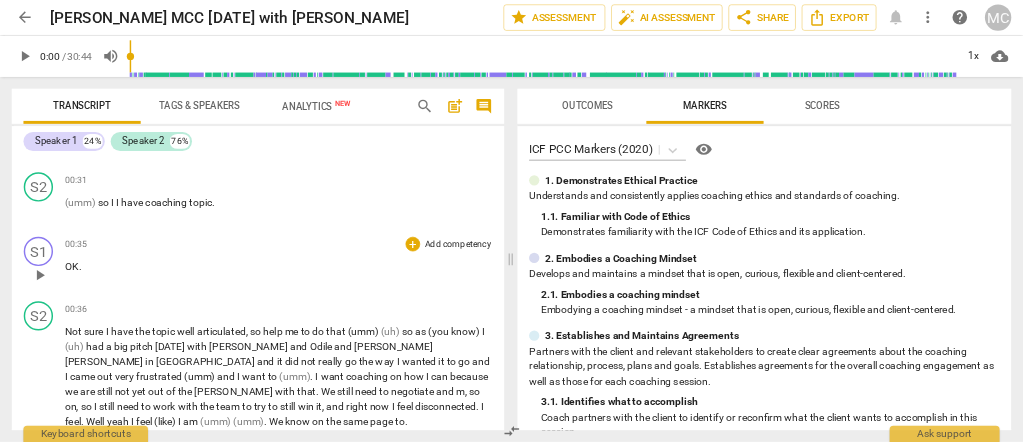 scroll, scrollTop: 0, scrollLeft: 0, axis: both 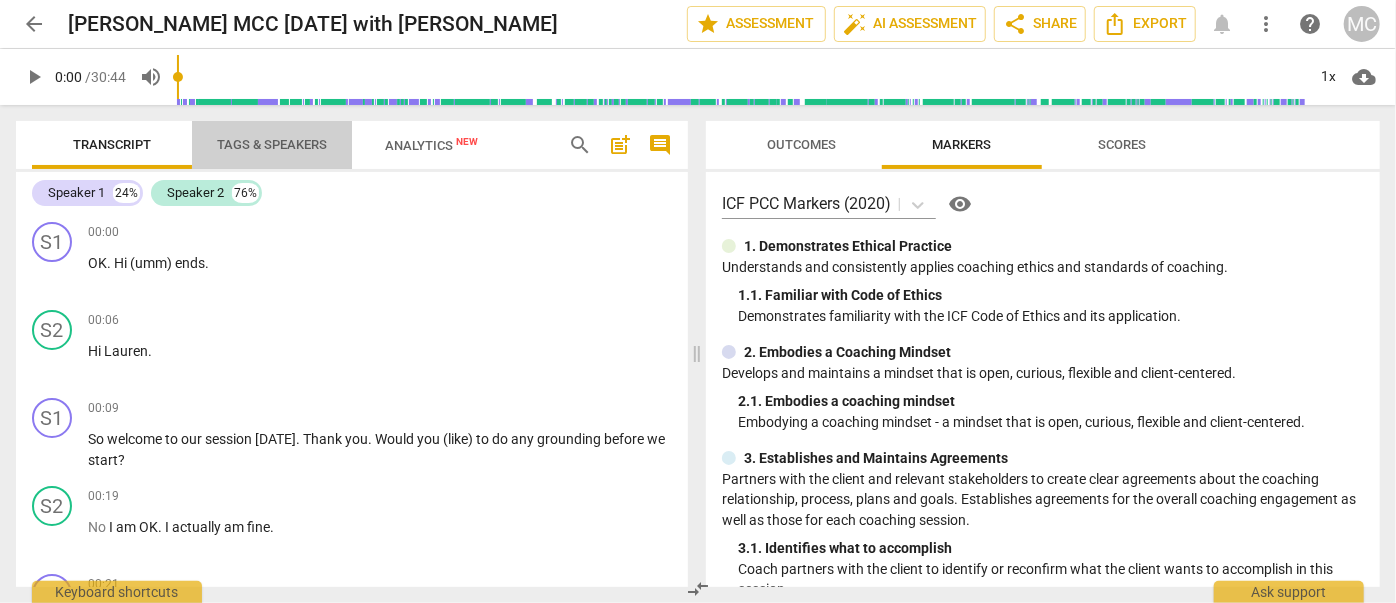 drag, startPoint x: 271, startPoint y: 143, endPoint x: 263, endPoint y: 287, distance: 144.22205 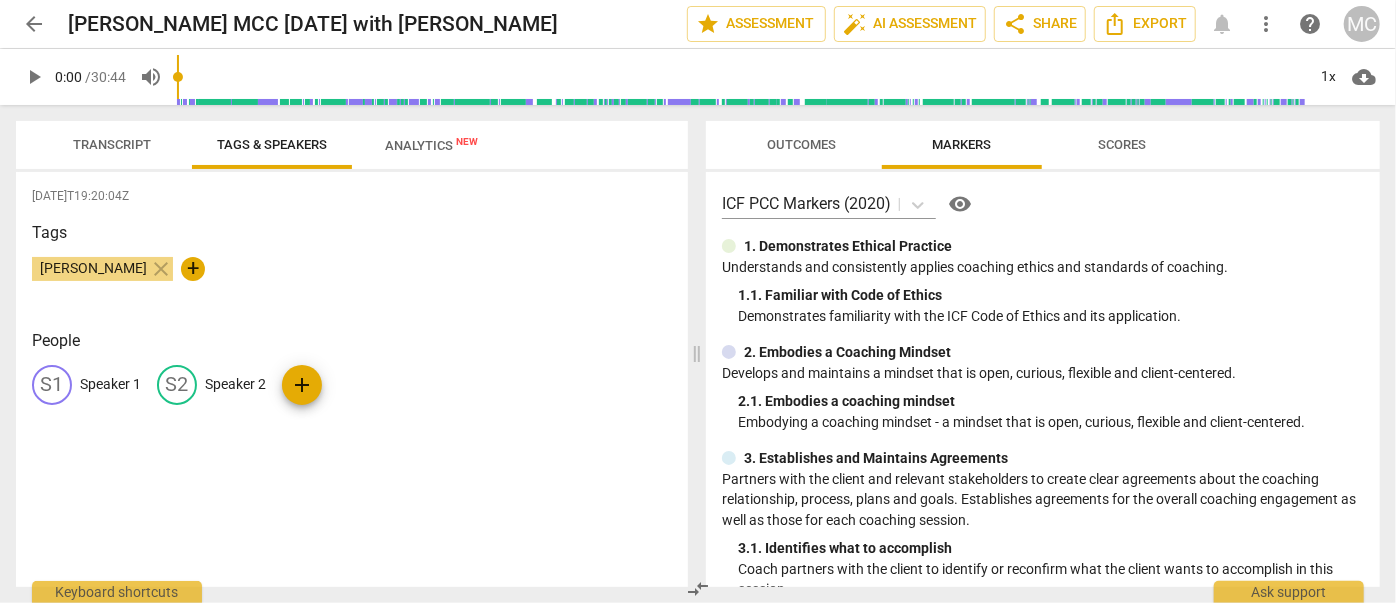 click on "Speaker 1" at bounding box center [110, 384] 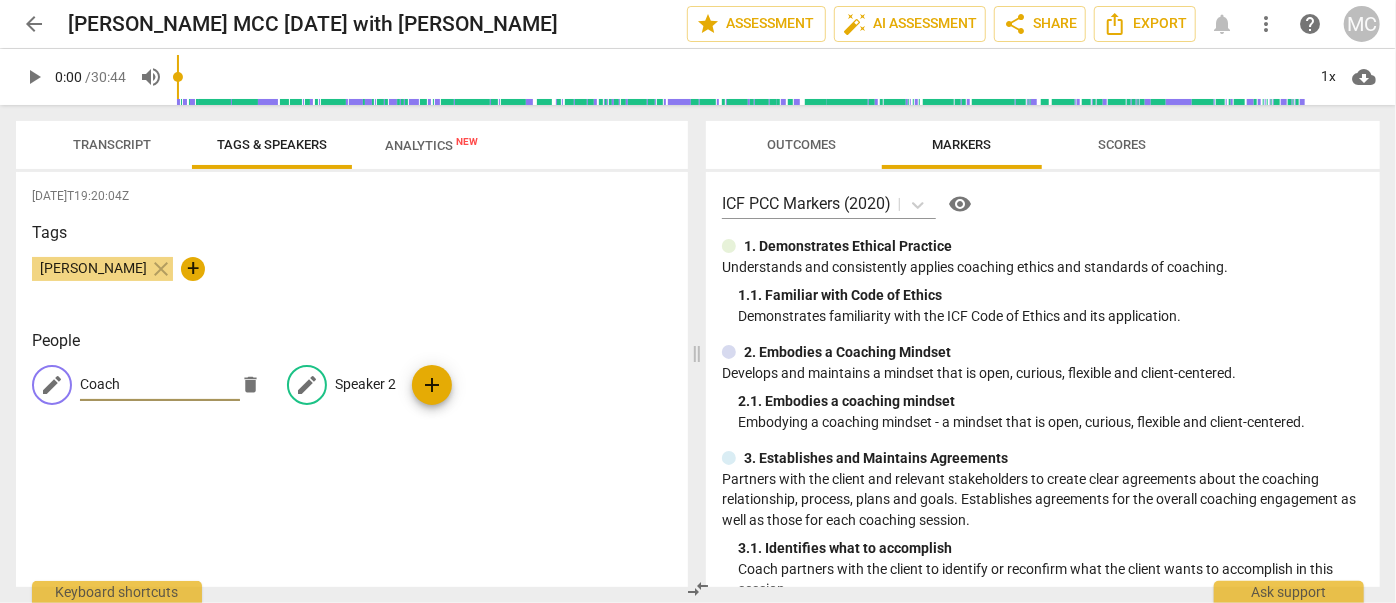 click on "Speaker 2" at bounding box center (365, 384) 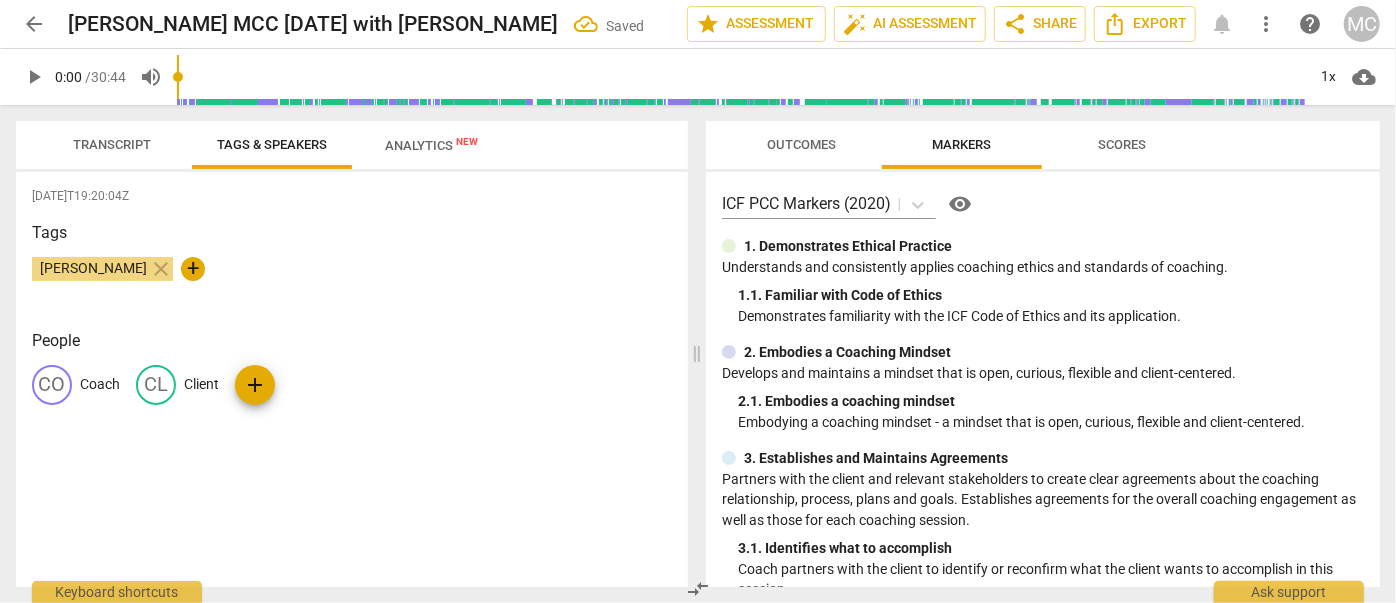 click on "Transcript" at bounding box center [112, 144] 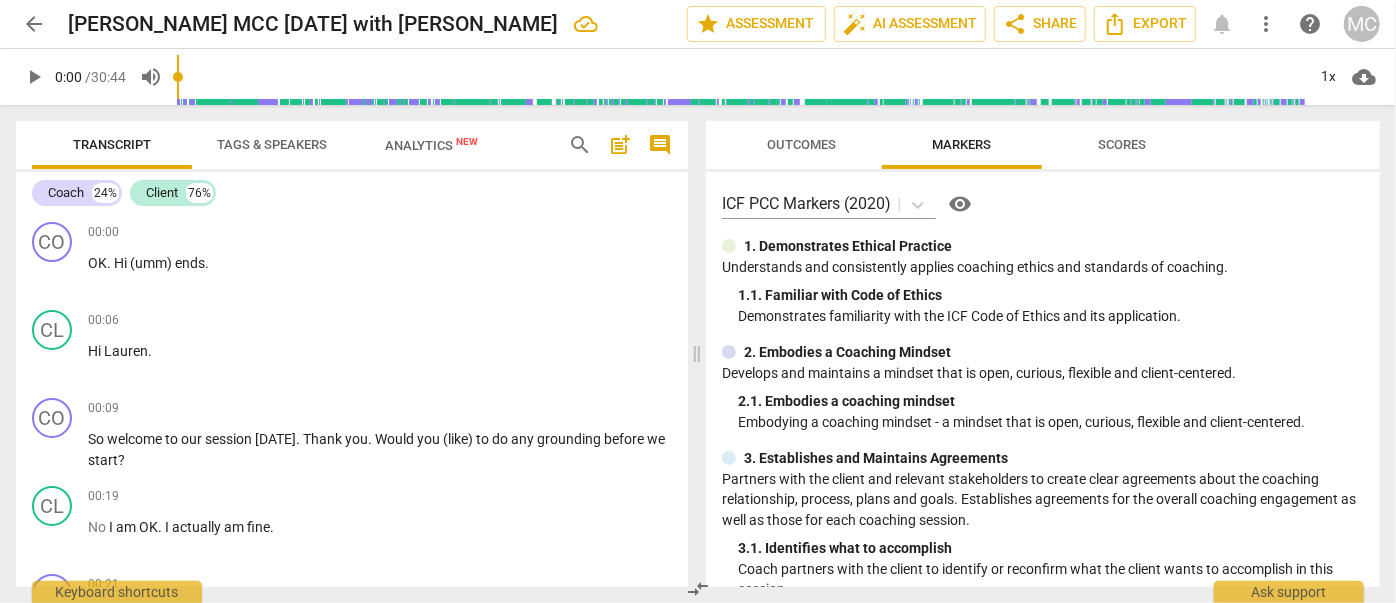 click on "Demonstrates familiarity with the ICF Code of Ethics and its application." at bounding box center (1051, 316) 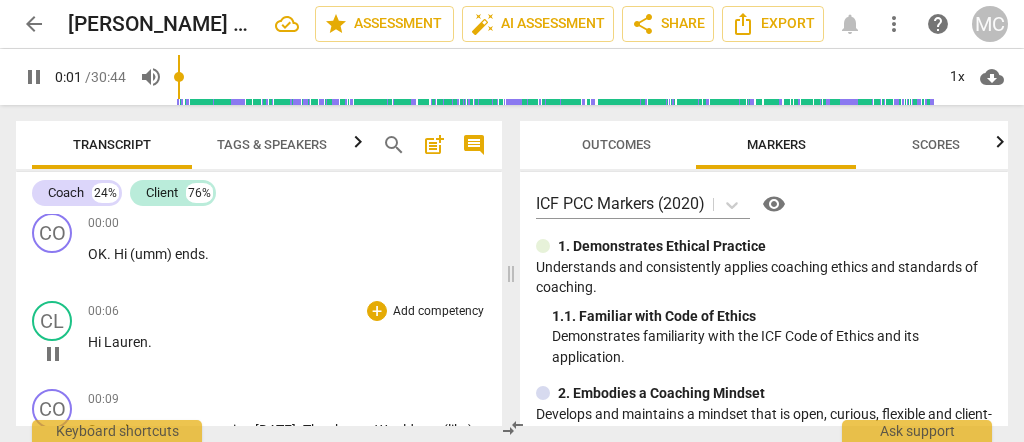 scroll, scrollTop: 0, scrollLeft: 0, axis: both 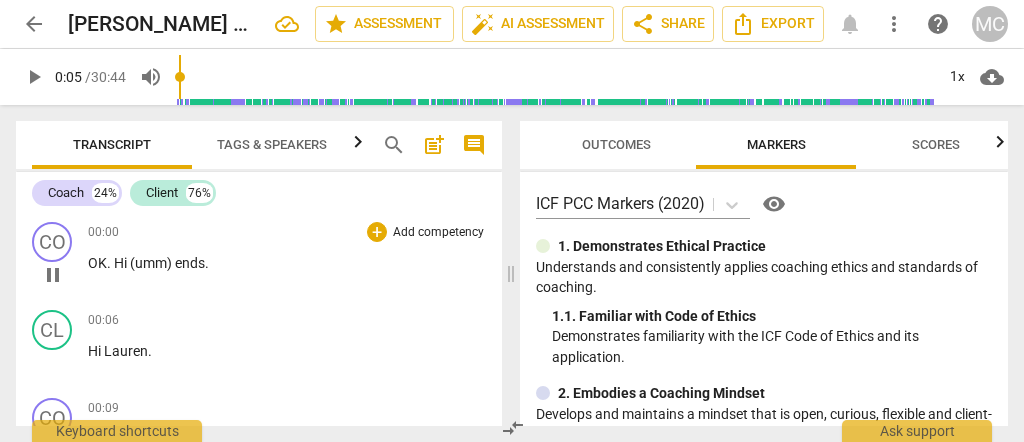 click on "Hi" at bounding box center (122, 263) 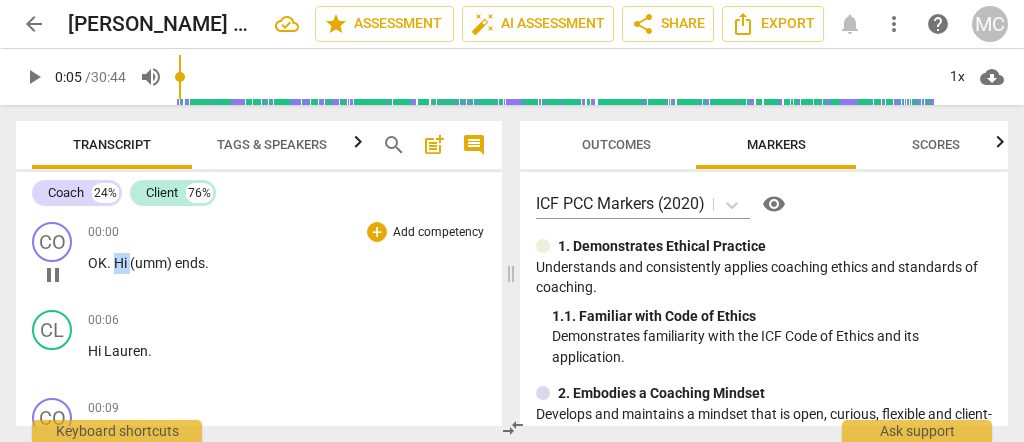 click on "Hi" at bounding box center [122, 263] 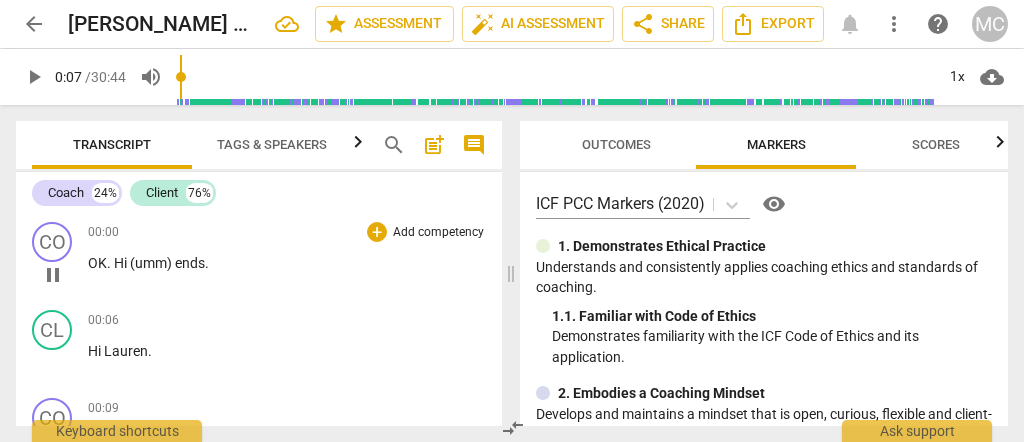 click on "Hi" at bounding box center (122, 263) 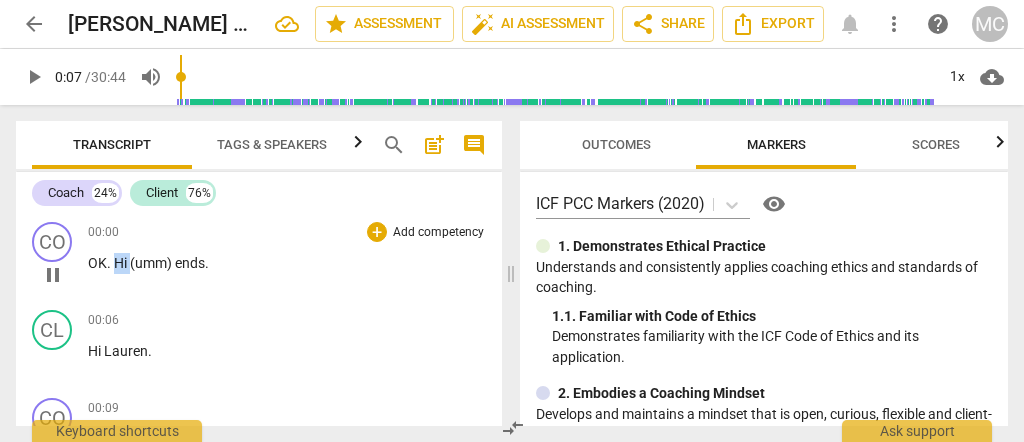 click on "Hi" at bounding box center (122, 263) 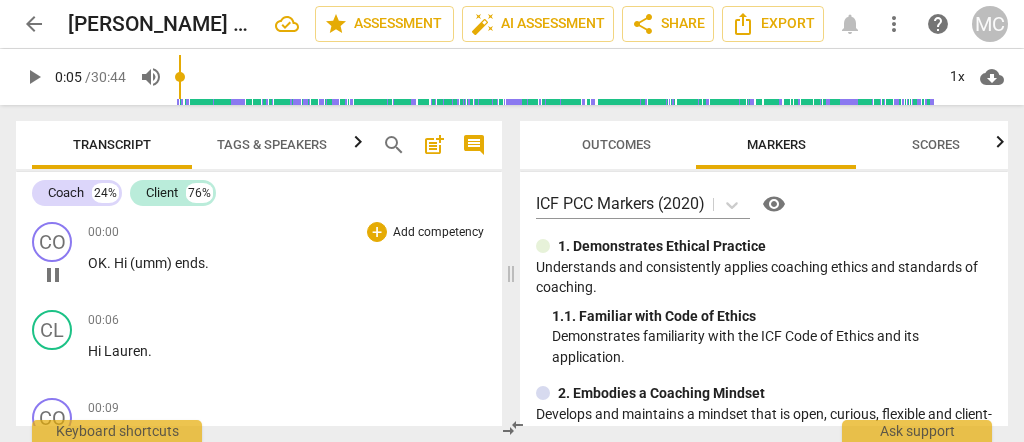 click on "(umm)" at bounding box center (152, 263) 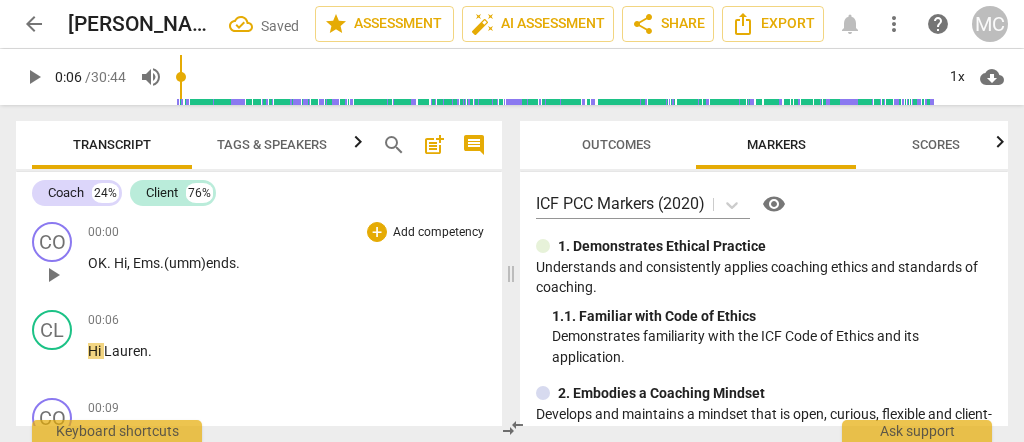 click on "OK" at bounding box center [97, 263] 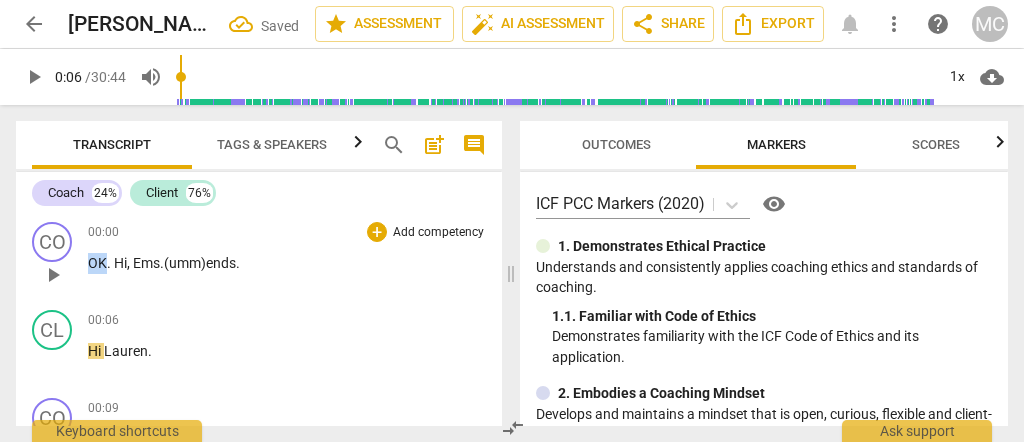 click on "OK" at bounding box center (97, 263) 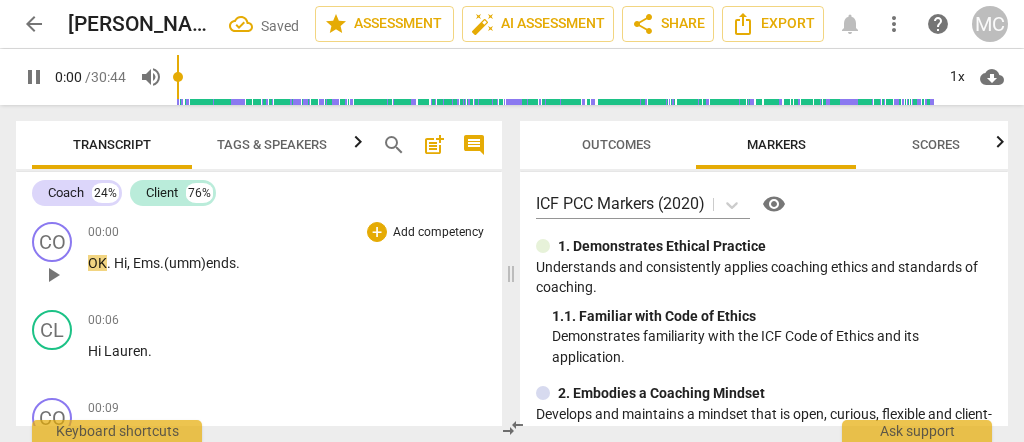 click on "Hi, Ems." at bounding box center [139, 263] 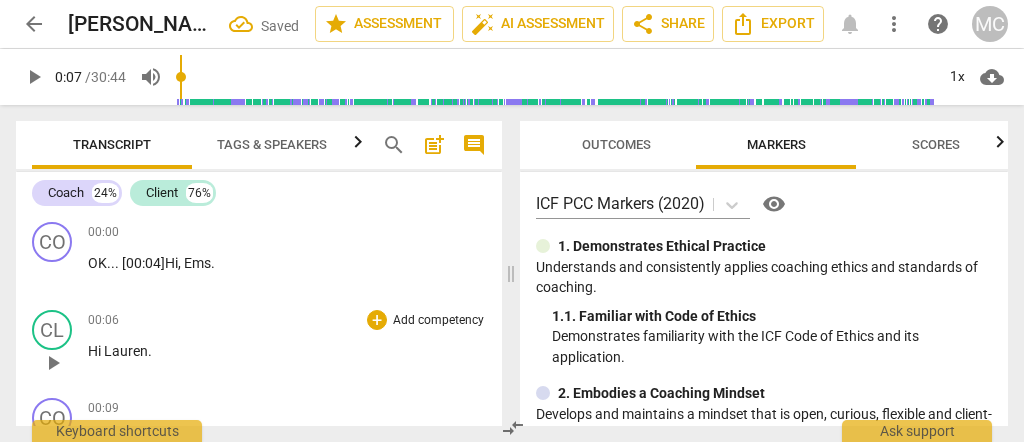 click on "Lauren" at bounding box center [126, 351] 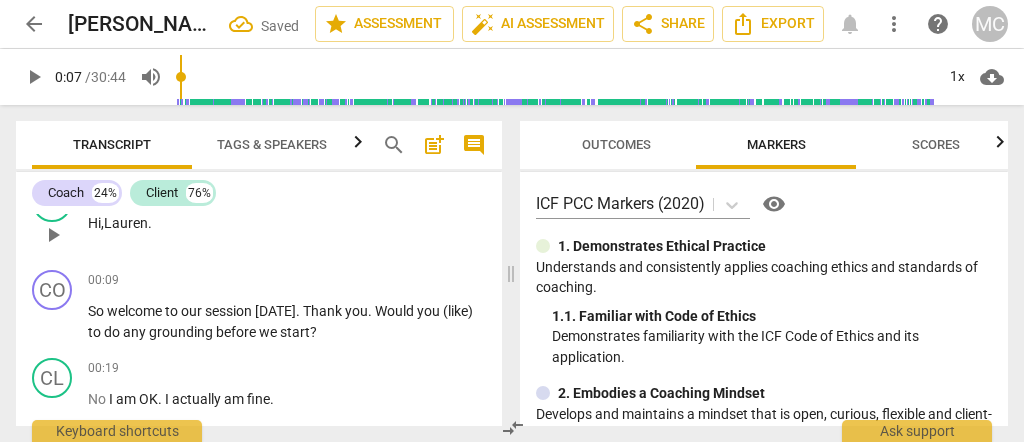 scroll, scrollTop: 133, scrollLeft: 0, axis: vertical 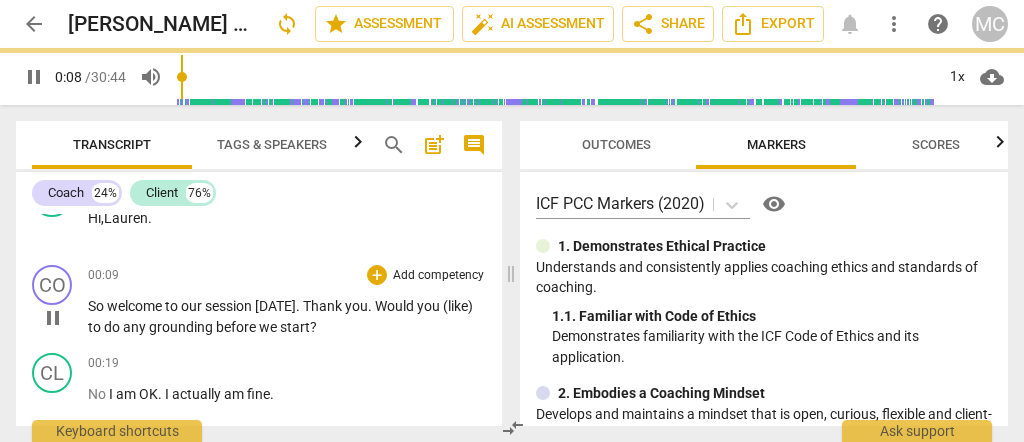 click on "So" at bounding box center (97, 306) 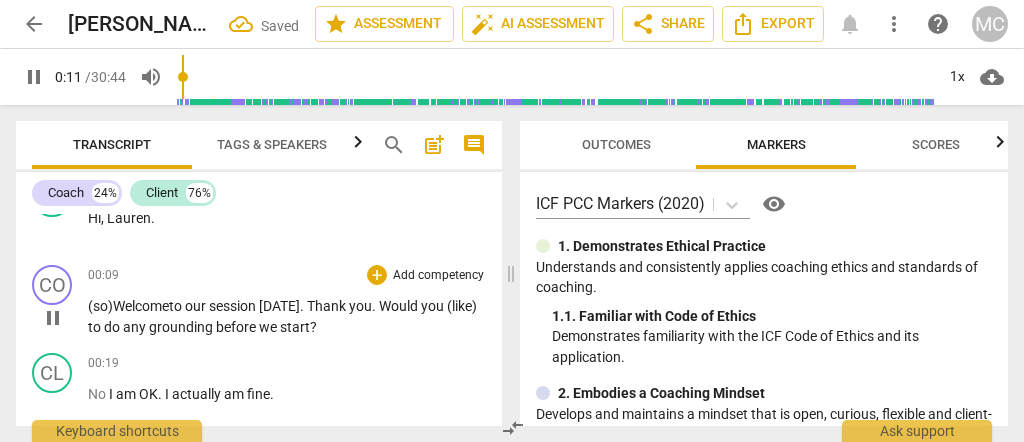 click on "Thank" at bounding box center (328, 306) 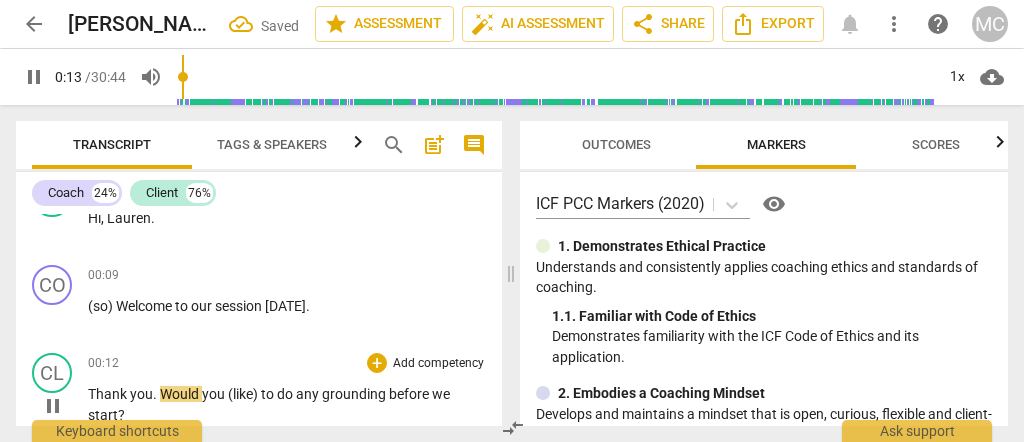 click on "Would" at bounding box center (181, 394) 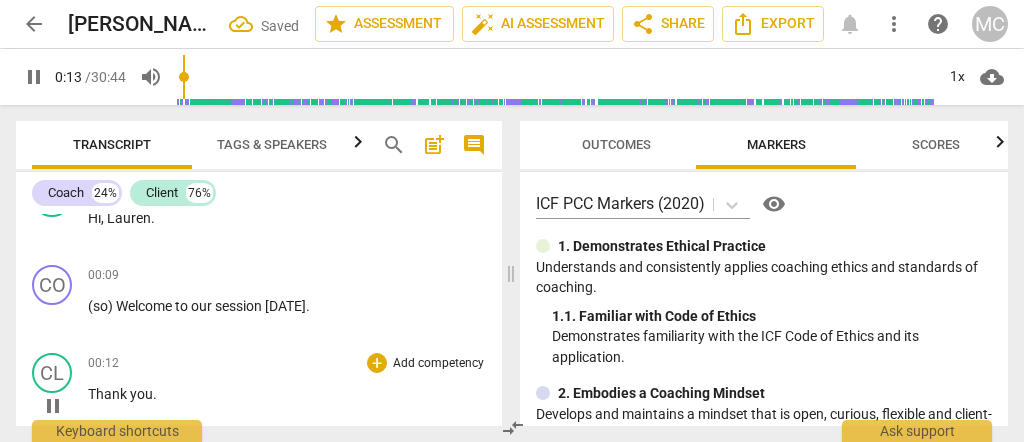 scroll, scrollTop: 200, scrollLeft: 0, axis: vertical 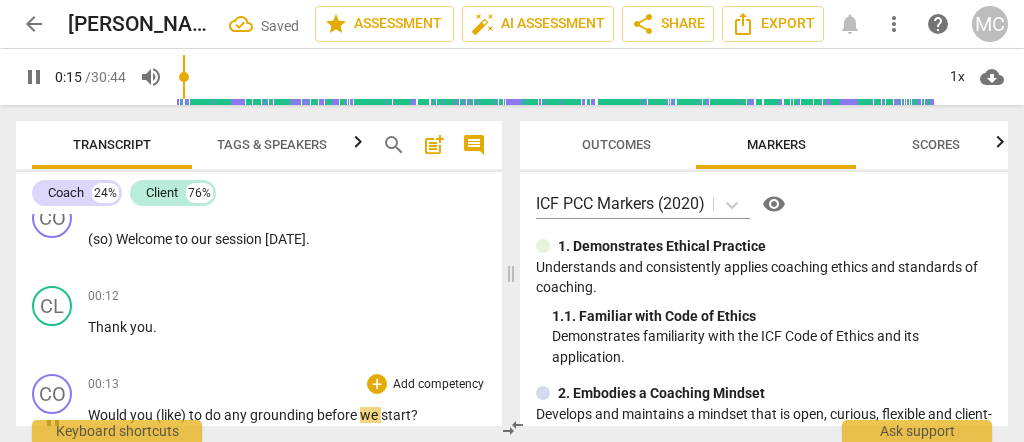 click on "(like)" at bounding box center [172, 415] 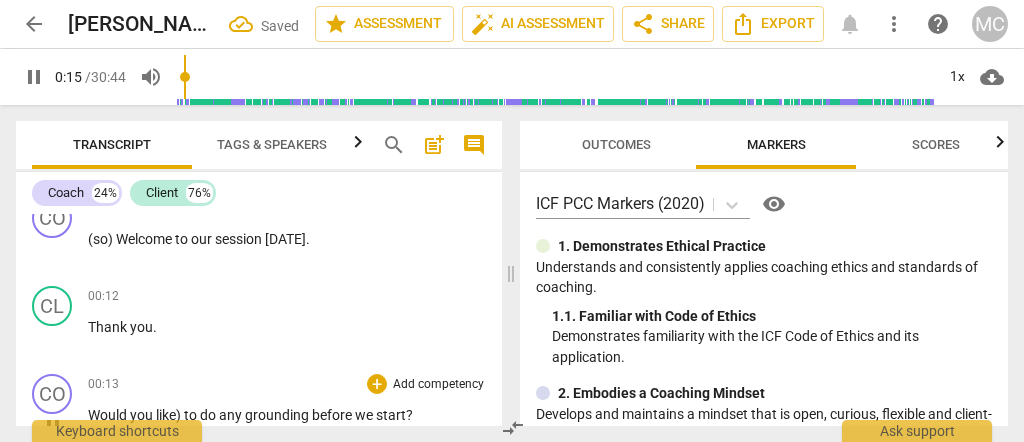 click on "like)" at bounding box center [170, 415] 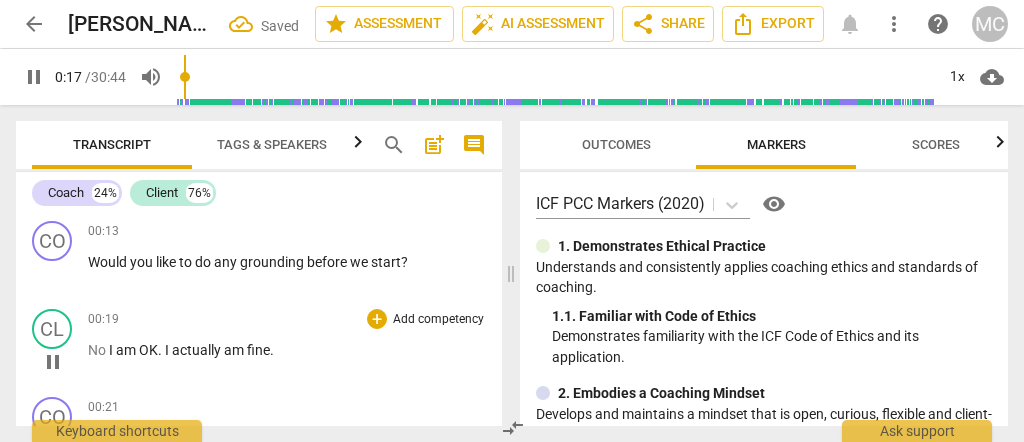 scroll, scrollTop: 266, scrollLeft: 0, axis: vertical 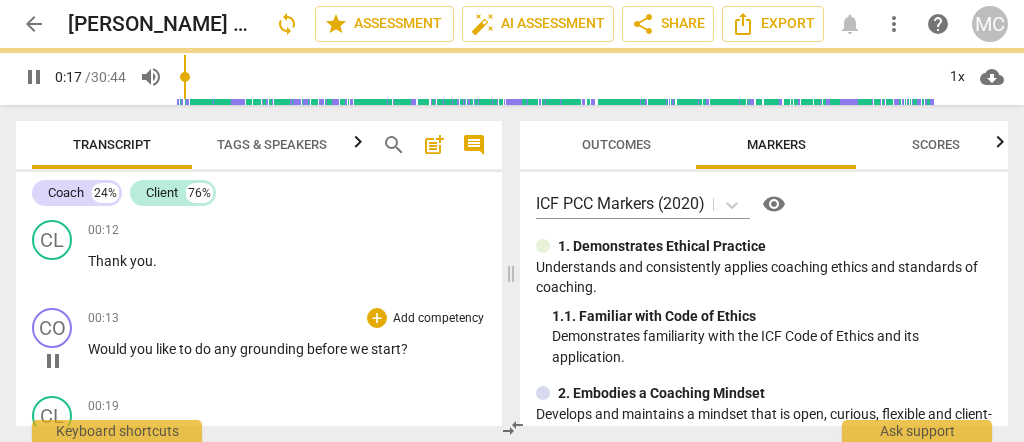 click on "grounding" at bounding box center (273, 349) 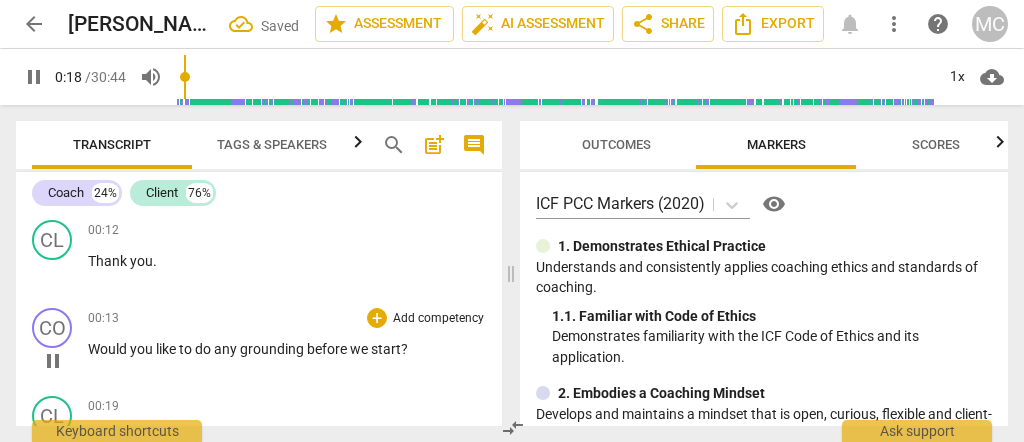 click on "grounding" at bounding box center (273, 349) 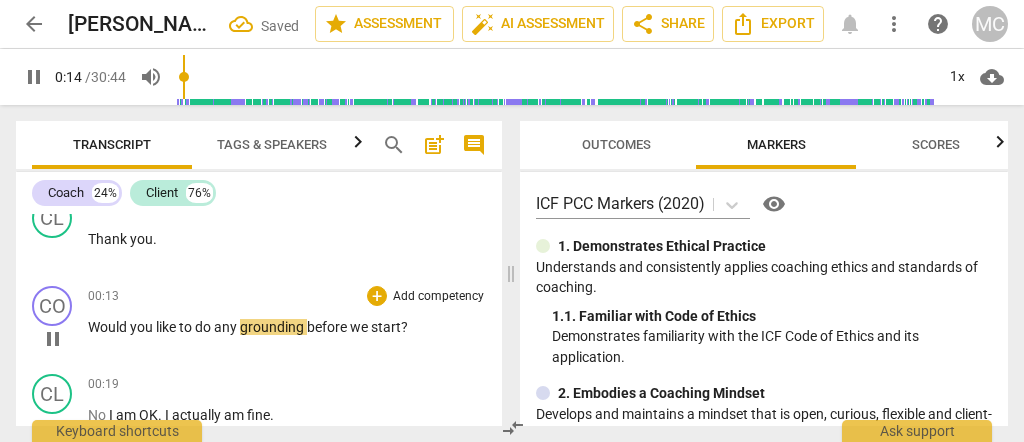 scroll, scrollTop: 333, scrollLeft: 0, axis: vertical 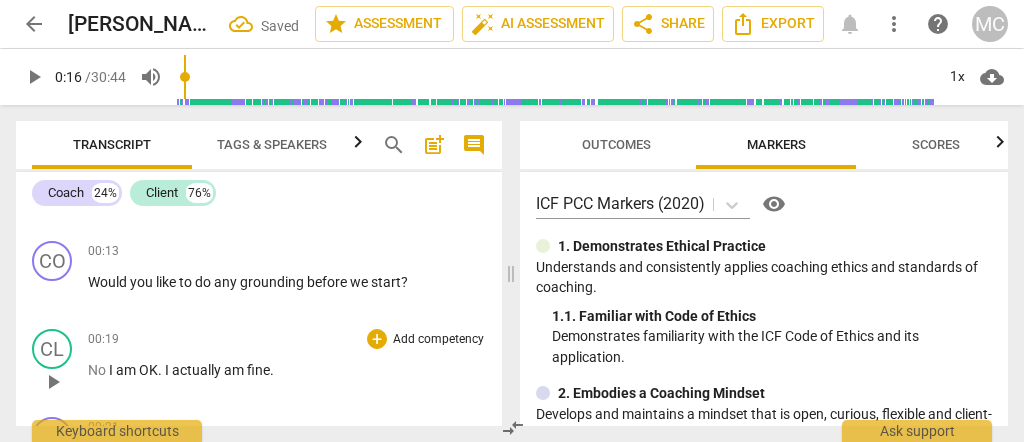 click on "No" at bounding box center (98, 370) 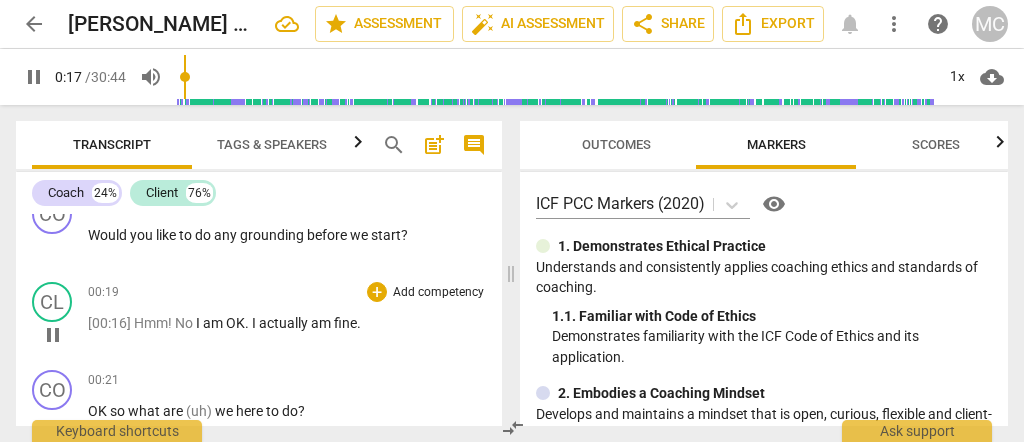 scroll, scrollTop: 400, scrollLeft: 0, axis: vertical 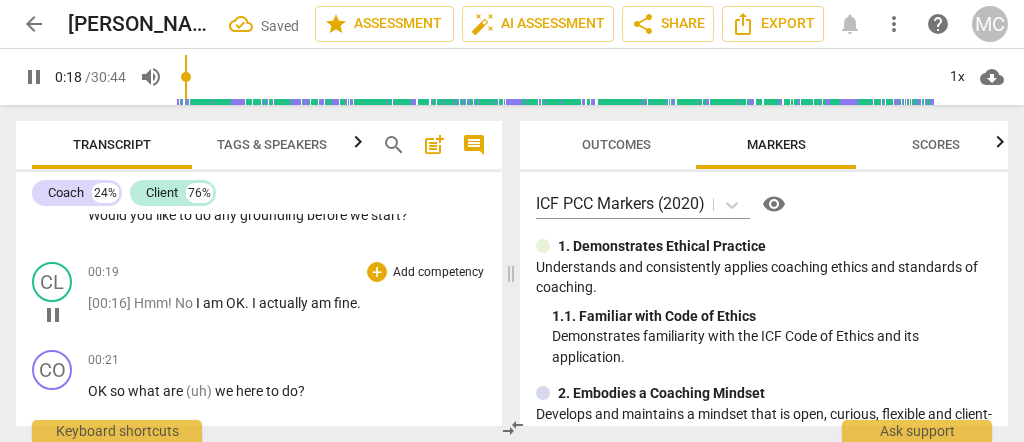 click on "[00:16] Hmm! No" at bounding box center [142, 303] 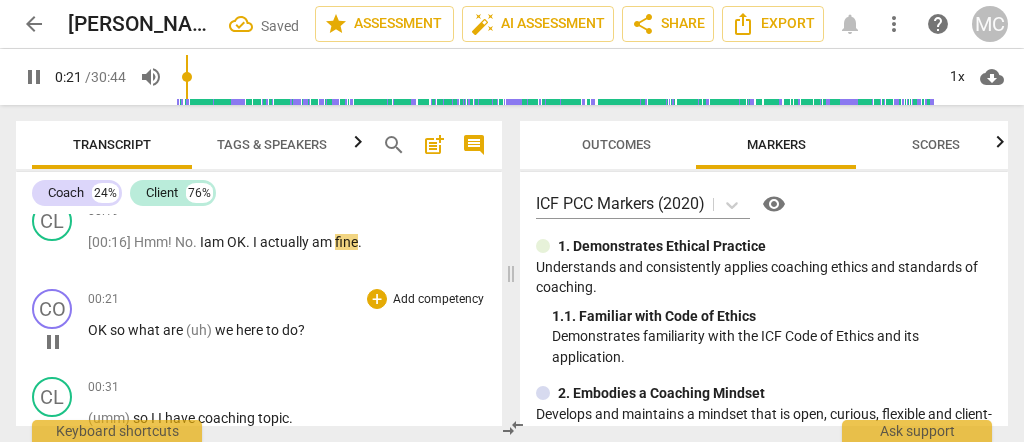 scroll, scrollTop: 466, scrollLeft: 0, axis: vertical 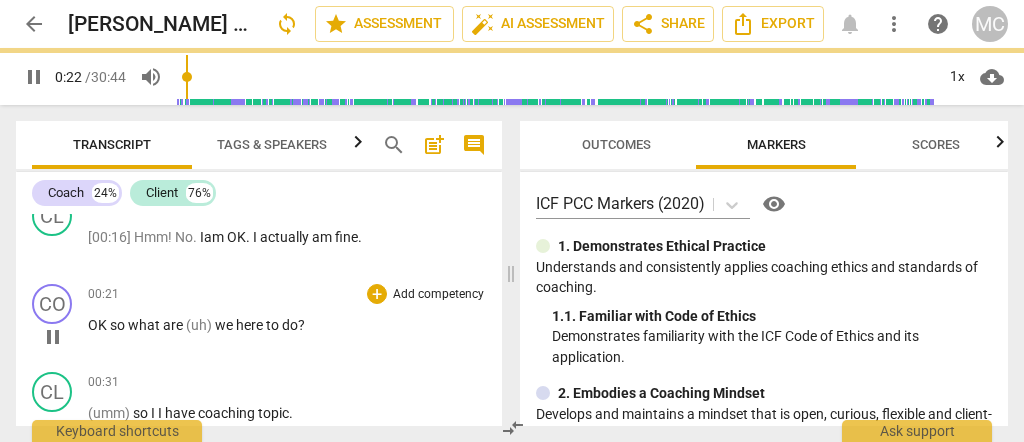 drag, startPoint x: 109, startPoint y: 321, endPoint x: 169, endPoint y: 336, distance: 61.846584 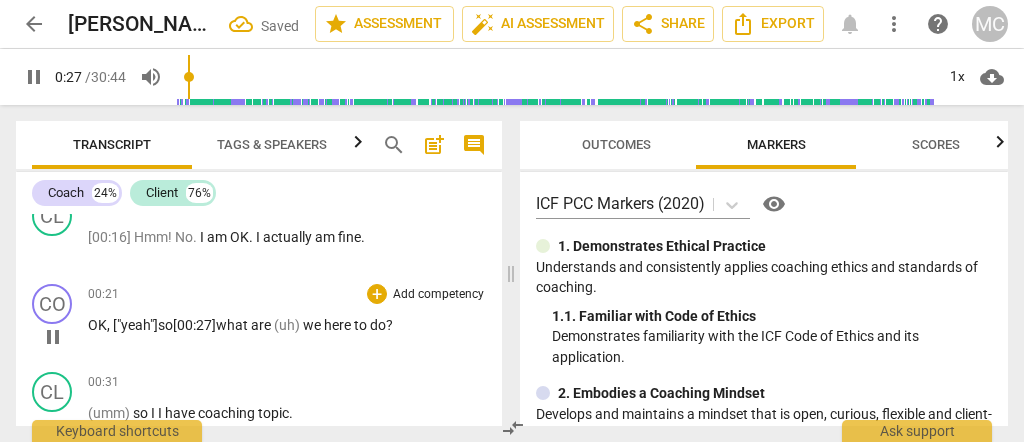 click on "(uh)" at bounding box center (288, 325) 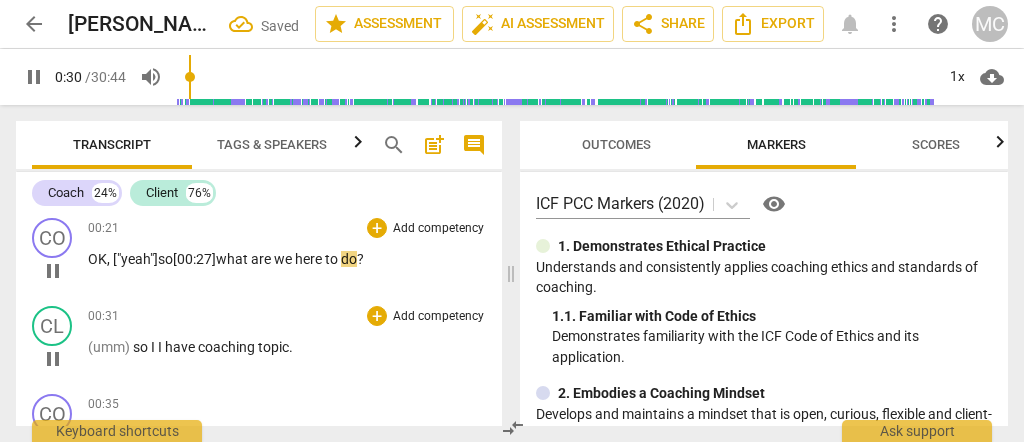 scroll, scrollTop: 533, scrollLeft: 0, axis: vertical 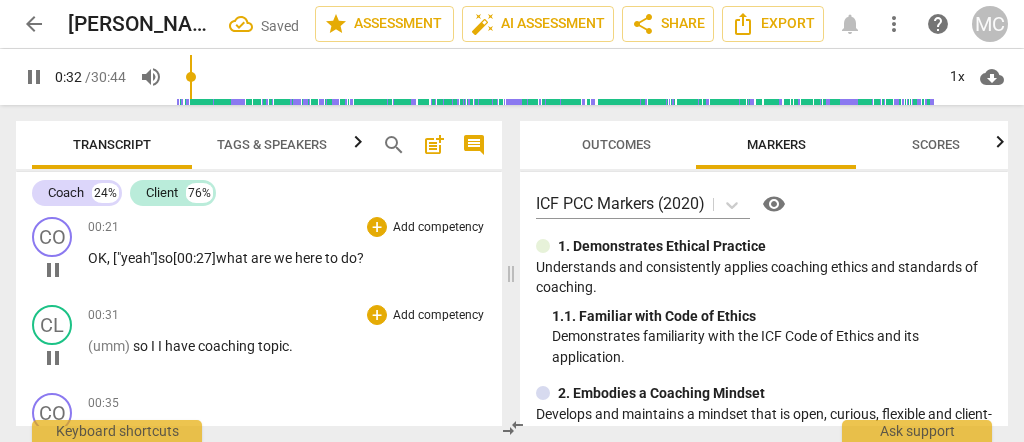 click on "I" at bounding box center [161, 346] 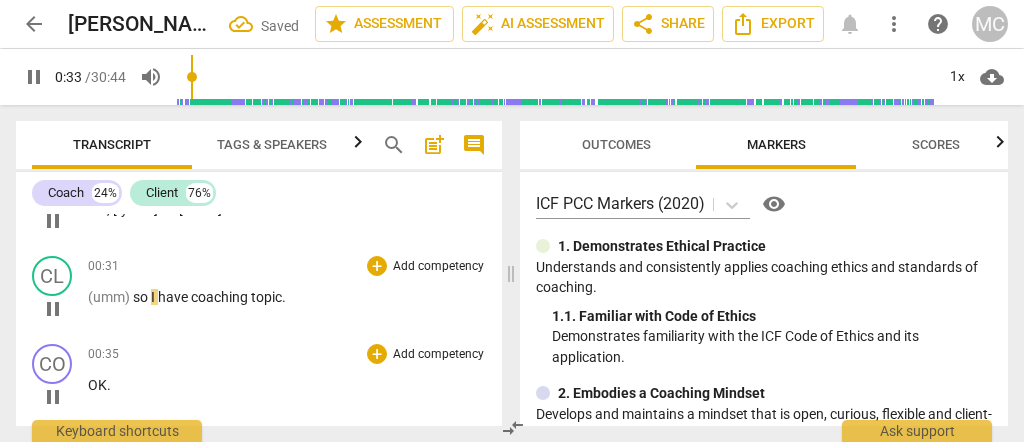 scroll, scrollTop: 600, scrollLeft: 0, axis: vertical 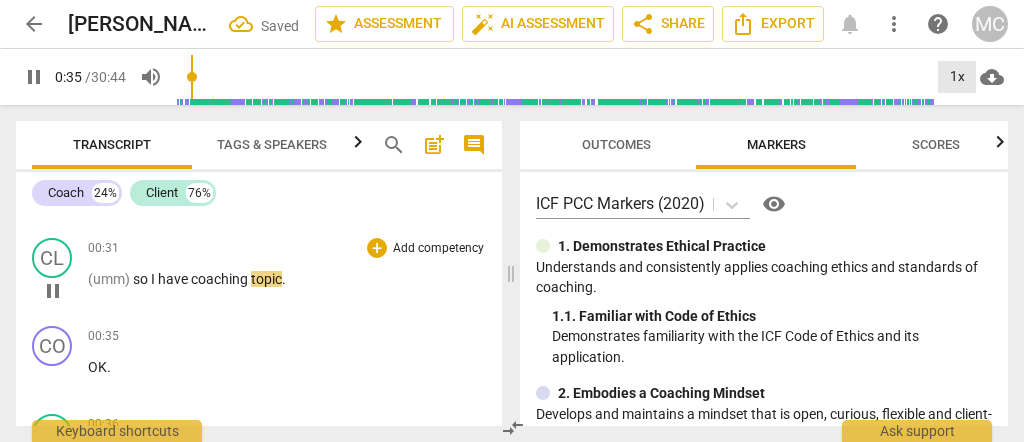 click on "1x" at bounding box center [957, 77] 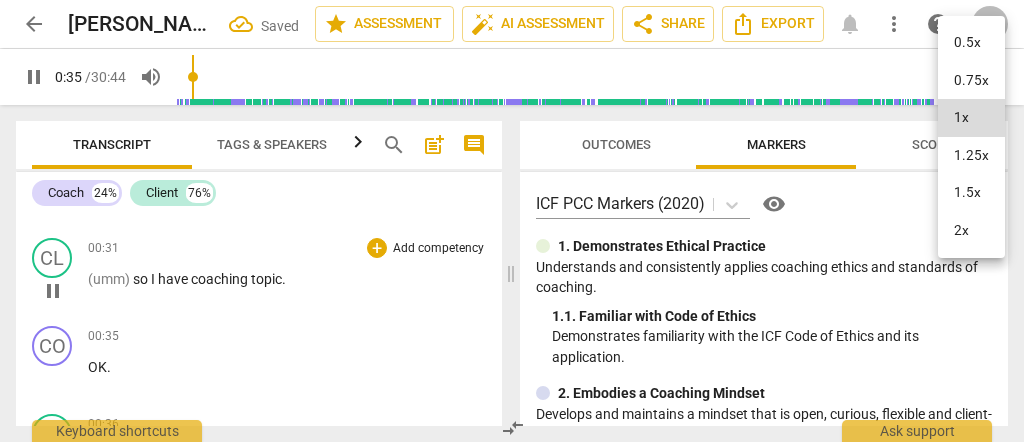 click on "1.5x" at bounding box center (971, 193) 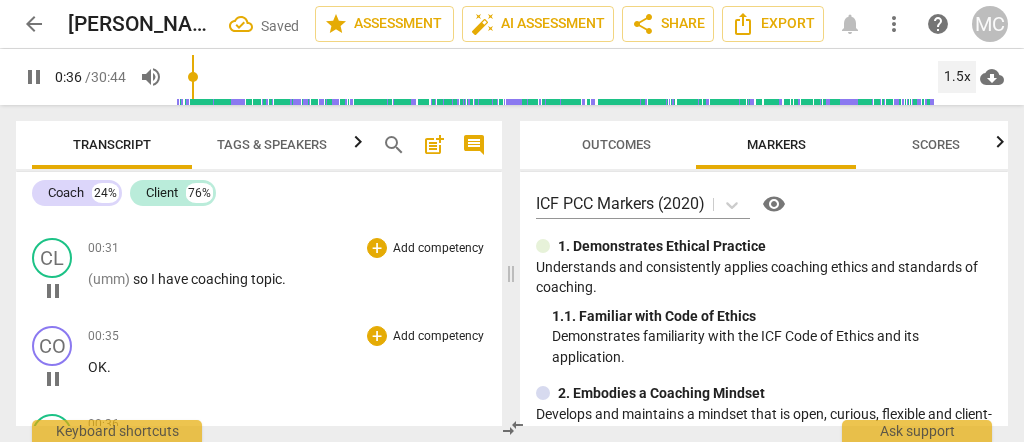 scroll, scrollTop: 666, scrollLeft: 0, axis: vertical 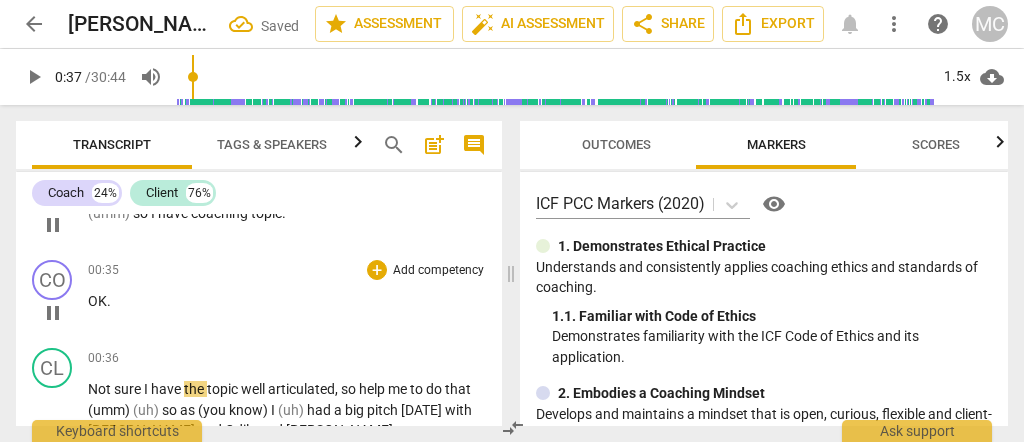 click on "OK" at bounding box center (97, 301) 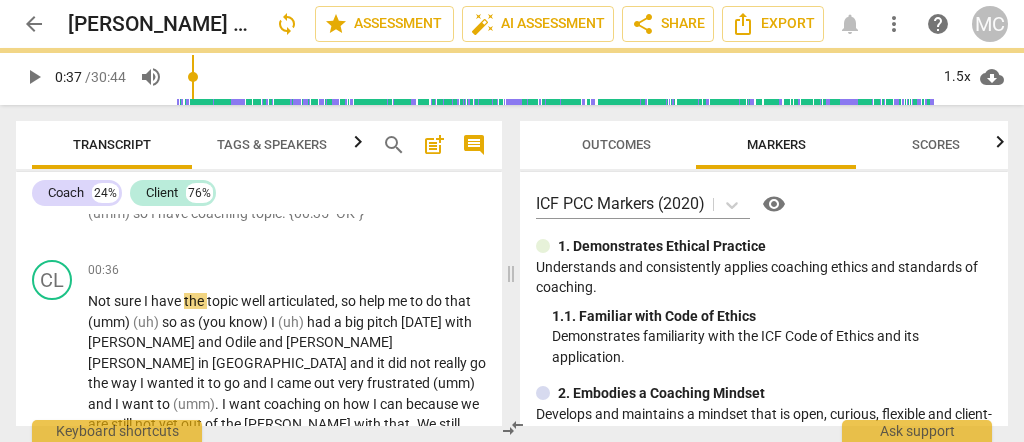 scroll, scrollTop: 579, scrollLeft: 0, axis: vertical 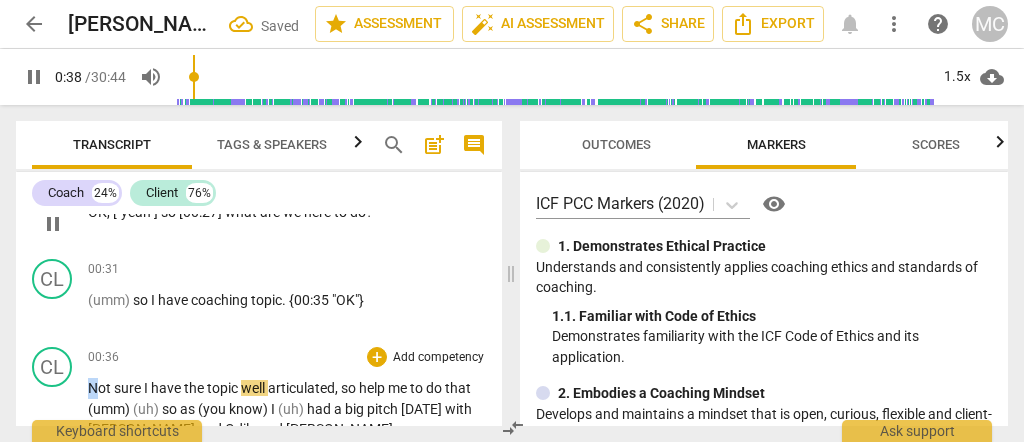 click on "Not" at bounding box center (101, 388) 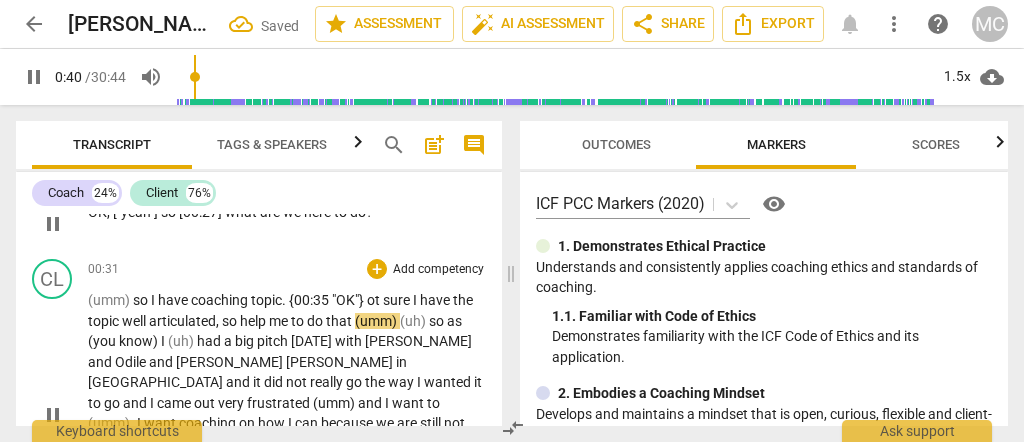 click on "ot" at bounding box center [375, 300] 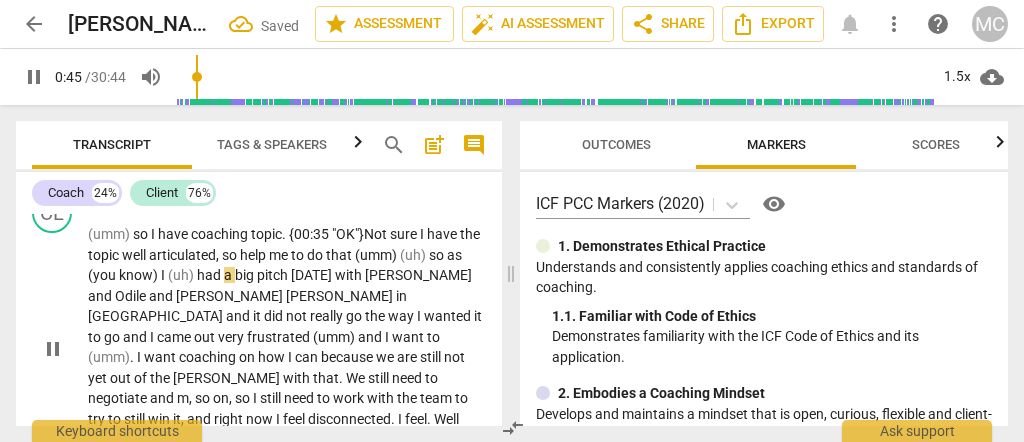 scroll, scrollTop: 779, scrollLeft: 0, axis: vertical 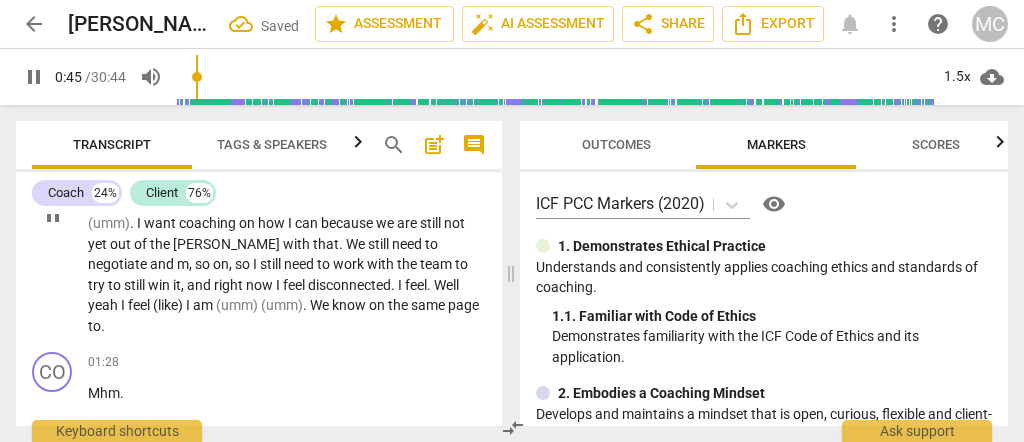click on "We" at bounding box center (321, 305) 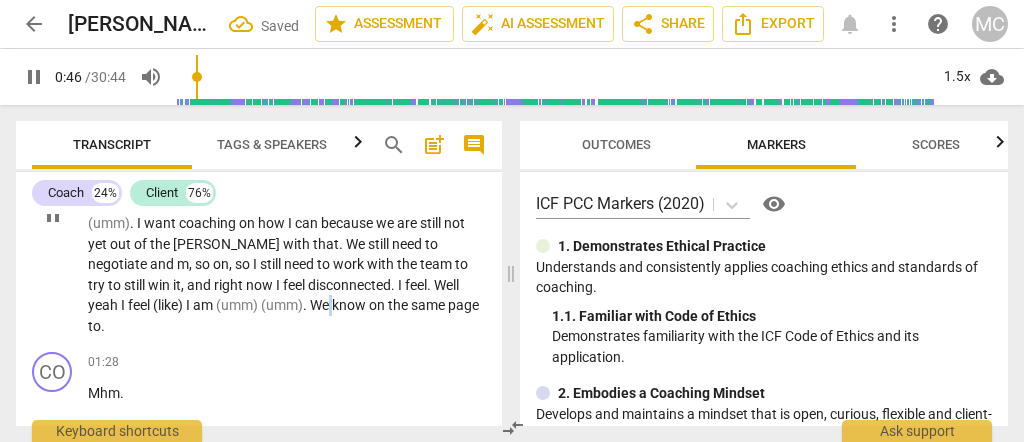 click on "We" at bounding box center (321, 305) 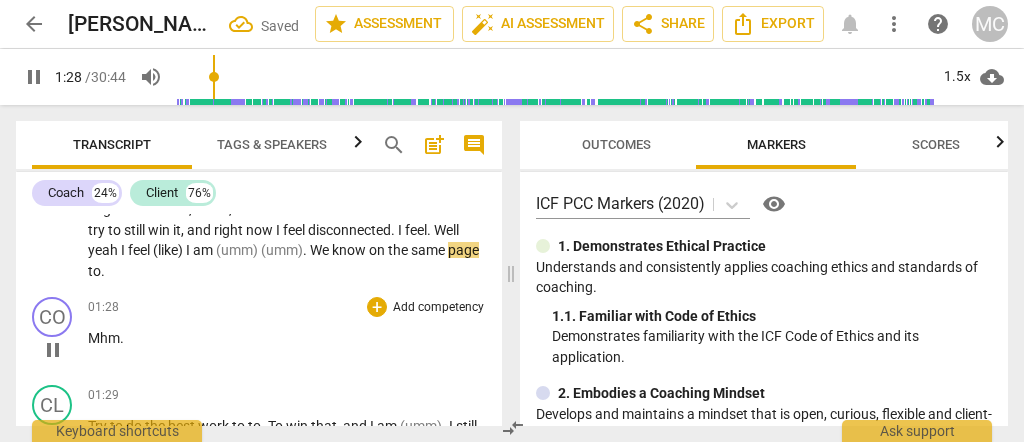 scroll, scrollTop: 845, scrollLeft: 0, axis: vertical 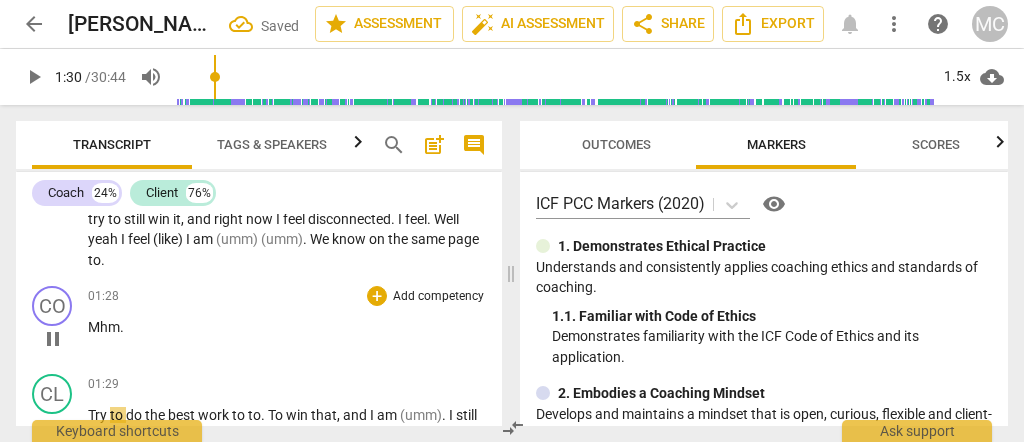 click on "Mhm" at bounding box center (104, 327) 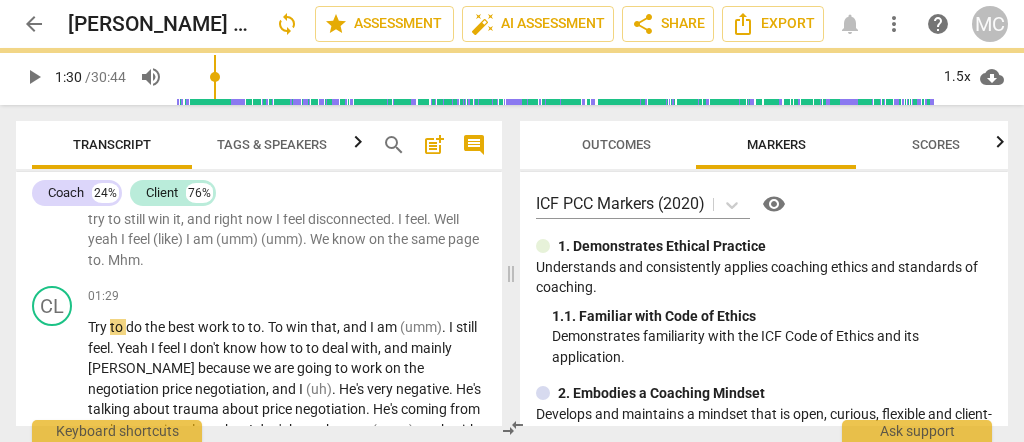 scroll, scrollTop: 758, scrollLeft: 0, axis: vertical 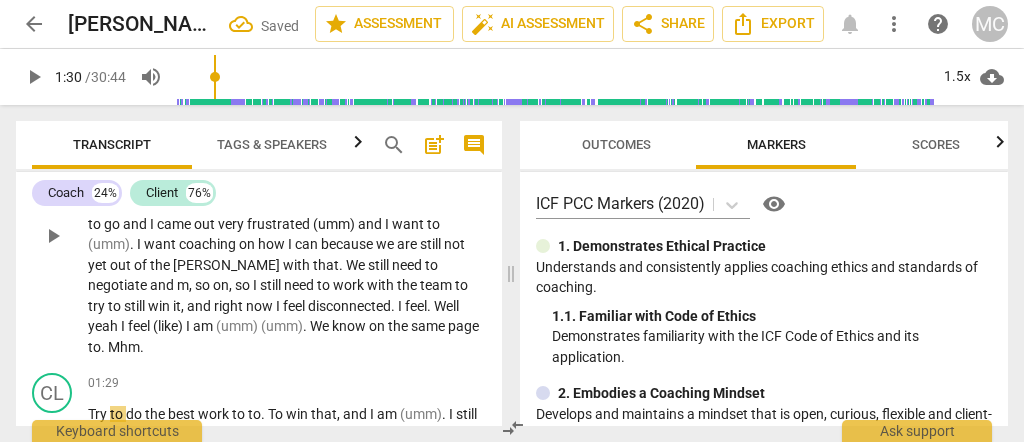 click on "page" at bounding box center [463, 326] 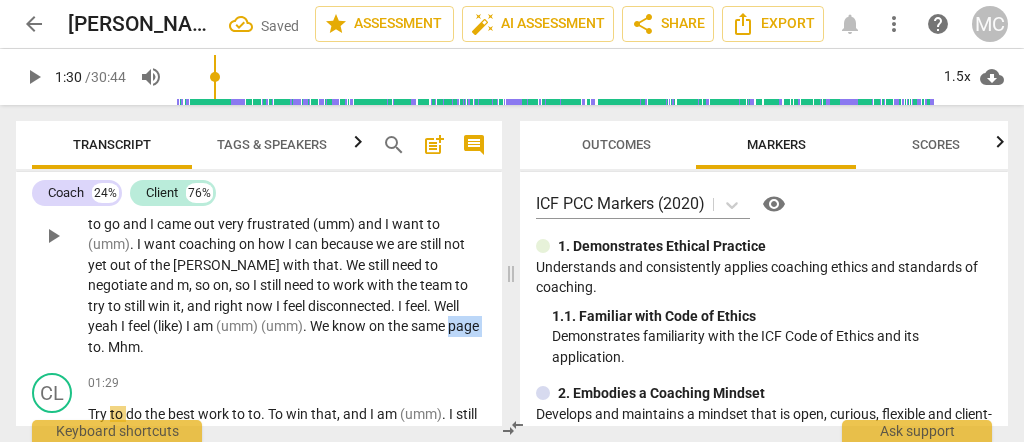 click on "page" at bounding box center (463, 326) 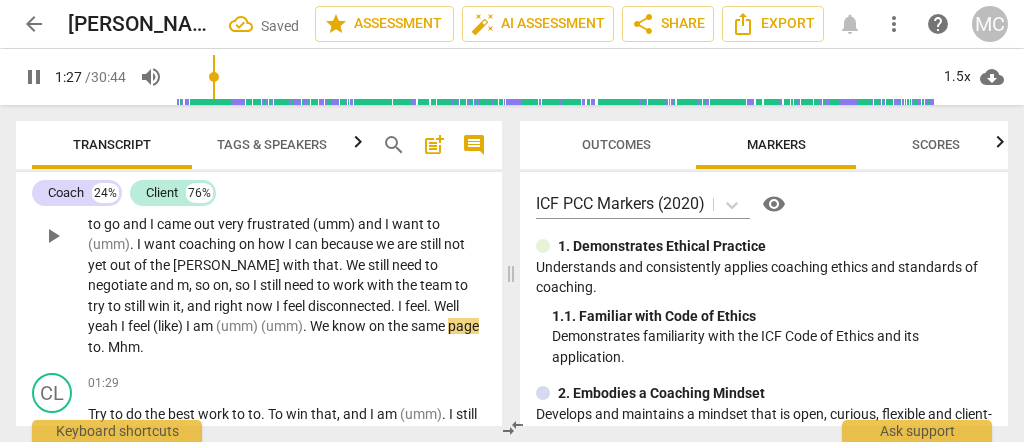 click on "Mhm" at bounding box center [124, 347] 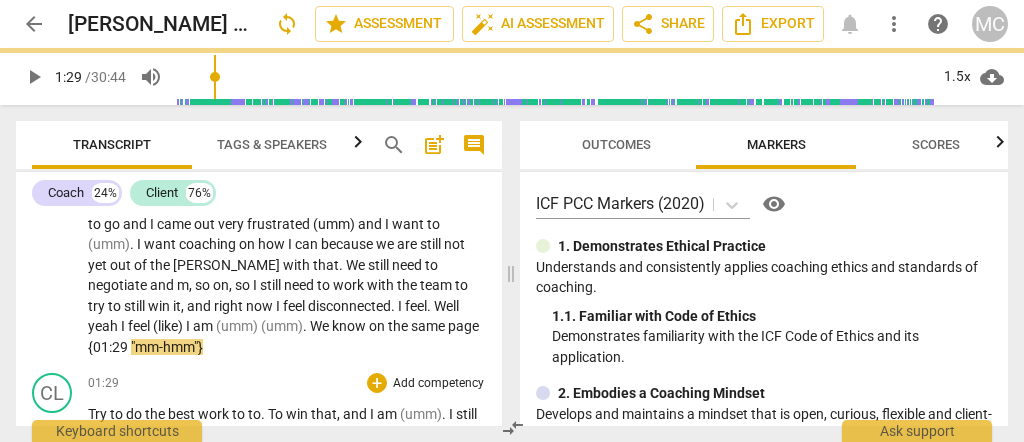 click on "Try" at bounding box center [99, 414] 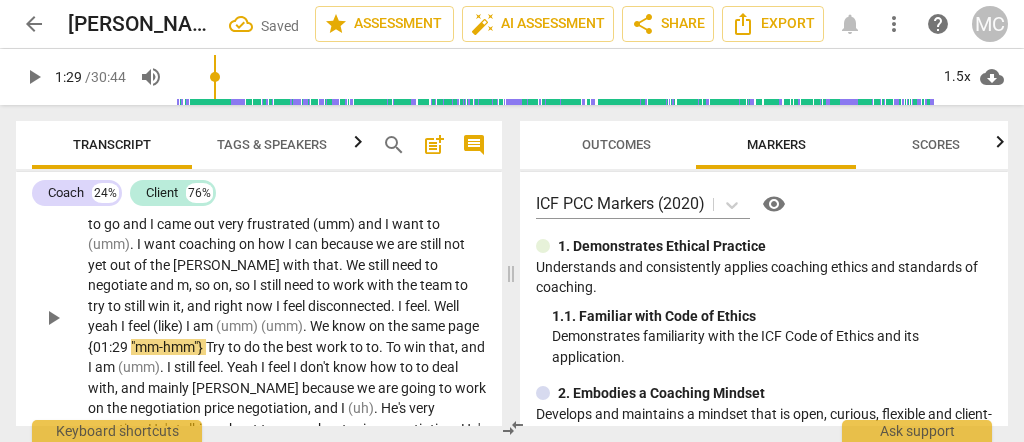 click on "Try" at bounding box center [217, 347] 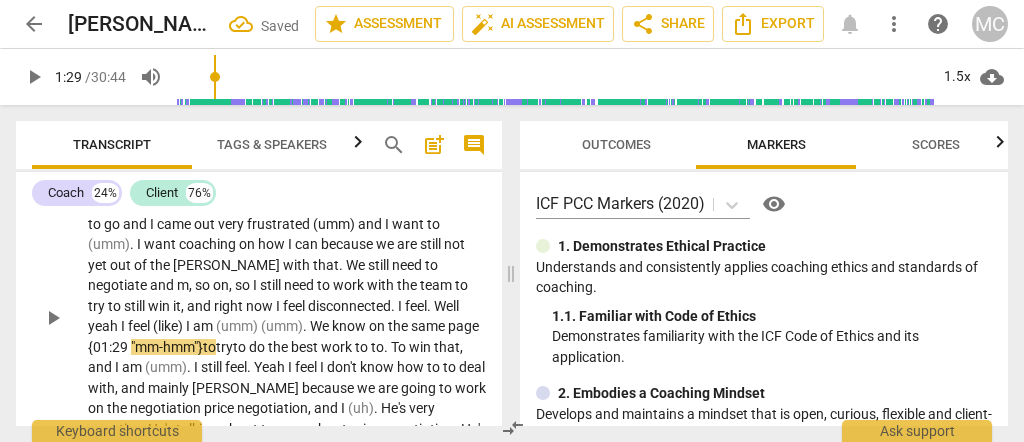 scroll, scrollTop: 825, scrollLeft: 0, axis: vertical 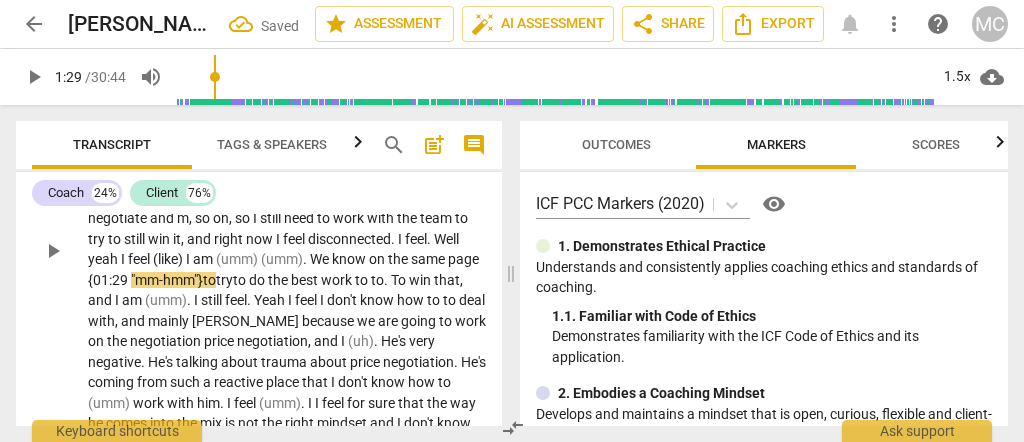 click on "[PERSON_NAME]" at bounding box center (247, 321) 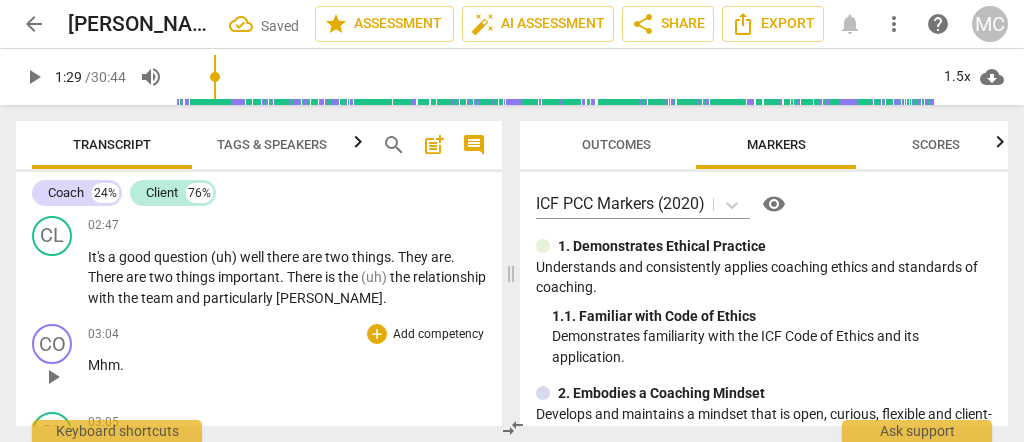 scroll, scrollTop: 1291, scrollLeft: 0, axis: vertical 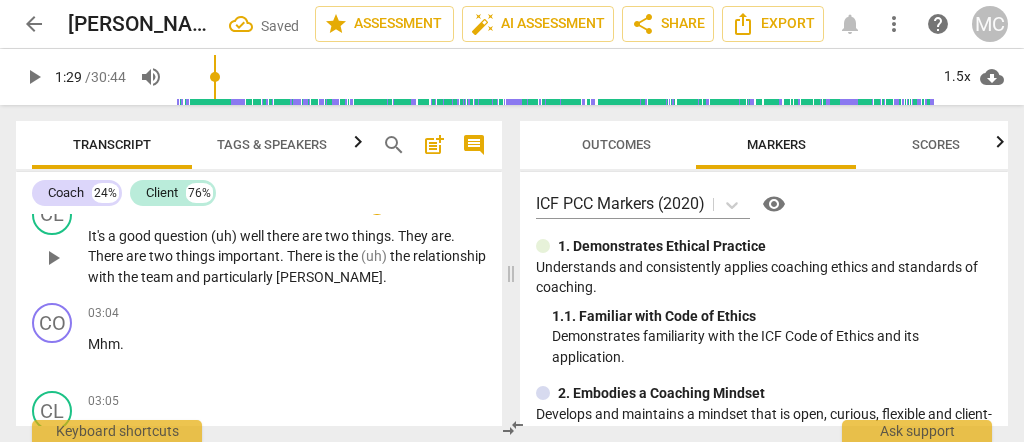 click on "particularly" at bounding box center (239, 277) 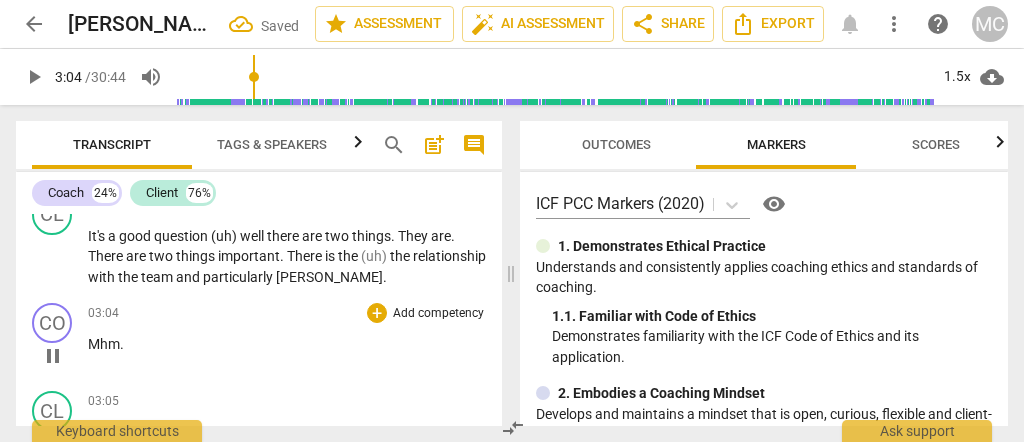 click on "Mhm" at bounding box center [104, 344] 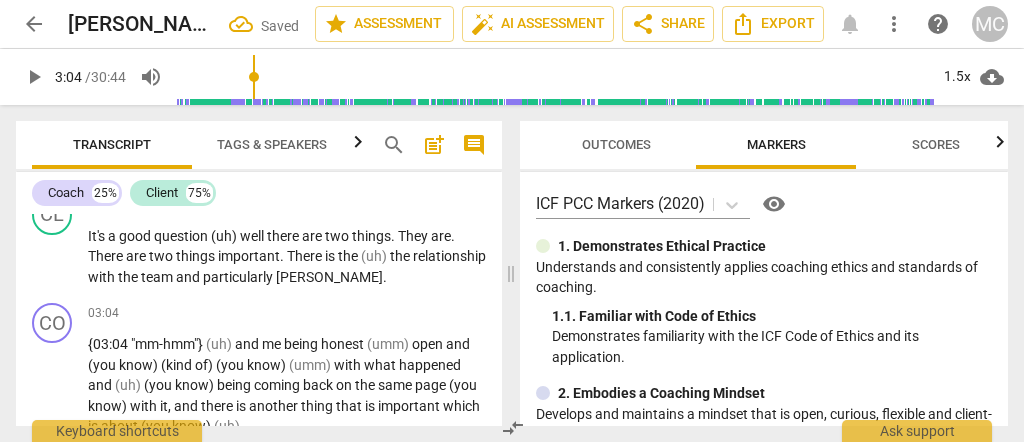 click on "{03:04" at bounding box center (109, 344) 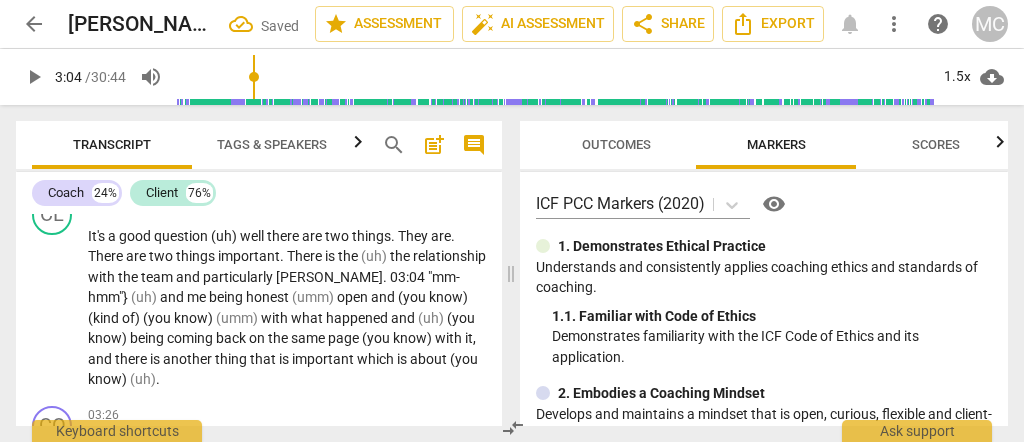 scroll, scrollTop: 1244, scrollLeft: 0, axis: vertical 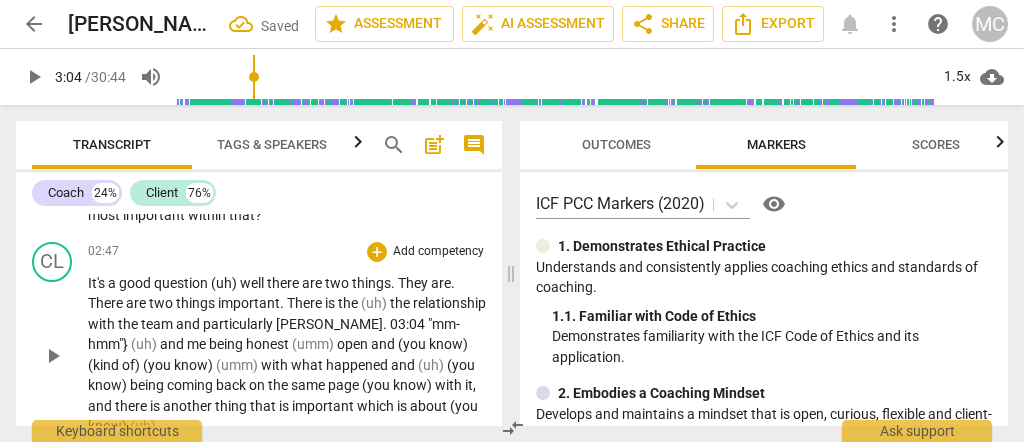 click on "03:04" at bounding box center [409, 324] 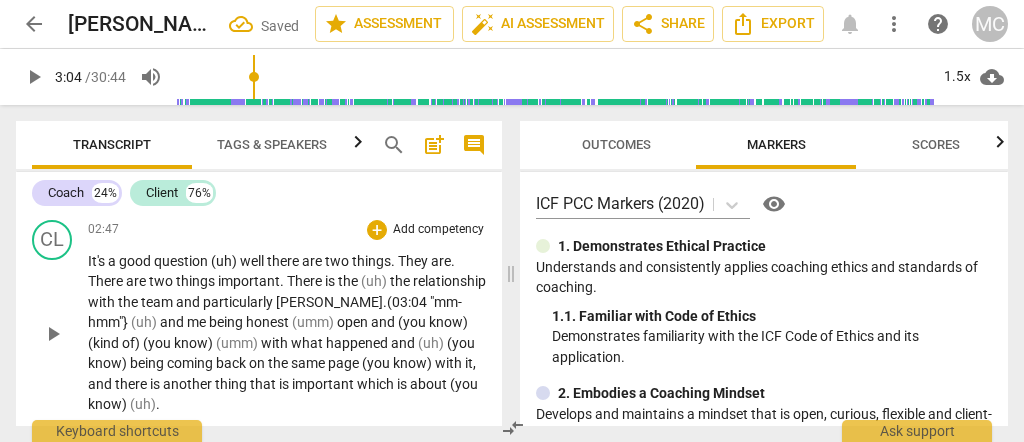 scroll, scrollTop: 1311, scrollLeft: 0, axis: vertical 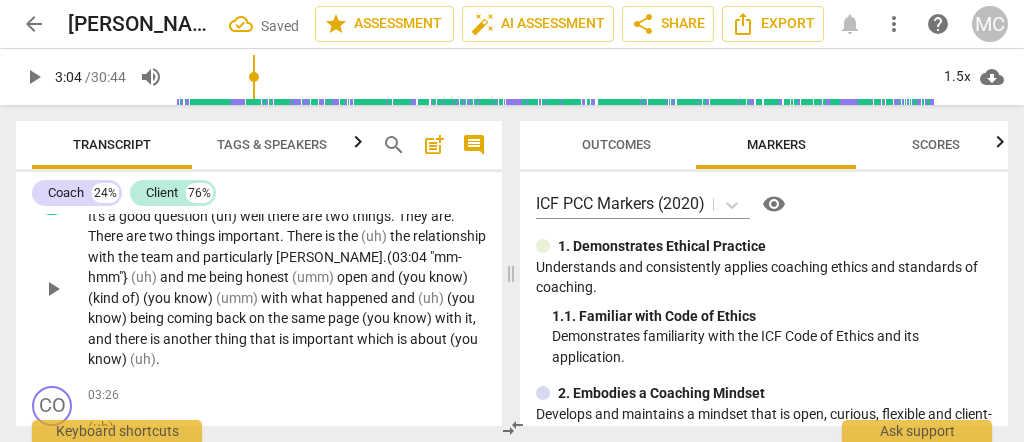 click on "thing" at bounding box center [232, 339] 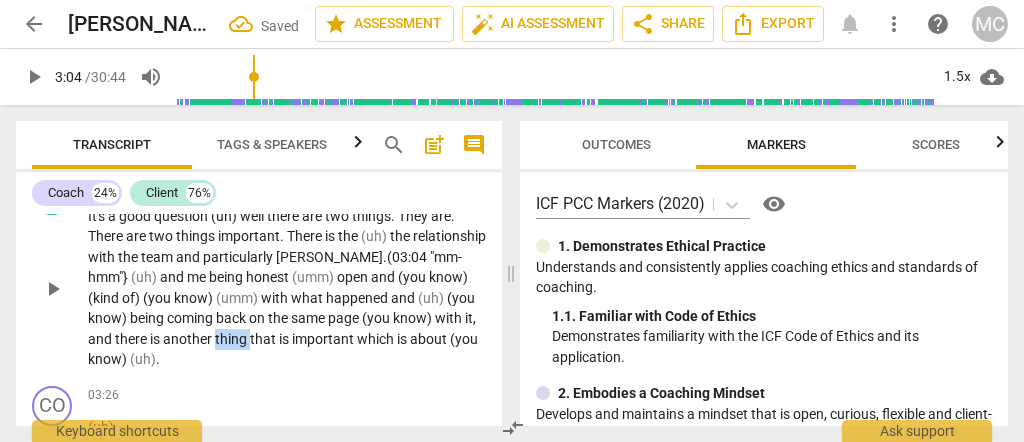 click on "thing" at bounding box center (232, 339) 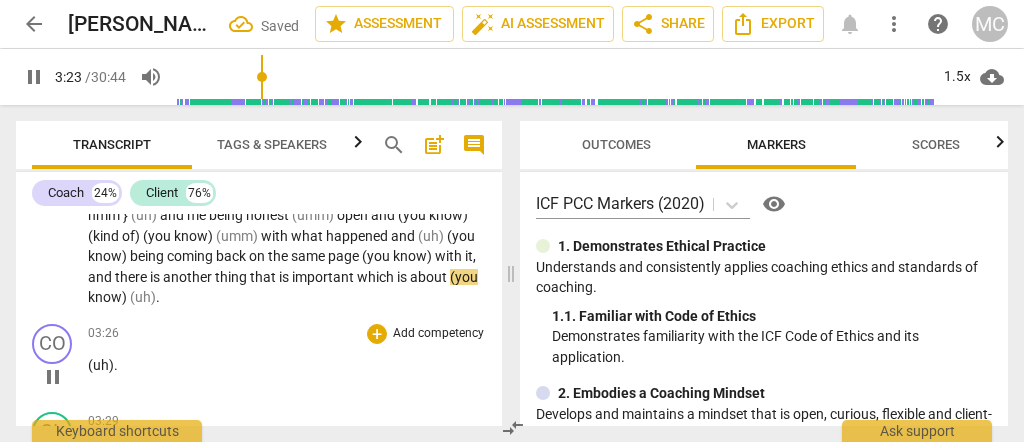 scroll, scrollTop: 1378, scrollLeft: 0, axis: vertical 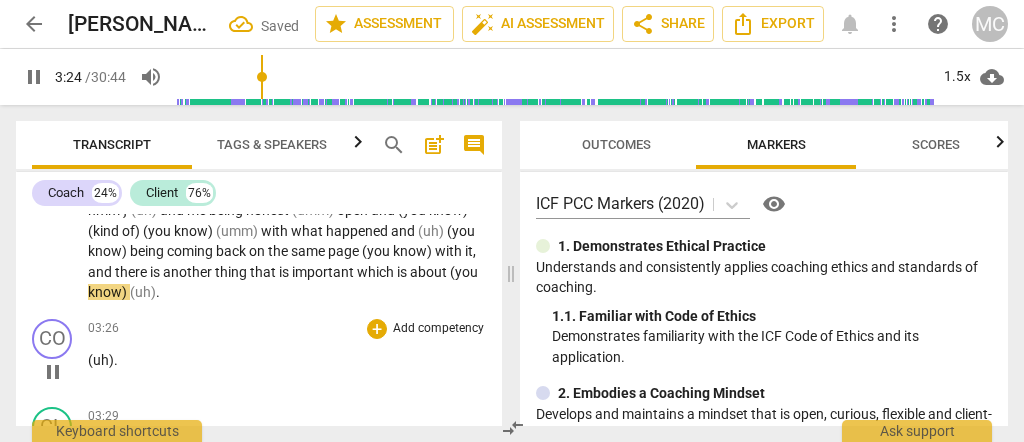 click on "(uh) ." at bounding box center (287, 360) 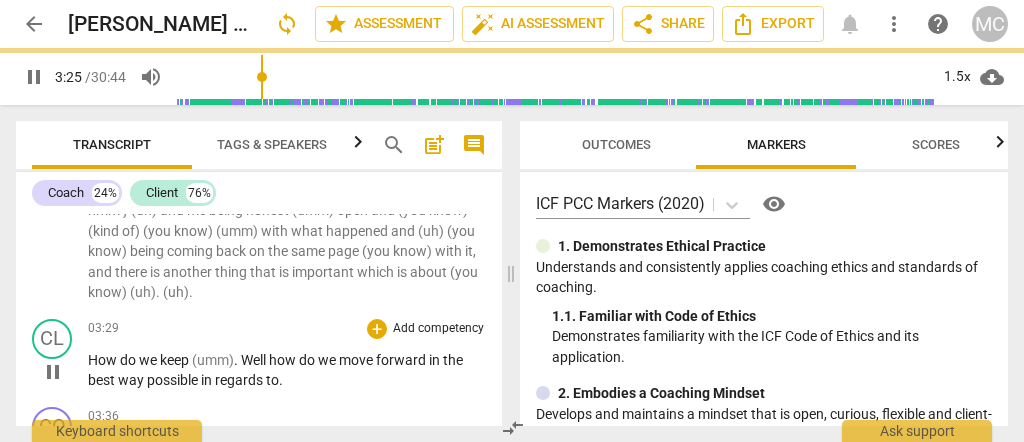 scroll, scrollTop: 1290, scrollLeft: 0, axis: vertical 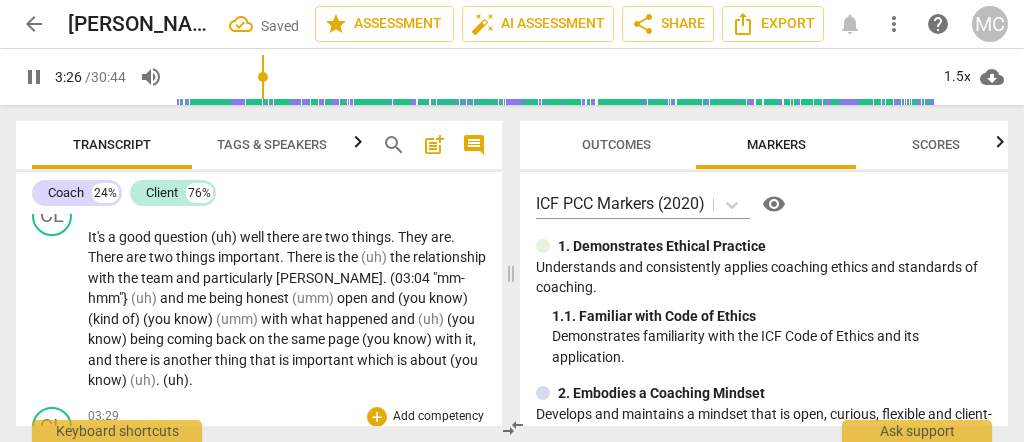 click on "How" at bounding box center (104, 448) 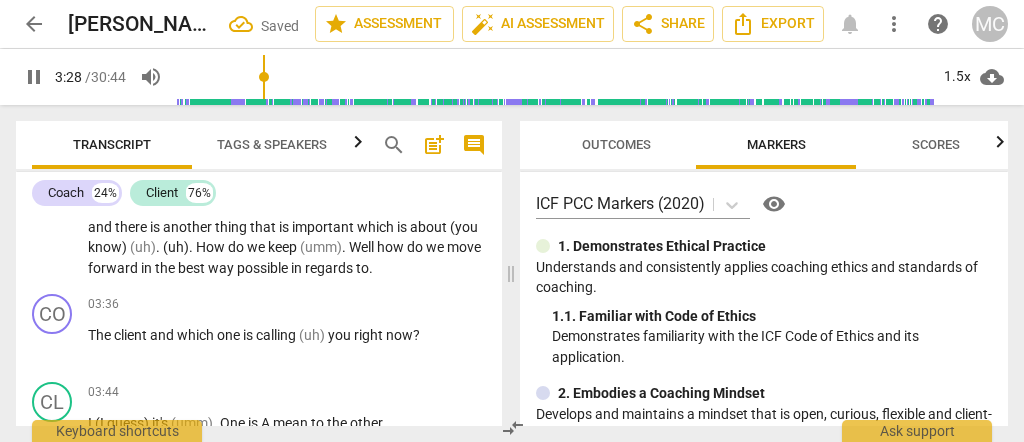 scroll, scrollTop: 1424, scrollLeft: 0, axis: vertical 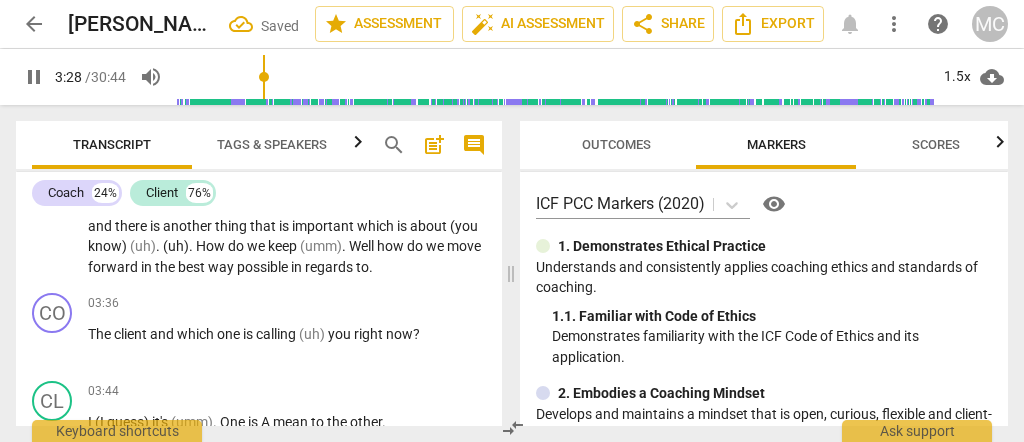 click on "regards" at bounding box center [330, 267] 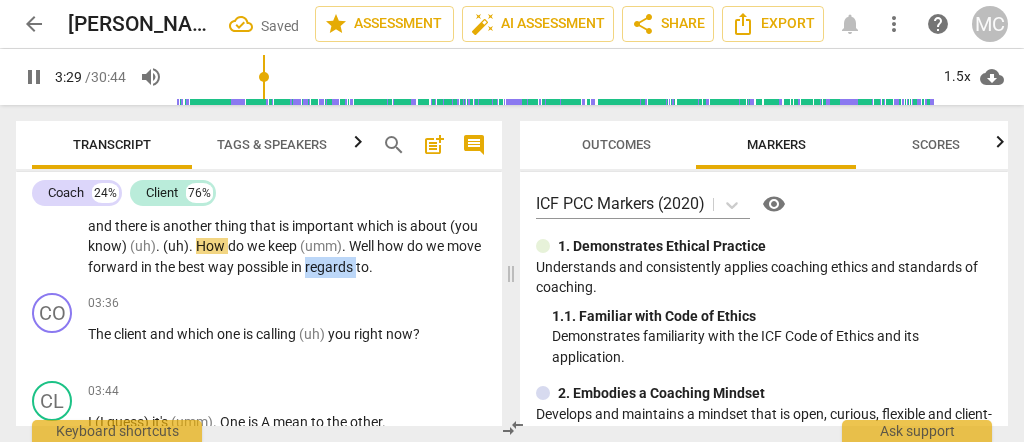 click on "regards" at bounding box center (330, 267) 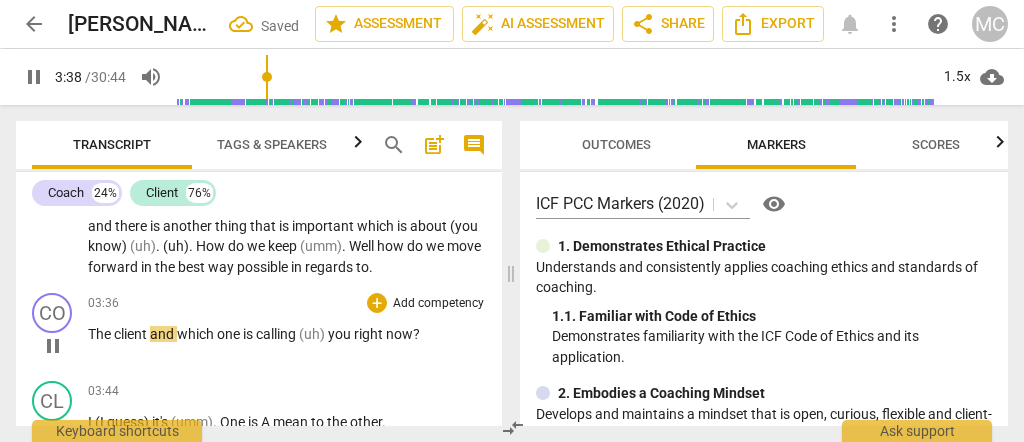 click on "The" at bounding box center [101, 334] 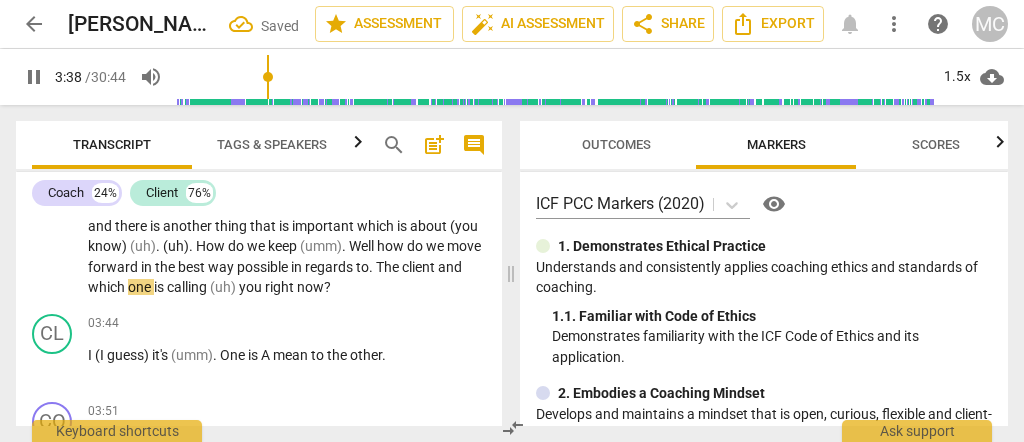 scroll, scrollTop: 1357, scrollLeft: 0, axis: vertical 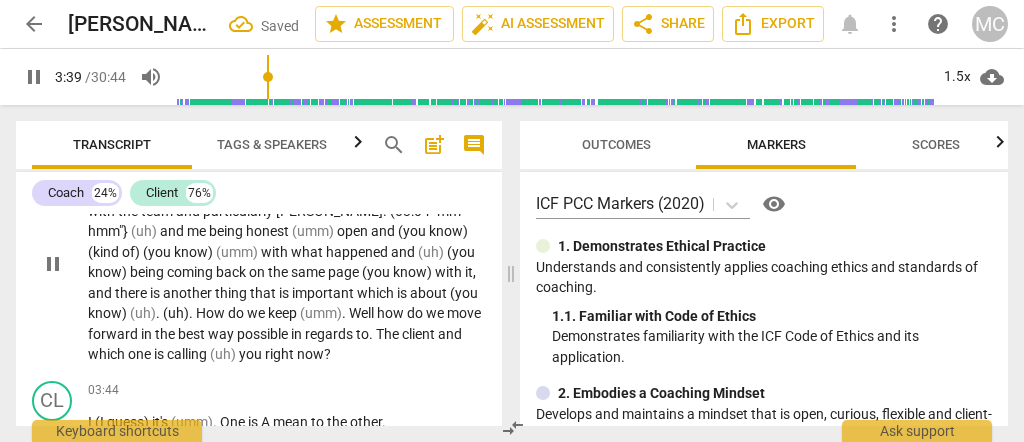 click on "possible" at bounding box center (264, 334) 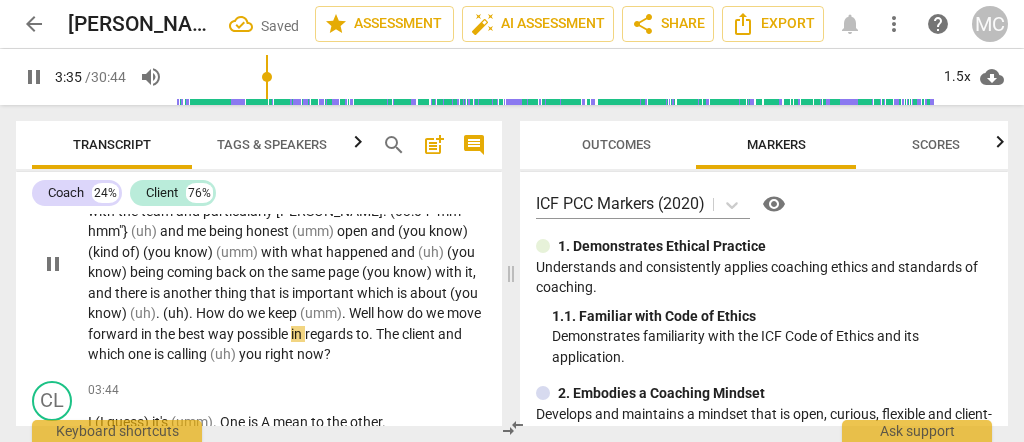 click on "The" at bounding box center (389, 334) 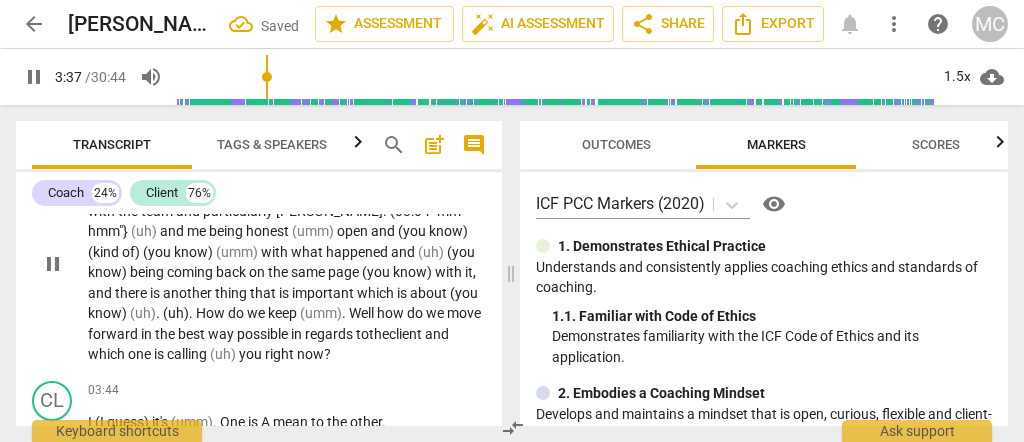 click on "It's   a   good   question   (uh)   well   there   are   two   things .   They   are .   There   are   two   things   important .   There   is   the   (uh)   the   relationship   with   the   team   and   particularly   [PERSON_NAME] .   (03:04   "mm-hmm"}   (uh)   and   me   being   honest   (umm)   open   and   (you   know)   (kind   of)   (you   know)   (umm)   with   what   happened   and   (uh)   (you   know)   being   coming   back   on   the   same   page   (you   know)   with   it ,   and   there   is   another   thing   that   is   important   which   is   about   (you   know)   (uh) .   (uh) .   How   do   we   keep   (umm) .   Well   how   do   we   move   forward   in   the   best   way   possible   in   regards   to  the  client   and   which   one   is   calling   (uh)   you   right   now ?" at bounding box center (287, 262) 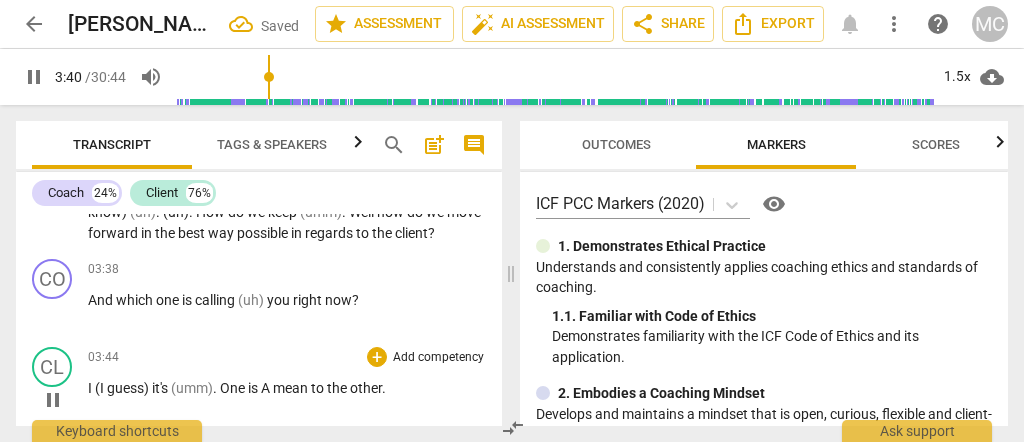 scroll, scrollTop: 1490, scrollLeft: 0, axis: vertical 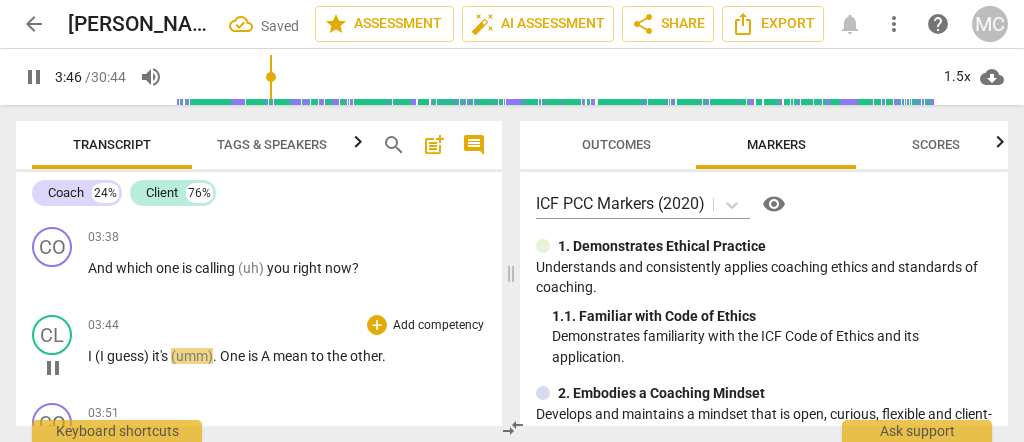 click on "One" at bounding box center [234, 356] 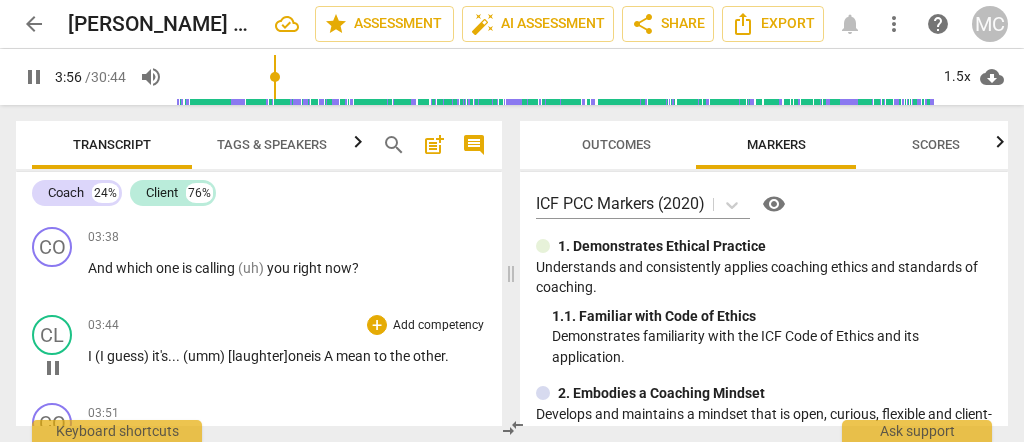 click on "it's... (umm) [laughter]" at bounding box center (220, 356) 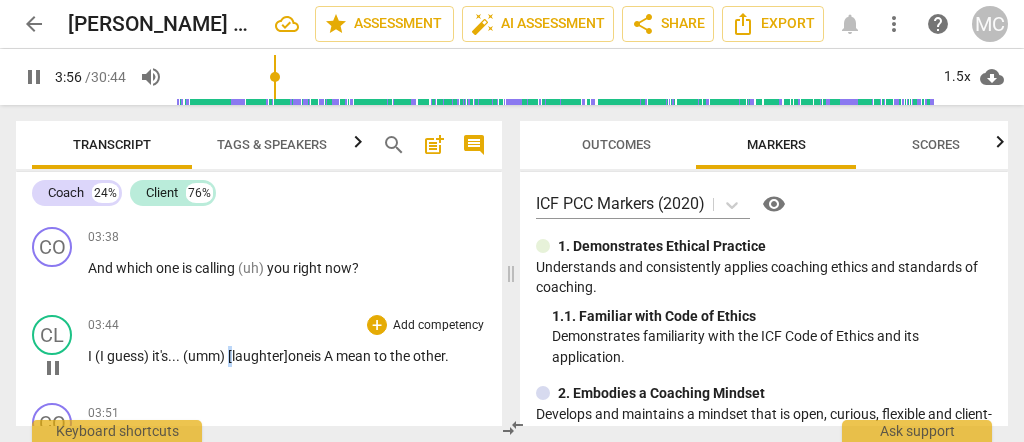 click on "it's... (umm) [laughter]" at bounding box center (220, 356) 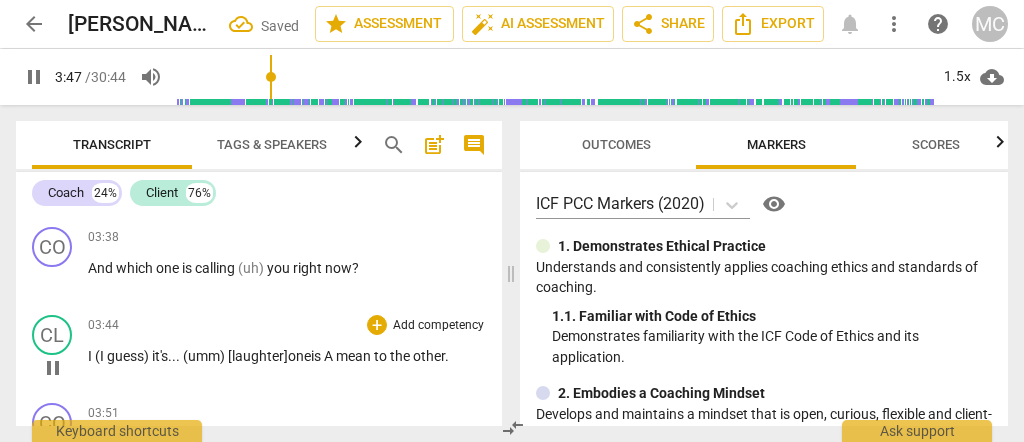 click on "I" at bounding box center [91, 356] 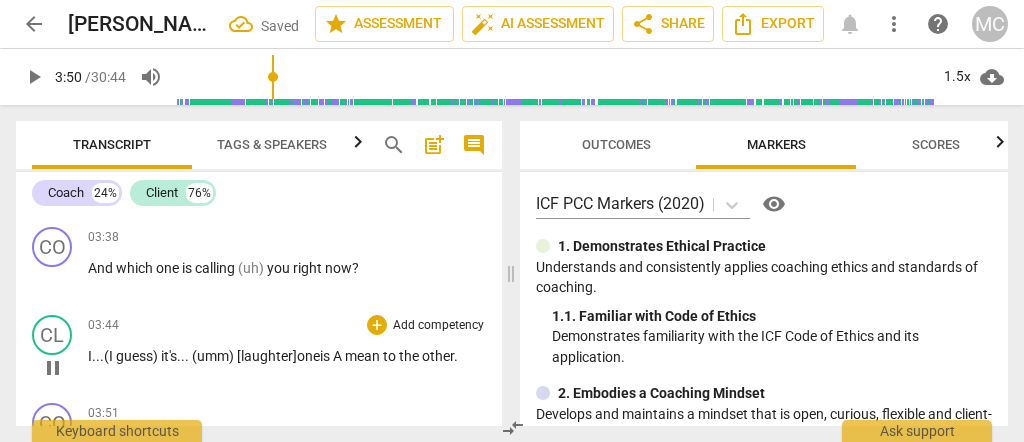 click on "A" at bounding box center (339, 356) 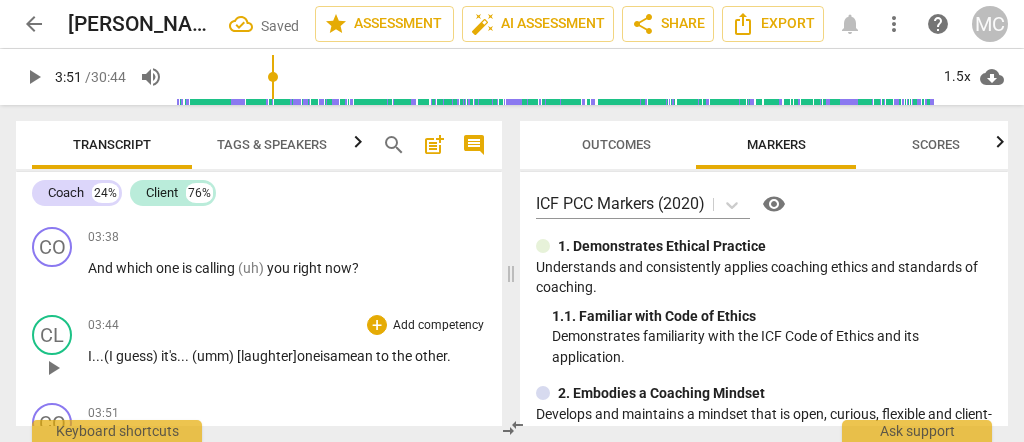 click on "other" at bounding box center [431, 356] 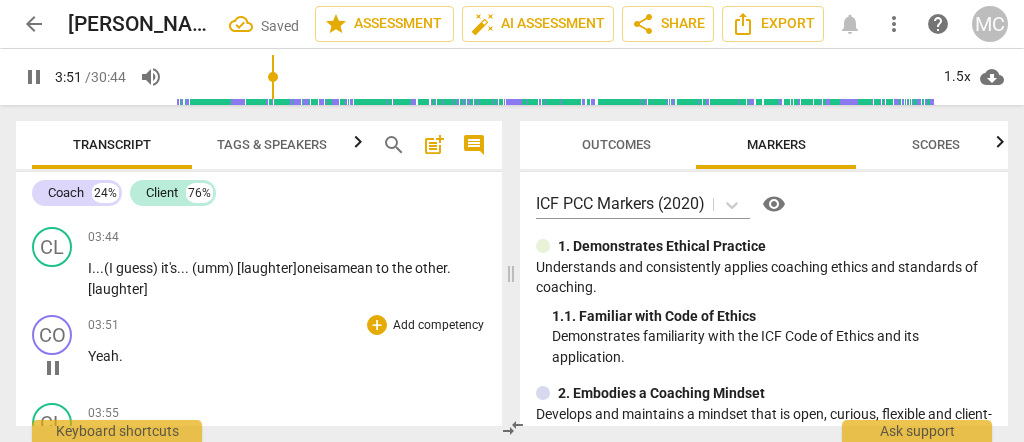 scroll, scrollTop: 1624, scrollLeft: 0, axis: vertical 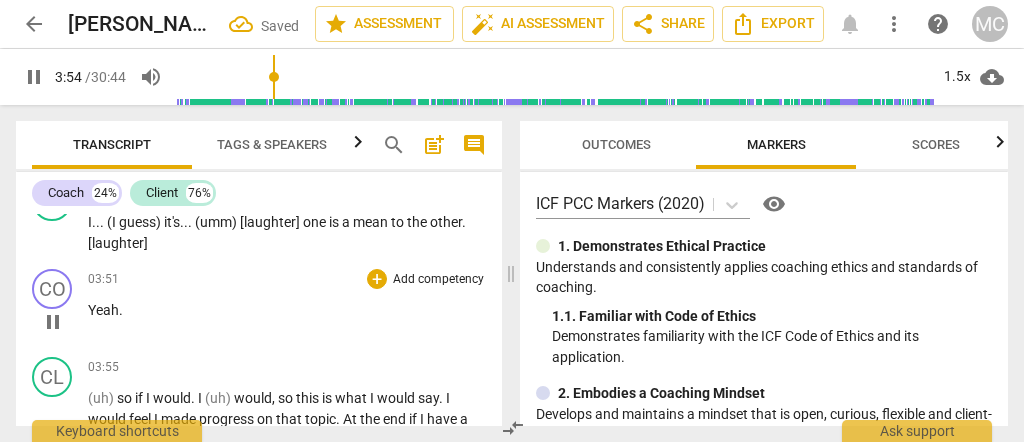 click on "Yeah" at bounding box center (103, 310) 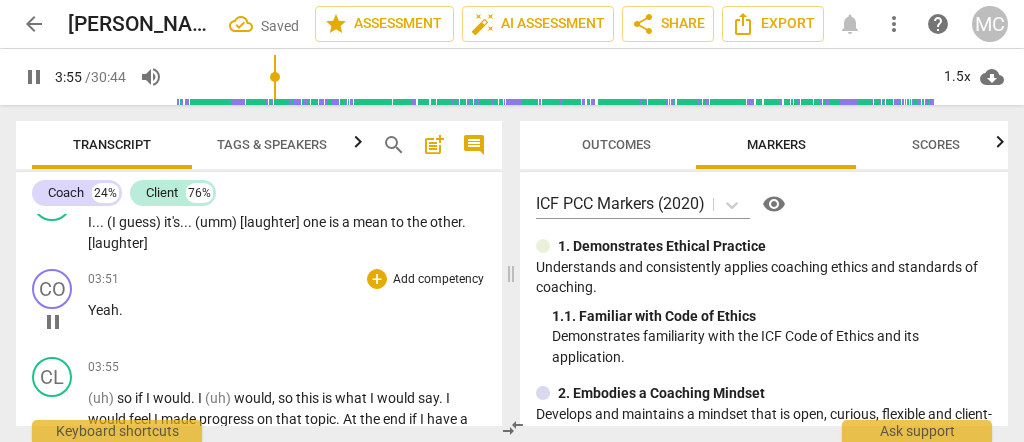 click on "Yeah" at bounding box center [103, 310] 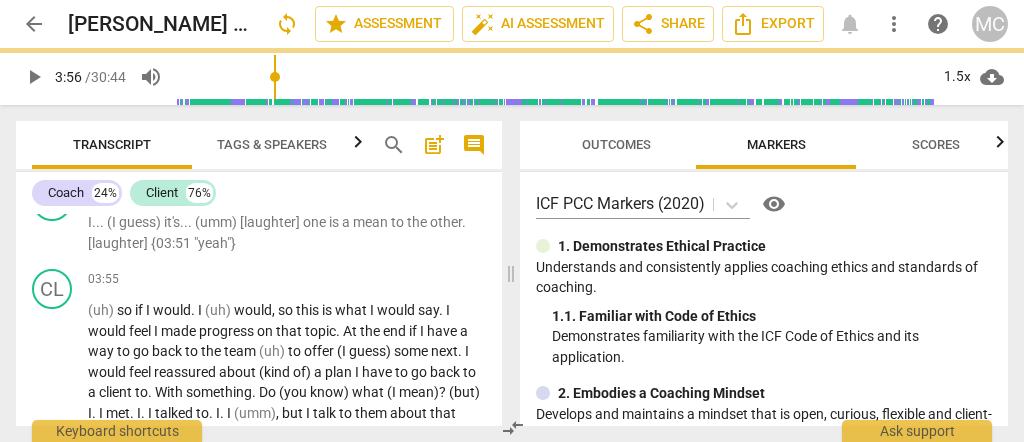 scroll, scrollTop: 1536, scrollLeft: 0, axis: vertical 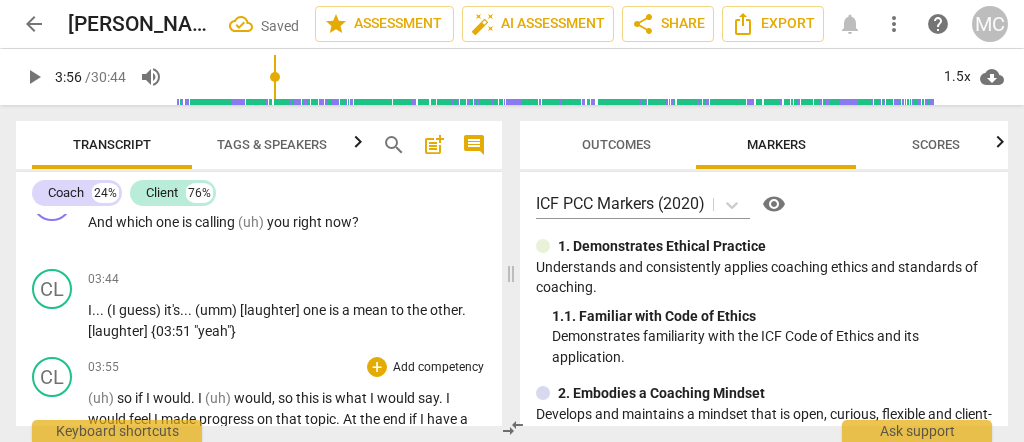 click on "(uh)" at bounding box center (102, 398) 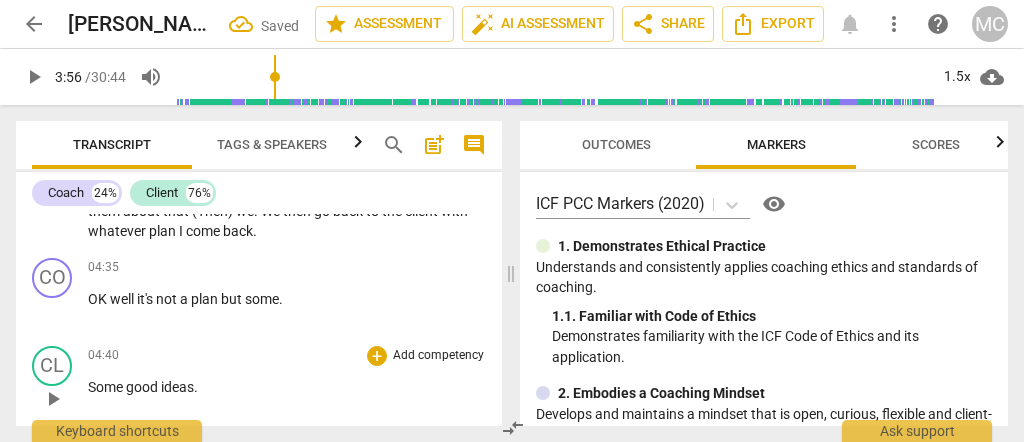 scroll, scrollTop: 1803, scrollLeft: 0, axis: vertical 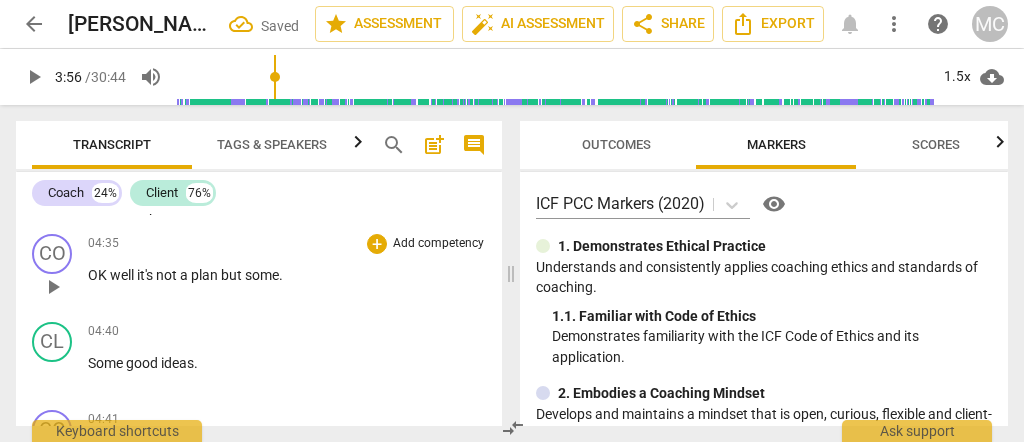 click on "it's" at bounding box center [146, 275] 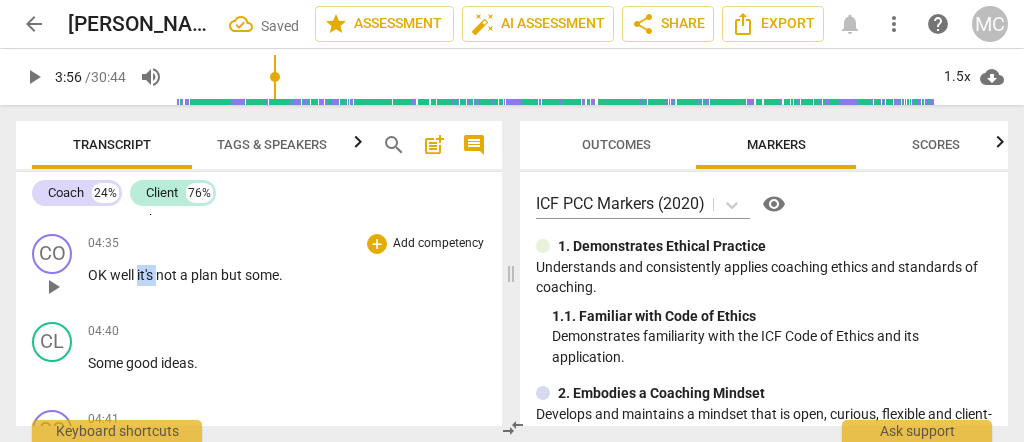 click on "it's" at bounding box center [146, 275] 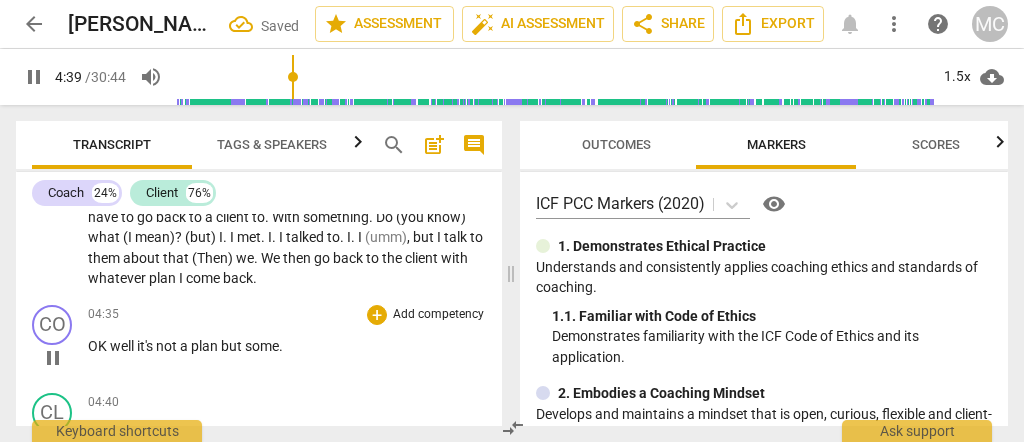 scroll, scrollTop: 1669, scrollLeft: 0, axis: vertical 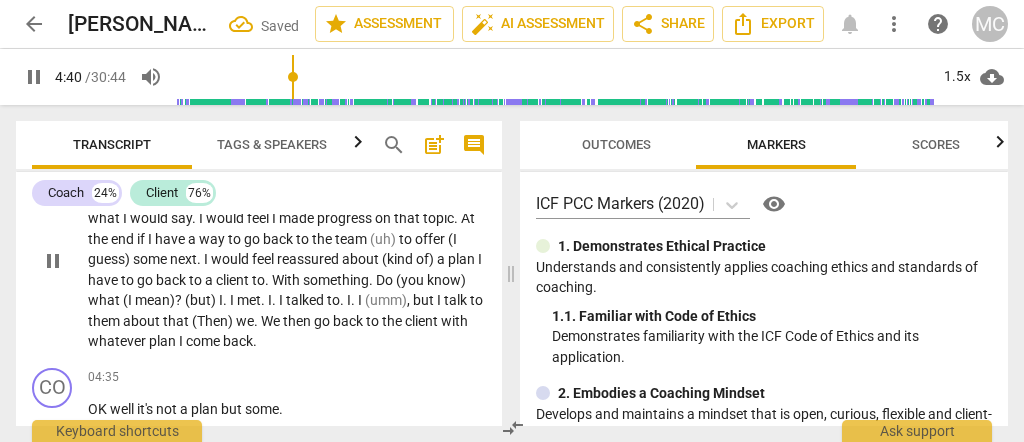 click on "I" at bounding box center (182, 341) 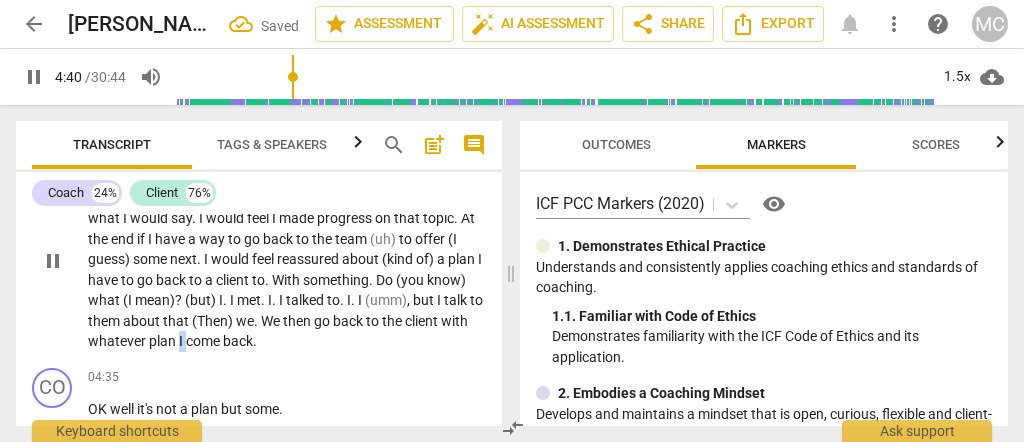 click on "I" at bounding box center (182, 341) 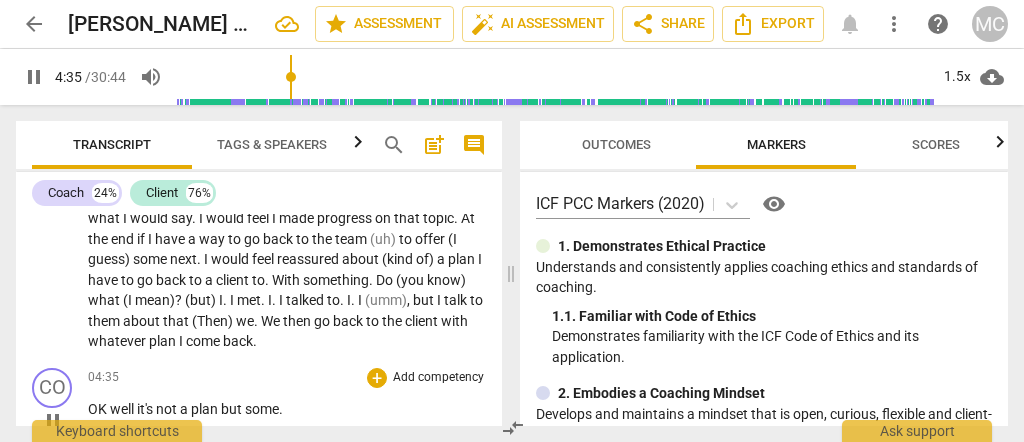 click on "OK" at bounding box center [99, 409] 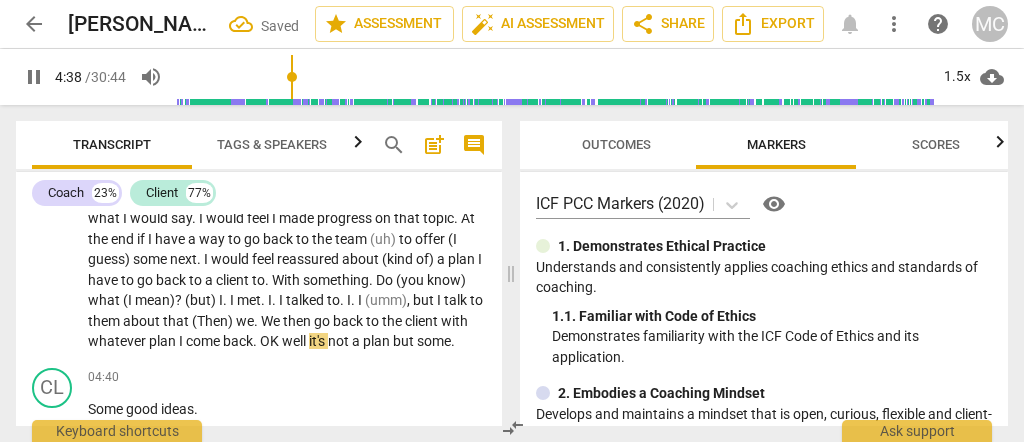 scroll, scrollTop: 1603, scrollLeft: 0, axis: vertical 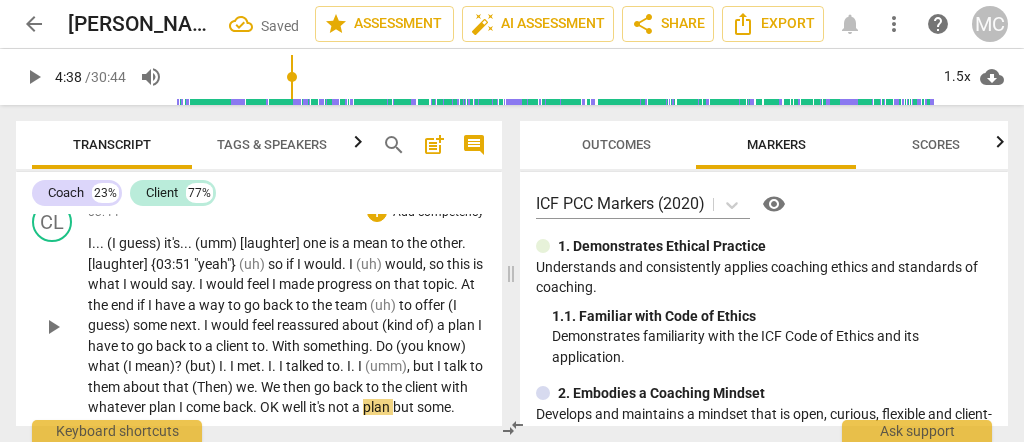 click on "I . . .   (I   guess)   it's . . .   (umm)   [laughter]   one   is   a   mean   to   the   other .   [laughter]   {03:51   "yeah"}   (uh)   so   if   I   would .   I   (uh)   would ,   so   this   is   what   I   would   say .   I   would   feel   I   made   progress   on   that   topic .   At   the   end   if   I   have   a   way   to   go   back   to   the   team   (uh)   to   offer   (I   guess)   some   next .   I   would   feel   reassured   about   (kind   of)   a   plan   I   have   to   go   back   to   a   client   to .   With   something .   Do   (you   know)   what   (I   mean) ?   (but)   I .   I   met .   I .   I   talked   to .   I .   I   (umm) ,   but   I   talk   to   them   about   that   (Then)   we .   We   then   go   back   to   the   client   with   whatever   plan   I   come   back .   OK   well   it's   not   a   plan   but   some ." at bounding box center [287, 325] 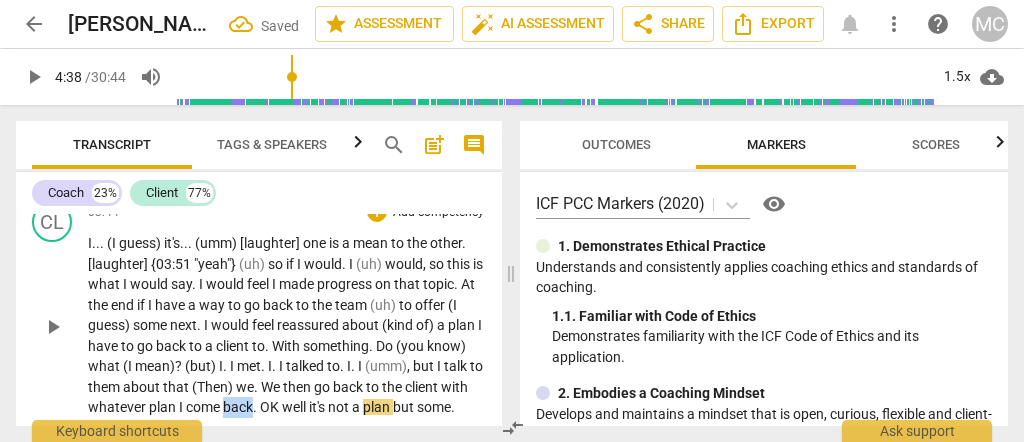click on "back" at bounding box center [238, 407] 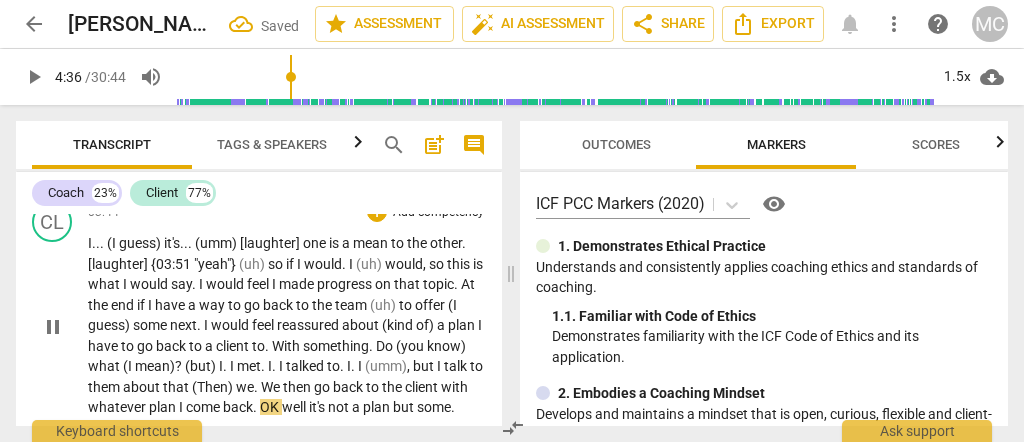 click on "OK" at bounding box center [271, 407] 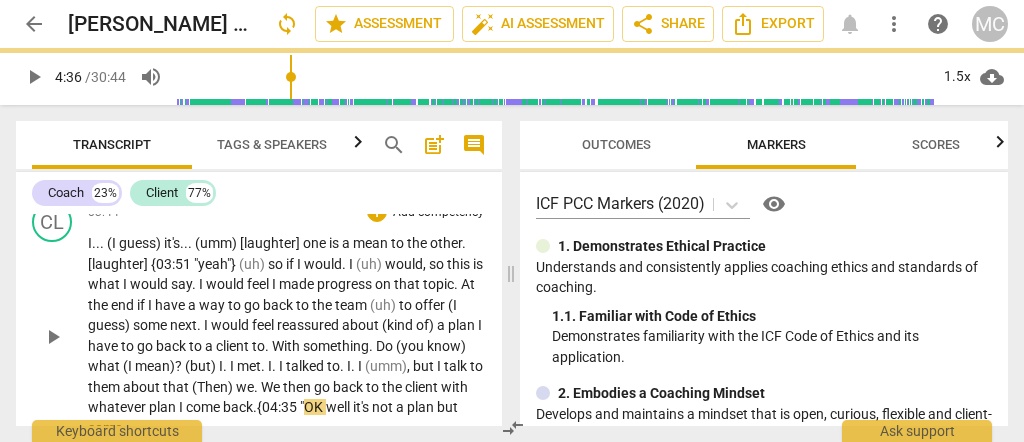 click on "OK" at bounding box center (315, 407) 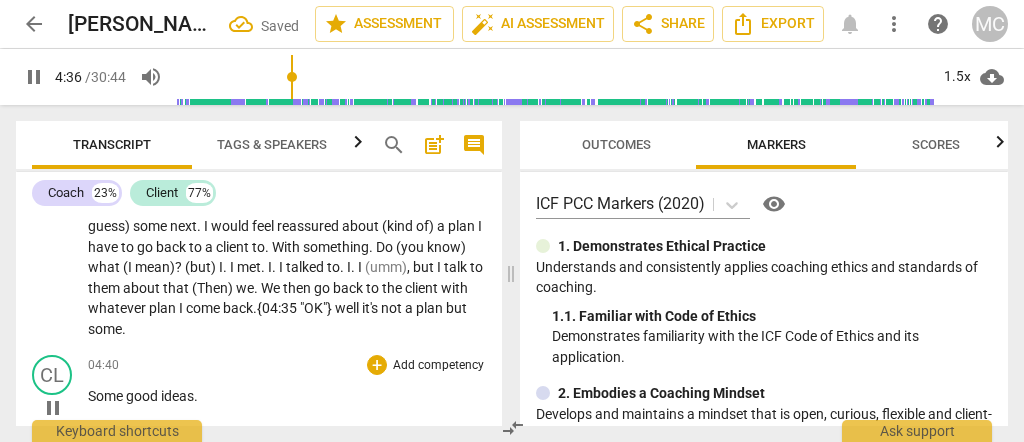 scroll, scrollTop: 1736, scrollLeft: 0, axis: vertical 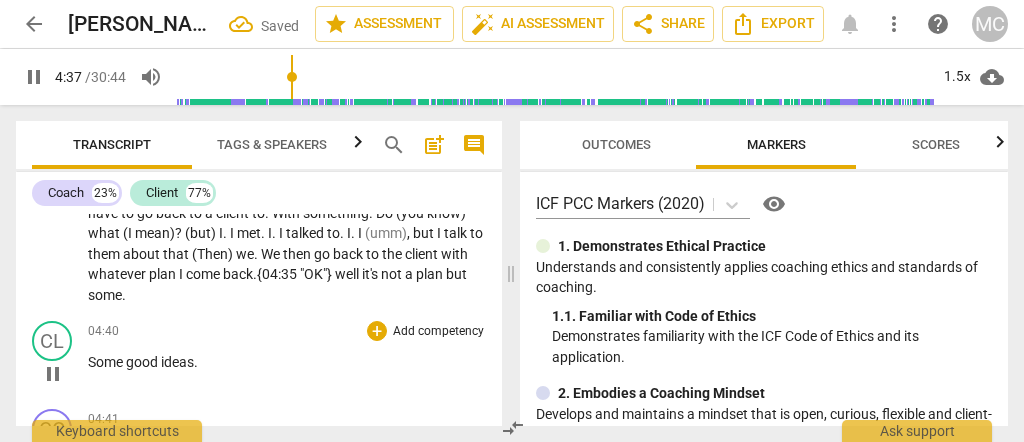 click on "Some" at bounding box center (107, 362) 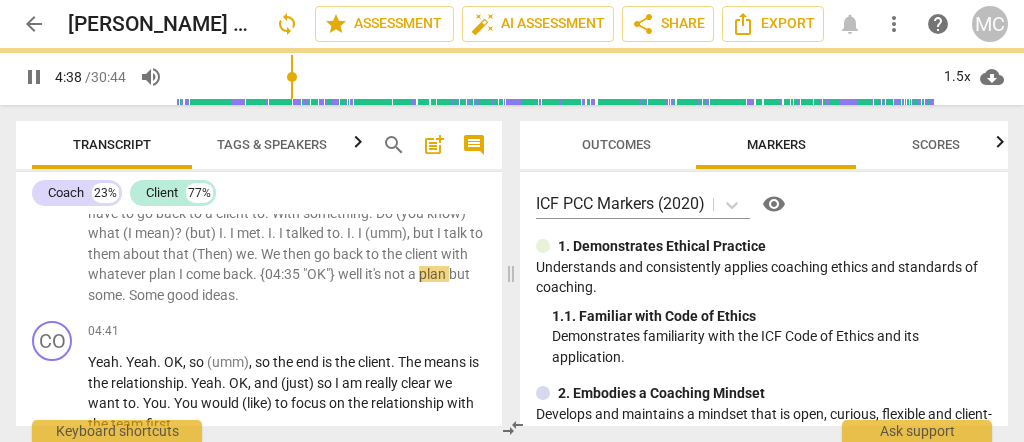 scroll, scrollTop: 1649, scrollLeft: 0, axis: vertical 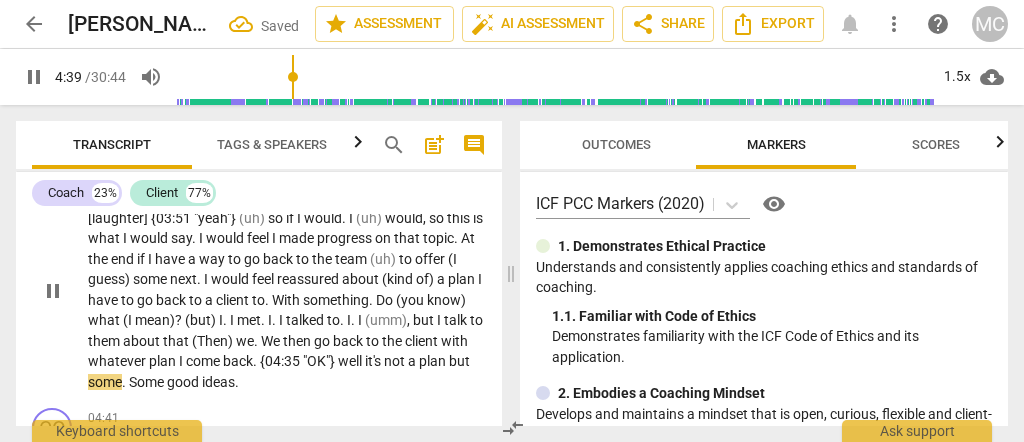 click on "." at bounding box center [125, 382] 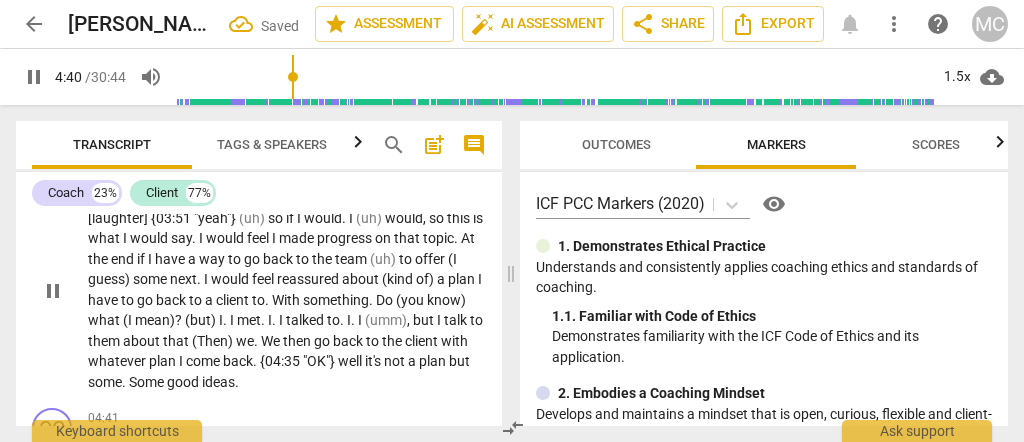 click on "Some" at bounding box center [148, 382] 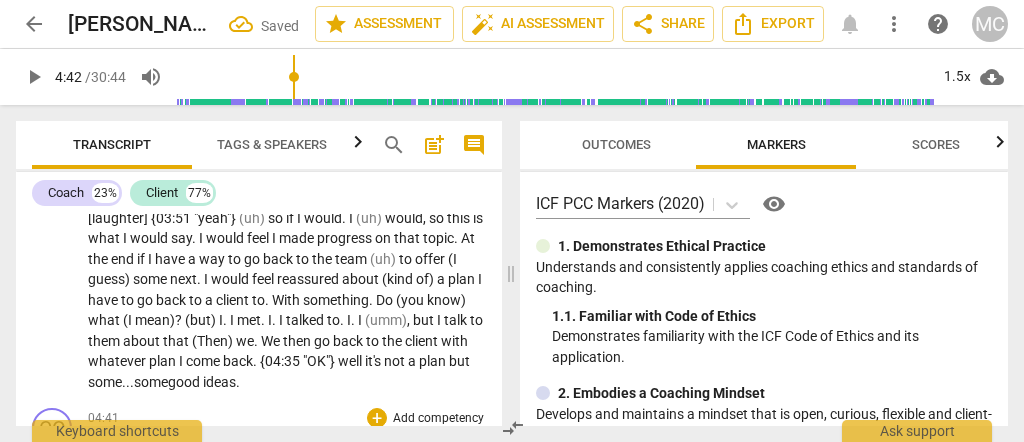 click on "Yeah" at bounding box center (103, 449) 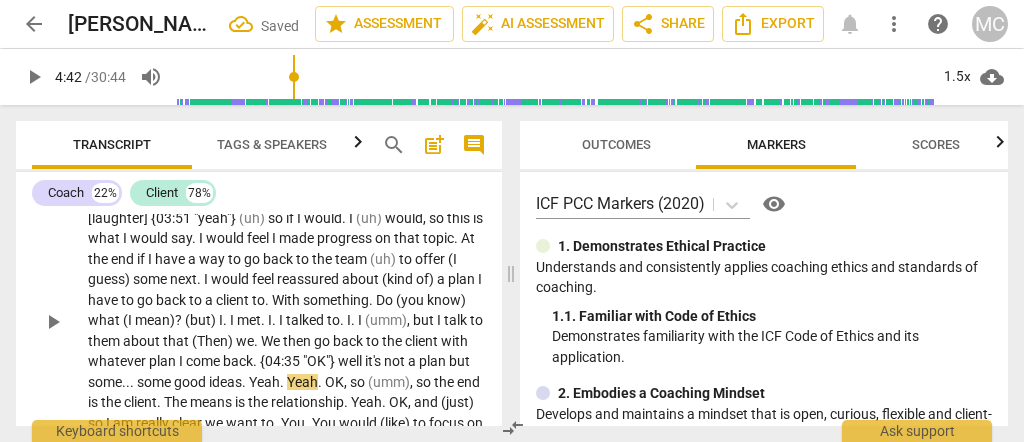 click on "Yeah" at bounding box center (302, 382) 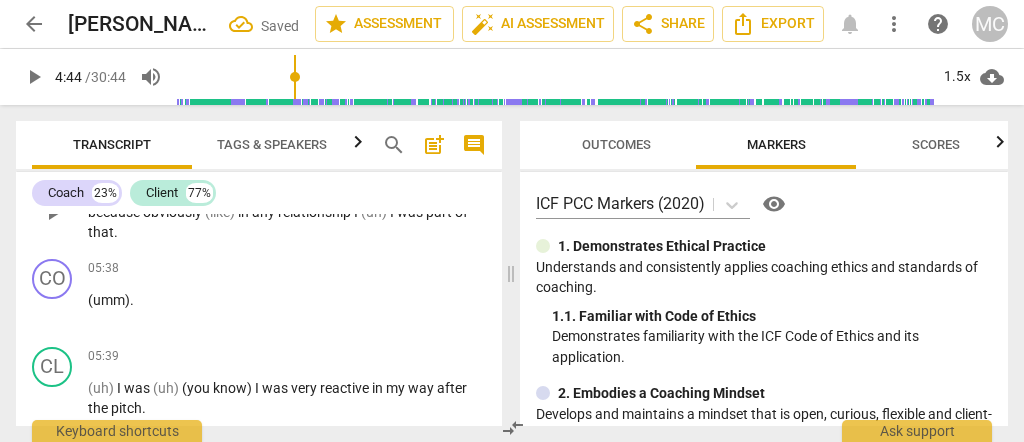 scroll, scrollTop: 2250, scrollLeft: 0, axis: vertical 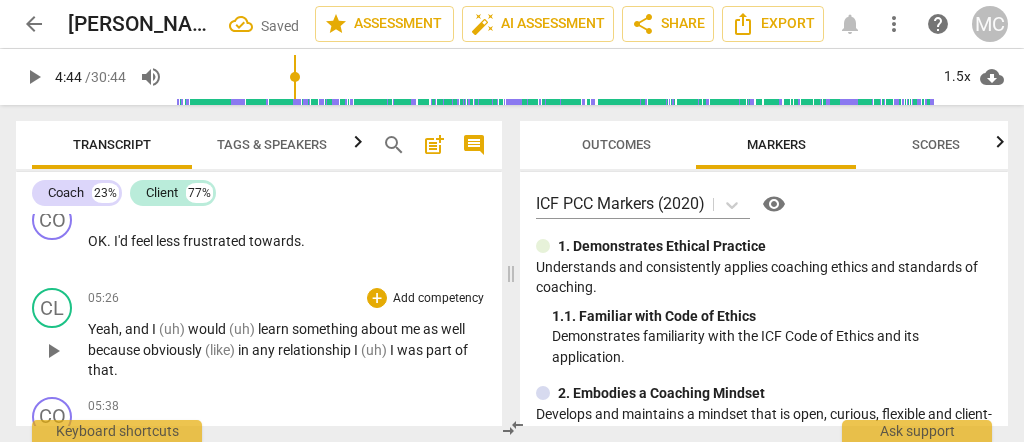 click on "that" at bounding box center [101, 370] 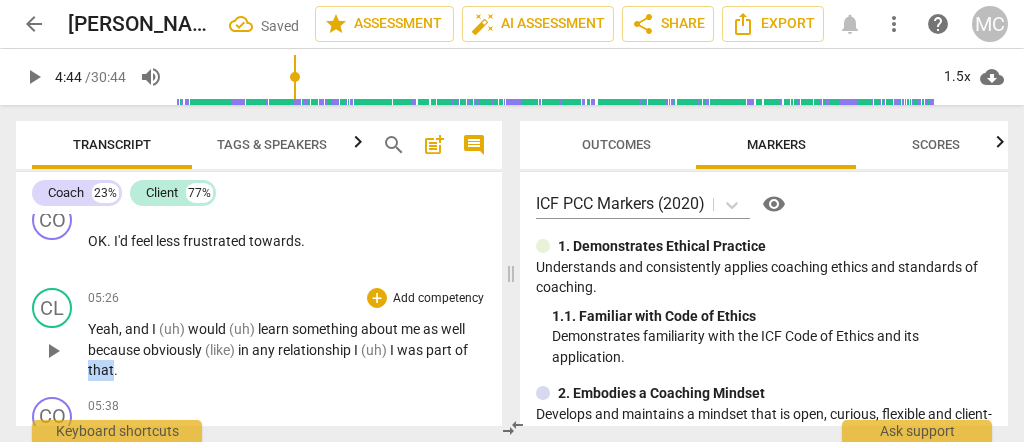 click on "that" at bounding box center (101, 370) 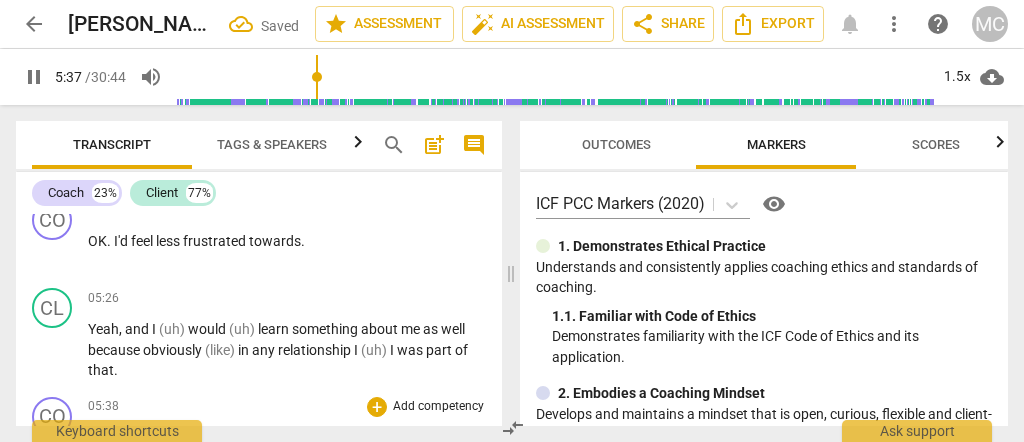 click on "(umm)" at bounding box center [109, 438] 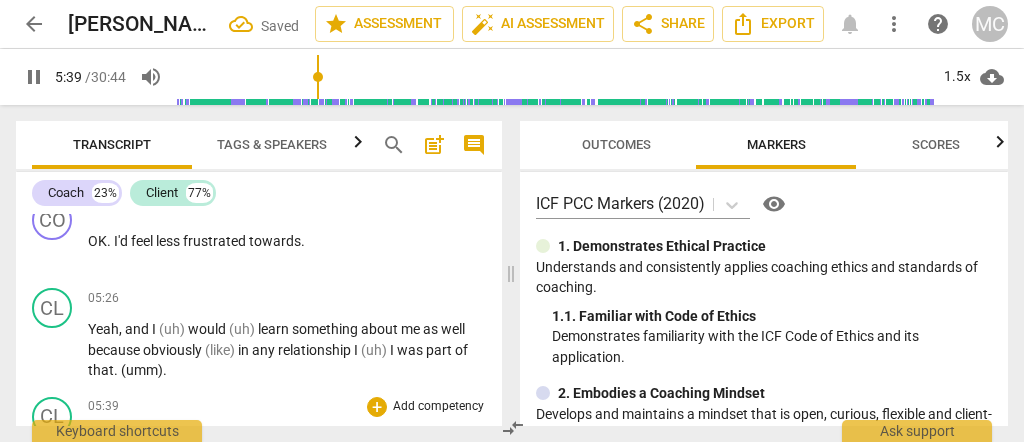 click on "(uh)" at bounding box center (102, 438) 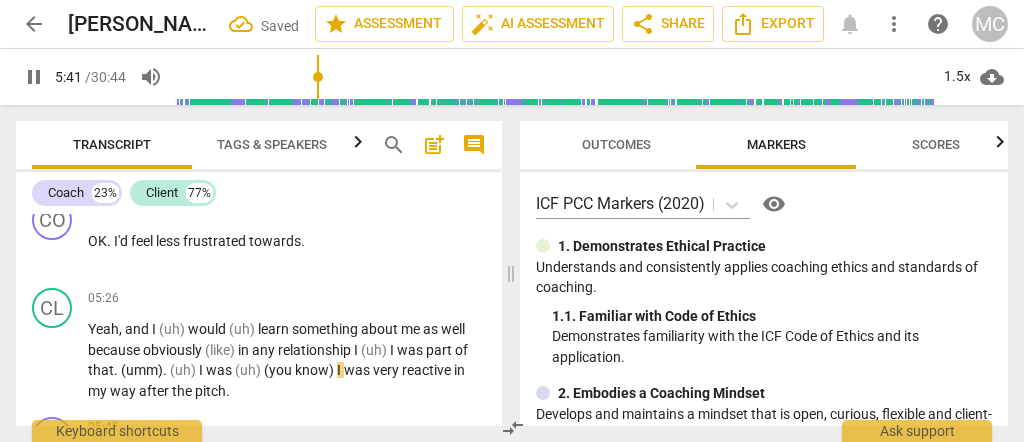 click on "that" at bounding box center [101, 370] 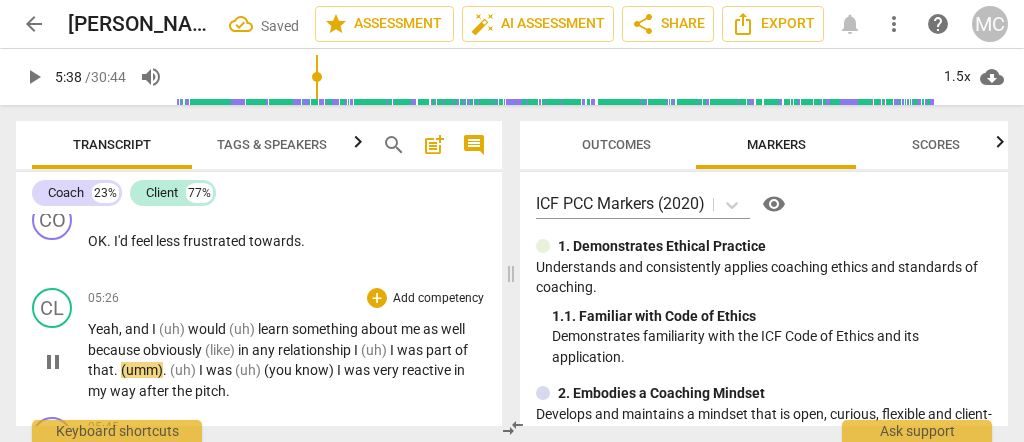 click on "." at bounding box center [117, 370] 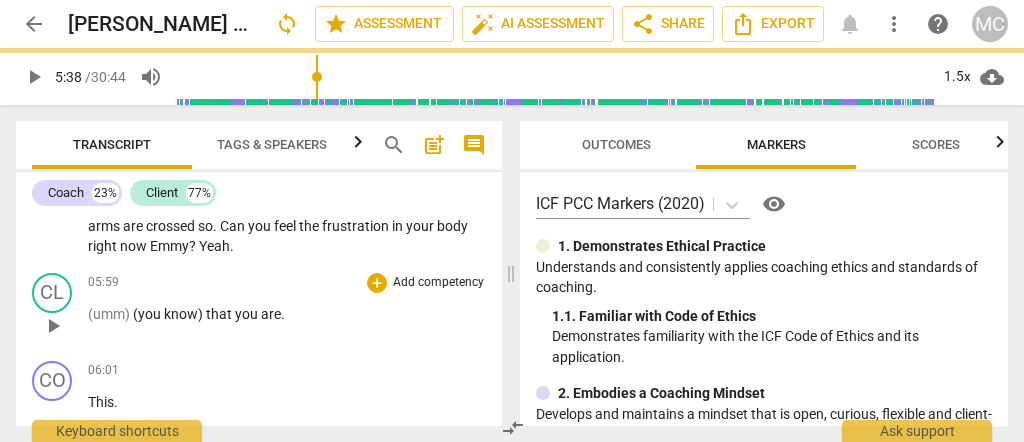 scroll, scrollTop: 2450, scrollLeft: 0, axis: vertical 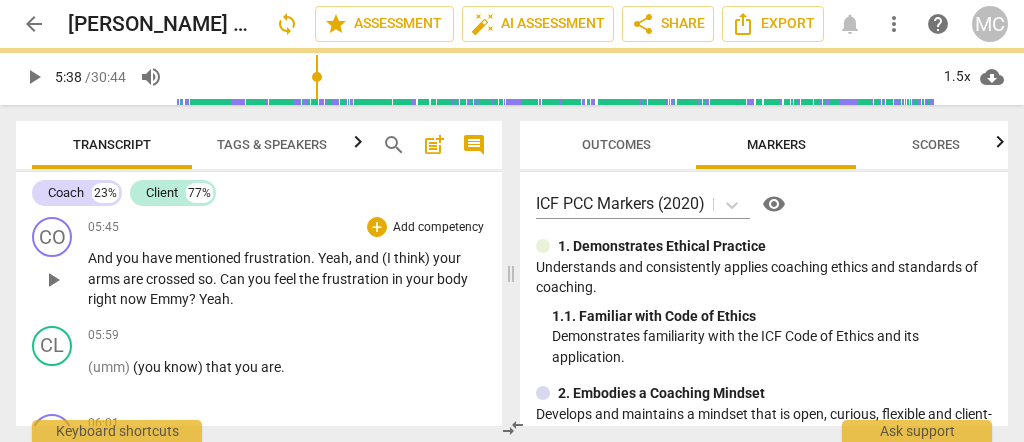 click on "Emmy" at bounding box center (169, 299) 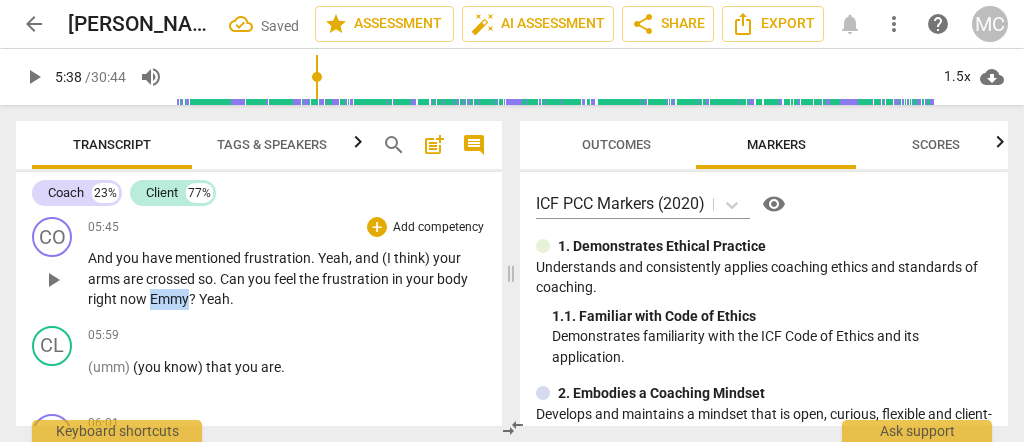 click on "Emmy" at bounding box center [169, 299] 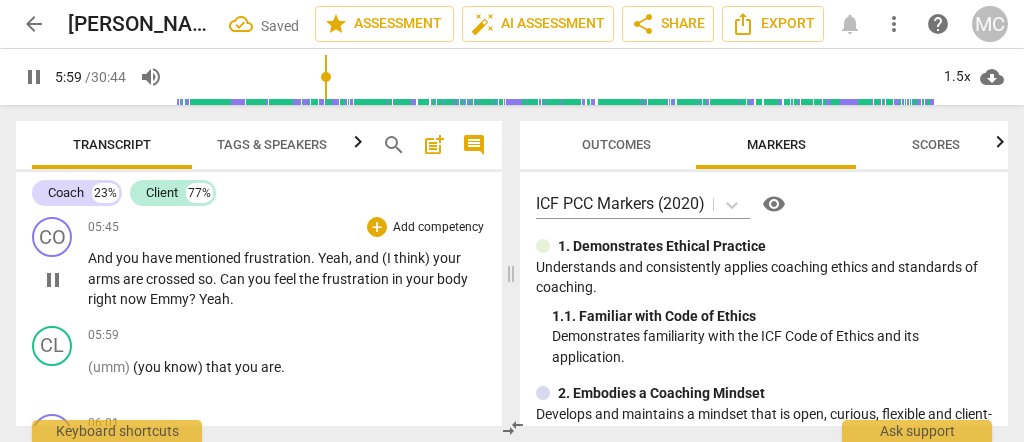 click on "Yeah" at bounding box center [214, 299] 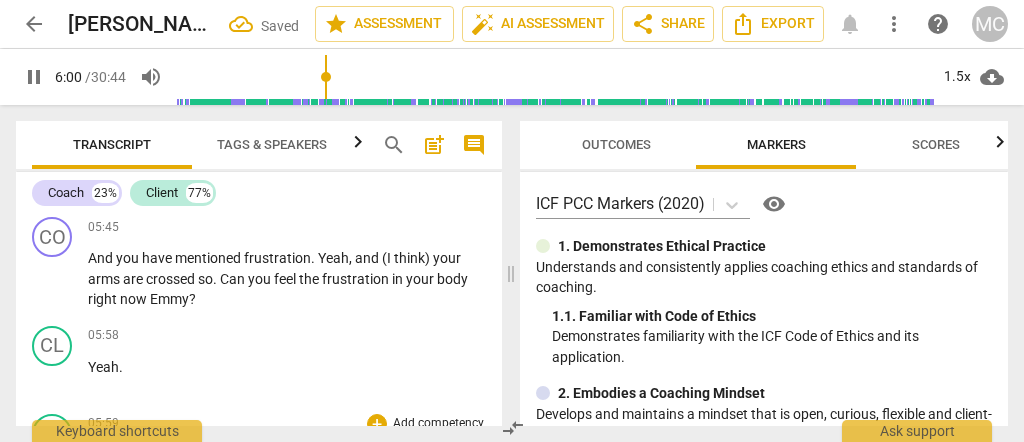 scroll, scrollTop: 2538, scrollLeft: 0, axis: vertical 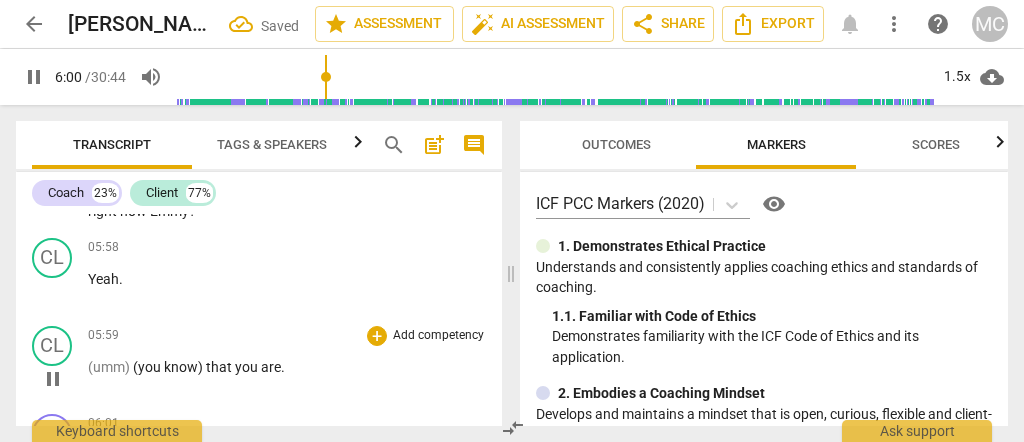 click on "CL play_arrow pause" at bounding box center [60, 362] 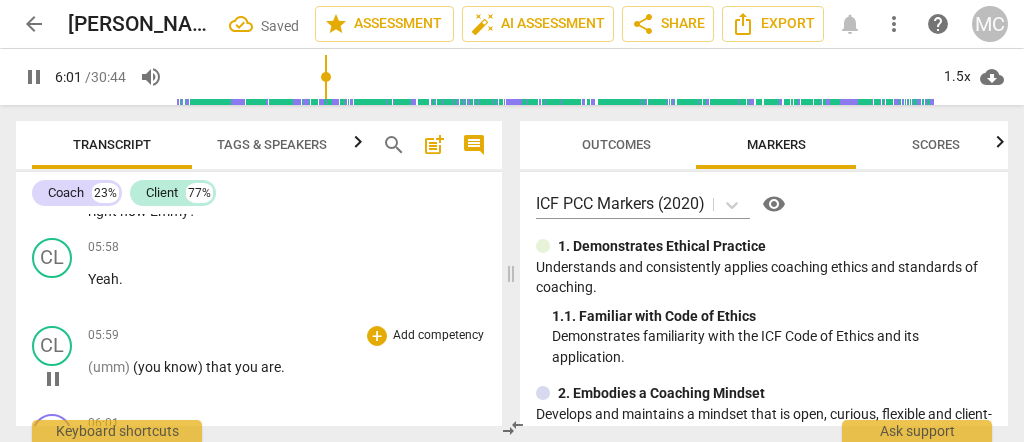 click on "(umm)" at bounding box center [110, 367] 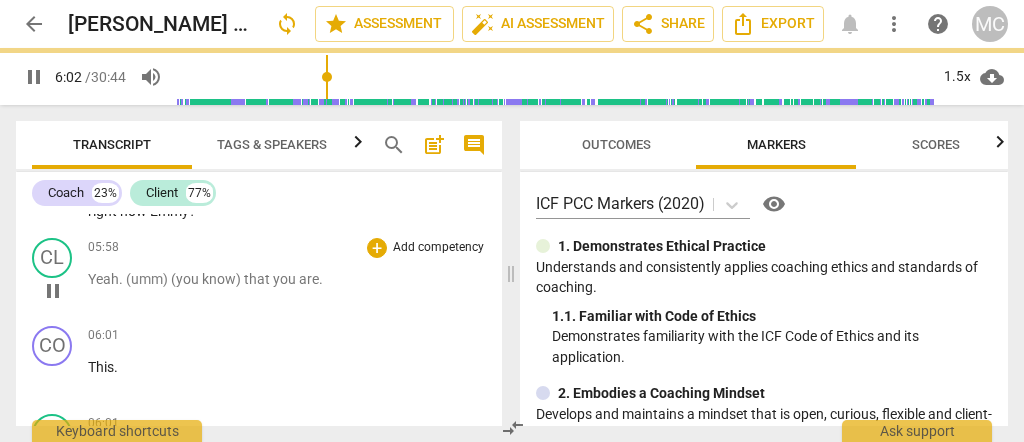 scroll, scrollTop: 2451, scrollLeft: 0, axis: vertical 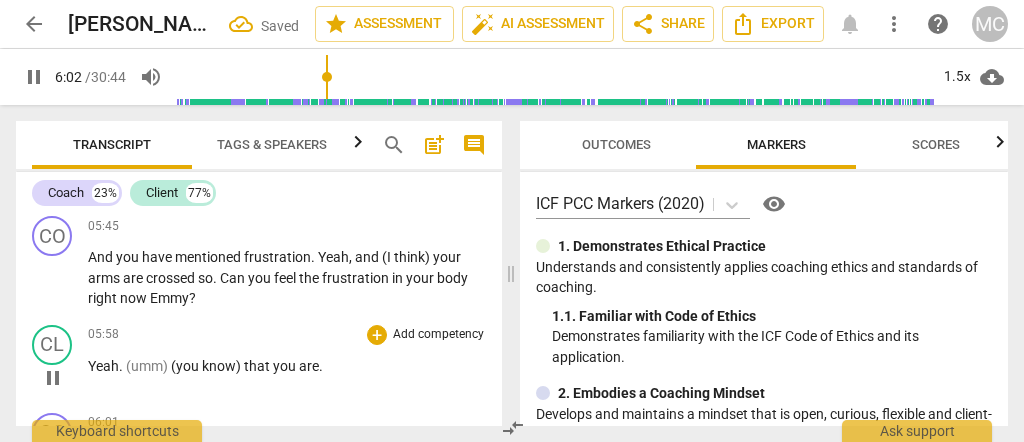 click on "Yeah" at bounding box center (103, 366) 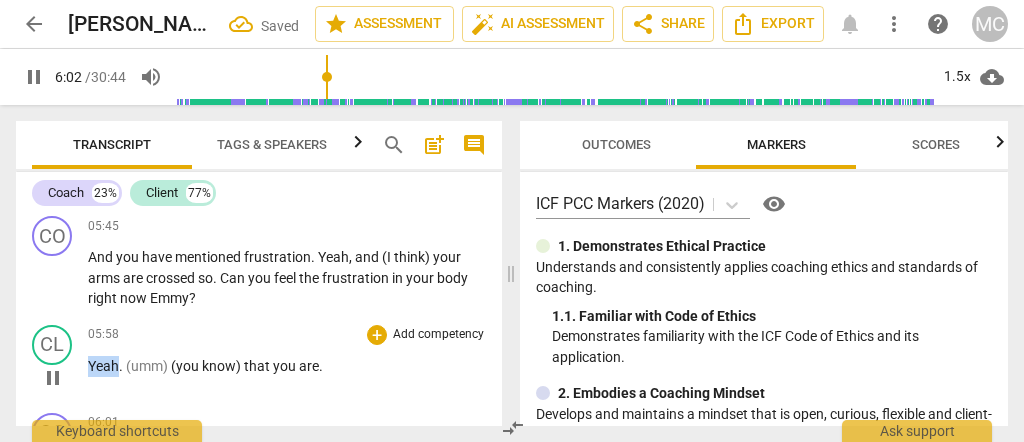 click on "Yeah" at bounding box center (103, 366) 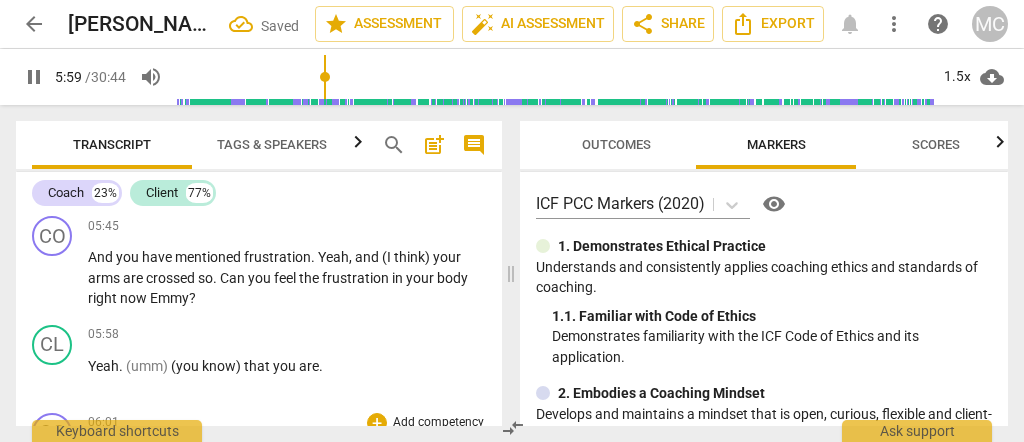scroll, scrollTop: 2517, scrollLeft: 0, axis: vertical 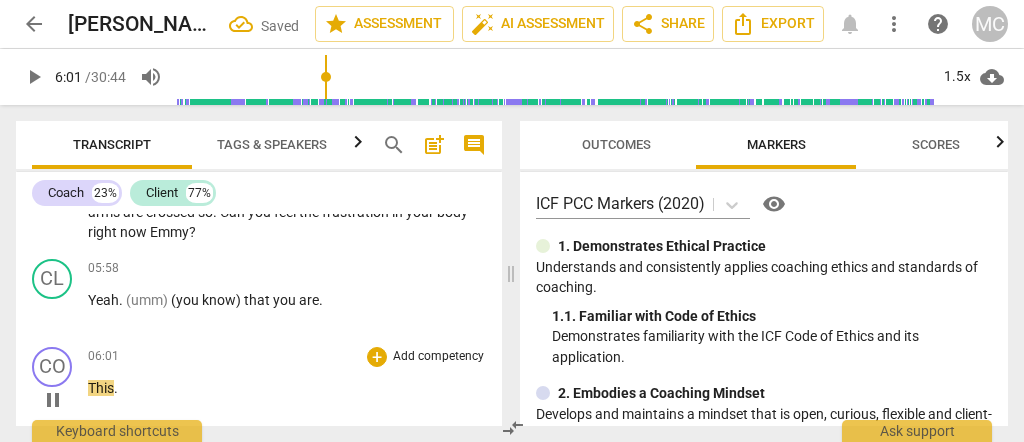 click on "play_arrow pause" at bounding box center (62, 400) 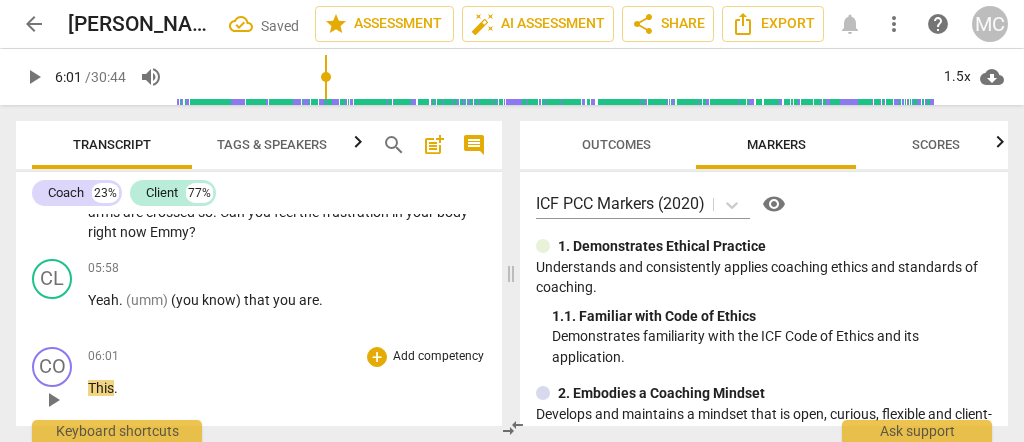 click on "This" at bounding box center [101, 388] 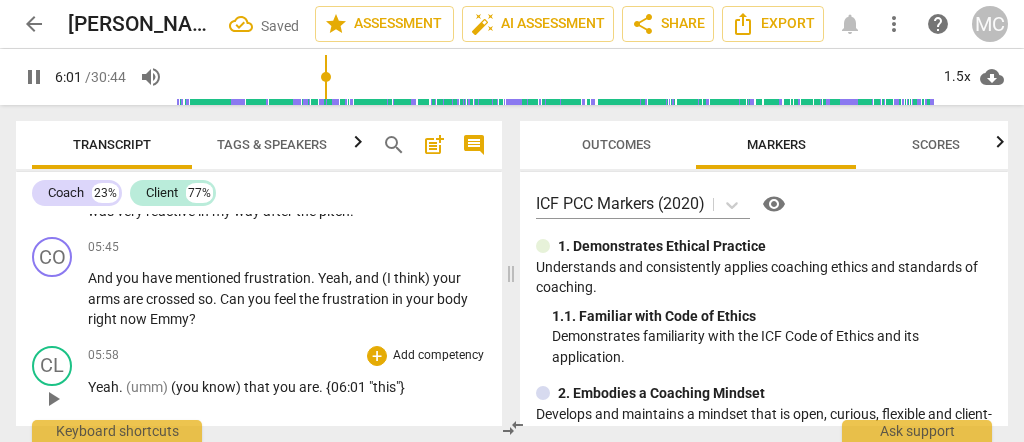 scroll, scrollTop: 2497, scrollLeft: 0, axis: vertical 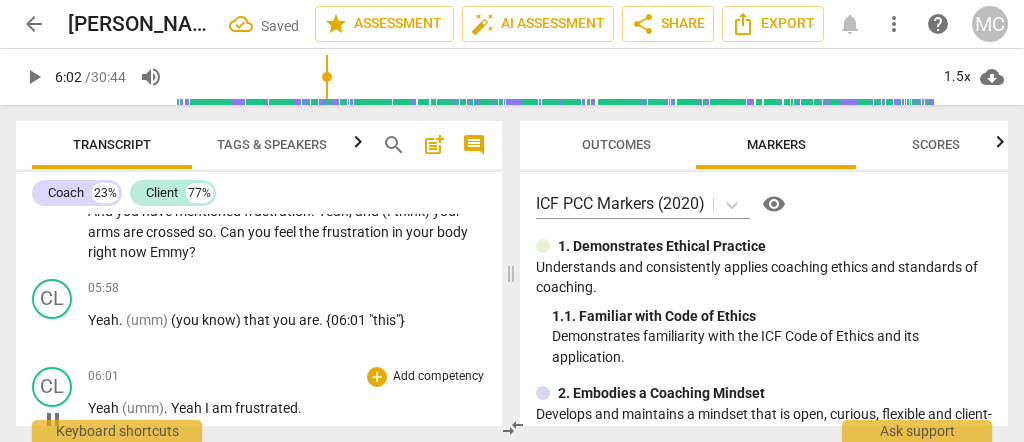 click on "CL play_arrow pause" at bounding box center [60, 403] 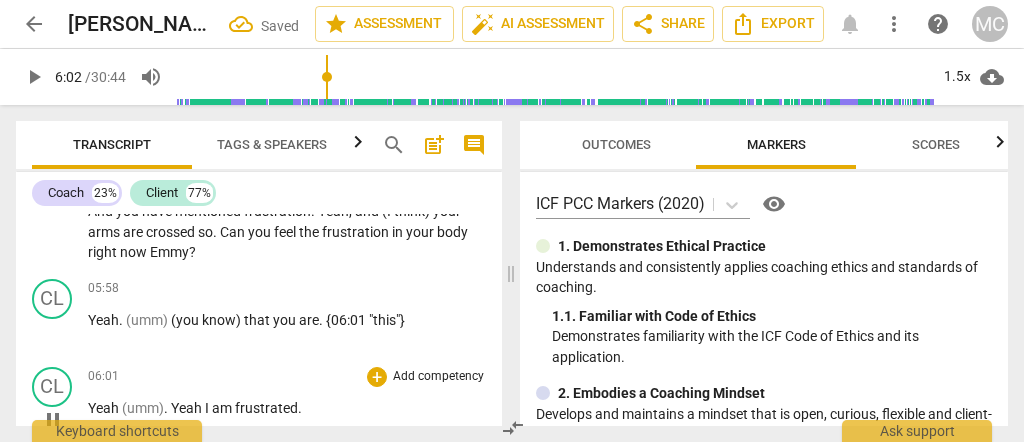 click on "play_arrow pause" at bounding box center [62, 420] 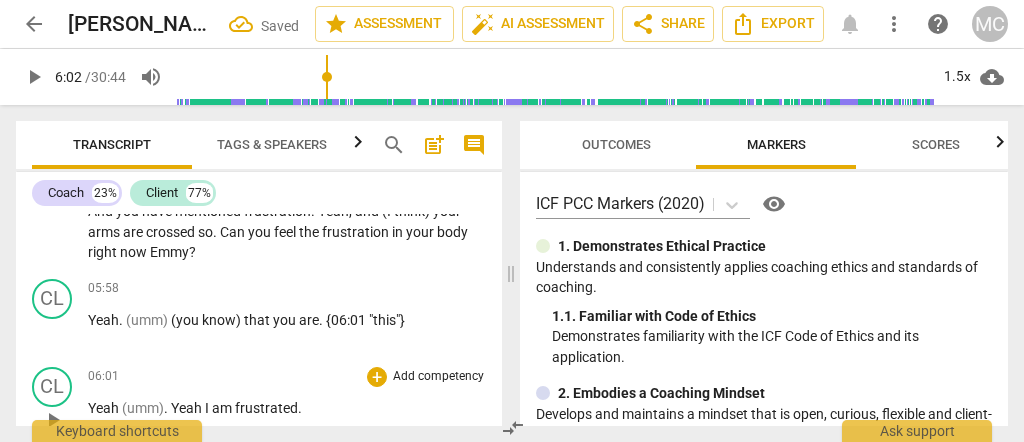 click on "Yeah" at bounding box center [105, 408] 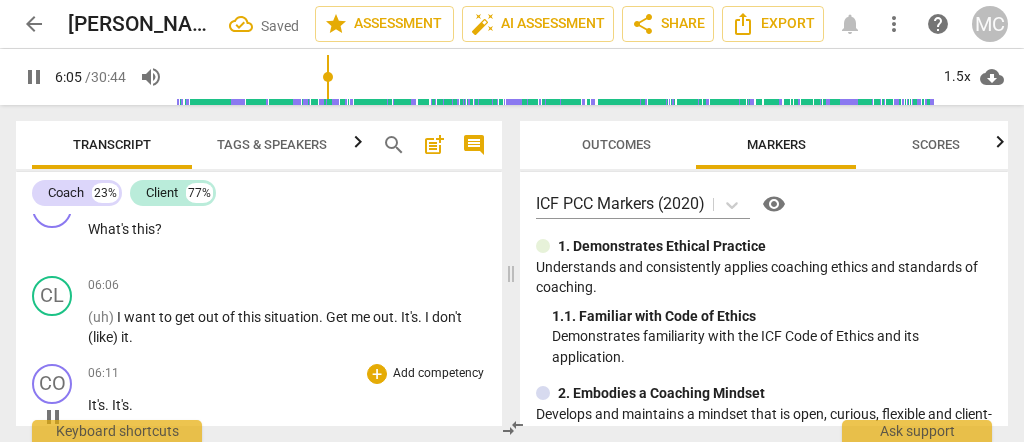 scroll, scrollTop: 2697, scrollLeft: 0, axis: vertical 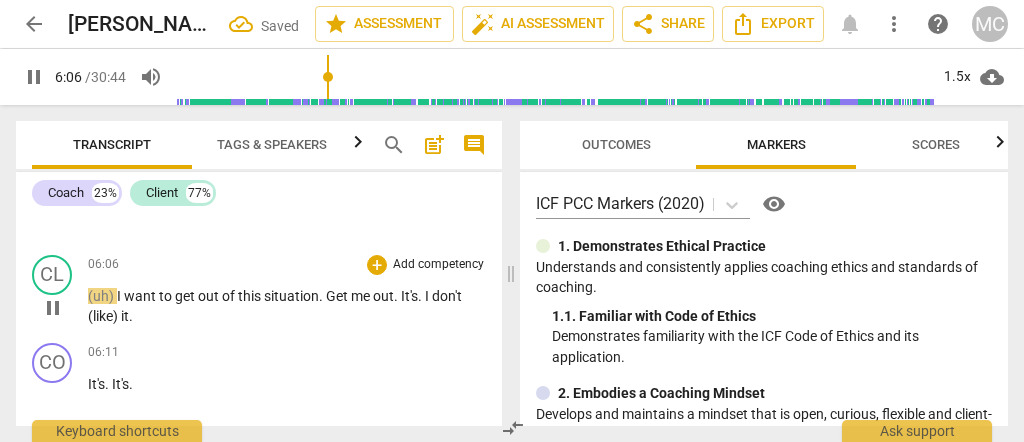 click on "(like)" at bounding box center [104, 316] 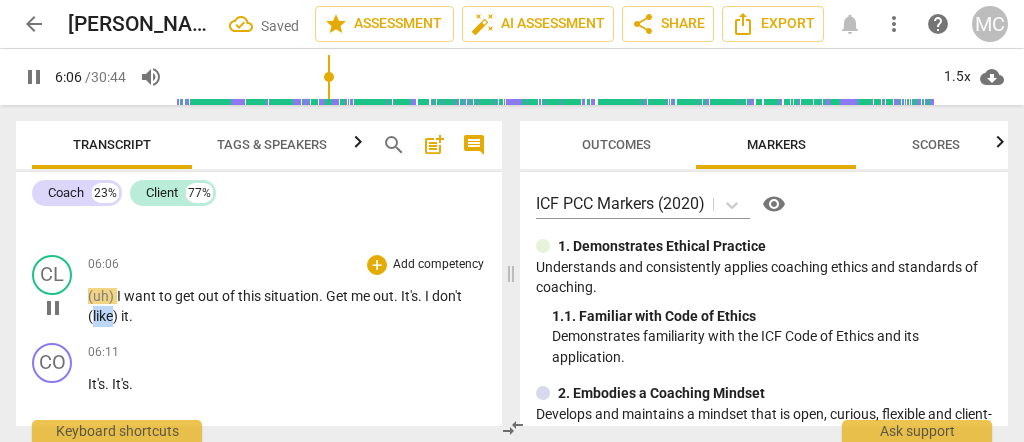 click on "(like)" at bounding box center (104, 316) 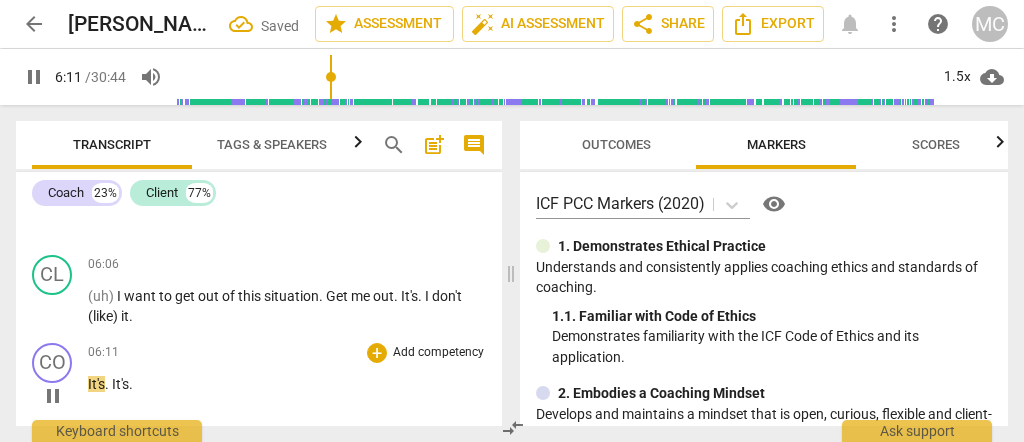 click on "It's" at bounding box center (96, 384) 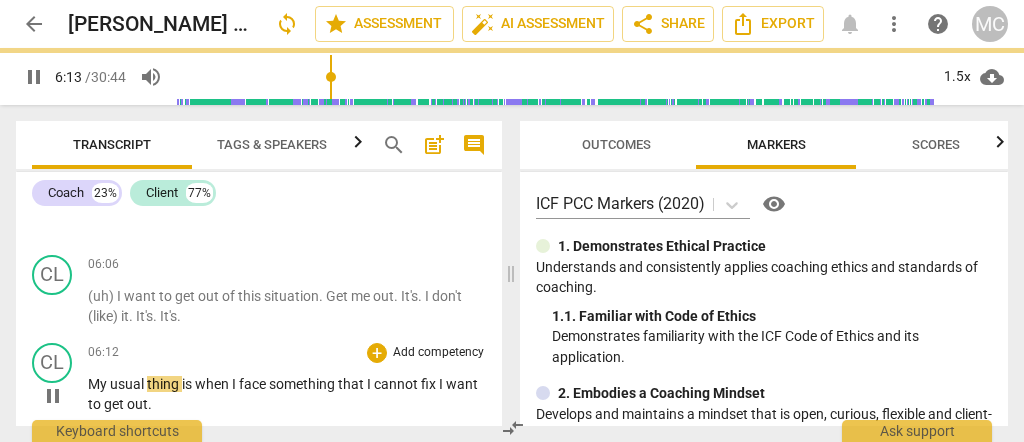 scroll, scrollTop: 2610, scrollLeft: 0, axis: vertical 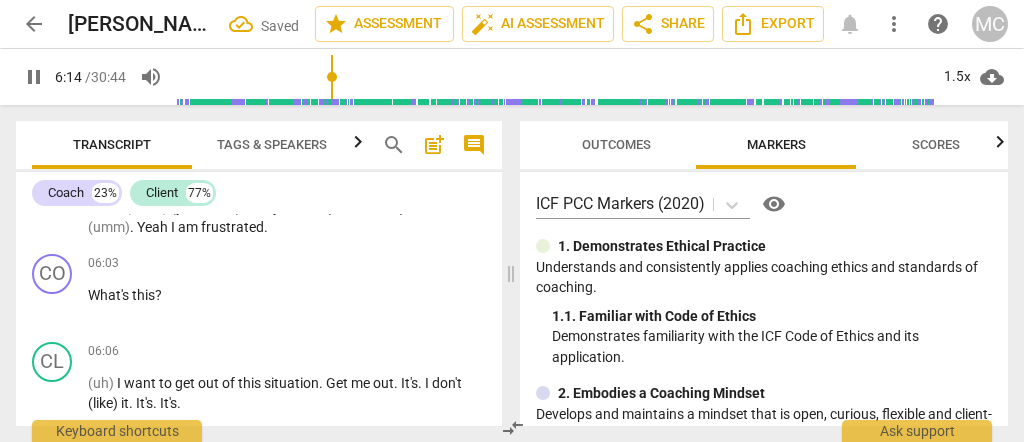 click on "My" at bounding box center [99, 471] 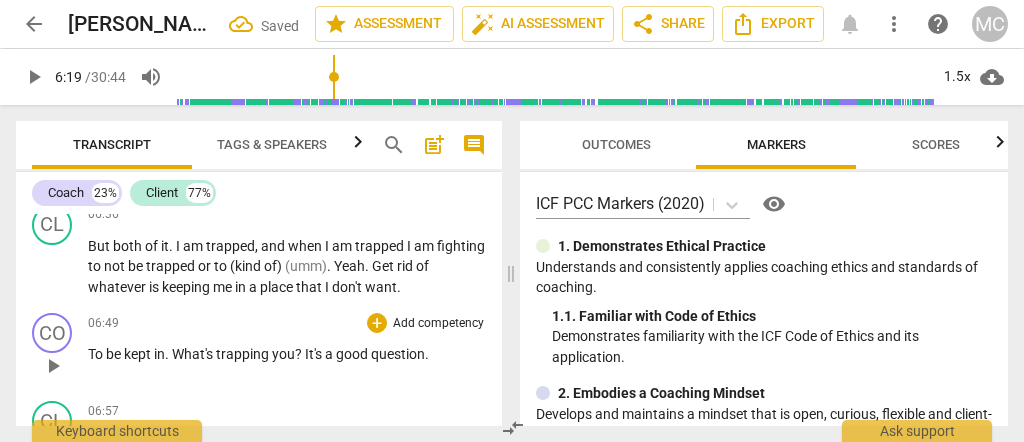 scroll, scrollTop: 2944, scrollLeft: 0, axis: vertical 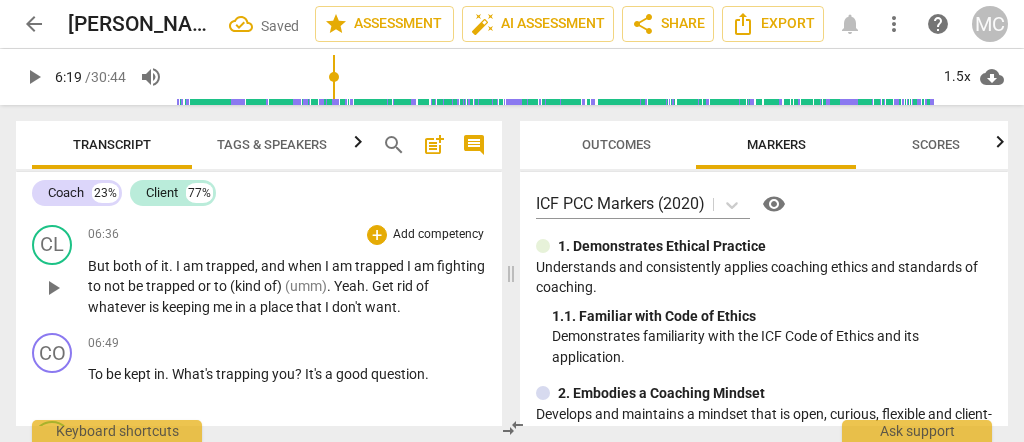 click on "CL play_arrow pause 06:36 + Add competency keyboard_arrow_right But   both   of   it .   I   am   trapped ,   and   when   I   am   trapped   I   am   fighting   to   not   be   trapped   or   to   (kind   of)   (umm) .   Yeah .   Get   rid   of   whatever   is   keeping   me   in   a   place   that   I   don't   want ." at bounding box center [259, 271] 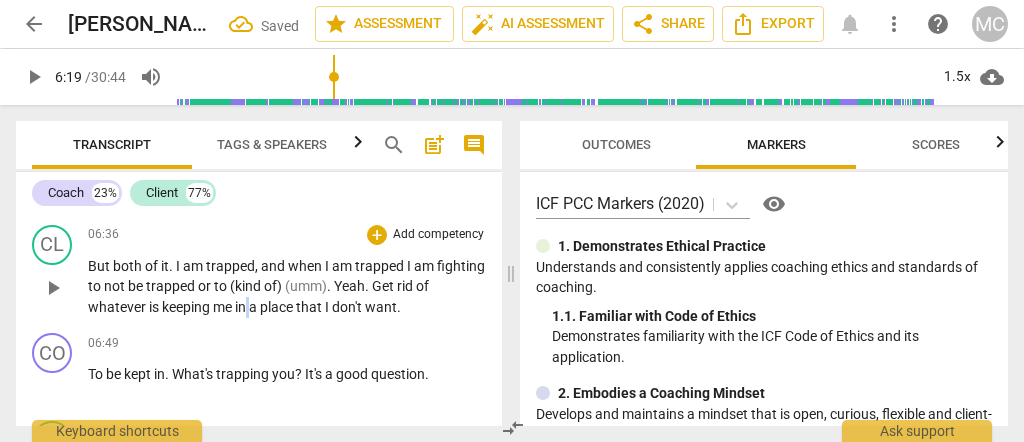 click on "in" at bounding box center (242, 307) 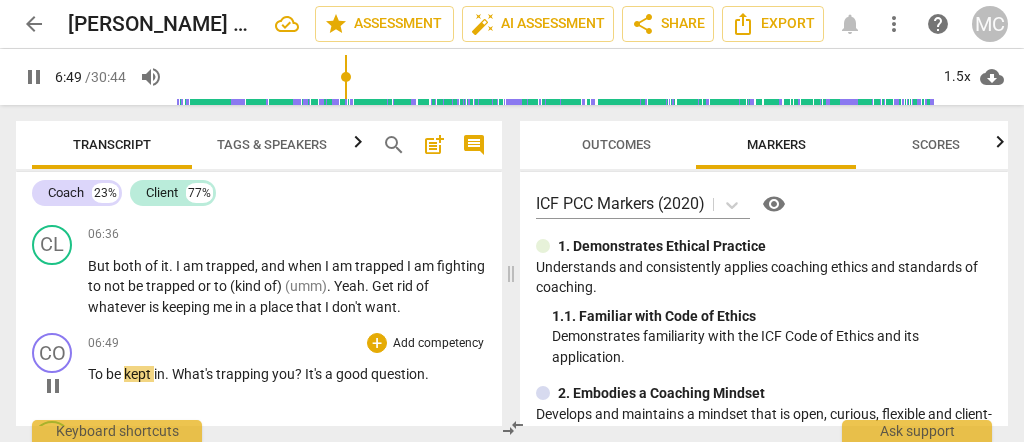 click on "To" at bounding box center (97, 374) 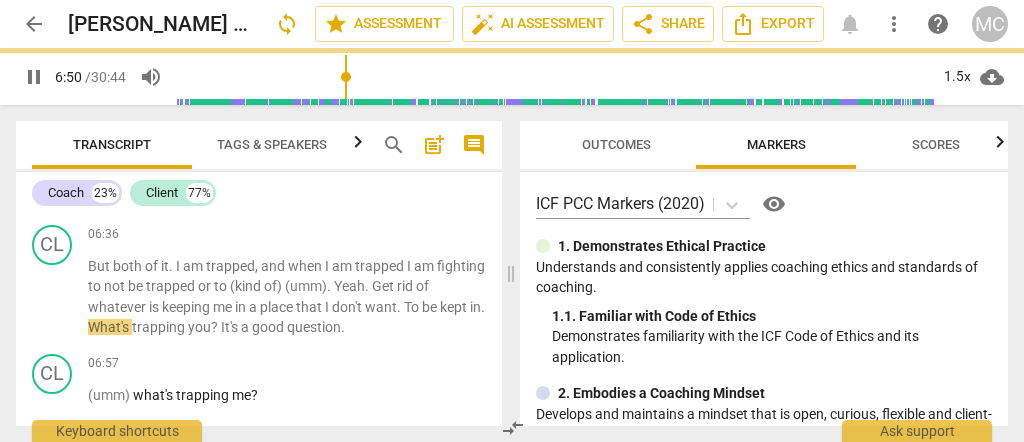 scroll, scrollTop: 2877, scrollLeft: 0, axis: vertical 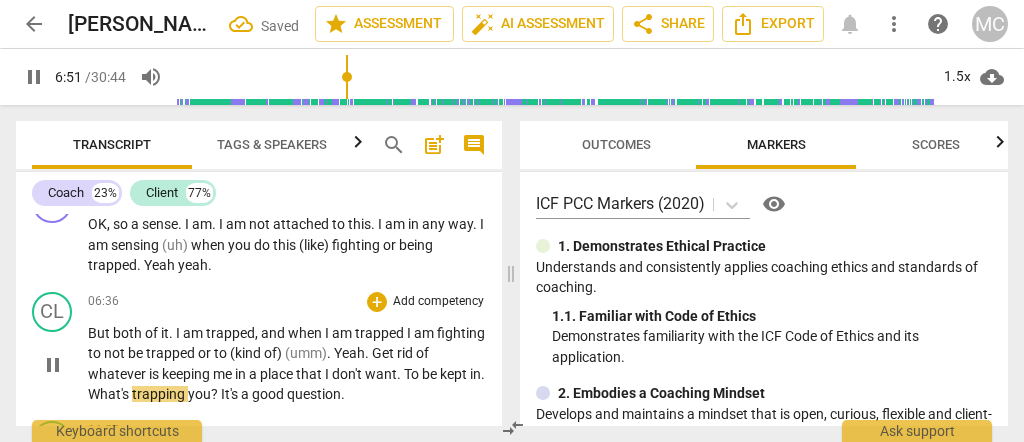 click on "To" at bounding box center (413, 374) 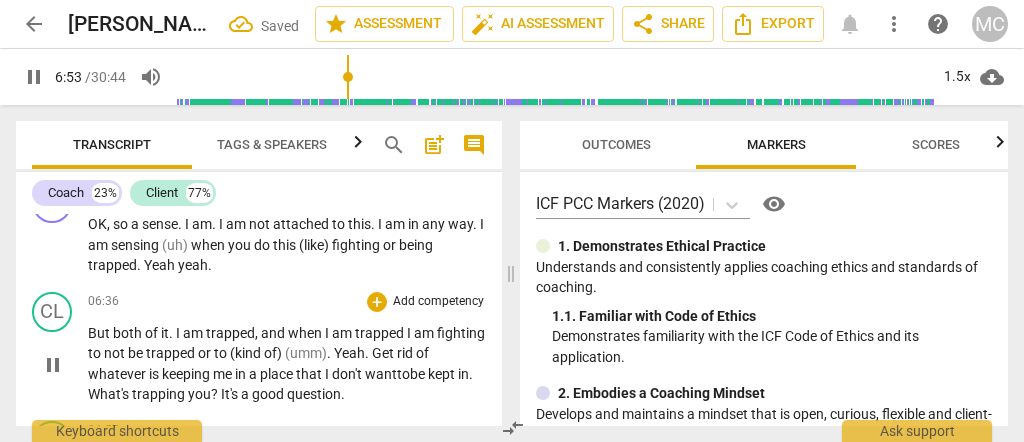click on "What's" at bounding box center (110, 394) 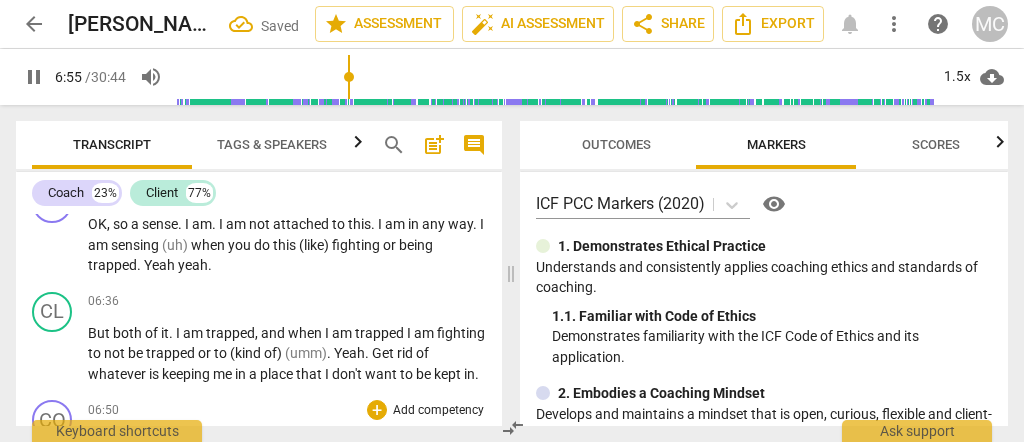click on "?" at bounding box center (216, 441) 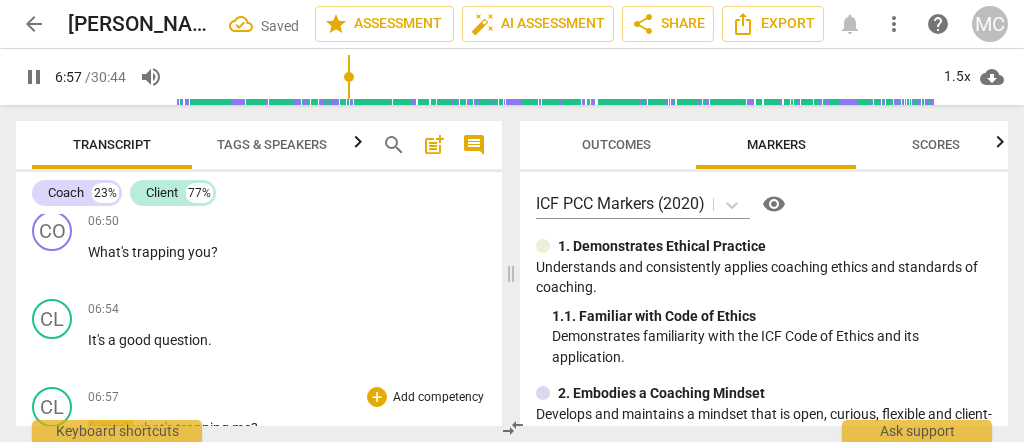 scroll, scrollTop: 3077, scrollLeft: 0, axis: vertical 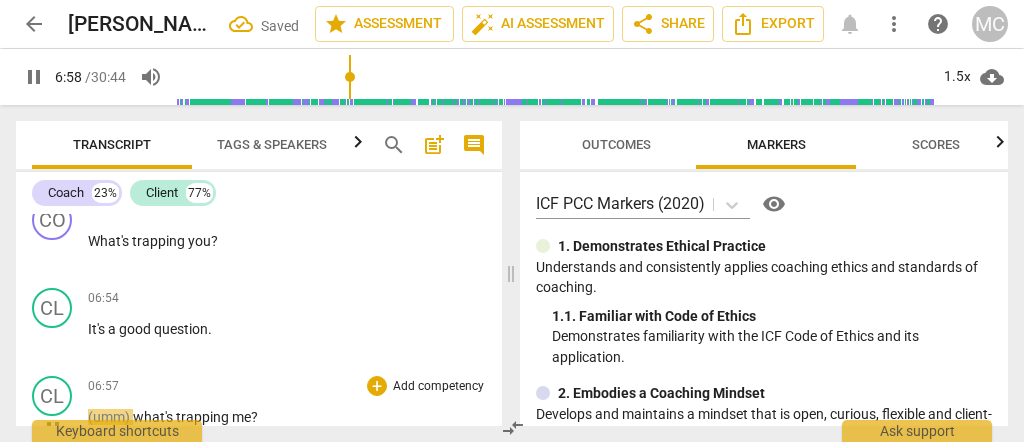click on "(umm)   what's   trapping   me ?" at bounding box center [287, 417] 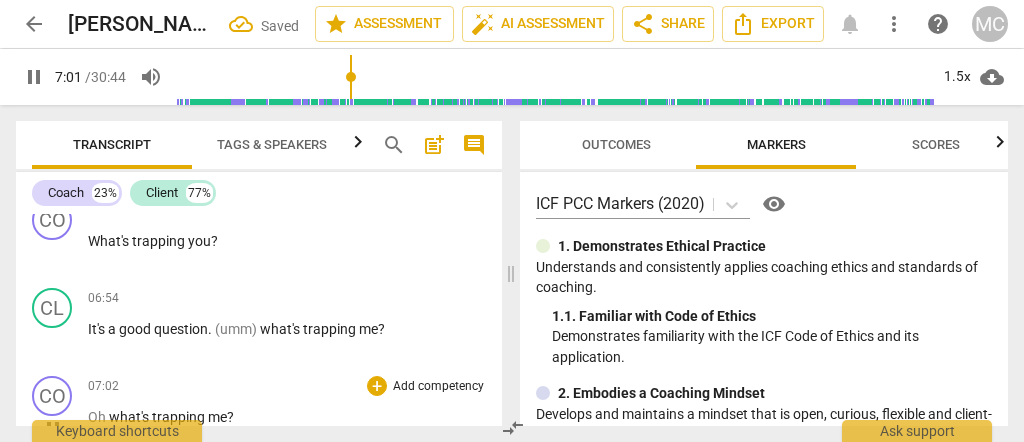 click on "Oh" at bounding box center (98, 417) 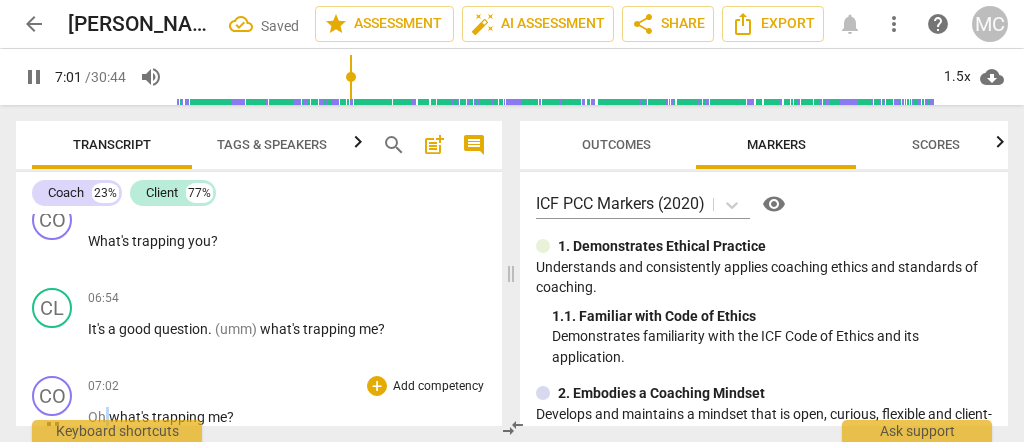 click on "Oh" at bounding box center (98, 417) 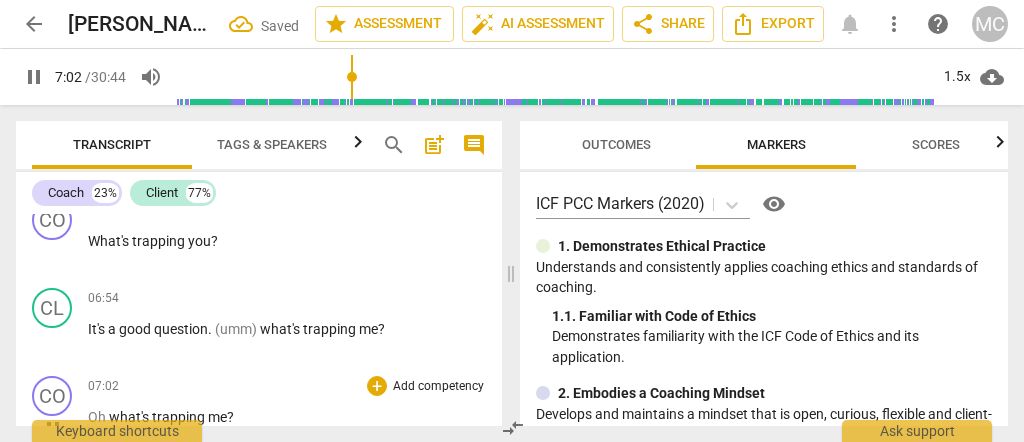 click on "Oh" at bounding box center (98, 417) 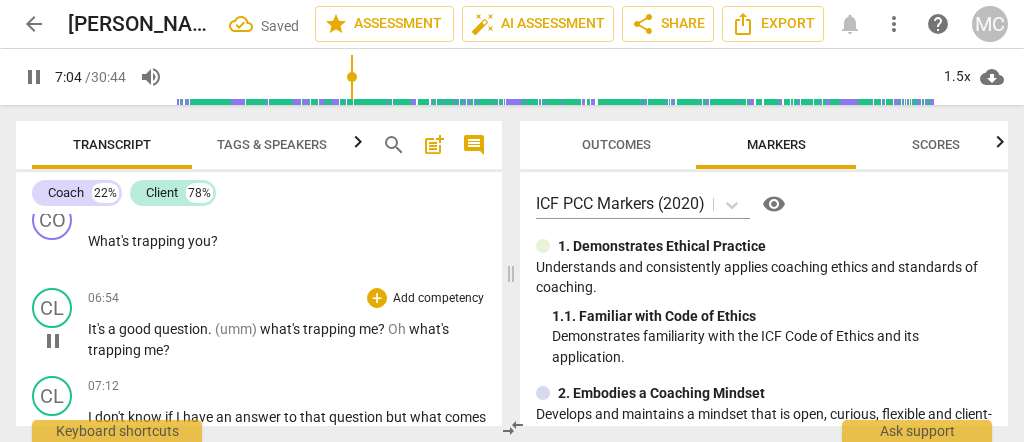 scroll, scrollTop: 3144, scrollLeft: 0, axis: vertical 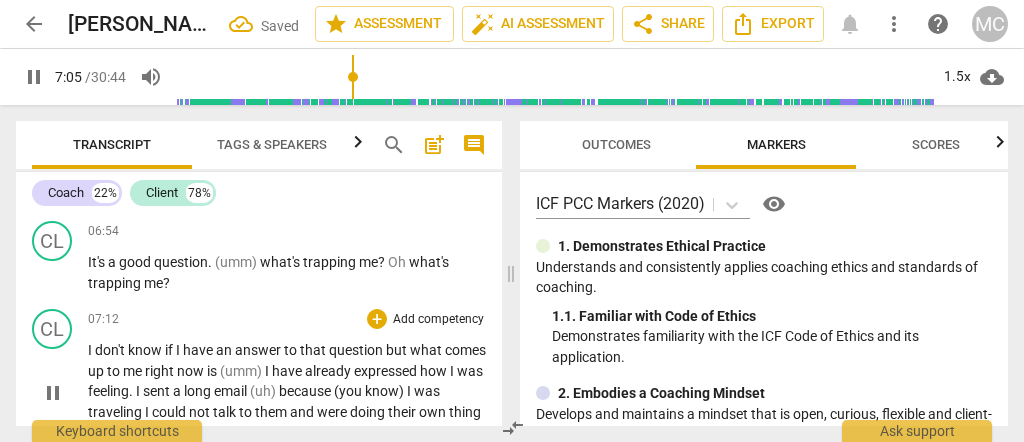 click on "I   don't   know   if   I   have   an   answer   to   that   question   but   what   comes   up   to   me   right   now   is   (umm)   I   have   already   expressed   how   I   was   feeling .   I   sent   a   long   email   (uh)   because   (you   know)   I   was   traveling   I   could   not   talk   to   them   and   were   doing   their   own   thing   as   well   and   I   was .   I   I .   It   helped   me   to   express   how   I   felt ." at bounding box center (287, 391) 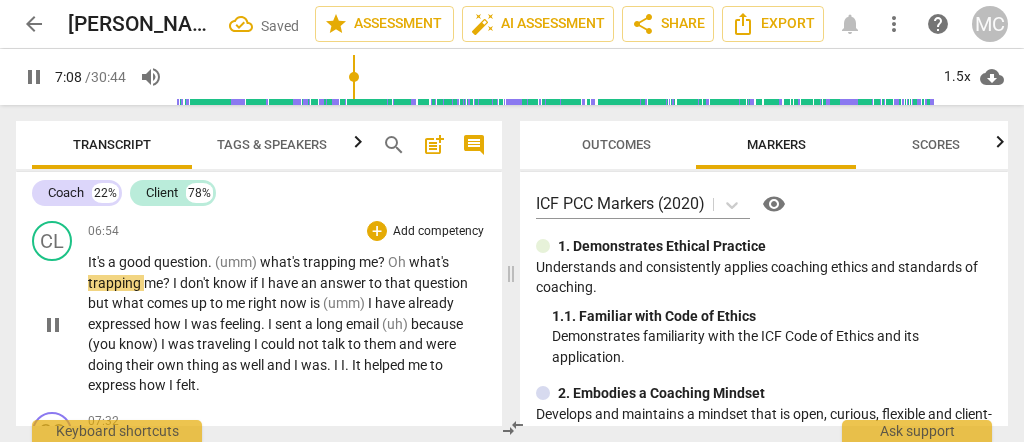 scroll, scrollTop: 3210, scrollLeft: 0, axis: vertical 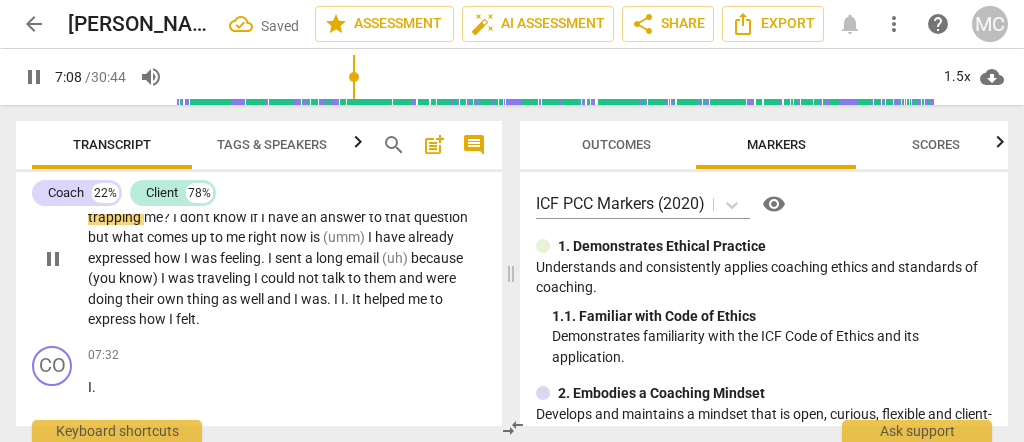 click on "felt" at bounding box center (186, 319) 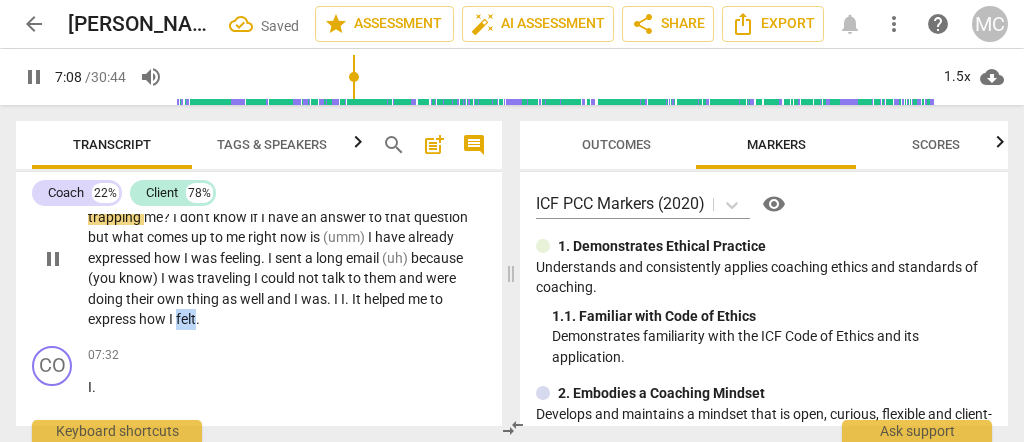 click on "felt" at bounding box center [186, 319] 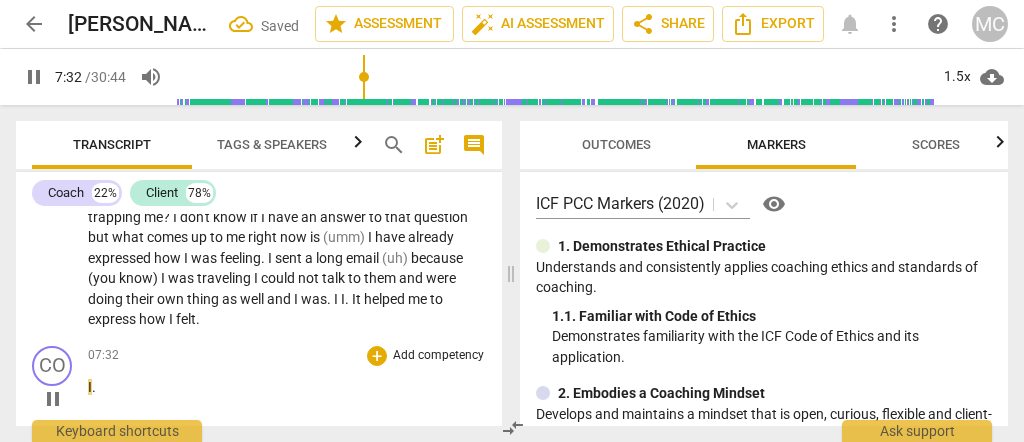 click on "I" at bounding box center [90, 387] 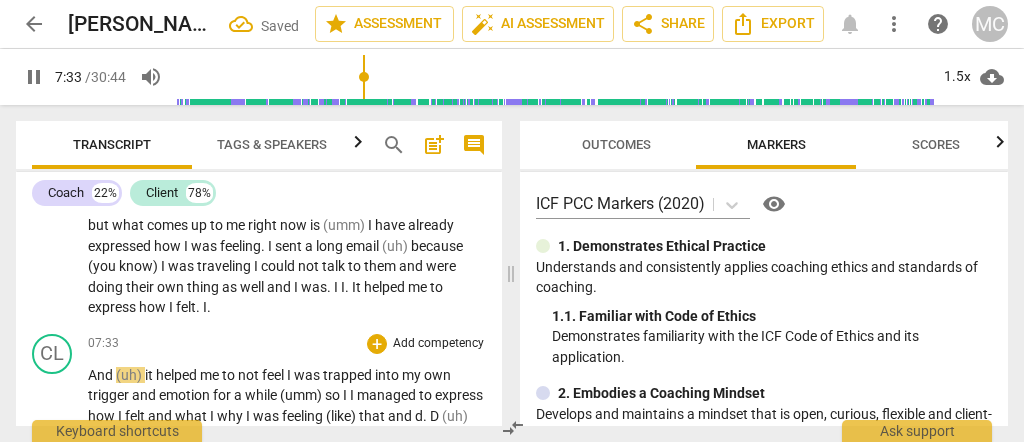 scroll, scrollTop: 3257, scrollLeft: 0, axis: vertical 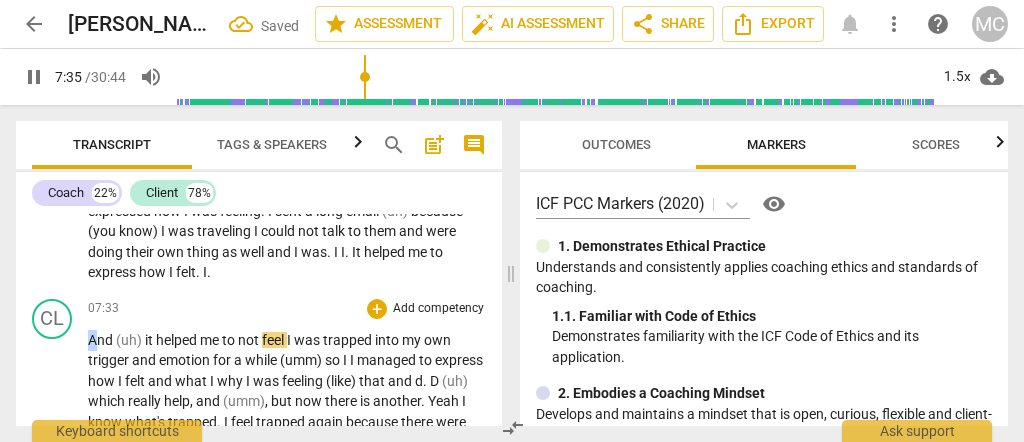 click on "And" at bounding box center [102, 340] 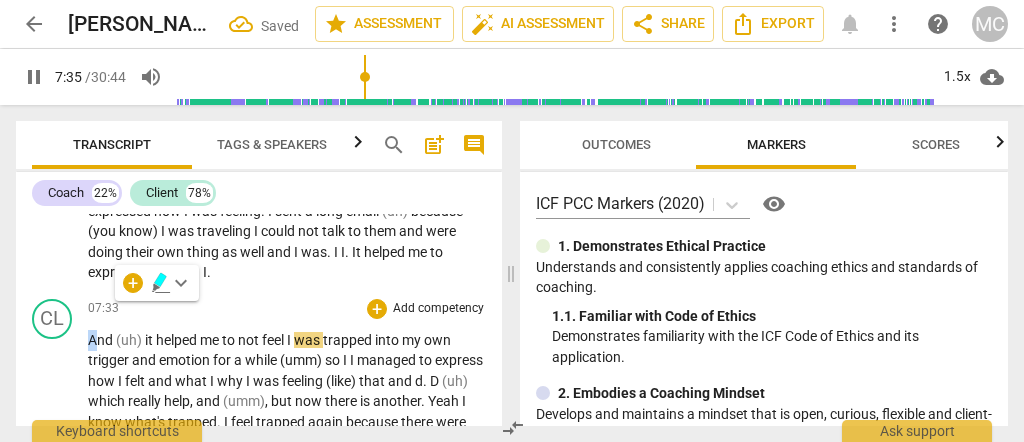 click on "And" at bounding box center [102, 340] 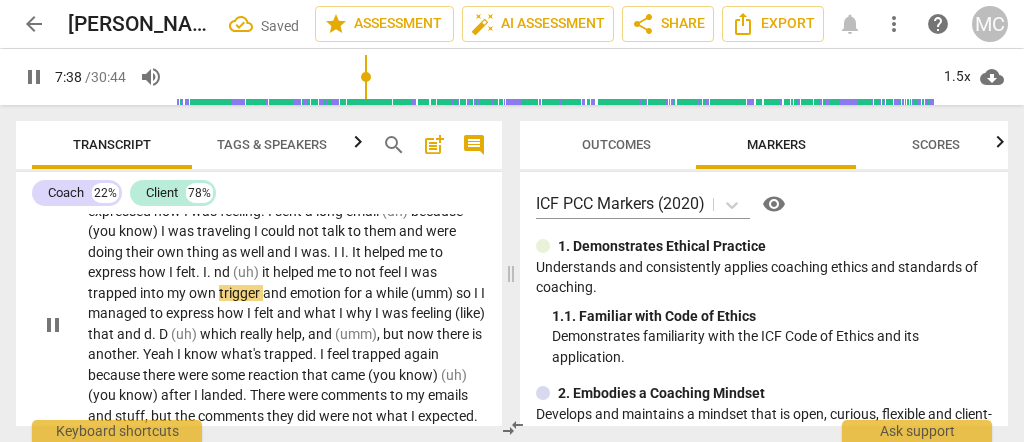 click on "nd" at bounding box center [223, 272] 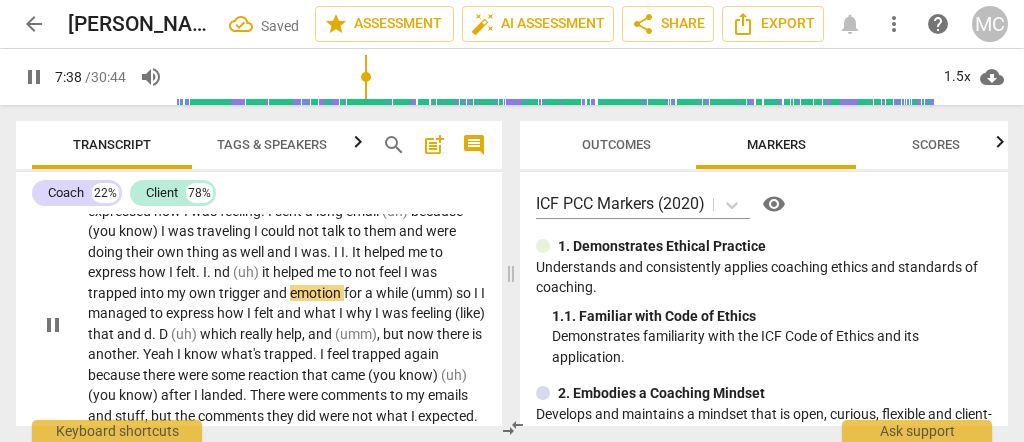 click on "nd" at bounding box center [223, 272] 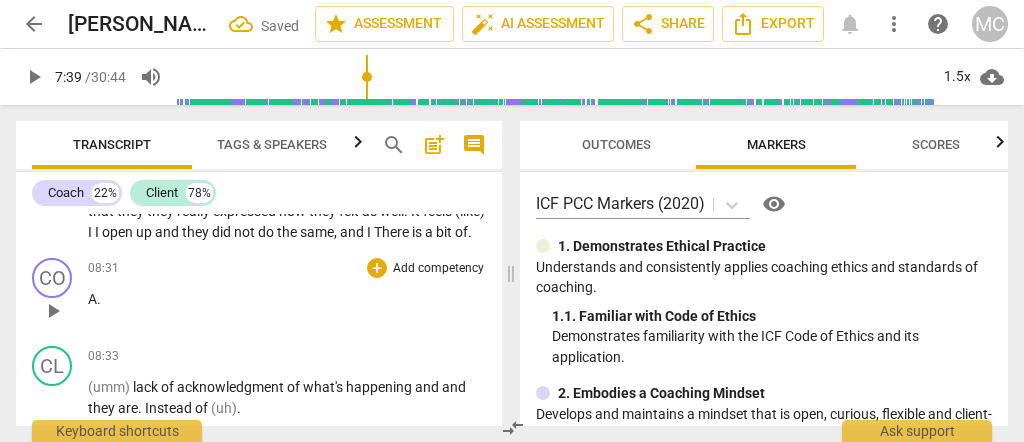 click on "." at bounding box center [99, 299] 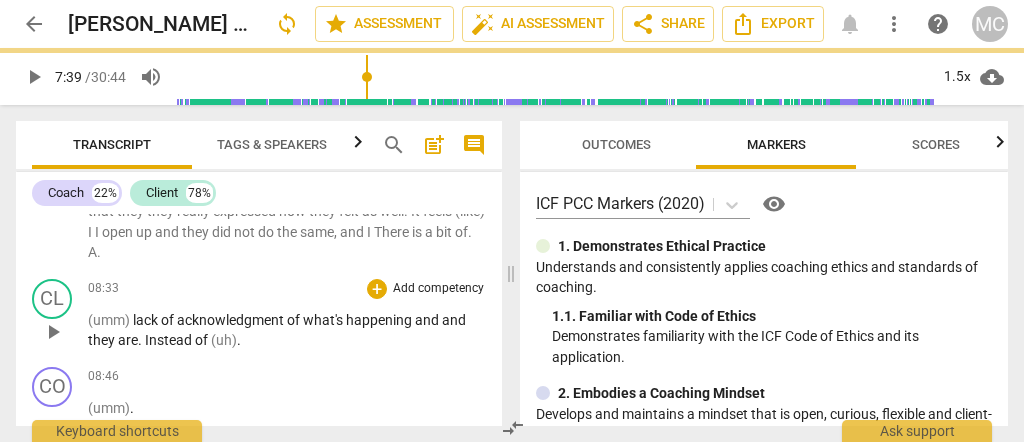 scroll, scrollTop: 3436, scrollLeft: 0, axis: vertical 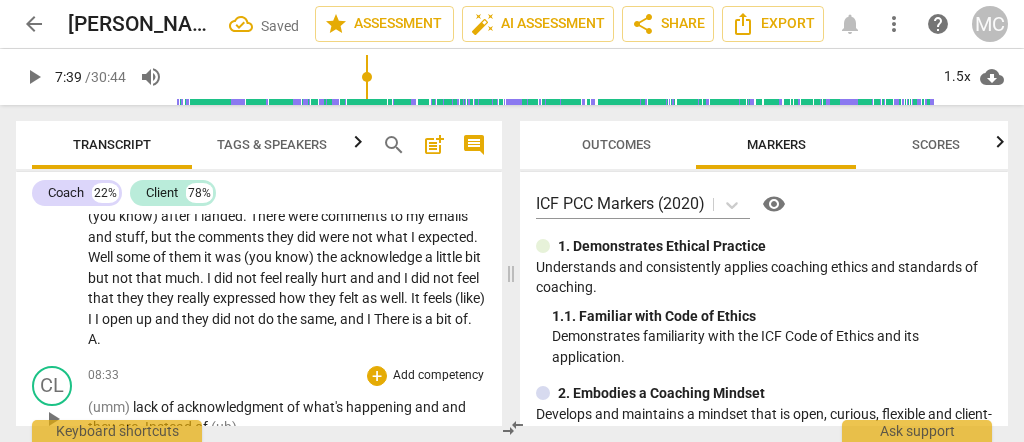 click on "(umm)" at bounding box center [110, 407] 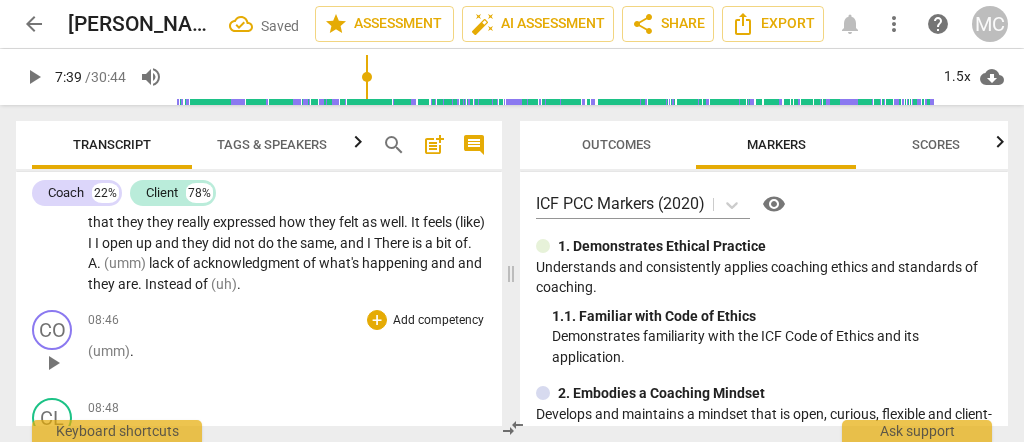 scroll, scrollTop: 3523, scrollLeft: 0, axis: vertical 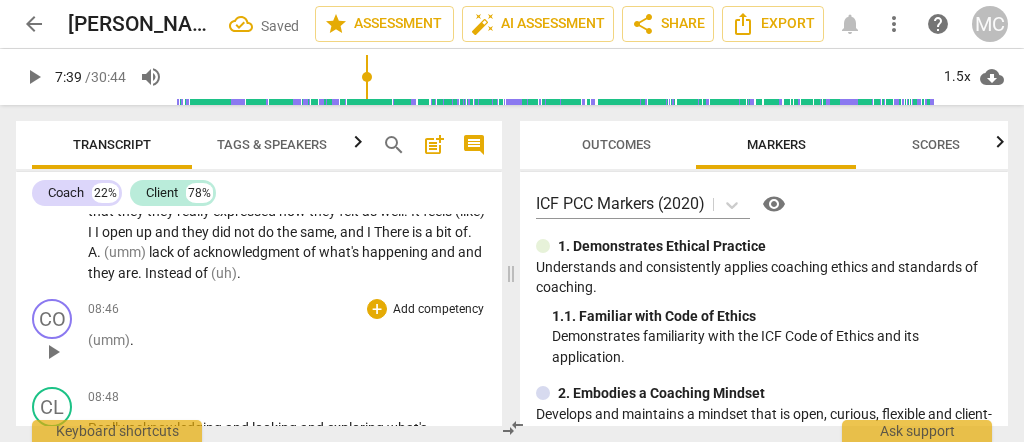 click on "(umm)" at bounding box center [109, 340] 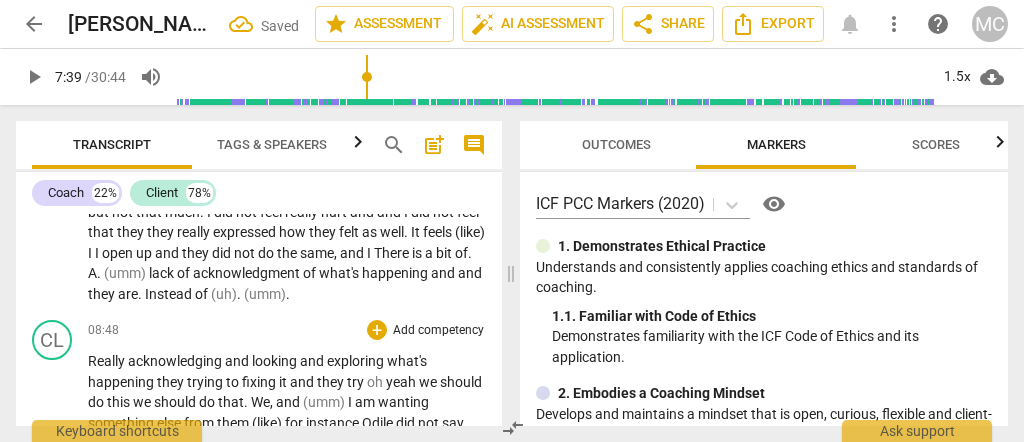 scroll, scrollTop: 3502, scrollLeft: 0, axis: vertical 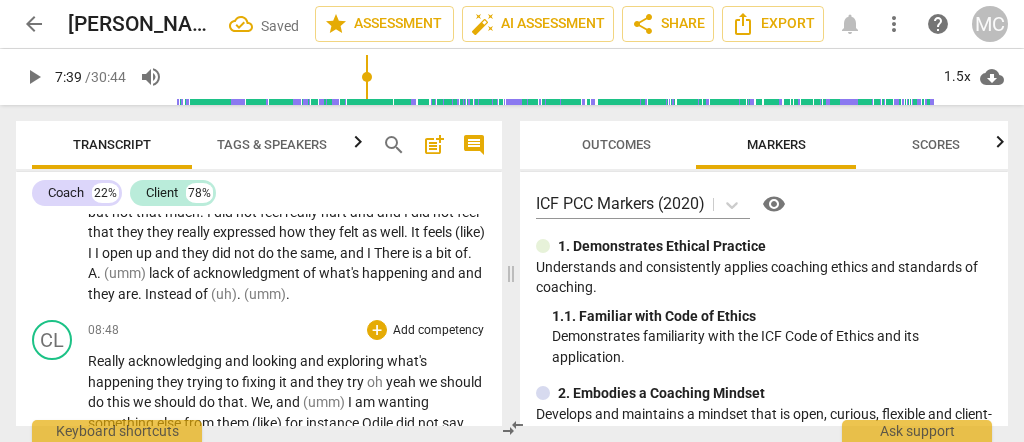 click on "Really" at bounding box center [108, 361] 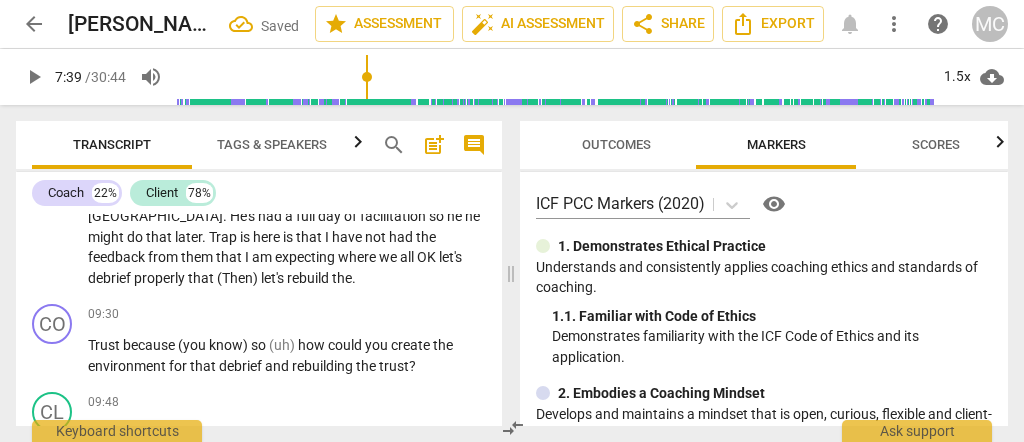 scroll, scrollTop: 3702, scrollLeft: 0, axis: vertical 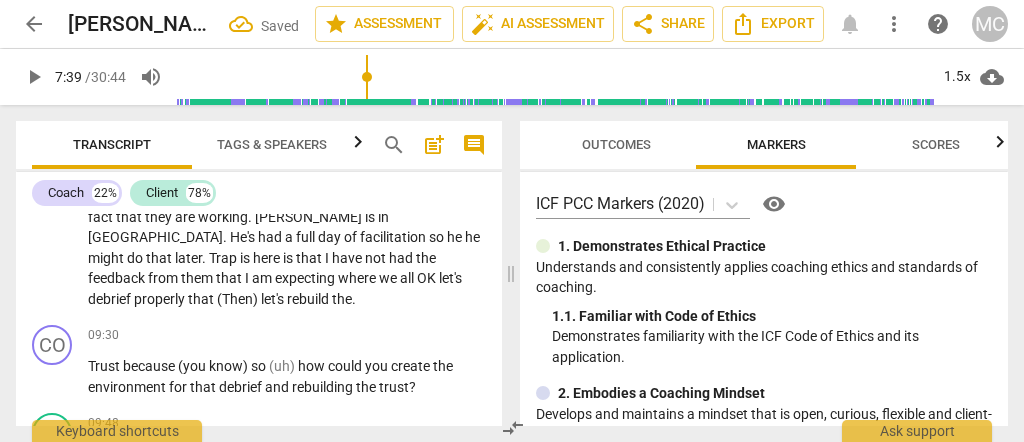 click on "let's" at bounding box center (274, 299) 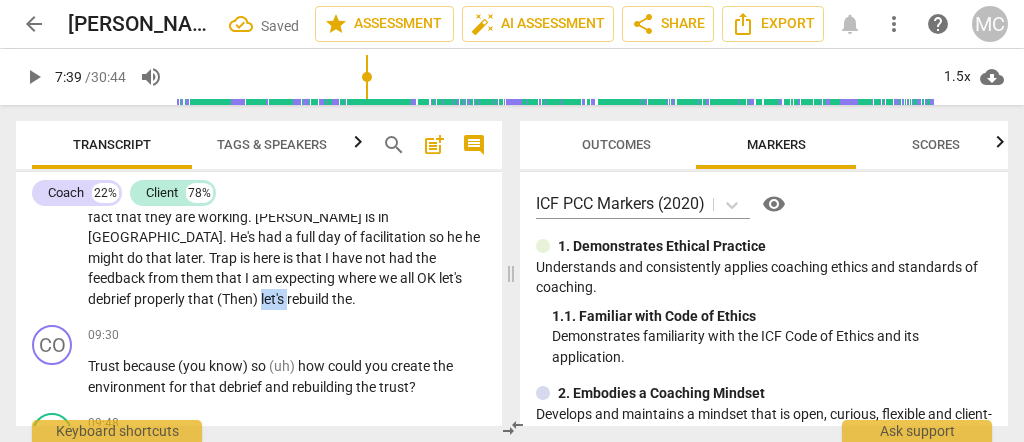 click on "let's" at bounding box center [274, 299] 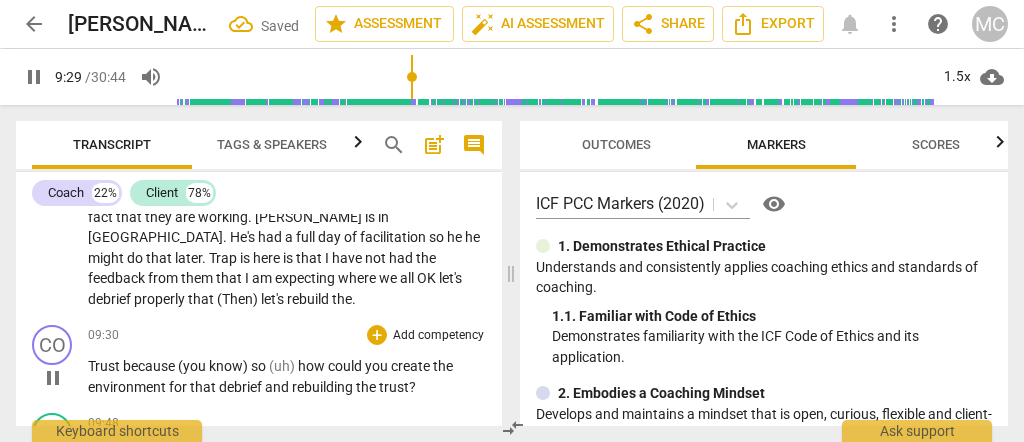 click on "Trust" at bounding box center [105, 366] 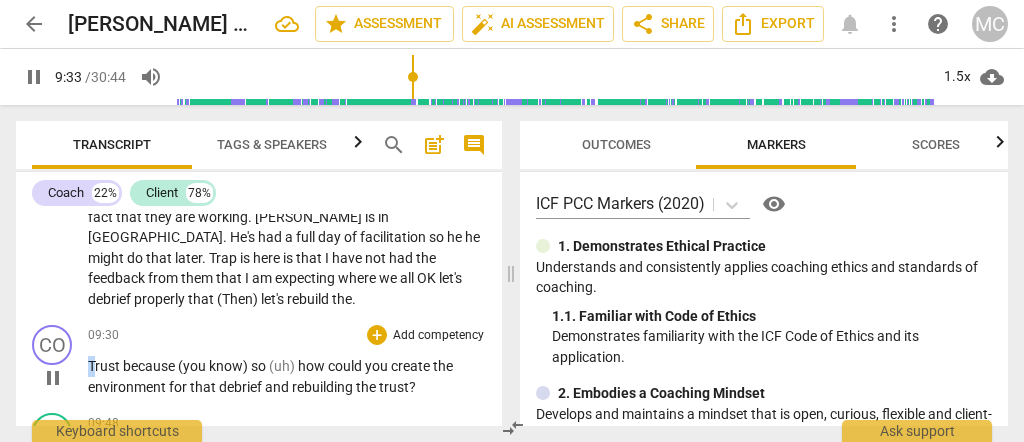 click on "Trust" at bounding box center (105, 366) 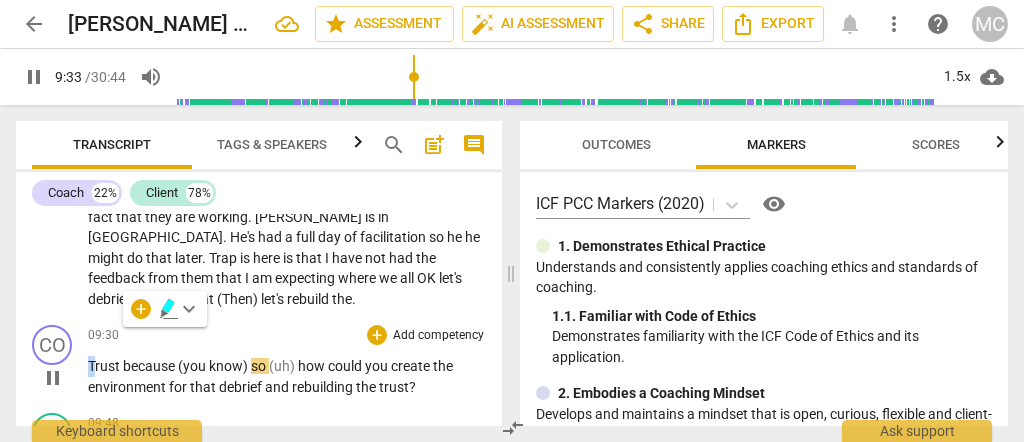 click on "Trust" at bounding box center (105, 366) 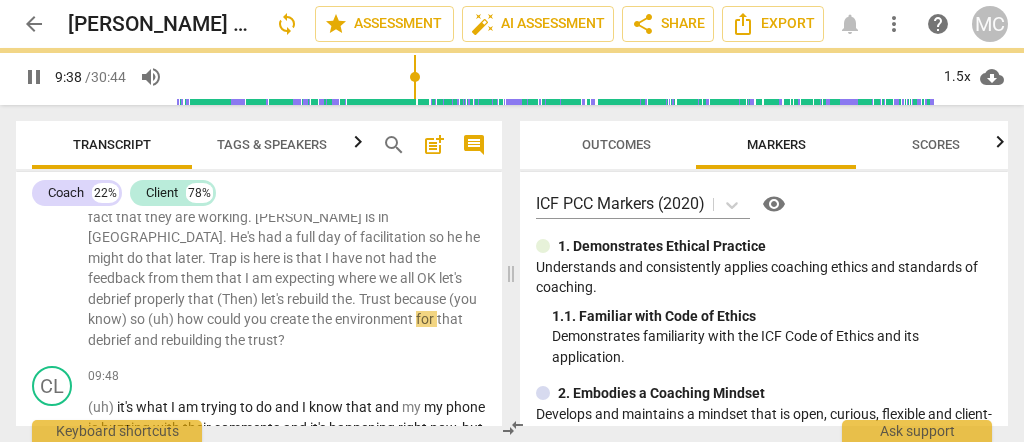 scroll, scrollTop: 3656, scrollLeft: 0, axis: vertical 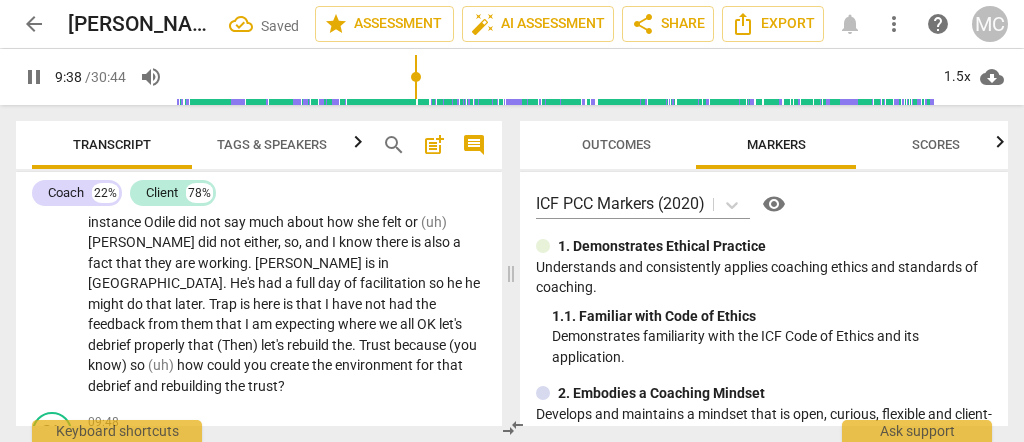 click on "." at bounding box center (355, 345) 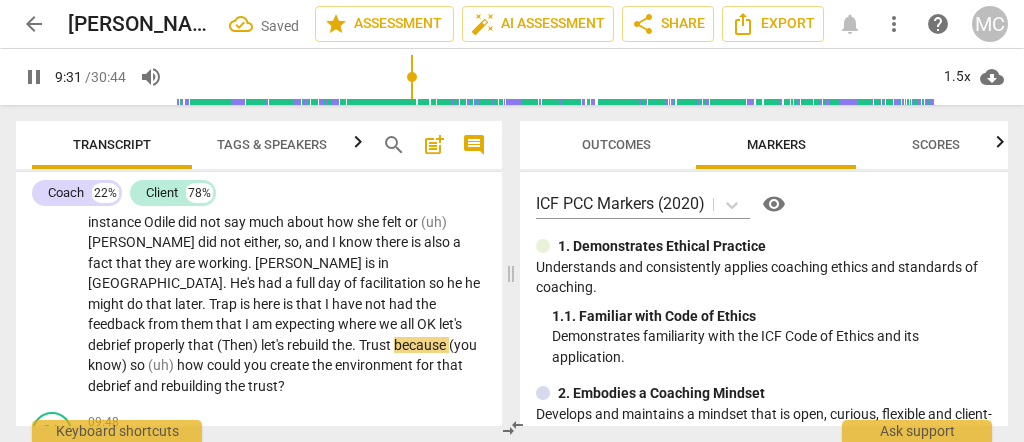 click on "so" at bounding box center [139, 365] 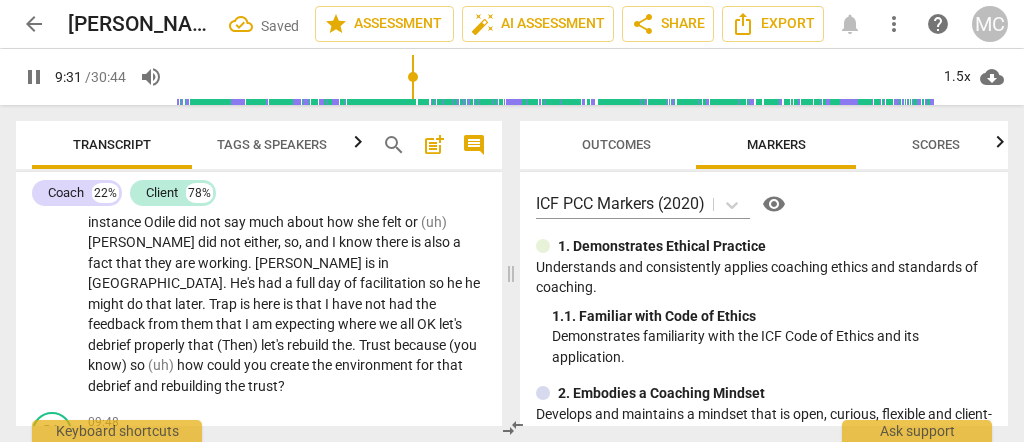 click on "so" at bounding box center (139, 365) 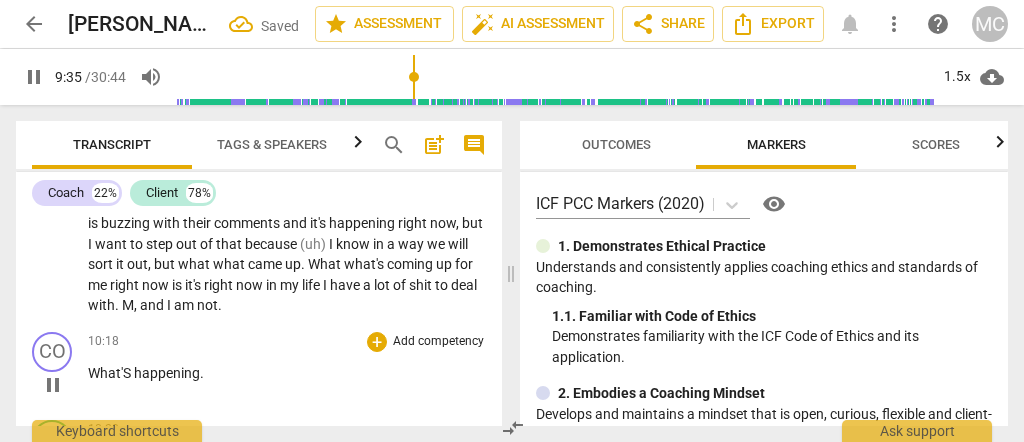 scroll, scrollTop: 3969, scrollLeft: 0, axis: vertical 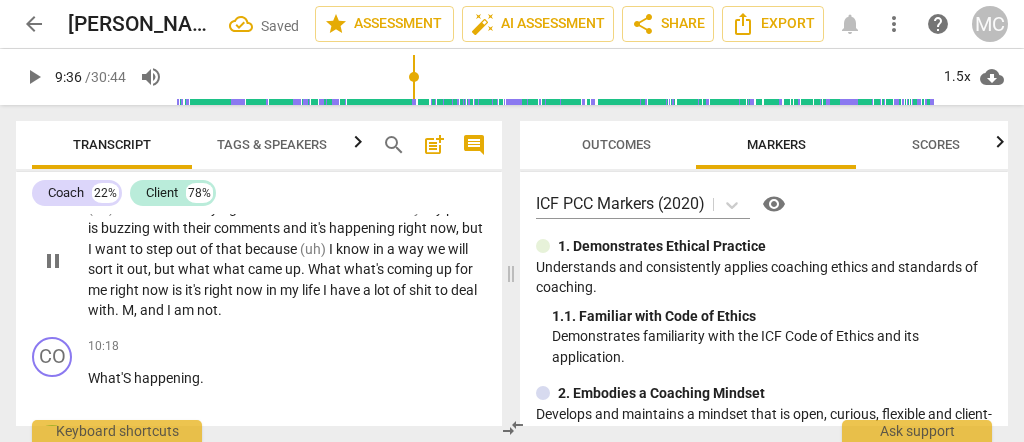 click on "and" at bounding box center [153, 310] 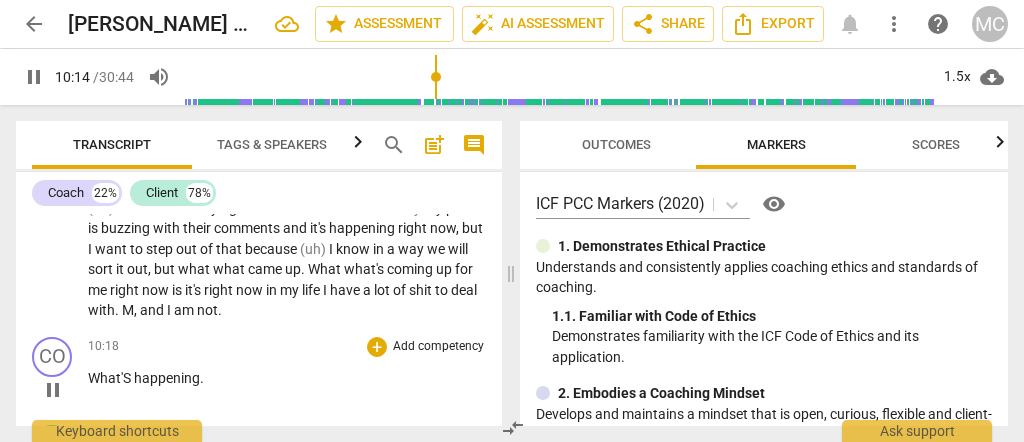 click on "What'S" at bounding box center [111, 378] 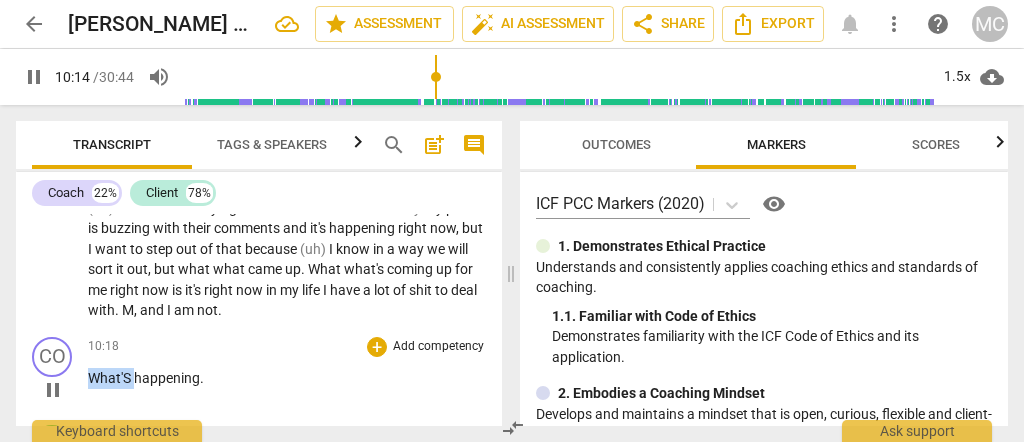 click on "What'S" at bounding box center (111, 378) 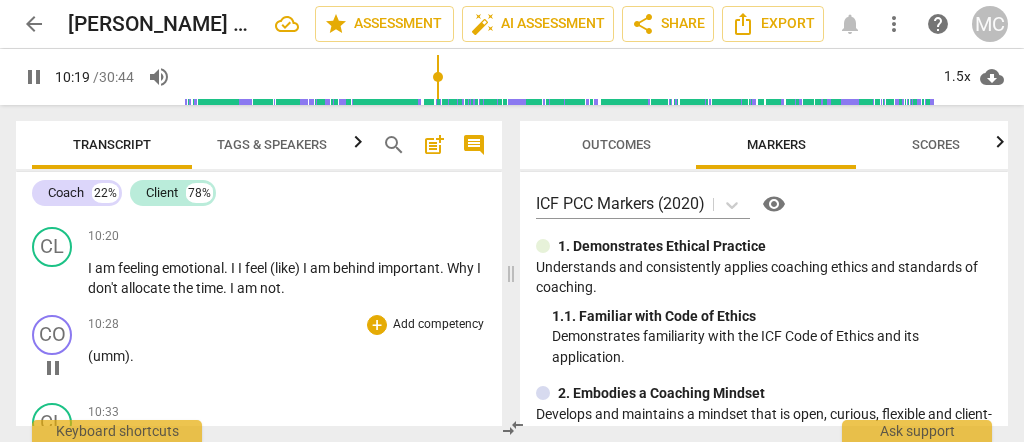 scroll, scrollTop: 4169, scrollLeft: 0, axis: vertical 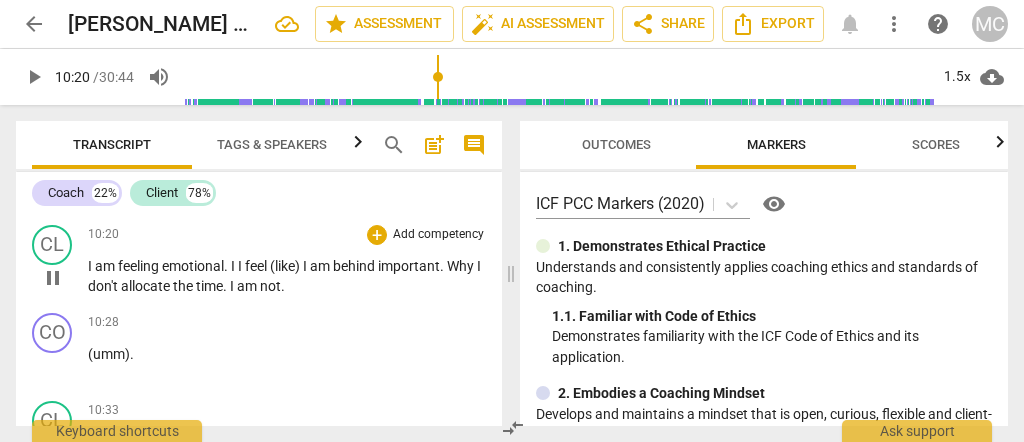 click on "I   am   feeling   emotional .   I   I   feel   (like)   I   am   behind   important .   Why   I   don't   allocate   the   time .   I   am   not ." at bounding box center [287, 276] 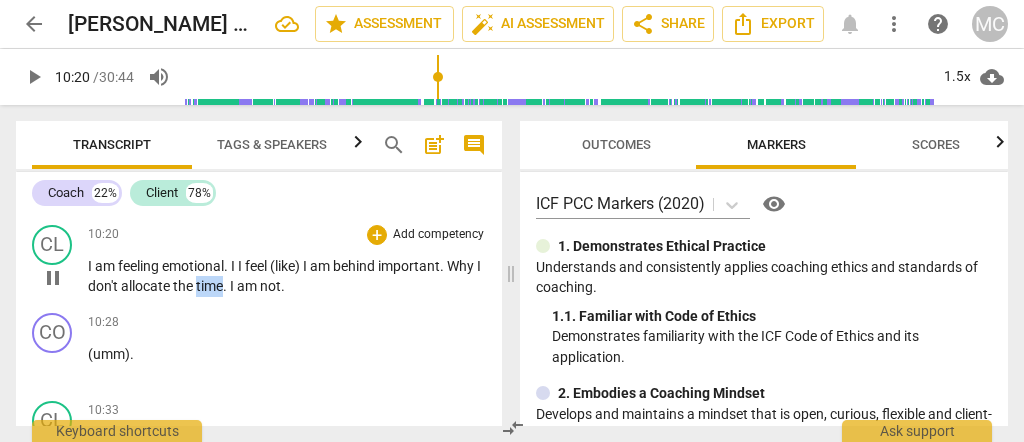 click on "I   am   feeling   emotional .   I   I   feel   (like)   I   am   behind   important .   Why   I   don't   allocate   the   time .   I   am   not ." at bounding box center (287, 276) 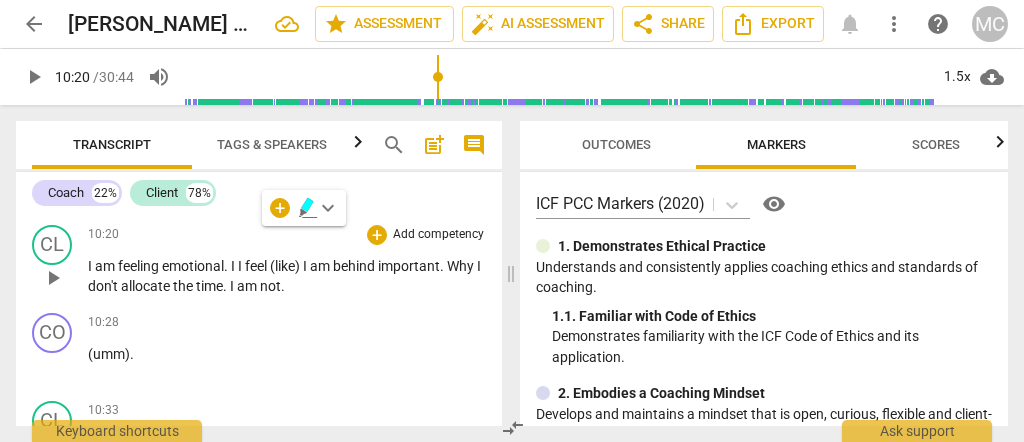 click on "the" at bounding box center [184, 286] 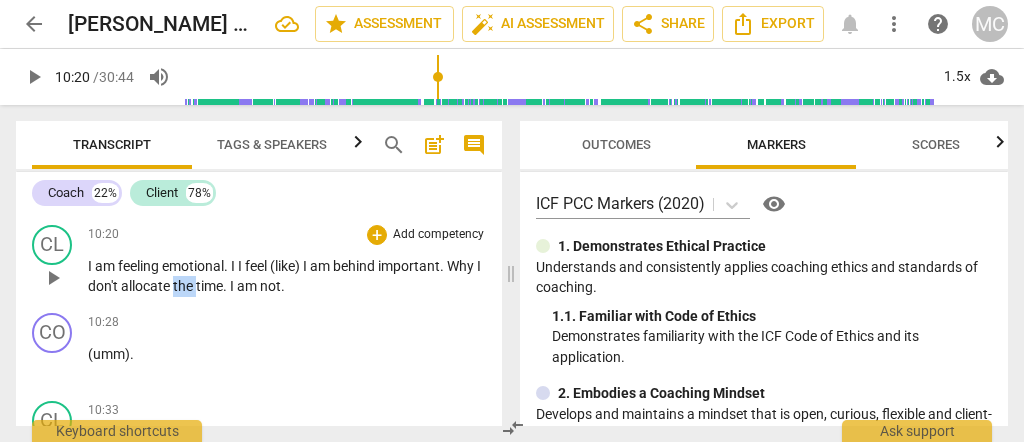click on "the" at bounding box center [184, 286] 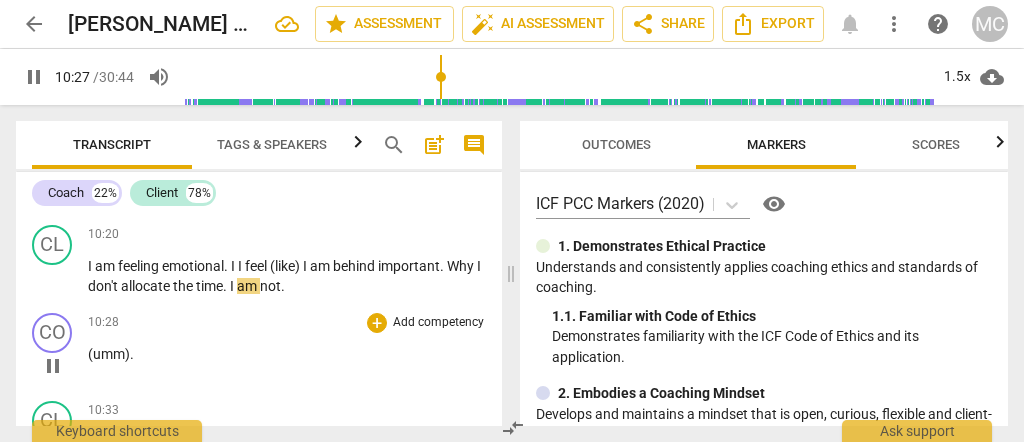 click on "(umm)" at bounding box center [109, 354] 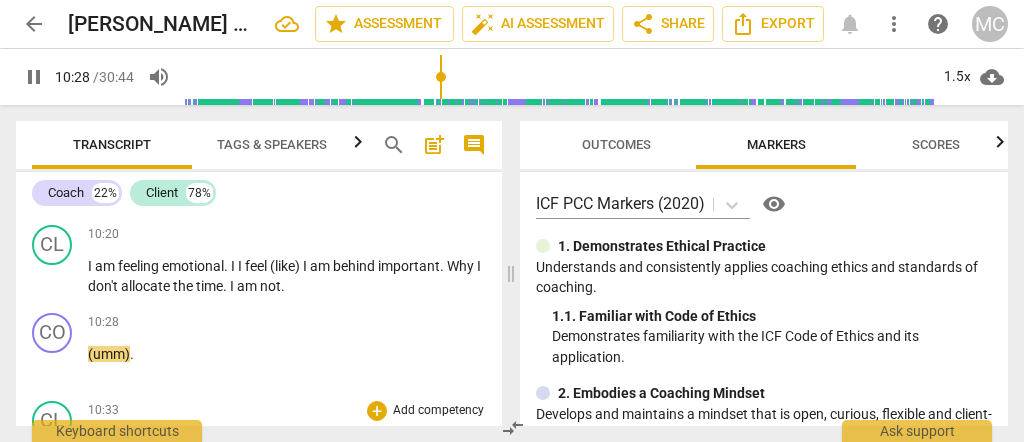 scroll, scrollTop: 4082, scrollLeft: 0, axis: vertical 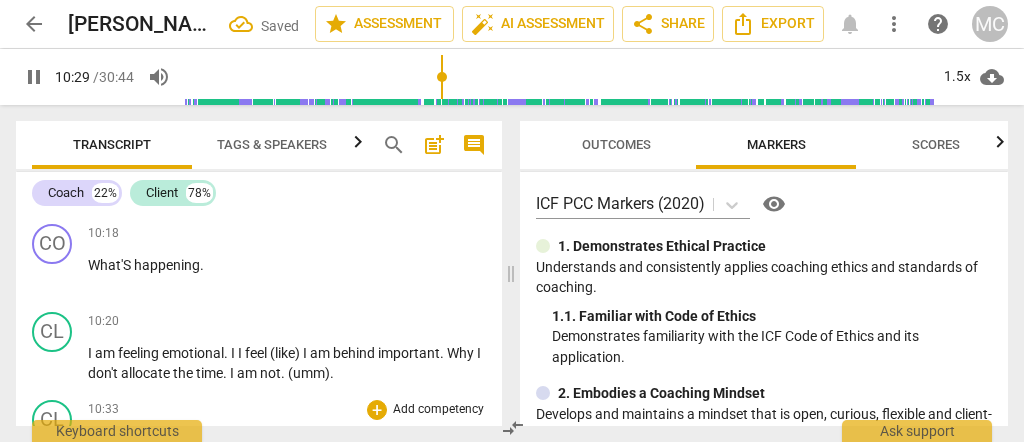 click on "I" at bounding box center [91, 441] 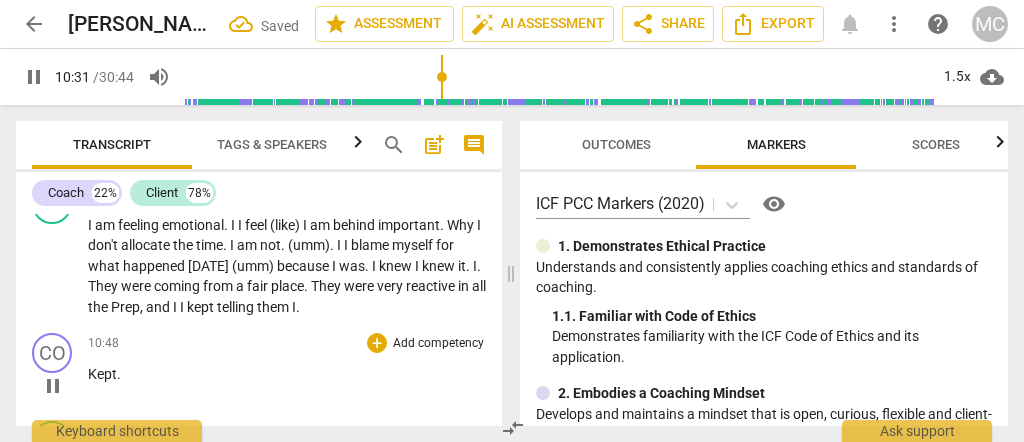 scroll, scrollTop: 4216, scrollLeft: 0, axis: vertical 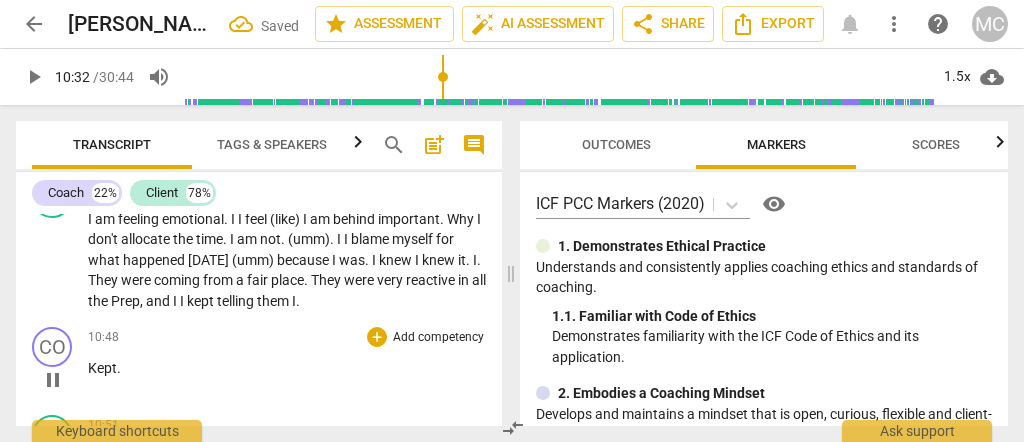 click on "play_arrow pause" at bounding box center (62, 380) 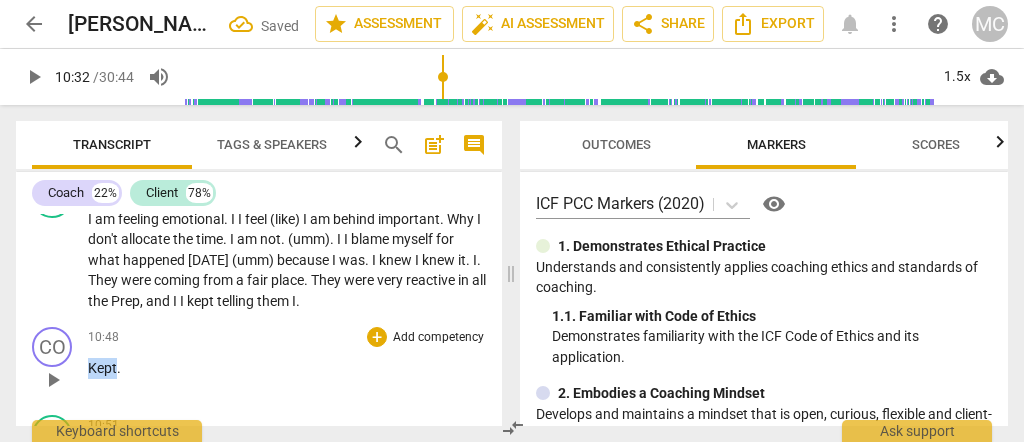click on "Kept" at bounding box center (102, 368) 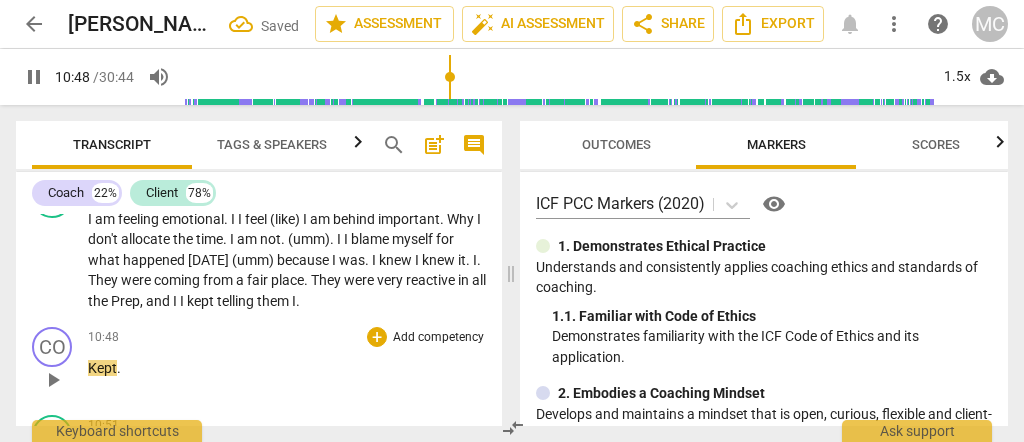 click on "Kept" at bounding box center [102, 368] 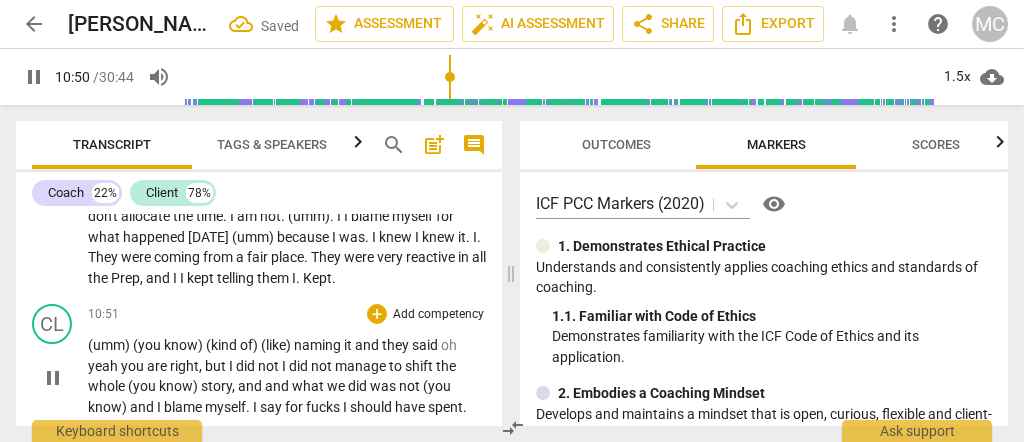 scroll, scrollTop: 4261, scrollLeft: 0, axis: vertical 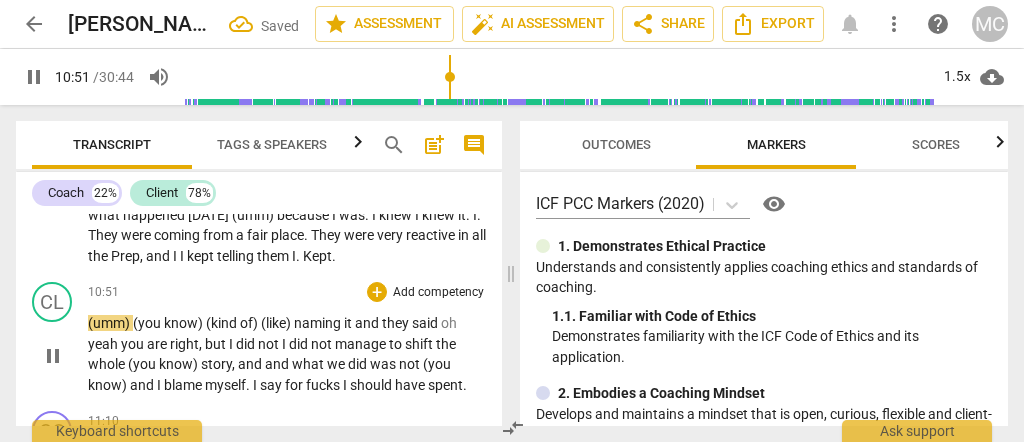 click on "(umm)" at bounding box center [110, 323] 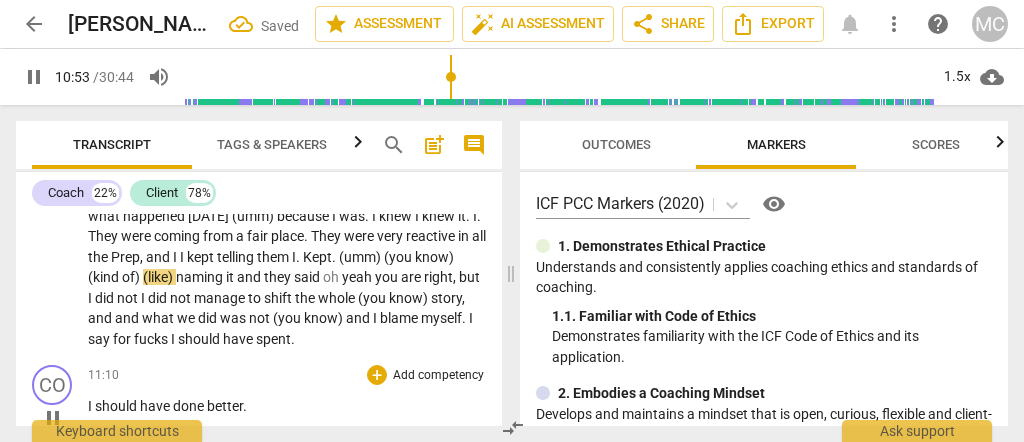 scroll, scrollTop: 4281, scrollLeft: 0, axis: vertical 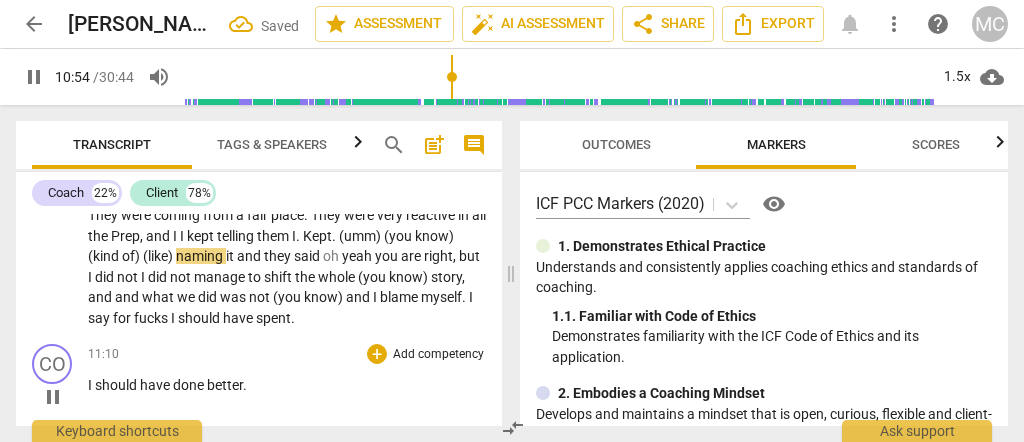 click on "should" at bounding box center [117, 385] 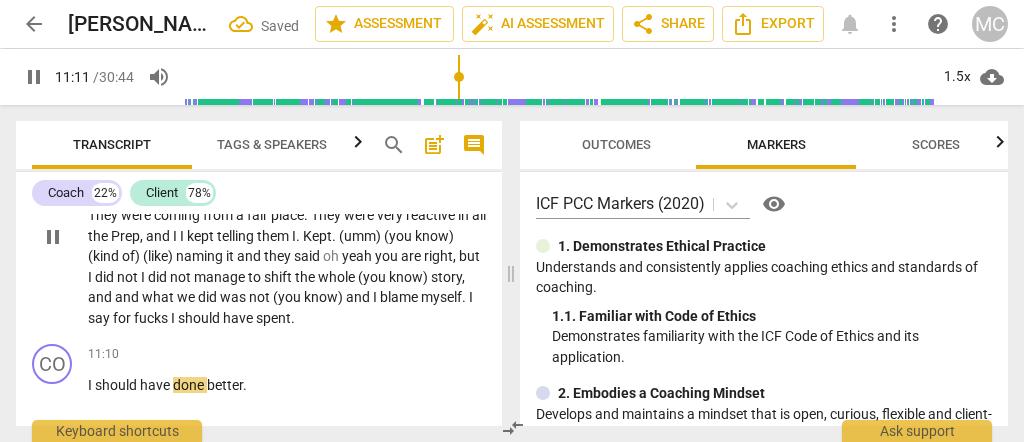 click on "have" at bounding box center [239, 318] 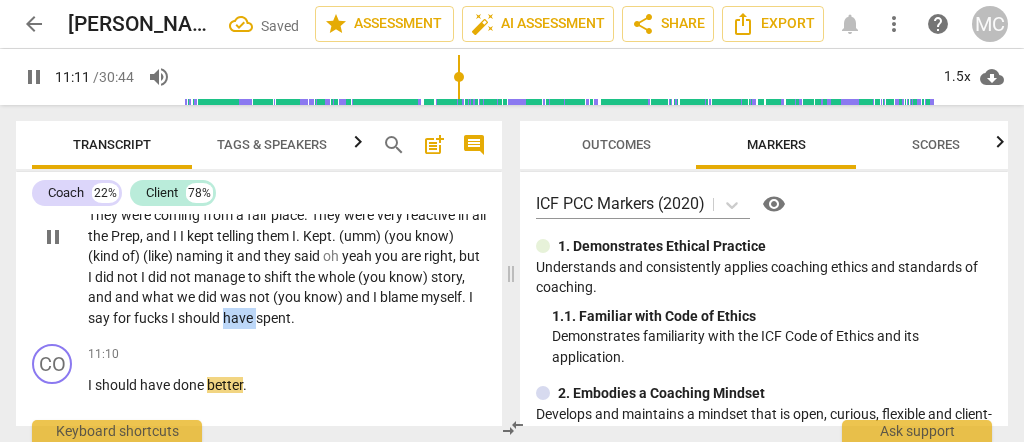 click on "have" at bounding box center [239, 318] 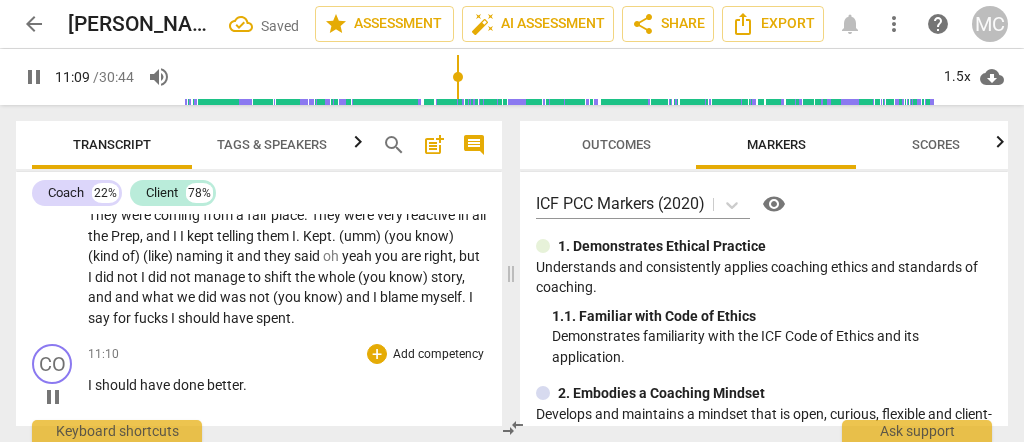 click on "should" at bounding box center (117, 385) 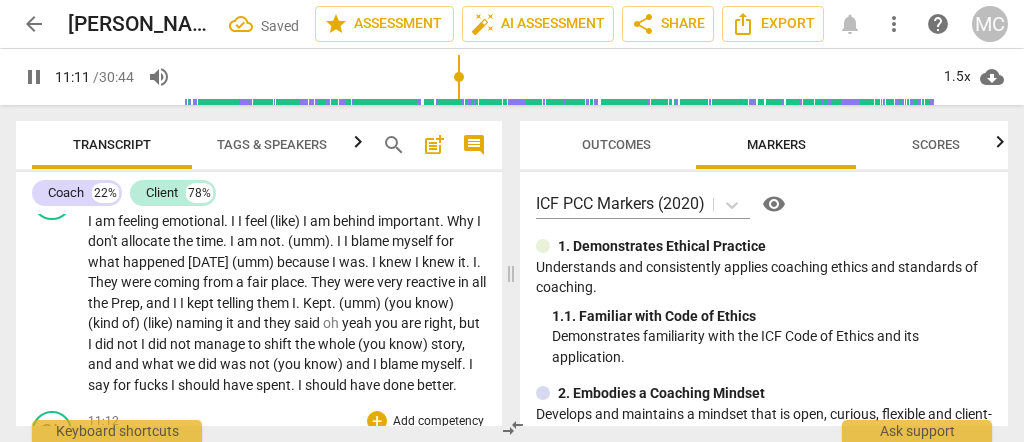 scroll, scrollTop: 4281, scrollLeft: 0, axis: vertical 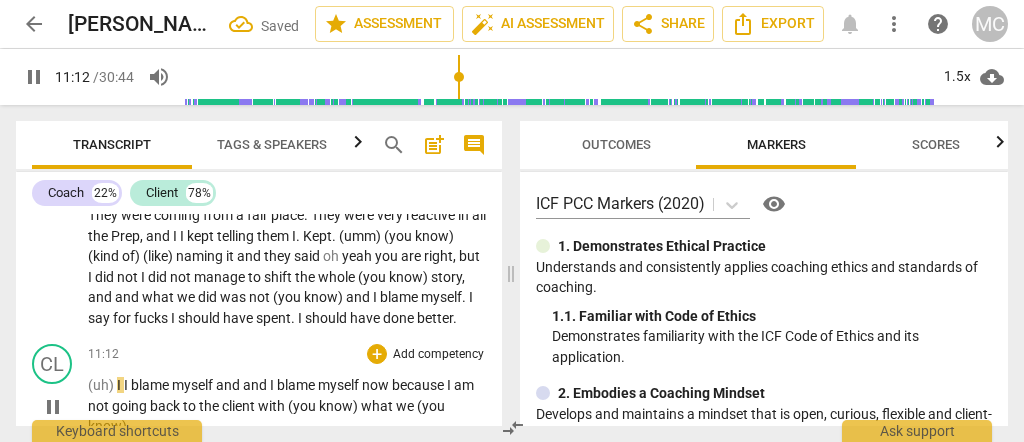 click on "(uh)   I   I   blame   myself   and   and   I   blame   myself   now   because   I   am   not   going   back   to   the   client   with   (you   know)   what   we   (you   know) ." at bounding box center [287, 406] 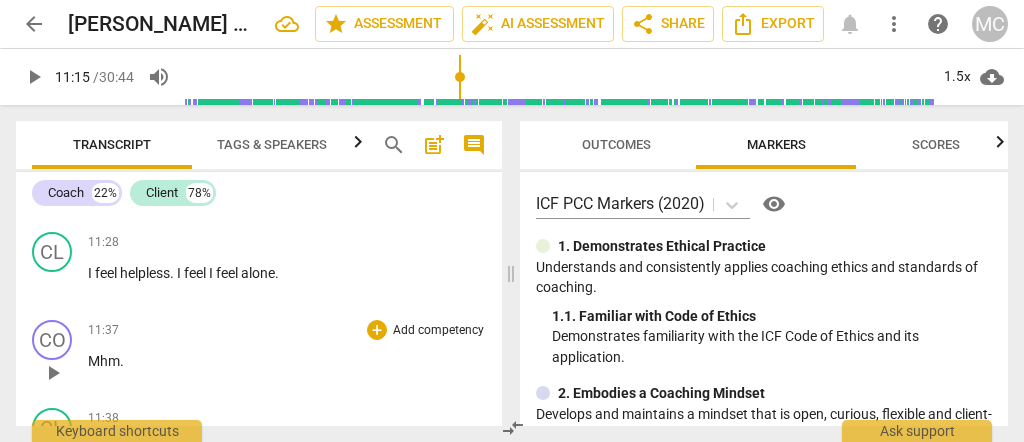 scroll, scrollTop: 4547, scrollLeft: 0, axis: vertical 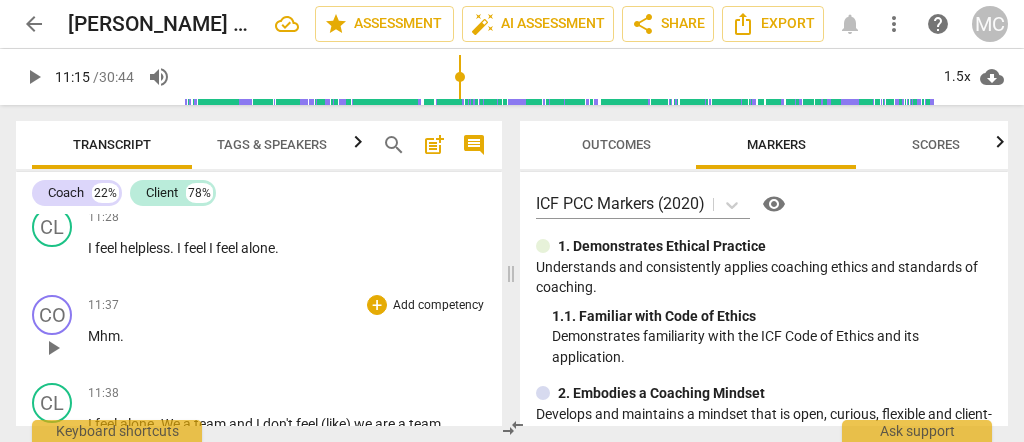click on "CO play_arrow pause" at bounding box center (60, 331) 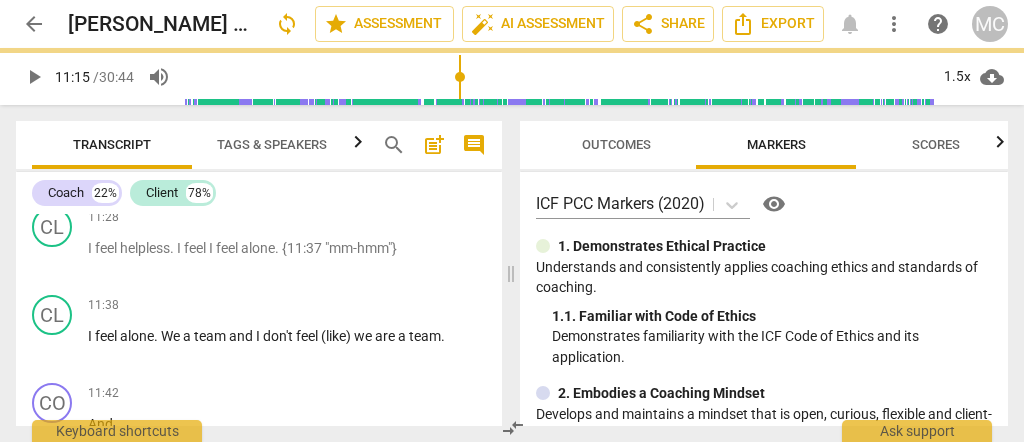 scroll, scrollTop: 4459, scrollLeft: 0, axis: vertical 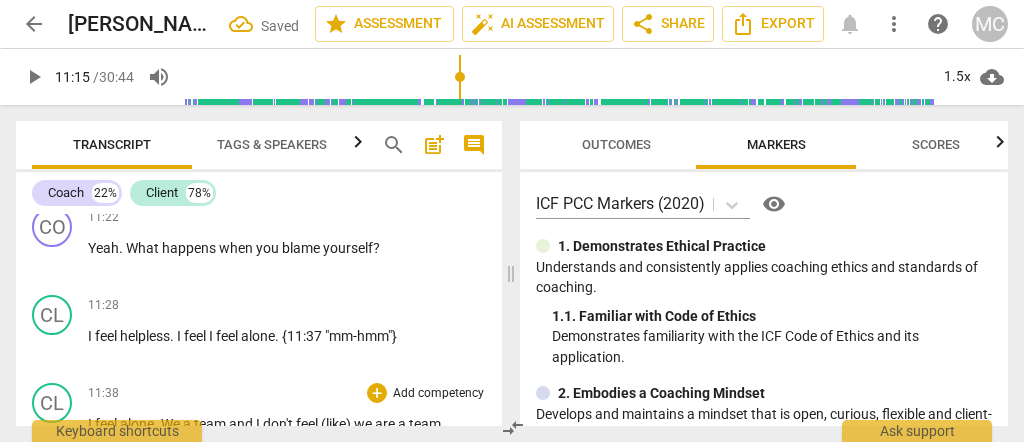 click on "CL play_arrow pause" at bounding box center [60, 419] 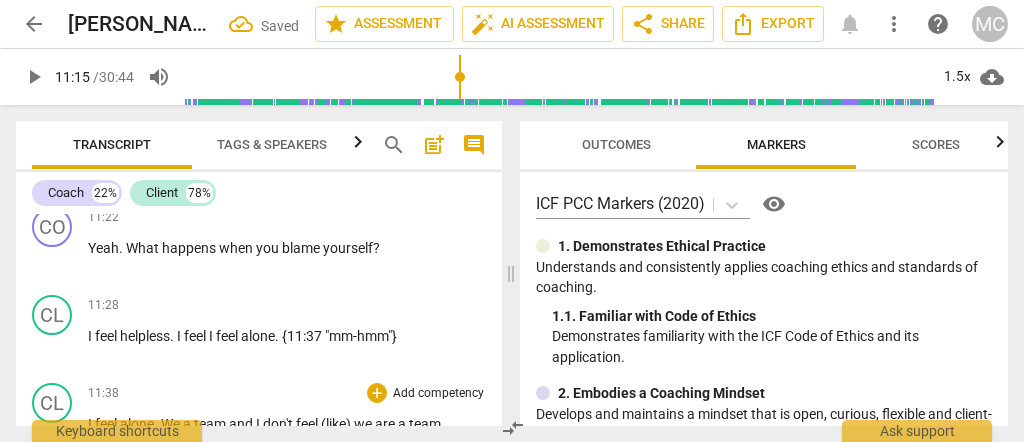 click on "I" at bounding box center (91, 424) 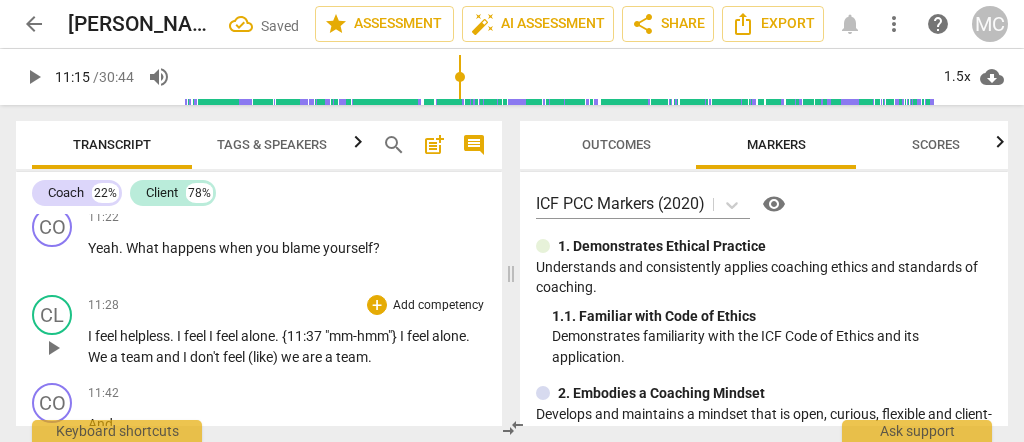 scroll, scrollTop: 4526, scrollLeft: 0, axis: vertical 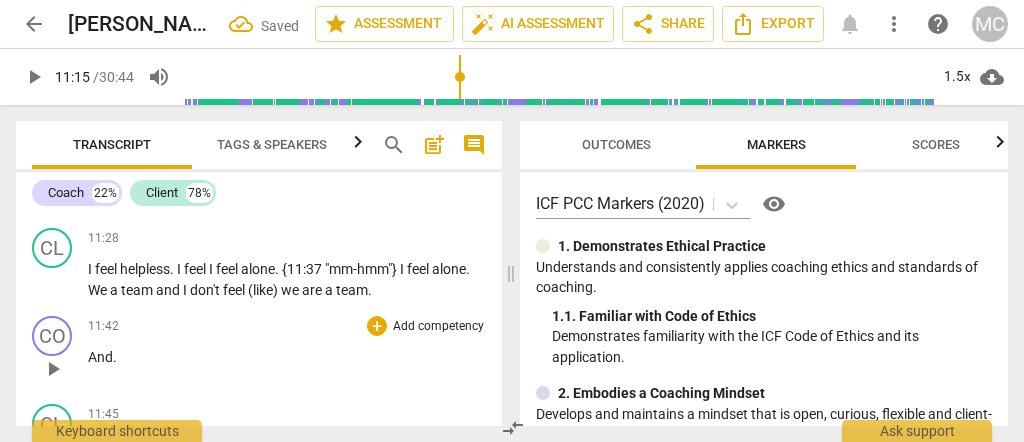 click on "And" at bounding box center [100, 357] 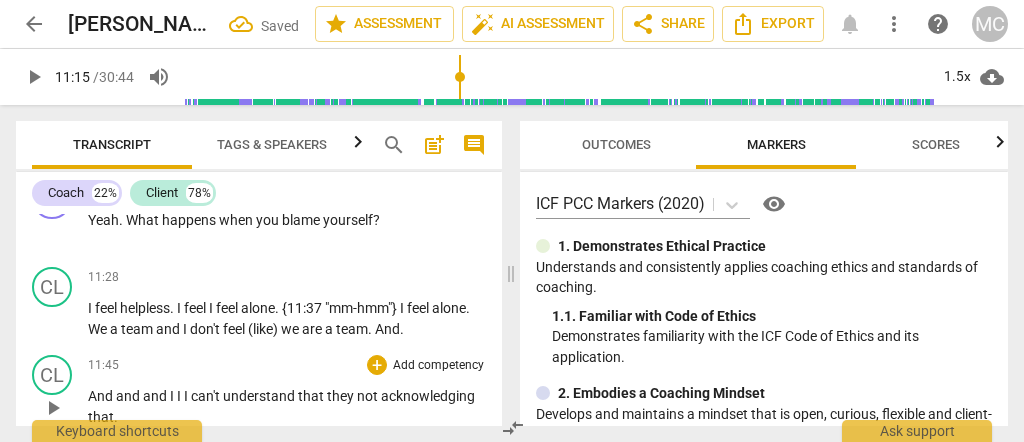 scroll, scrollTop: 4506, scrollLeft: 0, axis: vertical 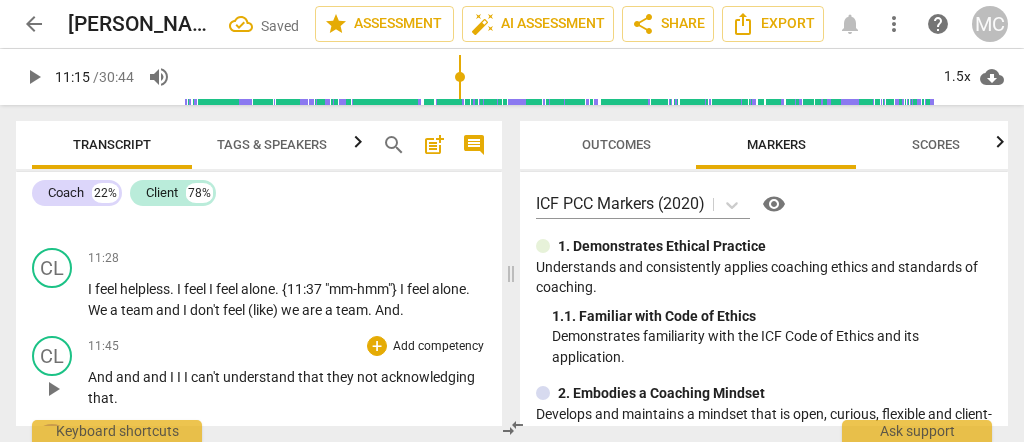 click on "And" at bounding box center (102, 377) 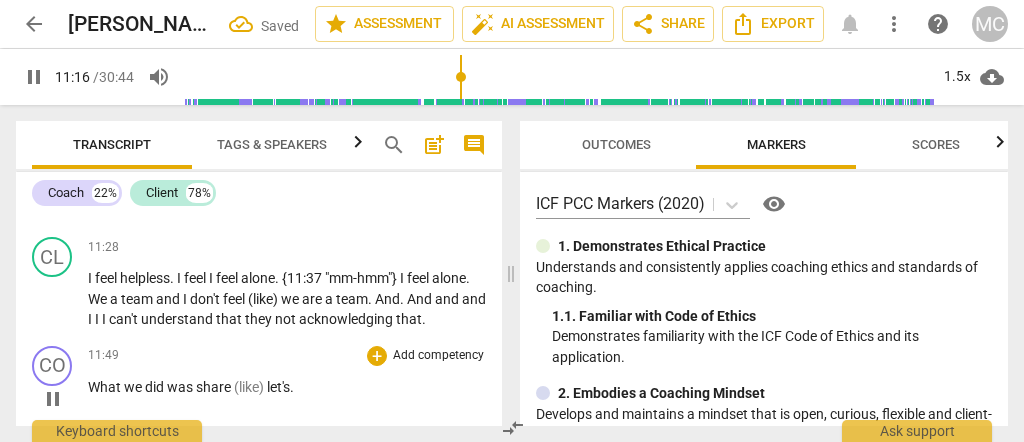 scroll, scrollTop: 4571, scrollLeft: 0, axis: vertical 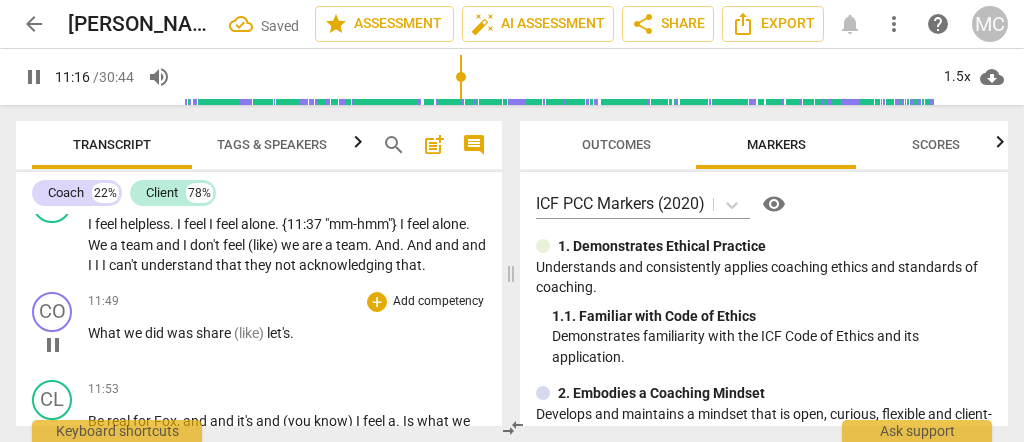 click on "What" at bounding box center (106, 333) 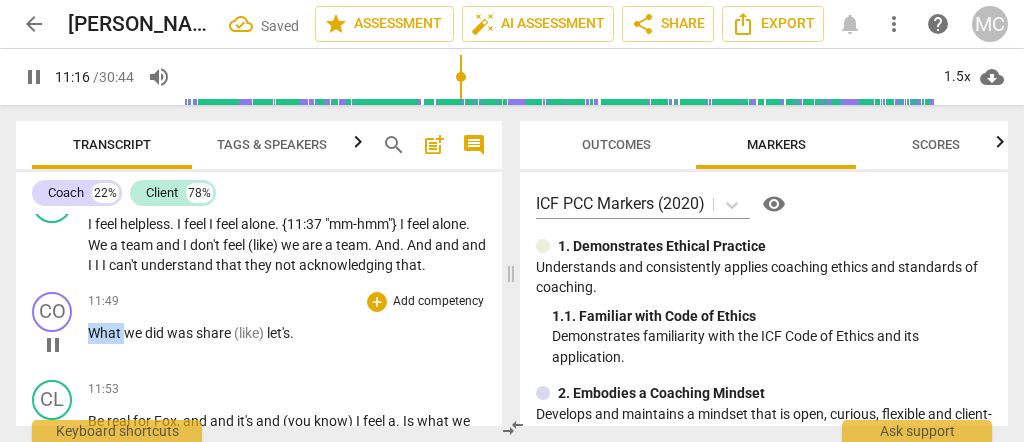 click on "What" at bounding box center [106, 333] 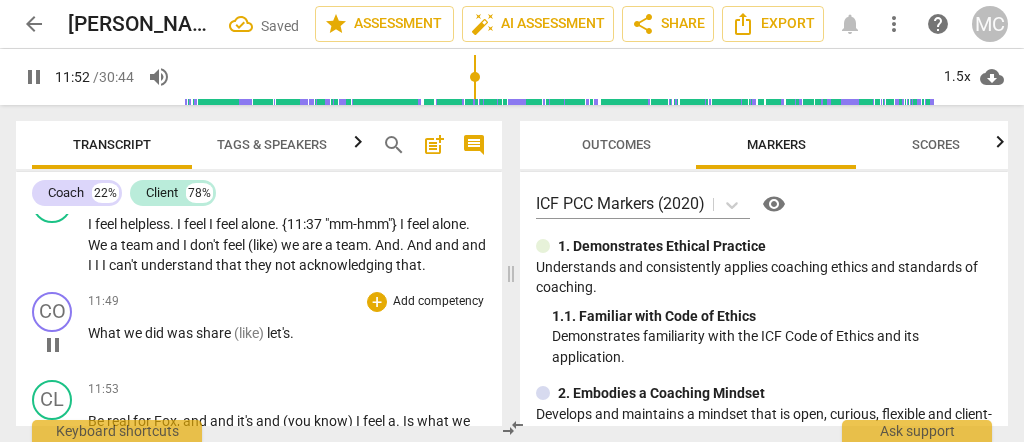click on "What" at bounding box center (106, 333) 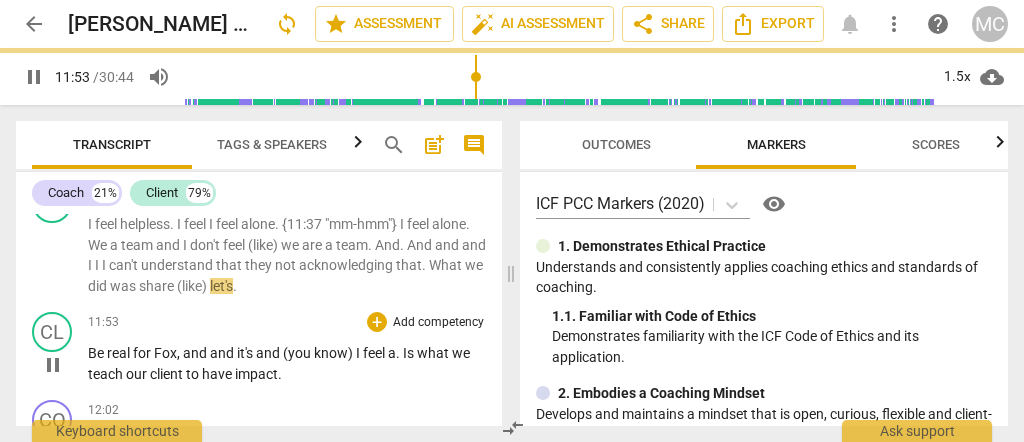 scroll, scrollTop: 4504, scrollLeft: 0, axis: vertical 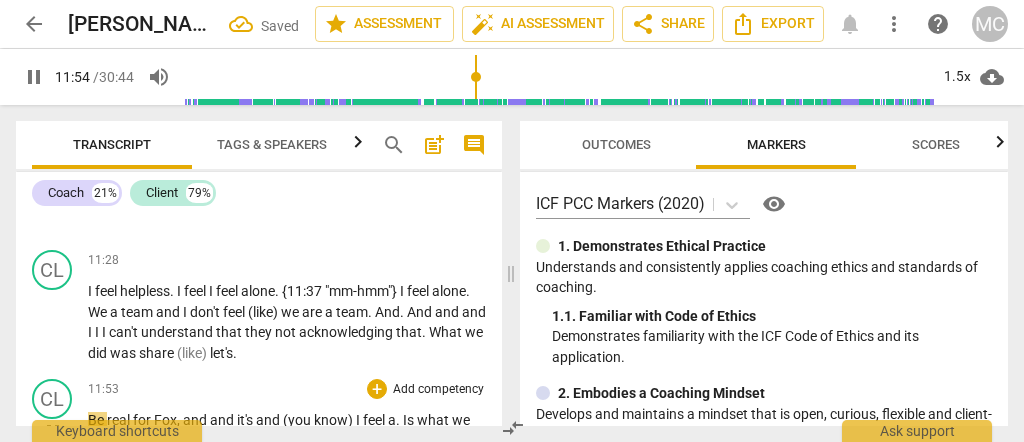 click on "Be" at bounding box center [97, 420] 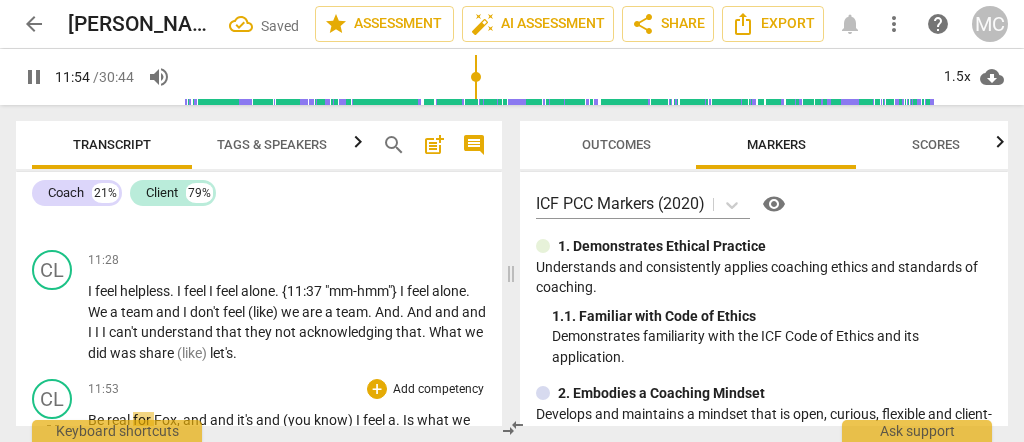 click on "Be" at bounding box center [97, 420] 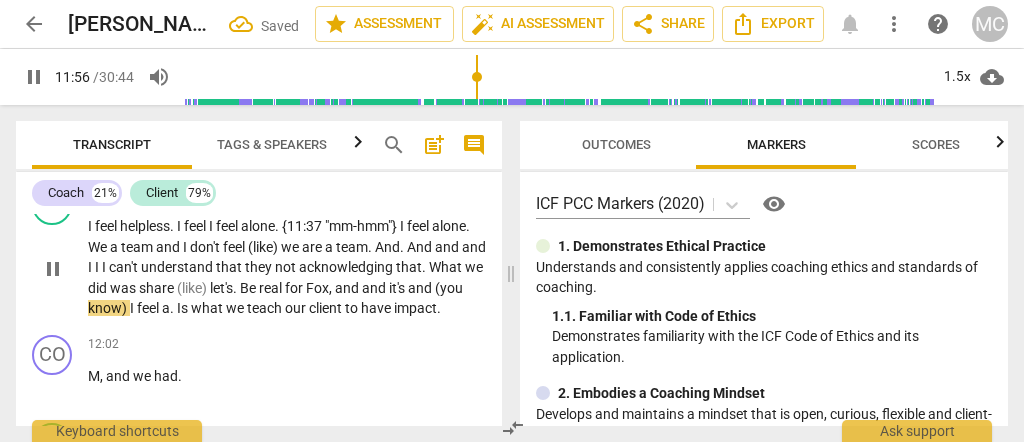 scroll, scrollTop: 4590, scrollLeft: 0, axis: vertical 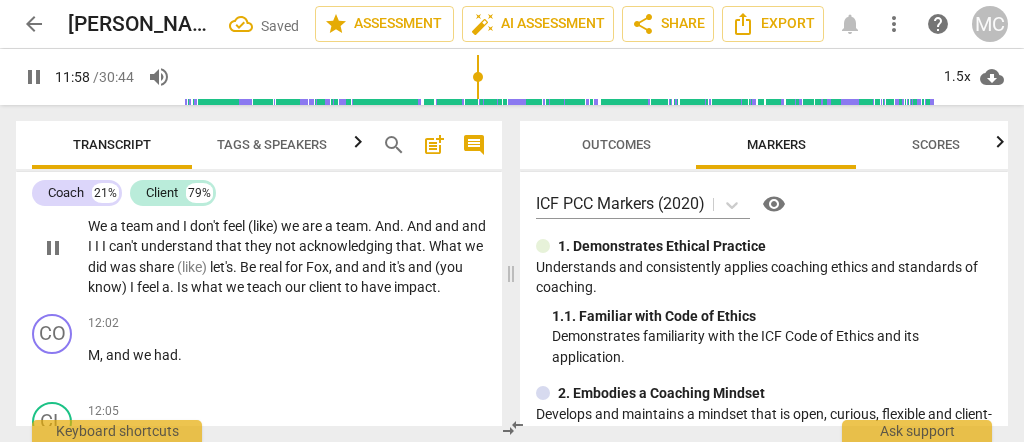 click on "impact" at bounding box center (415, 287) 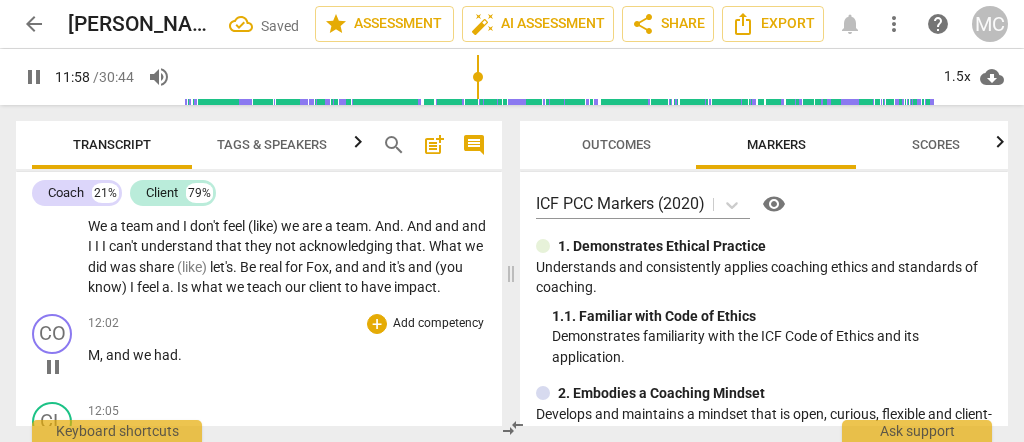 click on "impact" at bounding box center (415, 287) 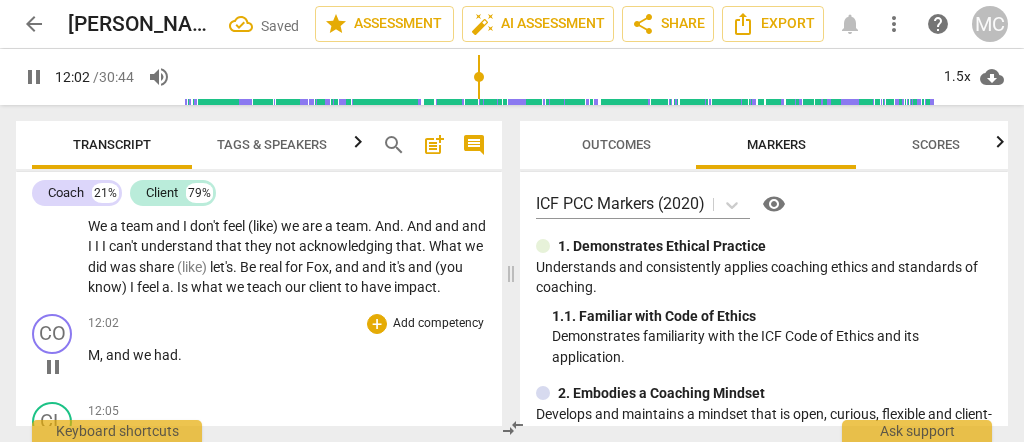 click on "M" at bounding box center [94, 355] 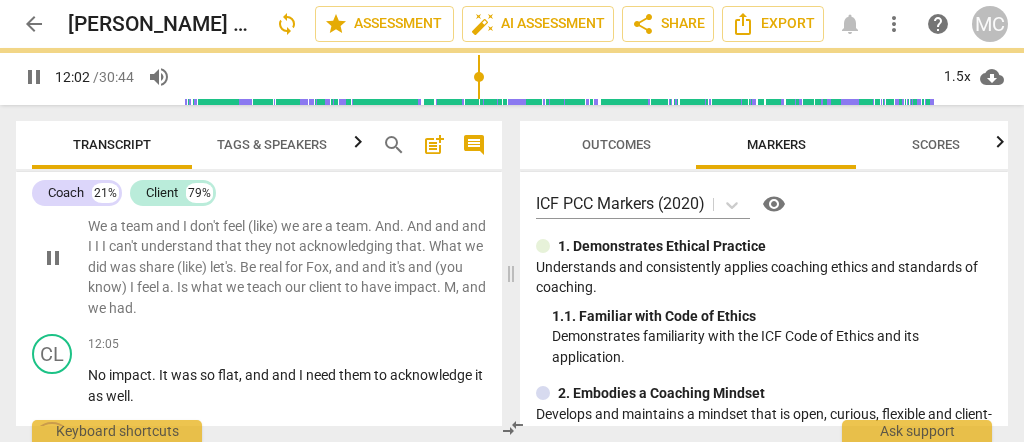 scroll, scrollTop: 4504, scrollLeft: 0, axis: vertical 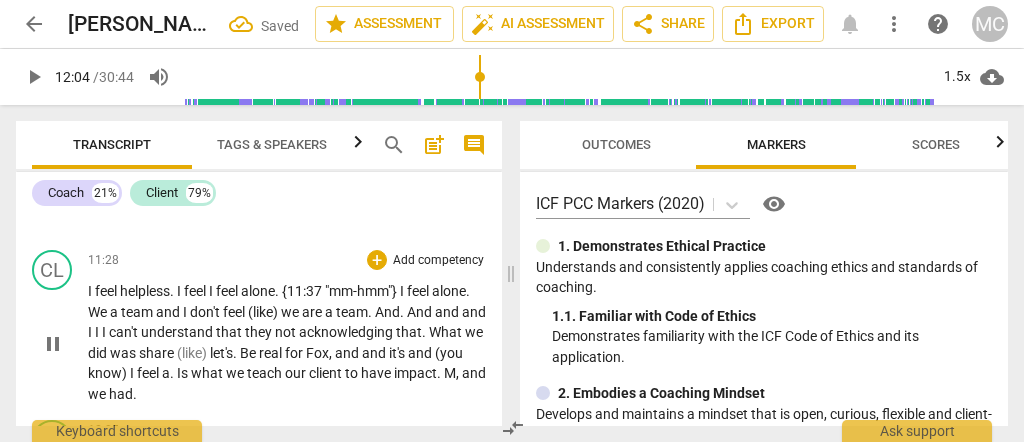 click on "impact" at bounding box center (415, 373) 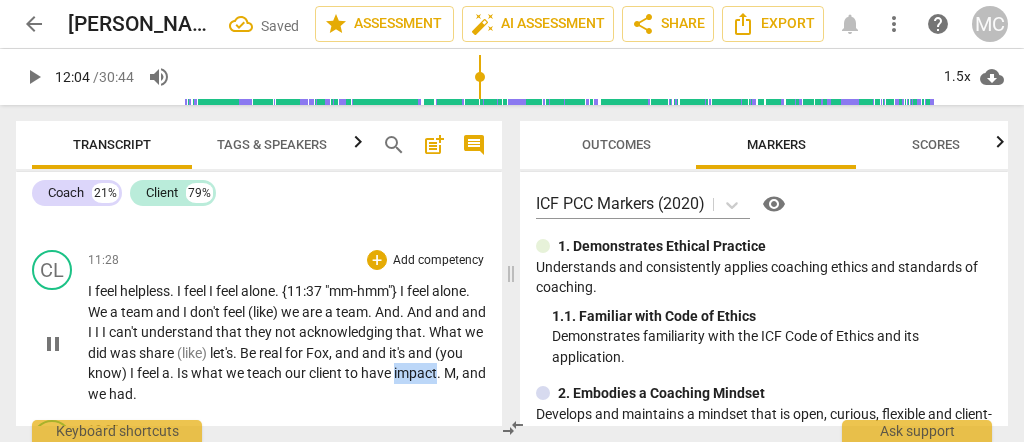 click on "impact" at bounding box center [415, 373] 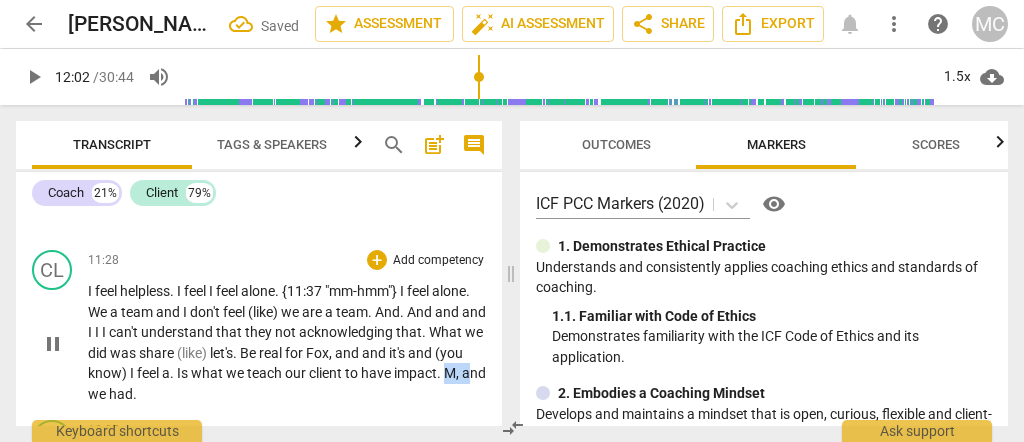drag, startPoint x: 160, startPoint y: 358, endPoint x: 137, endPoint y: 361, distance: 23.194826 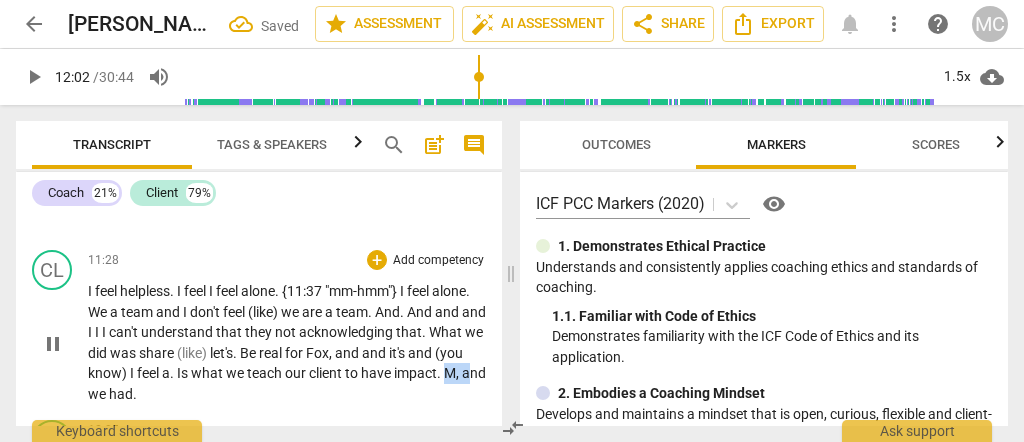 click on "I   feel   helpless .   I   feel   I   feel   alone .   {11:37   "mm-hmm"}   I   feel   alone .   We   a   team   and   I   don't   feel   (like)   we   are   a   team .   And .   And   and   and   I   I   I   can't   understand   that   they   not   acknowledging   that .   What   we   did   was   share   (like)   let's .   Be   real   for   Fox ,   and   and   it's   and   (you   know)   I   feel   a .   Is   what   we   teach   our   client   to   have   impact .   M ,   and   we   had ." at bounding box center [287, 342] 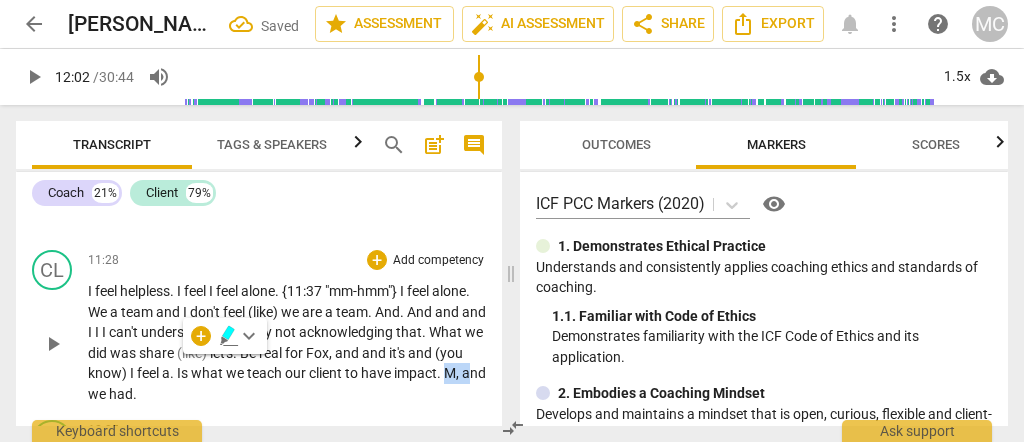 click on "M" at bounding box center (450, 373) 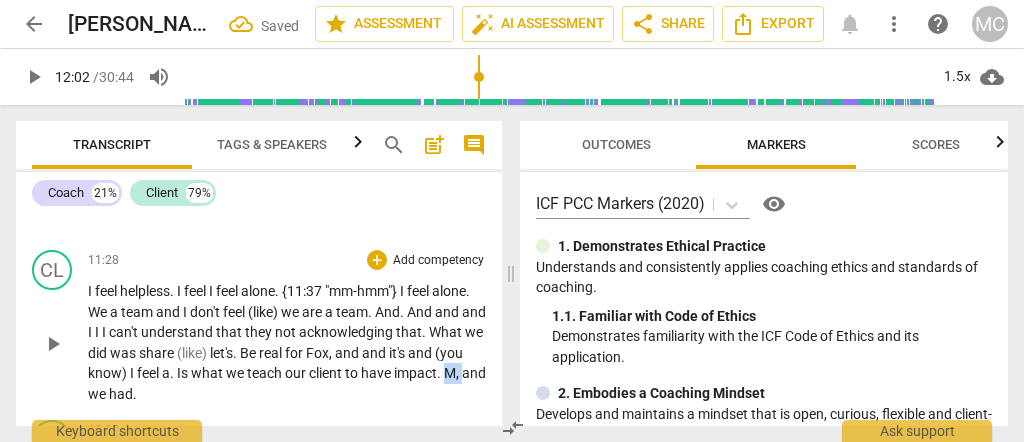 drag, startPoint x: 156, startPoint y: 359, endPoint x: 141, endPoint y: 359, distance: 15 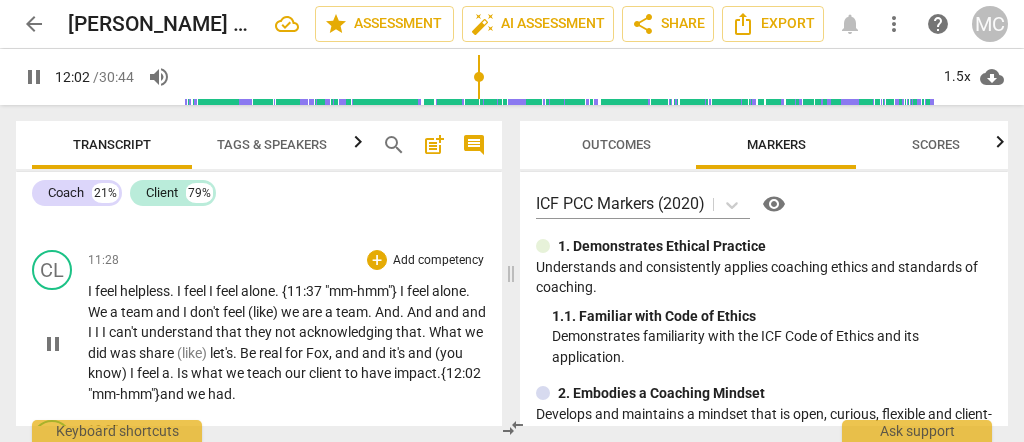 scroll, scrollTop: 4570, scrollLeft: 0, axis: vertical 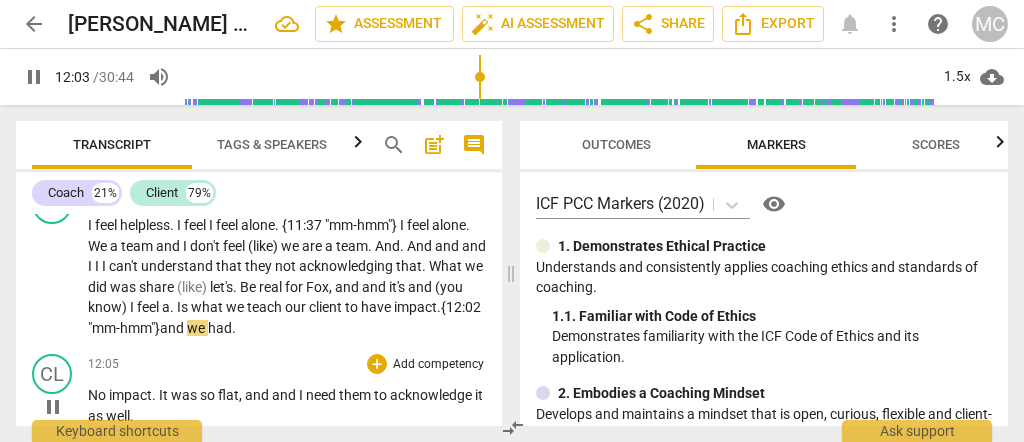 click on "No" at bounding box center [98, 395] 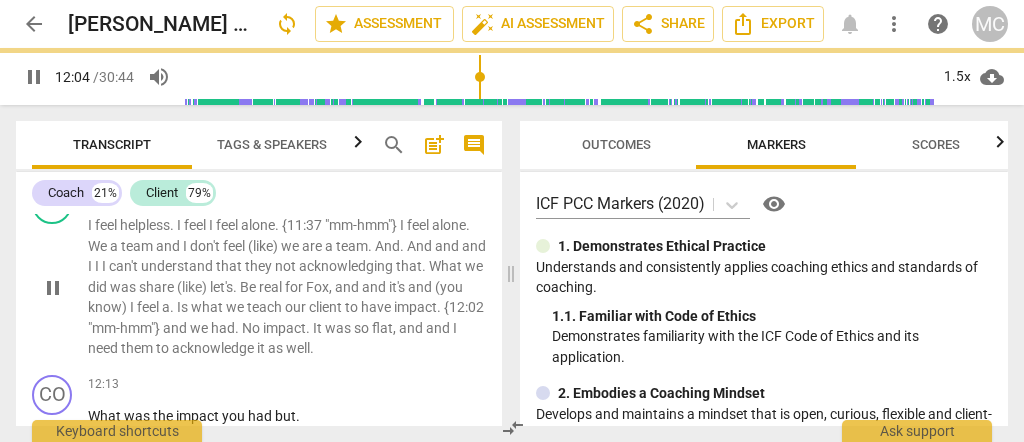 scroll, scrollTop: 4502, scrollLeft: 0, axis: vertical 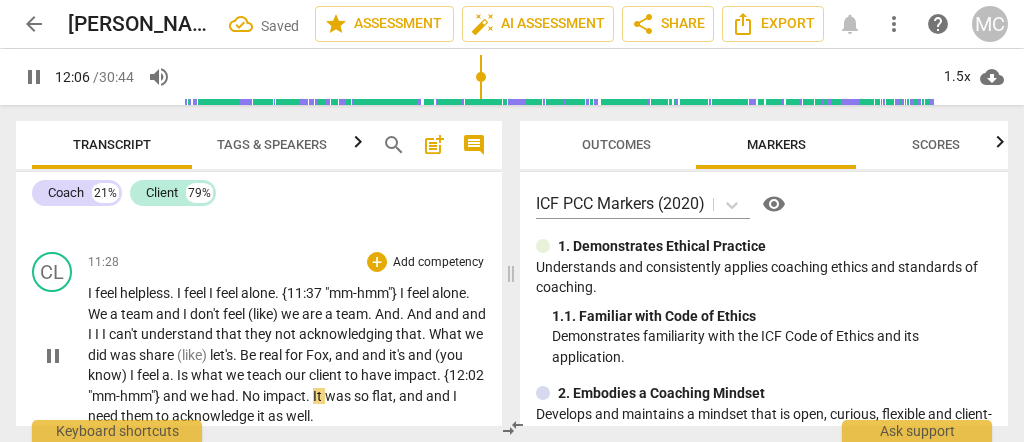 click on "No" at bounding box center (252, 396) 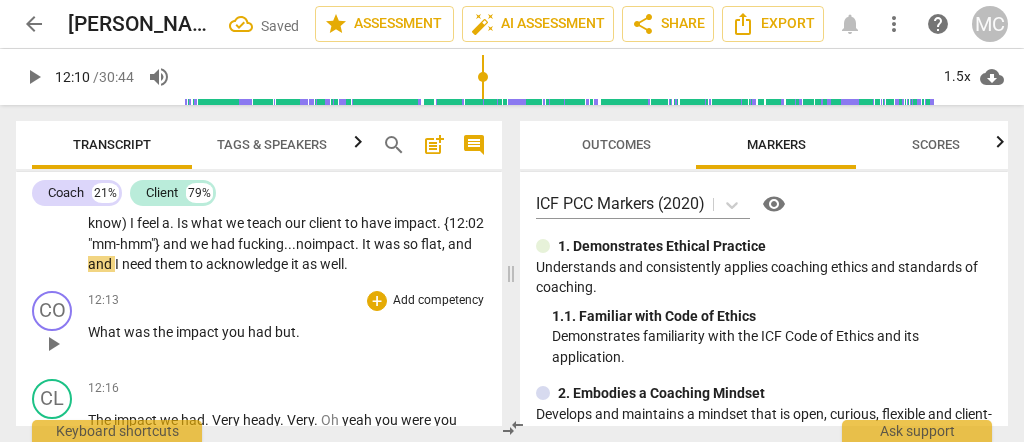 scroll, scrollTop: 4702, scrollLeft: 0, axis: vertical 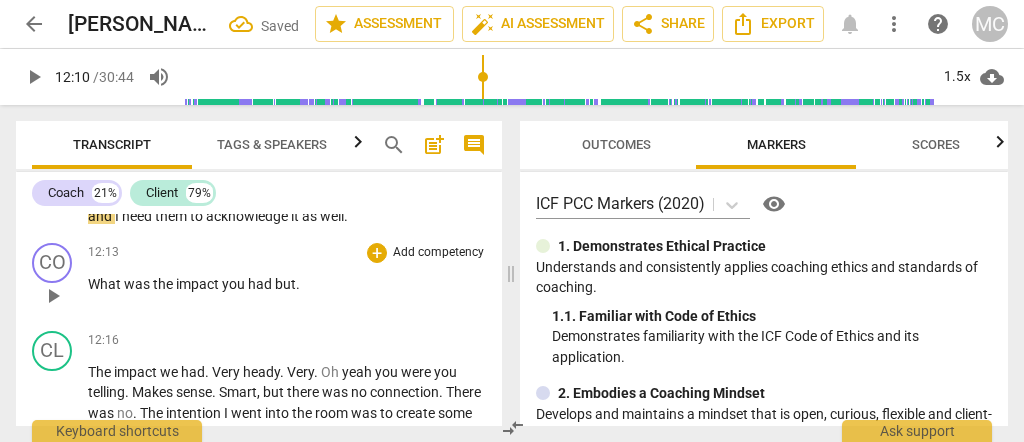 click on "What" at bounding box center (106, 284) 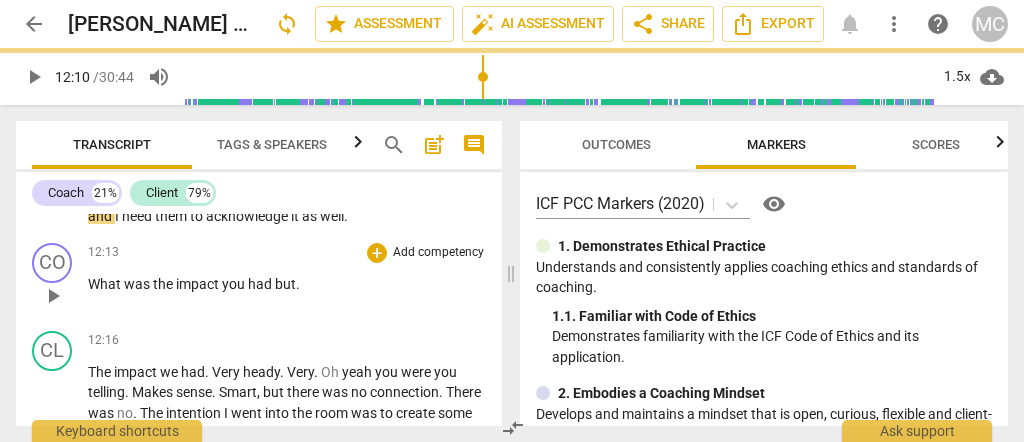 click on "What" at bounding box center [106, 284] 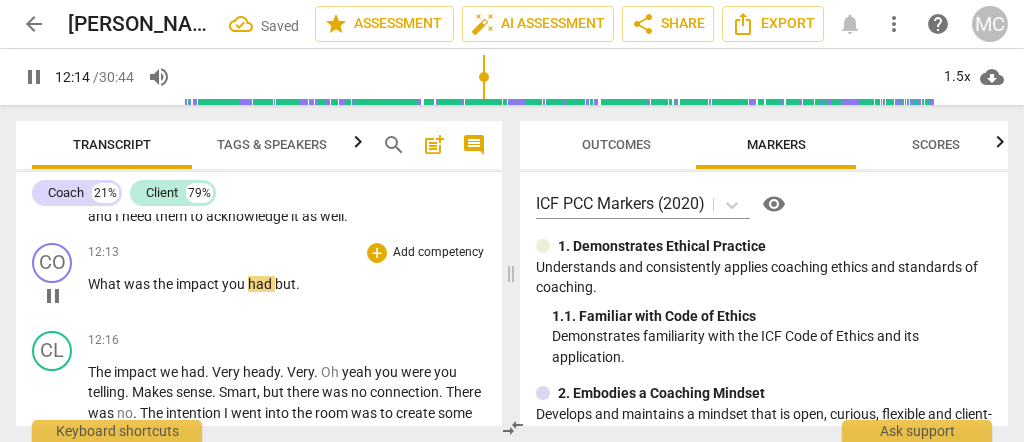 click on "What   was   the   impact   you   had   but ." at bounding box center [287, 284] 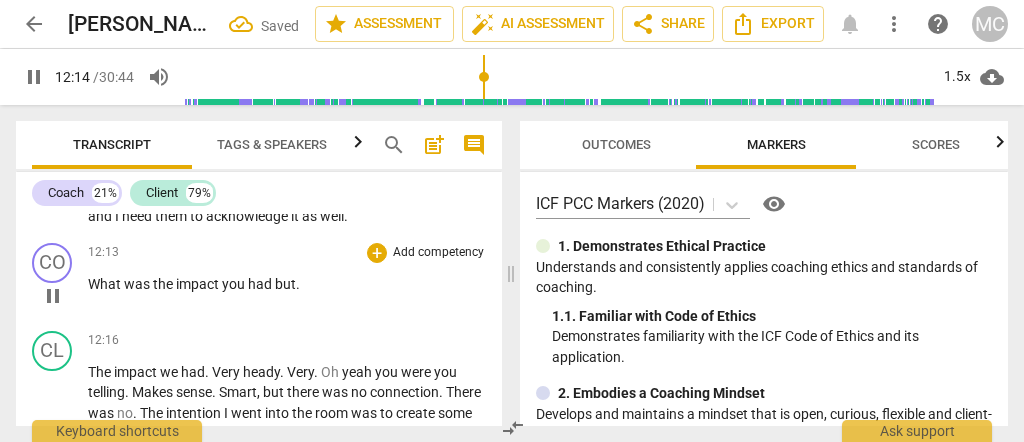 click on "but" at bounding box center (285, 284) 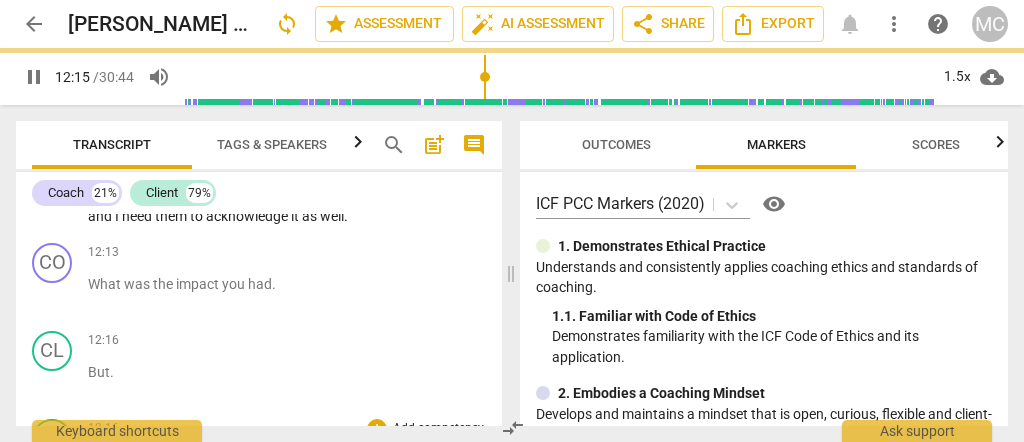 scroll, scrollTop: 4790, scrollLeft: 0, axis: vertical 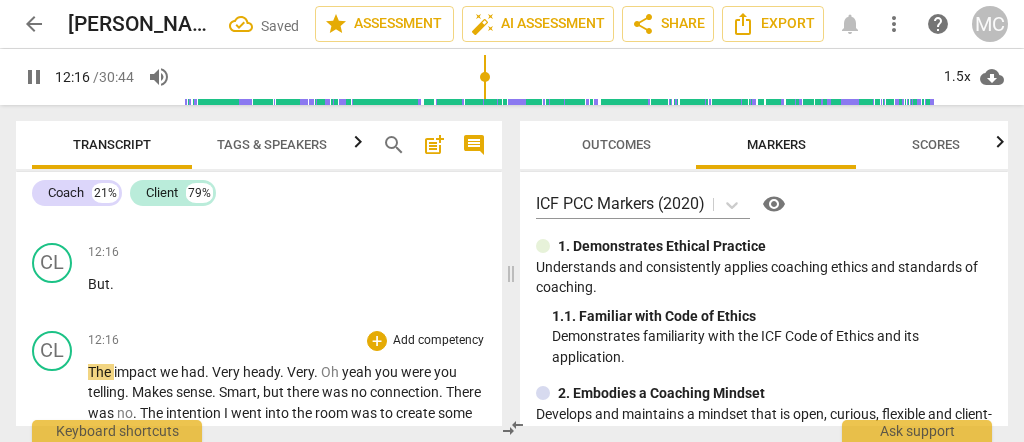 click on "The" at bounding box center [101, 372] 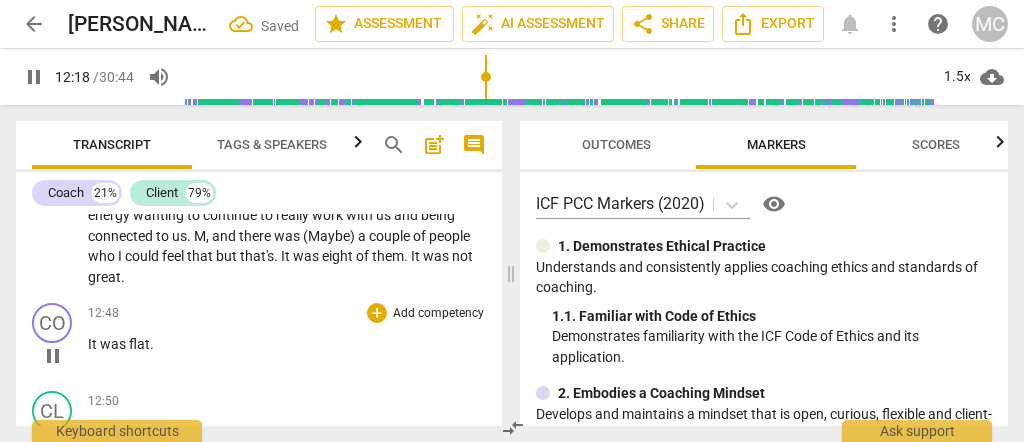 scroll, scrollTop: 4923, scrollLeft: 0, axis: vertical 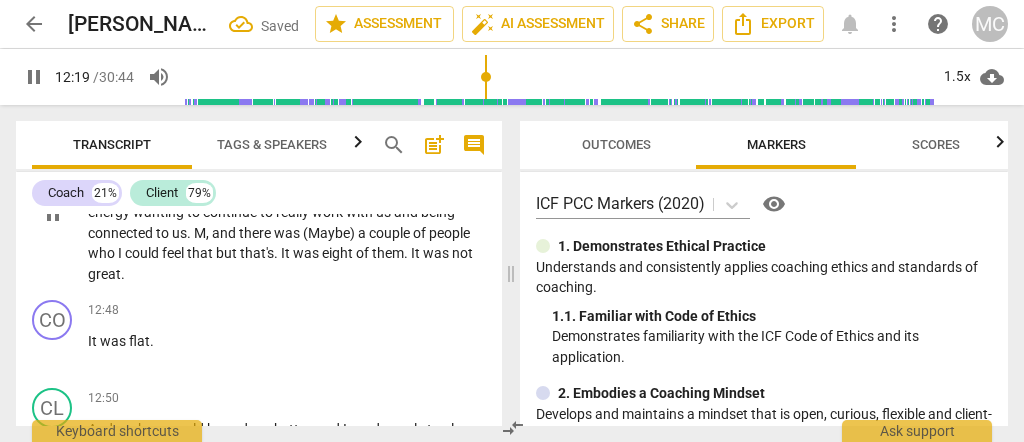 click on "not" at bounding box center (462, 253) 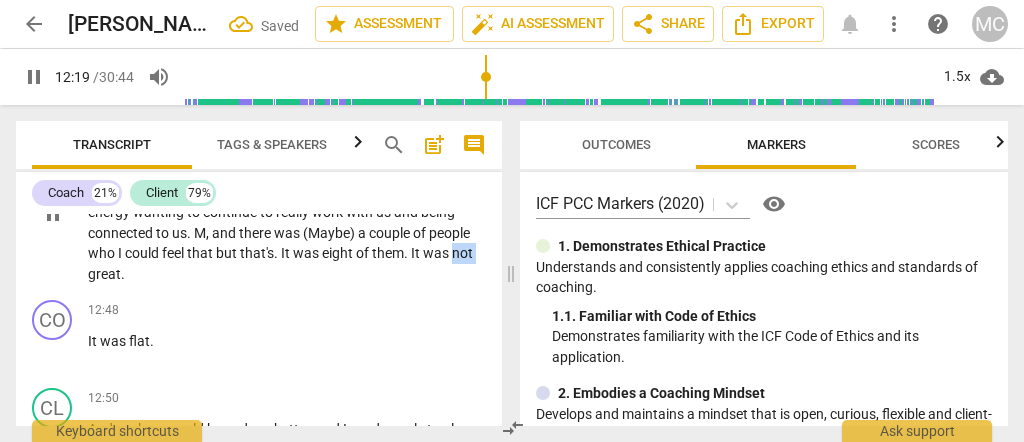 click on "not" at bounding box center [462, 253] 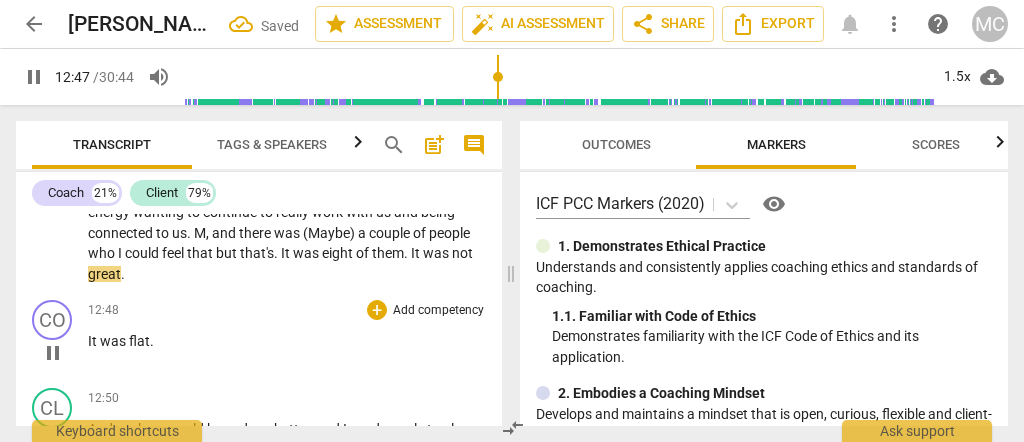 click on "was" at bounding box center (114, 341) 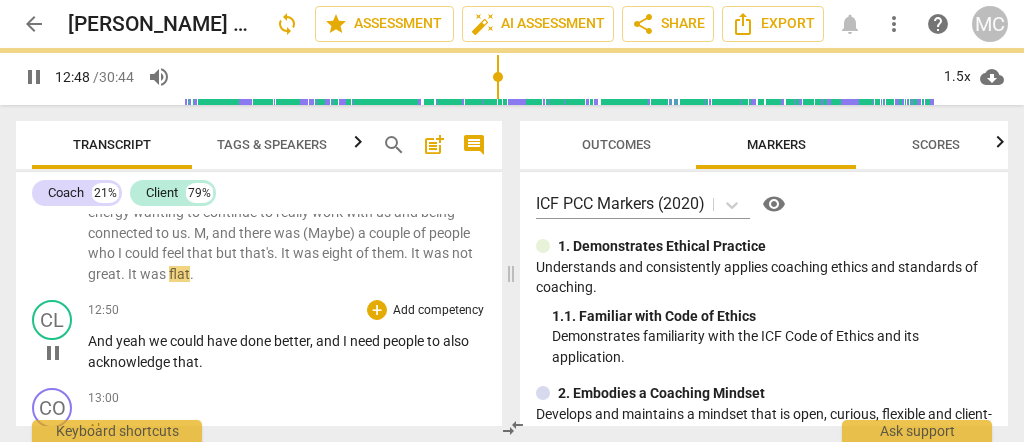 scroll, scrollTop: 4836, scrollLeft: 0, axis: vertical 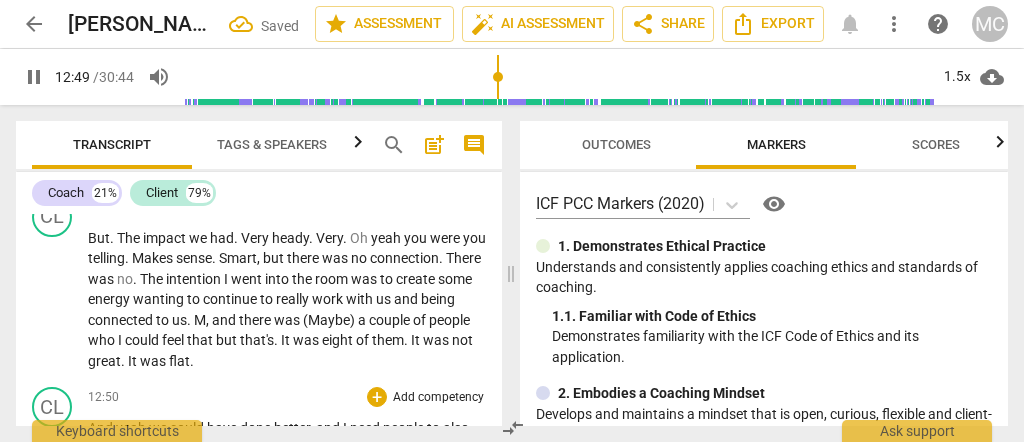 click on "And" at bounding box center (102, 428) 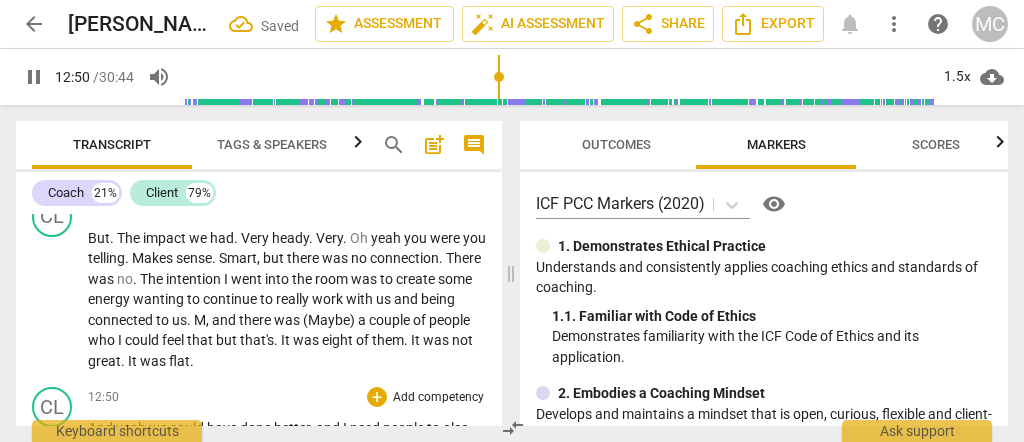 click on "play_arrow pause" at bounding box center [62, 440] 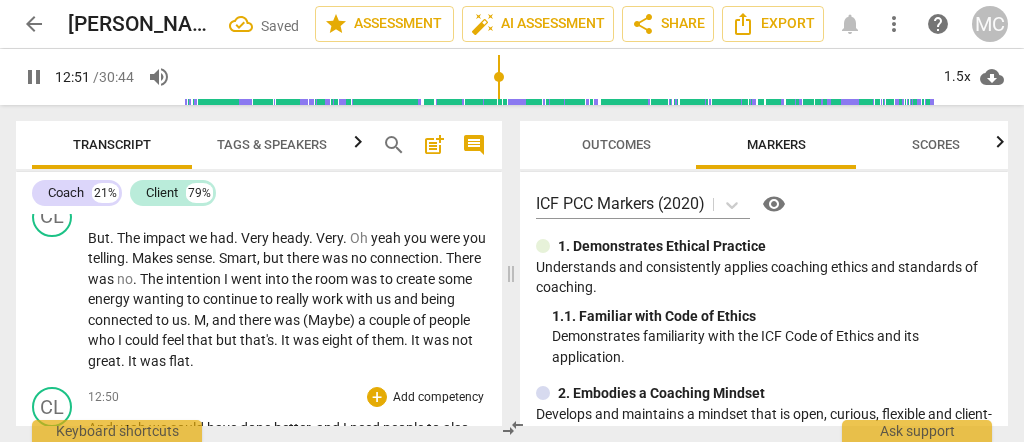 click on "And" at bounding box center (102, 428) 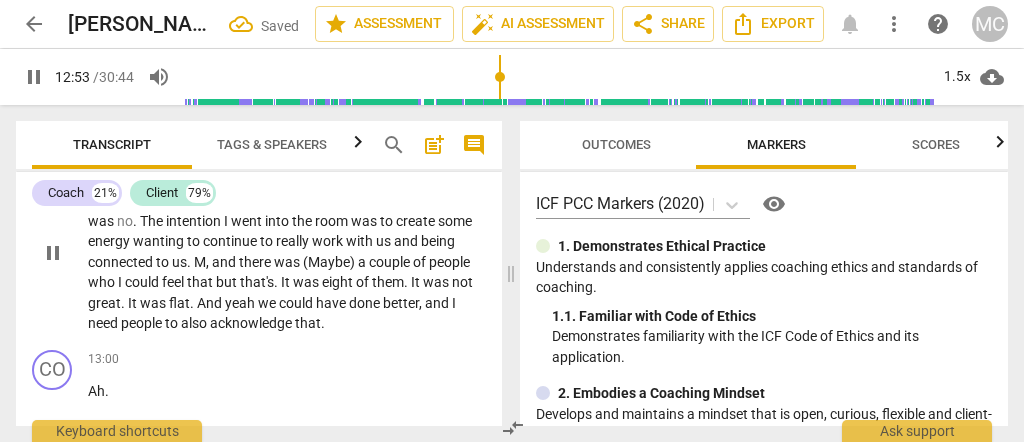 scroll, scrollTop: 4902, scrollLeft: 0, axis: vertical 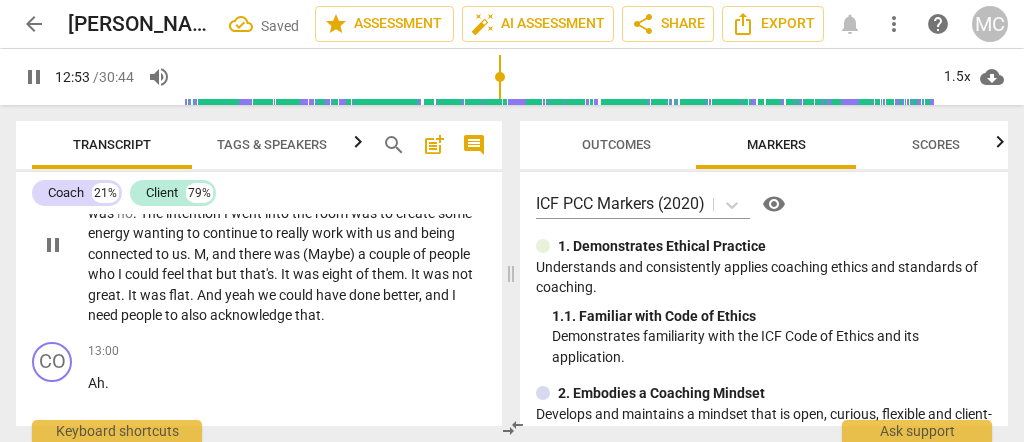 click on "acknowledge" at bounding box center (252, 315) 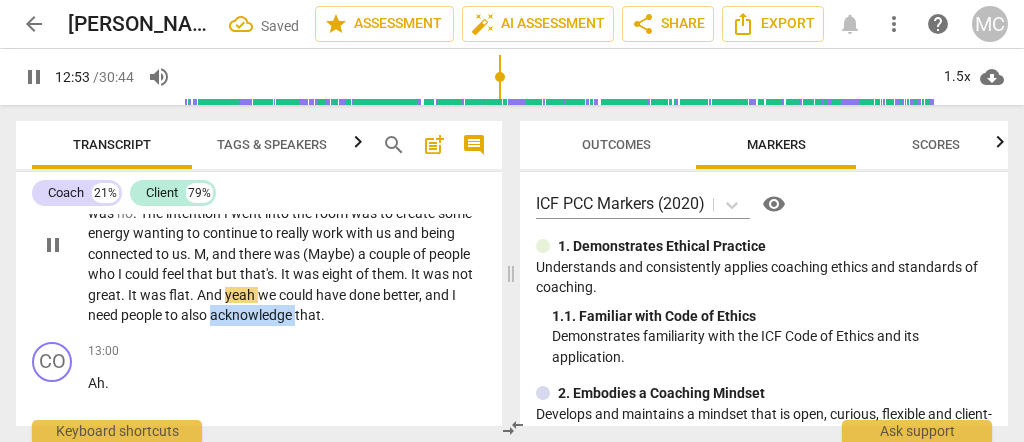 click on "acknowledge" at bounding box center [252, 315] 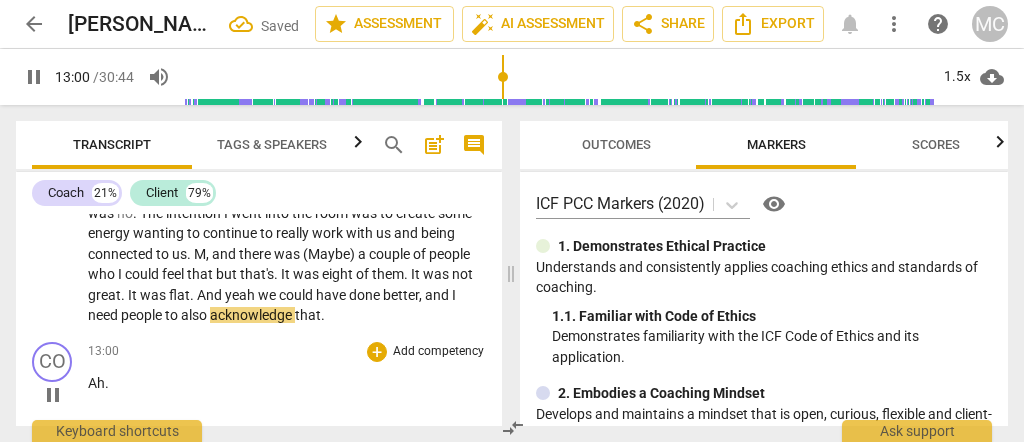 click on "Ah" at bounding box center (96, 383) 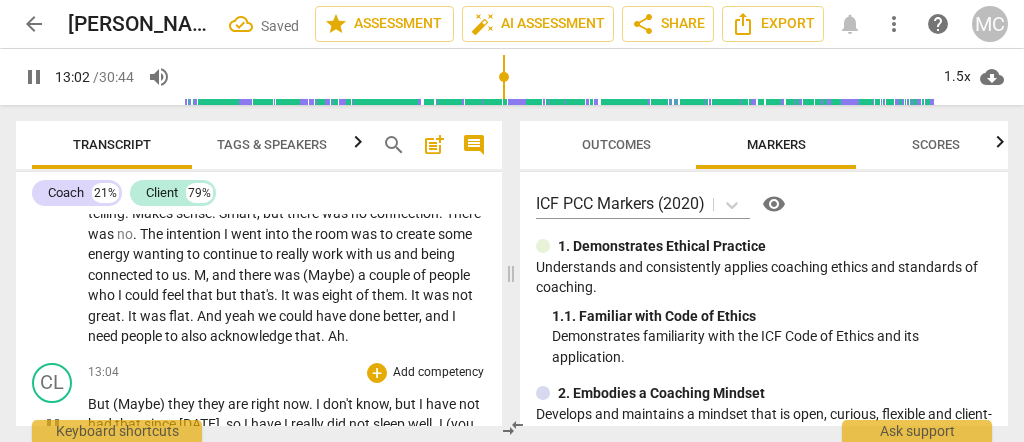 scroll, scrollTop: 4882, scrollLeft: 0, axis: vertical 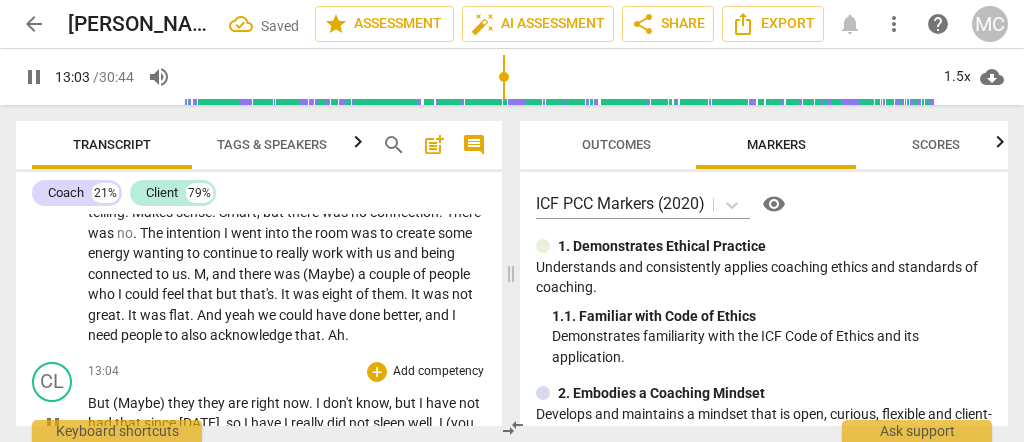 click on "But" at bounding box center (100, 403) 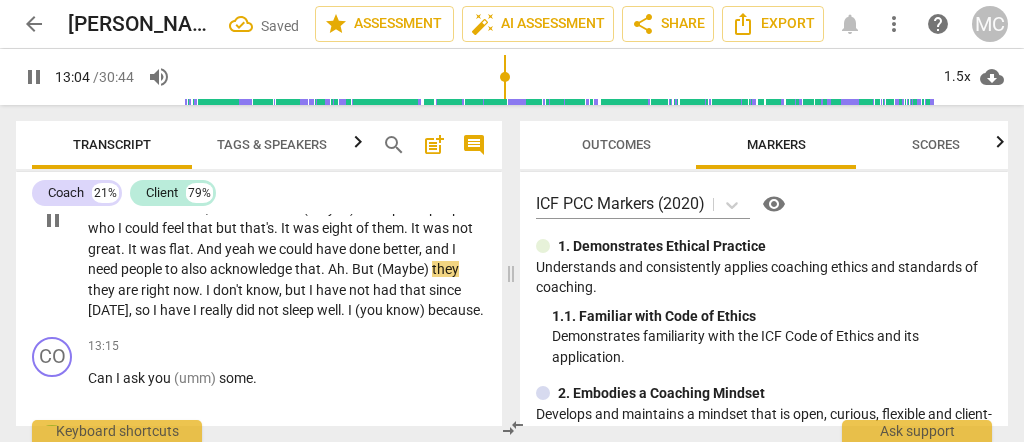 click on "because" at bounding box center (454, 310) 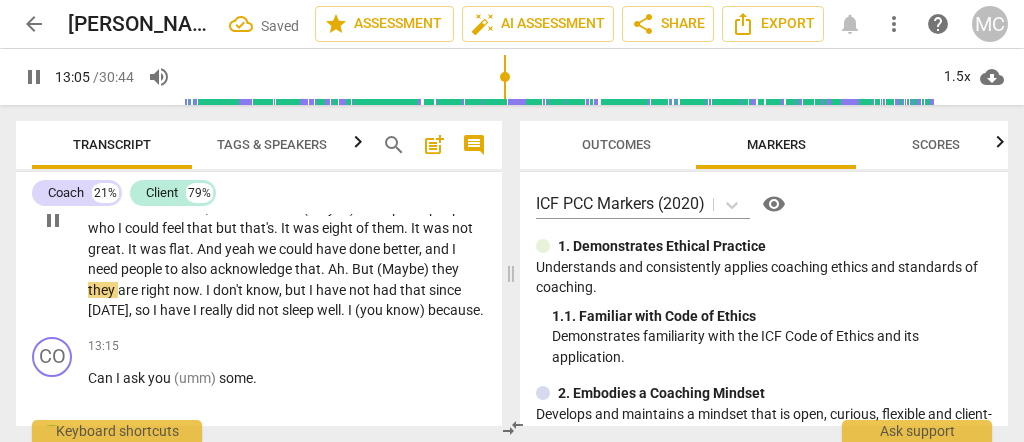 click on "because" at bounding box center (454, 310) 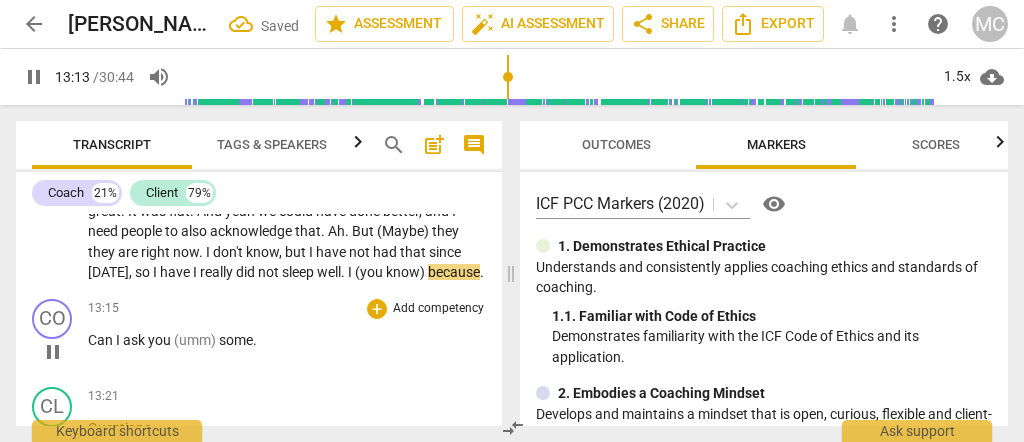scroll, scrollTop: 5015, scrollLeft: 0, axis: vertical 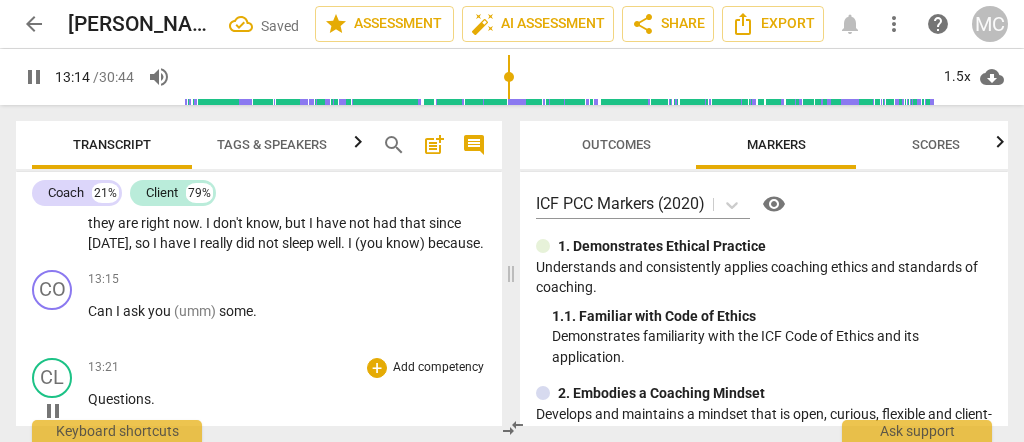 click on "Questions" at bounding box center (119, 399) 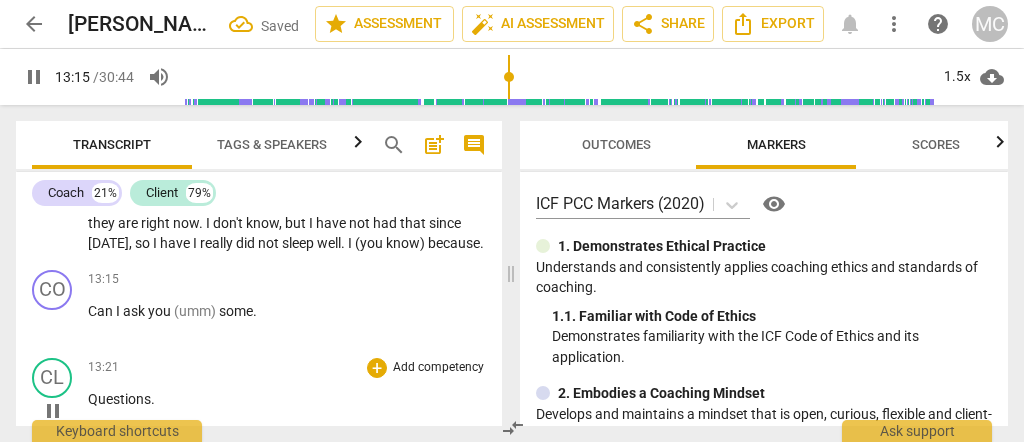 click on "Questions" at bounding box center [119, 399] 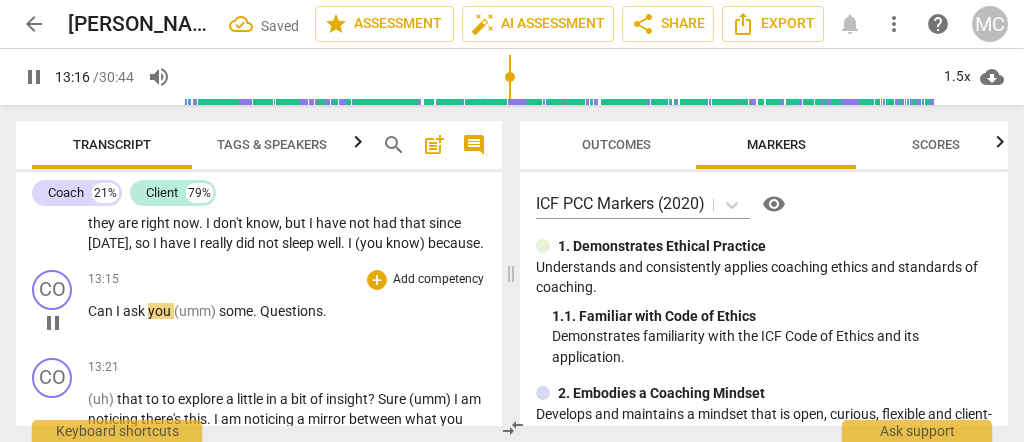 click on "Questions" at bounding box center [291, 311] 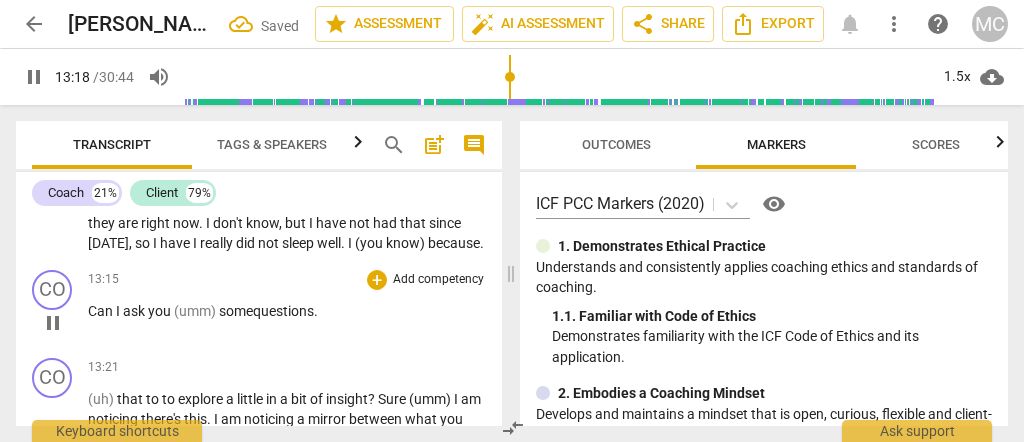 click on "Can   I   ask   you   (umm)   some  questions ." at bounding box center [287, 311] 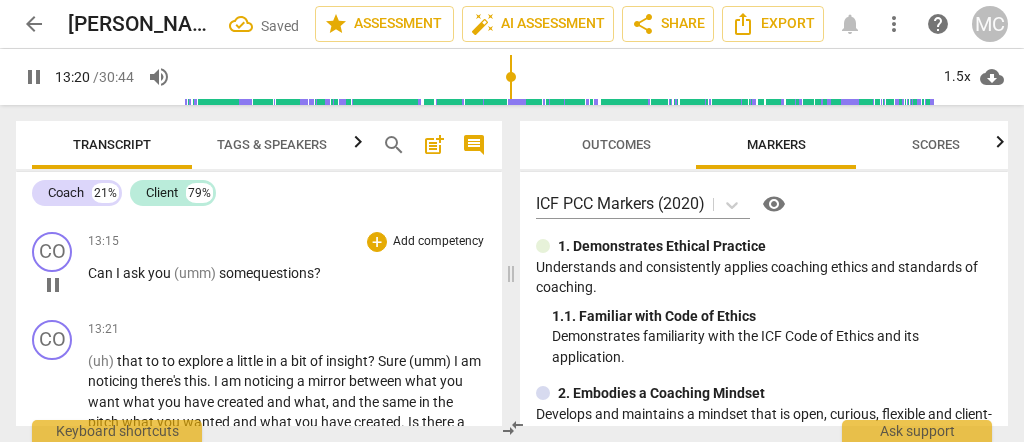 scroll, scrollTop: 5082, scrollLeft: 0, axis: vertical 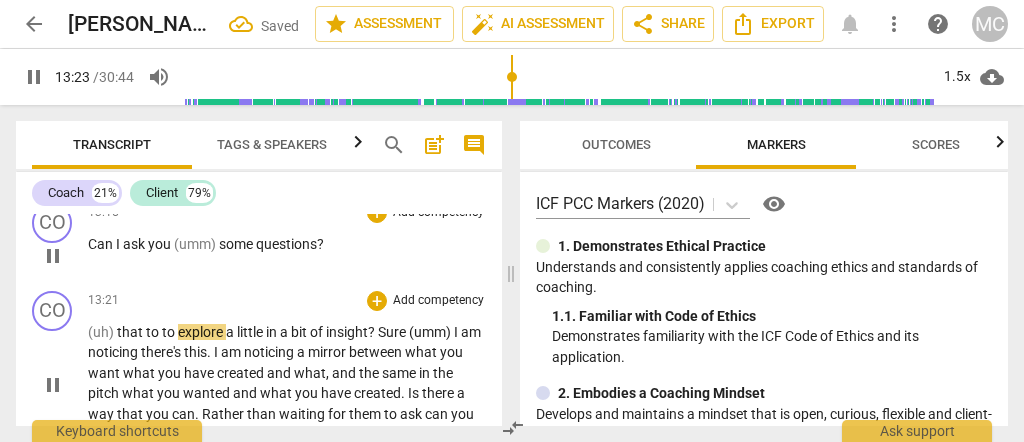 click on "play_arrow pause" at bounding box center [62, 385] 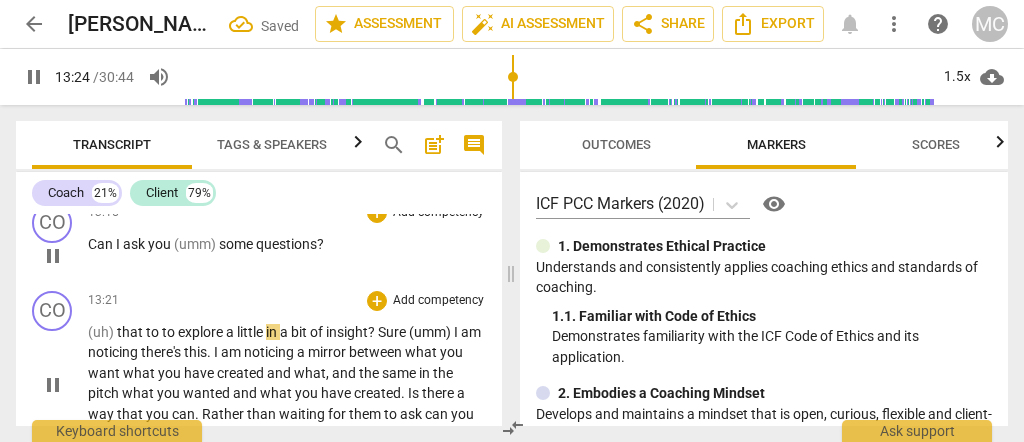 click on "(uh)" at bounding box center (102, 332) 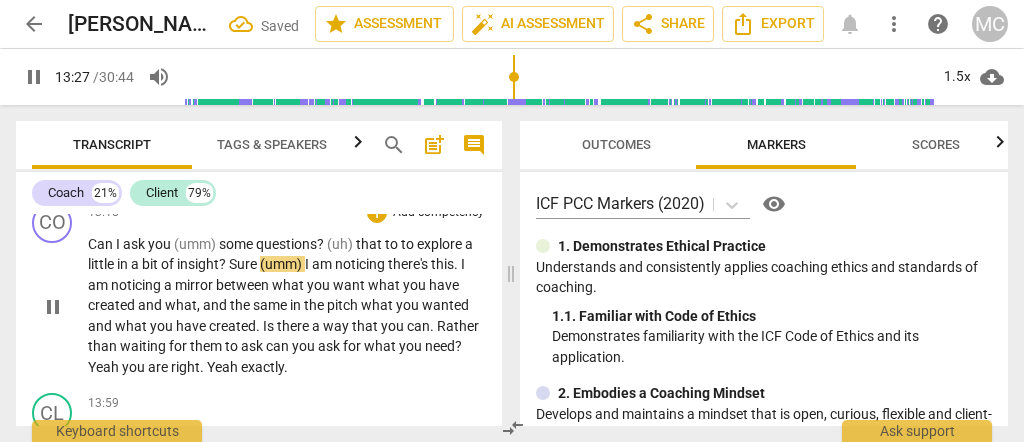 click on "?" at bounding box center [224, 264] 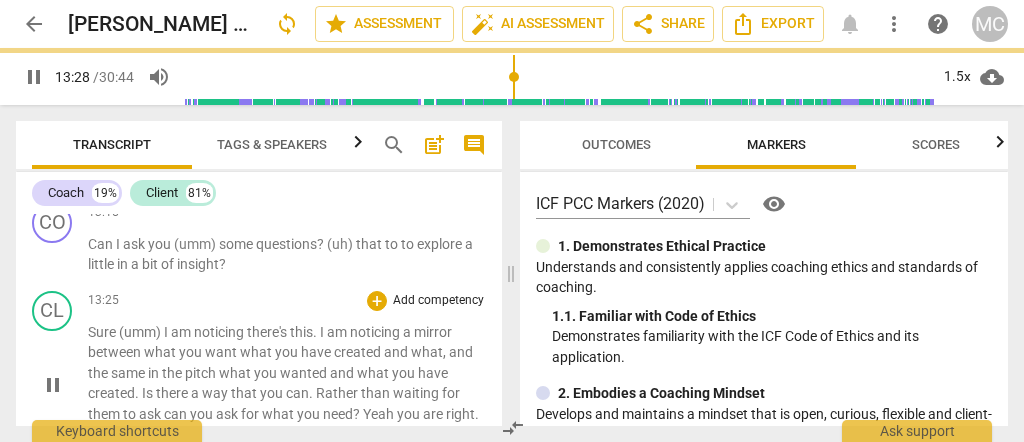 scroll, scrollTop: 5149, scrollLeft: 0, axis: vertical 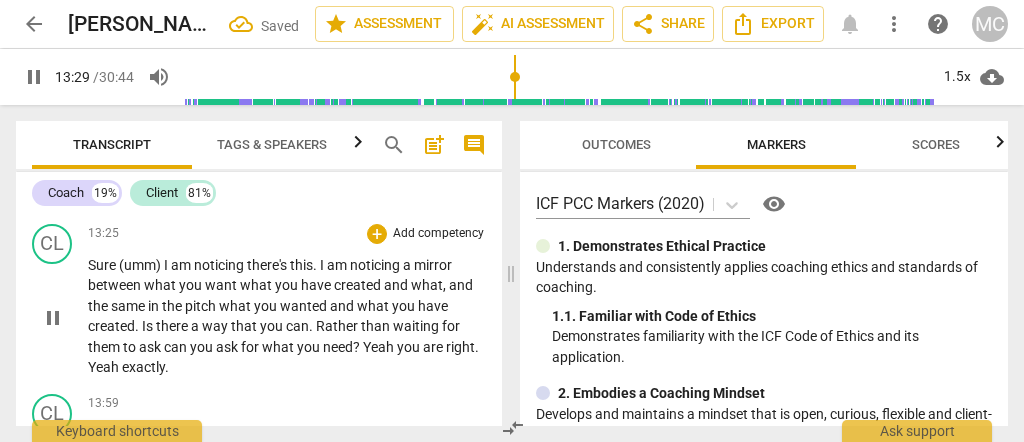 click on "Sure" at bounding box center [103, 265] 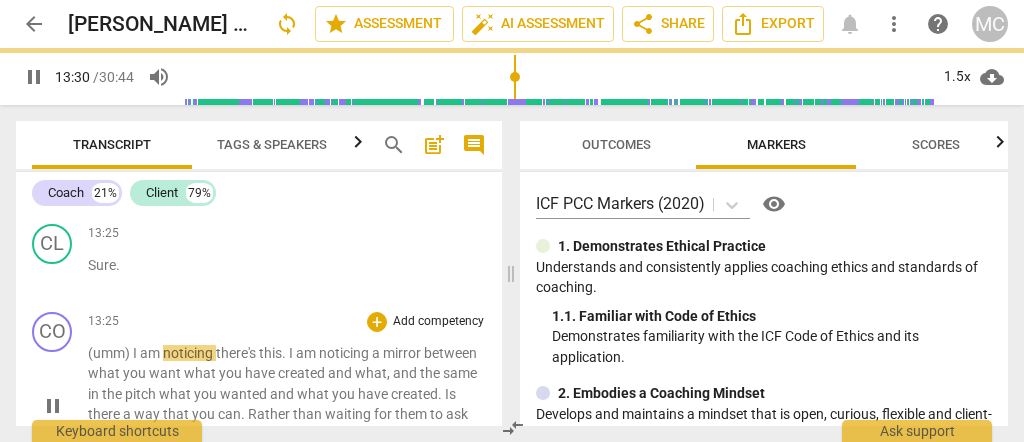 scroll, scrollTop: 5236, scrollLeft: 0, axis: vertical 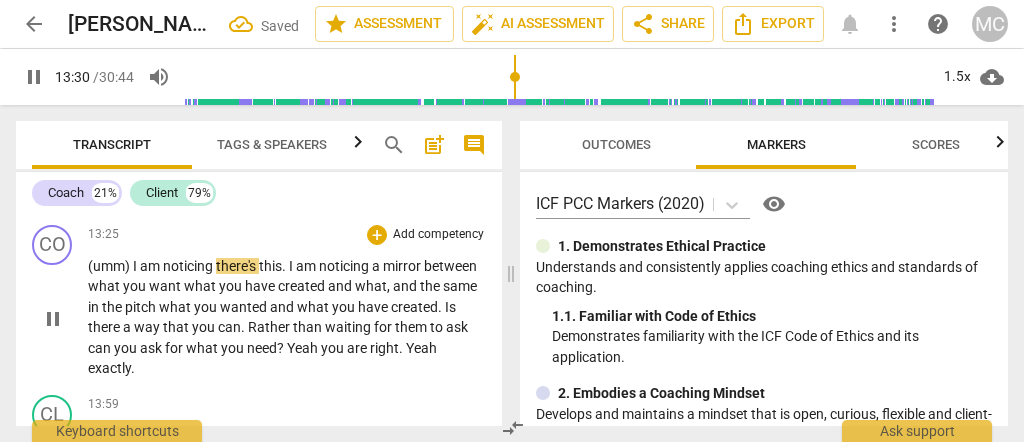 click on "(umm)   I   am   noticing   there's   this .   I   am   noticing   a   mirror   between   what   you   want   what   you   have   created   and   what ,   and   the   same   in   the   pitch   what   you   wanted   and   what   you   have   created .   Is   there   a   way   that   you   can .   Rather   than   waiting   for   them   to   ask   can   you   ask   for   what   you   need ?   Yeah   you   are   right .   Yeah   exactly ." at bounding box center [287, 317] 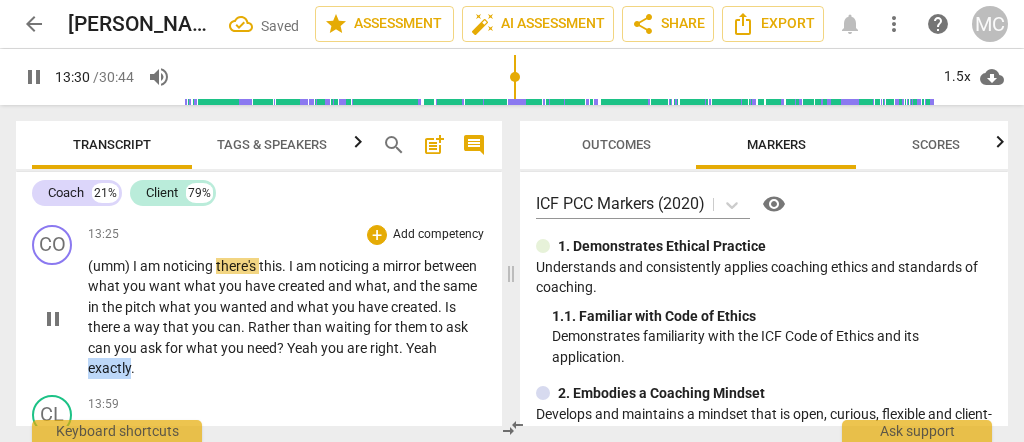 click on "(umm)   I   am   noticing   there's   this .   I   am   noticing   a   mirror   between   what   you   want   what   you   have   created   and   what ,   and   the   same   in   the   pitch   what   you   wanted   and   what   you   have   created .   Is   there   a   way   that   you   can .   Rather   than   waiting   for   them   to   ask   can   you   ask   for   what   you   need ?   Yeah   you   are   right .   Yeah   exactly ." at bounding box center (287, 317) 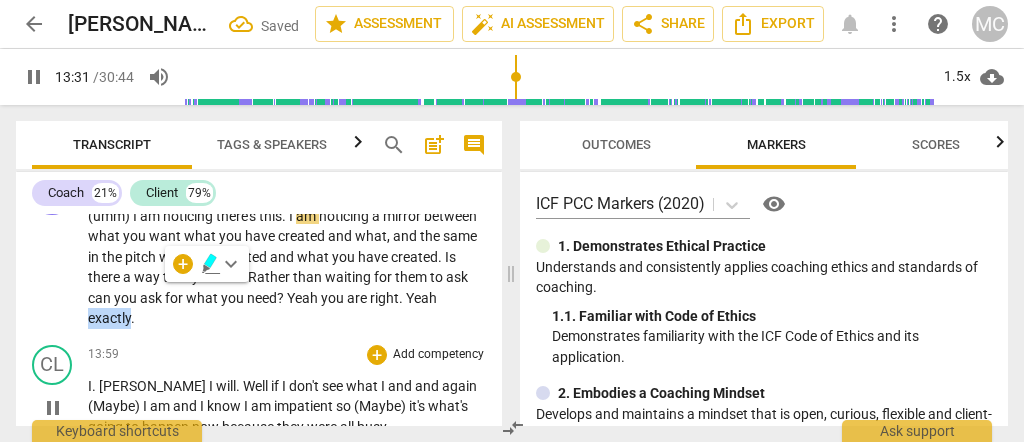 scroll, scrollTop: 5303, scrollLeft: 0, axis: vertical 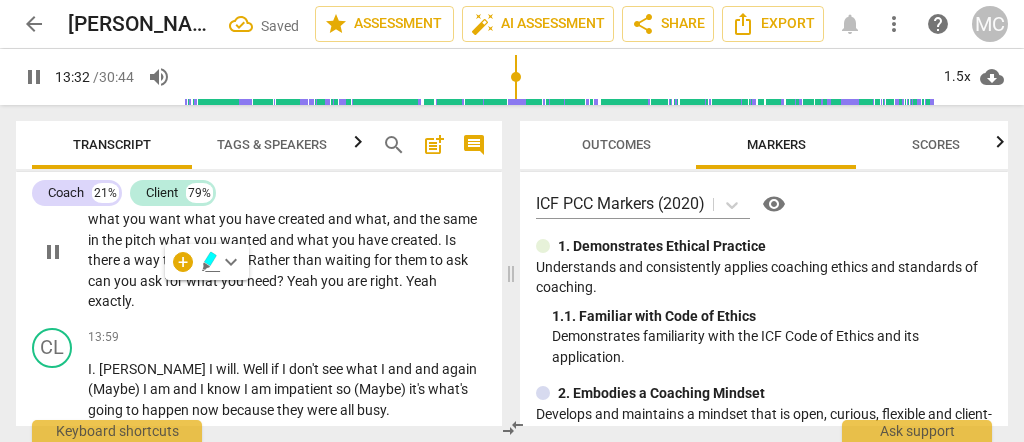 click on "waiting" at bounding box center [349, 260] 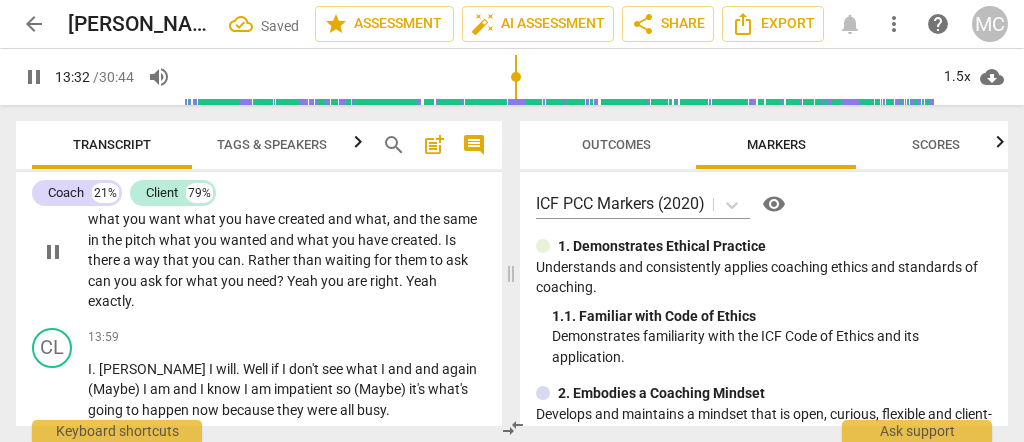 click on "right" at bounding box center (384, 281) 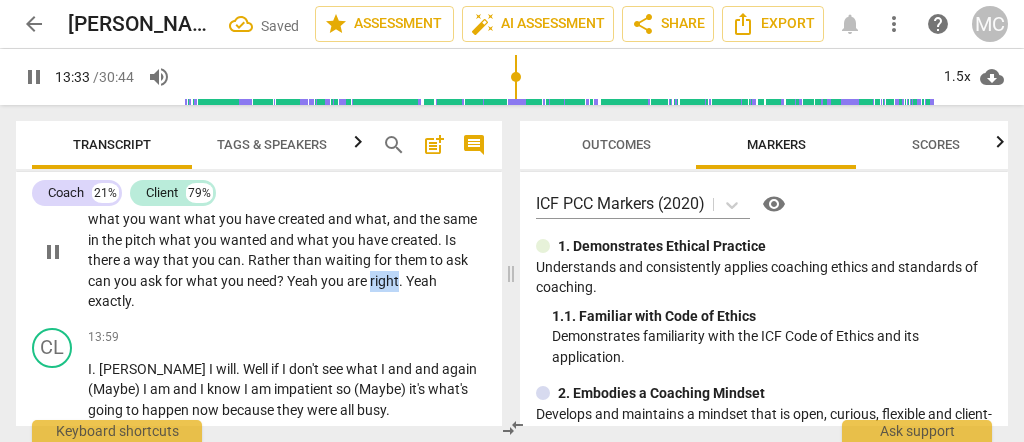 click on "right" at bounding box center (384, 281) 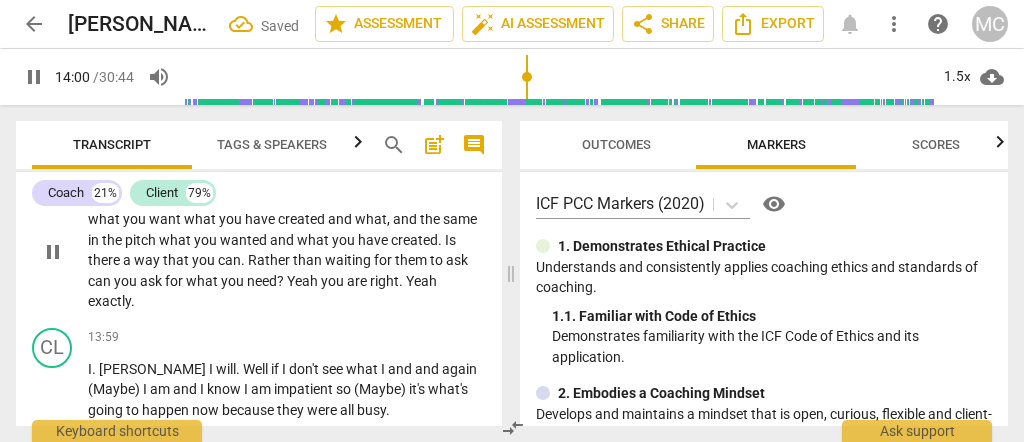 click on "you" at bounding box center [234, 281] 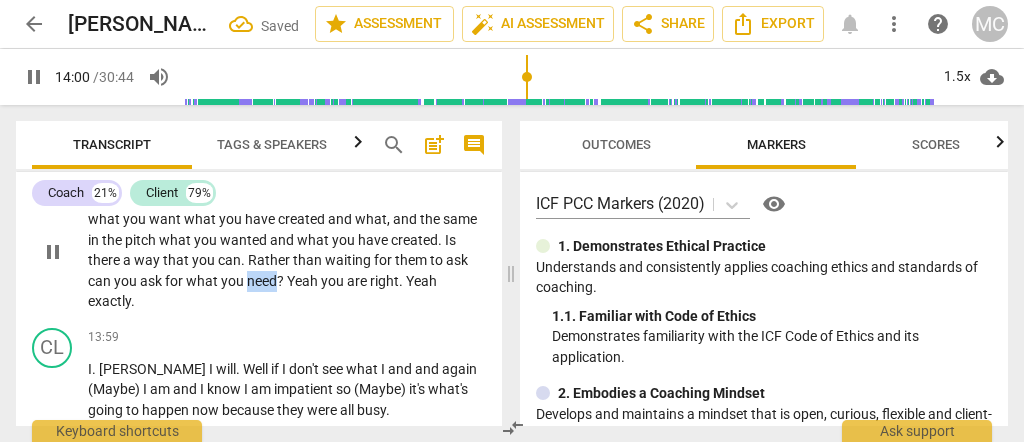 click on "you" at bounding box center (234, 281) 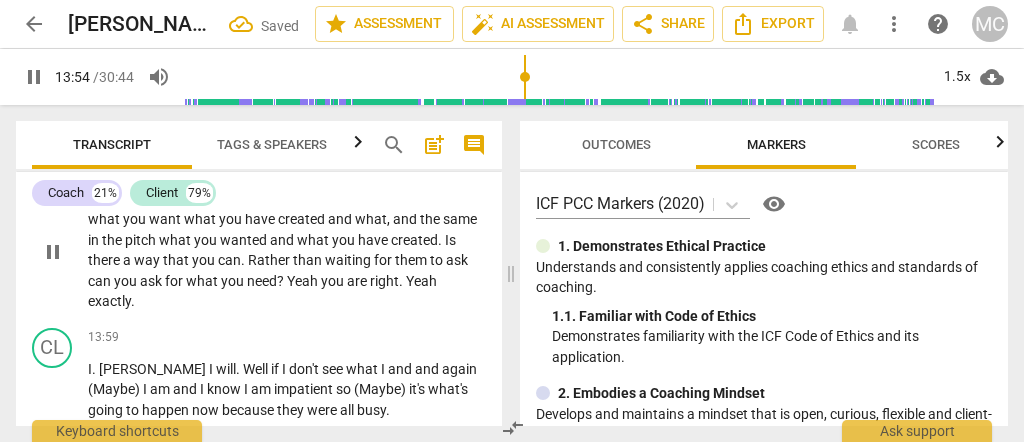 click on "Yeah" at bounding box center [304, 281] 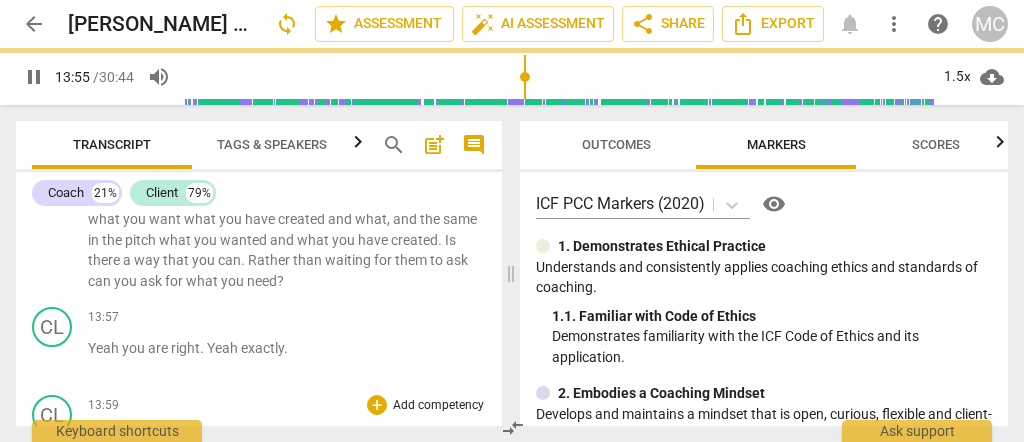 scroll, scrollTop: 5370, scrollLeft: 0, axis: vertical 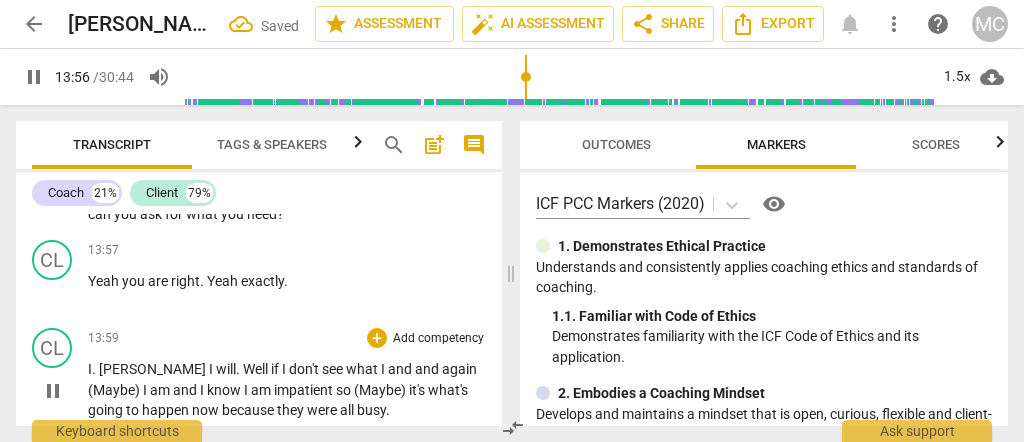 click on "I" at bounding box center (90, 369) 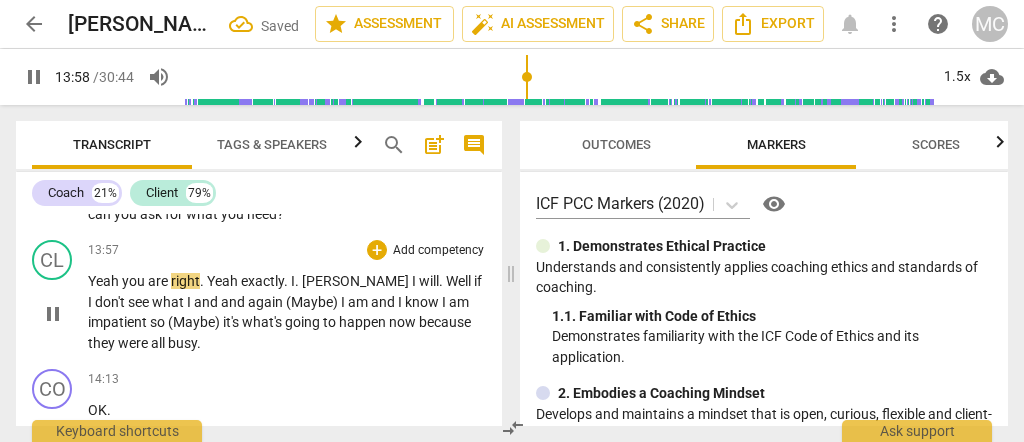 click on "busy" at bounding box center (182, 343) 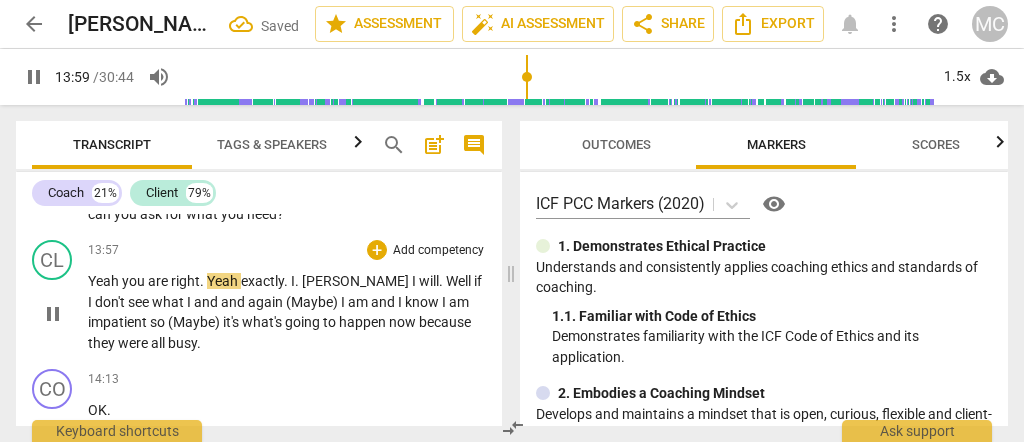 click on "busy" at bounding box center (182, 343) 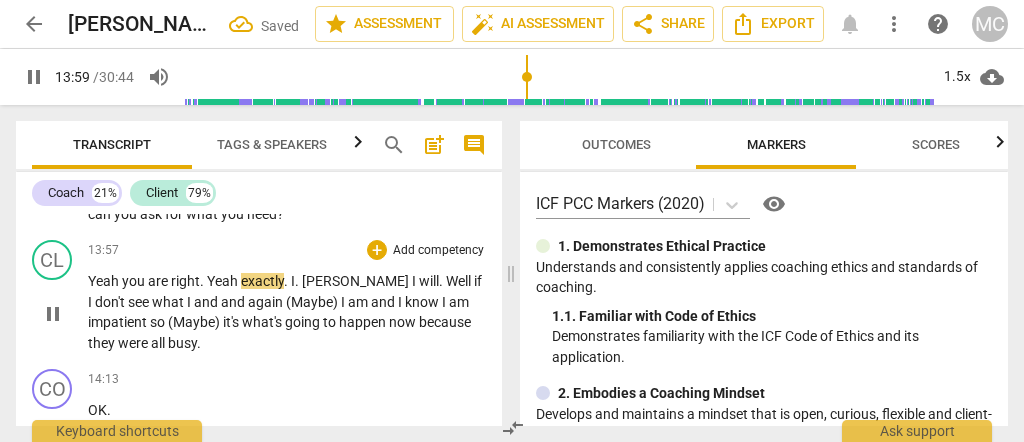 click on "busy" at bounding box center [182, 343] 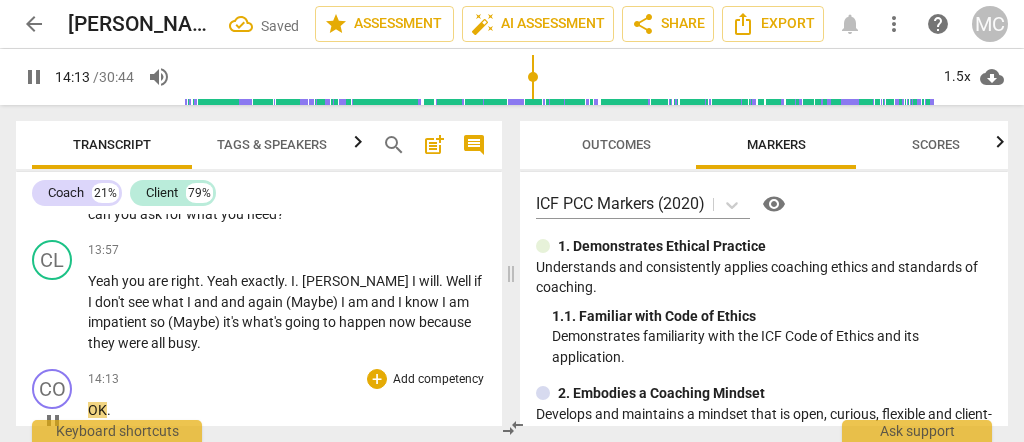 click on "OK" at bounding box center (97, 410) 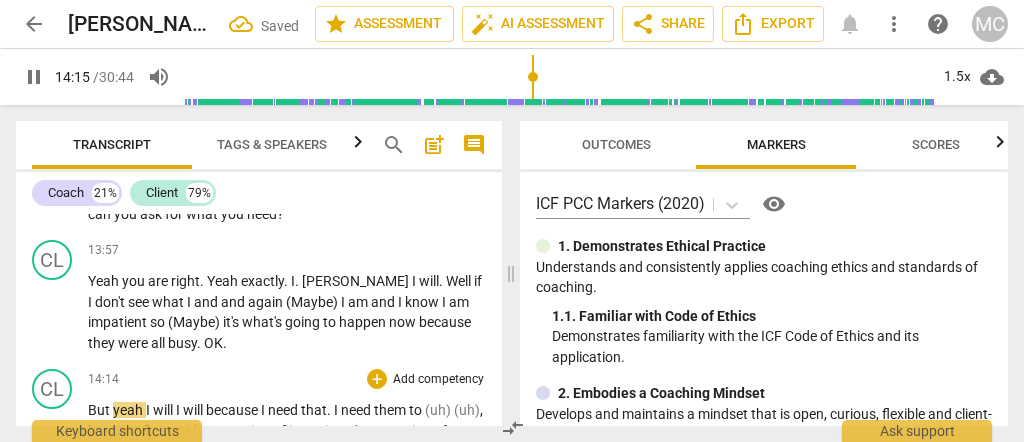click on "But" at bounding box center [100, 410] 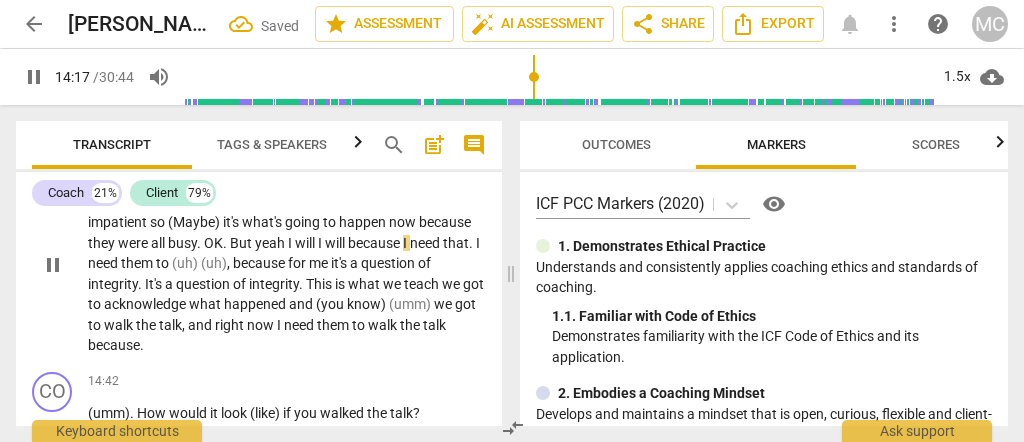 scroll, scrollTop: 5504, scrollLeft: 0, axis: vertical 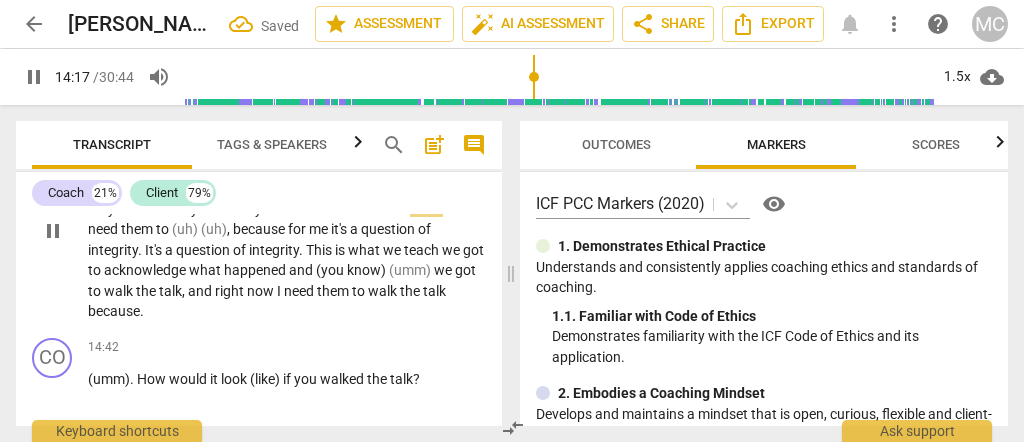 click on "right" at bounding box center (231, 291) 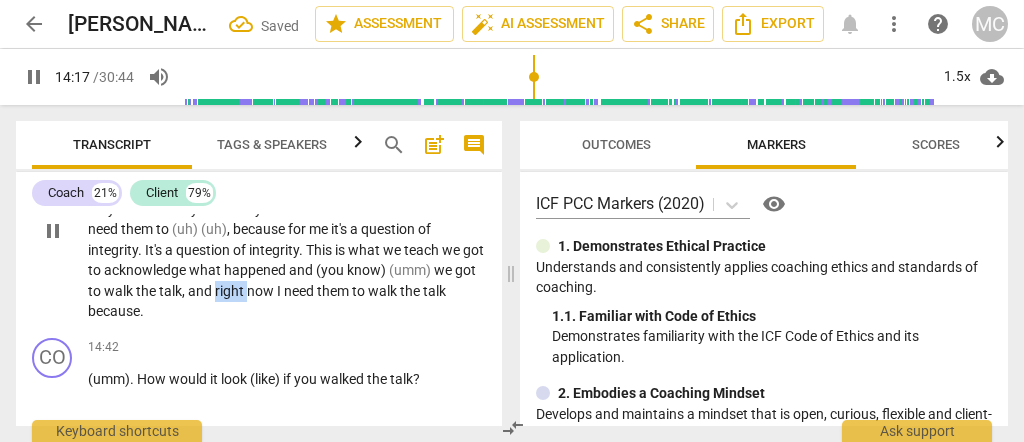 click on "right" at bounding box center (231, 291) 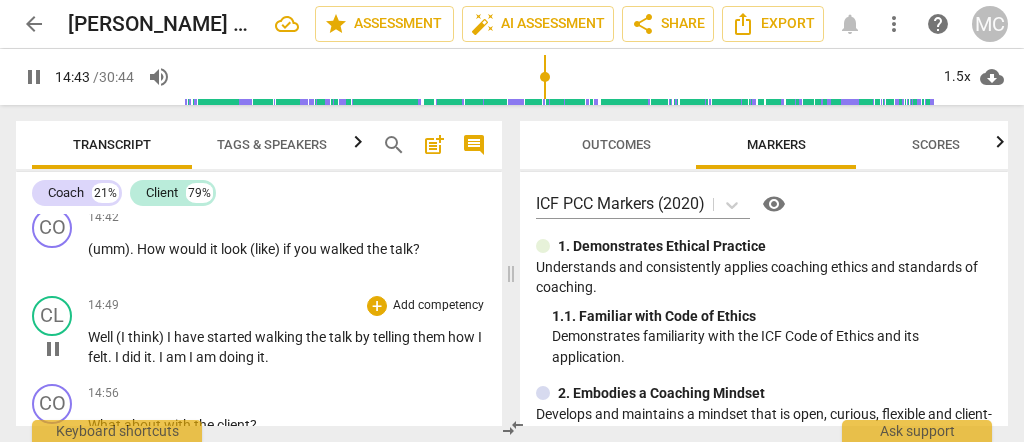 scroll, scrollTop: 5637, scrollLeft: 0, axis: vertical 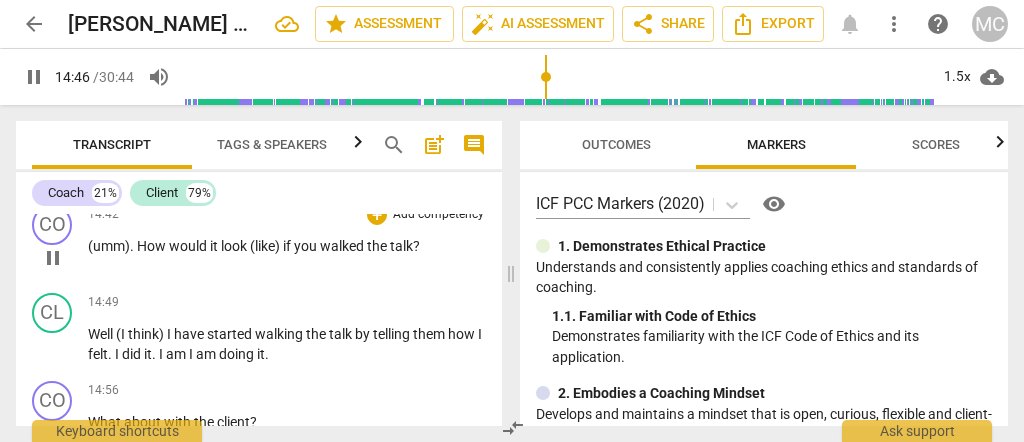 click on "(umm)" at bounding box center [109, 246] 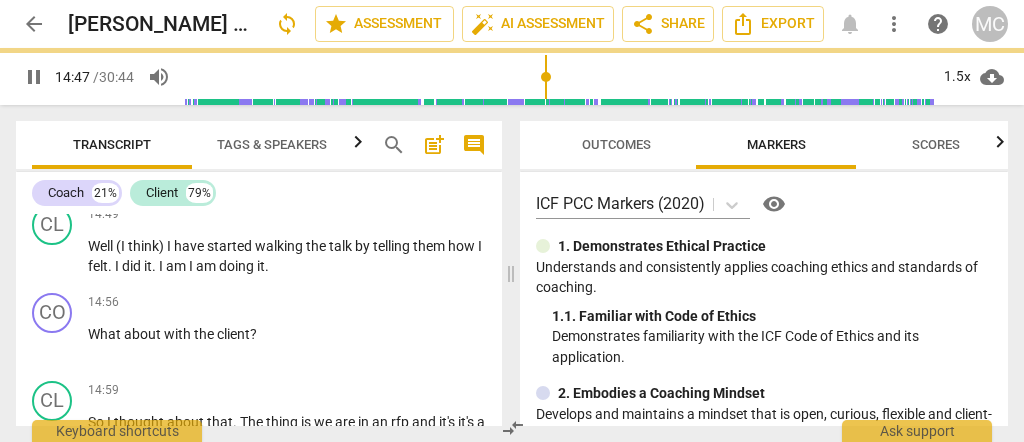 scroll, scrollTop: 5570, scrollLeft: 0, axis: vertical 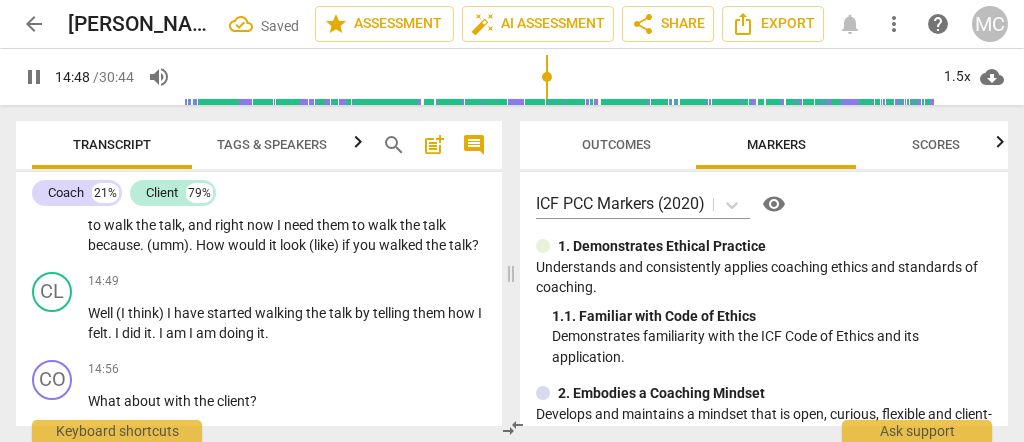 click on "How" at bounding box center [212, 245] 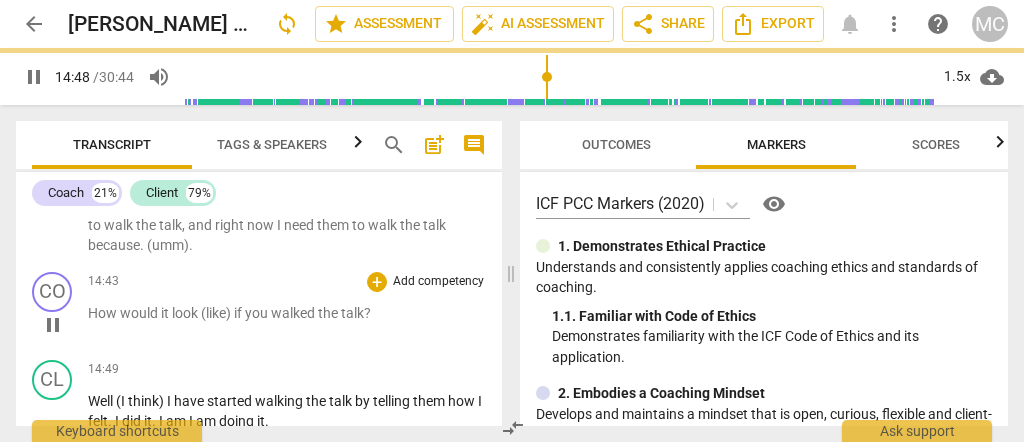 scroll, scrollTop: 5637, scrollLeft: 0, axis: vertical 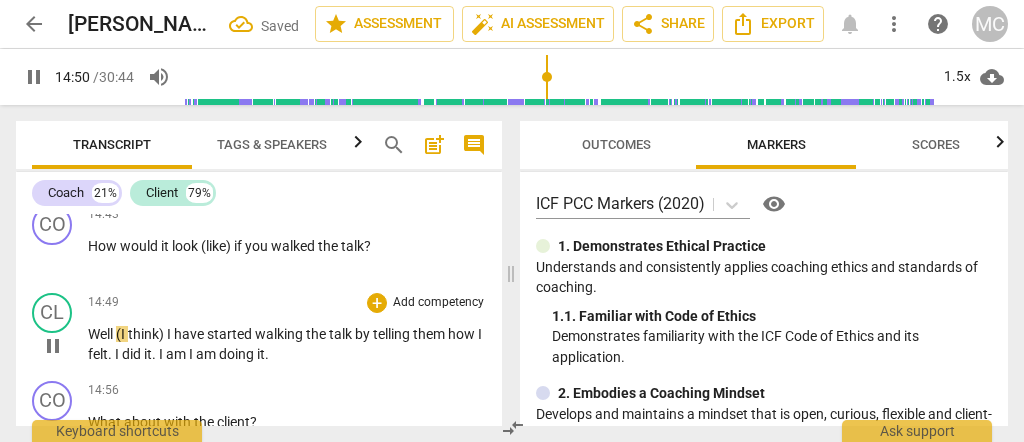 click on "Well" at bounding box center (102, 334) 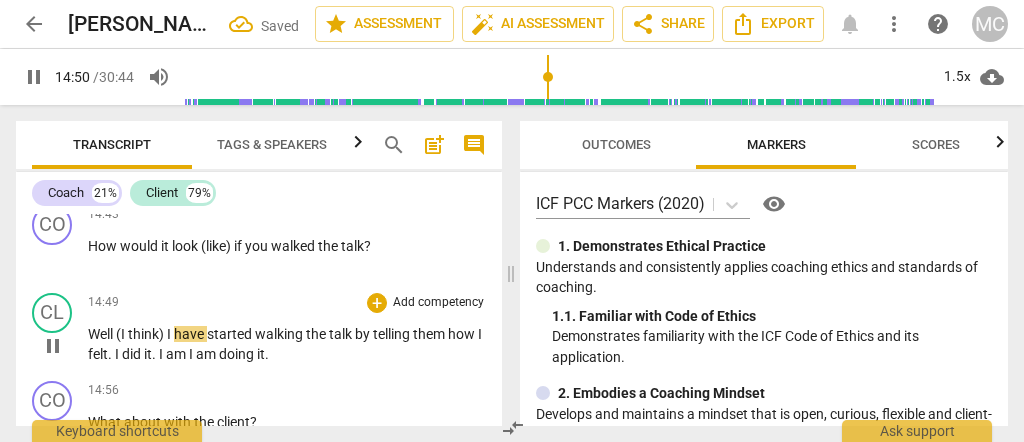 click on "am" at bounding box center (207, 354) 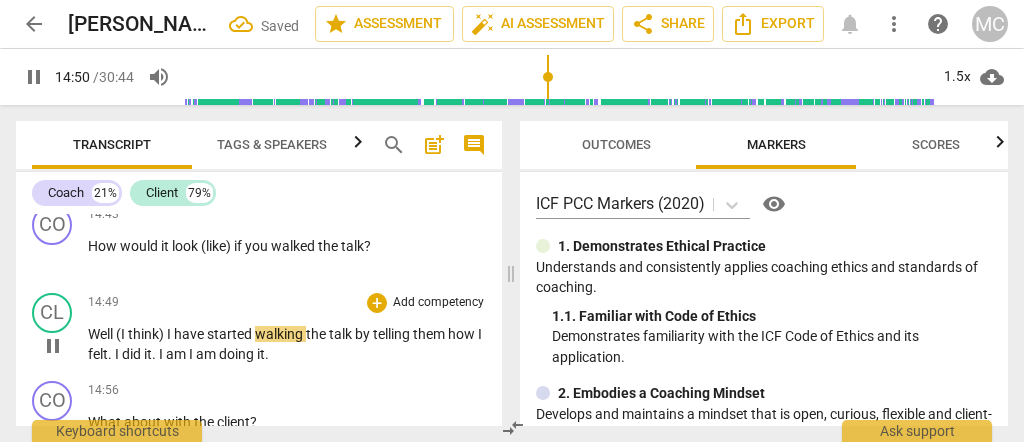 click on "doing" at bounding box center [238, 354] 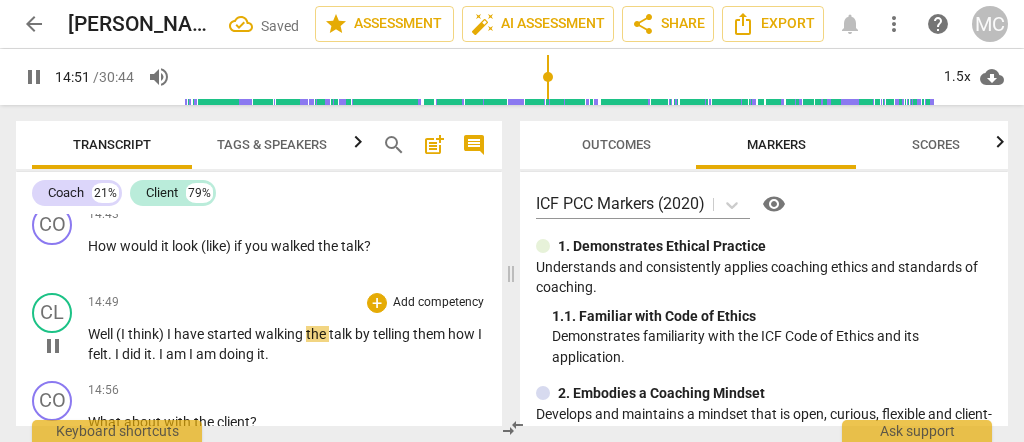 click on "doing" at bounding box center (238, 354) 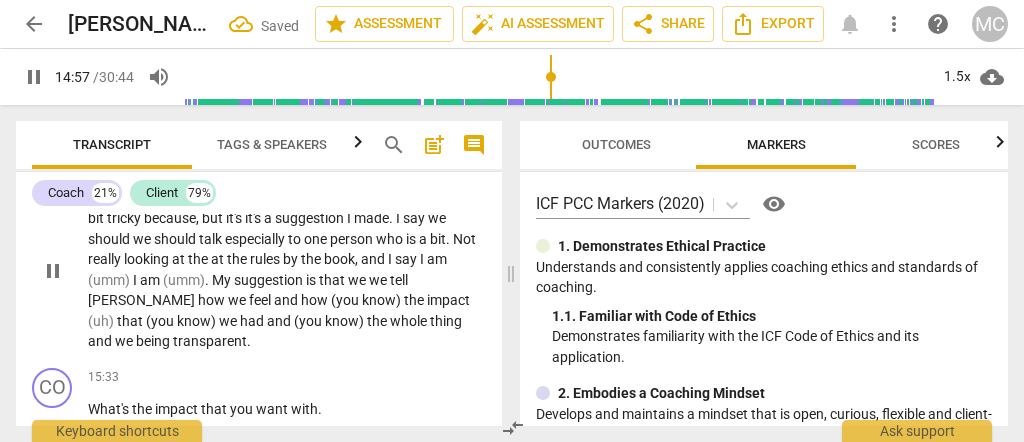 scroll, scrollTop: 5970, scrollLeft: 0, axis: vertical 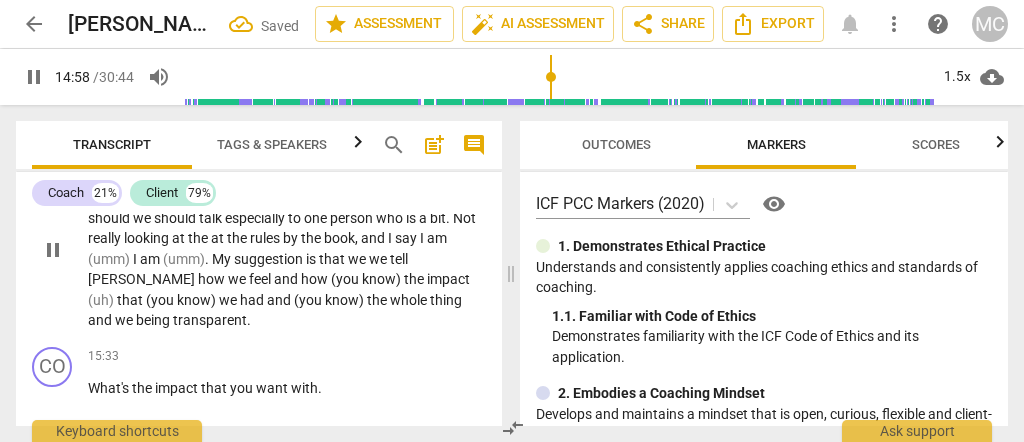 click on "transparent" at bounding box center (210, 320) 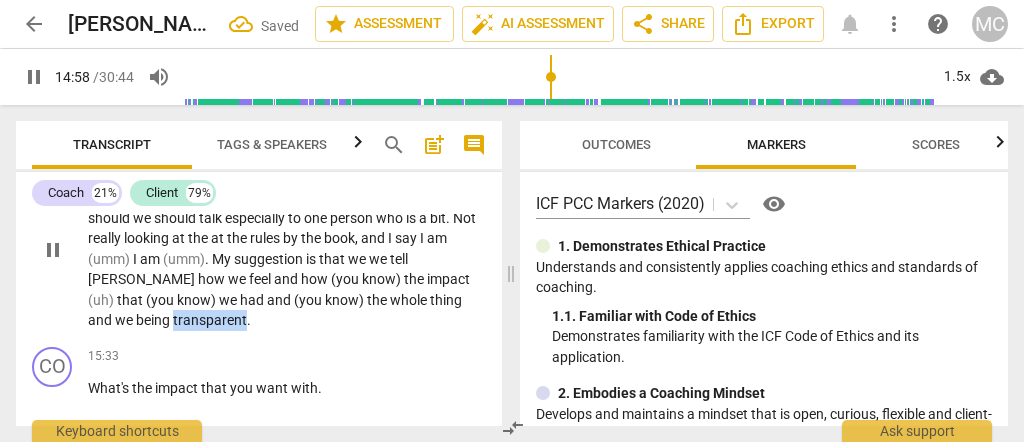 click on "transparent" at bounding box center [210, 320] 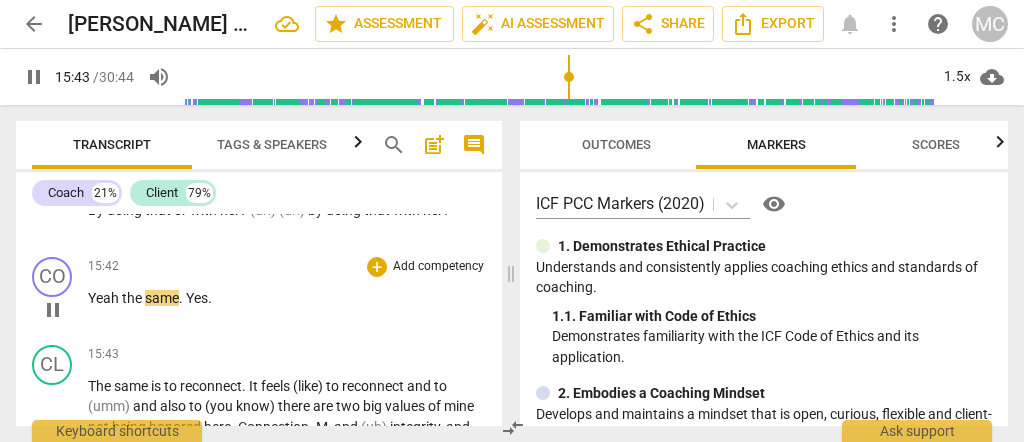 scroll, scrollTop: 6237, scrollLeft: 0, axis: vertical 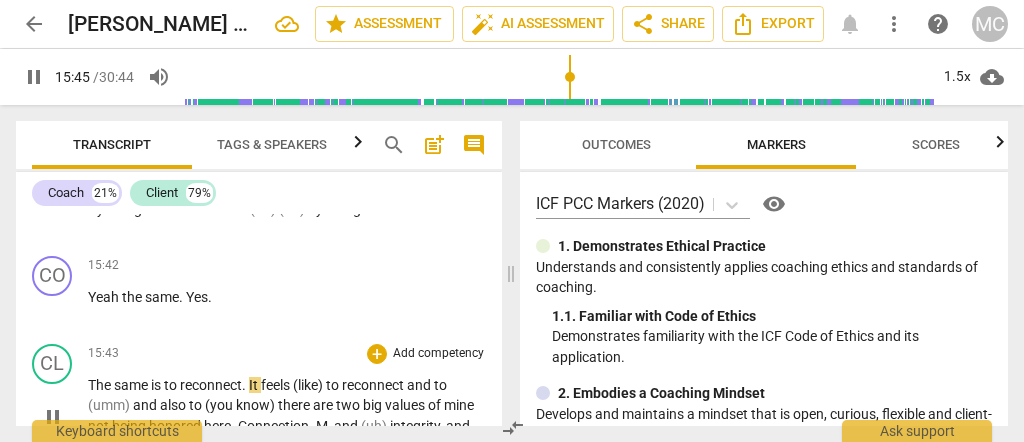 click on "The" at bounding box center (101, 385) 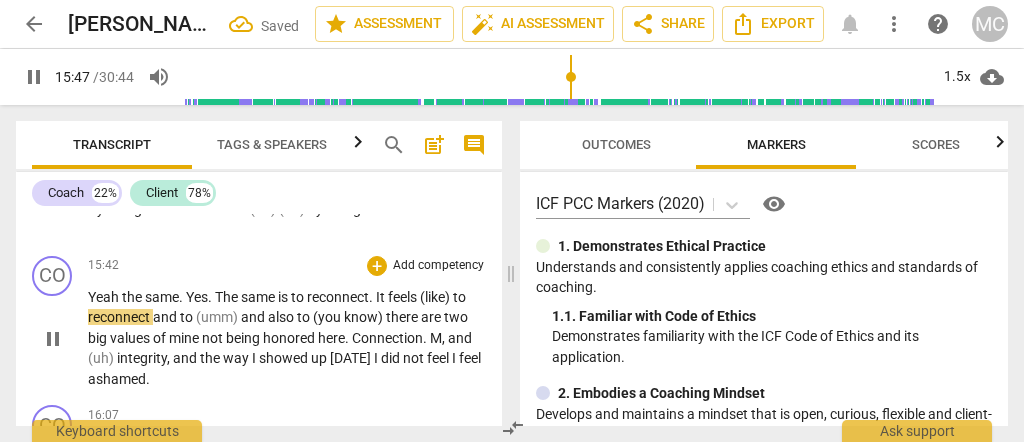 click on "same" at bounding box center (259, 297) 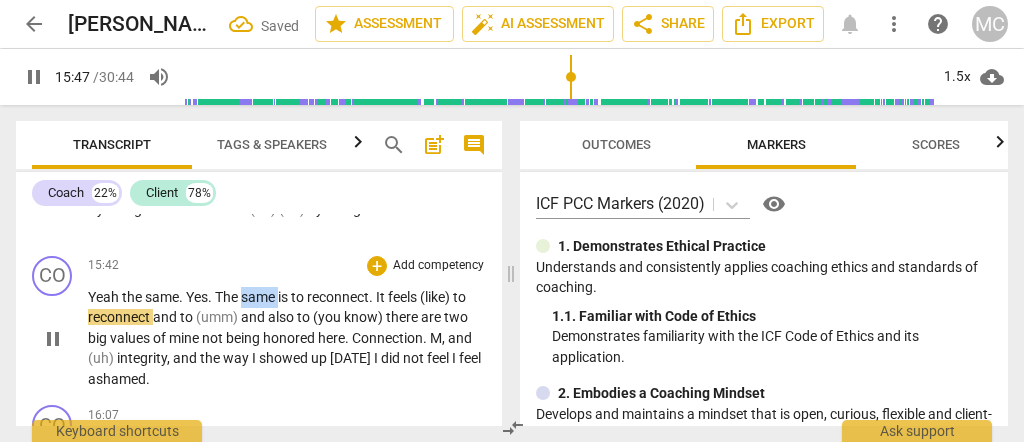 click on "same" at bounding box center (259, 297) 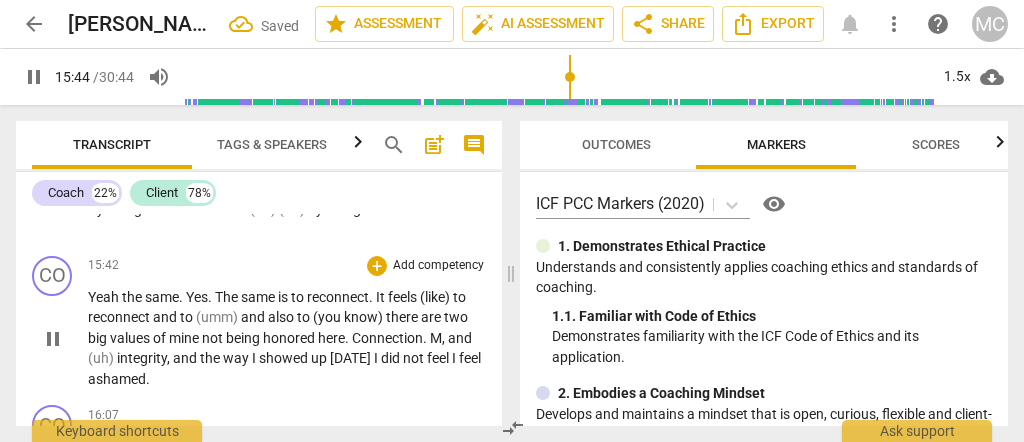 click on "is" at bounding box center (284, 297) 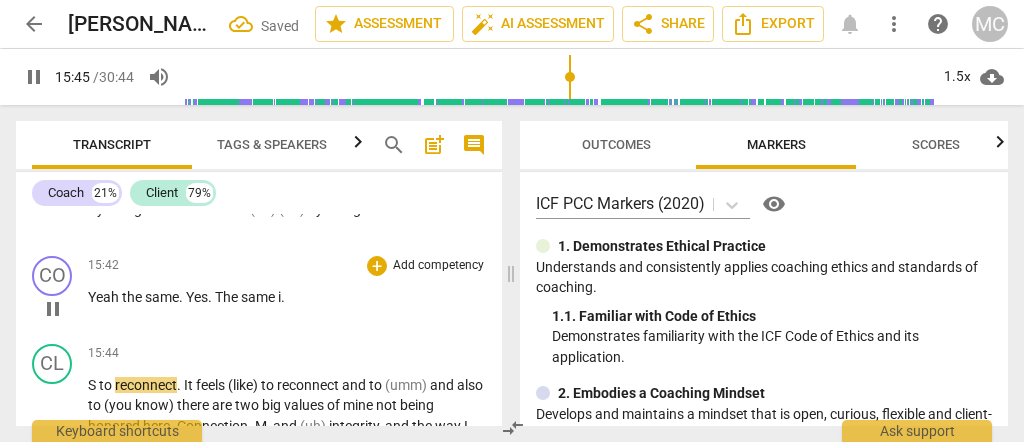 click on "15:42 + Add competency keyboard_arrow_right Yeah   the   same .   Yes .   The   same   i ." at bounding box center [287, 292] 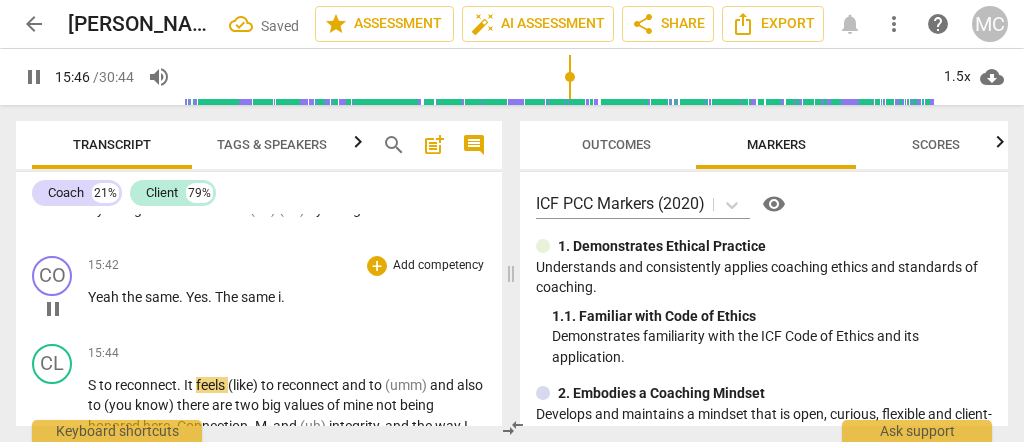 click on "." at bounding box center [283, 297] 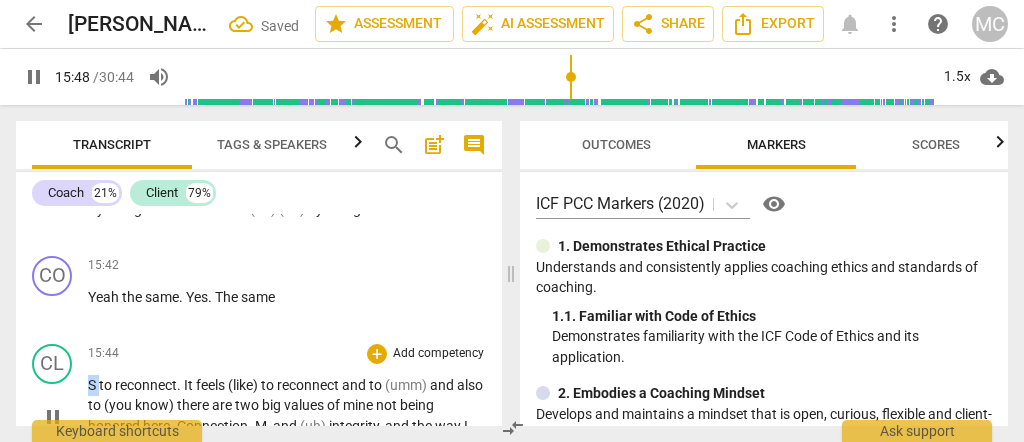 drag, startPoint x: 98, startPoint y: 366, endPoint x: 77, endPoint y: 367, distance: 21.023796 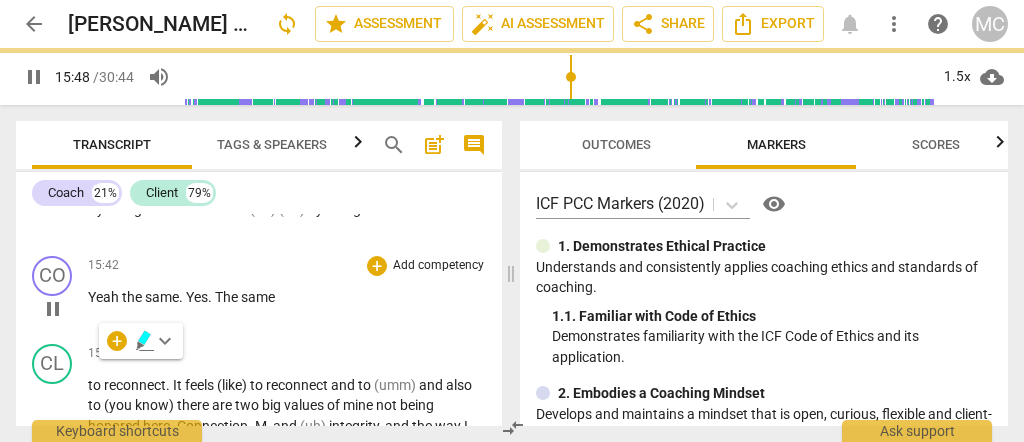 click on "15:42 + Add competency keyboard_arrow_right Yeah   the   same .   Yes .   The   same" at bounding box center (287, 292) 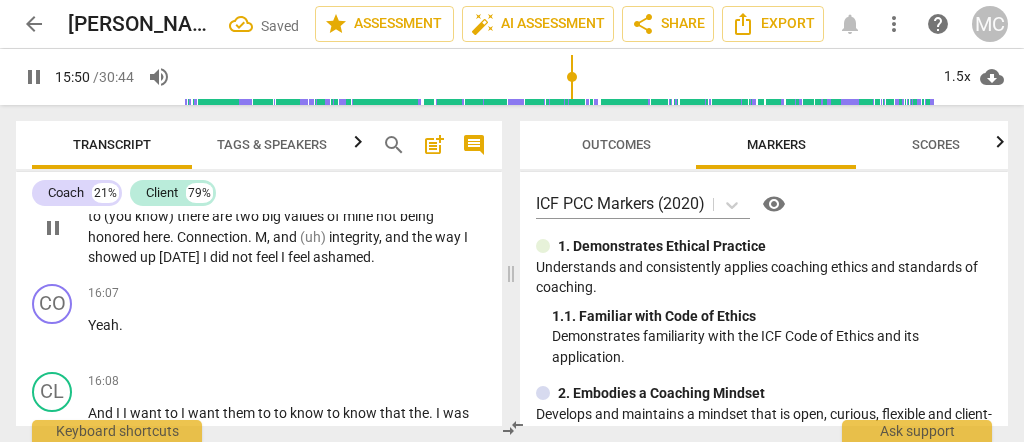 scroll, scrollTop: 6370, scrollLeft: 0, axis: vertical 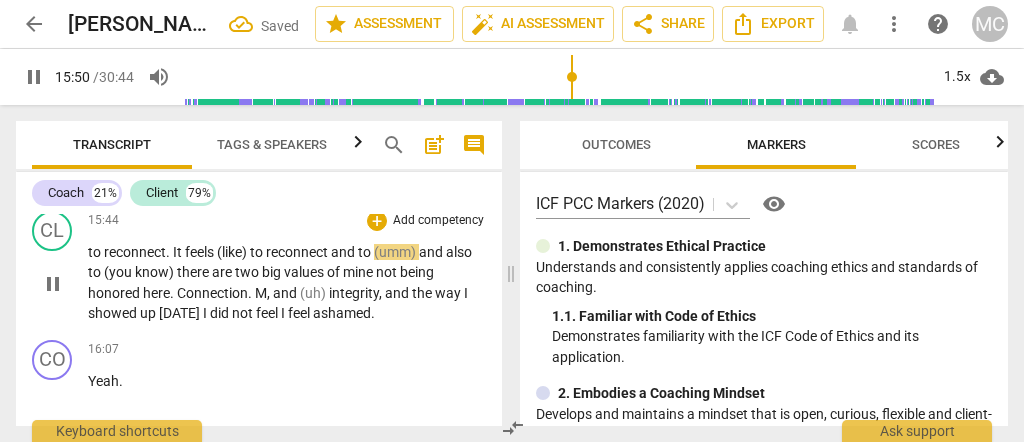 click on "not" at bounding box center [244, 313] 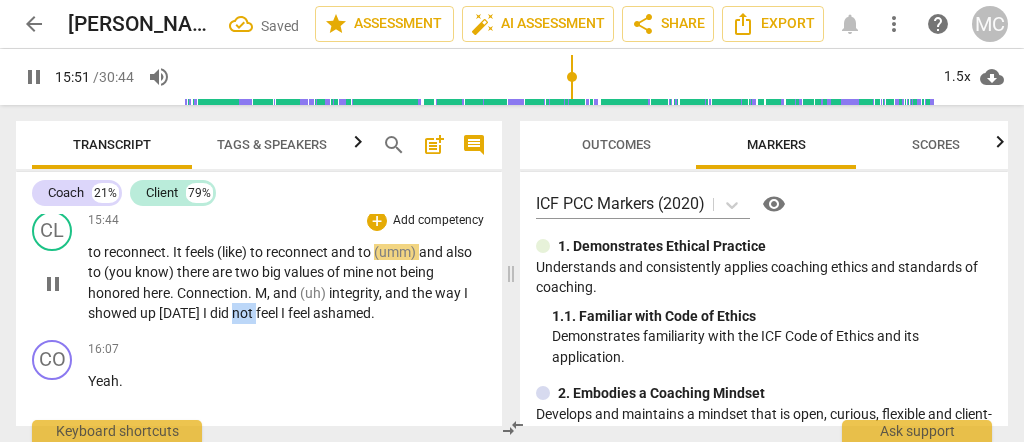click on "not" at bounding box center (244, 313) 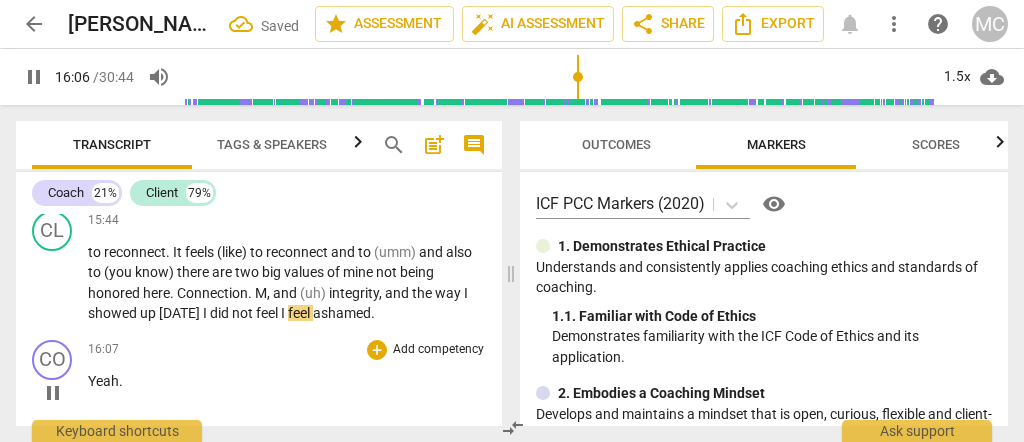 click on "play_arrow pause" at bounding box center [62, 393] 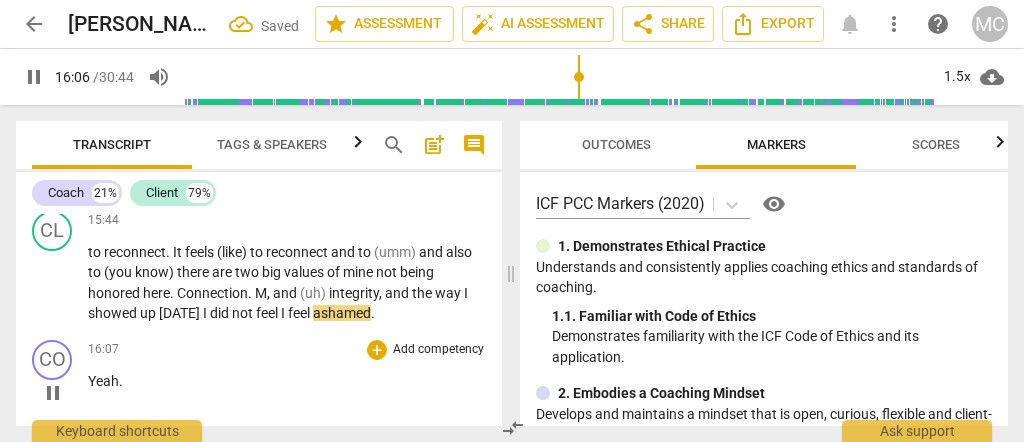 click on "play_arrow pause" at bounding box center [62, 393] 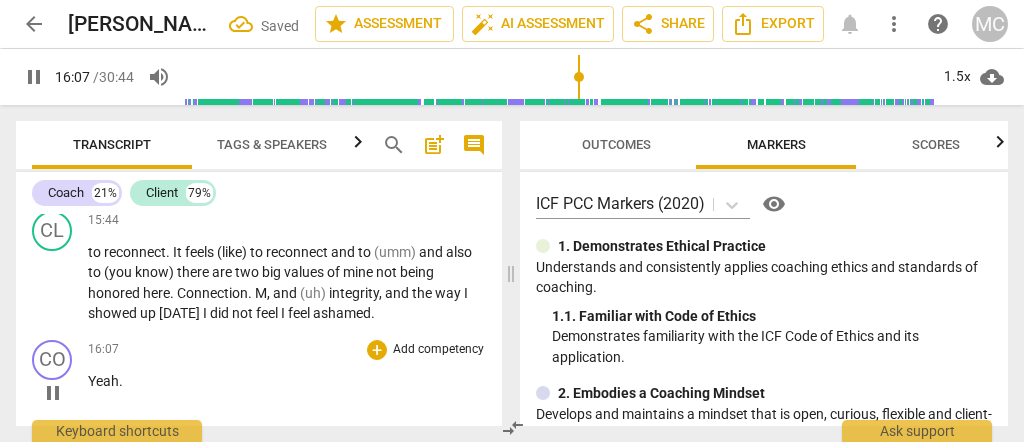 click on "16:20 + Add competency keyboard_arrow_right Yeah ." at bounding box center [287, 593] 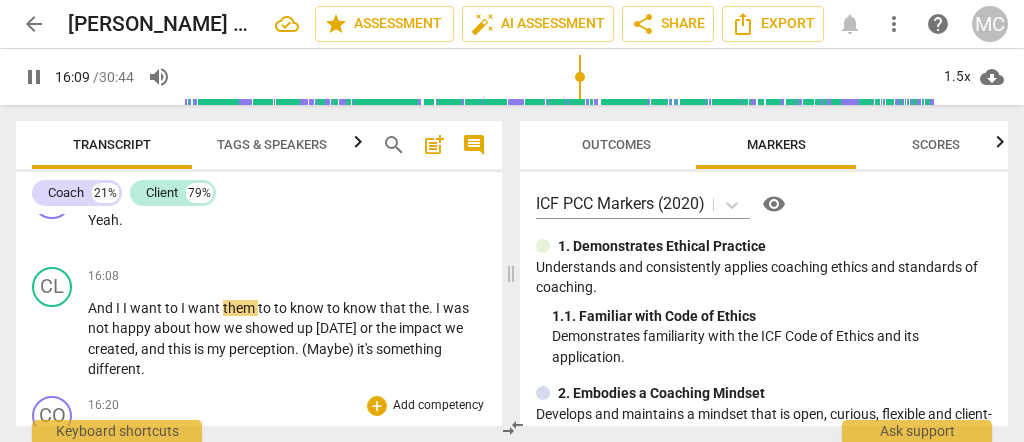 scroll, scrollTop: 6464, scrollLeft: 0, axis: vertical 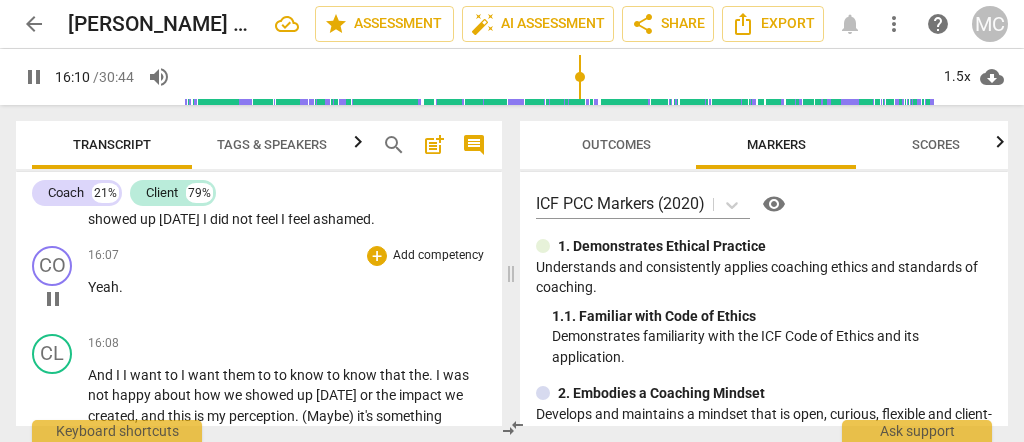 click on "CO play_arrow pause" at bounding box center [60, 282] 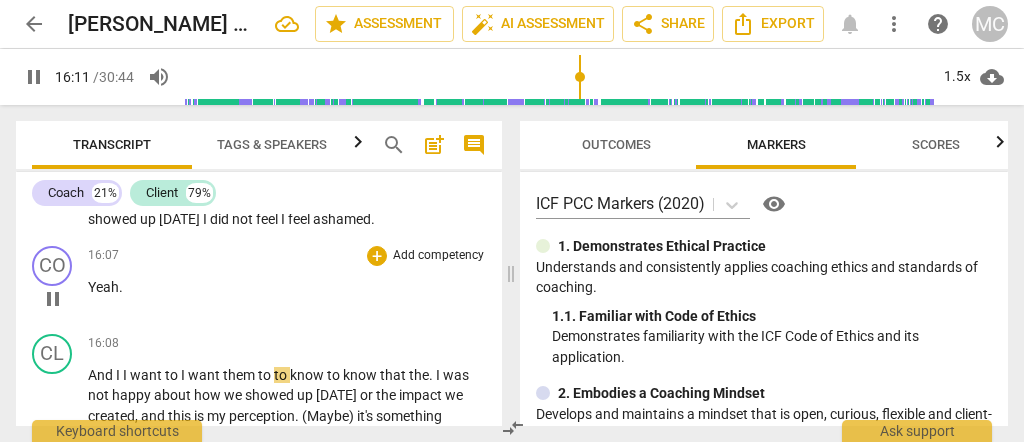 click on "Yeah" at bounding box center (103, 287) 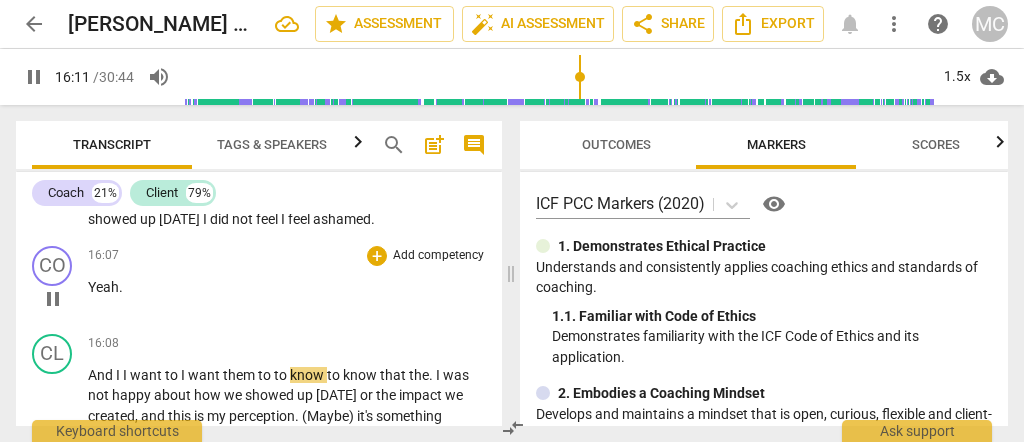 scroll, scrollTop: 6377, scrollLeft: 0, axis: vertical 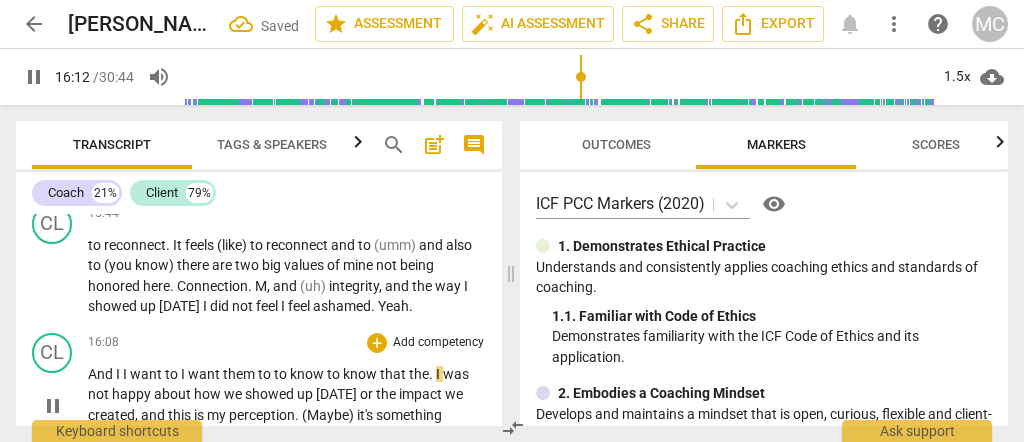 click on "And   I   I   want   to   I   want   them   to   to   know   to   know   that   the .   I   was   not   happy   about   how   we   showed   up   [DATE]   or   the   impact   we   created ,   and   this   is   my   perception .   (Maybe)   it's   something   different ." at bounding box center (287, 405) 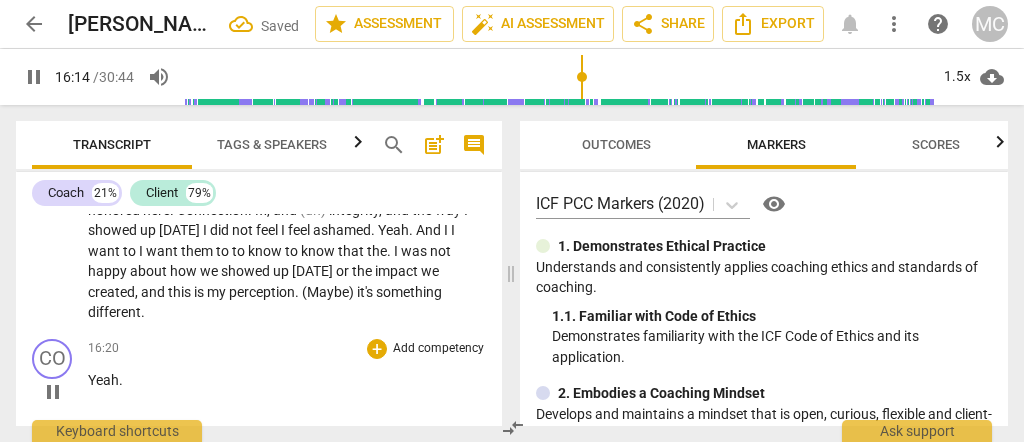 scroll, scrollTop: 6510, scrollLeft: 0, axis: vertical 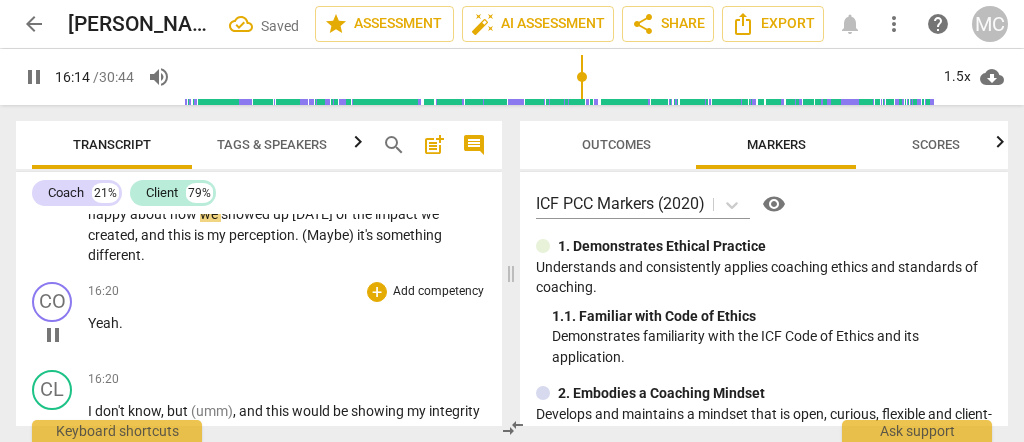 click on "Yeah" at bounding box center (103, 323) 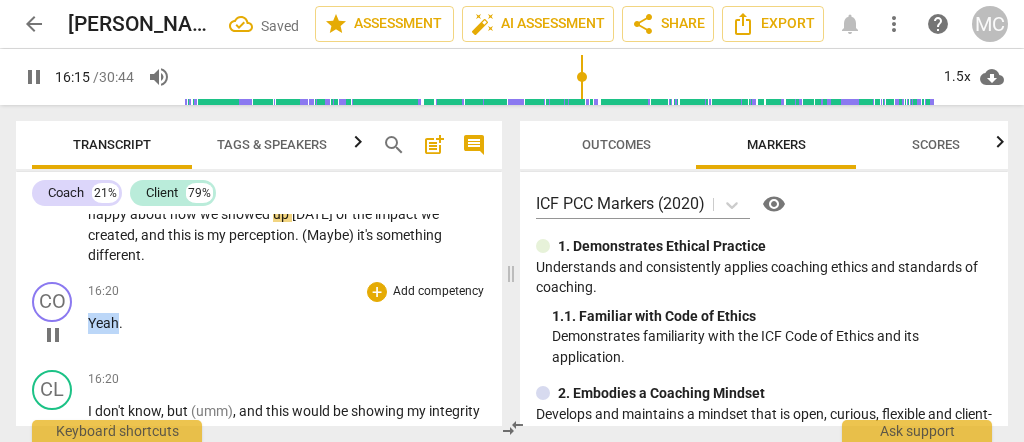 click on "Yeah" at bounding box center [103, 323] 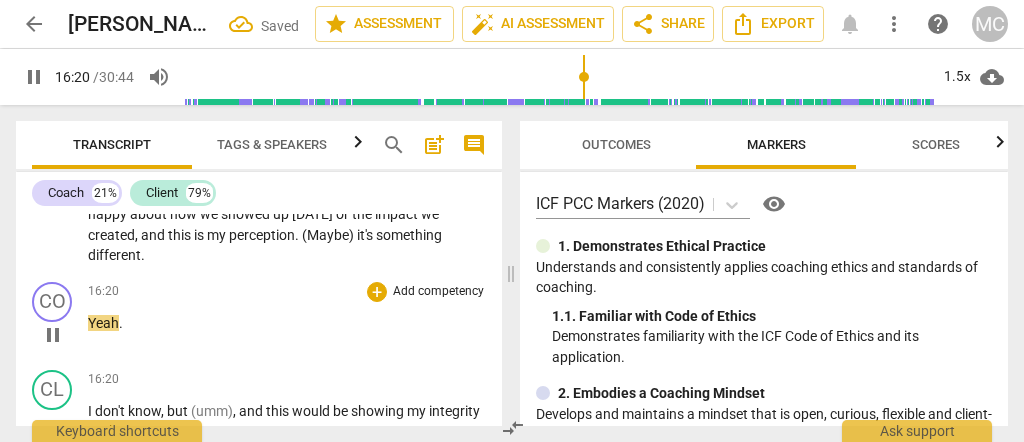 click on "Yeah ." at bounding box center [287, 323] 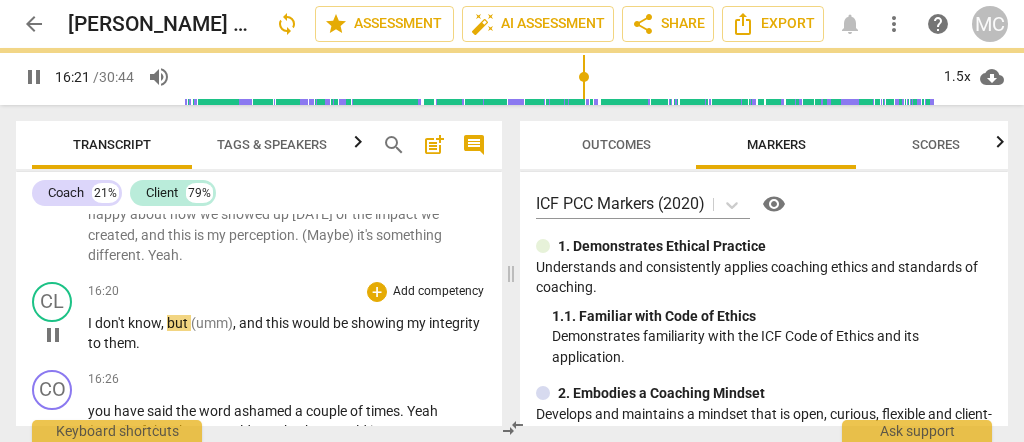 scroll, scrollTop: 6423, scrollLeft: 0, axis: vertical 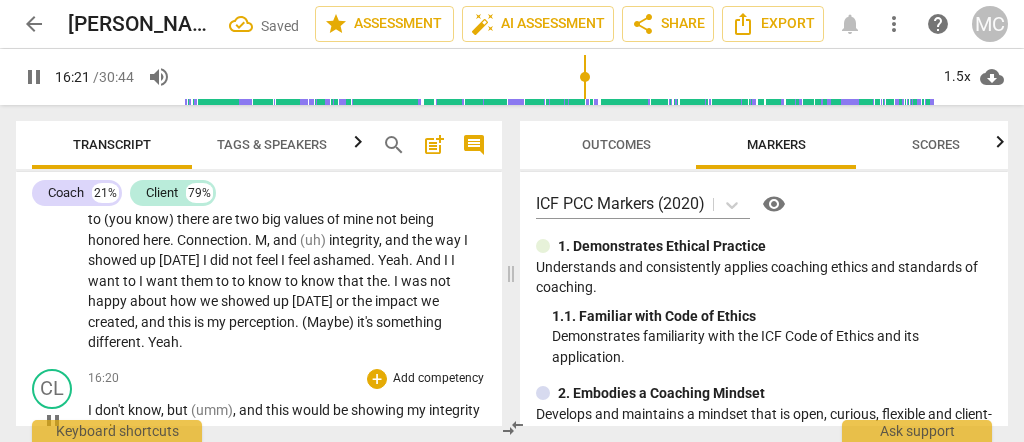 click on "I" at bounding box center [91, 410] 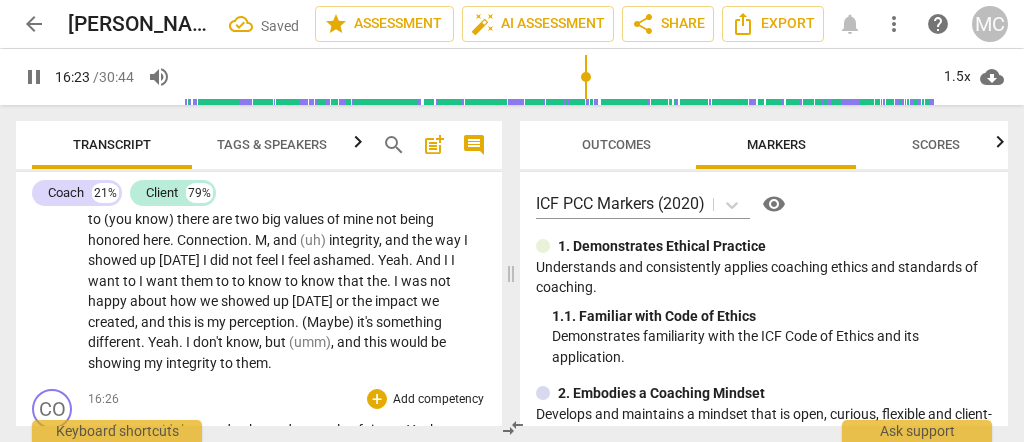 scroll, scrollTop: 6556, scrollLeft: 0, axis: vertical 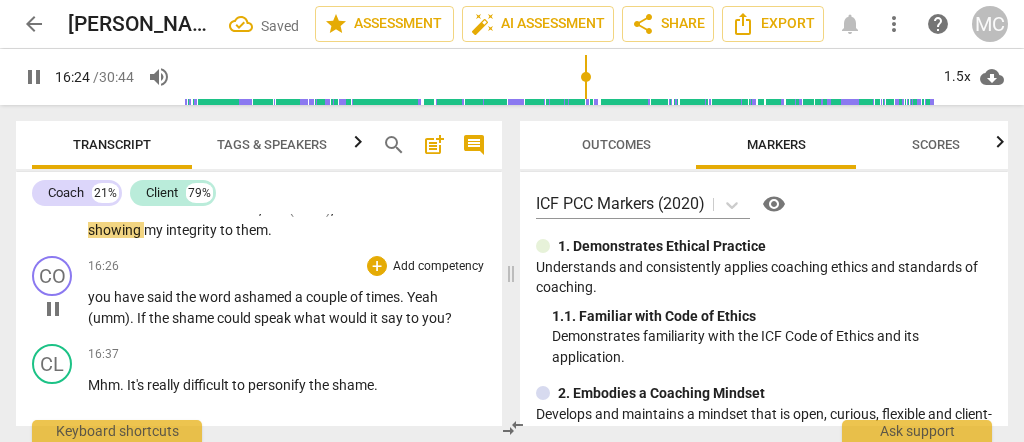 click on "you   have   said   the   word   ashamed   a   couple   of   times .   [GEOGRAPHIC_DATA]   (umm) .   If   the   shame   could   speak   what   would   it   say   to   you ?" at bounding box center (287, 307) 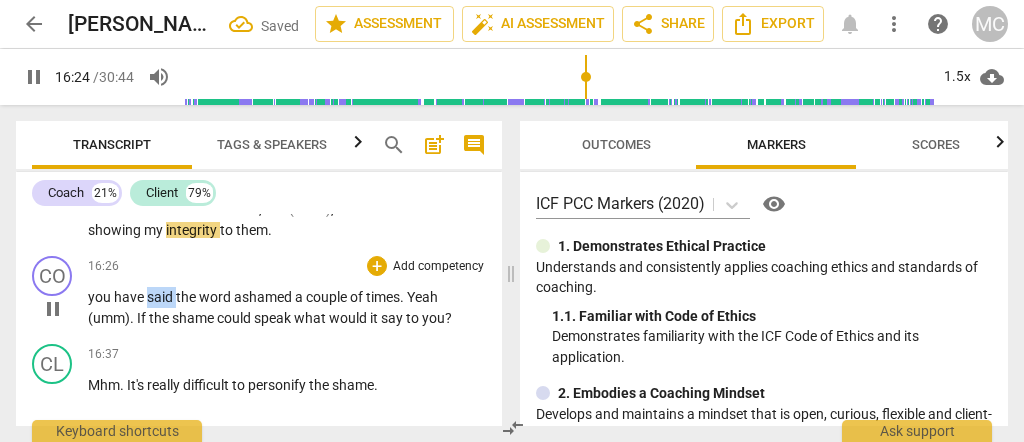 click on "you   have   said   the   word   ashamed   a   couple   of   times .   [GEOGRAPHIC_DATA]   (umm) .   If   the   shame   could   speak   what   would   it   say   to   you ?" at bounding box center (287, 307) 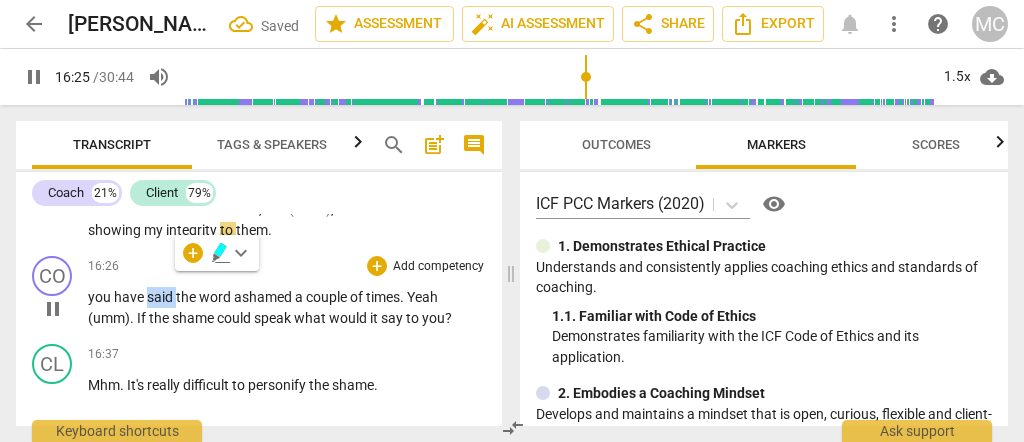 click on "shame" at bounding box center [194, 318] 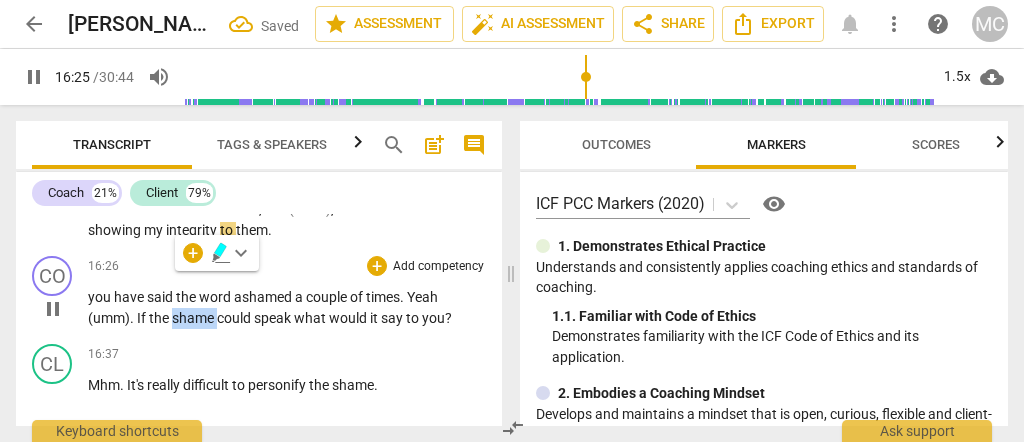 click on "shame" at bounding box center [194, 318] 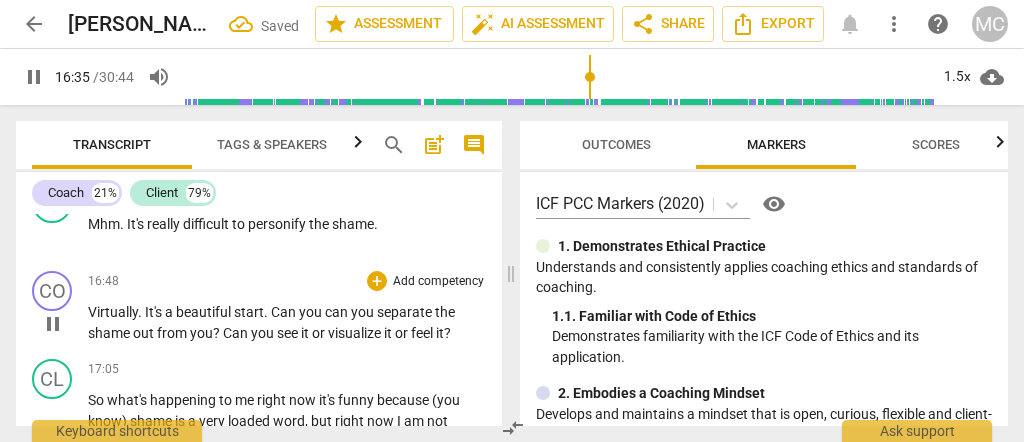 scroll, scrollTop: 6690, scrollLeft: 0, axis: vertical 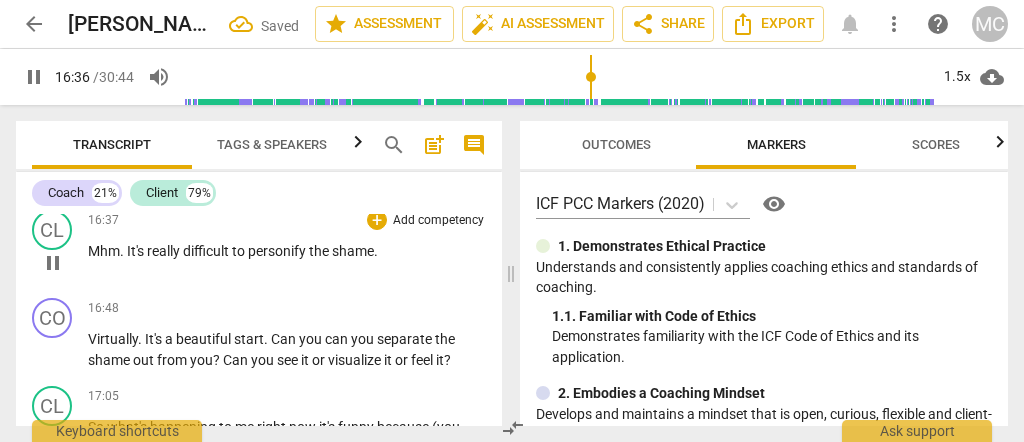 click on "shame" at bounding box center [353, 251] 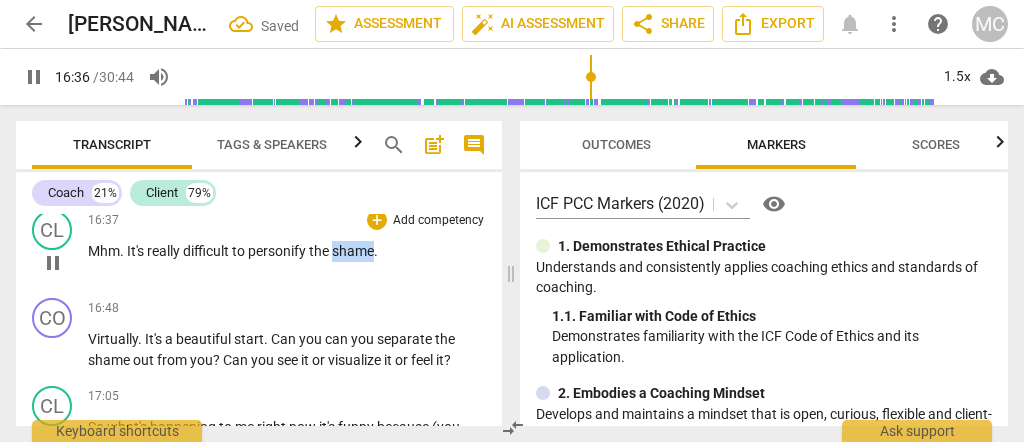 click on "shame" at bounding box center (353, 251) 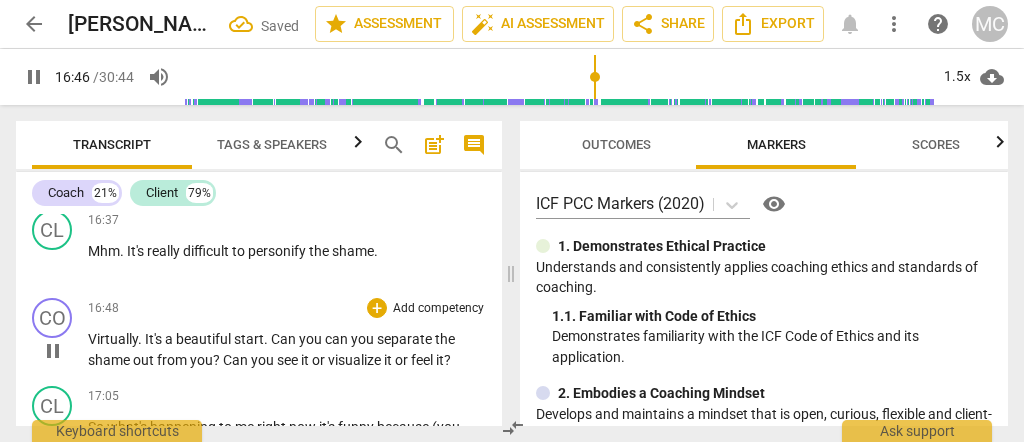click on "Virtually" at bounding box center (113, 339) 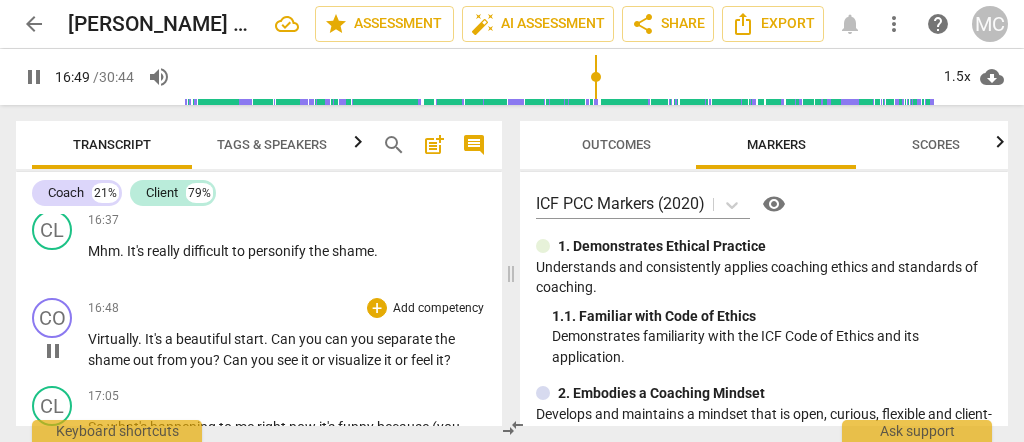 scroll, scrollTop: 6756, scrollLeft: 0, axis: vertical 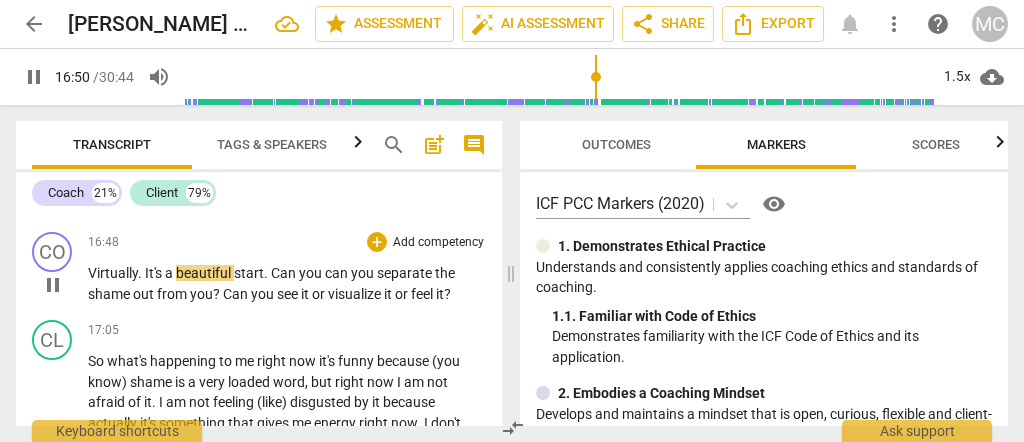 click on "visualize" at bounding box center [356, 294] 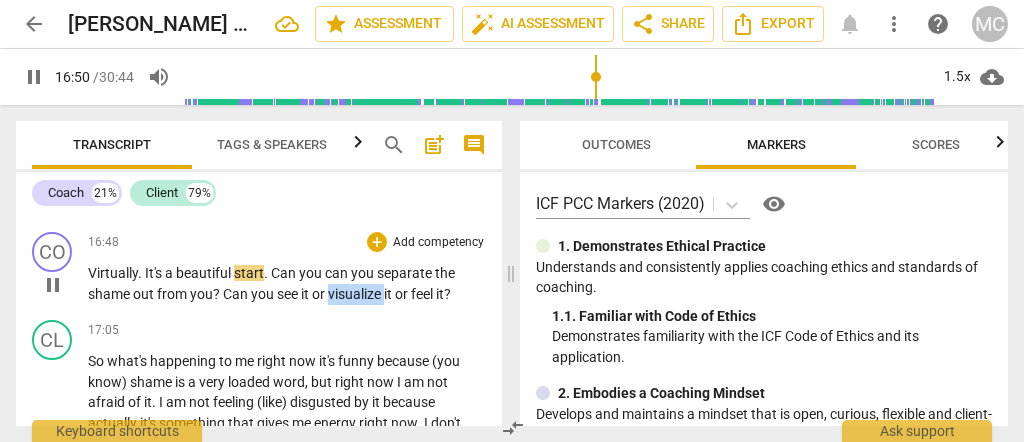 click on "visualize" at bounding box center (356, 294) 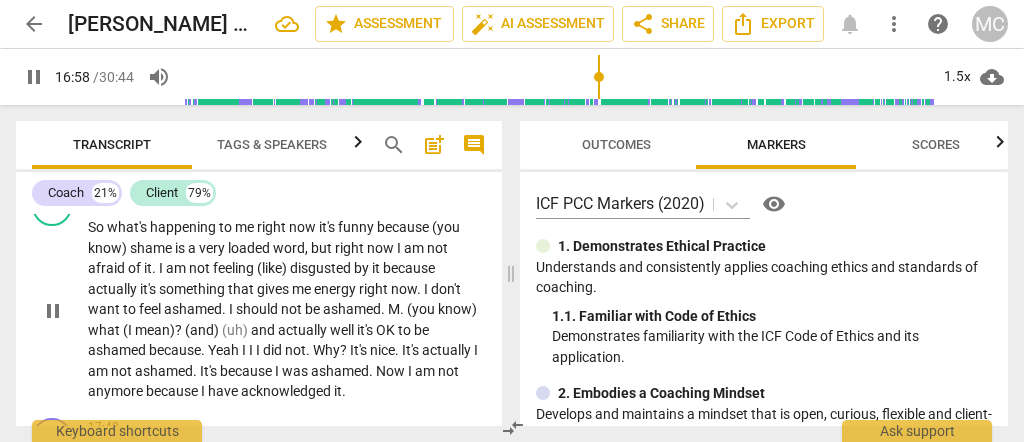 scroll, scrollTop: 6956, scrollLeft: 0, axis: vertical 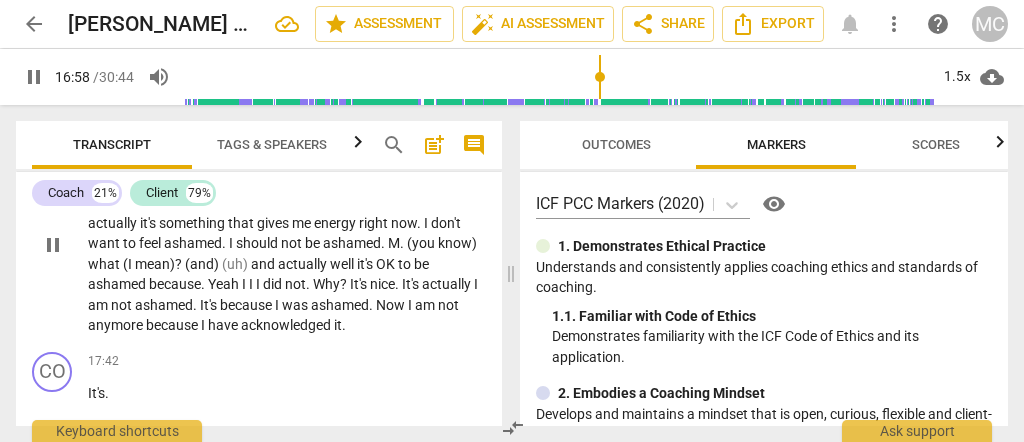 click on "acknowledged" at bounding box center [287, 325] 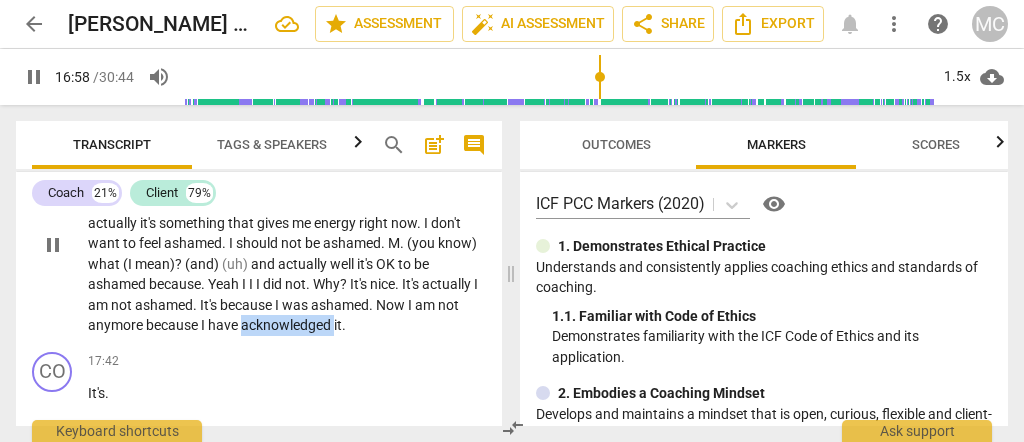 click on "acknowledged" at bounding box center [287, 325] 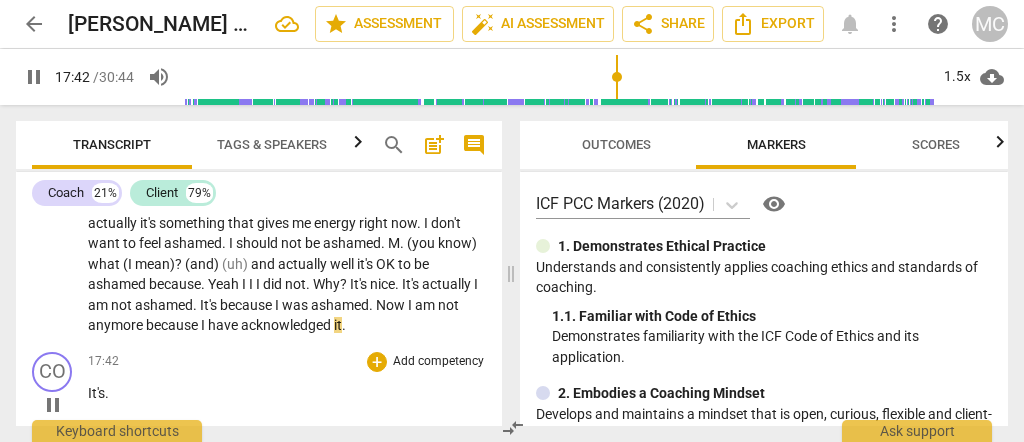 click on "play_arrow pause" at bounding box center (62, 405) 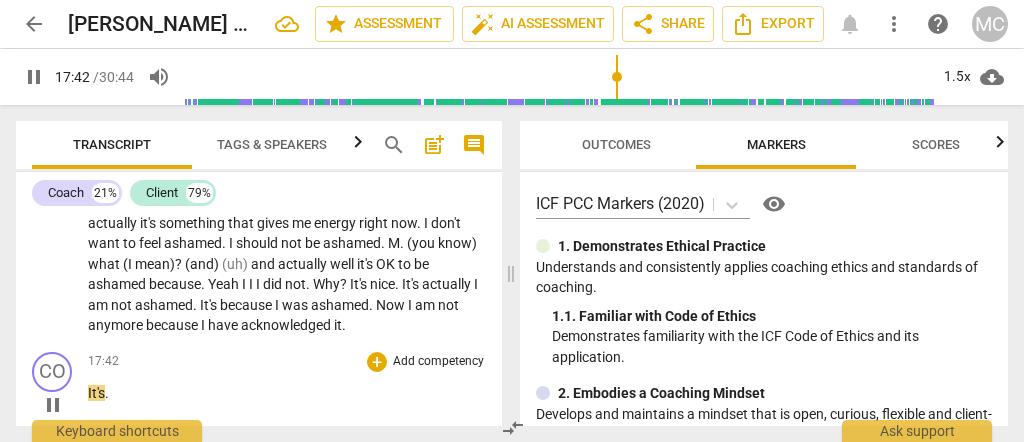 click on "It's" at bounding box center [96, 393] 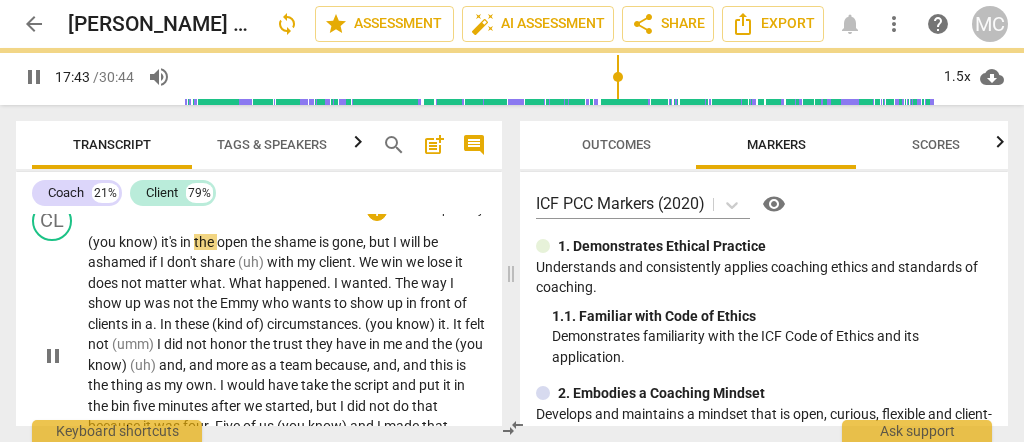 scroll, scrollTop: 7020, scrollLeft: 0, axis: vertical 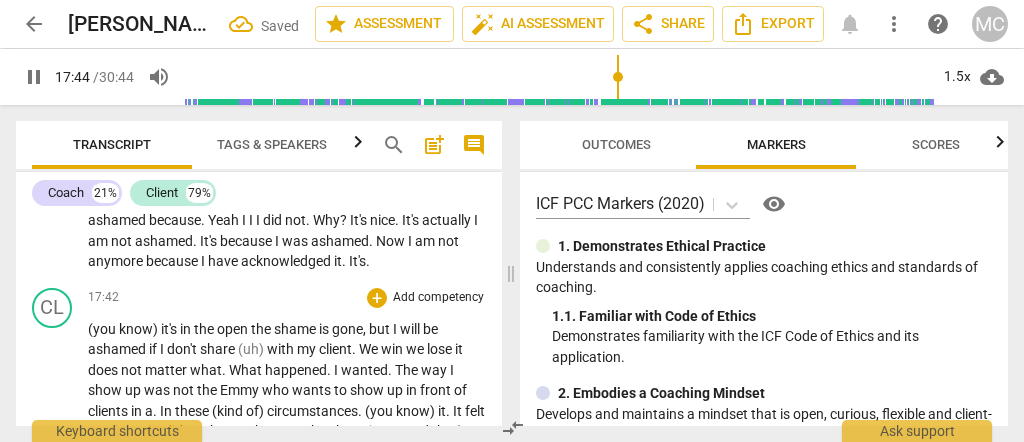 click on "(you" at bounding box center (103, 329) 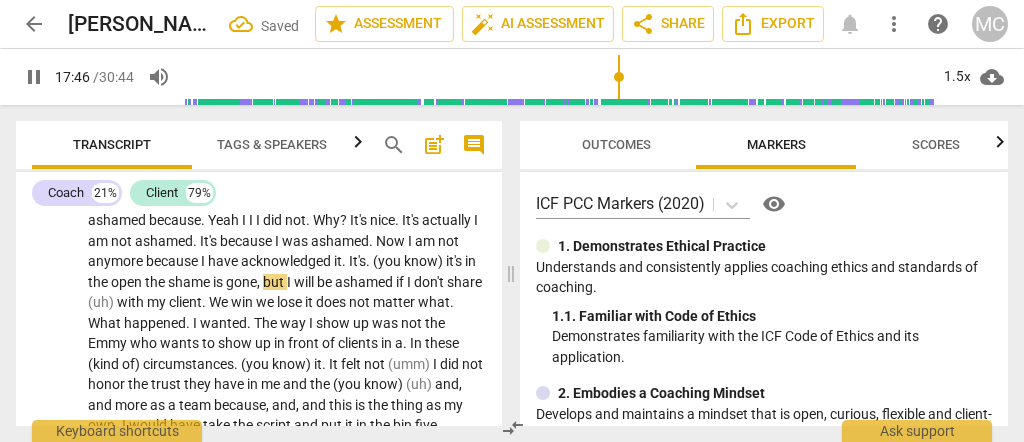 click on "." at bounding box center (345, 261) 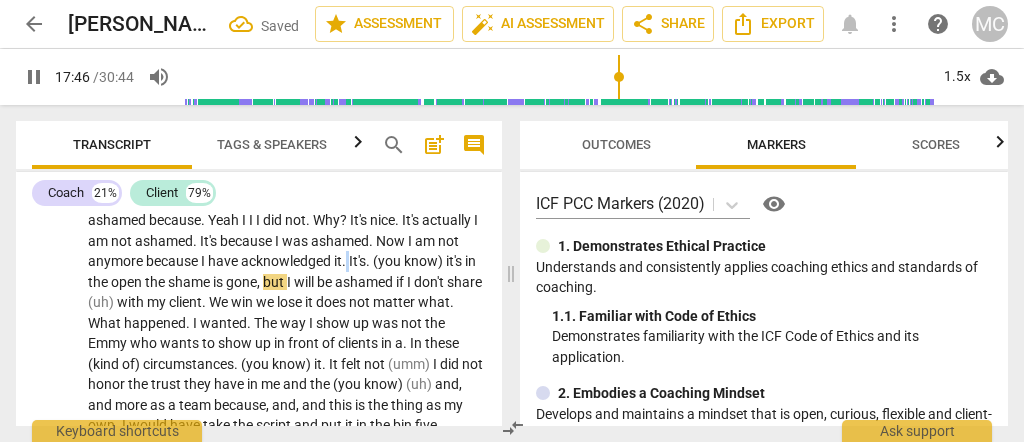 click on "." at bounding box center [345, 261] 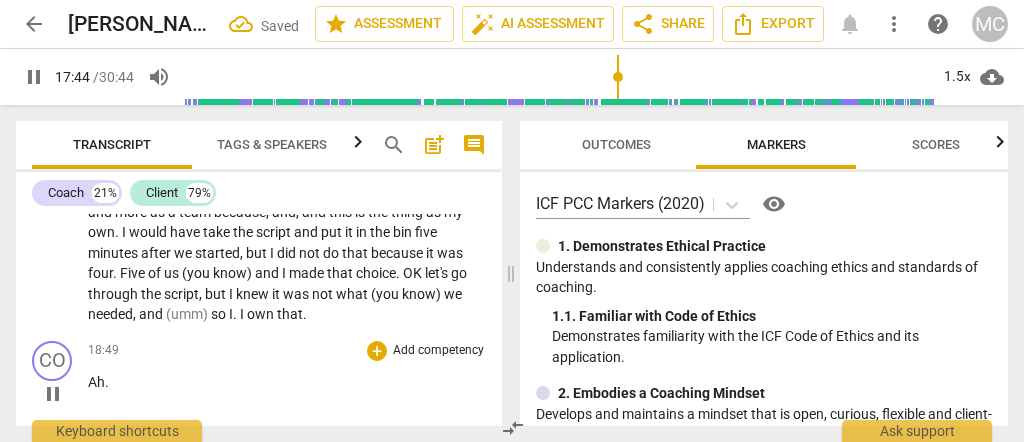 scroll, scrollTop: 7287, scrollLeft: 0, axis: vertical 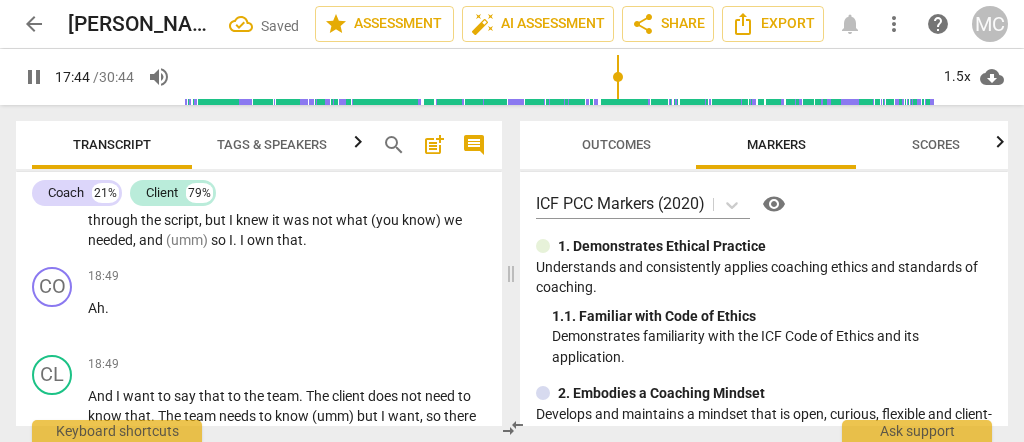 click on "own" at bounding box center (262, 240) 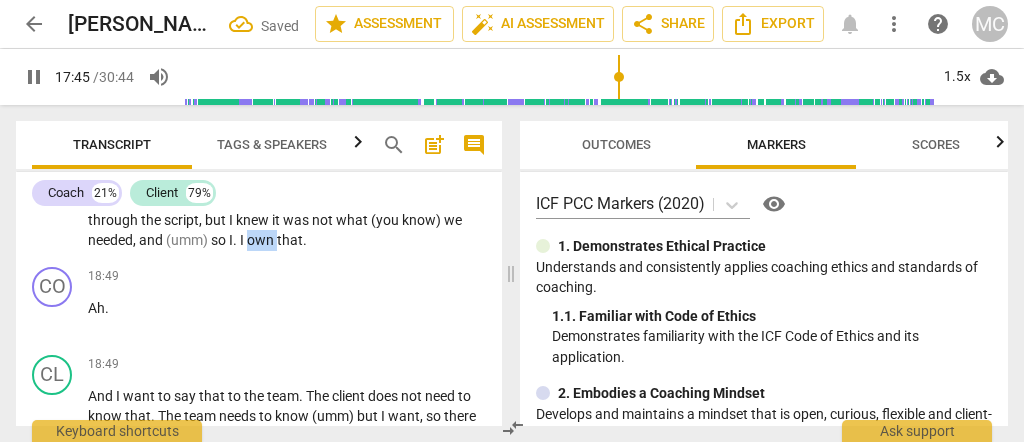 click on "own" at bounding box center (262, 240) 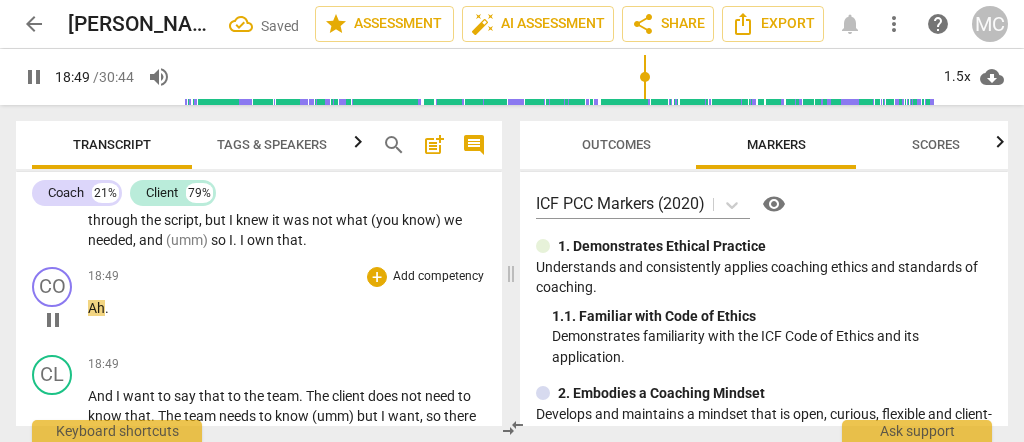 click on "Ah ." at bounding box center [287, 308] 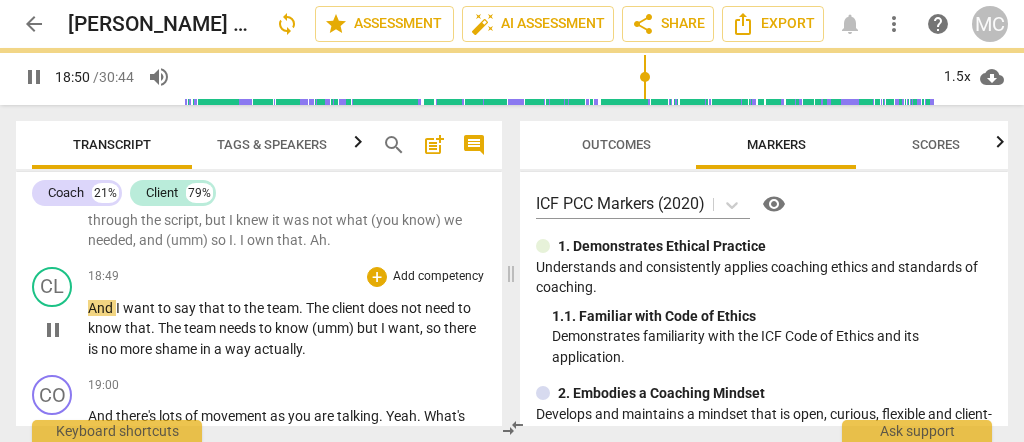 scroll, scrollTop: 7200, scrollLeft: 0, axis: vertical 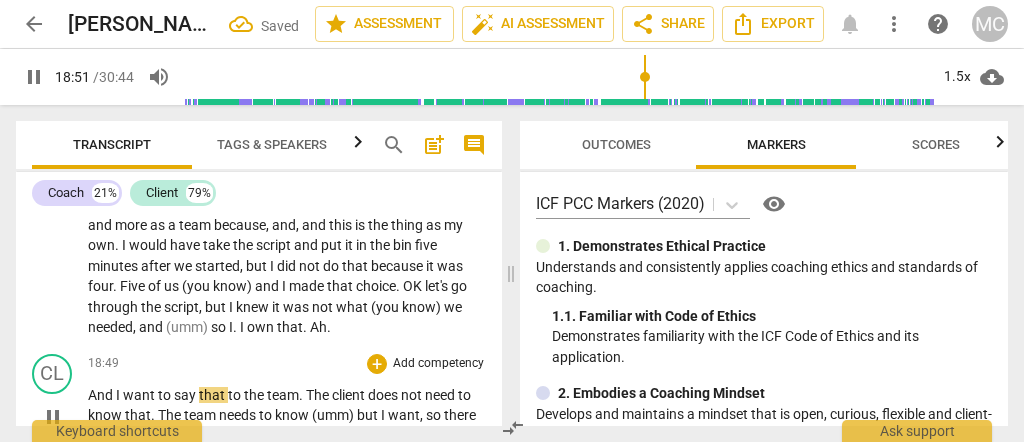 click on "And" at bounding box center (102, 395) 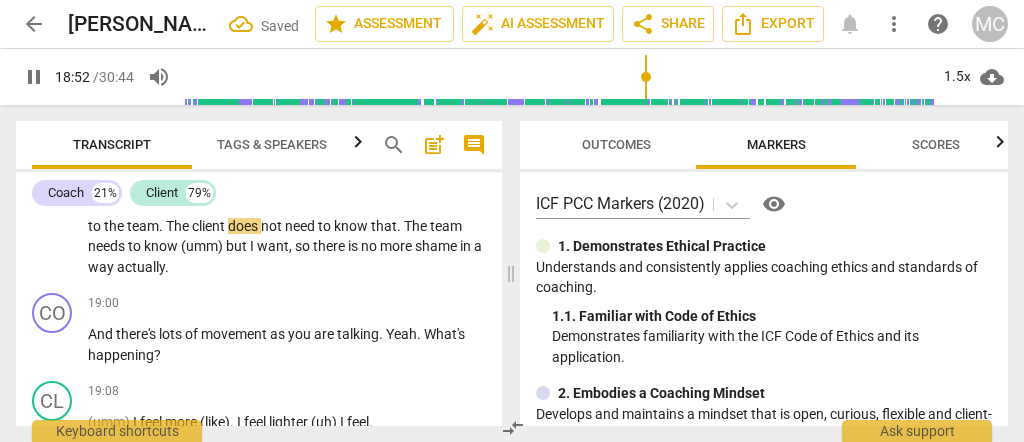 scroll, scrollTop: 7333, scrollLeft: 0, axis: vertical 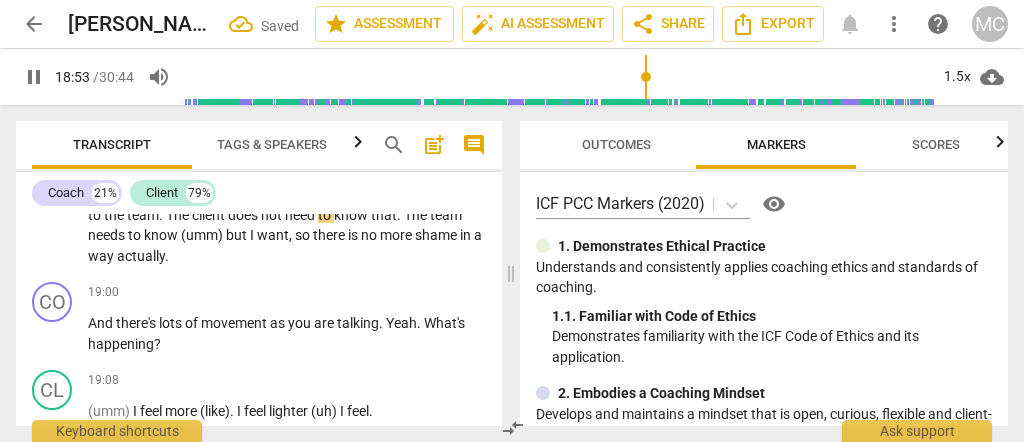 click on "actually" at bounding box center (141, 256) 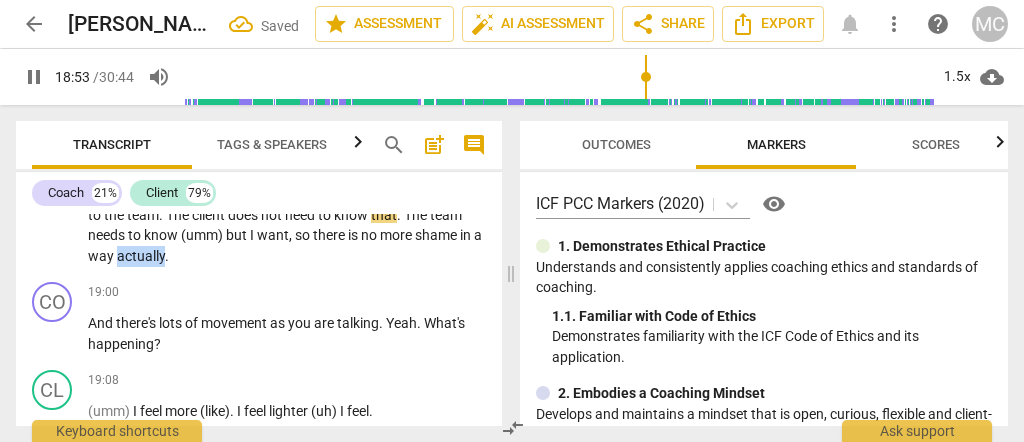 click on "actually" at bounding box center [141, 256] 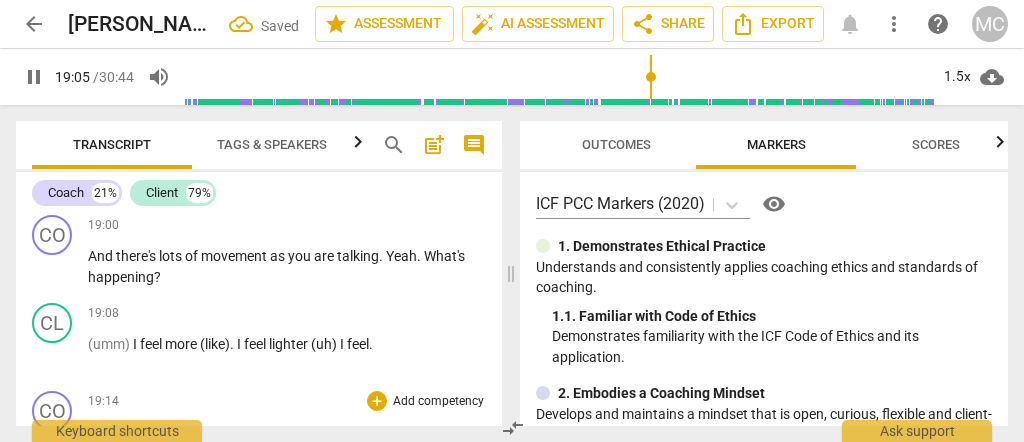 scroll, scrollTop: 7466, scrollLeft: 0, axis: vertical 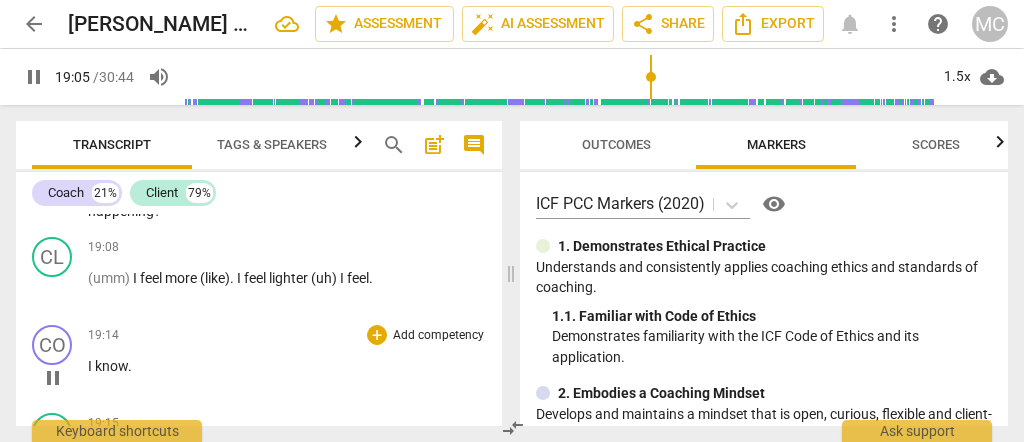 click on "know" at bounding box center [111, 366] 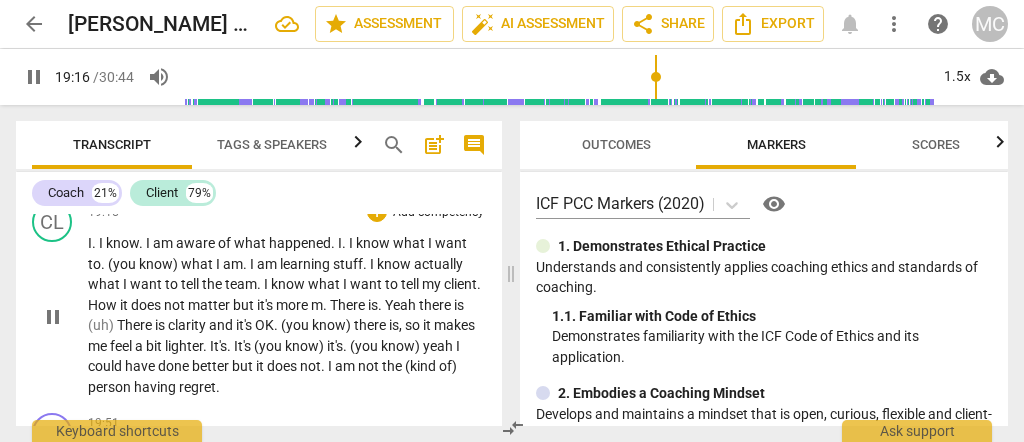 scroll, scrollTop: 7477, scrollLeft: 0, axis: vertical 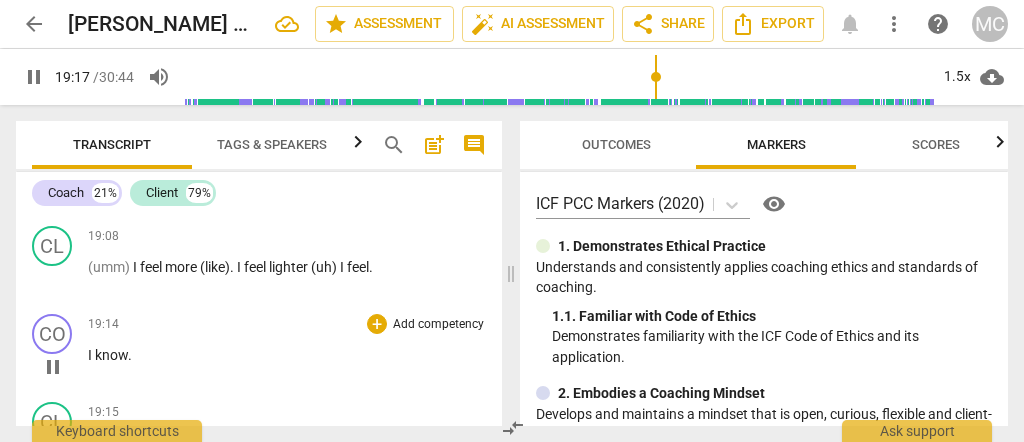 click on "know" at bounding box center (111, 355) 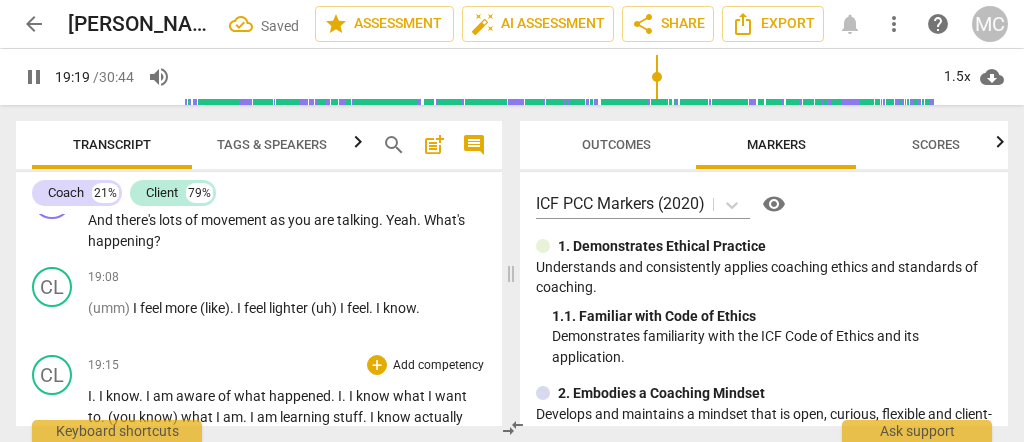scroll, scrollTop: 7457, scrollLeft: 0, axis: vertical 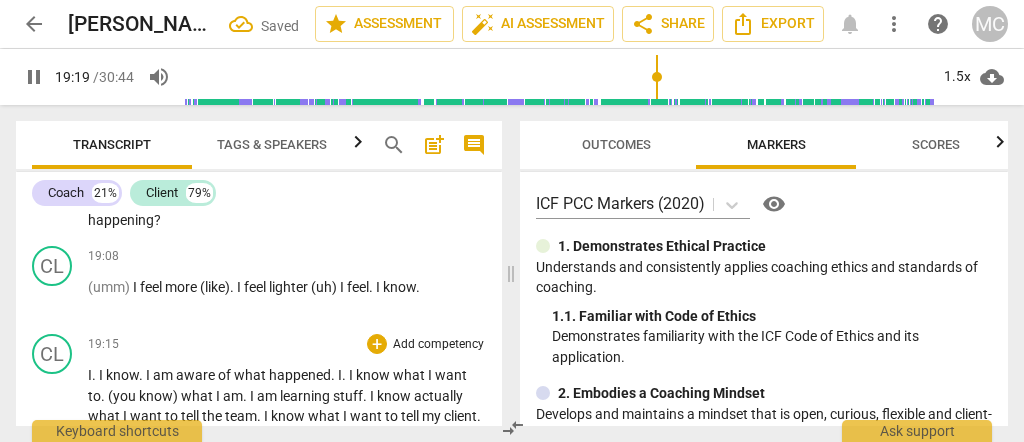 click on "to" at bounding box center [94, 396] 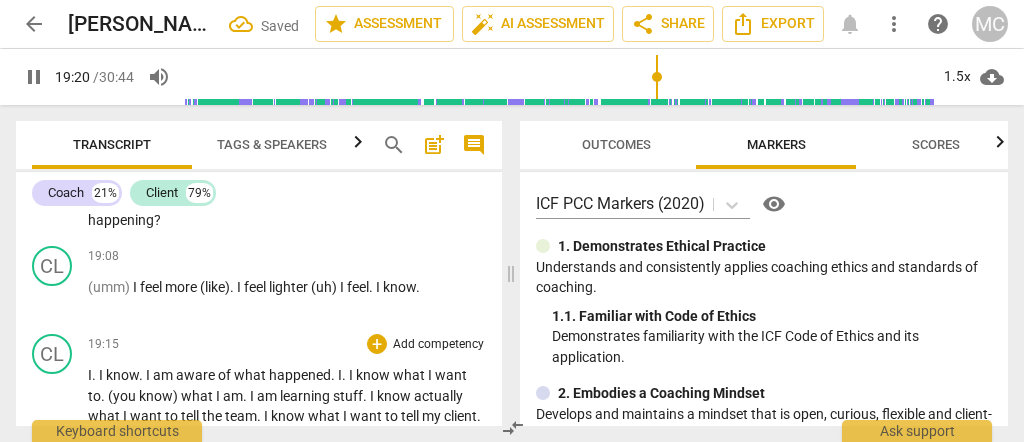 click on "I" at bounding box center (102, 375) 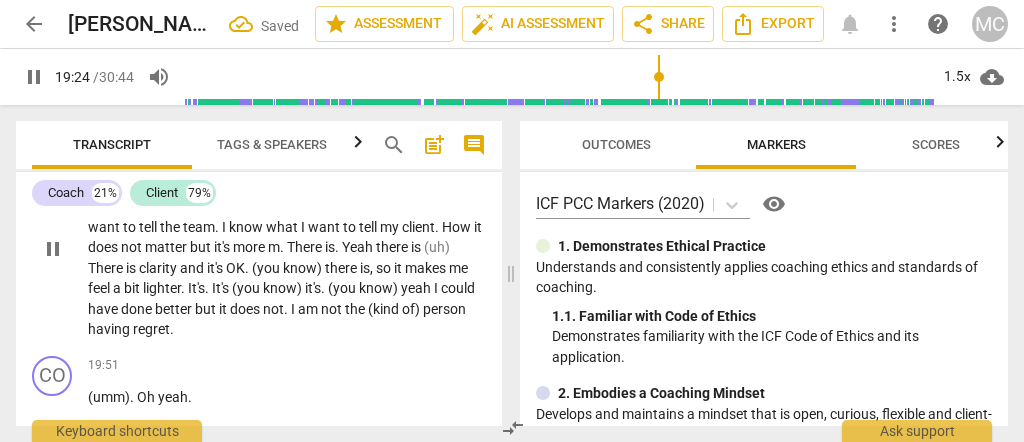 scroll, scrollTop: 7590, scrollLeft: 0, axis: vertical 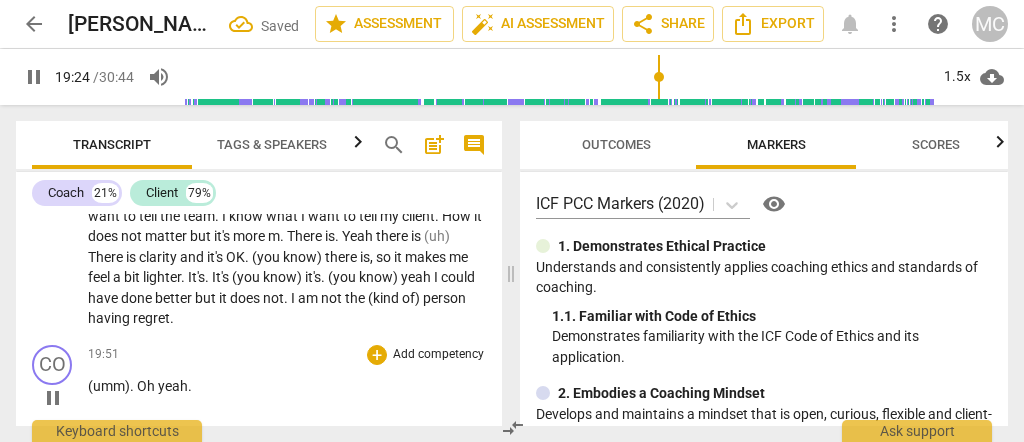 click on "19:51 + Add competency keyboard_arrow_right (umm) .   Oh   yeah ." at bounding box center [287, 381] 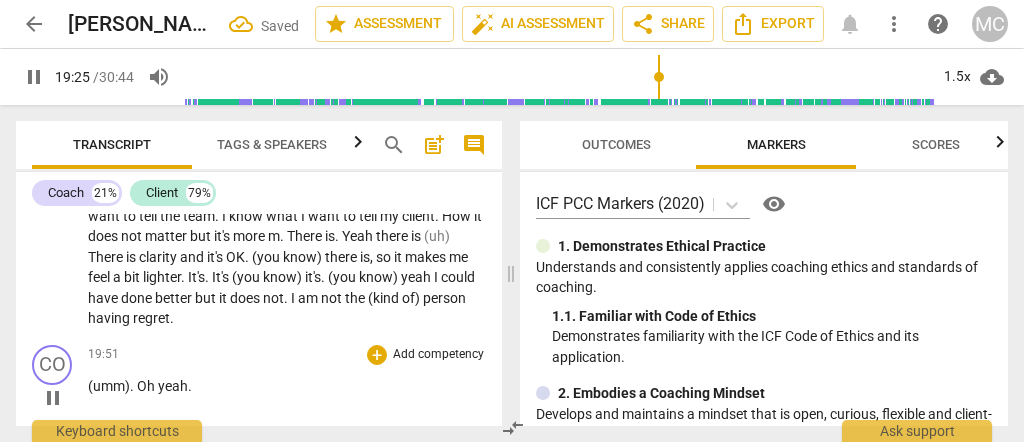 click on "(umm)" at bounding box center [109, 386] 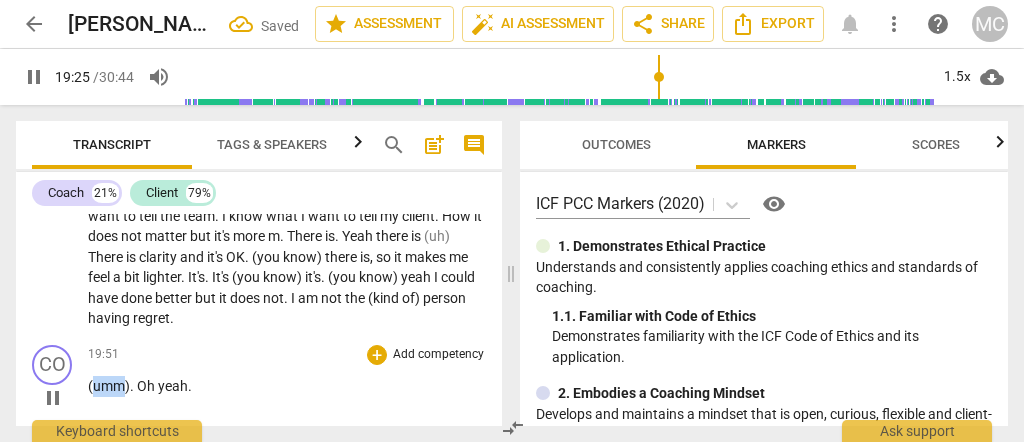 click on "(umm)" at bounding box center [109, 386] 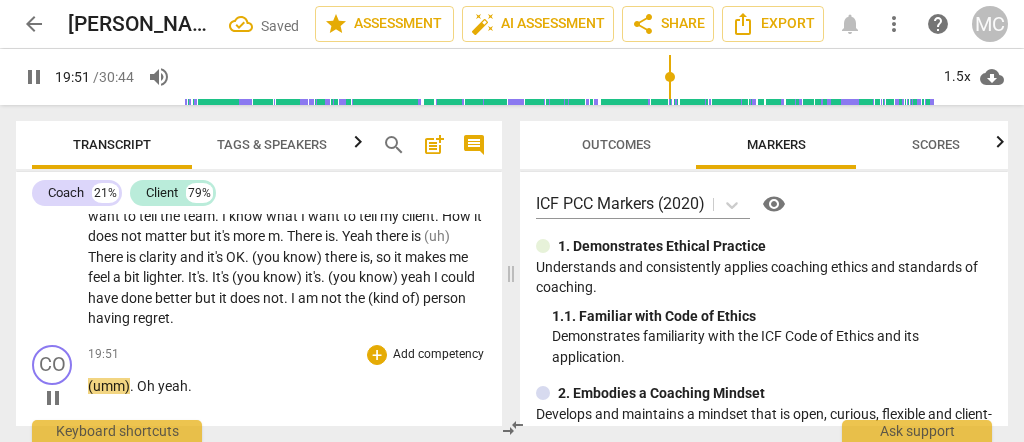 click on "(umm)" at bounding box center (109, 386) 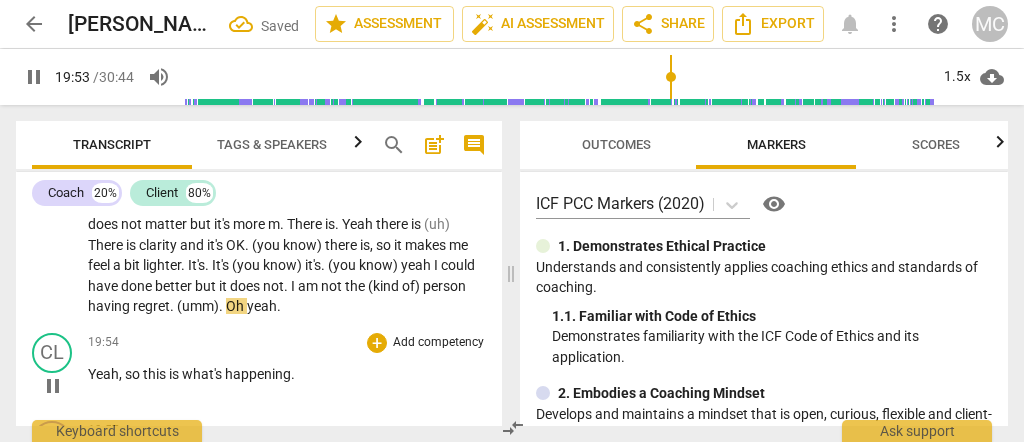 scroll, scrollTop: 7637, scrollLeft: 0, axis: vertical 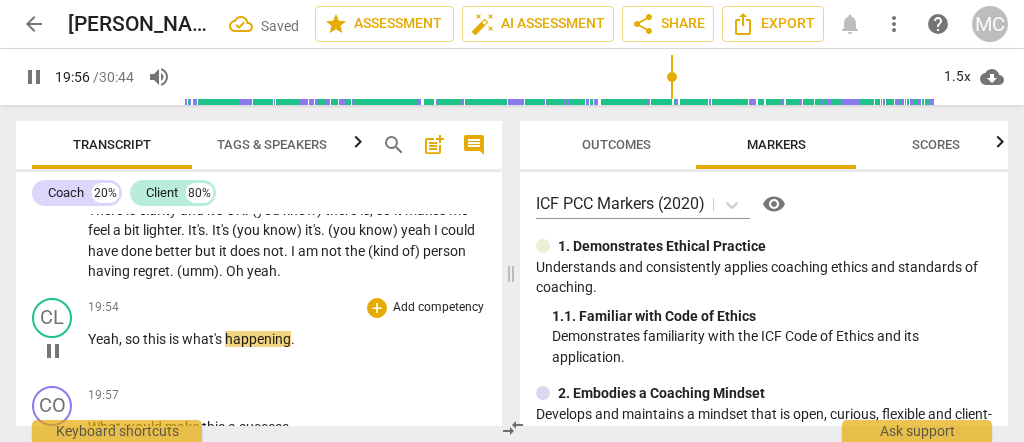 click on "Yeah" at bounding box center [103, 339] 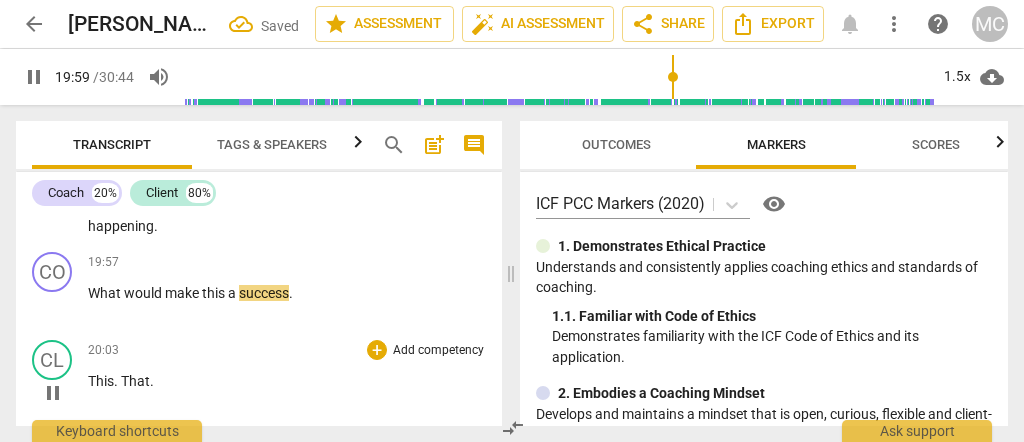 scroll, scrollTop: 7704, scrollLeft: 0, axis: vertical 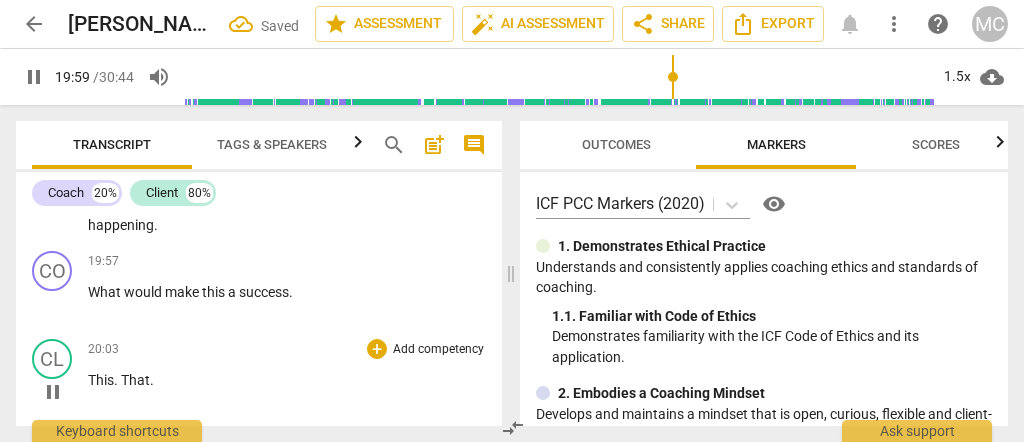 click on "This" at bounding box center (101, 380) 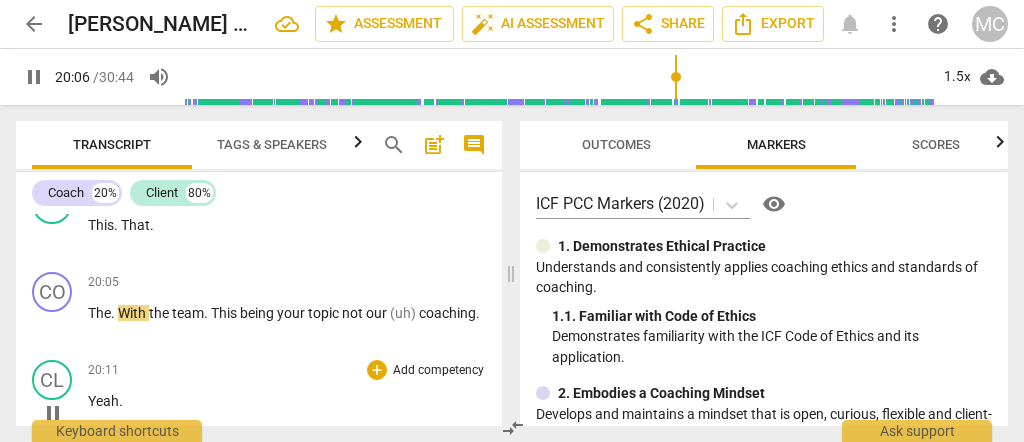 scroll, scrollTop: 7904, scrollLeft: 0, axis: vertical 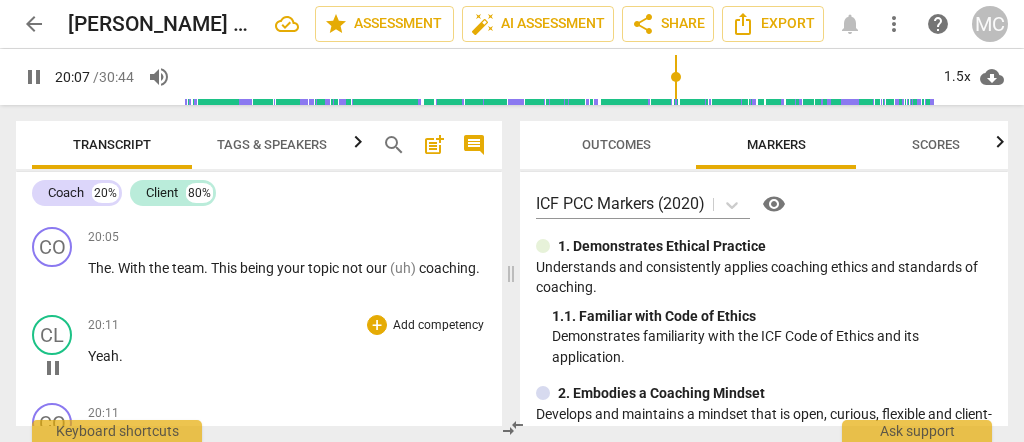 click on "Yeah" at bounding box center (103, 356) 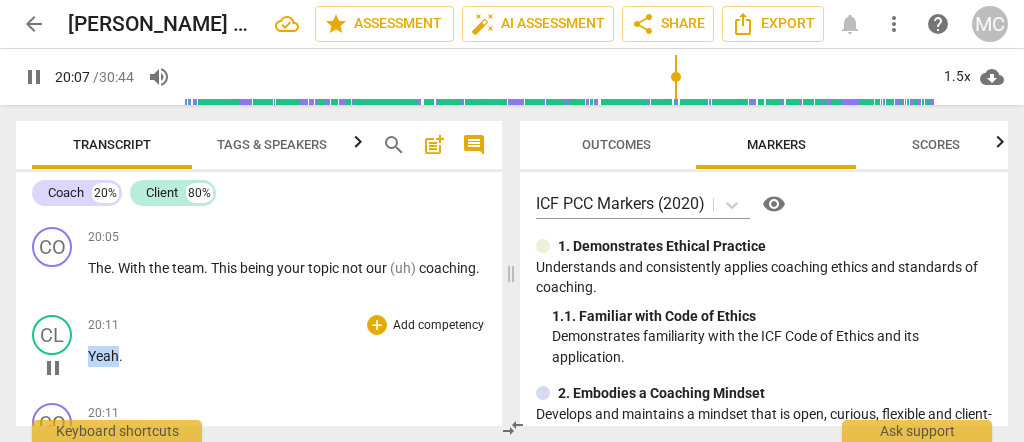 click on "Yeah" at bounding box center [103, 356] 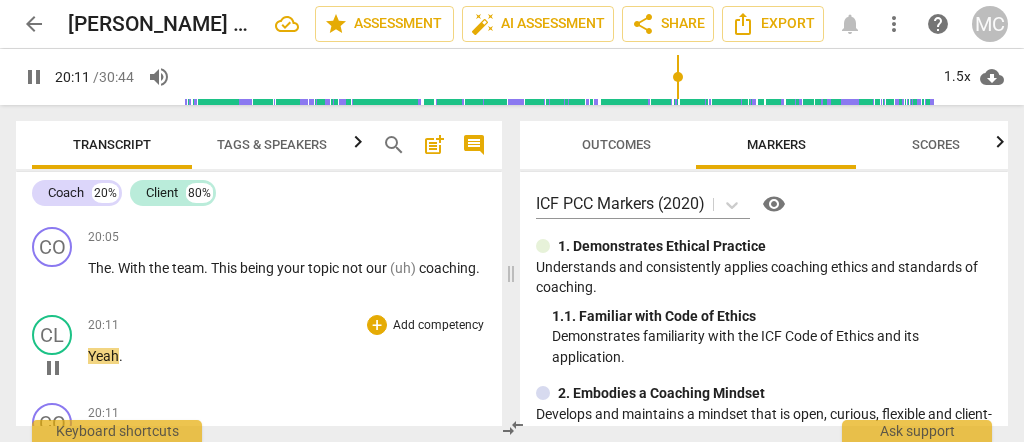 click on "Yeah" at bounding box center [103, 356] 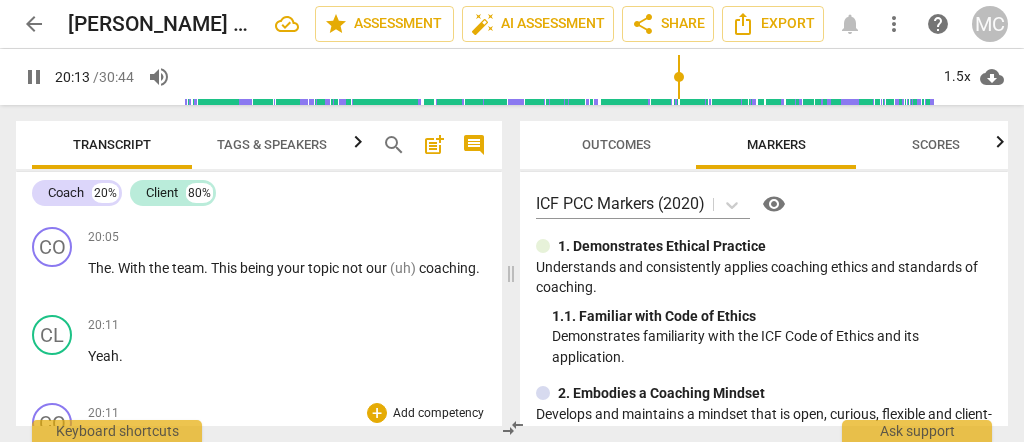 scroll, scrollTop: 7970, scrollLeft: 0, axis: vertical 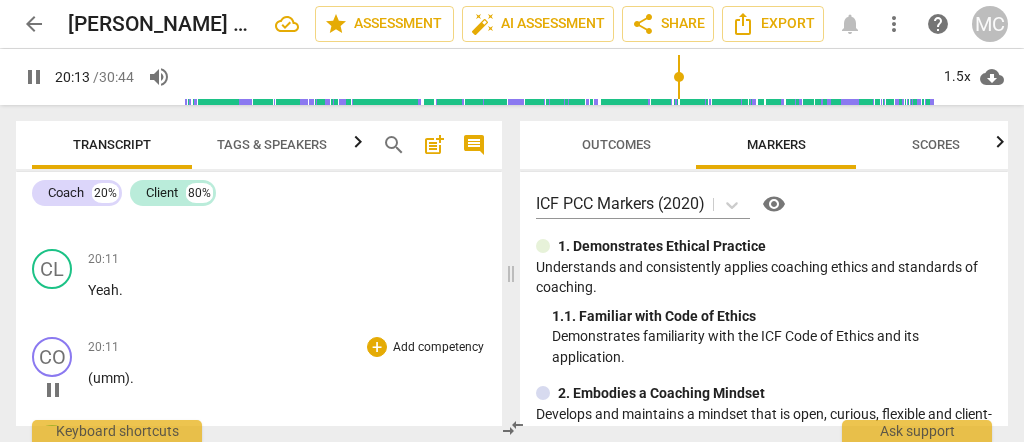 click on "(umm)" at bounding box center (109, 378) 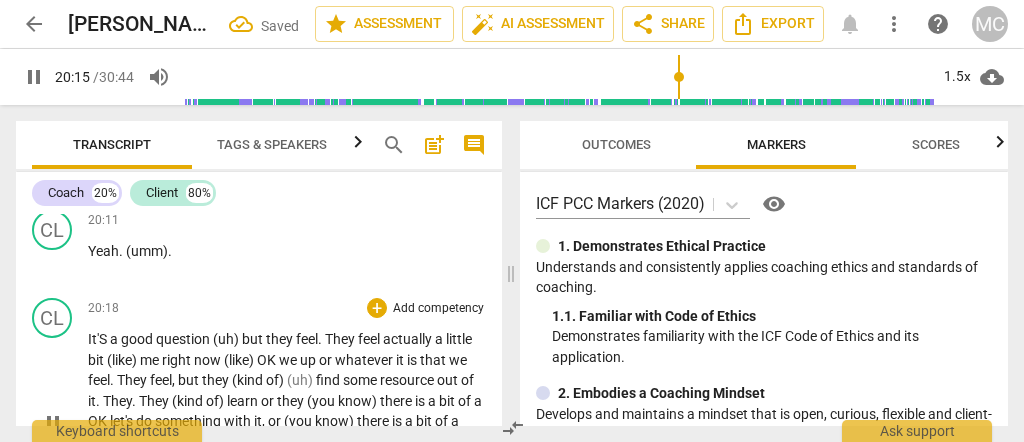 scroll, scrollTop: 8037, scrollLeft: 0, axis: vertical 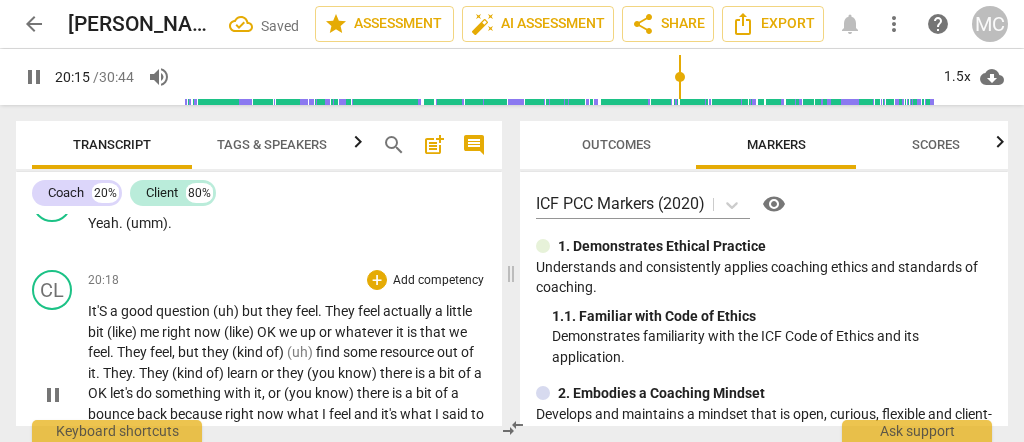 click on "bit" at bounding box center (97, 332) 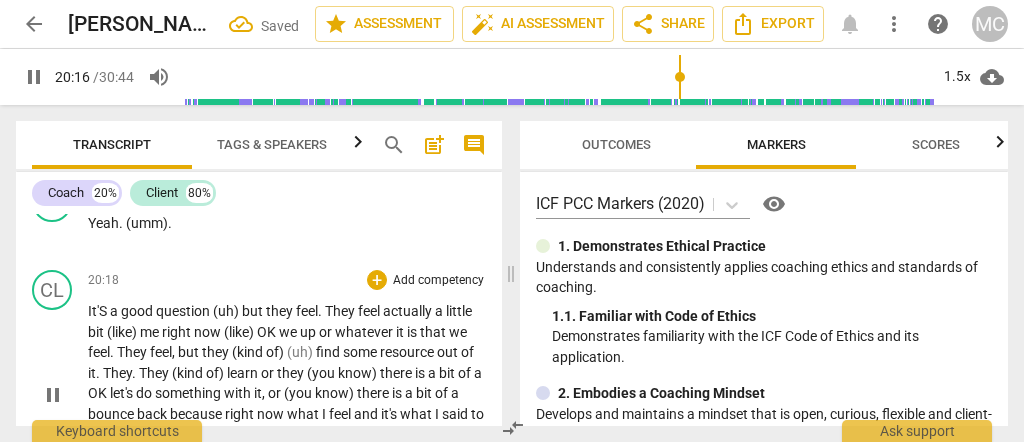 click on "It'S" at bounding box center [99, 311] 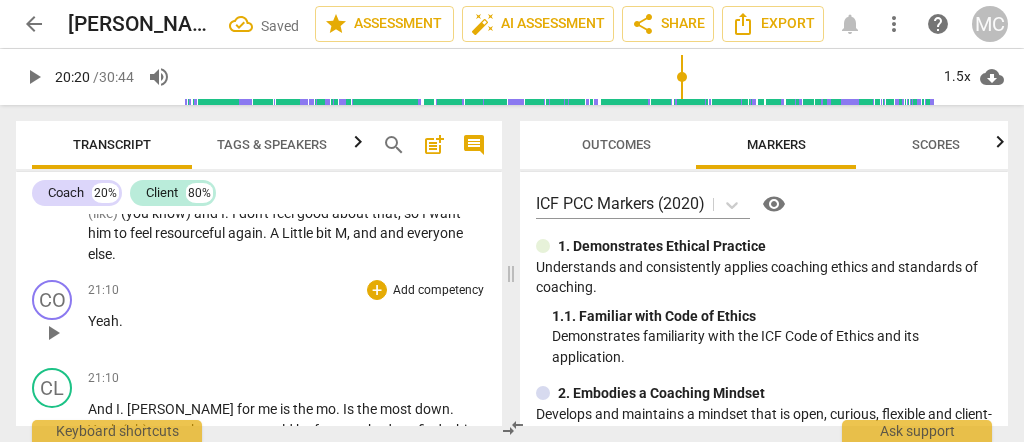 scroll, scrollTop: 8170, scrollLeft: 0, axis: vertical 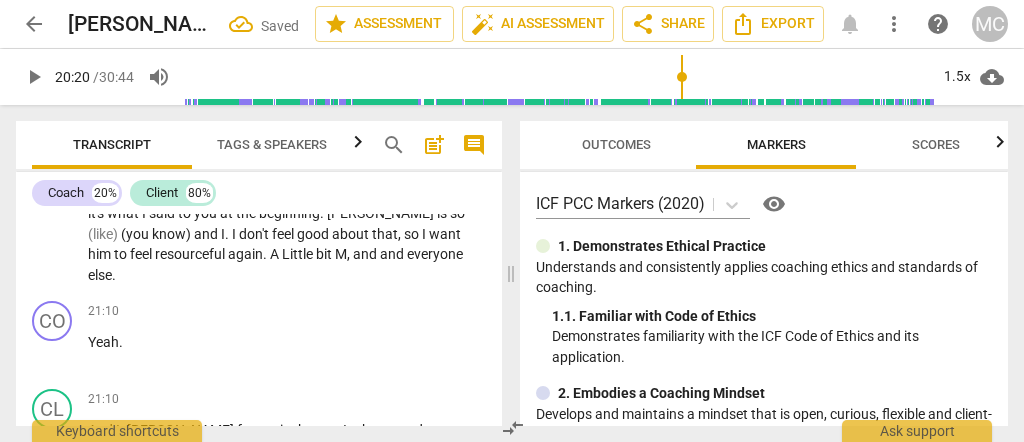 click on "everyone" at bounding box center [435, 254] 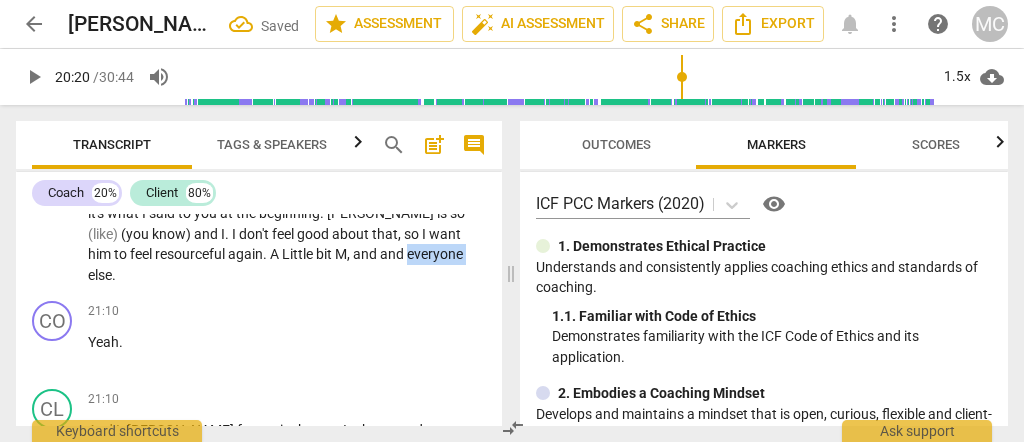 click on "everyone" at bounding box center (435, 254) 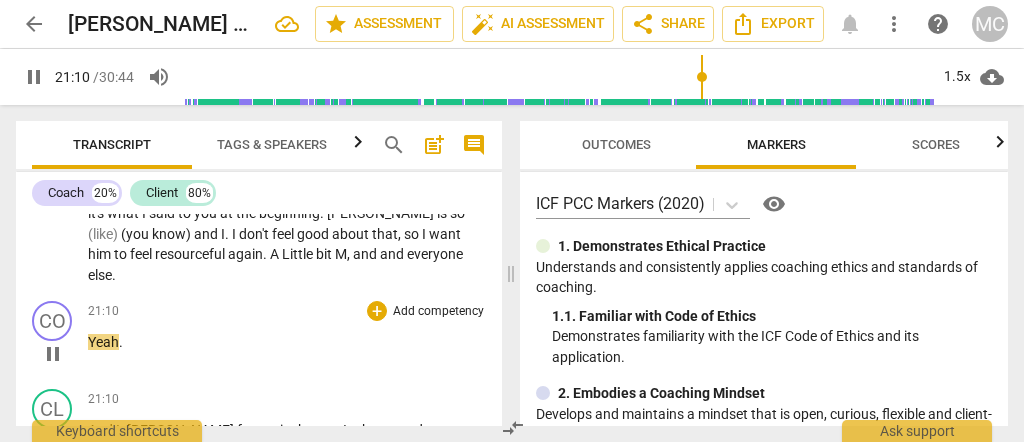 click on "Yeah" at bounding box center (103, 342) 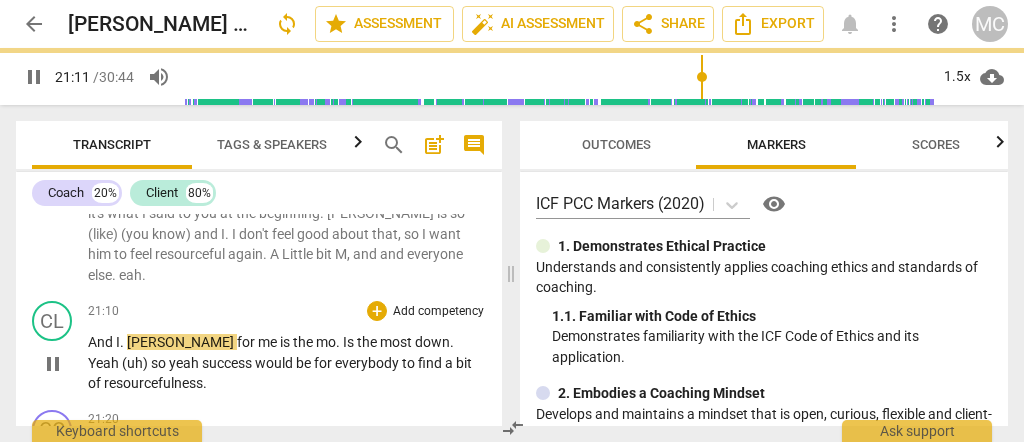 scroll, scrollTop: 8104, scrollLeft: 0, axis: vertical 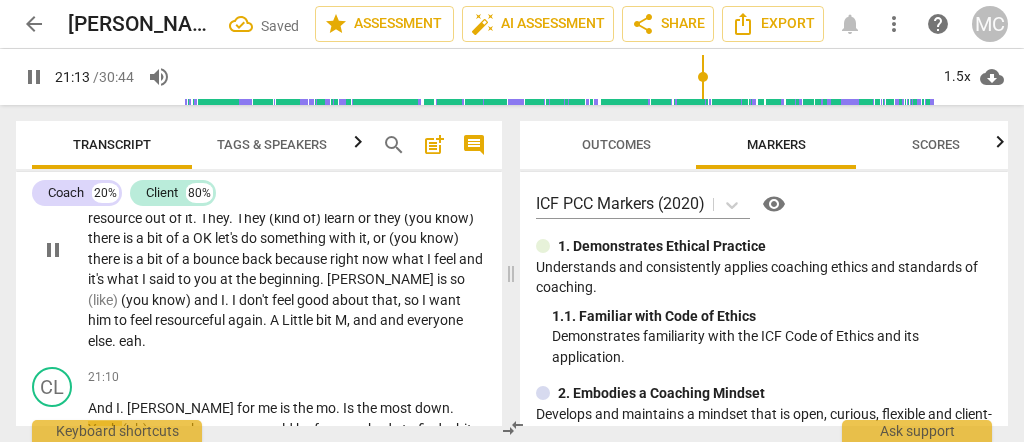 click on "eah" at bounding box center [130, 341] 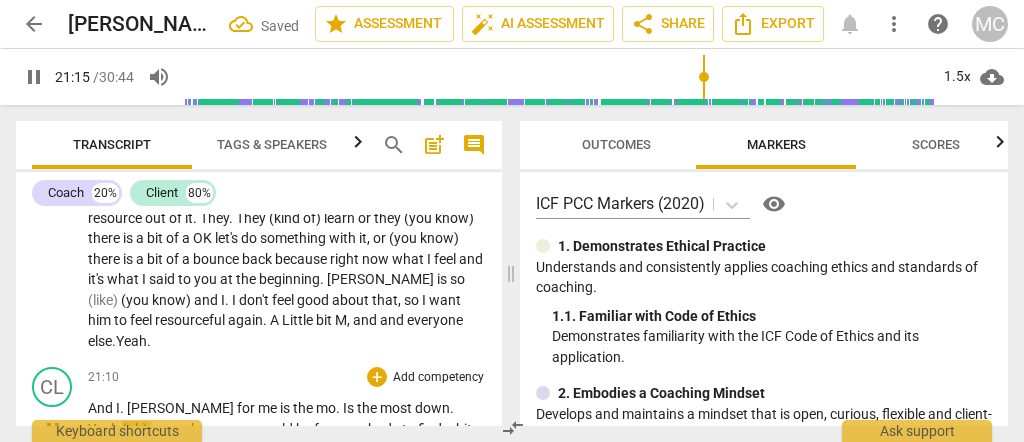 click on "And" at bounding box center (102, 408) 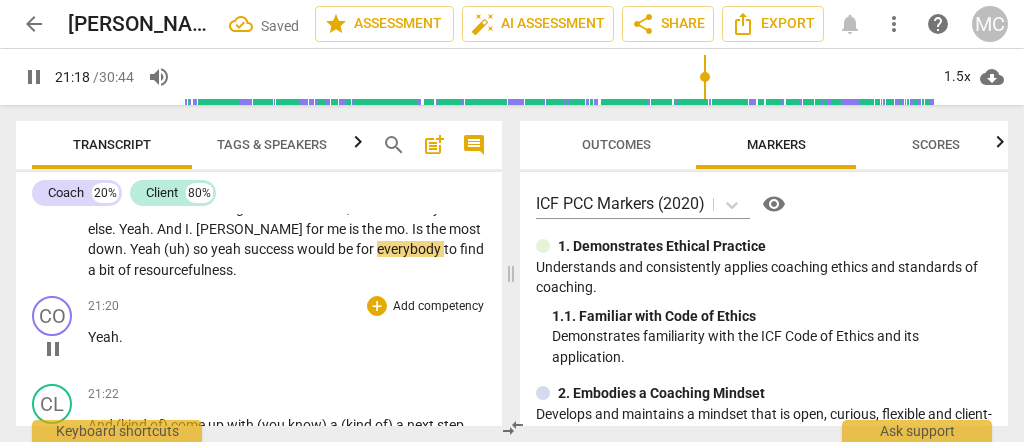 scroll, scrollTop: 8237, scrollLeft: 0, axis: vertical 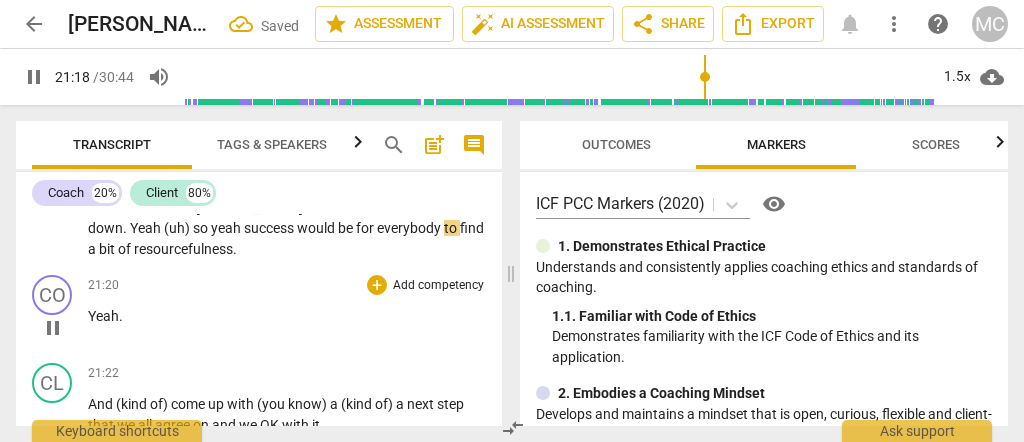 click on "Yeah" at bounding box center (103, 316) 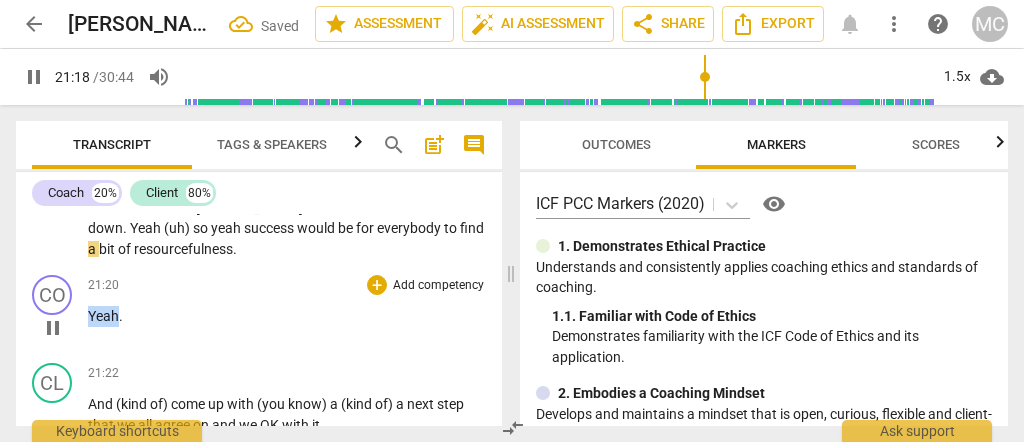 click on "Yeah" at bounding box center [103, 316] 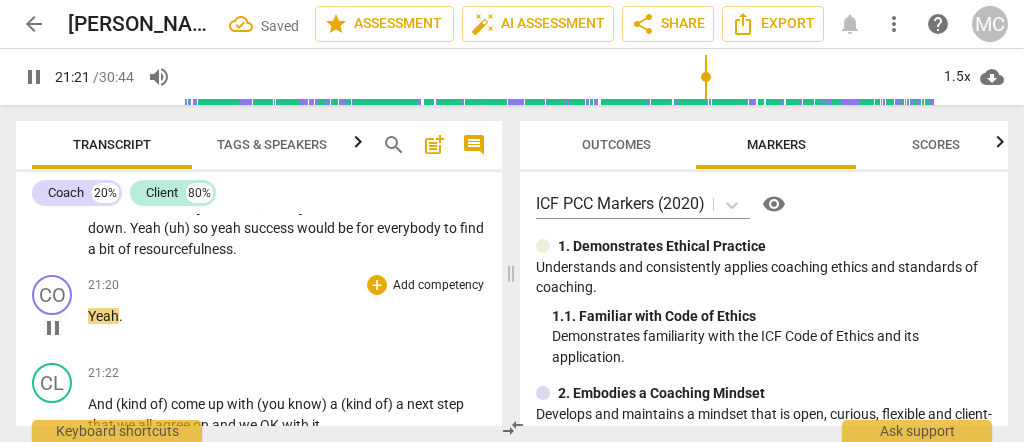click on "play_arrow pause" at bounding box center (62, 328) 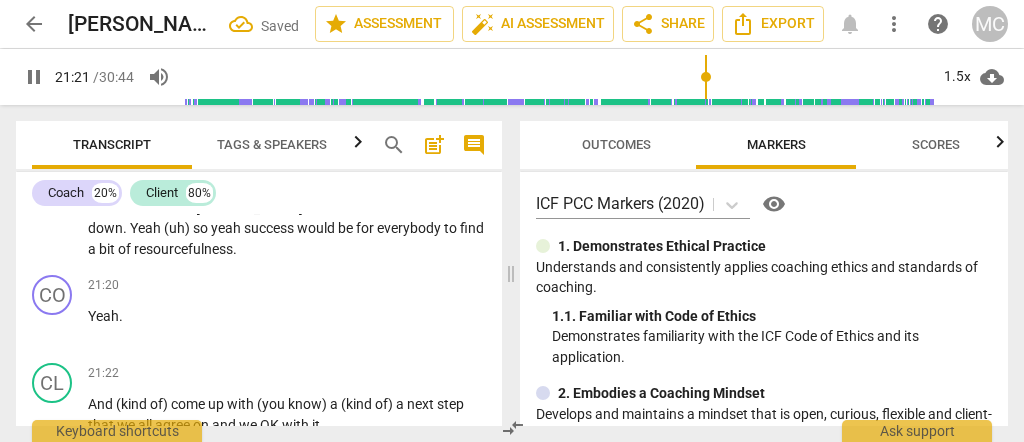 click on "Yeah" at bounding box center [103, 316] 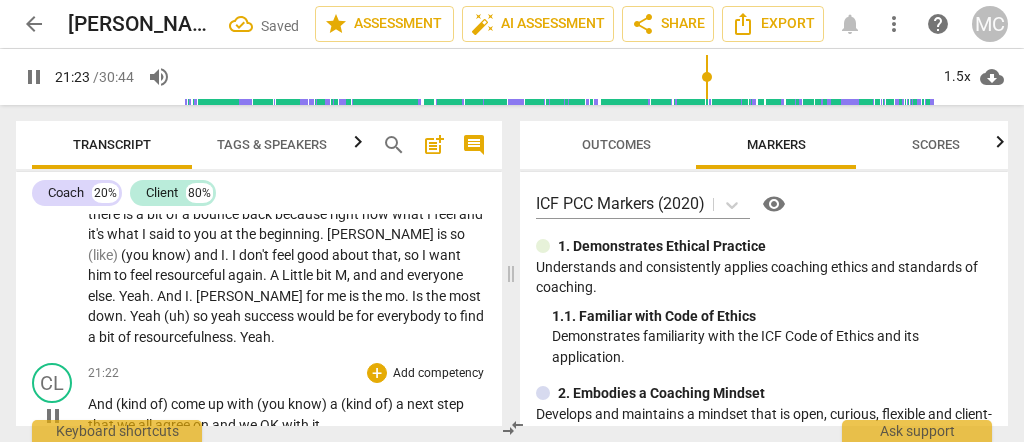 click on "play_arrow pause" at bounding box center (62, 416) 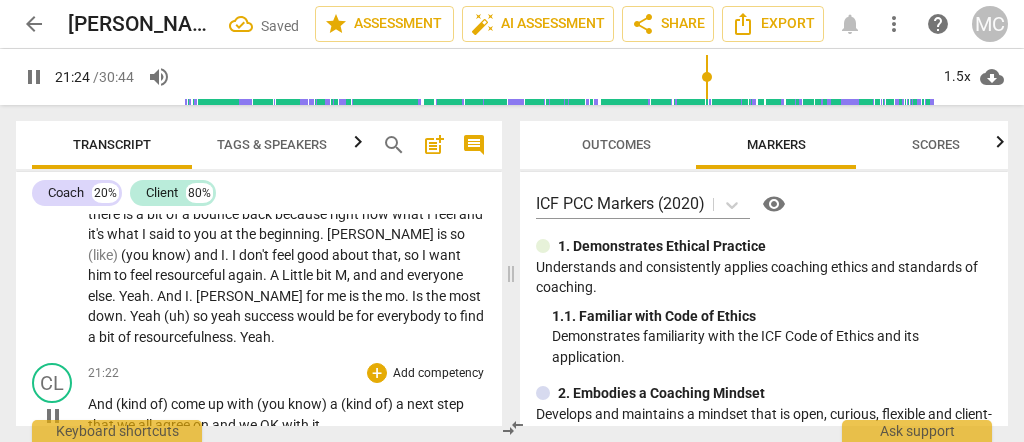 click on "And" at bounding box center (102, 404) 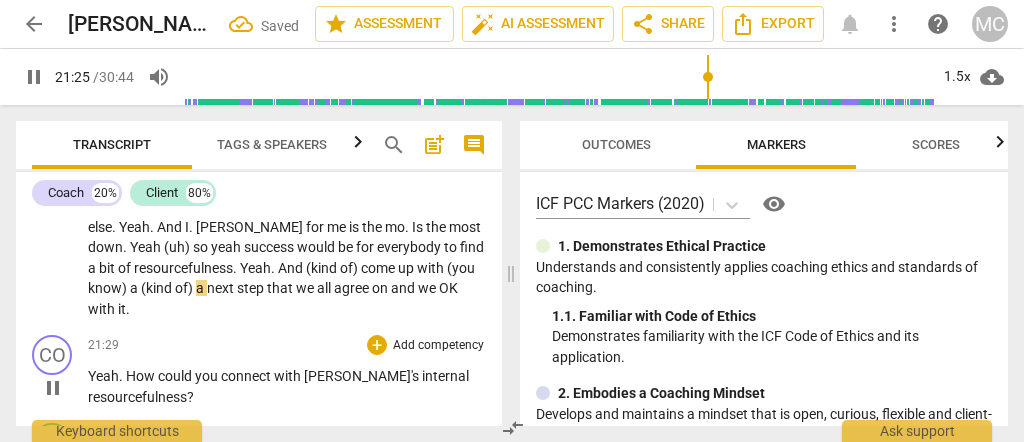 scroll, scrollTop: 8282, scrollLeft: 0, axis: vertical 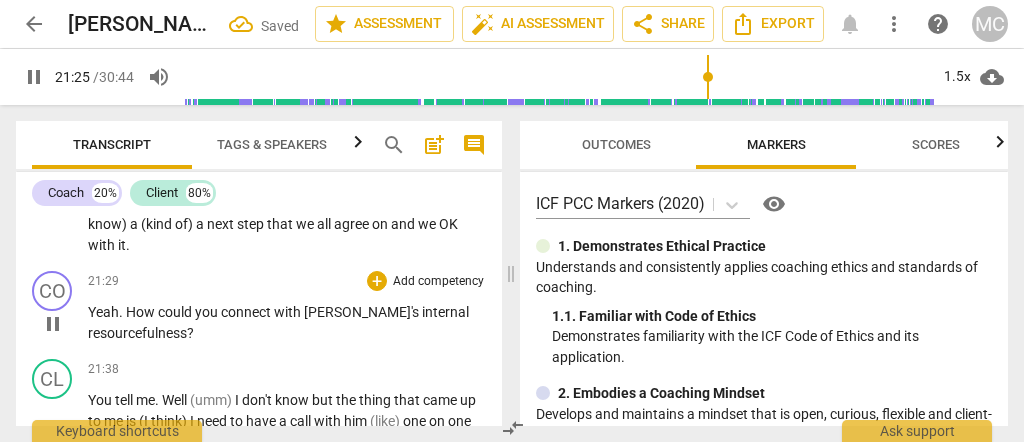 click on "." at bounding box center [122, 312] 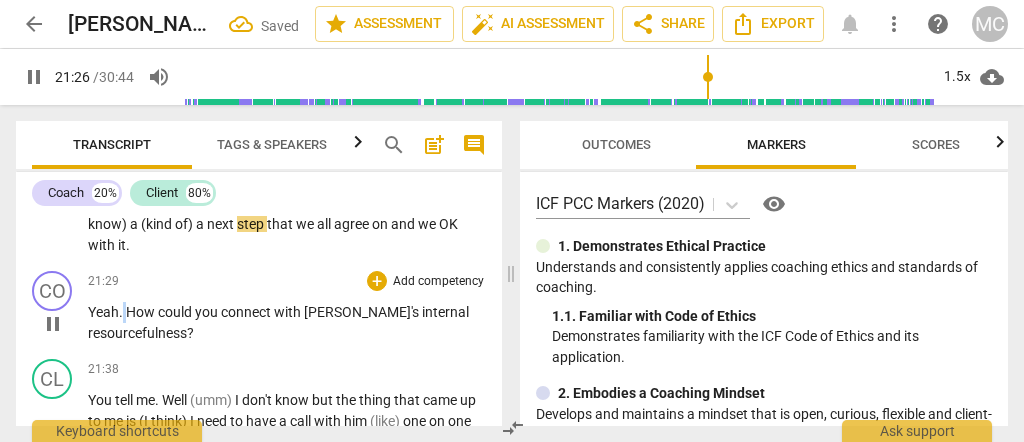 click on "." at bounding box center [122, 312] 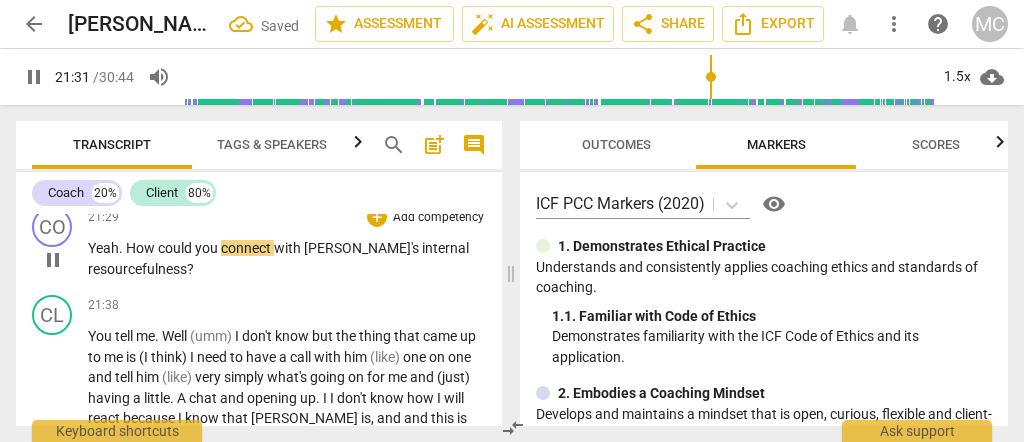 scroll, scrollTop: 8349, scrollLeft: 0, axis: vertical 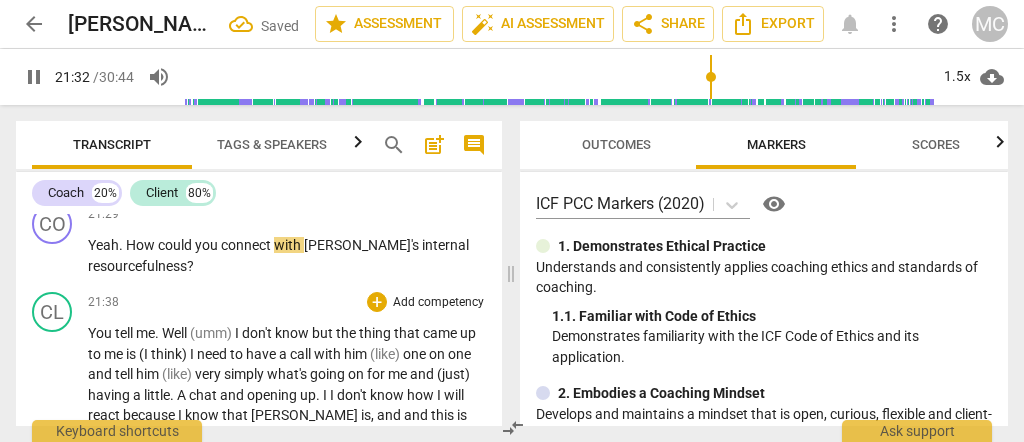 click on "me" at bounding box center (145, 333) 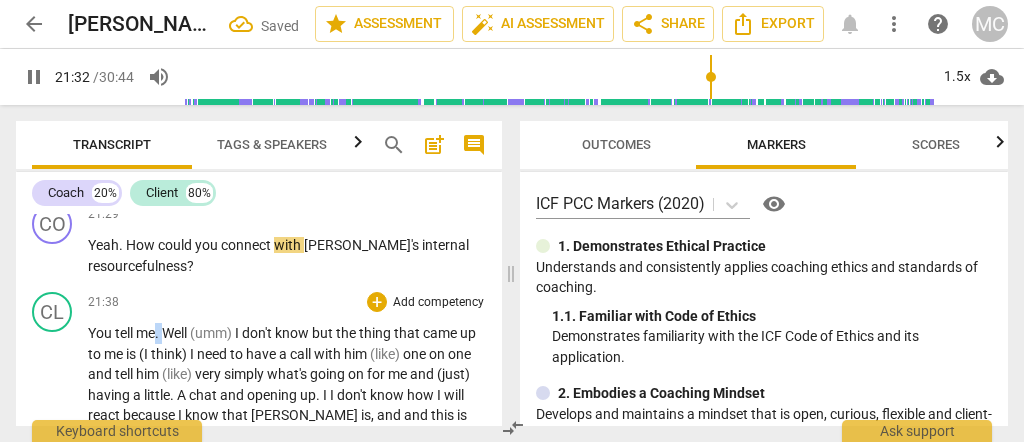 click on "me" at bounding box center [145, 333] 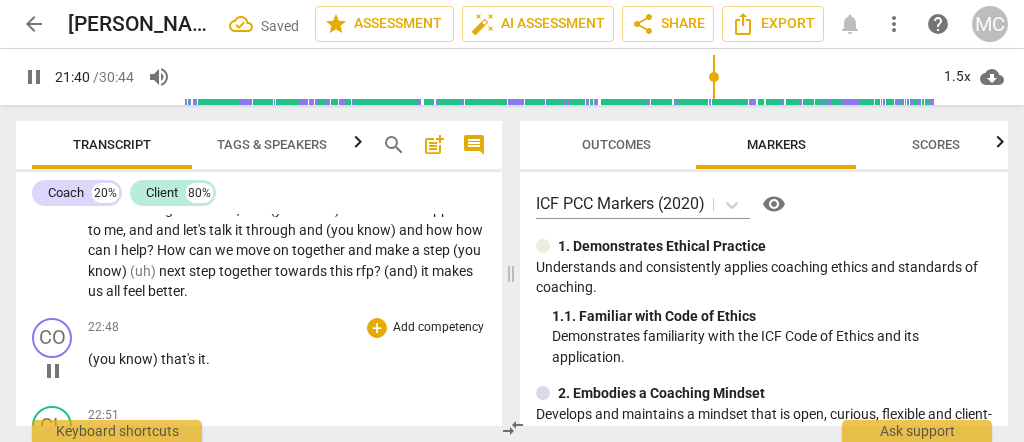 scroll, scrollTop: 8682, scrollLeft: 0, axis: vertical 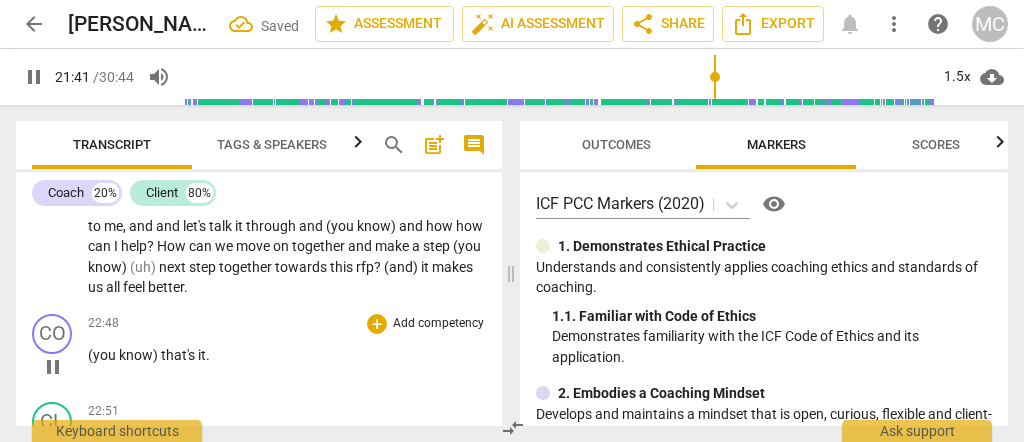 click on "know)" at bounding box center (140, 355) 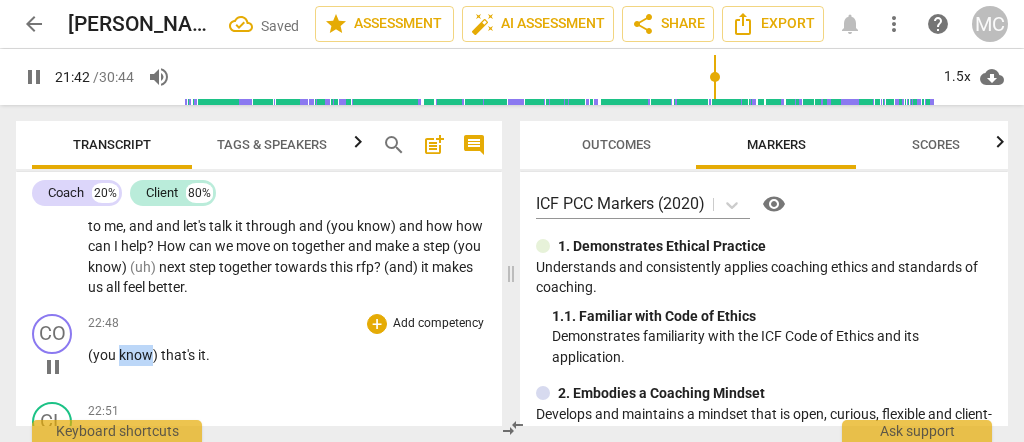 click on "know)" at bounding box center [140, 355] 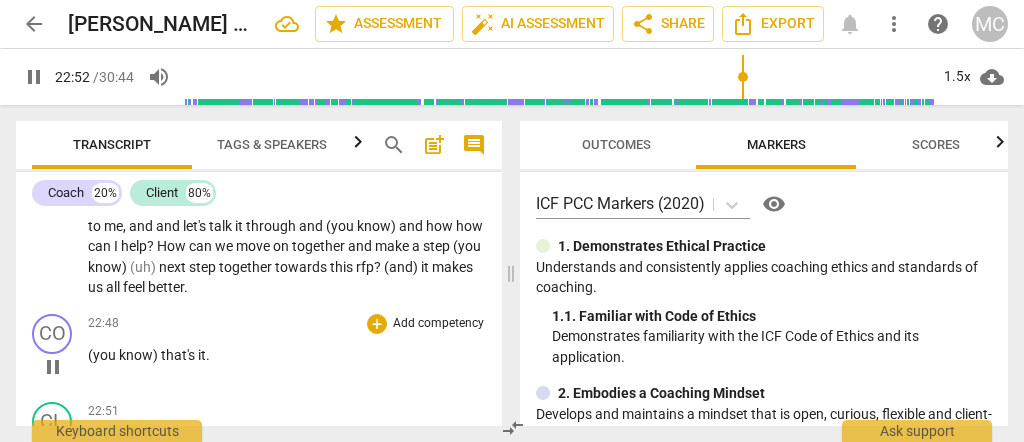 click on "(you" at bounding box center [103, 355] 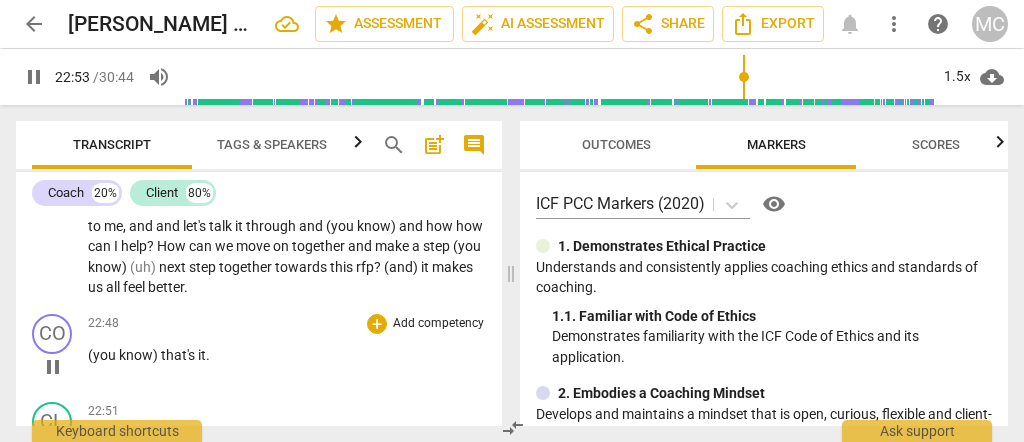 click on "(you" at bounding box center (103, 355) 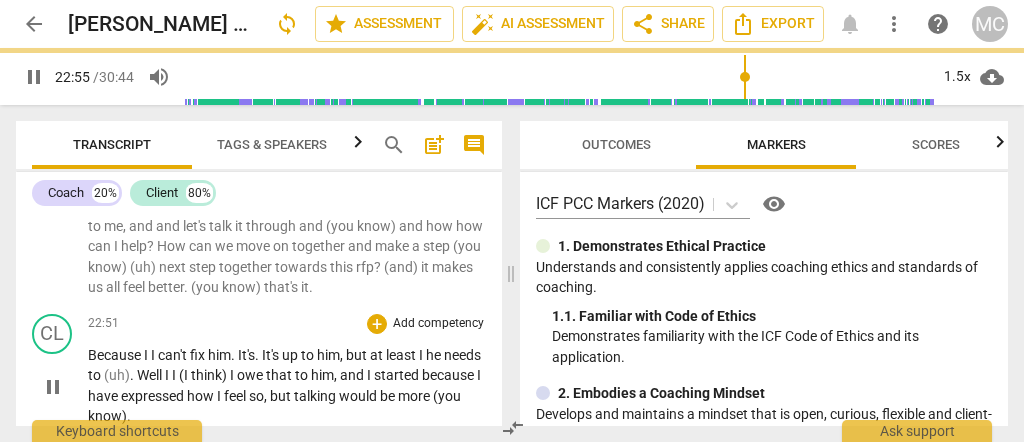 scroll, scrollTop: 8595, scrollLeft: 0, axis: vertical 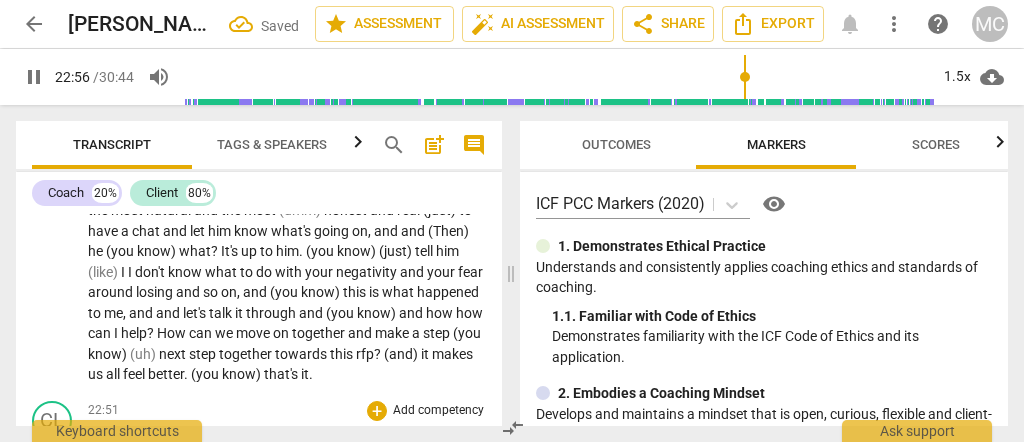 click on "Because" at bounding box center (116, 442) 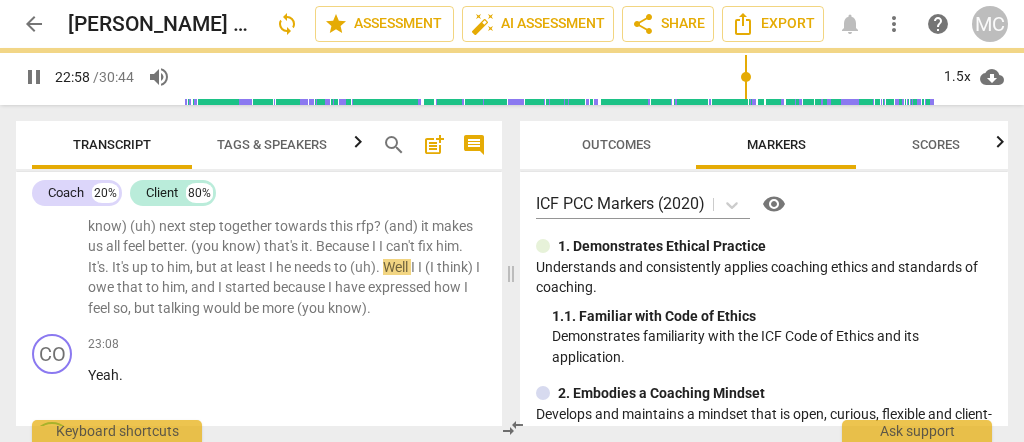 scroll, scrollTop: 8728, scrollLeft: 0, axis: vertical 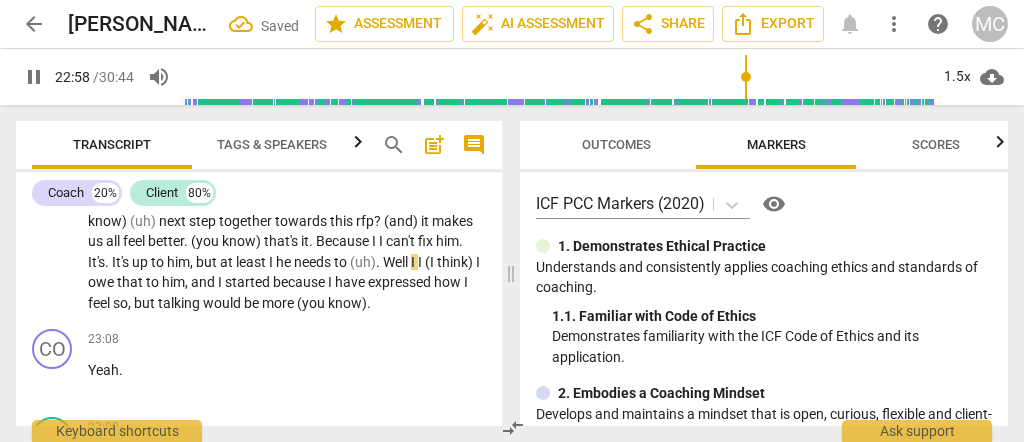 click on "have" at bounding box center [351, 282] 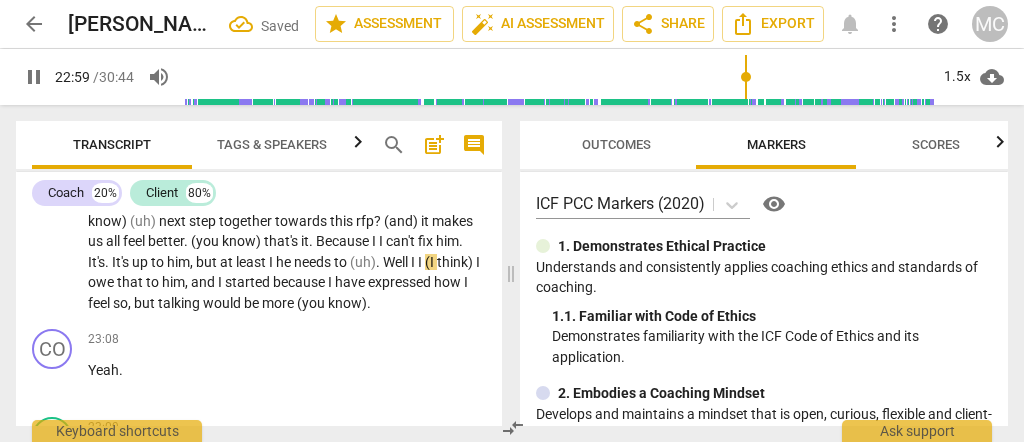 click on "know)" at bounding box center (347, 303) 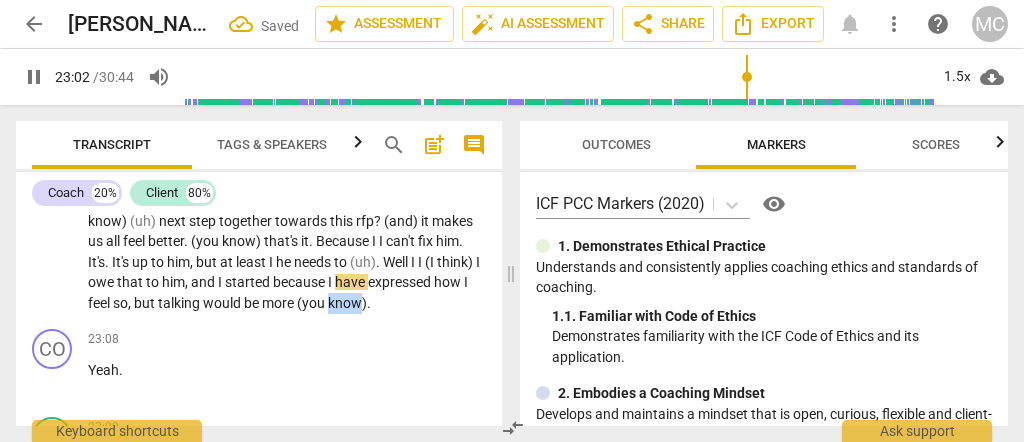 click on "know)" at bounding box center [347, 303] 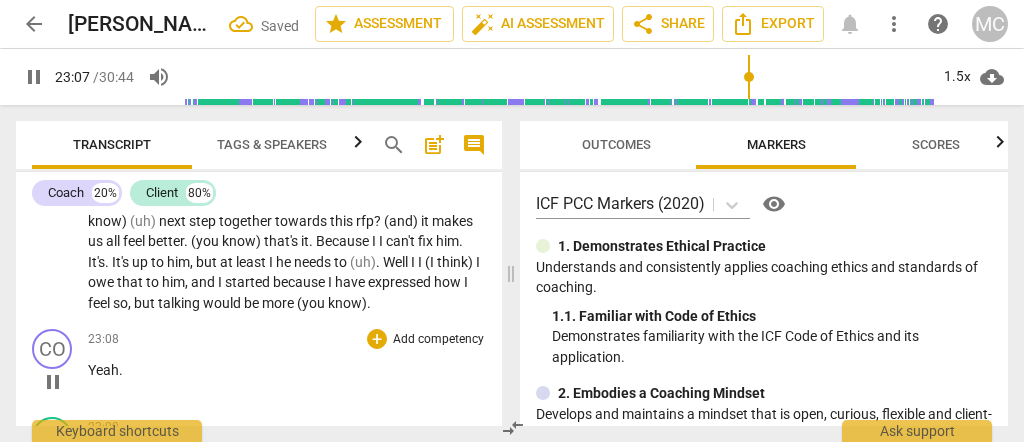 click on "Yeah" at bounding box center [103, 370] 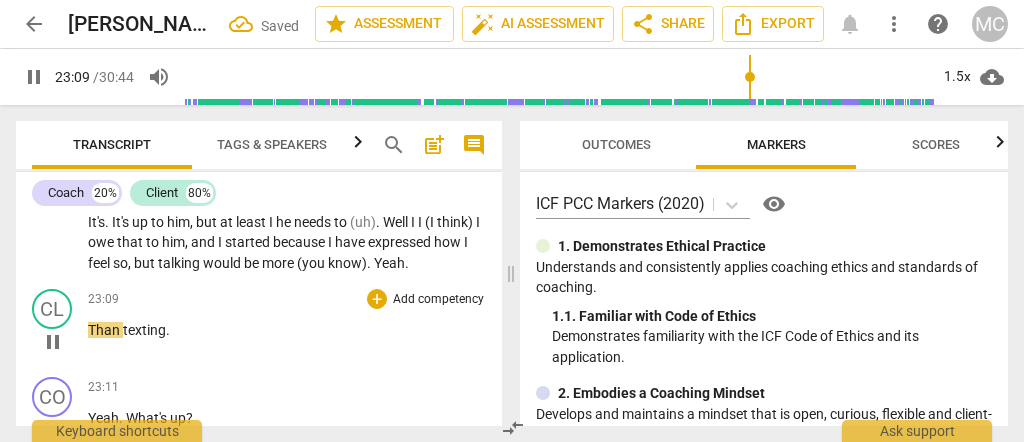 scroll, scrollTop: 8774, scrollLeft: 0, axis: vertical 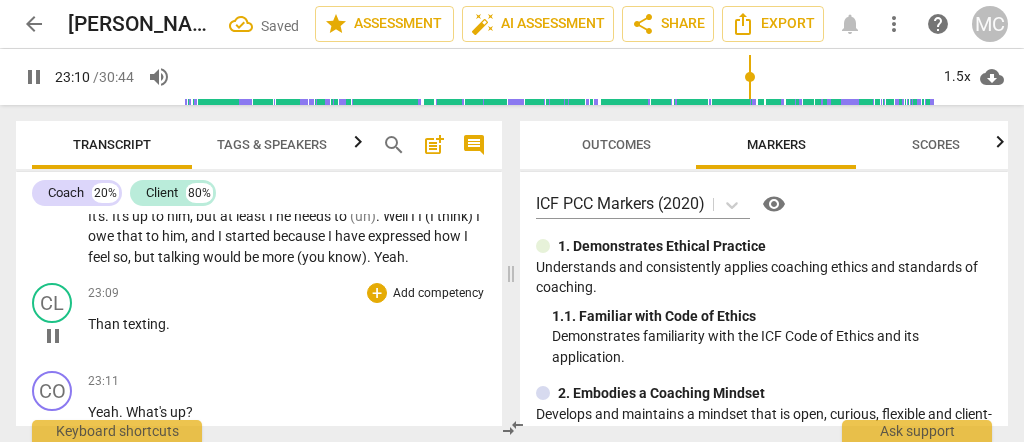 click on "Than" at bounding box center [105, 324] 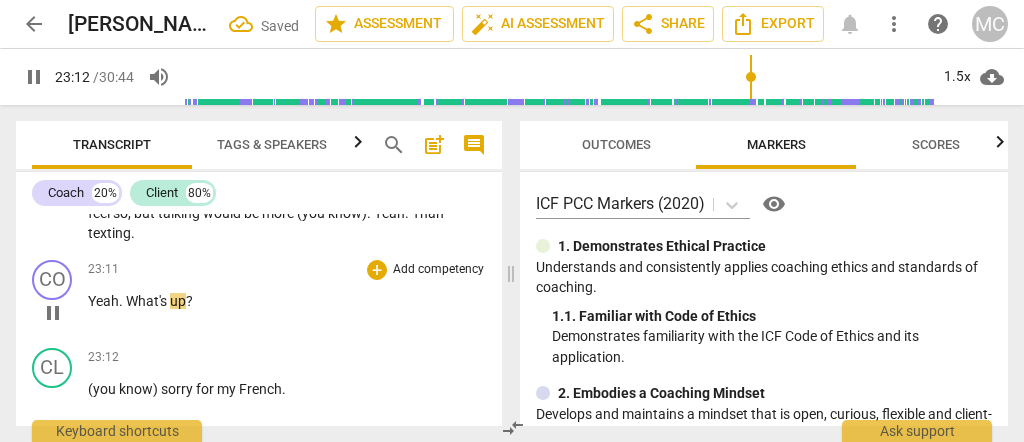 scroll, scrollTop: 8820, scrollLeft: 0, axis: vertical 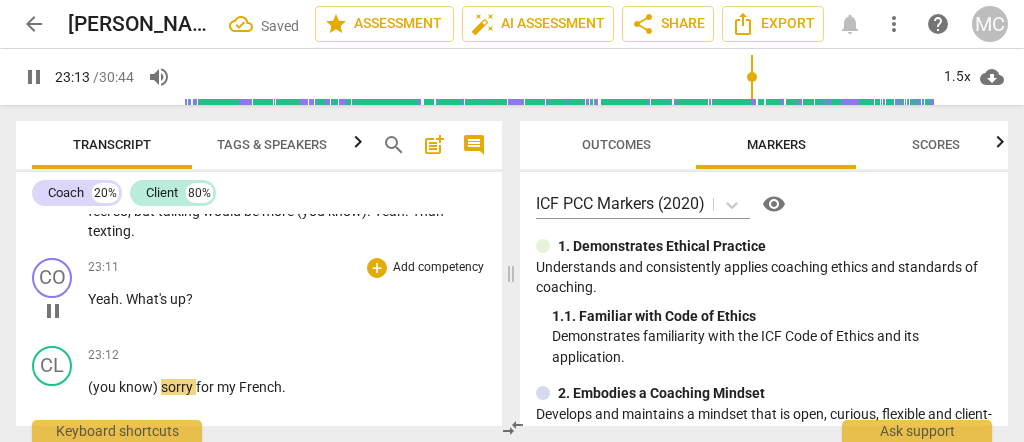 click on "What's" at bounding box center [148, 299] 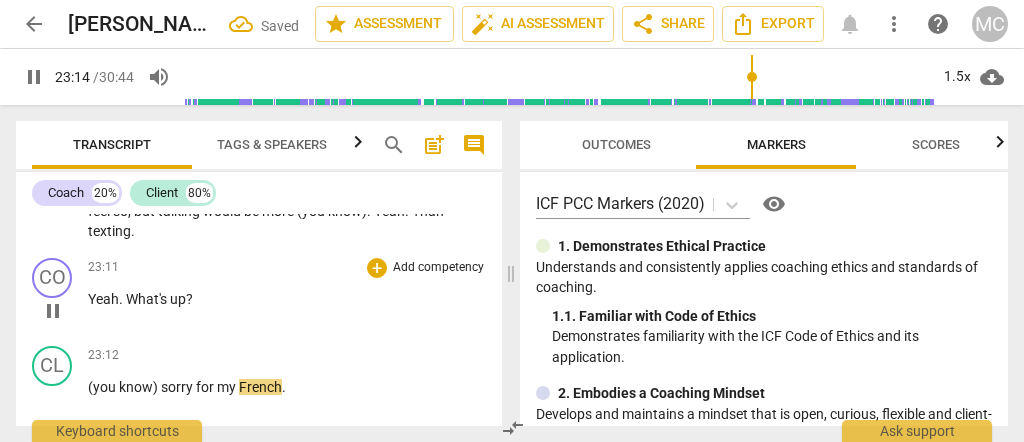 click on "play_arrow pause" at bounding box center [62, 311] 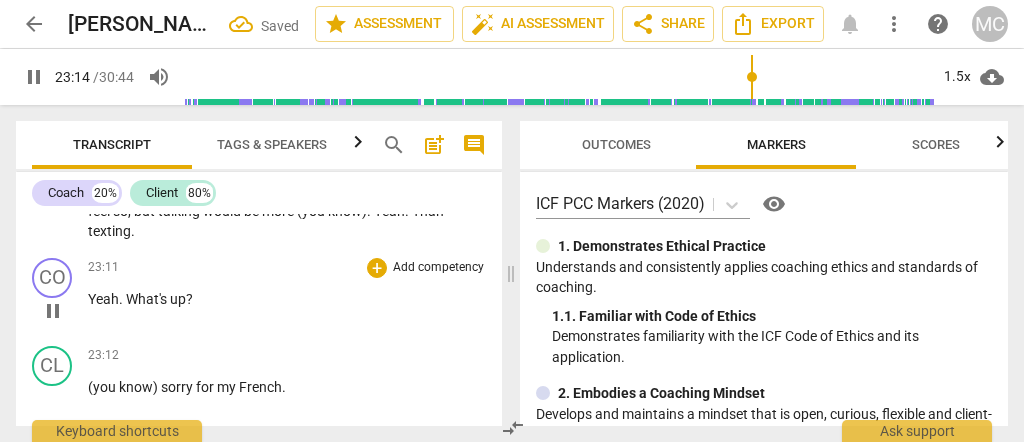 click on "Yeah" at bounding box center [103, 299] 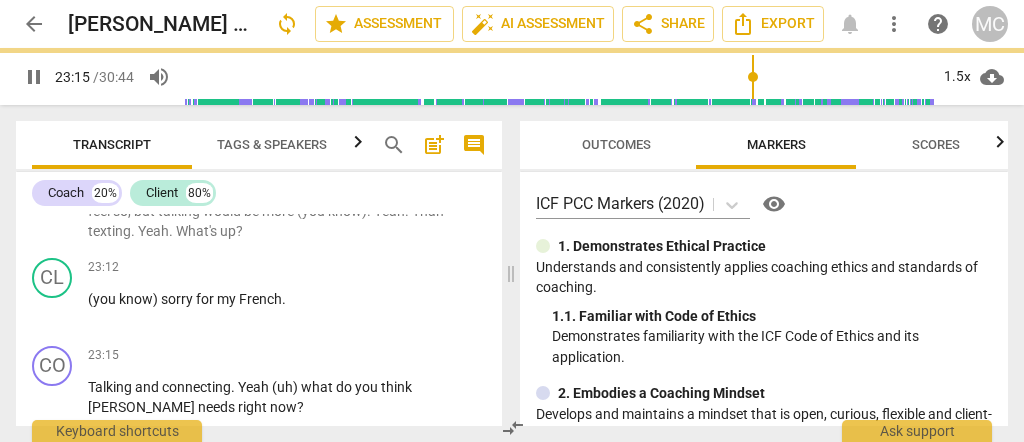 scroll, scrollTop: 8732, scrollLeft: 0, axis: vertical 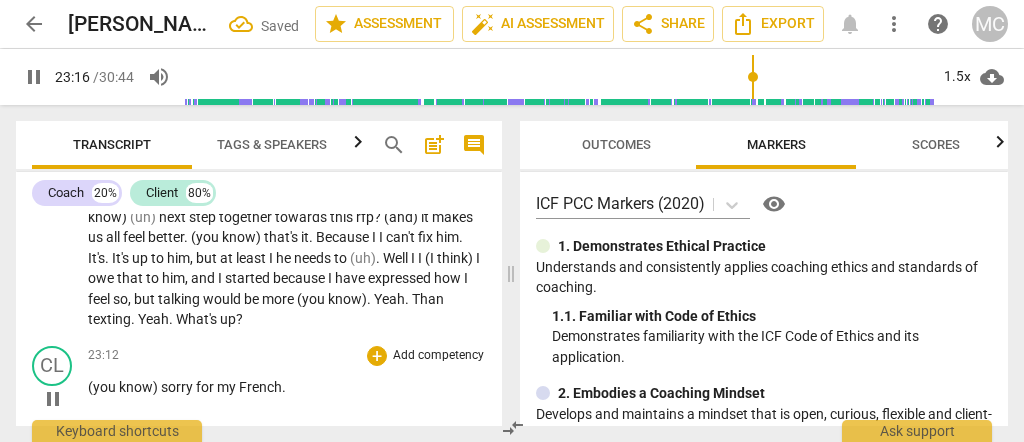 click on "(you" at bounding box center [103, 387] 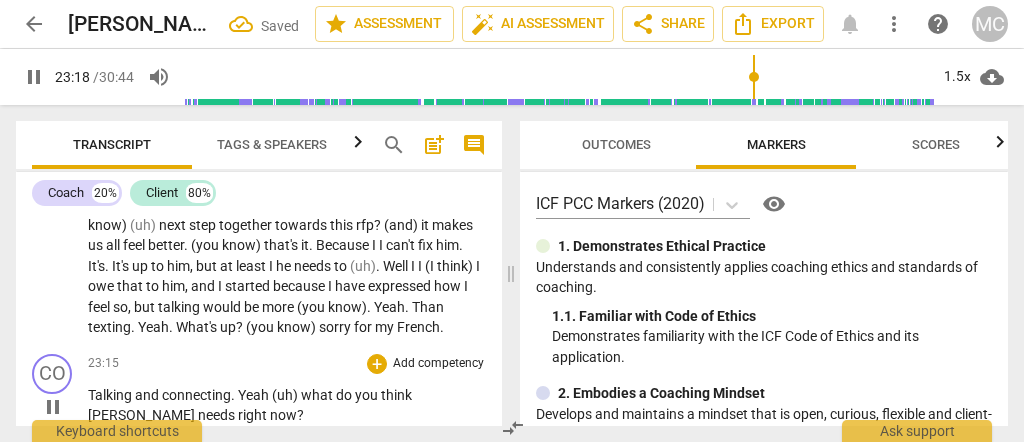 scroll, scrollTop: 8799, scrollLeft: 0, axis: vertical 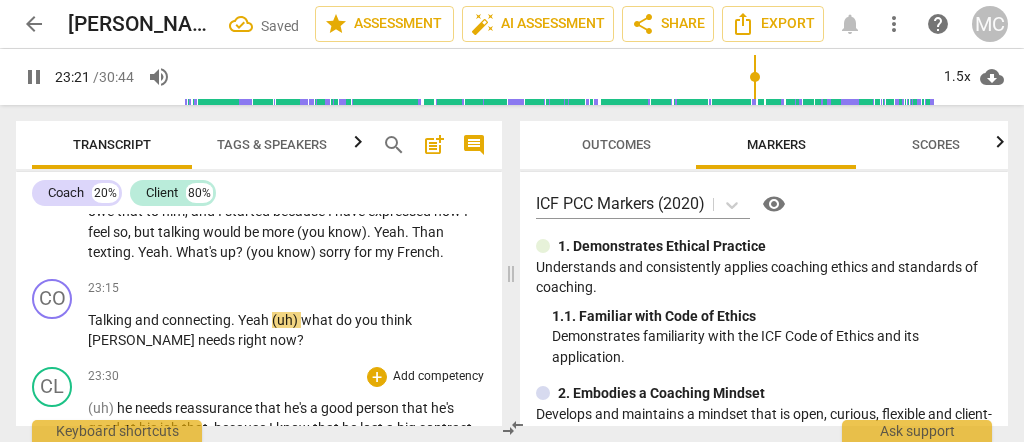 click on "(uh)" at bounding box center [102, 408] 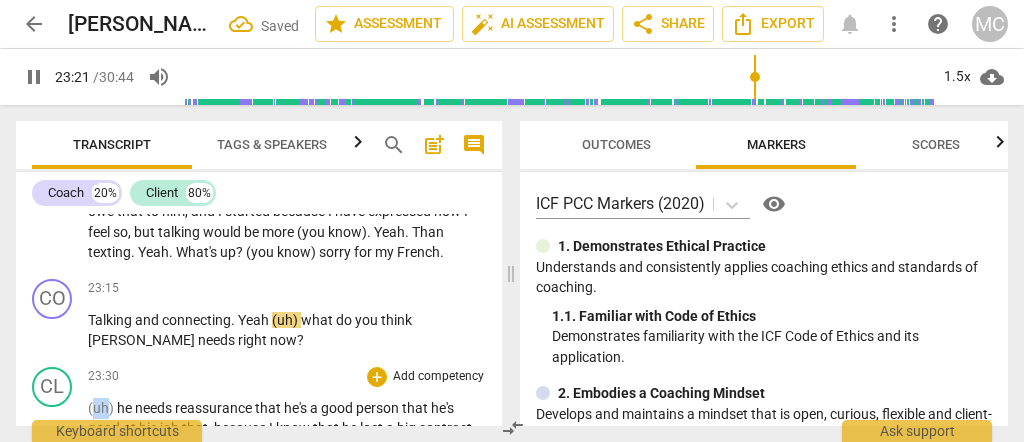 click on "(uh)" at bounding box center (102, 408) 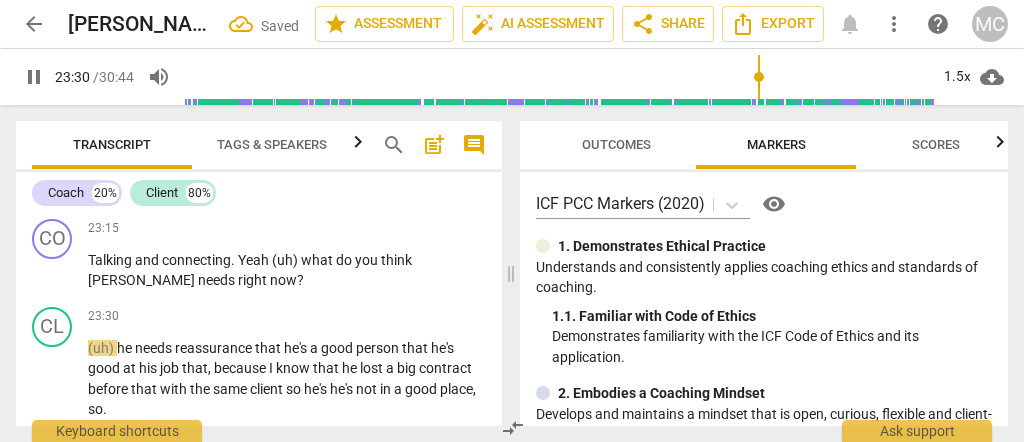 scroll, scrollTop: 8999, scrollLeft: 0, axis: vertical 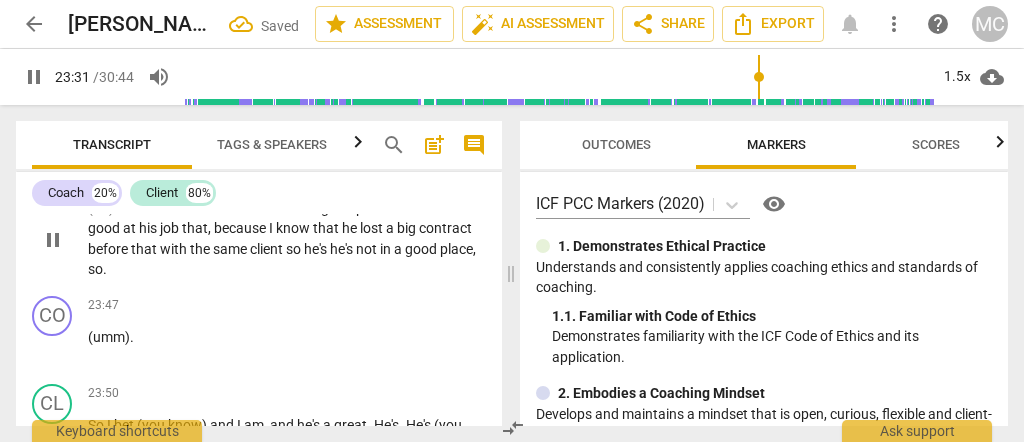 click on "CL play_arrow pause 23:30 + Add competency keyboard_arrow_right (uh)   he   needs   reassurance   that   he's   a   good   person   that   he's   good   at   his   job   that ,   because   I   know   that   he   lost   a   big   contract   before   that   with   the   same   client   so   he's   he's   not   in   a   good   place ,   so ." at bounding box center (259, 223) 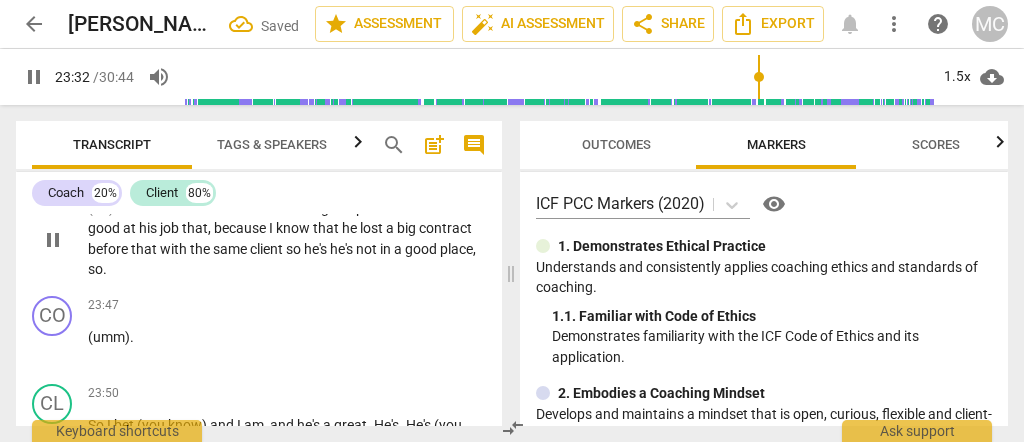 click on "CL play_arrow pause 23:30 + Add competency keyboard_arrow_right (uh)   he   needs   reassurance   that   he's   a   good   person   that   he's   good   at   his   job   that ,   because   I   know   that   he   lost   a   big   contract   before   that   with   the   same   client   so   he's   he's   not   in   a   good   place ,   so ." at bounding box center [259, 223] 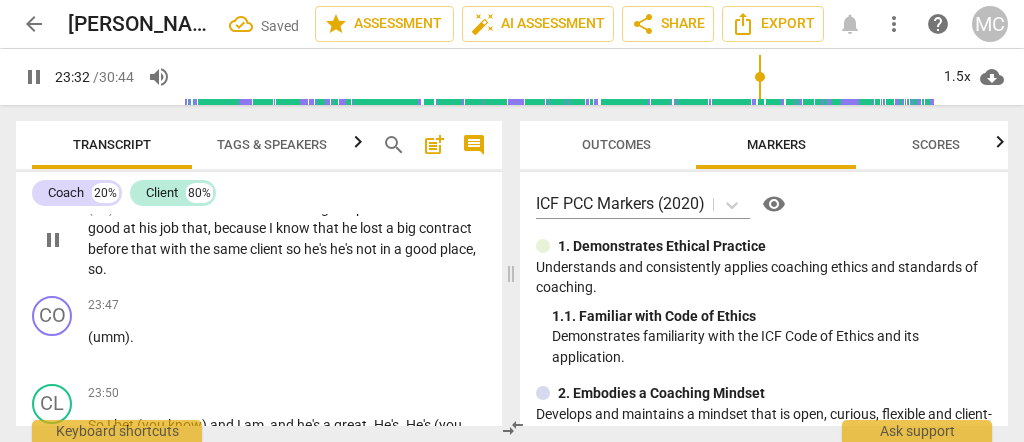 click on "so" at bounding box center (95, 269) 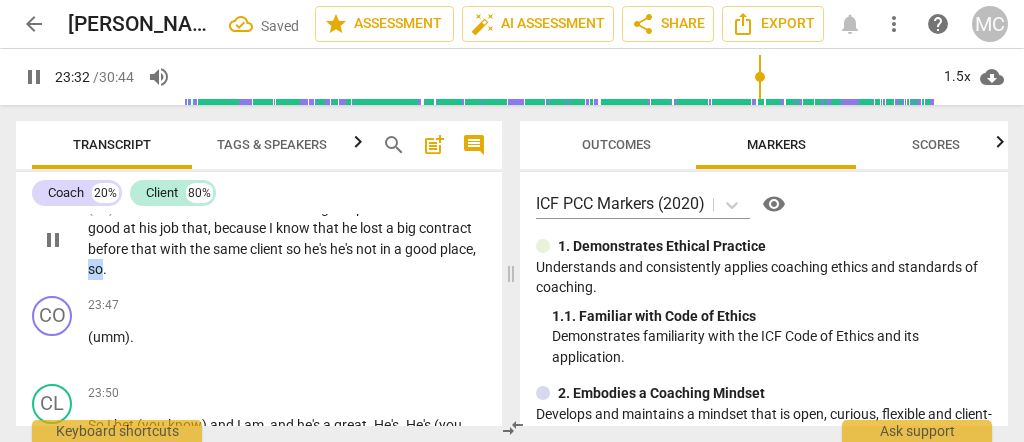 click on "so" at bounding box center [95, 269] 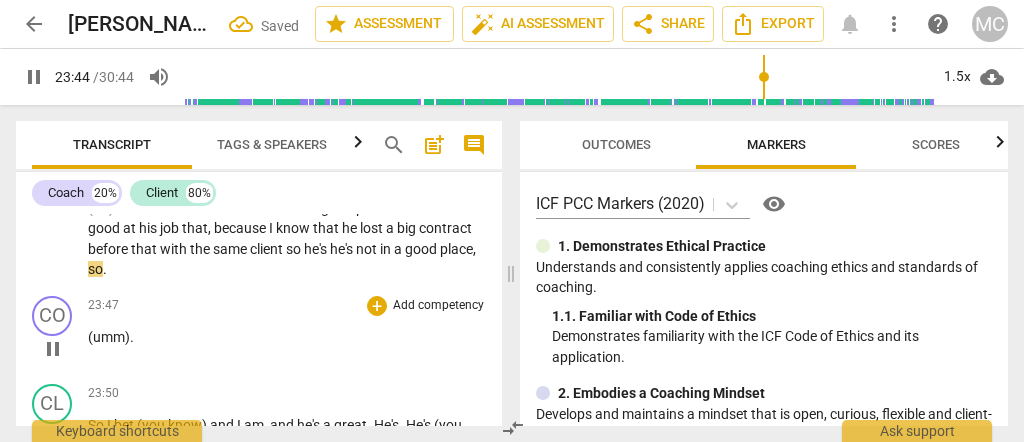 click on "(umm)" at bounding box center [109, 337] 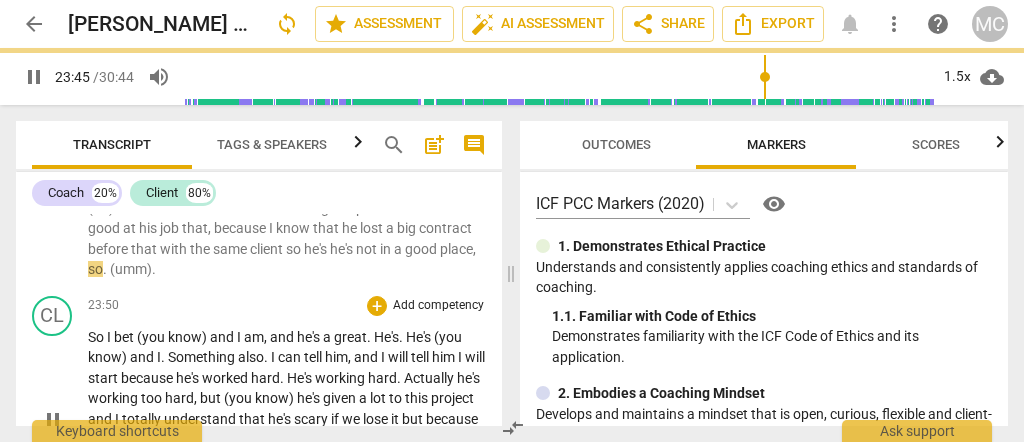 scroll, scrollTop: 8912, scrollLeft: 0, axis: vertical 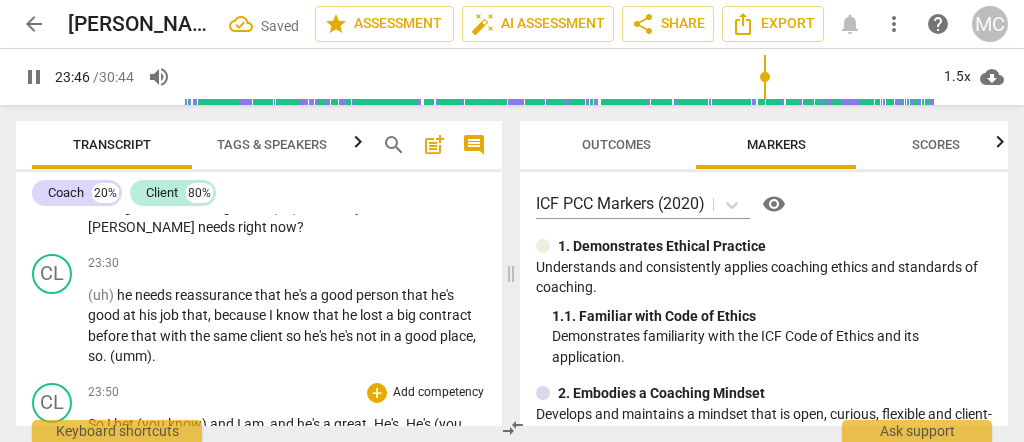 click on "So" at bounding box center [97, 424] 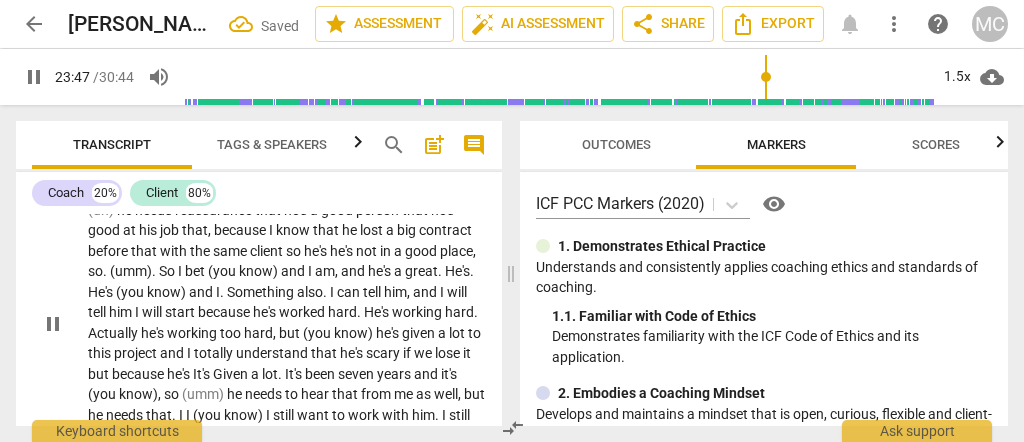 scroll, scrollTop: 9045, scrollLeft: 0, axis: vertical 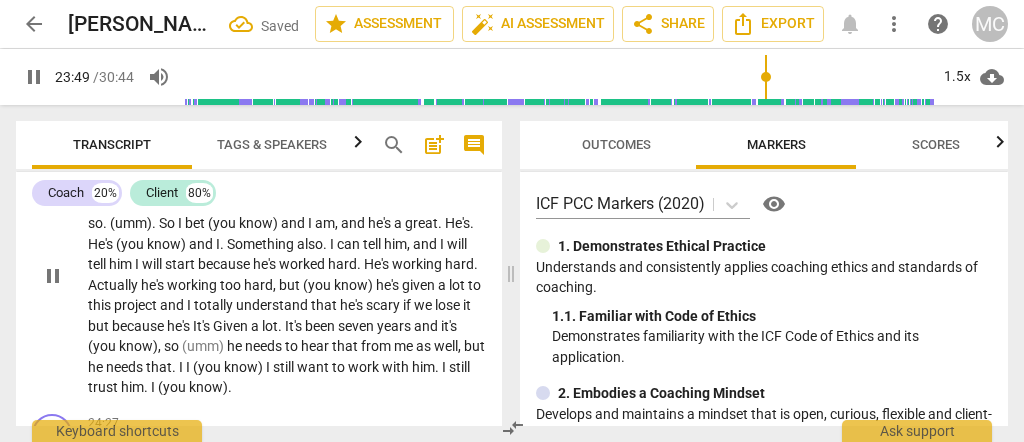 click on "trust" at bounding box center [104, 387] 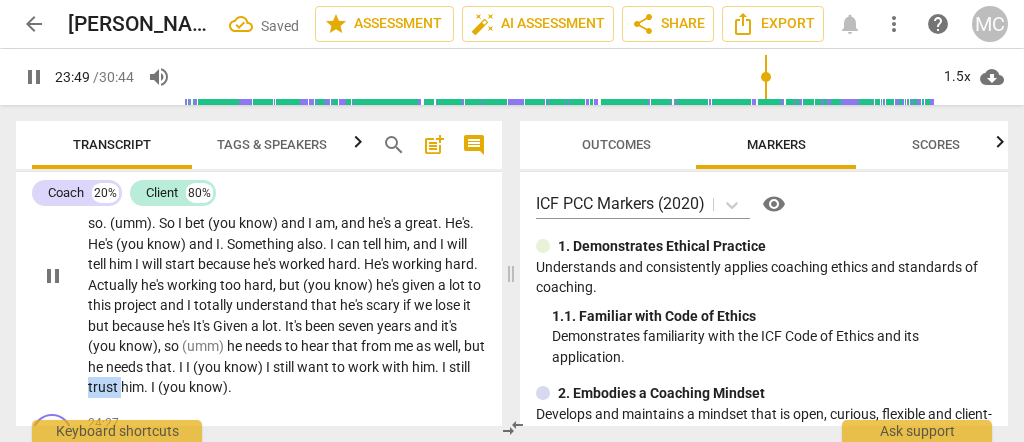click on "trust" at bounding box center [104, 387] 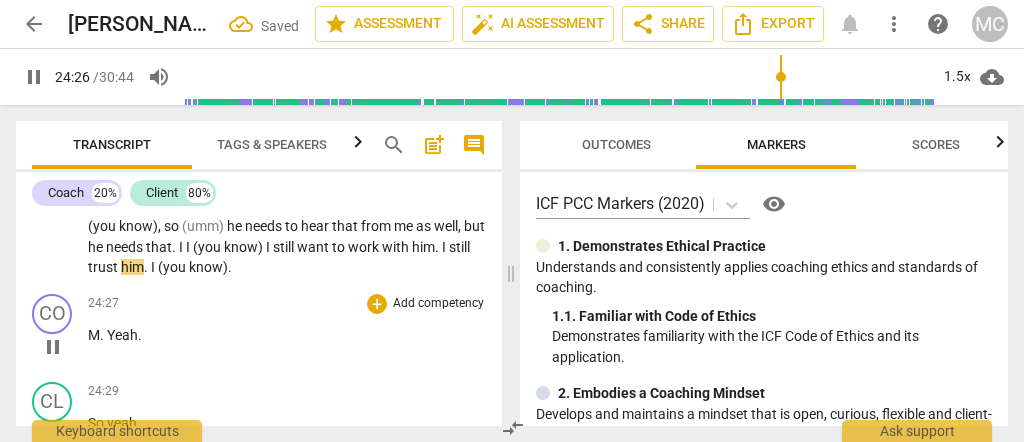 scroll, scrollTop: 9178, scrollLeft: 0, axis: vertical 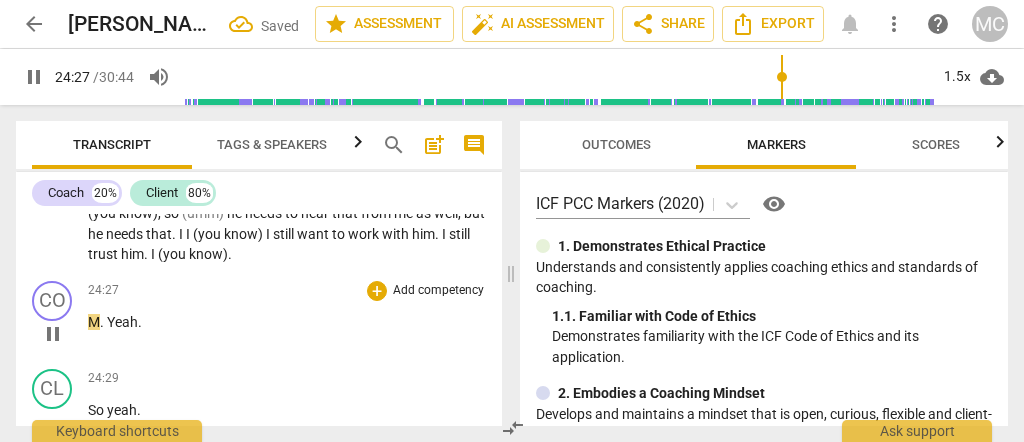 click on "M" at bounding box center [94, 322] 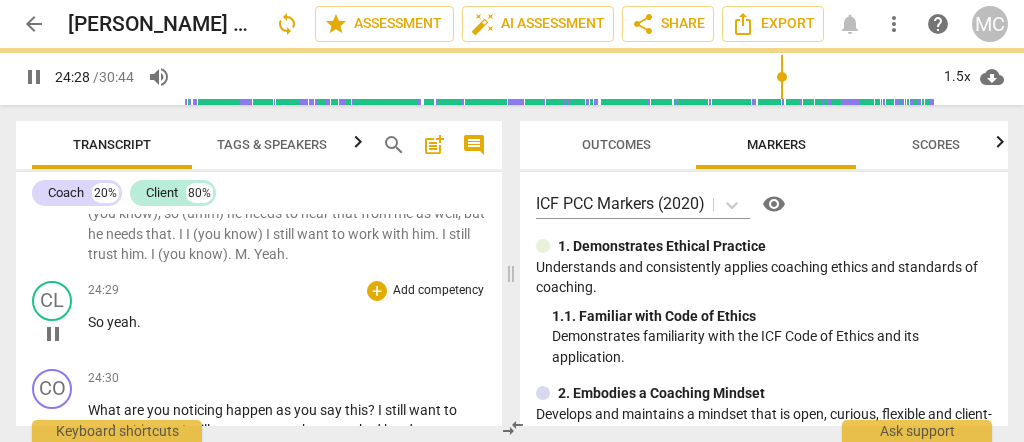 scroll, scrollTop: 9112, scrollLeft: 0, axis: vertical 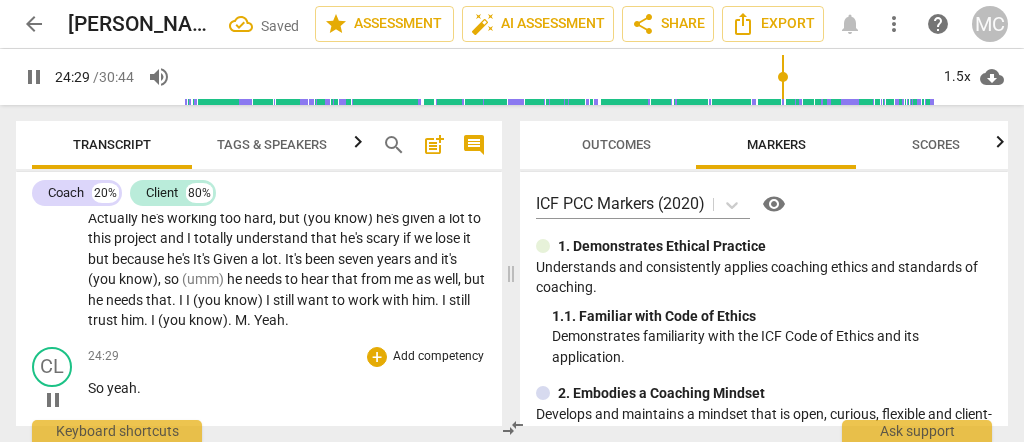 click on "So" at bounding box center (97, 388) 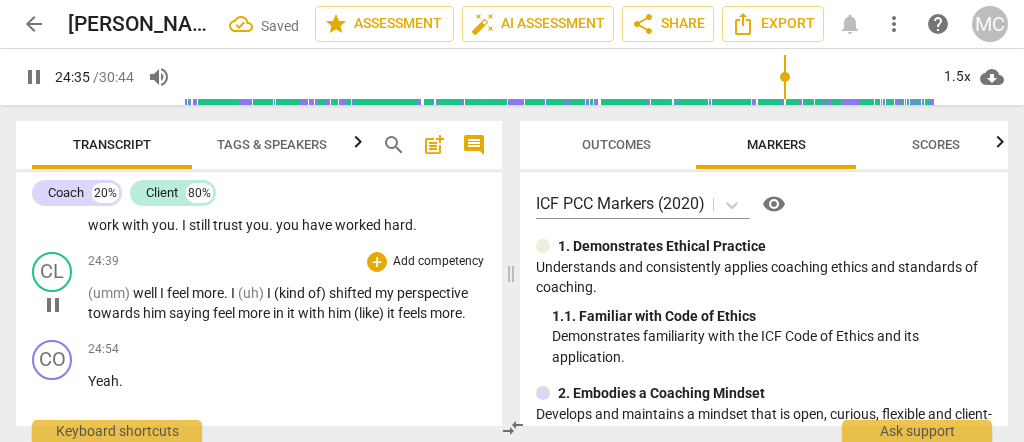 scroll, scrollTop: 9312, scrollLeft: 0, axis: vertical 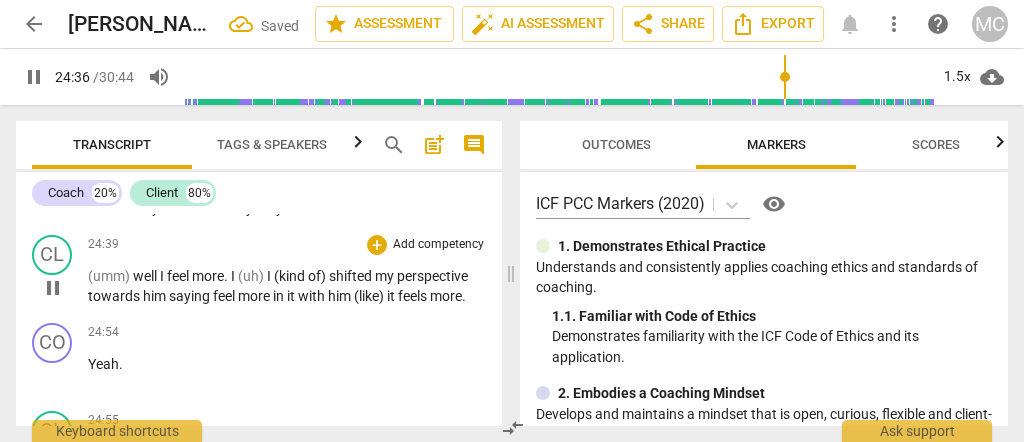 click on "(umm)   well   I   feel   more .   I   (uh)   I   (kind   of)   shifted   my   perspective   towards   him   saying   feel   more   in   it   with   him   (like)   it   feels   more ." at bounding box center (287, 286) 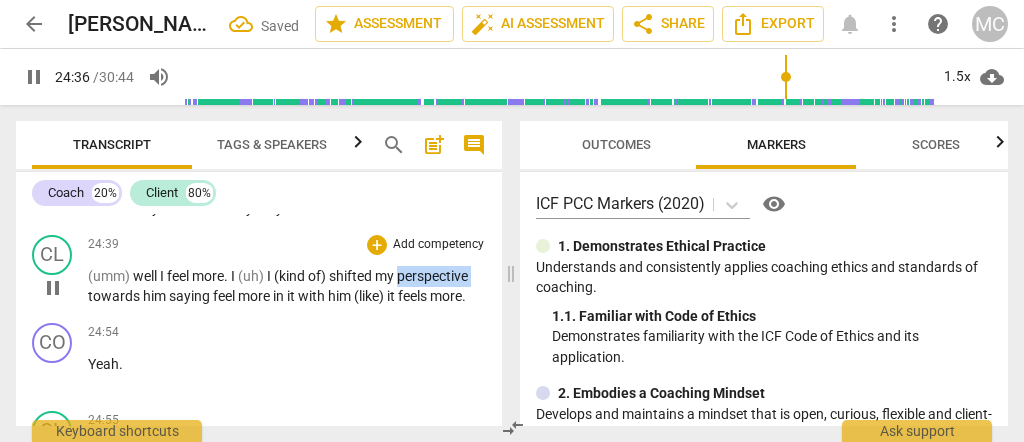click on "(umm)   well   I   feel   more .   I   (uh)   I   (kind   of)   shifted   my   perspective   towards   him   saying   feel   more   in   it   with   him   (like)   it   feels   more ." at bounding box center (287, 286) 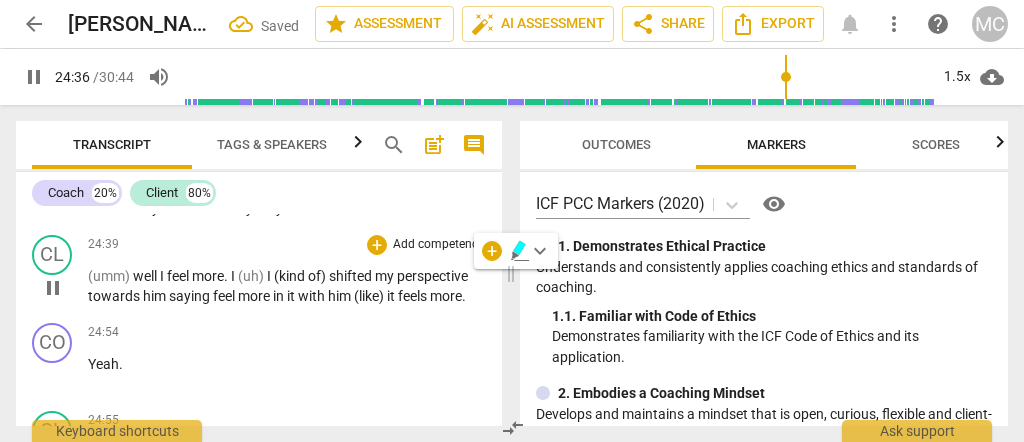 click on "feels" at bounding box center [414, 296] 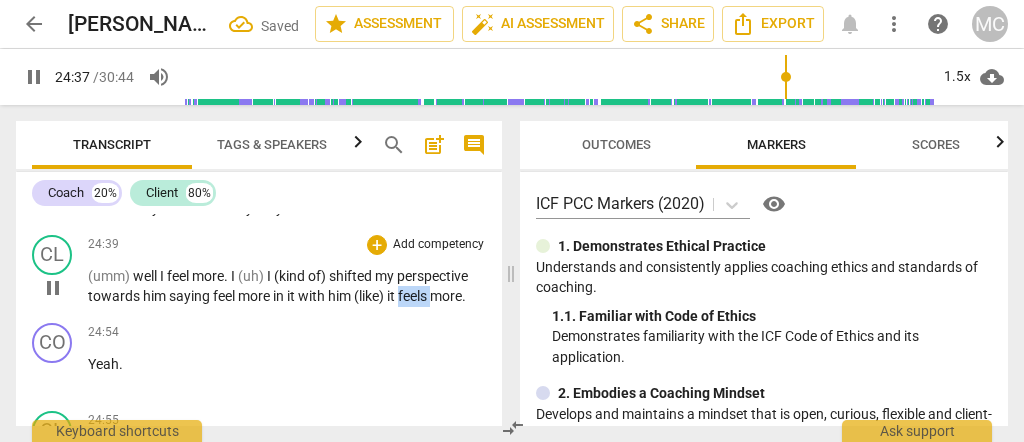 click on "feels" at bounding box center (414, 296) 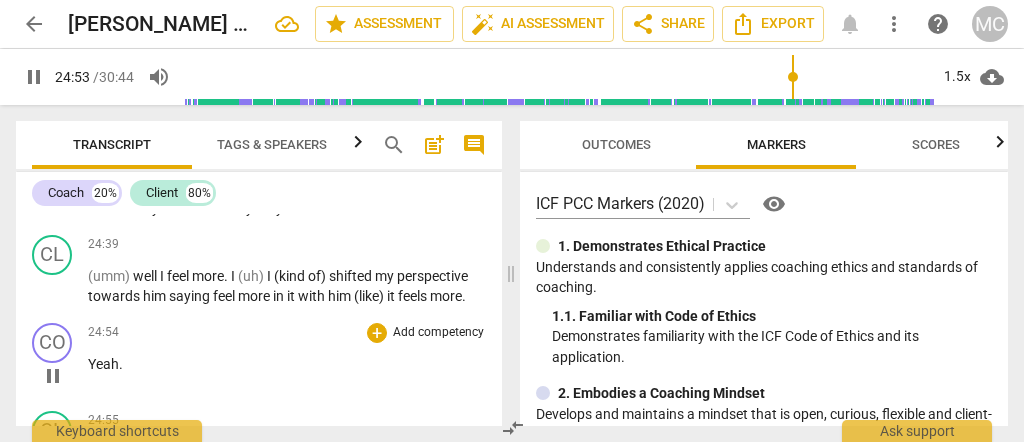 click on "Yeah" at bounding box center (103, 364) 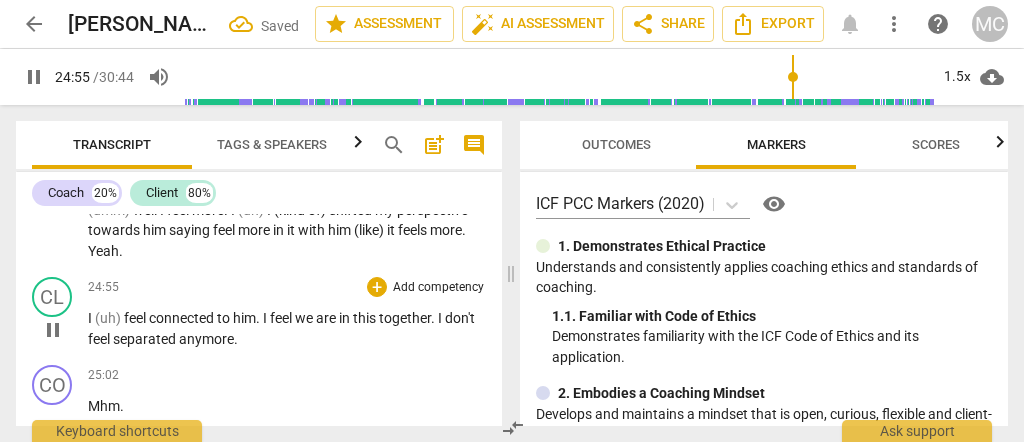 click on "I" at bounding box center (91, 318) 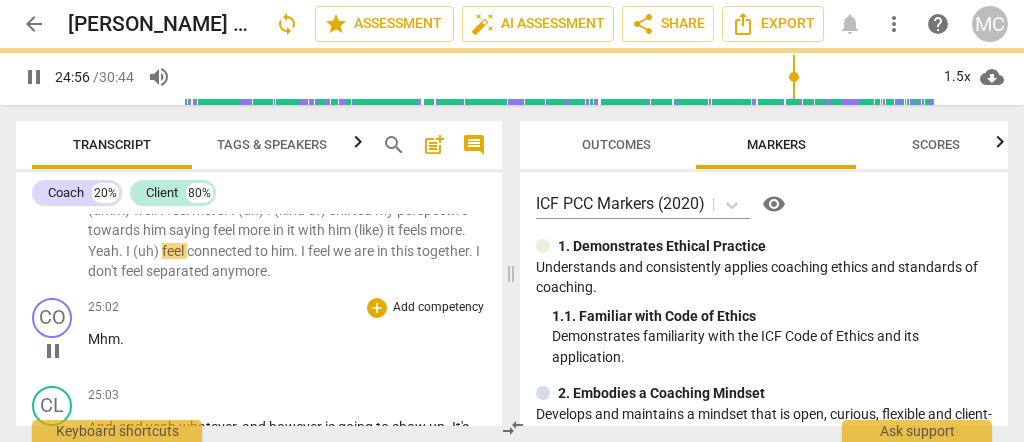scroll, scrollTop: 9310, scrollLeft: 0, axis: vertical 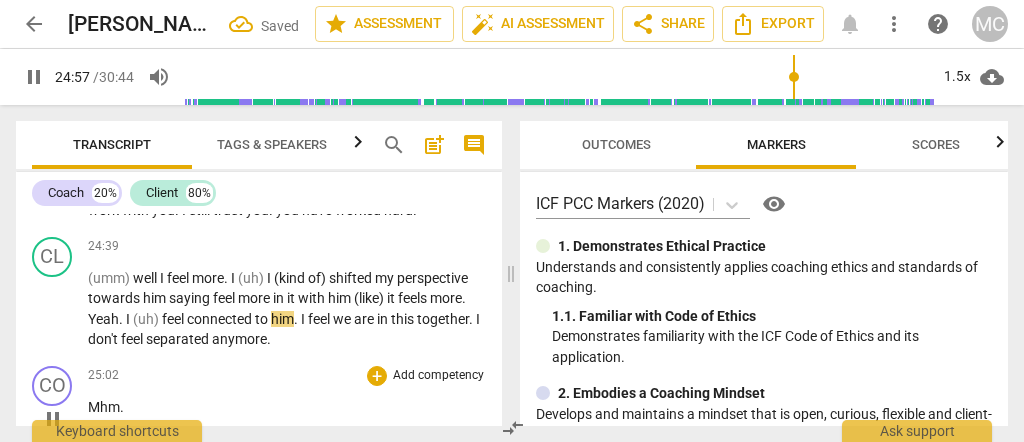 click on "Mhm" at bounding box center (104, 407) 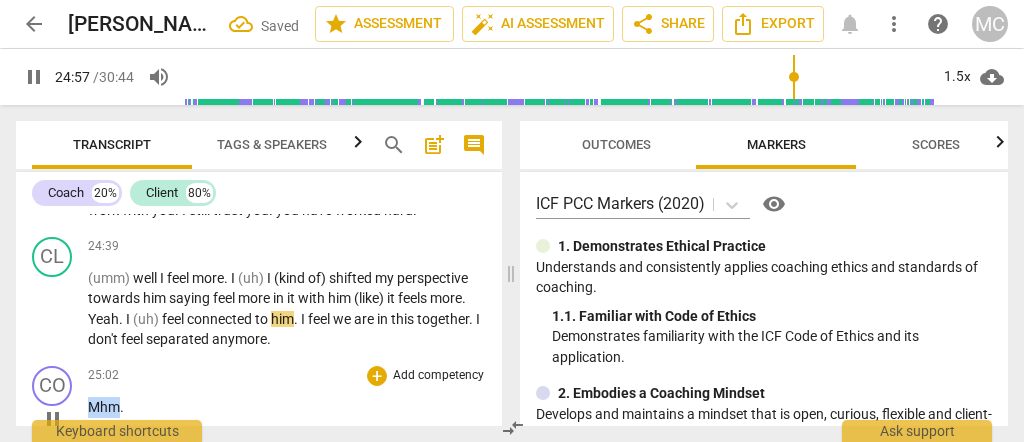 click on "Mhm" at bounding box center [104, 407] 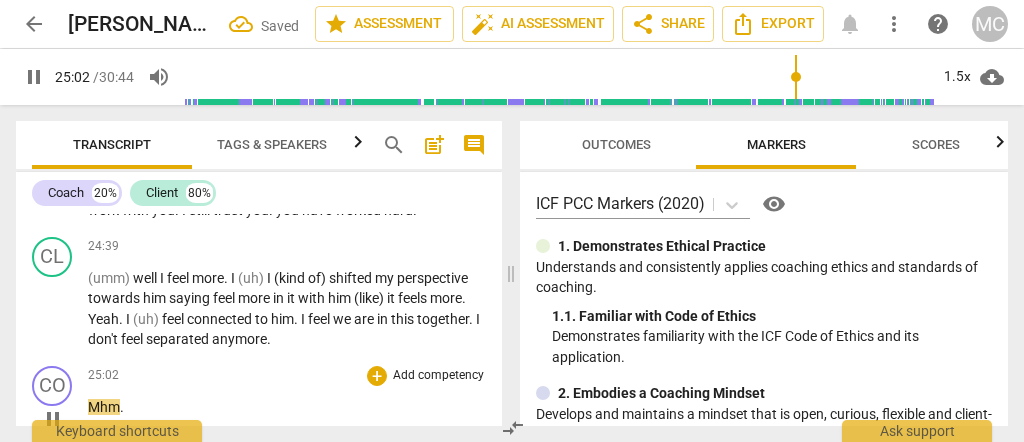 click on "Mhm" at bounding box center (104, 407) 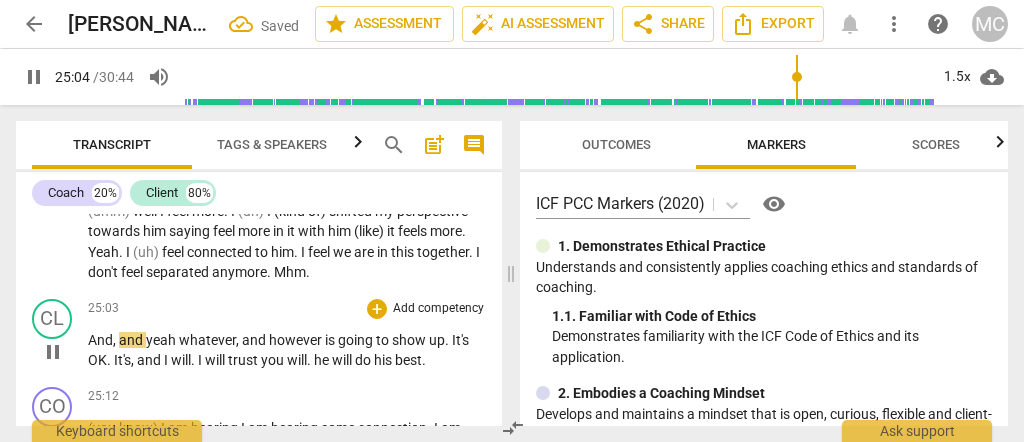 click on "And" at bounding box center (100, 340) 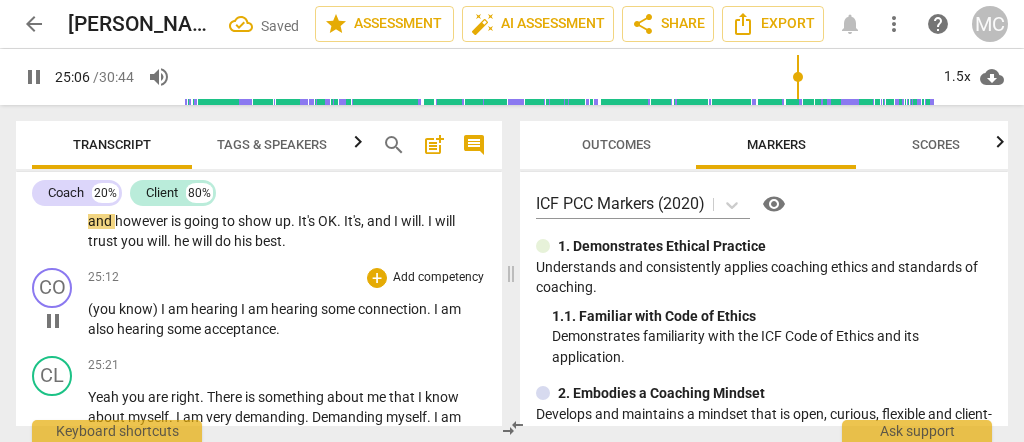 scroll, scrollTop: 9464, scrollLeft: 0, axis: vertical 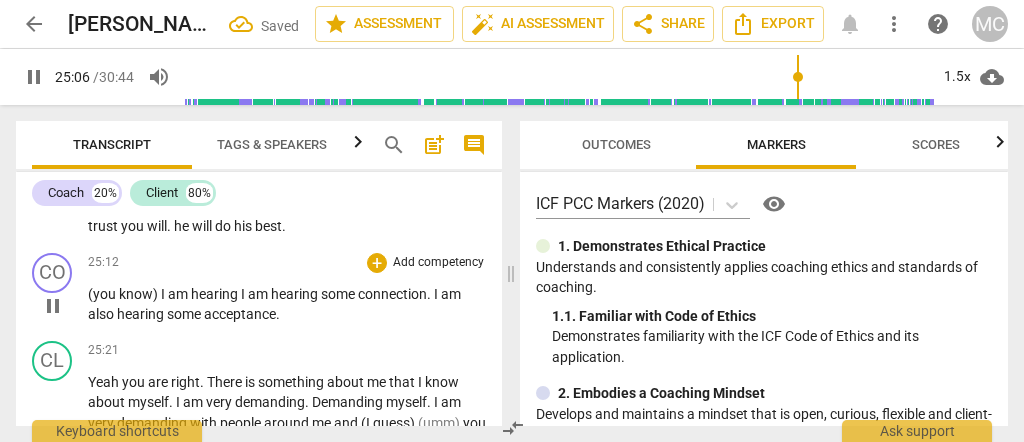 click on "(you" at bounding box center [103, 294] 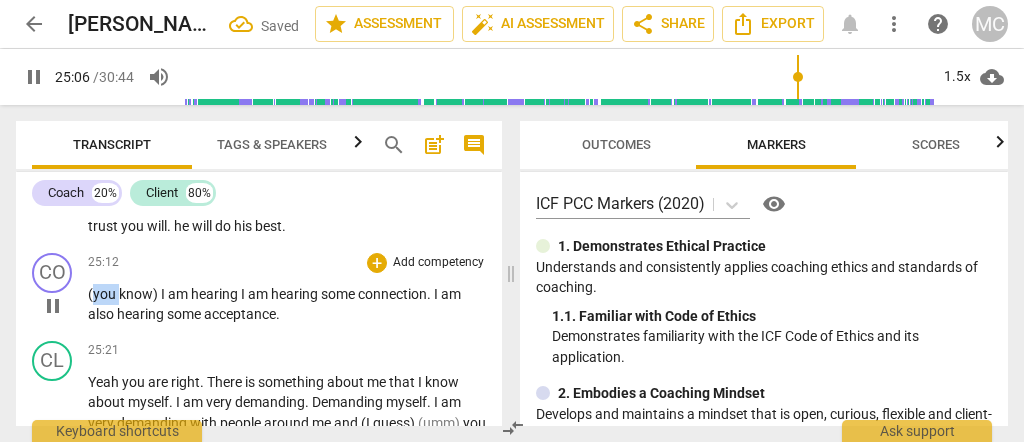 click on "(you" at bounding box center (103, 294) 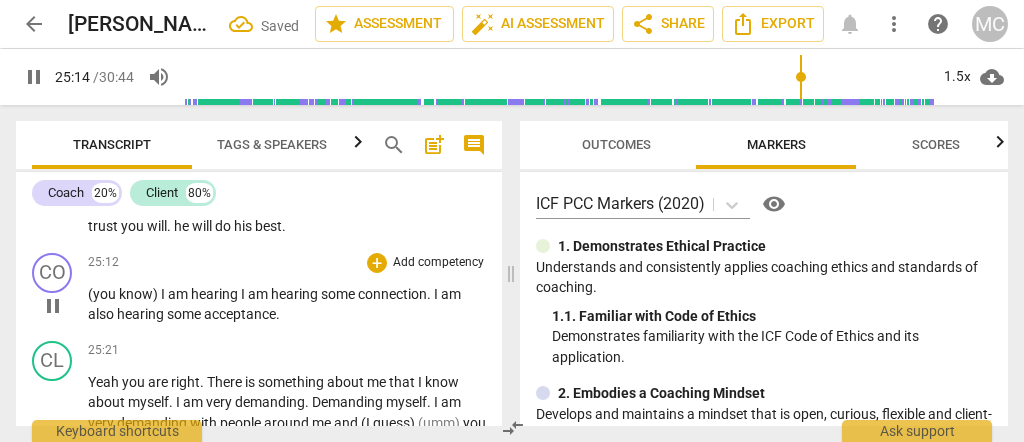 click on "play_arrow pause" at bounding box center (62, 306) 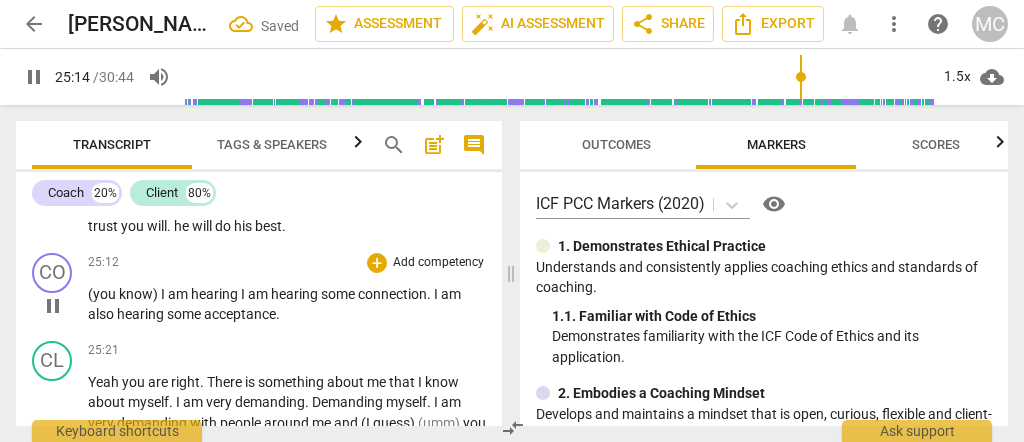 click on "(you" at bounding box center [103, 294] 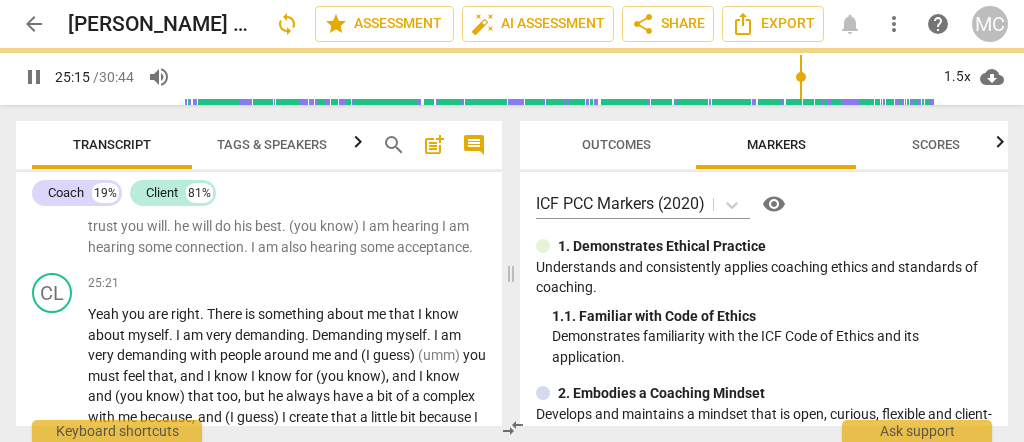 scroll, scrollTop: 9396, scrollLeft: 0, axis: vertical 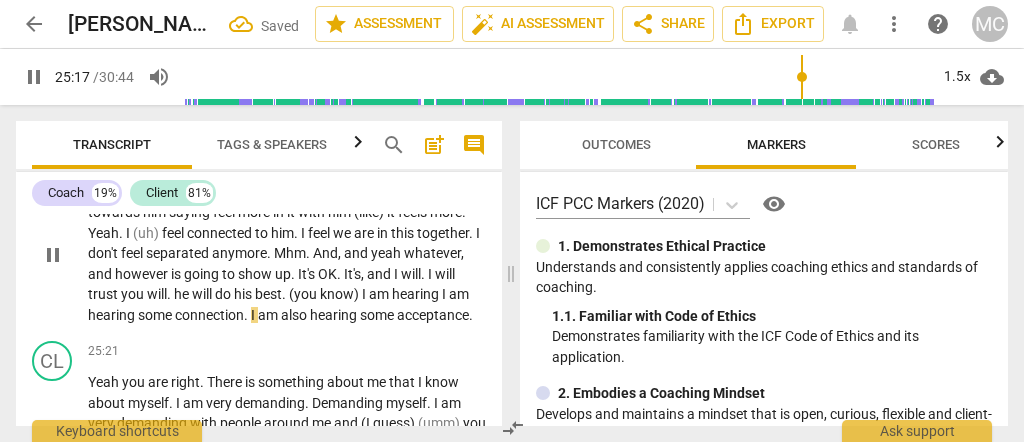 click on "know)" at bounding box center (341, 294) 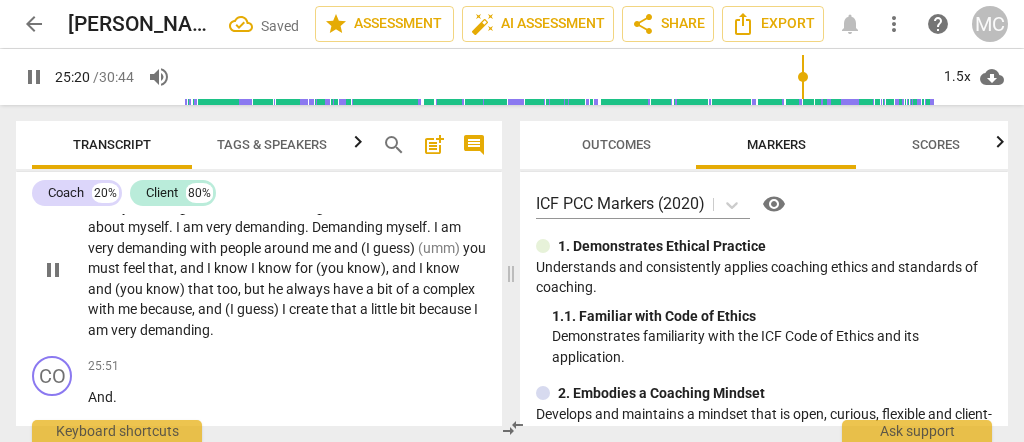 scroll, scrollTop: 9643, scrollLeft: 0, axis: vertical 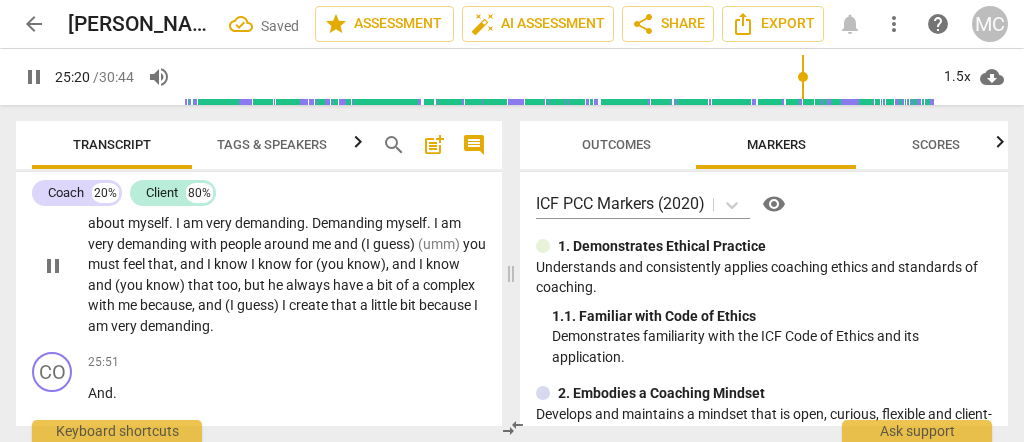 click on "demanding" at bounding box center [175, 326] 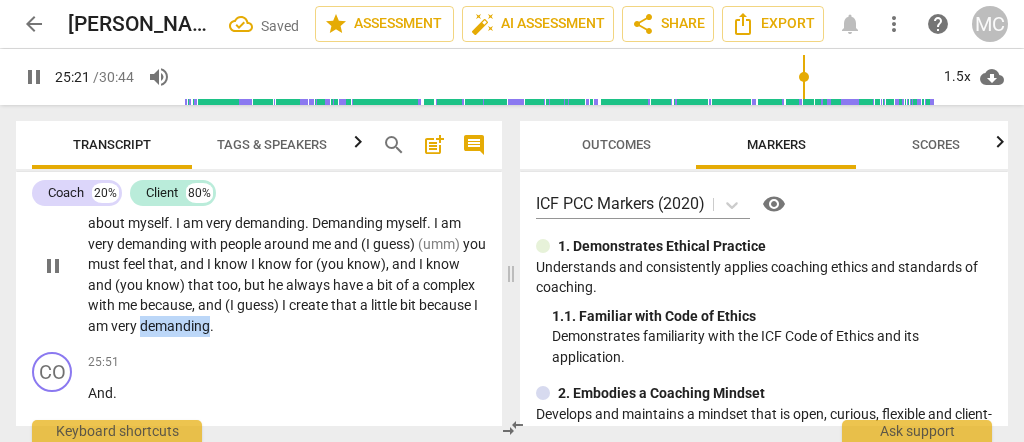 click on "demanding" at bounding box center [175, 326] 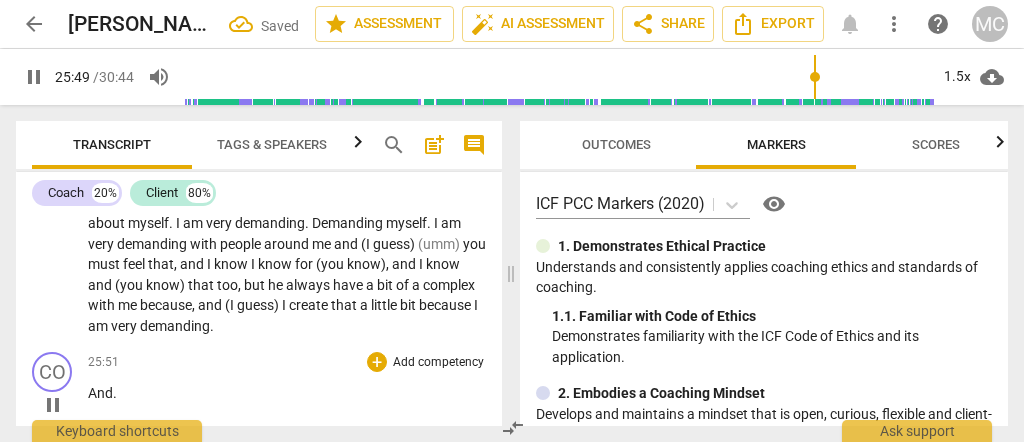 click on "And" at bounding box center (100, 393) 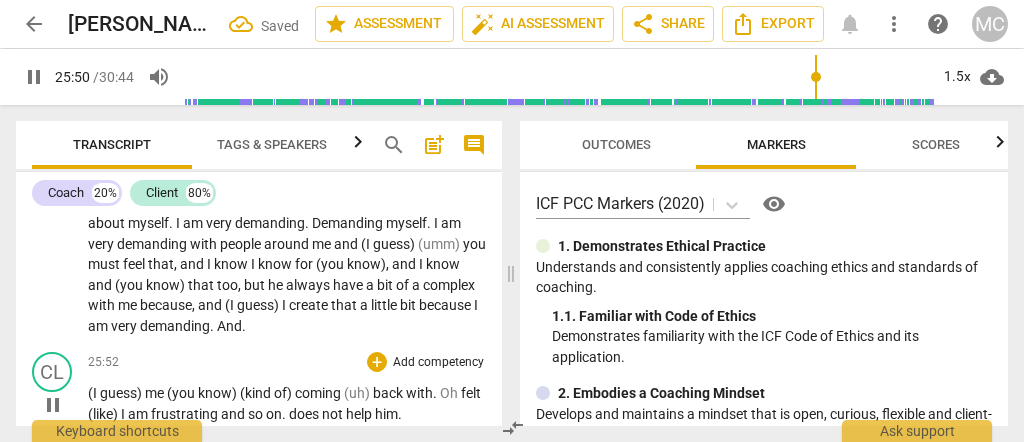 scroll, scrollTop: 9710, scrollLeft: 0, axis: vertical 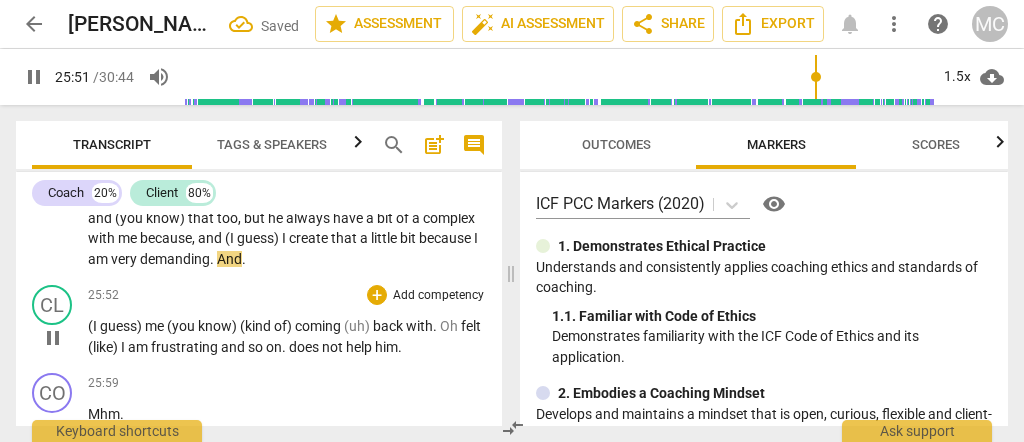 click on "(I" at bounding box center (94, 326) 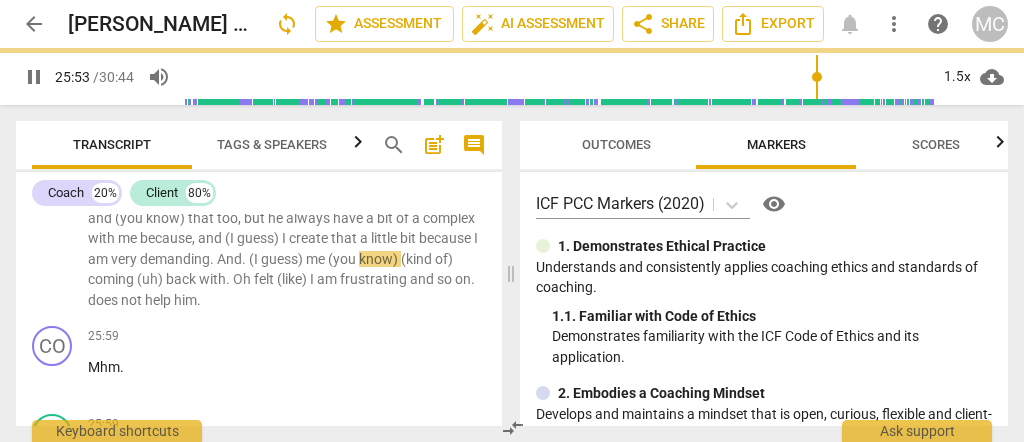 scroll, scrollTop: 9663, scrollLeft: 0, axis: vertical 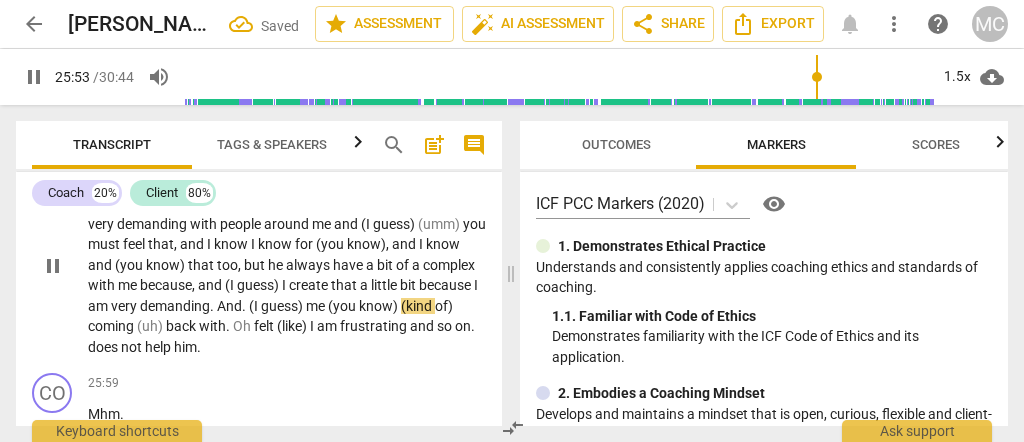 click on "help" at bounding box center (159, 347) 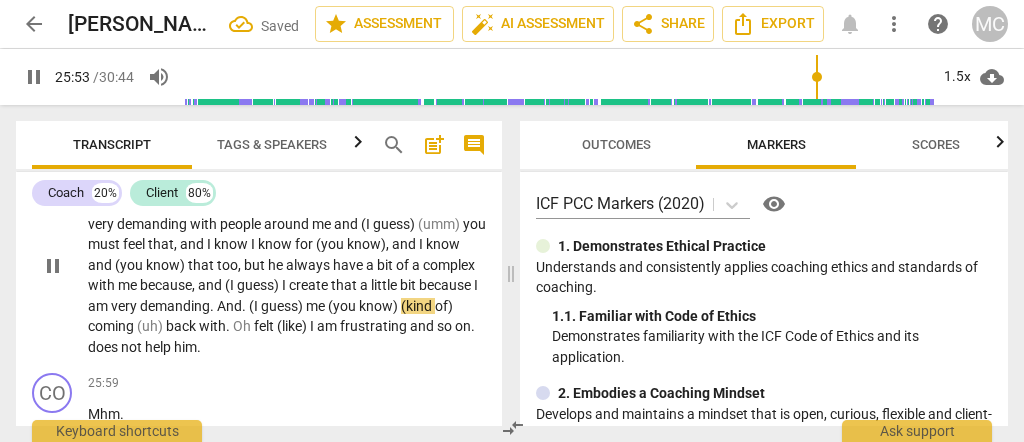 click on "help" at bounding box center (159, 347) 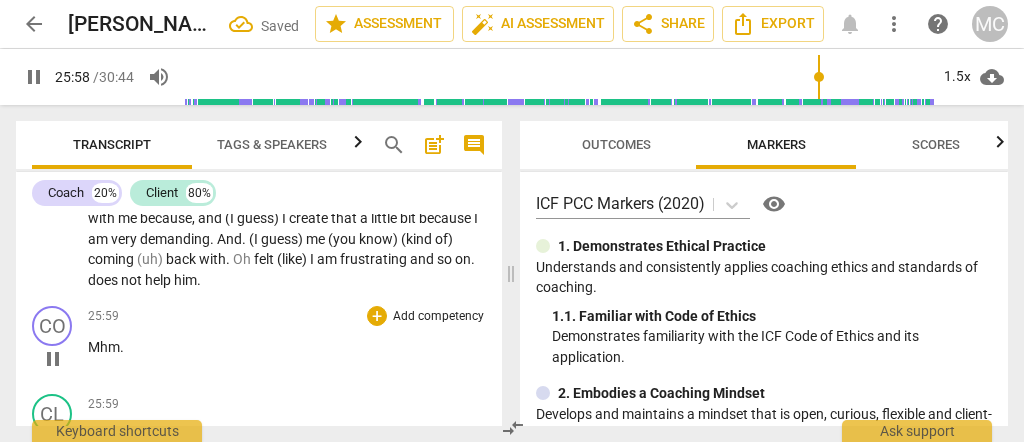 click on "Mhm" at bounding box center (104, 347) 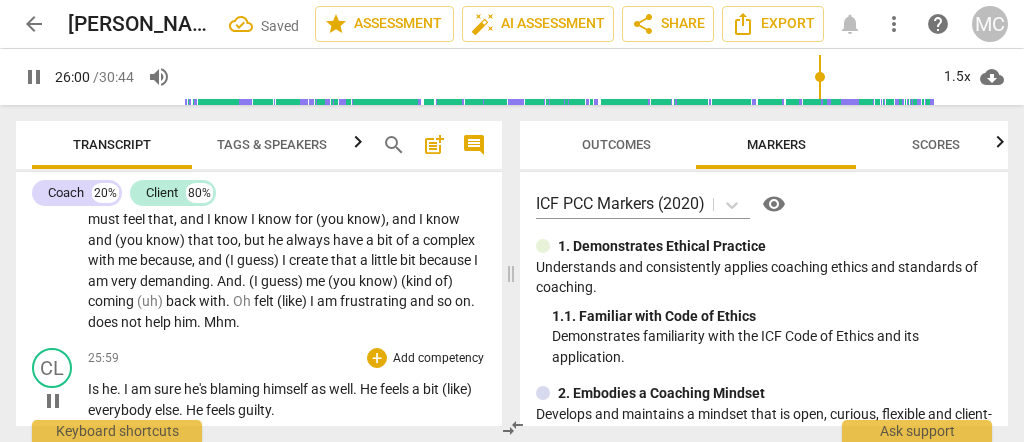 scroll, scrollTop: 9709, scrollLeft: 0, axis: vertical 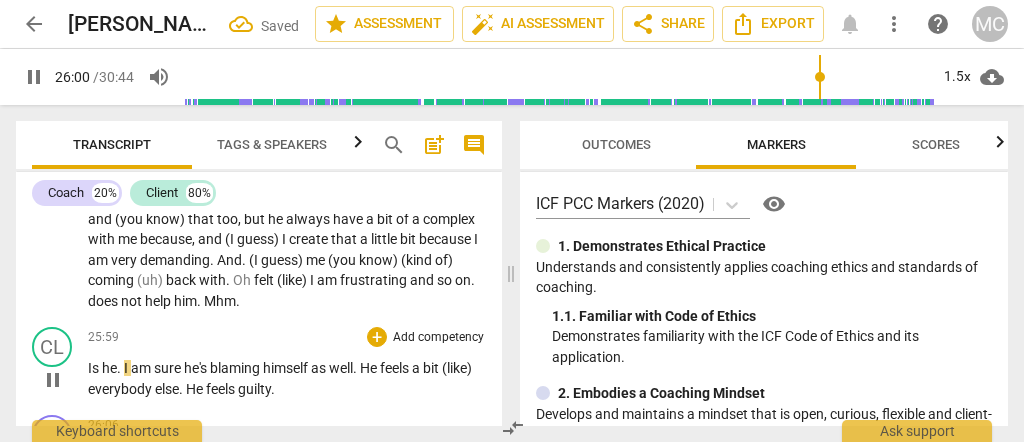 click on "Is" at bounding box center [95, 368] 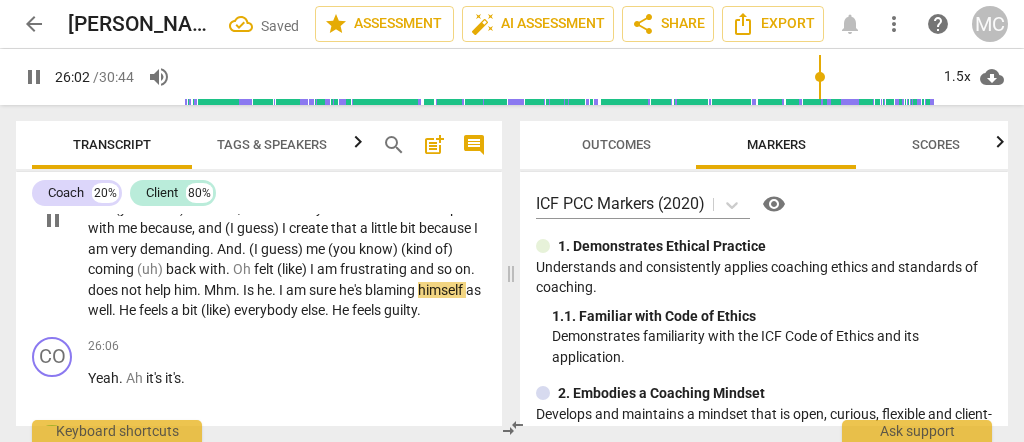 scroll, scrollTop: 9729, scrollLeft: 0, axis: vertical 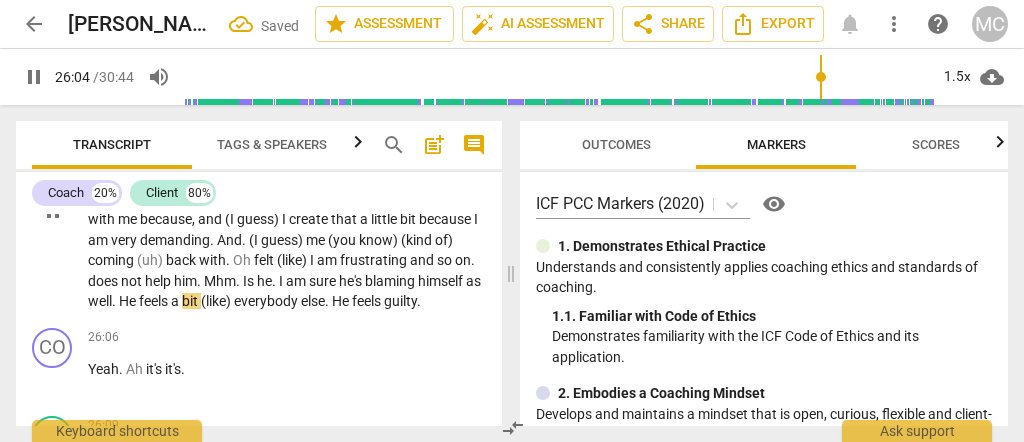 click on "feels" at bounding box center [368, 301] 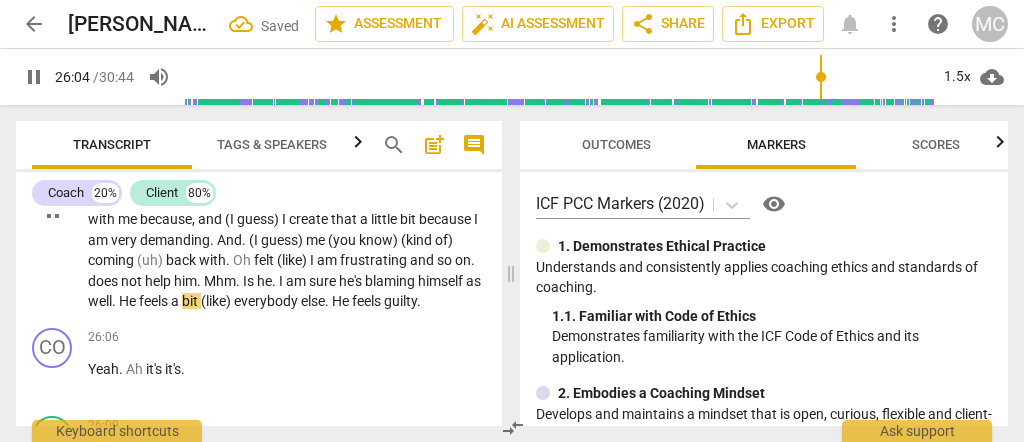 click on "feels" at bounding box center (368, 301) 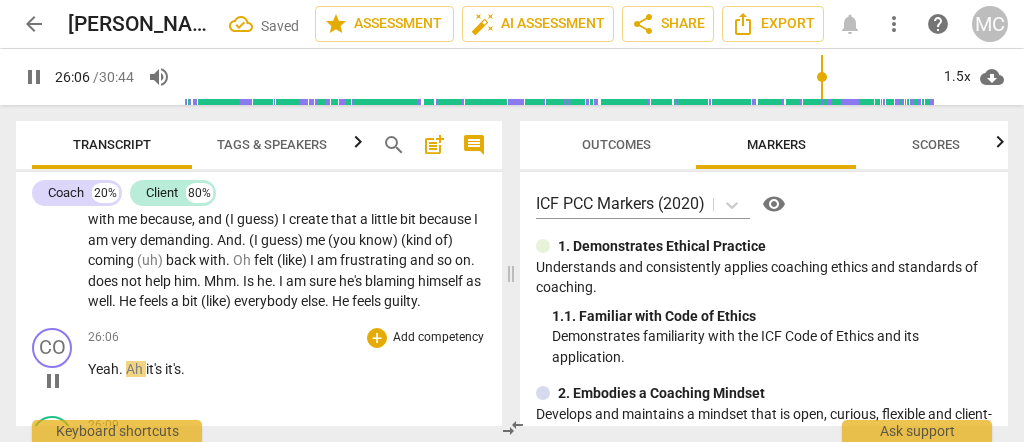 click on "Yeah" at bounding box center (103, 369) 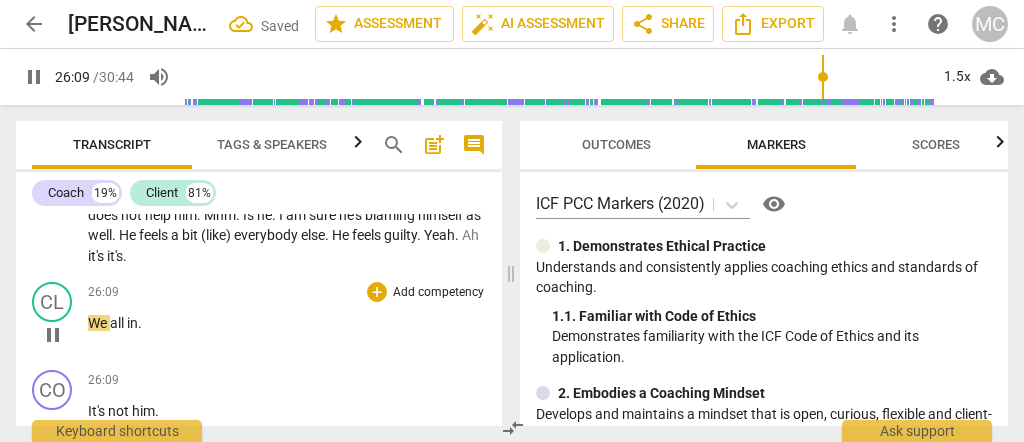 click on "We" at bounding box center (99, 323) 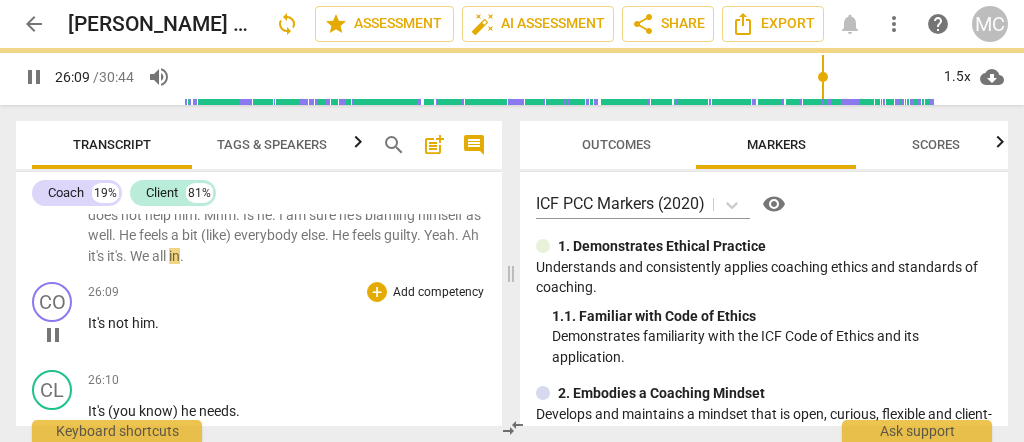 scroll, scrollTop: 9708, scrollLeft: 0, axis: vertical 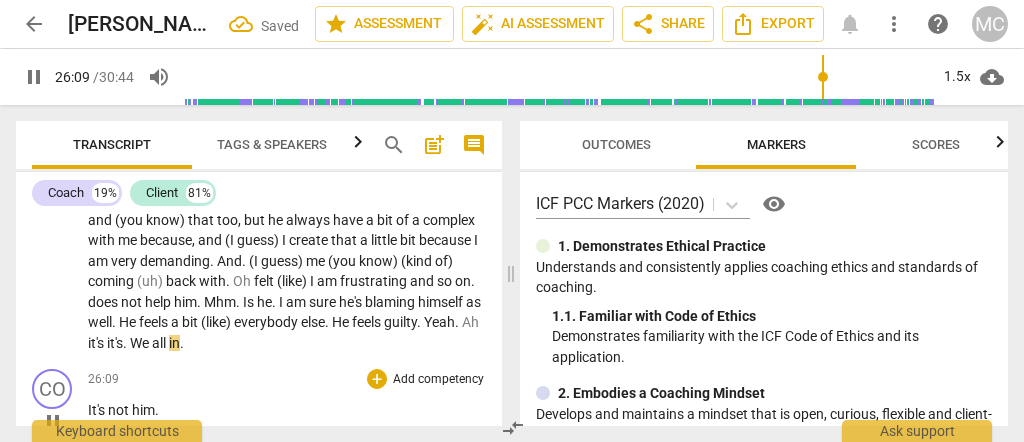 click on "It's" at bounding box center [98, 410] 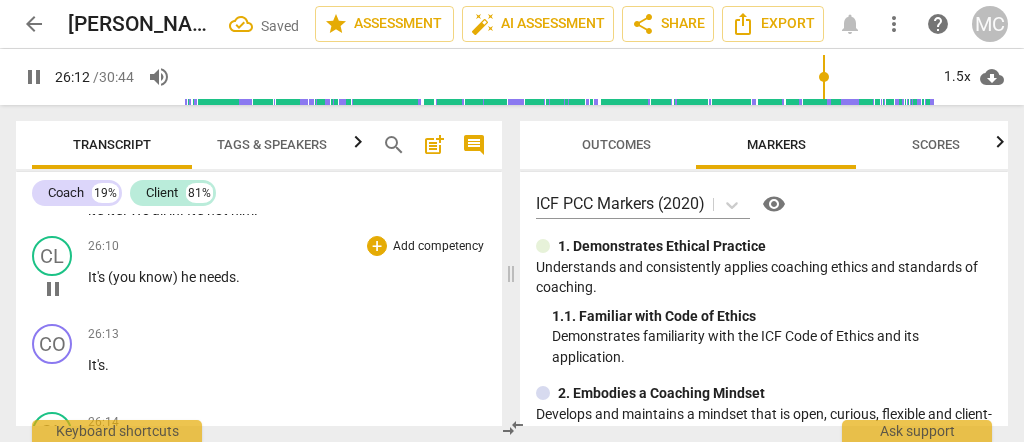 click on "It's" at bounding box center (98, 277) 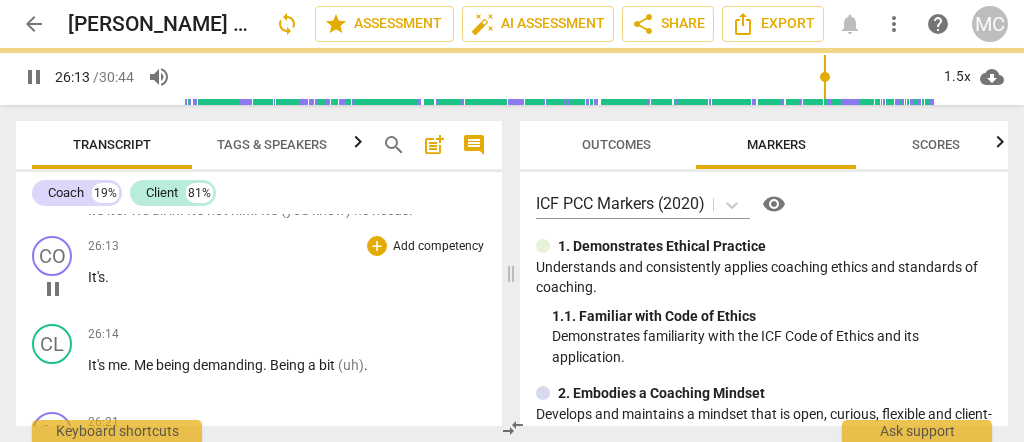 scroll, scrollTop: 9774, scrollLeft: 0, axis: vertical 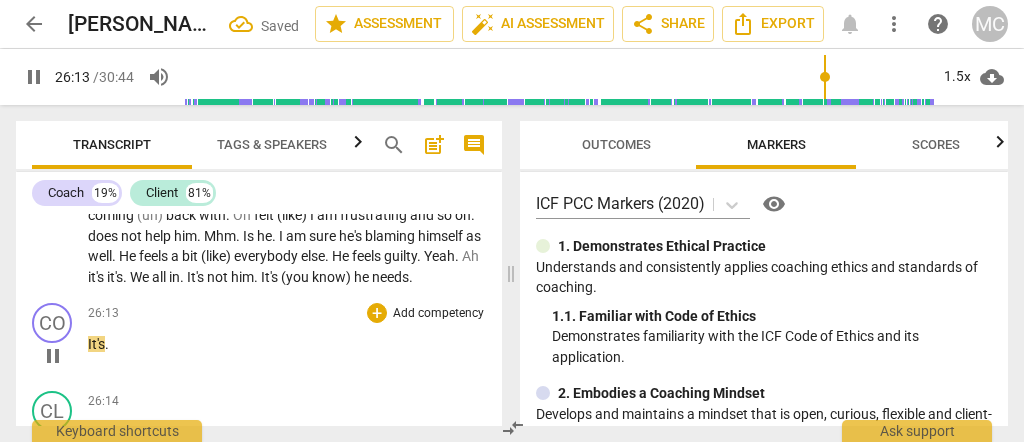 click on "play_arrow pause" at bounding box center (62, 356) 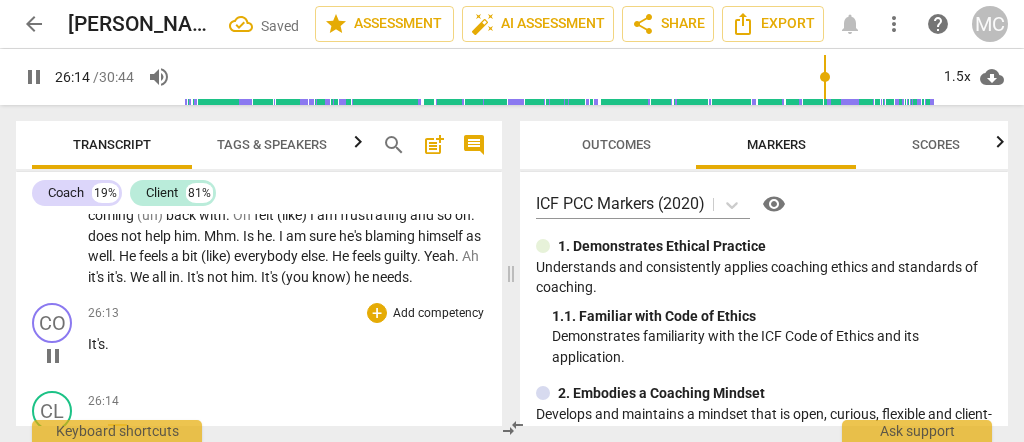 click on "It's" at bounding box center [96, 344] 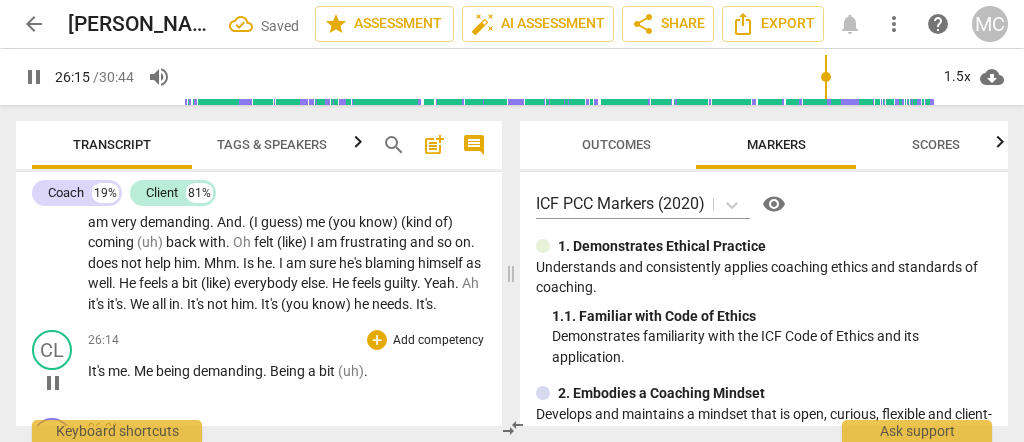 scroll, scrollTop: 9821, scrollLeft: 0, axis: vertical 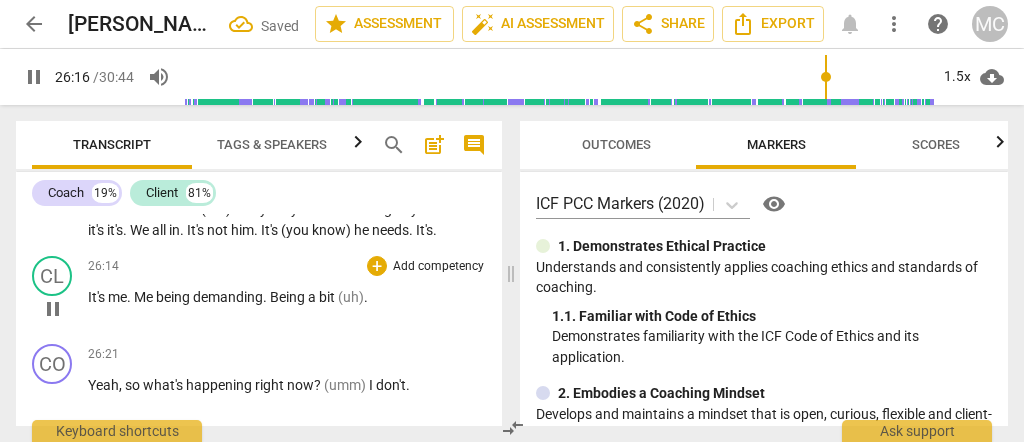 click on "It's" at bounding box center (98, 297) 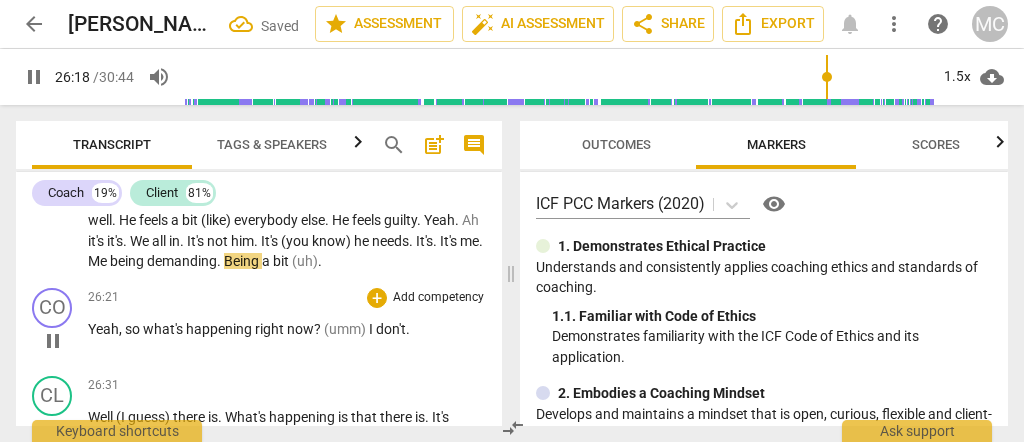 scroll, scrollTop: 9821, scrollLeft: 0, axis: vertical 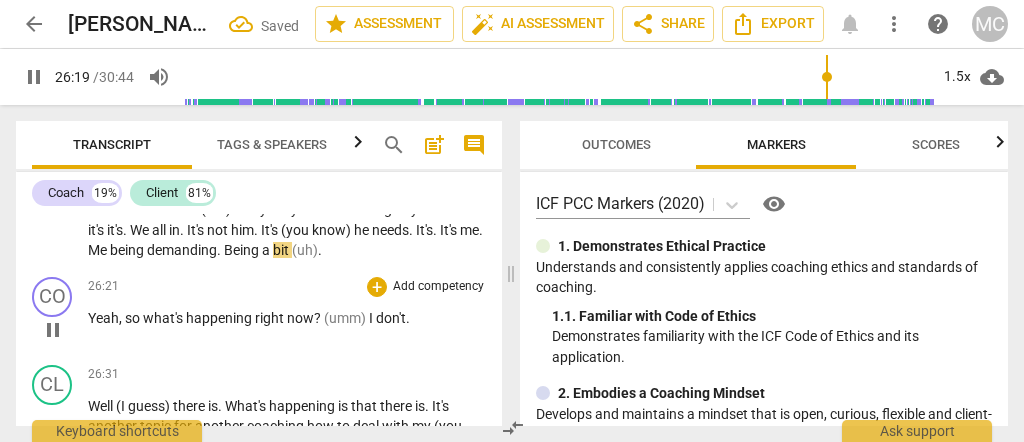 click on "so" at bounding box center [134, 318] 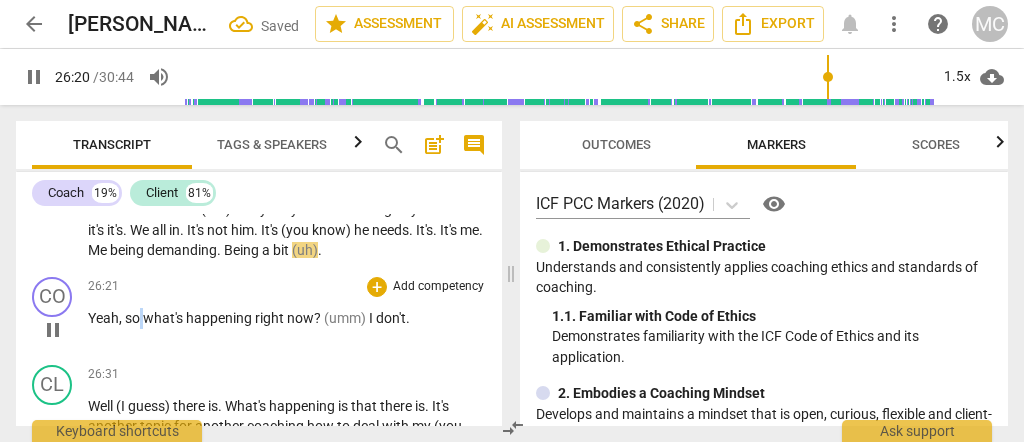 click on "so" at bounding box center (134, 318) 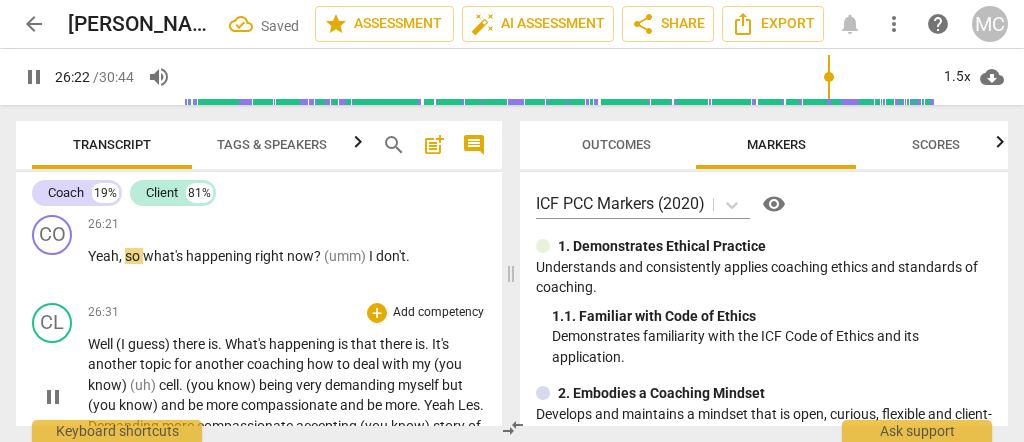 scroll, scrollTop: 9888, scrollLeft: 0, axis: vertical 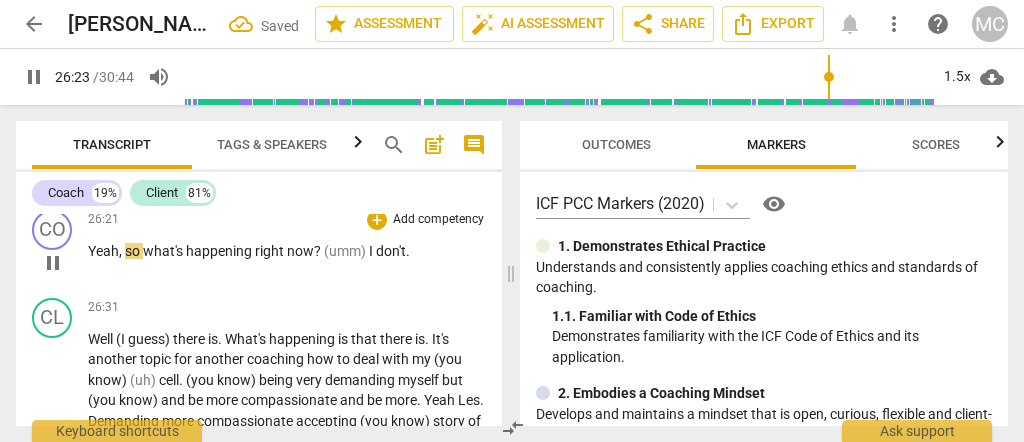 click on "happening" at bounding box center (220, 251) 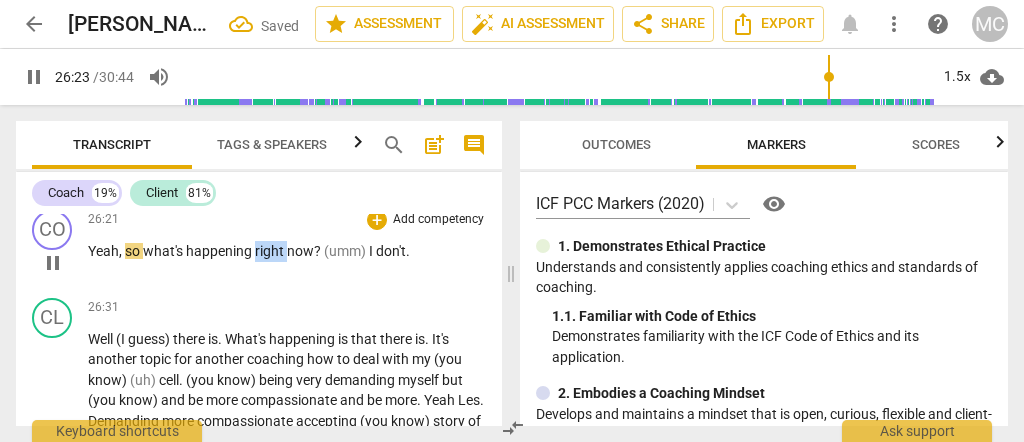 click on "happening" at bounding box center [220, 251] 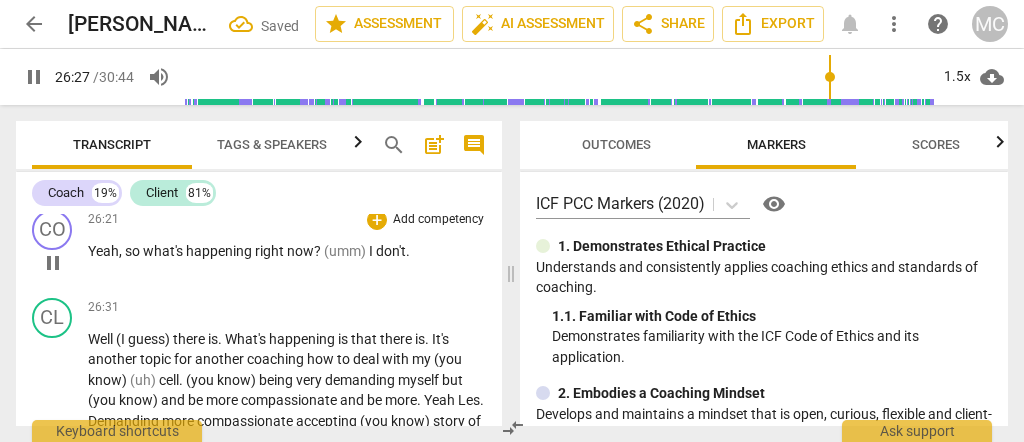 click on "Yeah" at bounding box center [103, 251] 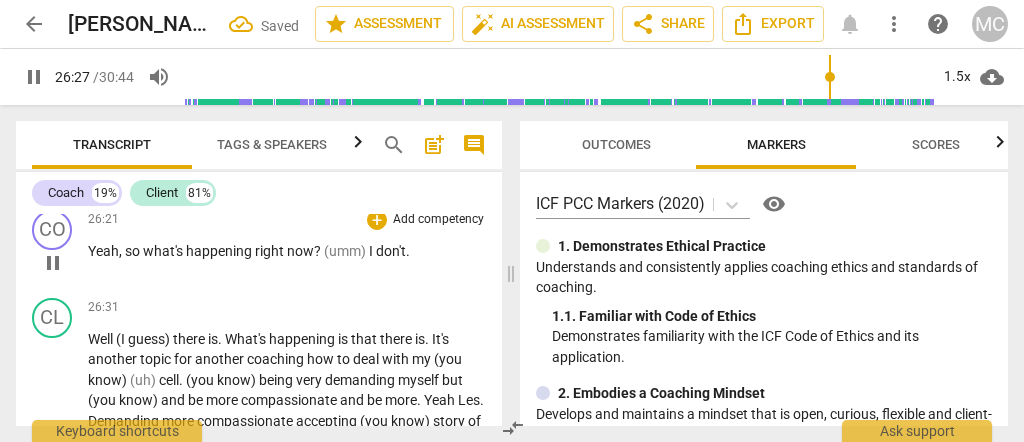 click on "Yeah" at bounding box center [103, 251] 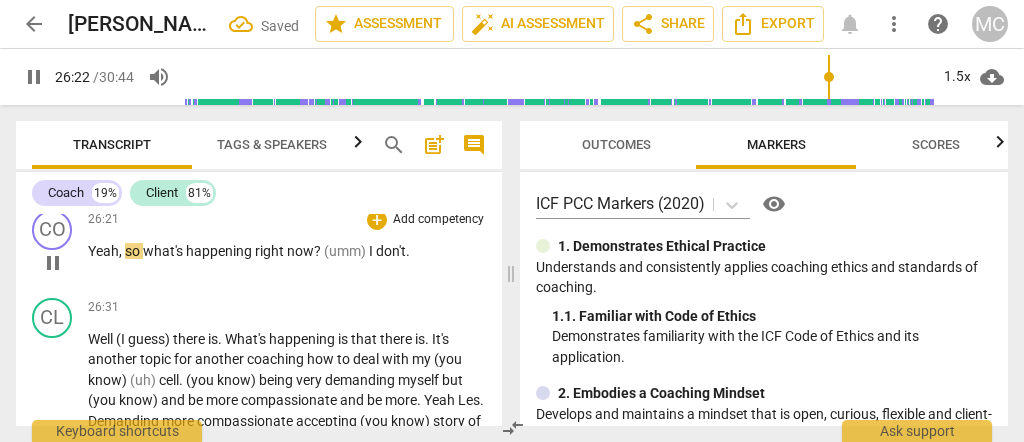 click on "Yeah" at bounding box center (103, 251) 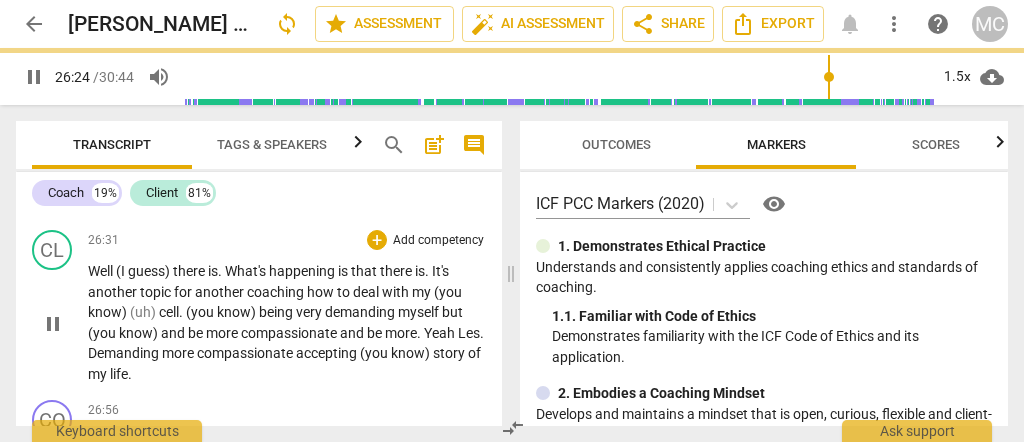 scroll, scrollTop: 9801, scrollLeft: 0, axis: vertical 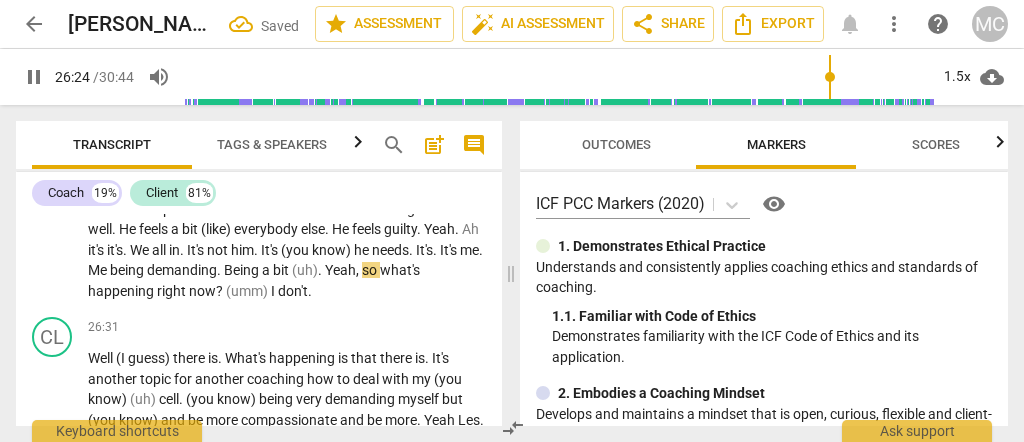 click on "," at bounding box center [359, 270] 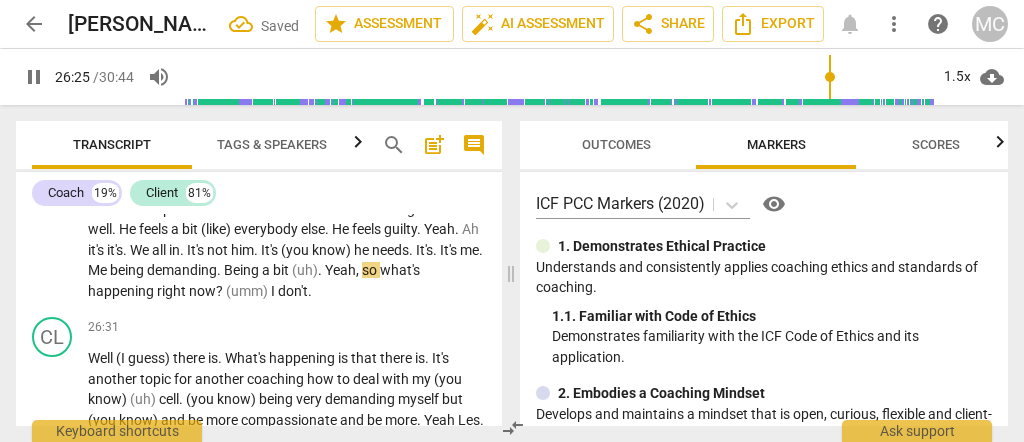 click on "so" at bounding box center [371, 270] 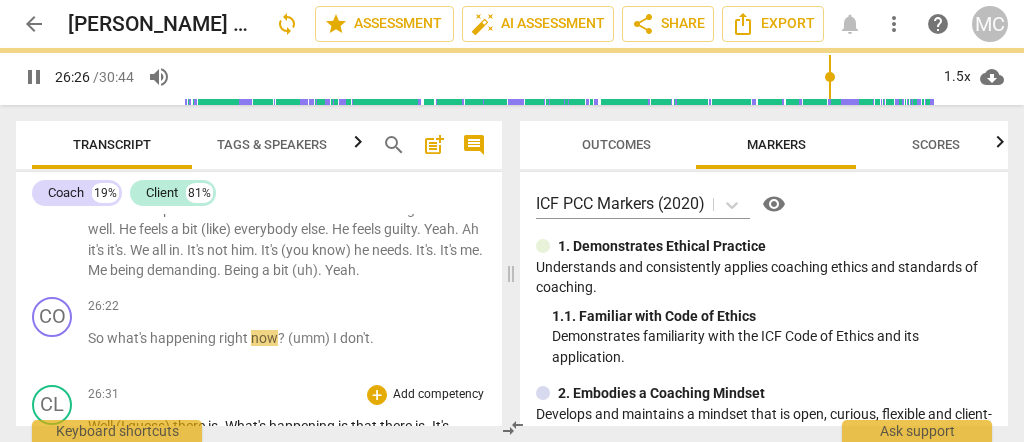 scroll, scrollTop: 9888, scrollLeft: 0, axis: vertical 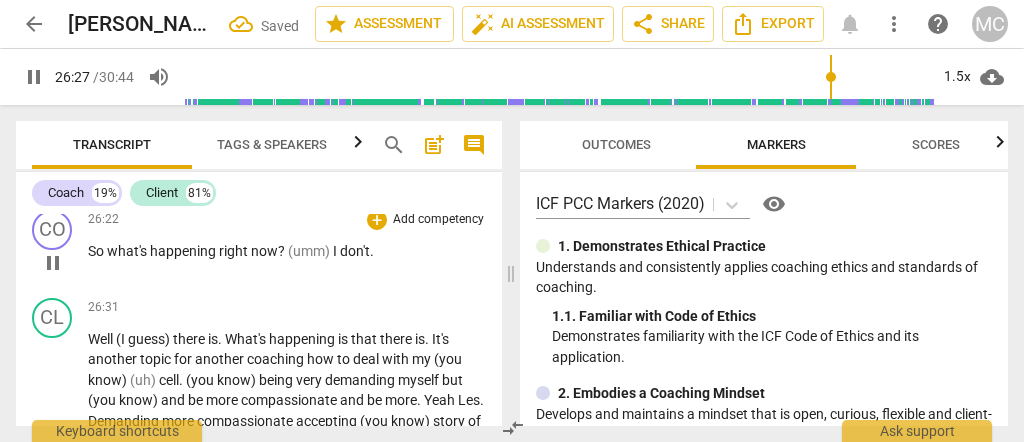 click on "(umm)" at bounding box center [310, 251] 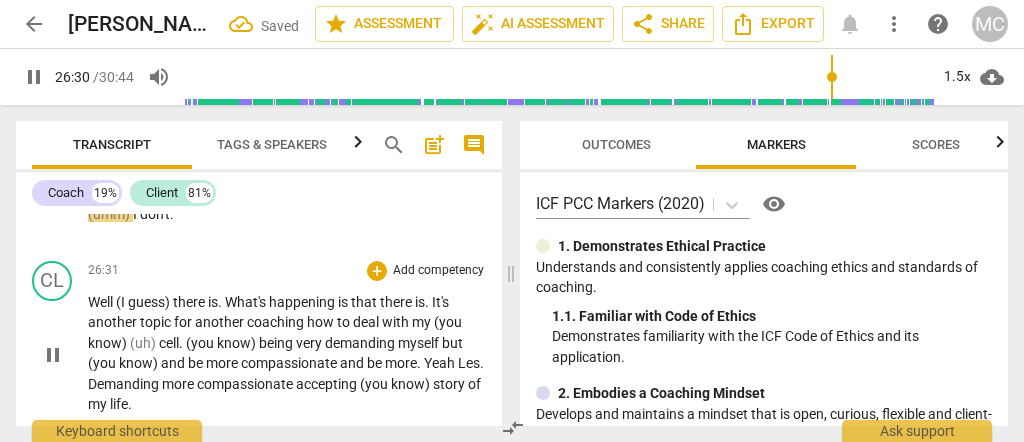scroll, scrollTop: 10021, scrollLeft: 0, axis: vertical 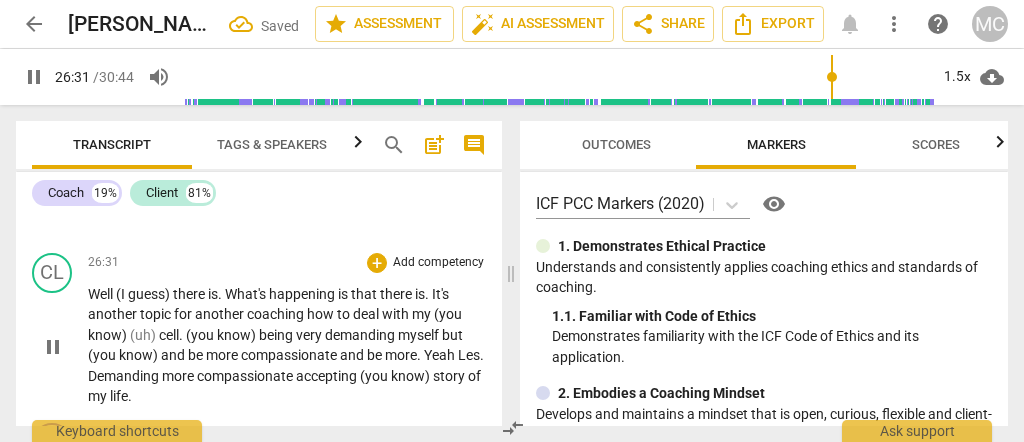 click on "Well" at bounding box center [102, 294] 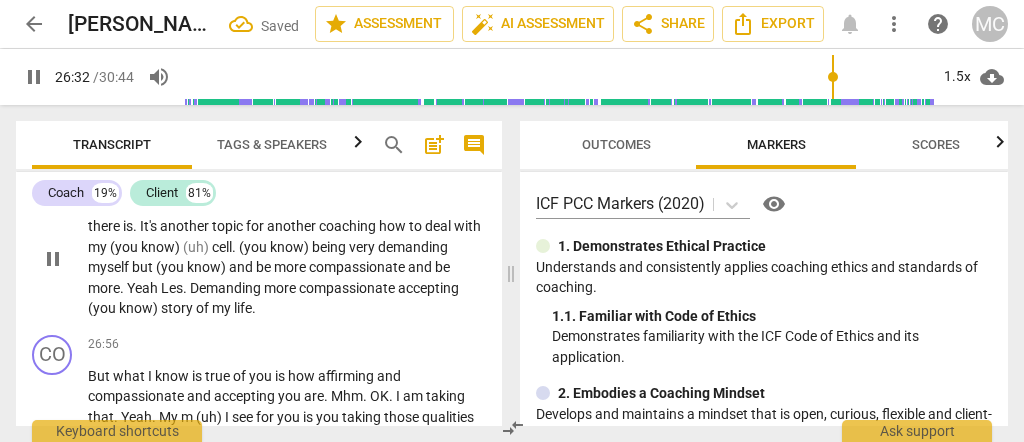 click on "of" at bounding box center (204, 308) 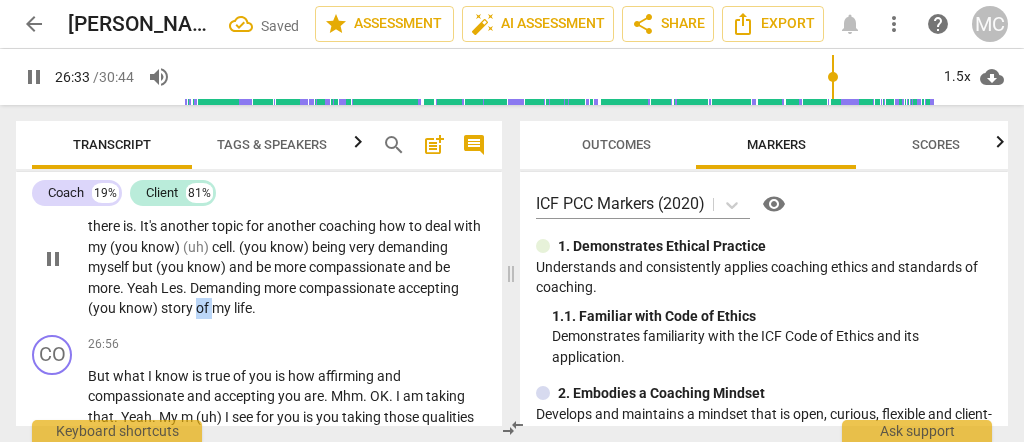 click on "of" at bounding box center [204, 308] 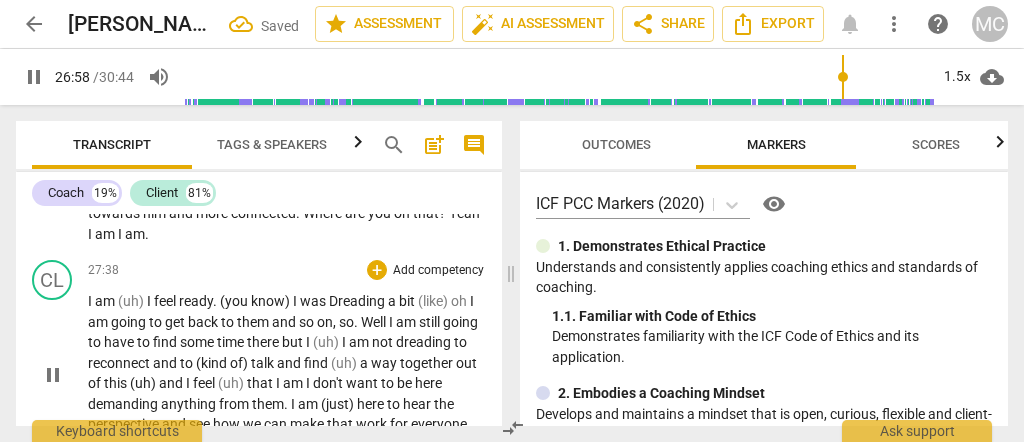 scroll, scrollTop: 10288, scrollLeft: 0, axis: vertical 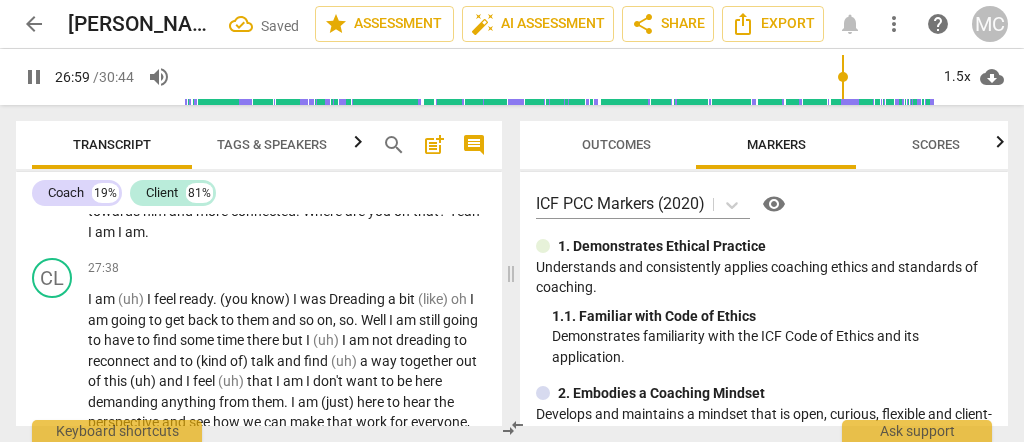 click on "Yeah" at bounding box center [464, 211] 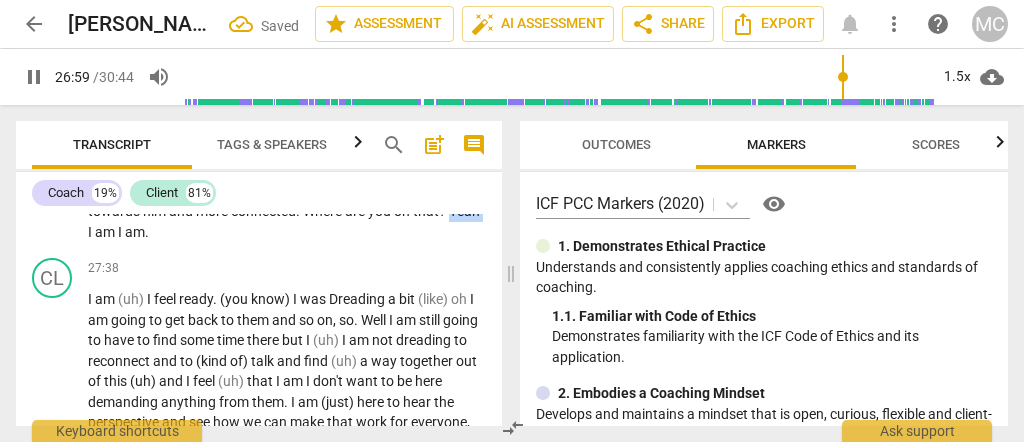click on "Yeah" at bounding box center [464, 211] 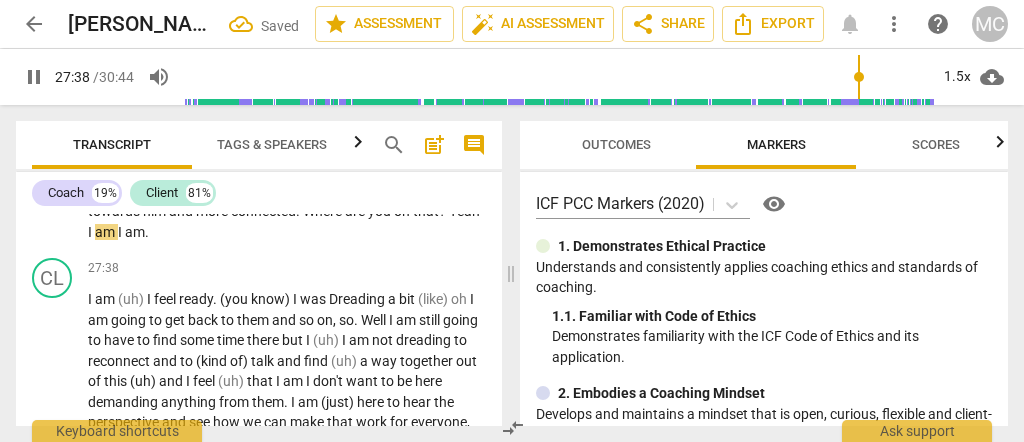 click on "Where" at bounding box center [324, 211] 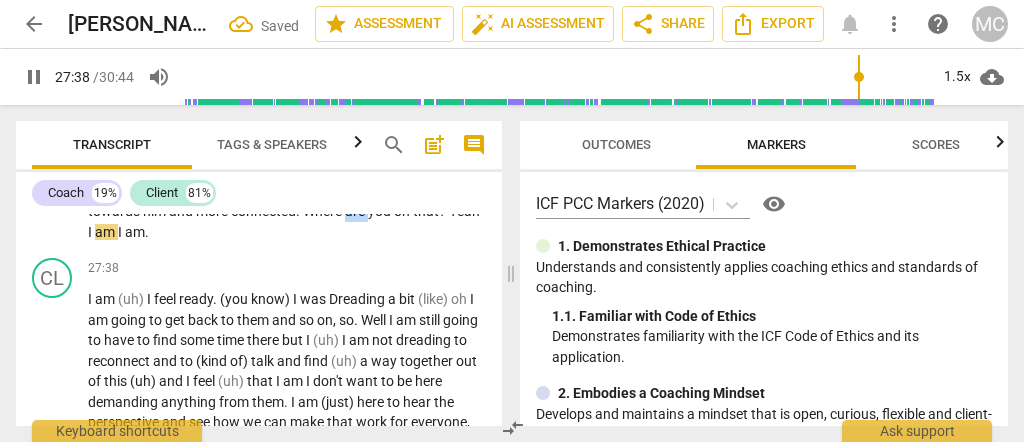 click on "Where" at bounding box center (324, 211) 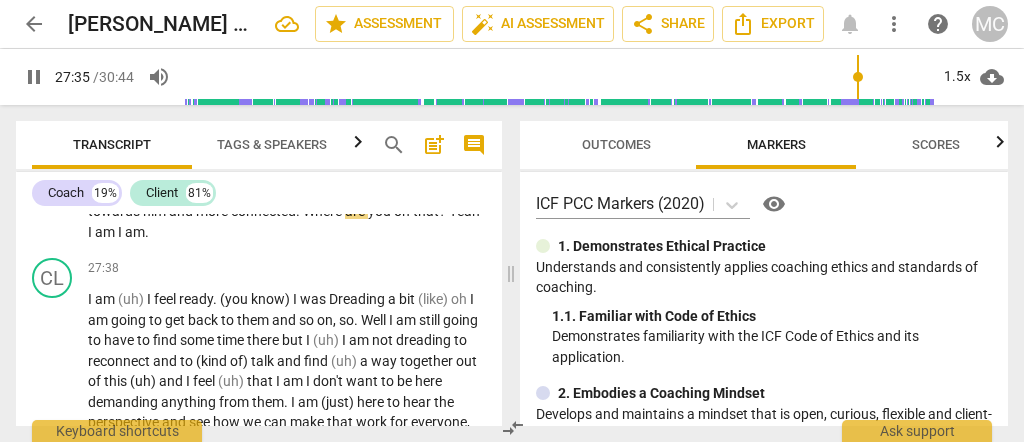 click on "Yeah" at bounding box center [464, 211] 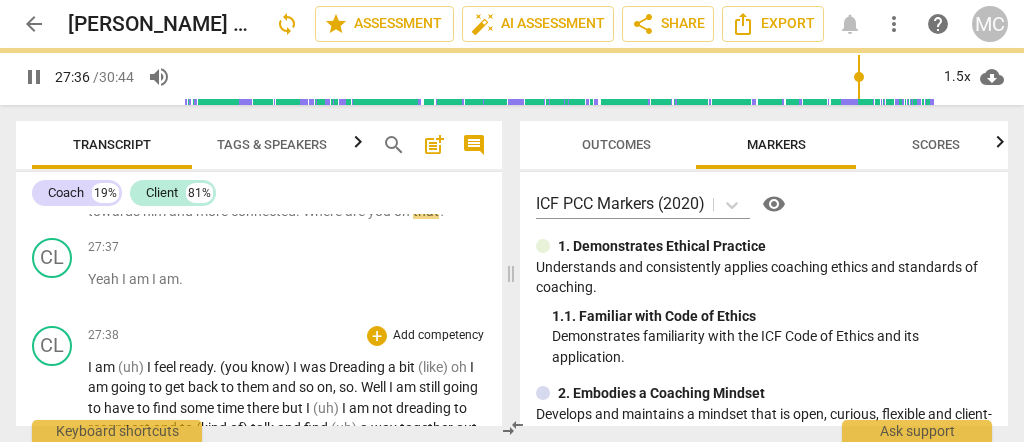 scroll, scrollTop: 10354, scrollLeft: 0, axis: vertical 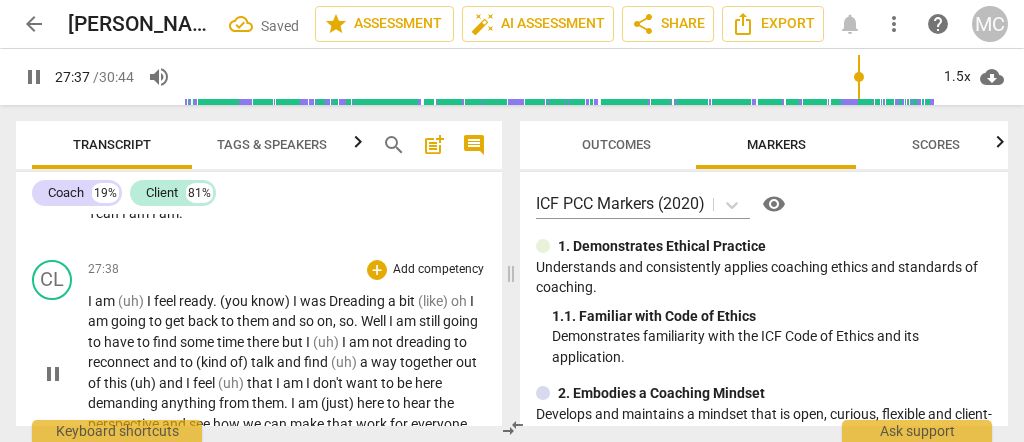 click on "am" at bounding box center (106, 301) 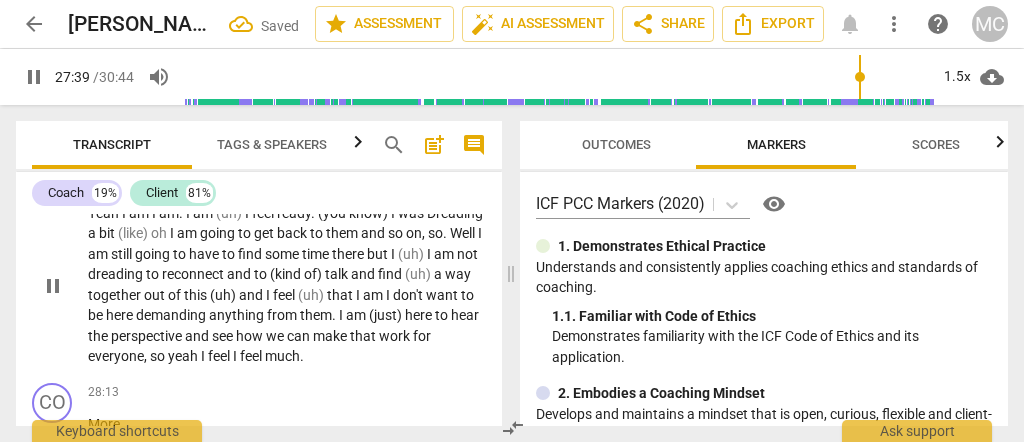 click on "I" at bounding box center [236, 356] 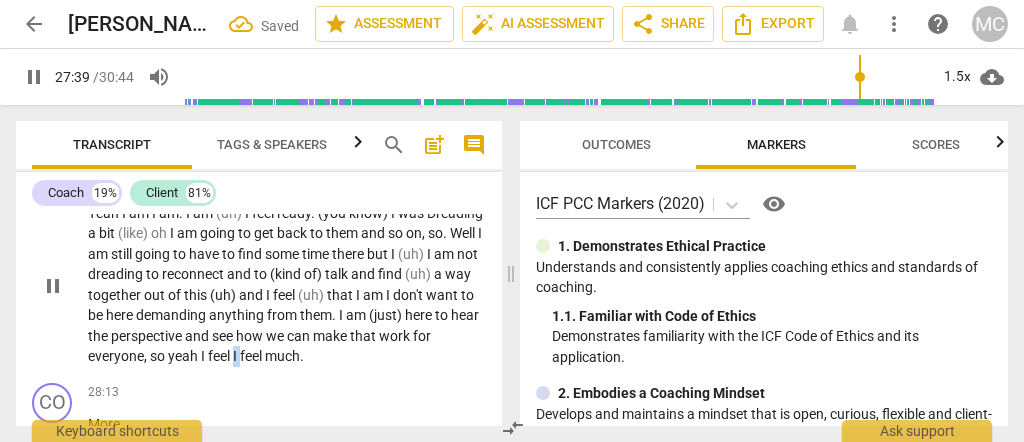 click on "I" at bounding box center [236, 356] 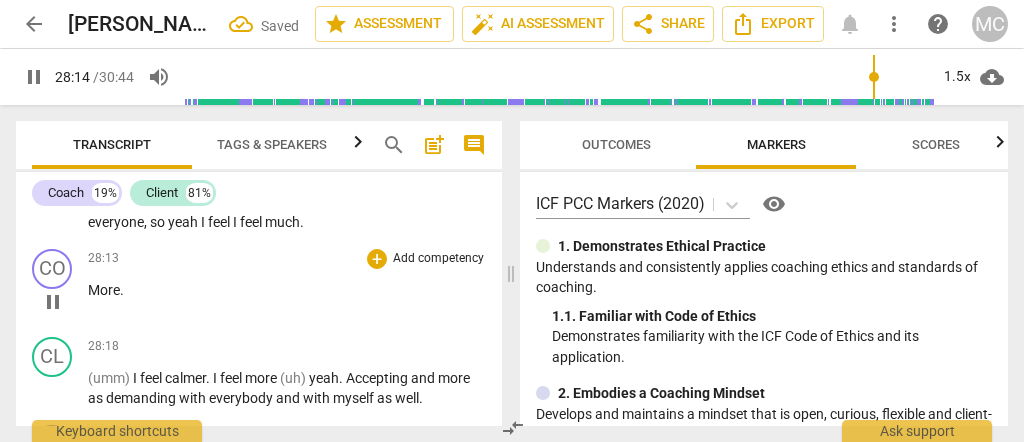 click on "More" at bounding box center [104, 290] 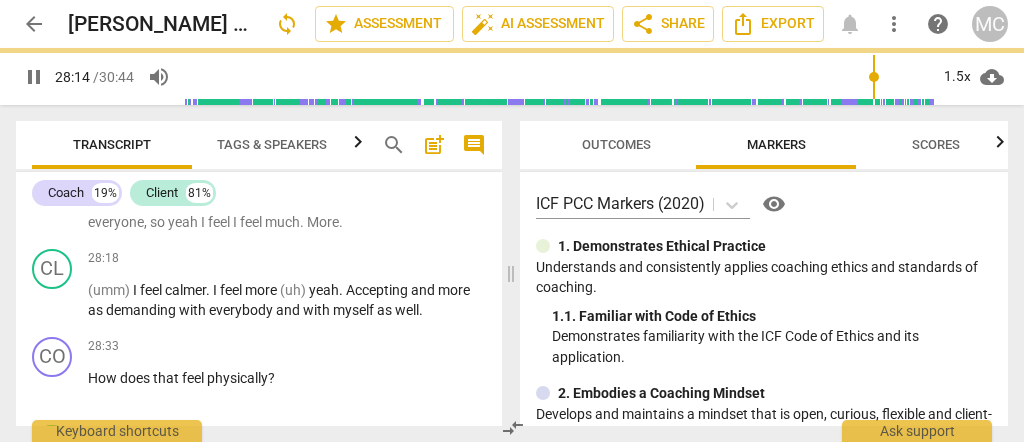 scroll, scrollTop: 10401, scrollLeft: 0, axis: vertical 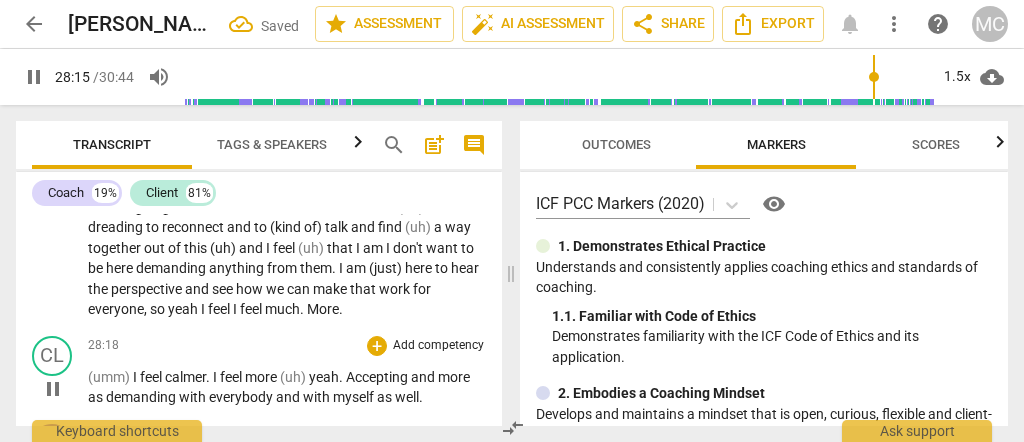 click on "(umm)" at bounding box center [110, 377] 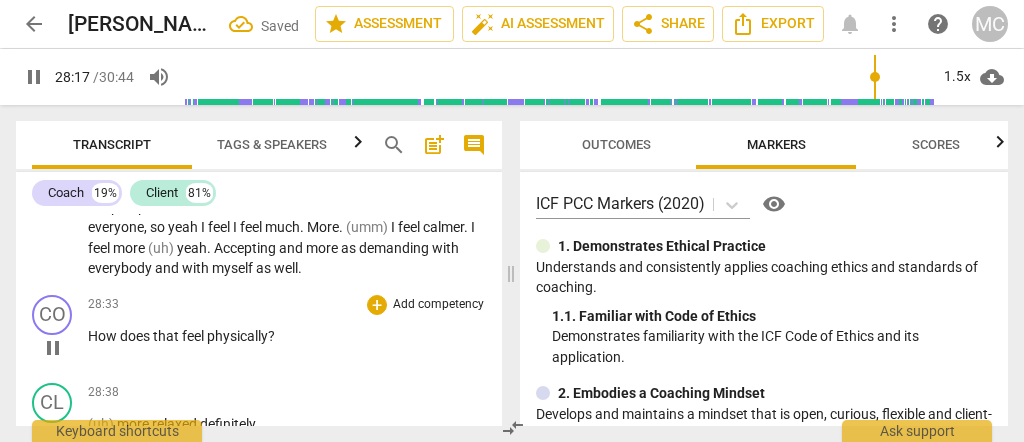 scroll, scrollTop: 10534, scrollLeft: 0, axis: vertical 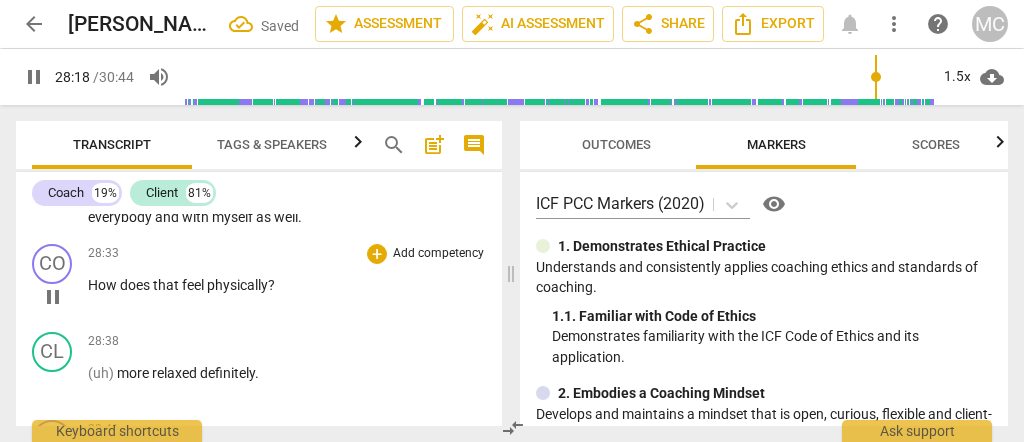 click on "How   does   that   feel   physically ?" at bounding box center [287, 285] 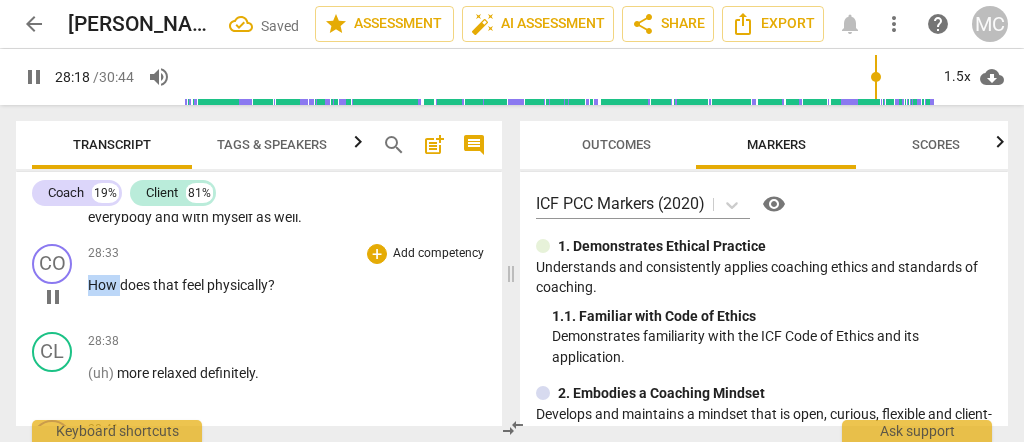 click on "How   does   that   feel   physically ?" at bounding box center (287, 285) 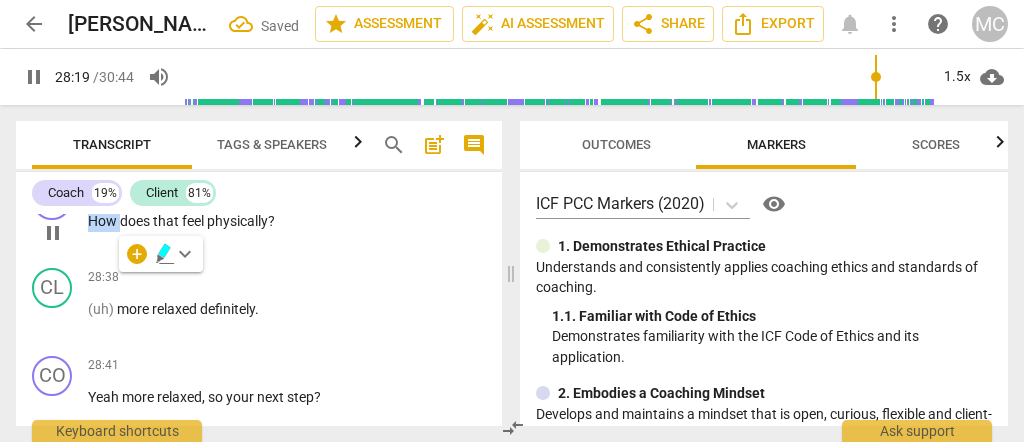 scroll, scrollTop: 10601, scrollLeft: 0, axis: vertical 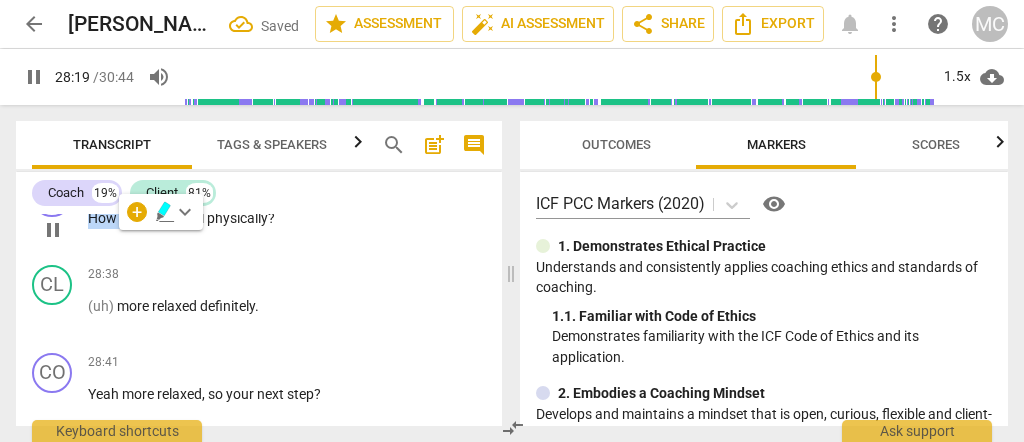 click on "How" at bounding box center (104, 218) 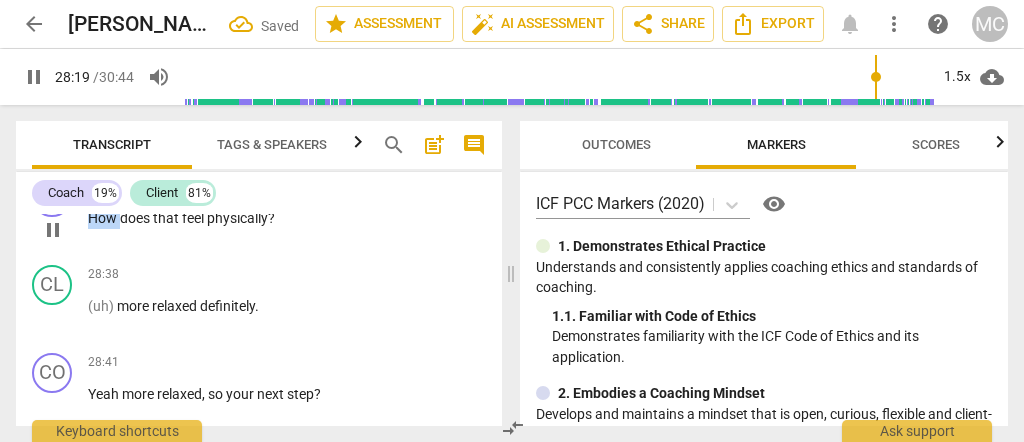 click on "How" at bounding box center (104, 218) 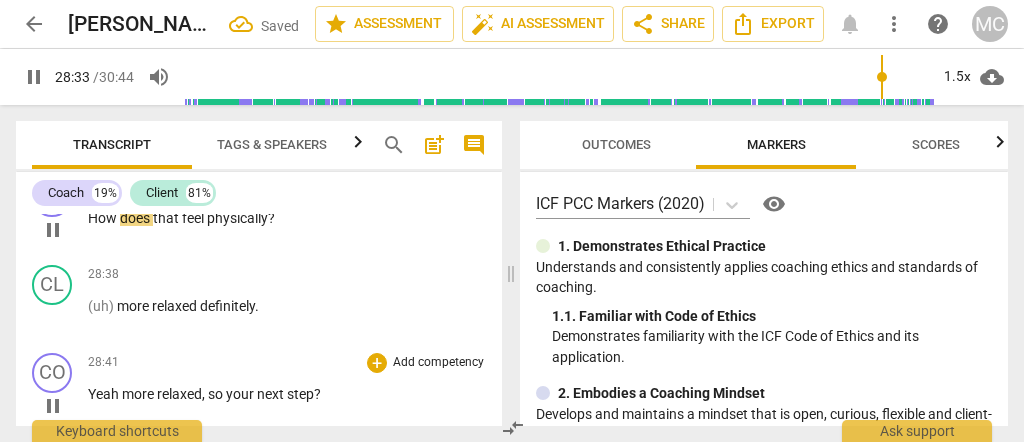 click on "Yeah" at bounding box center [105, 394] 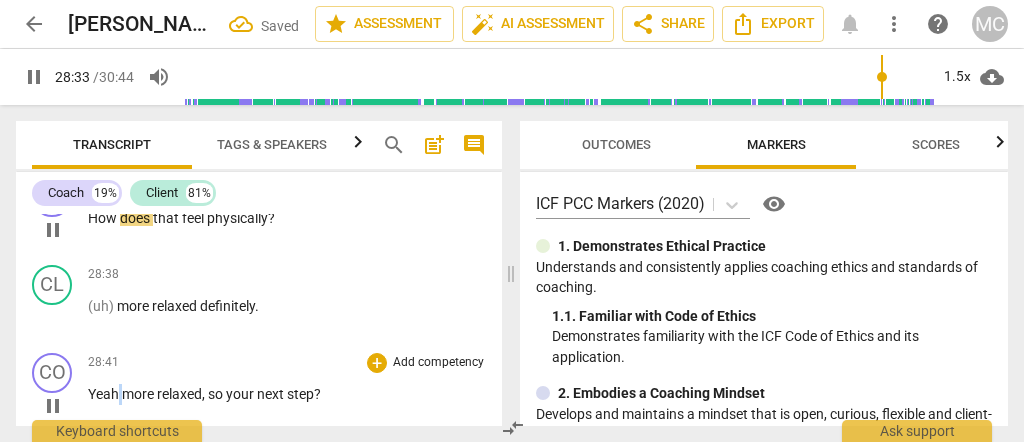 click on "Yeah" at bounding box center [105, 394] 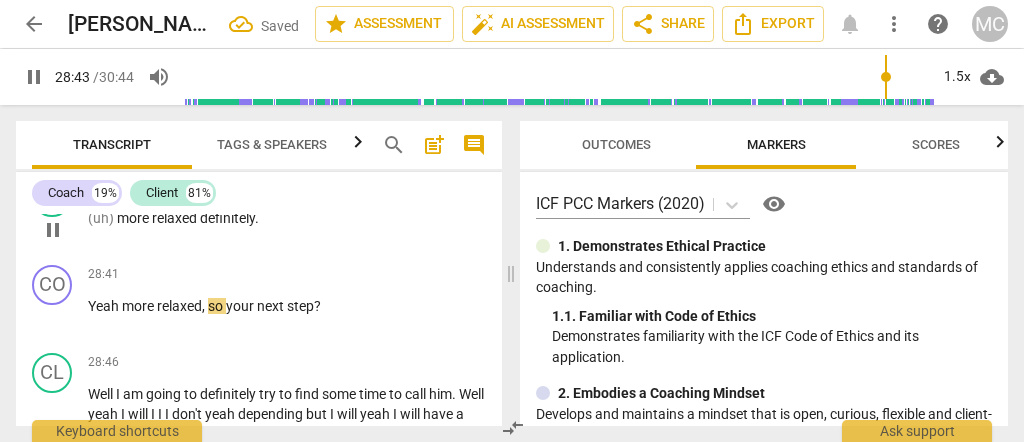 scroll, scrollTop: 10667, scrollLeft: 0, axis: vertical 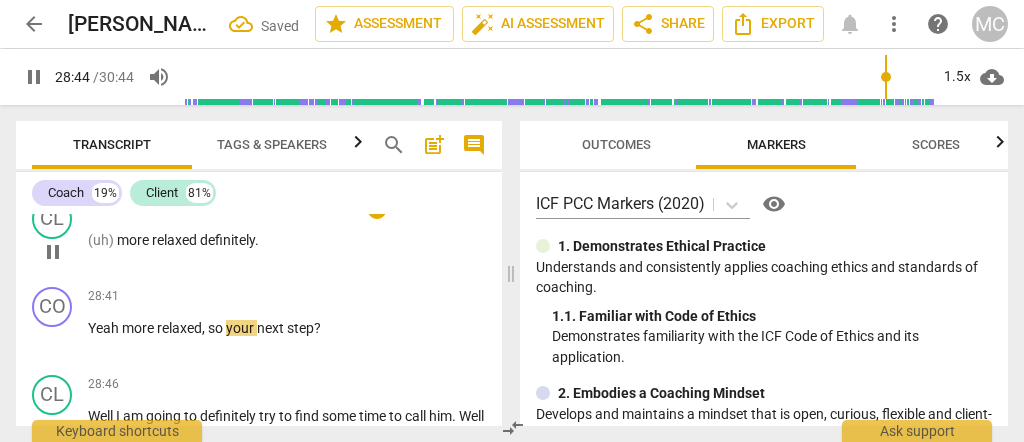 click on "28:38 + Add competency keyboard_arrow_right (uh)   more   relaxed   definitely ." at bounding box center (287, 235) 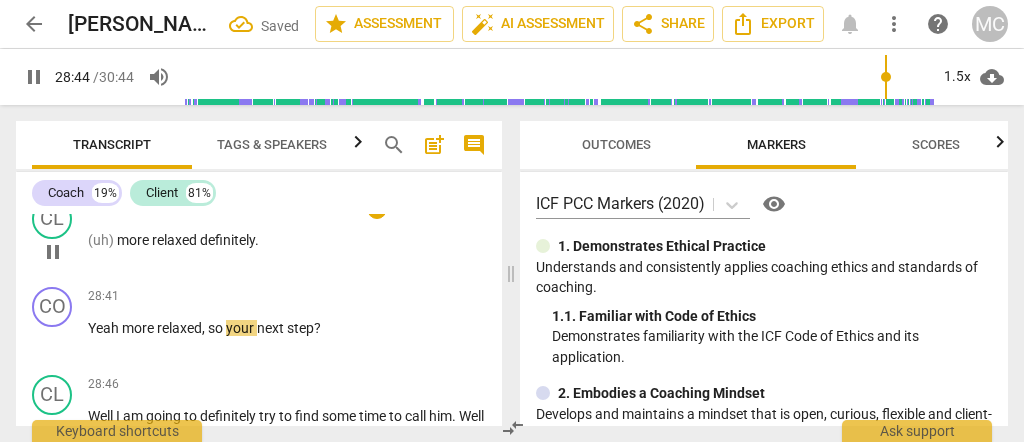 click on "28:38 + Add competency keyboard_arrow_right (uh)   more   relaxed   definitely ." at bounding box center (287, 235) 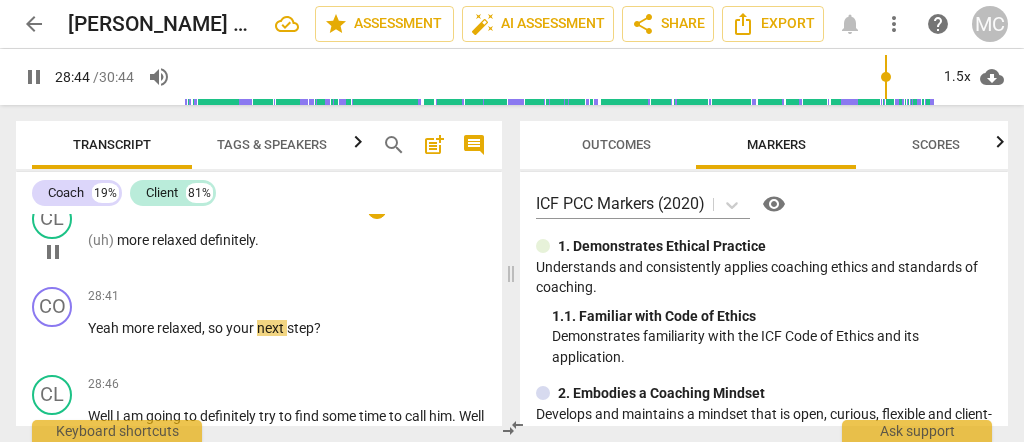 click on "relaxed" at bounding box center [176, 240] 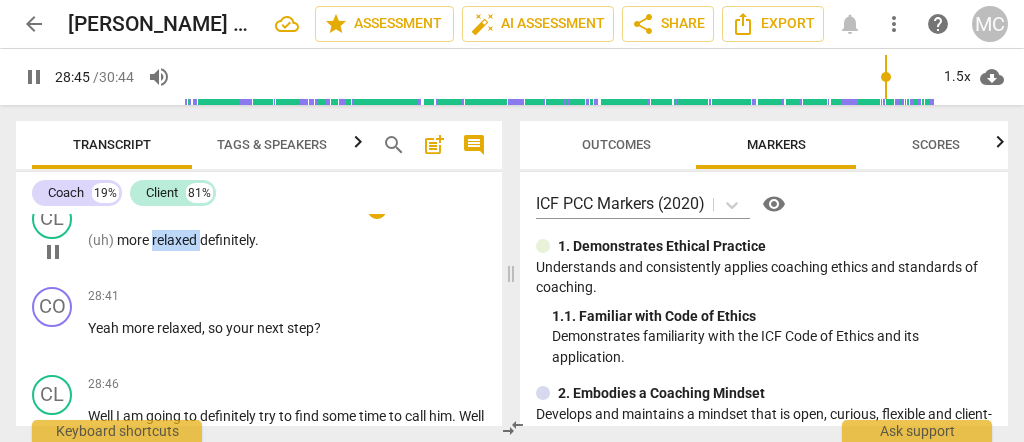 click on "relaxed" at bounding box center (176, 240) 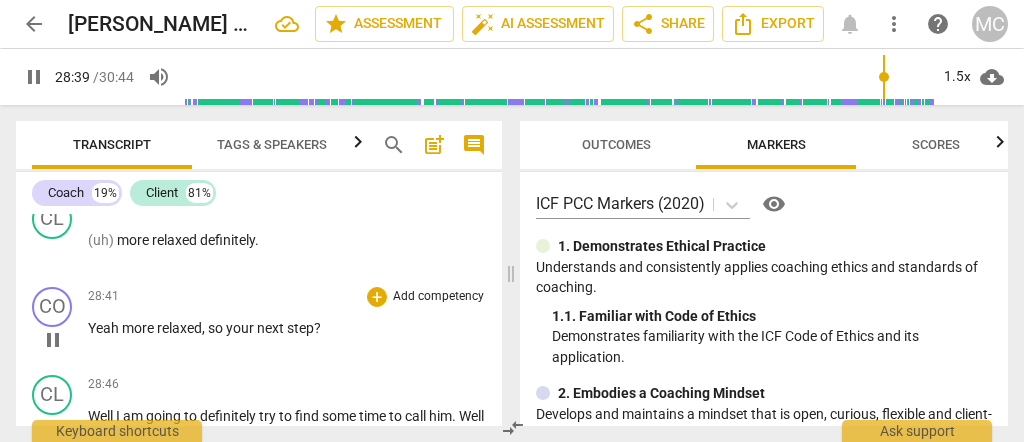 click on "CO play_arrow pause 28:41 + Add competency keyboard_arrow_right Yeah   more   relaxed ,   so   your   next   step ?" at bounding box center [259, 323] 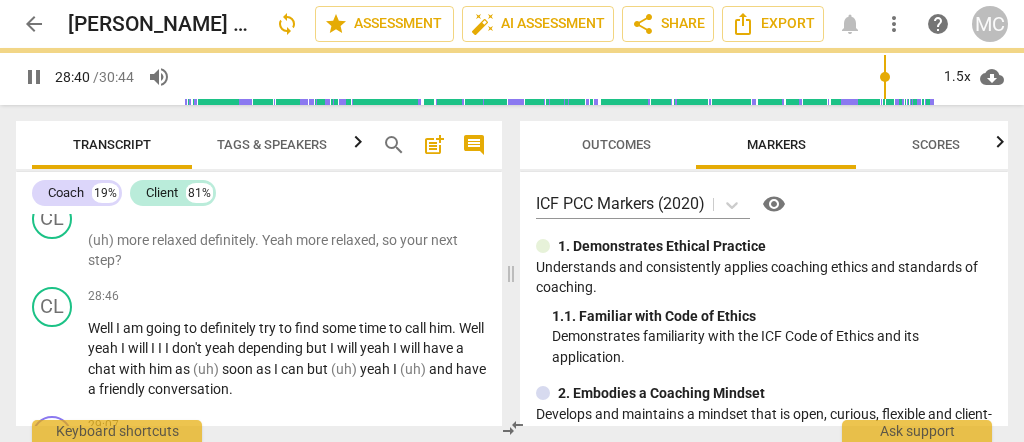 scroll, scrollTop: 10581, scrollLeft: 0, axis: vertical 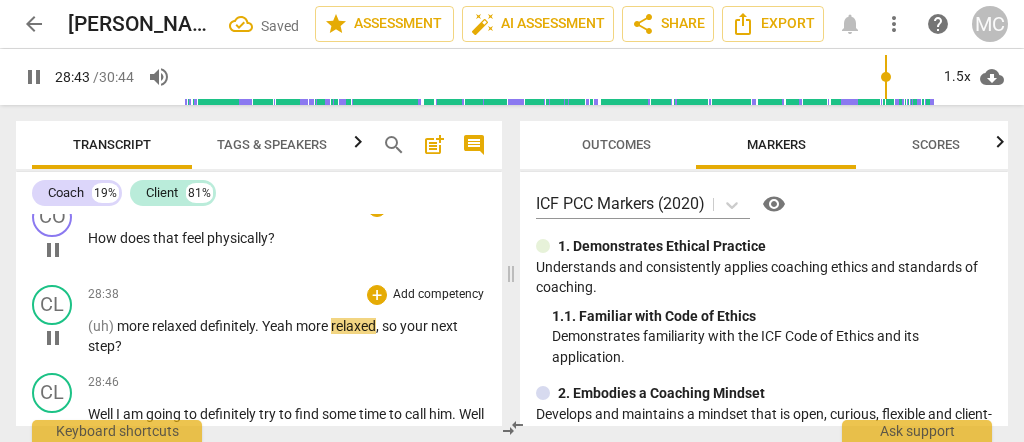 click on "so" at bounding box center [391, 326] 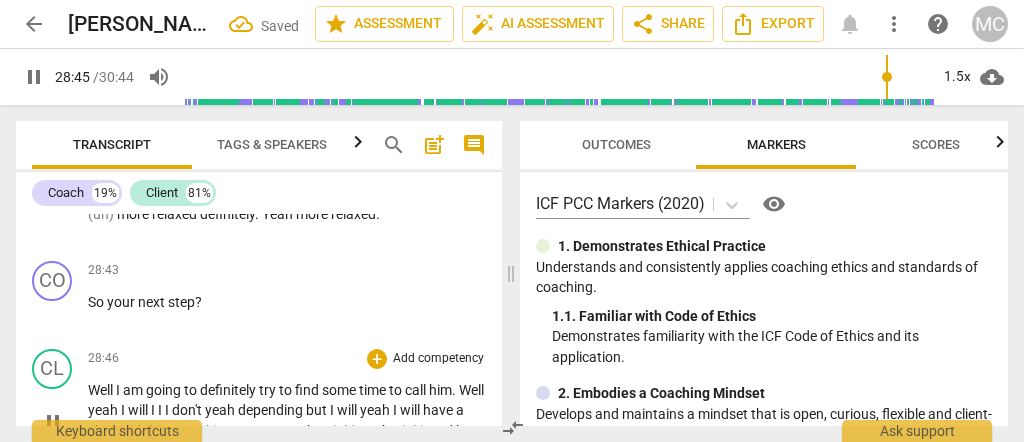 scroll, scrollTop: 10781, scrollLeft: 0, axis: vertical 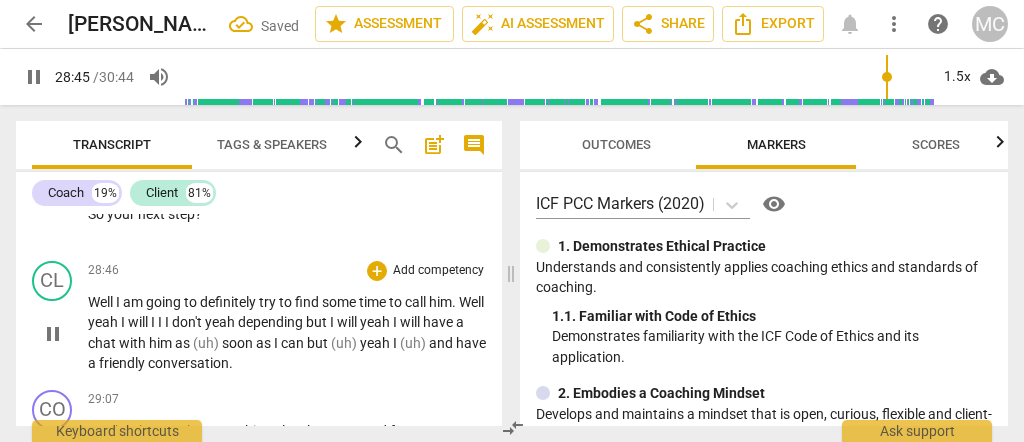 click on "Well" at bounding box center [102, 302] 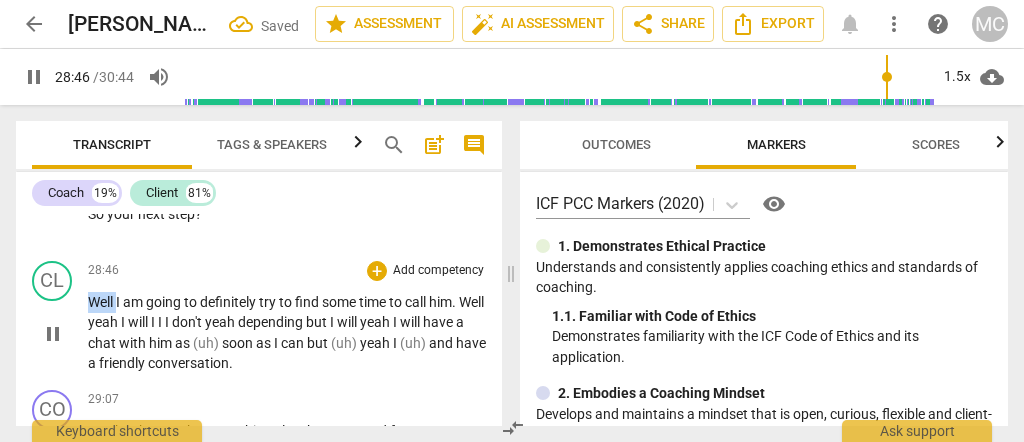 click on "Well" at bounding box center (102, 302) 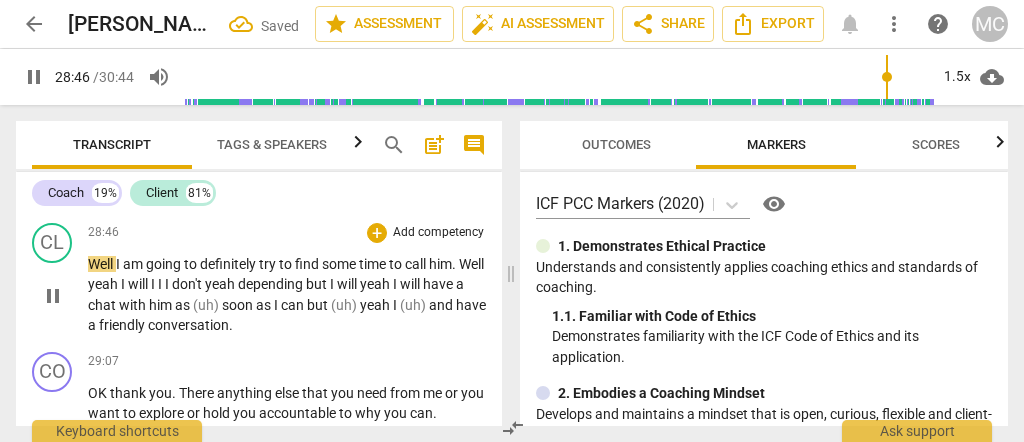 scroll, scrollTop: 10848, scrollLeft: 0, axis: vertical 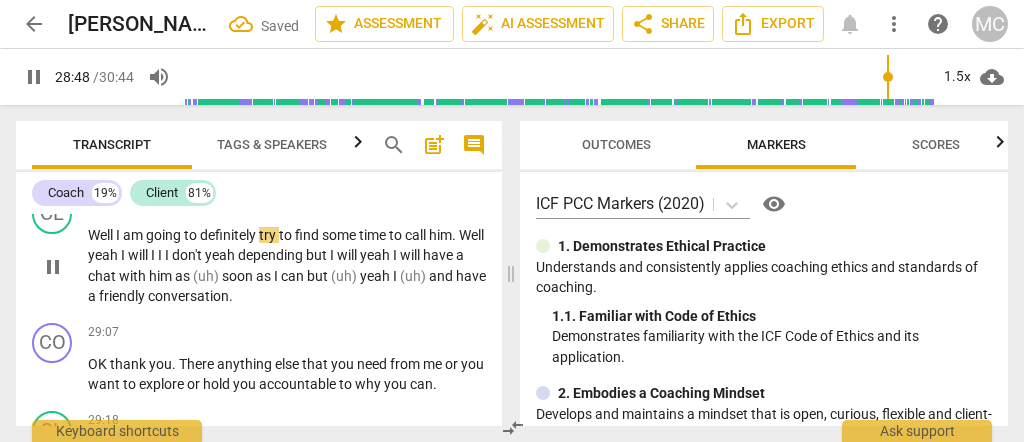 click on "a" at bounding box center [93, 296] 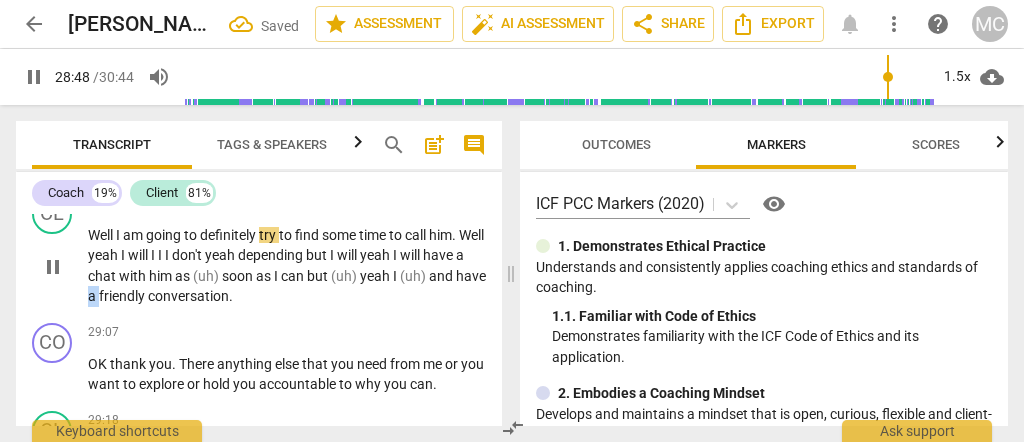 click on "a" at bounding box center [93, 296] 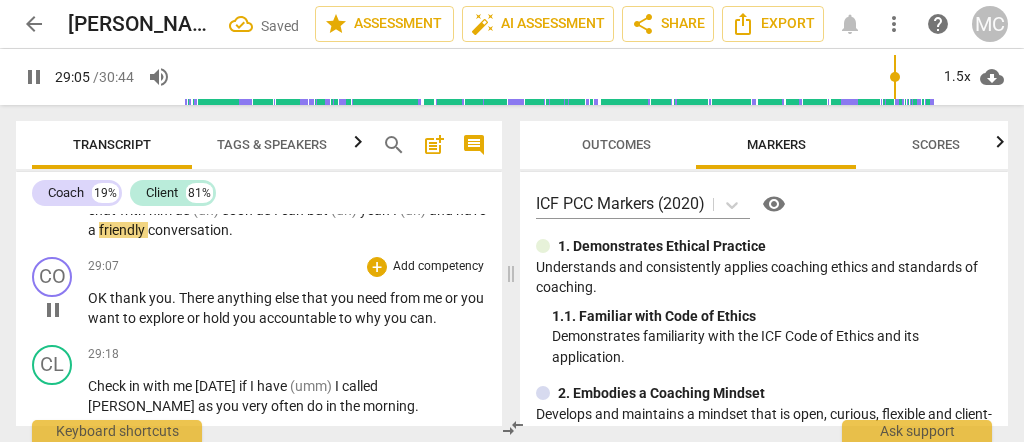 click on "accountable" at bounding box center [299, 318] 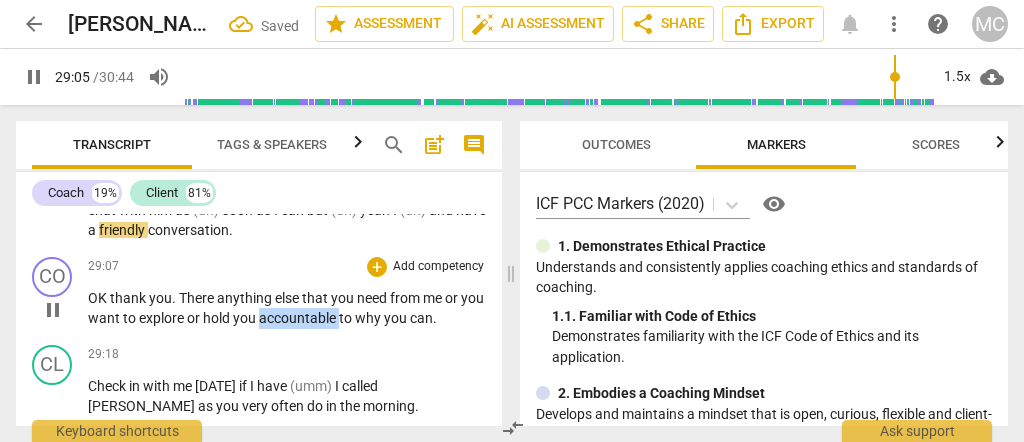 click on "accountable" at bounding box center [299, 318] 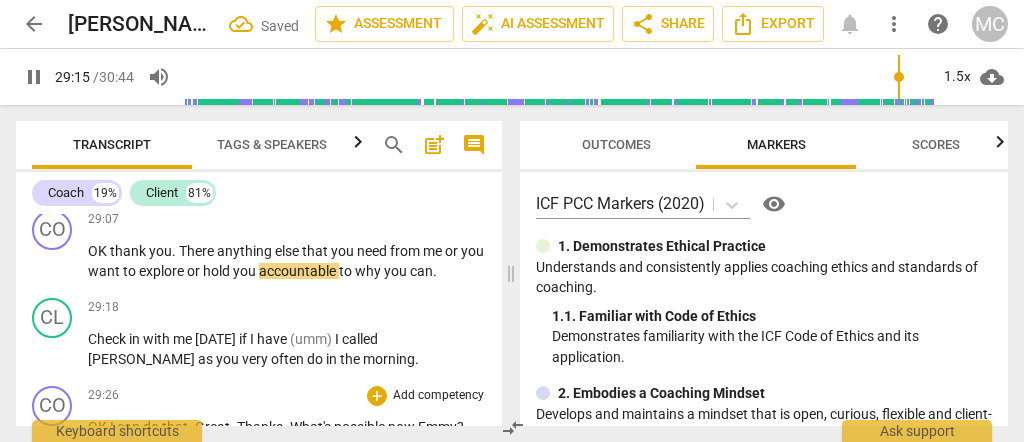 scroll, scrollTop: 11048, scrollLeft: 0, axis: vertical 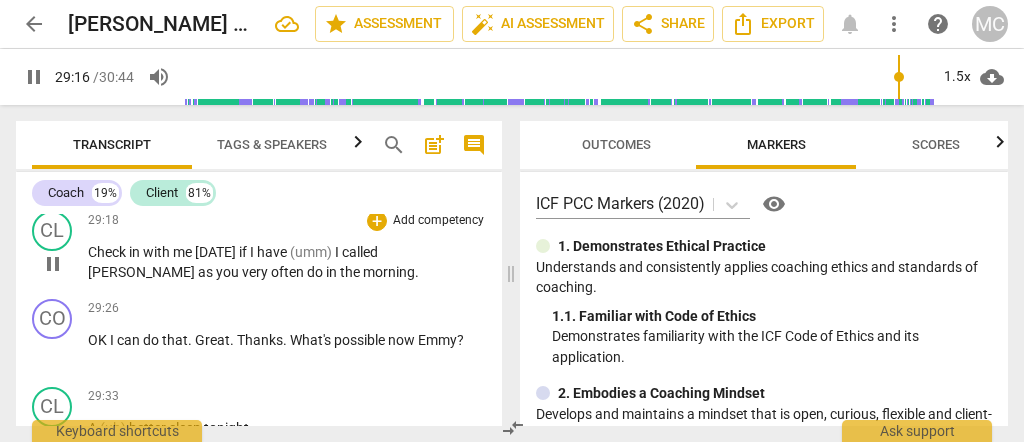 click on "the" at bounding box center [351, 272] 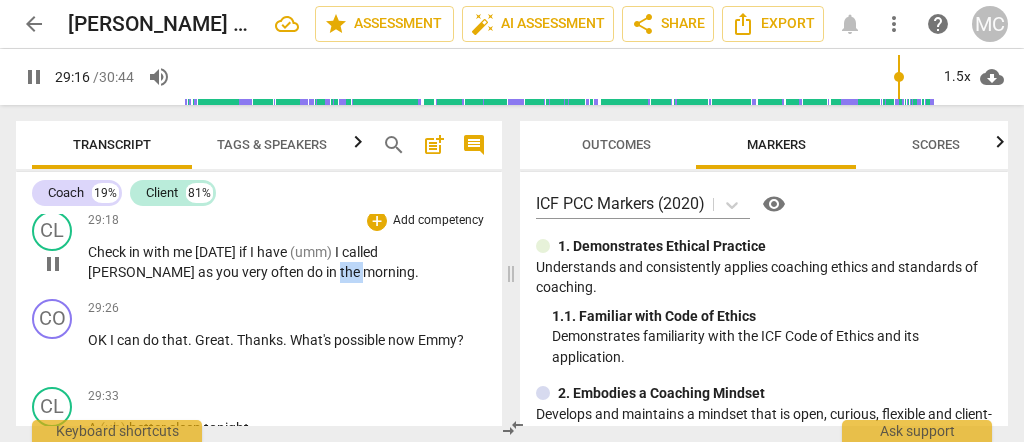 click on "the" at bounding box center (351, 272) 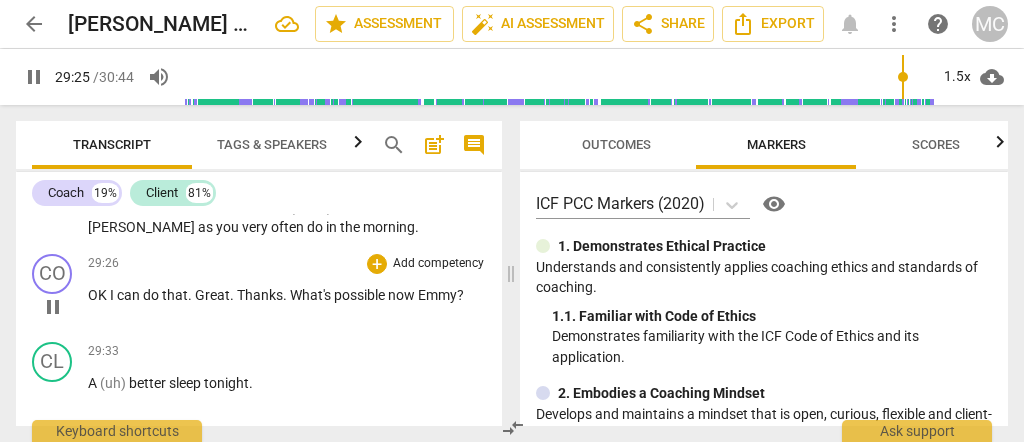 scroll, scrollTop: 11114, scrollLeft: 0, axis: vertical 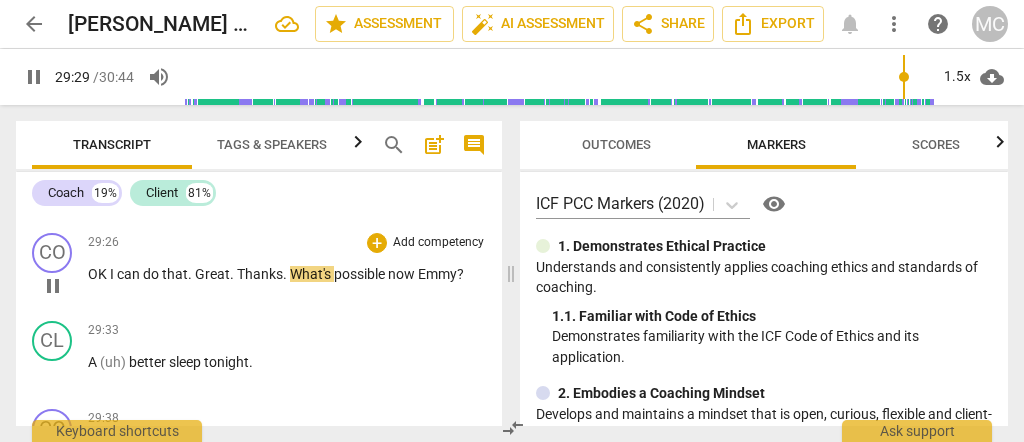 click on "do" at bounding box center [152, 274] 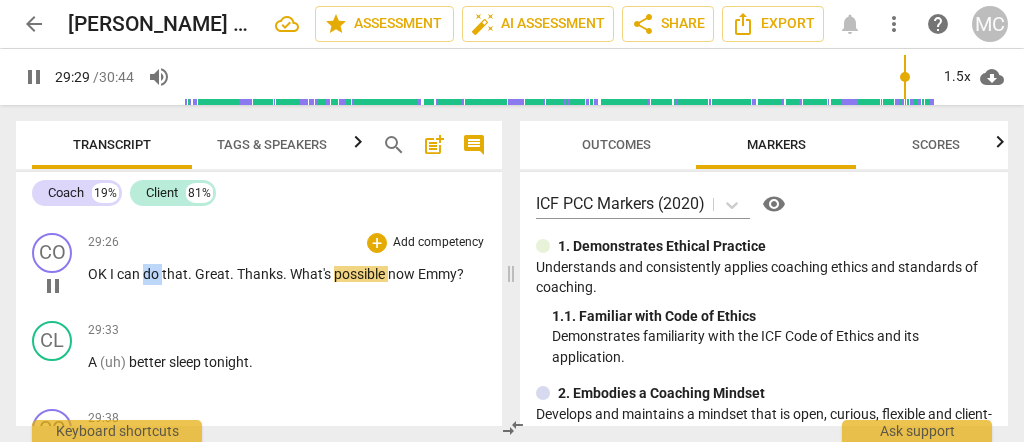 click on "do" at bounding box center [152, 274] 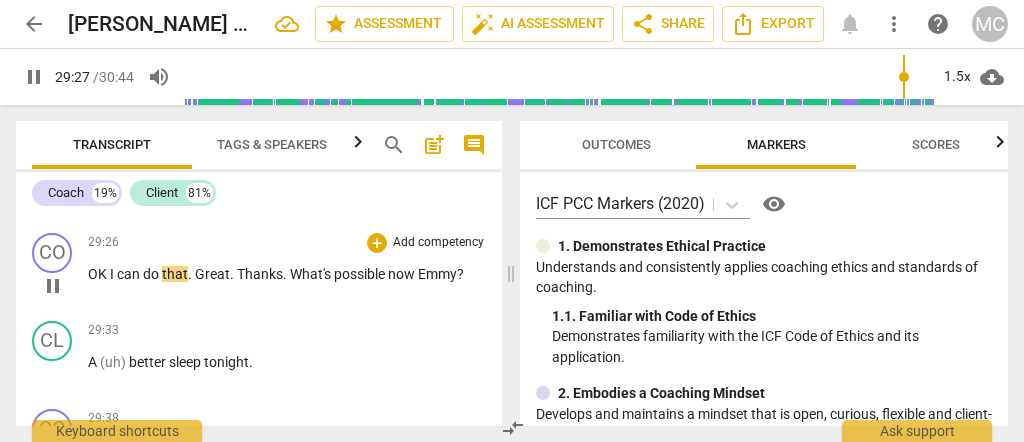 click on "." at bounding box center (191, 274) 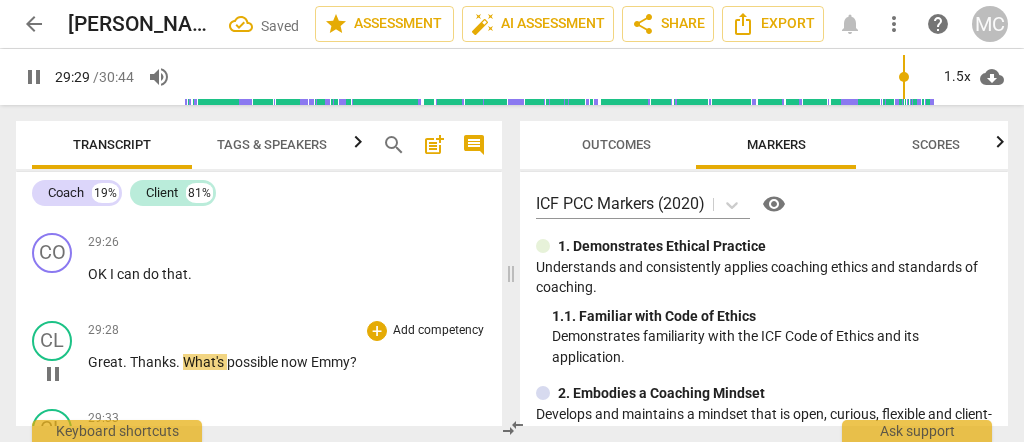 click on "29:28 + Add competency keyboard_arrow_right Great .   Thanks .   What's   possible   now   Emmy ?" at bounding box center [287, 357] 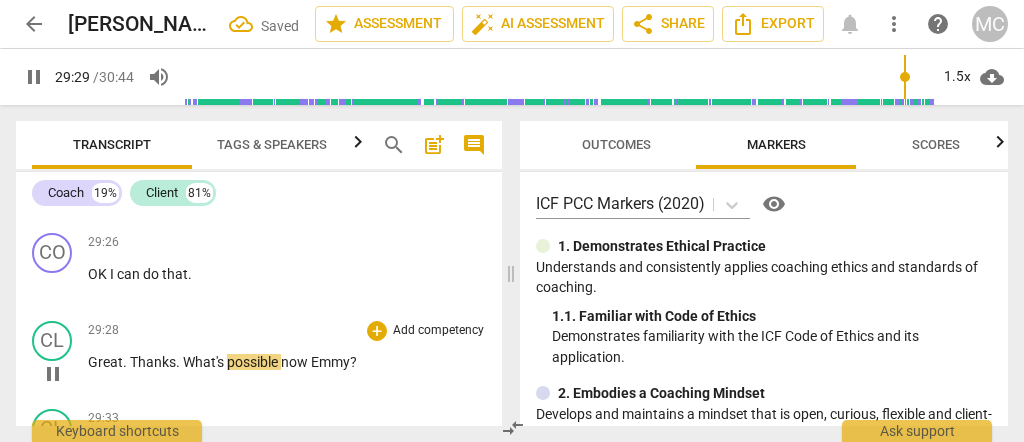 click on "What's" at bounding box center [205, 362] 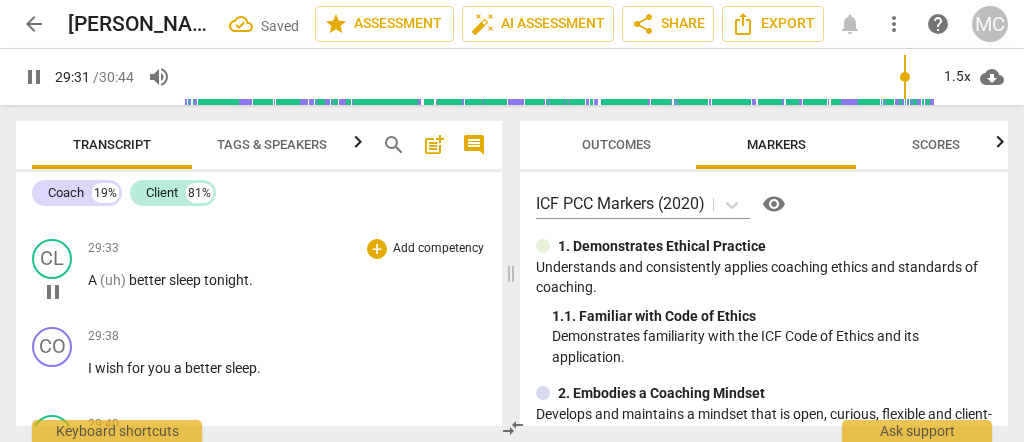 scroll, scrollTop: 11357, scrollLeft: 0, axis: vertical 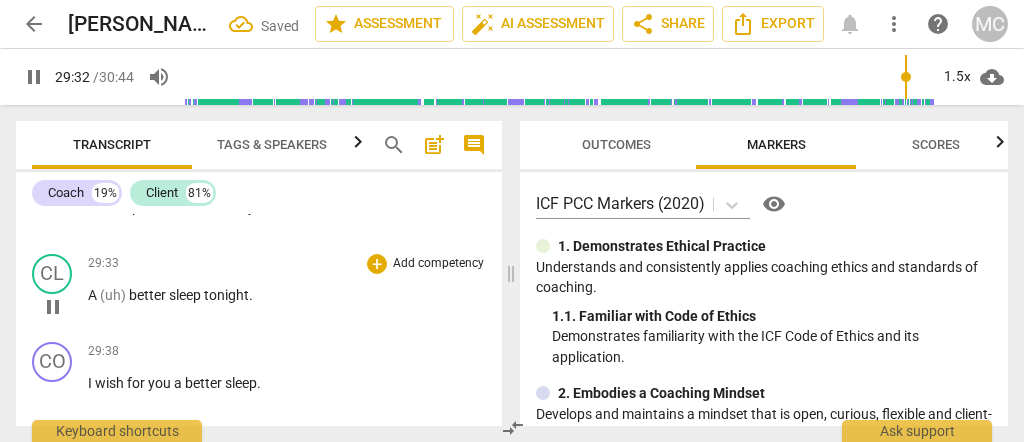 click on "tonight" at bounding box center [226, 295] 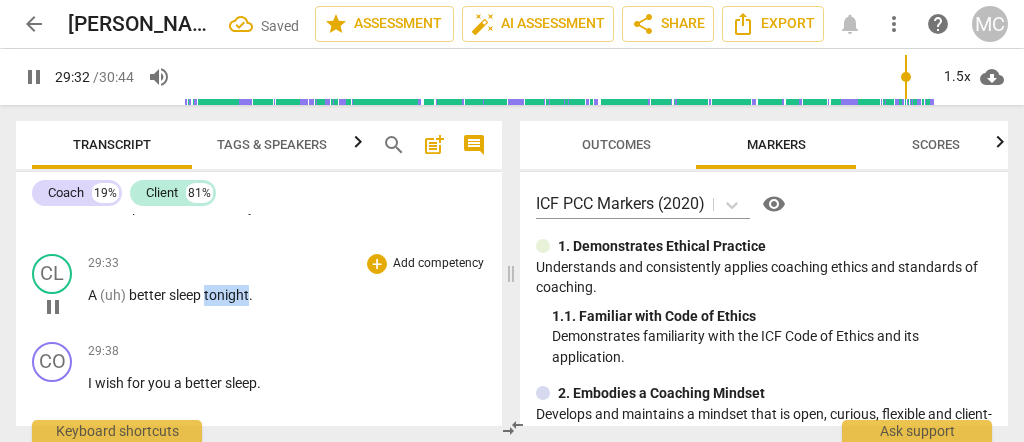 click on "tonight" at bounding box center (226, 295) 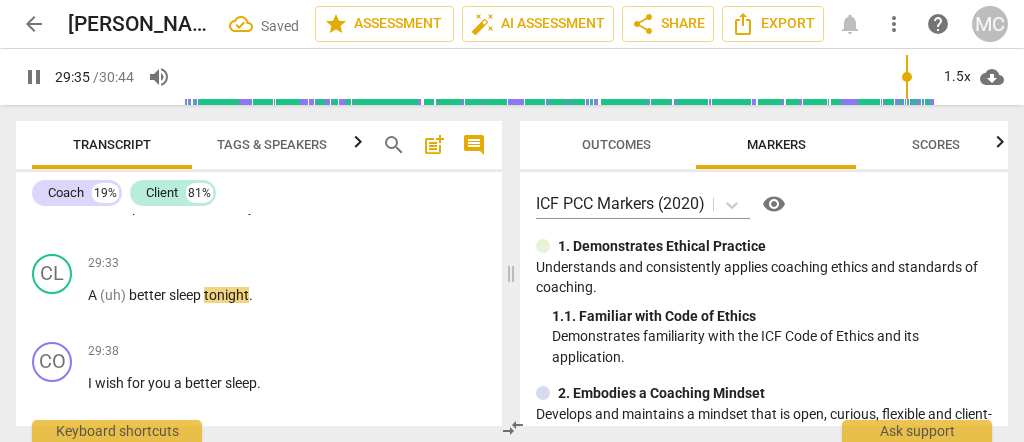 scroll, scrollTop: 11490, scrollLeft: 0, axis: vertical 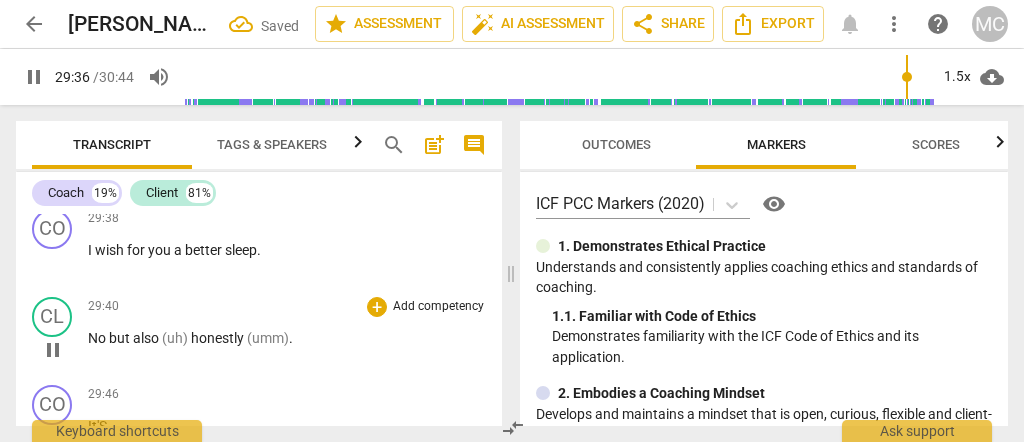 click on "29:40 + Add competency keyboard_arrow_right No   but   also   (uh)   honestly   (umm) ." at bounding box center [287, 333] 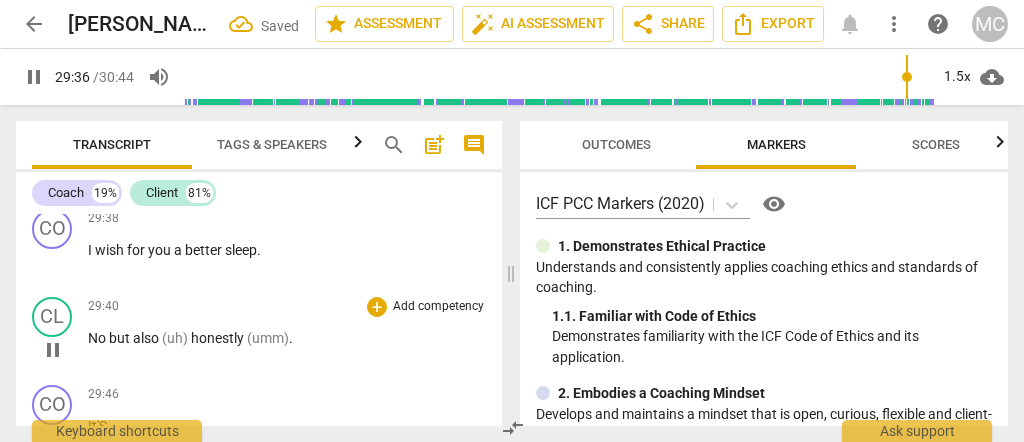 click on "also" at bounding box center (147, 338) 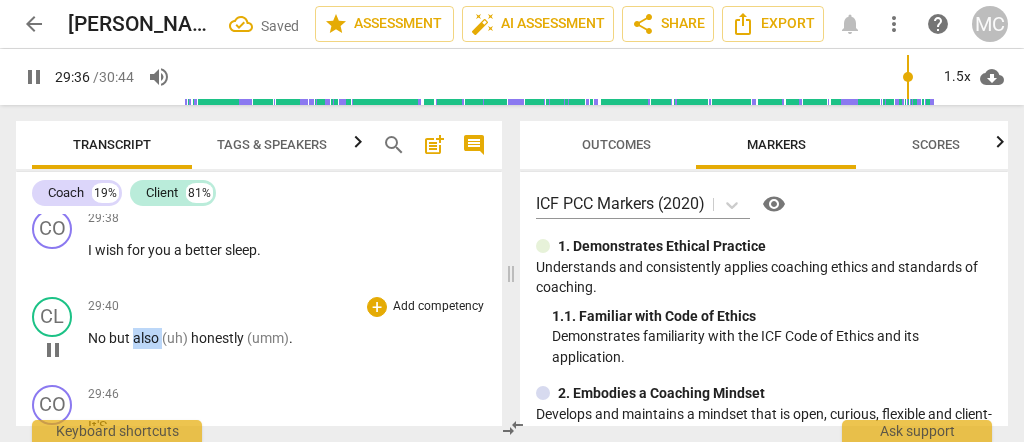 click on "also" at bounding box center (147, 338) 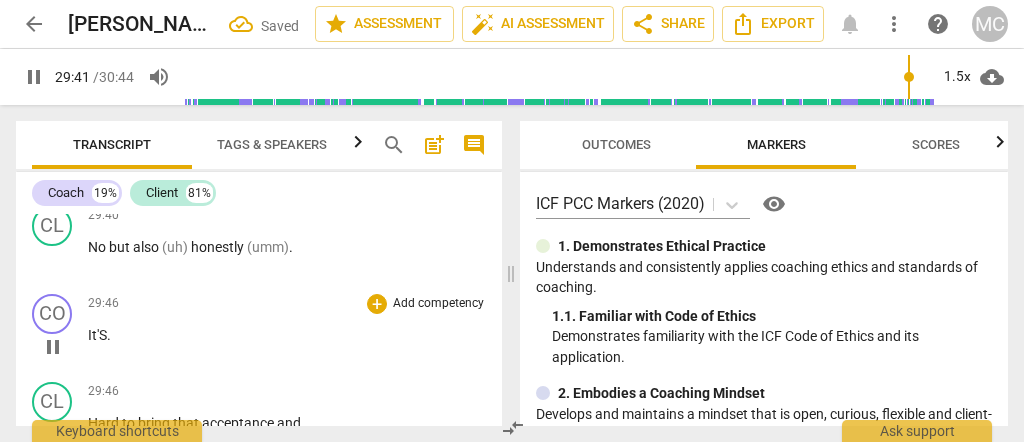 scroll, scrollTop: 11624, scrollLeft: 0, axis: vertical 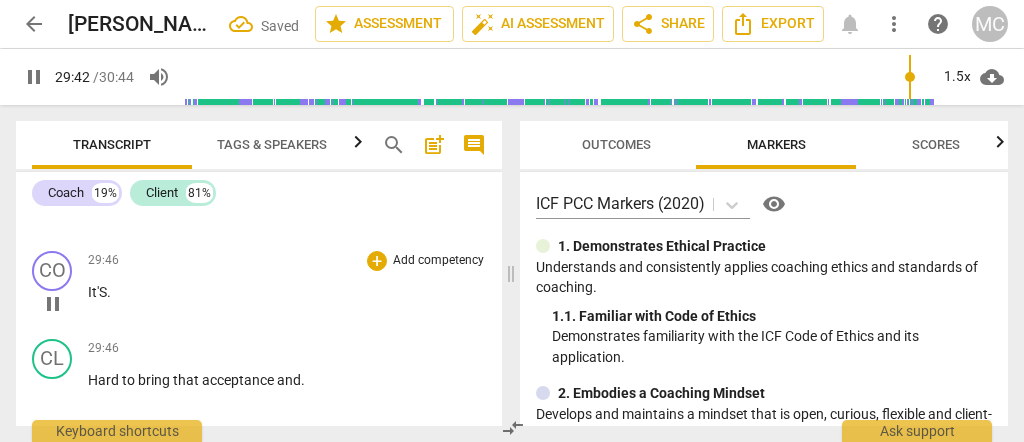 click on "It'S" at bounding box center [97, 292] 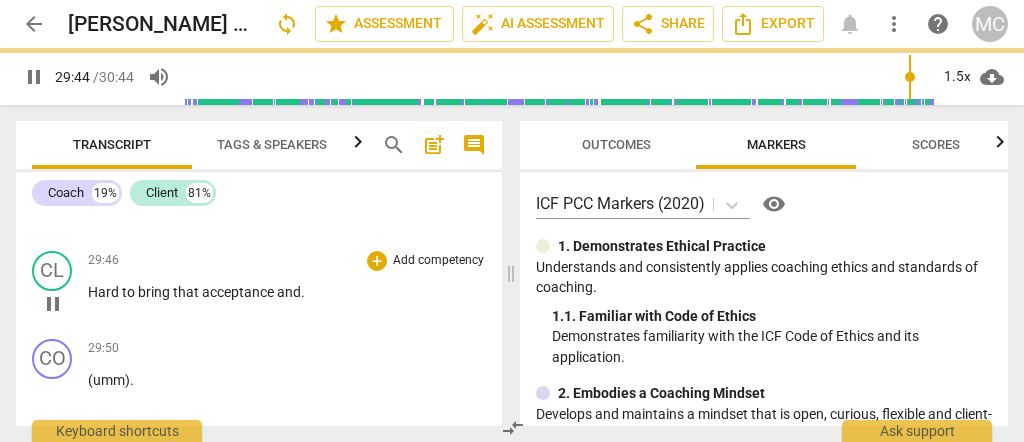 scroll, scrollTop: 11537, scrollLeft: 0, axis: vertical 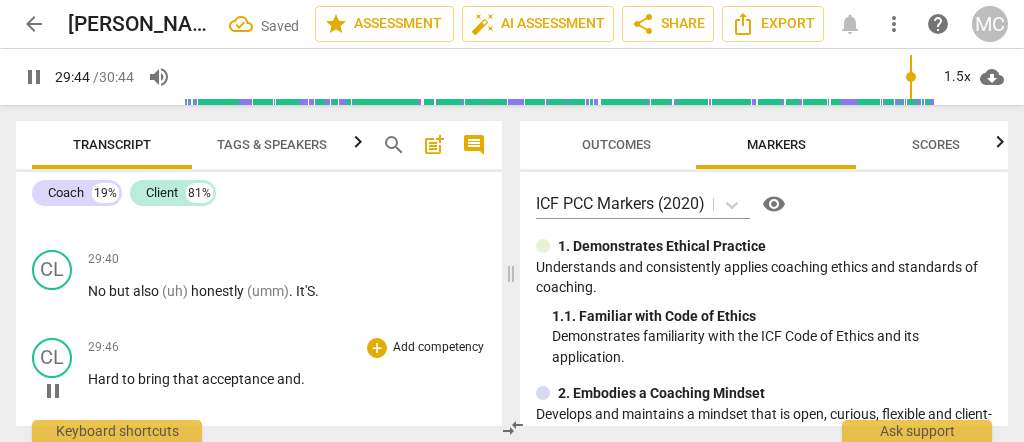click on "Hard" at bounding box center (105, 379) 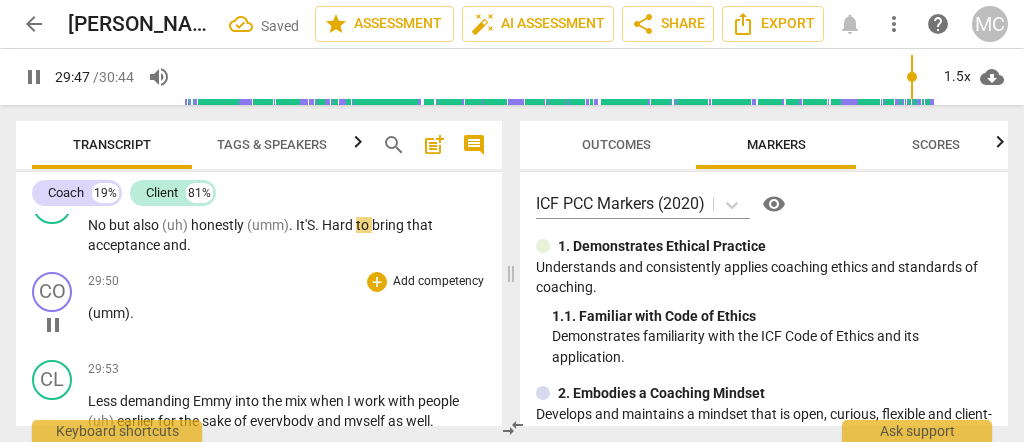 click on "(umm)" at bounding box center (109, 313) 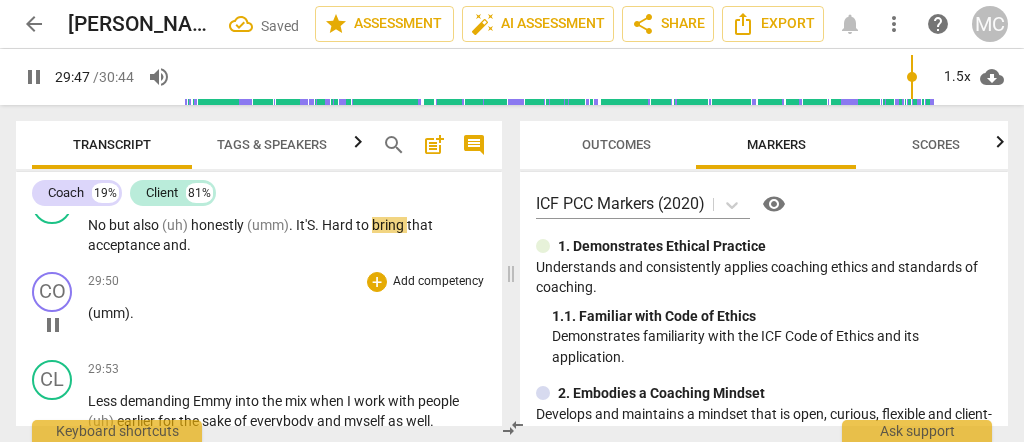 scroll, scrollTop: 11516, scrollLeft: 0, axis: vertical 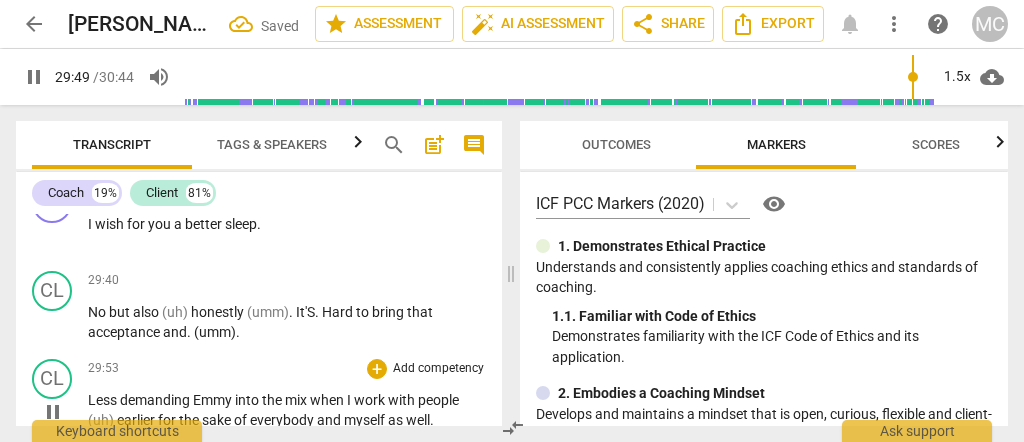 click on "Less" at bounding box center (104, 400) 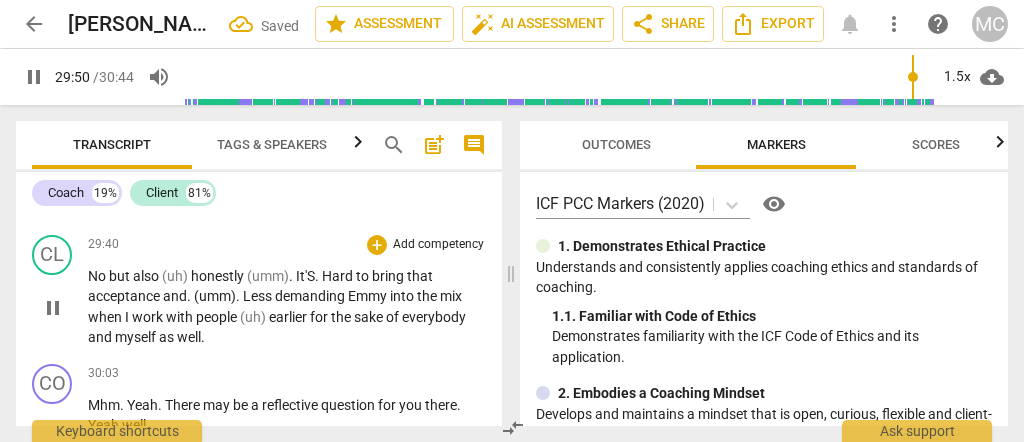 scroll, scrollTop: 11582, scrollLeft: 0, axis: vertical 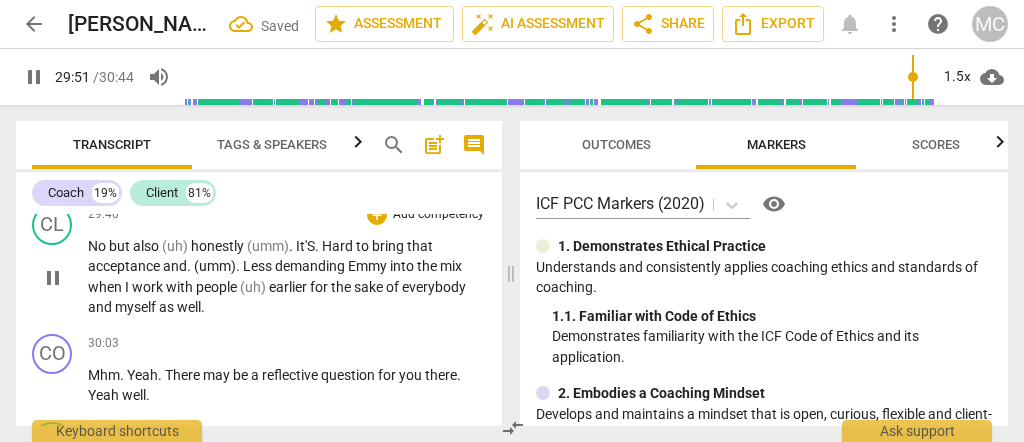 click on "well" at bounding box center (189, 307) 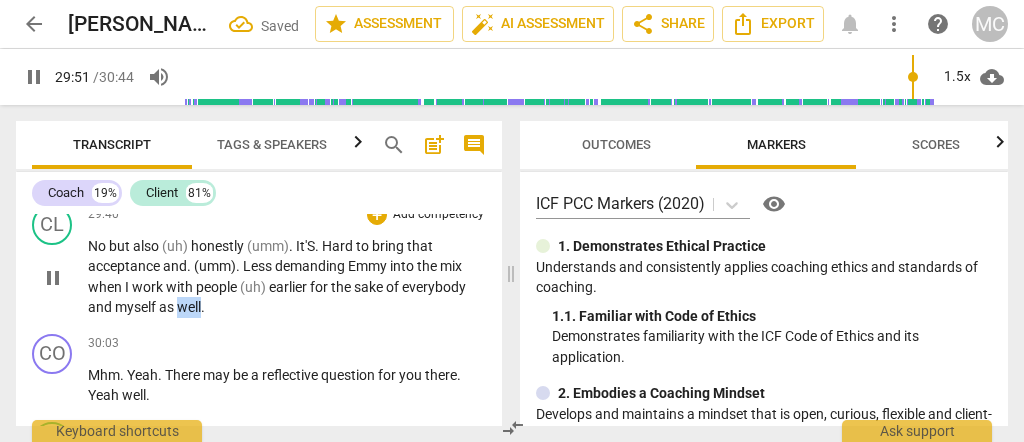 click on "well" at bounding box center [189, 307] 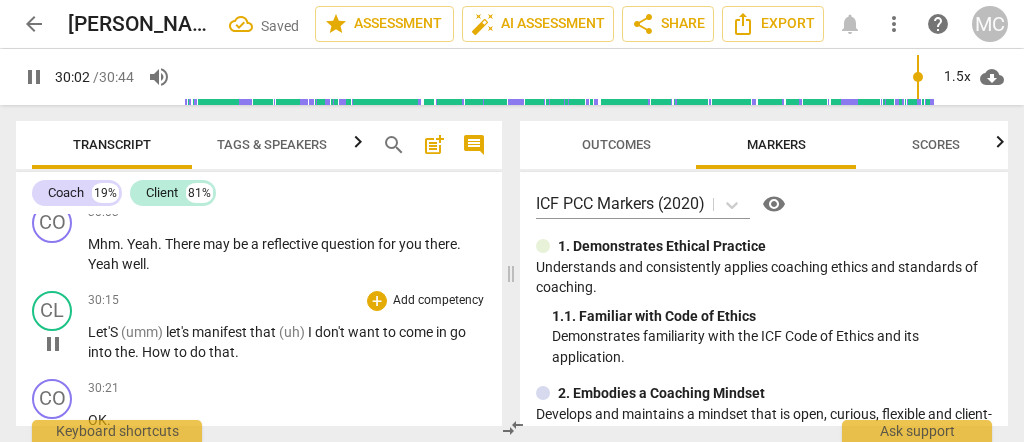 scroll, scrollTop: 11716, scrollLeft: 0, axis: vertical 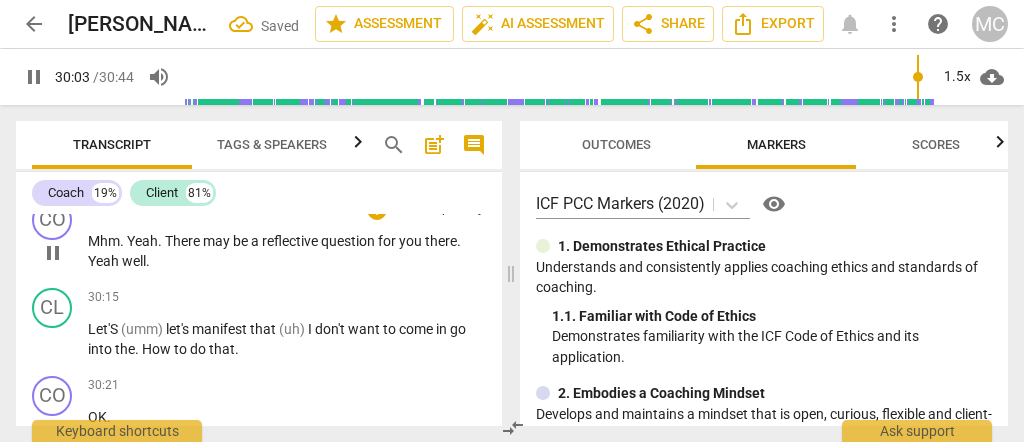 click on "Mhm" at bounding box center [104, 241] 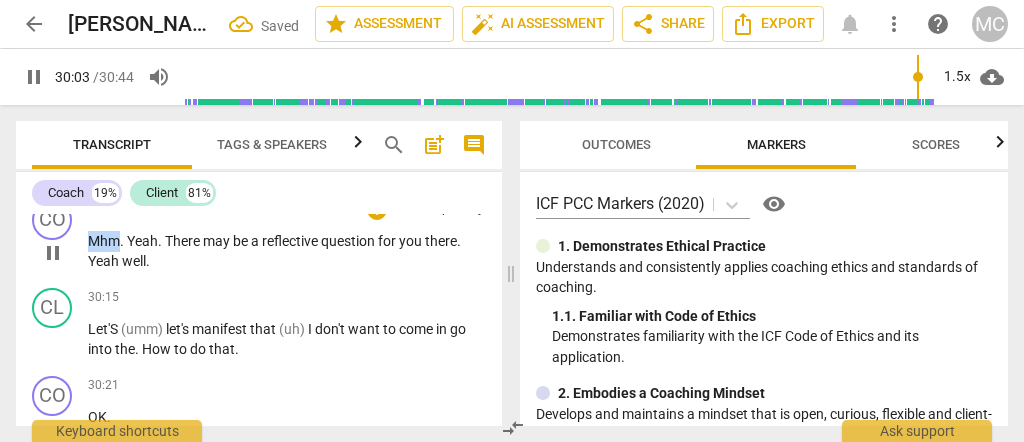 click on "Mhm" at bounding box center (104, 241) 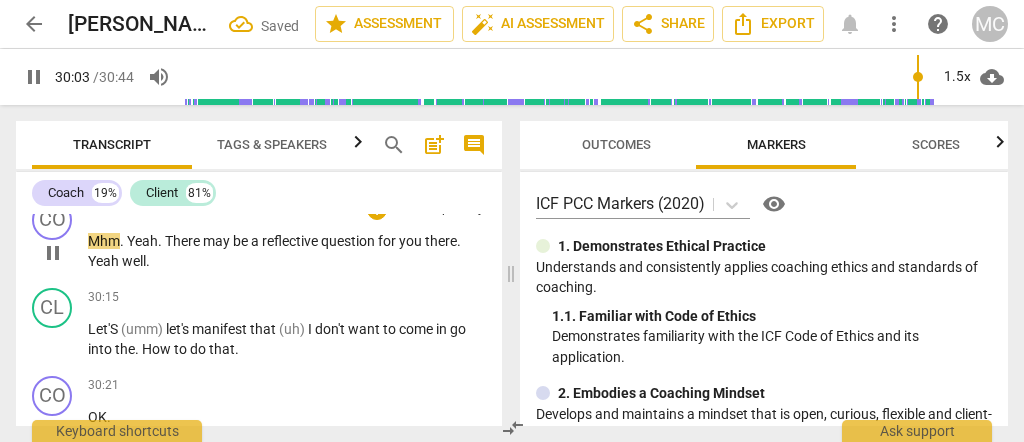 click on "may" at bounding box center (218, 241) 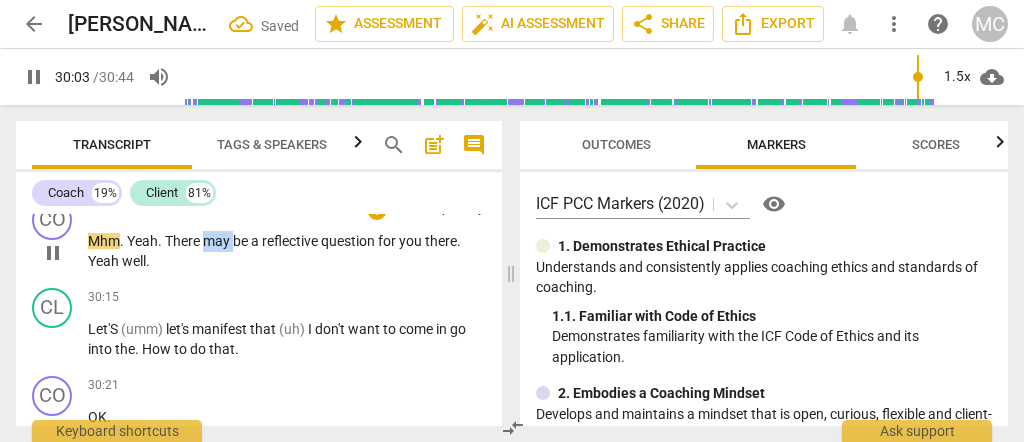 click on "may" at bounding box center (218, 241) 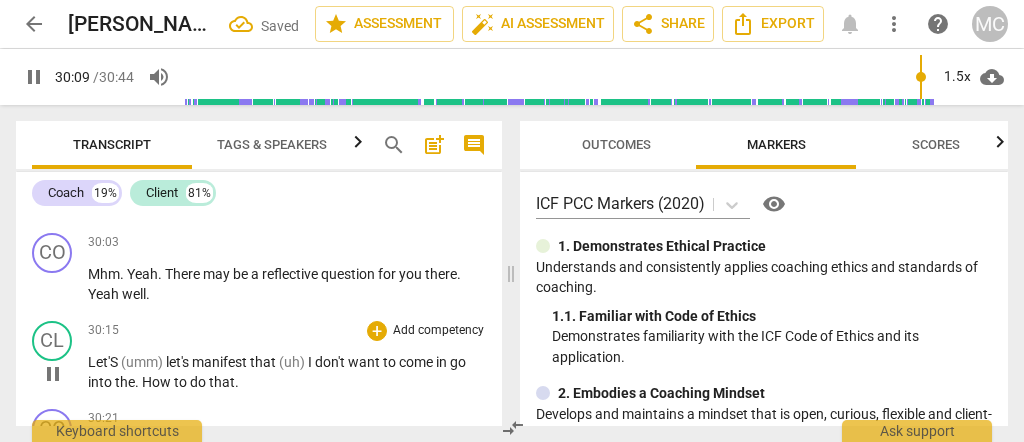 scroll, scrollTop: 11716, scrollLeft: 0, axis: vertical 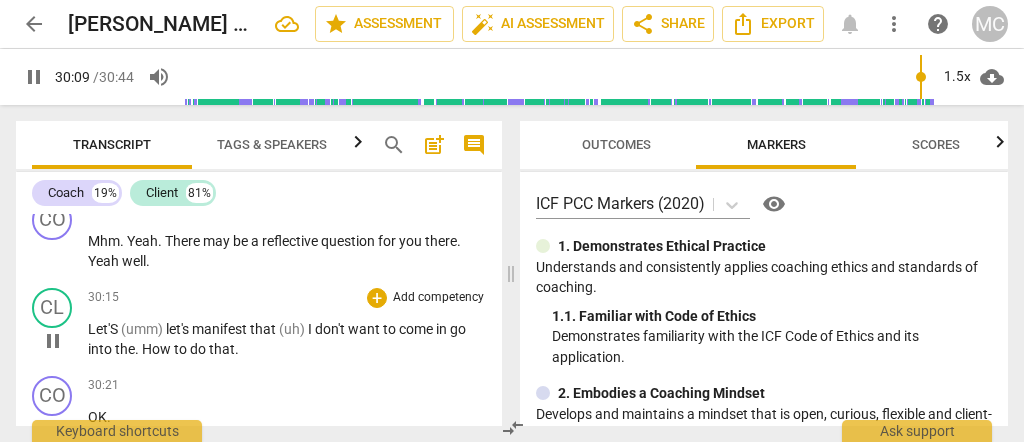 click on "Let'S   (umm)   let's   manifest   that   (uh)   I   don't   want   to   come   in   go   into   the .   How   to   do   that ." at bounding box center (287, 339) 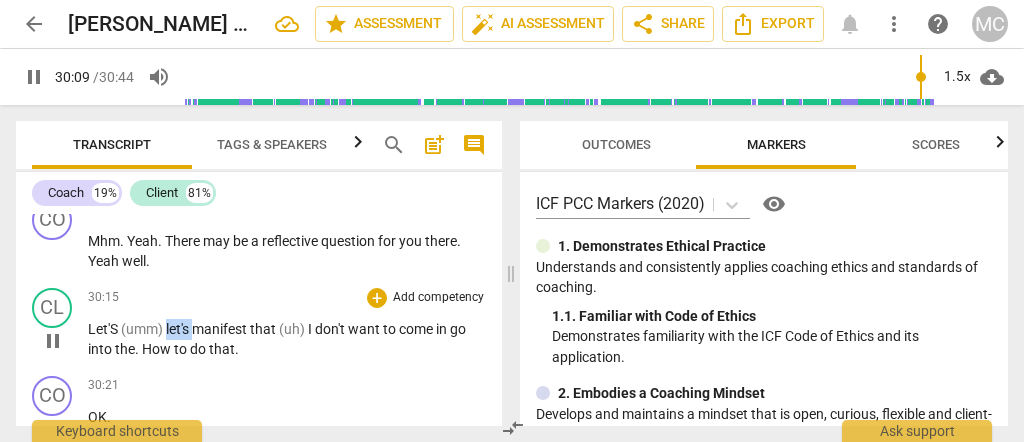 click on "Let'S   (umm)   let's   manifest   that   (uh)   I   don't   want   to   come   in   go   into   the .   How   to   do   that ." at bounding box center (287, 339) 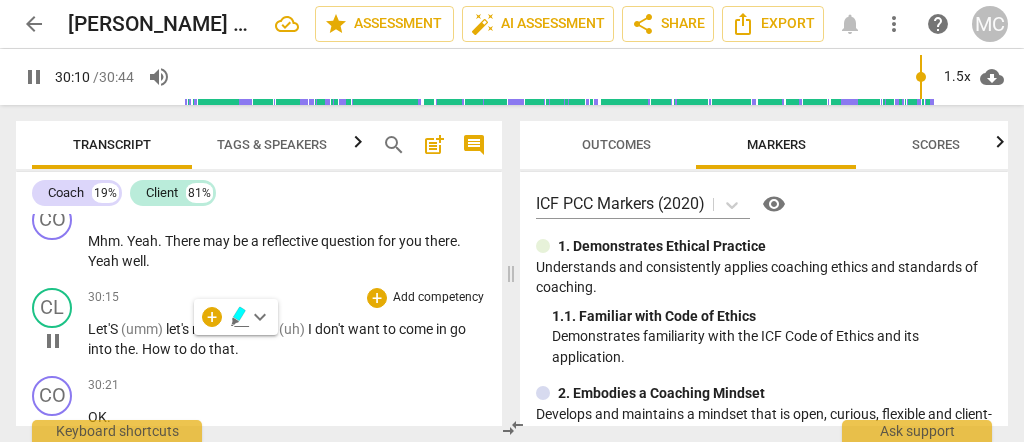 click on "do" at bounding box center [199, 349] 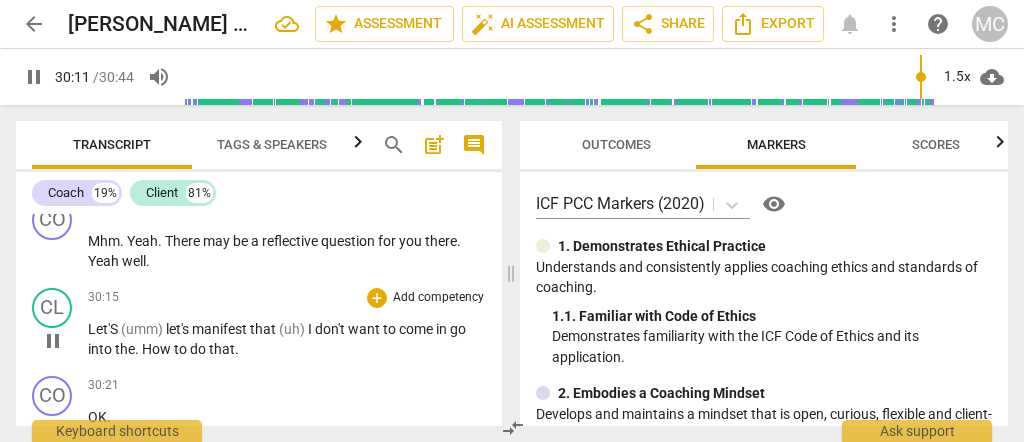 click on "do" at bounding box center [199, 349] 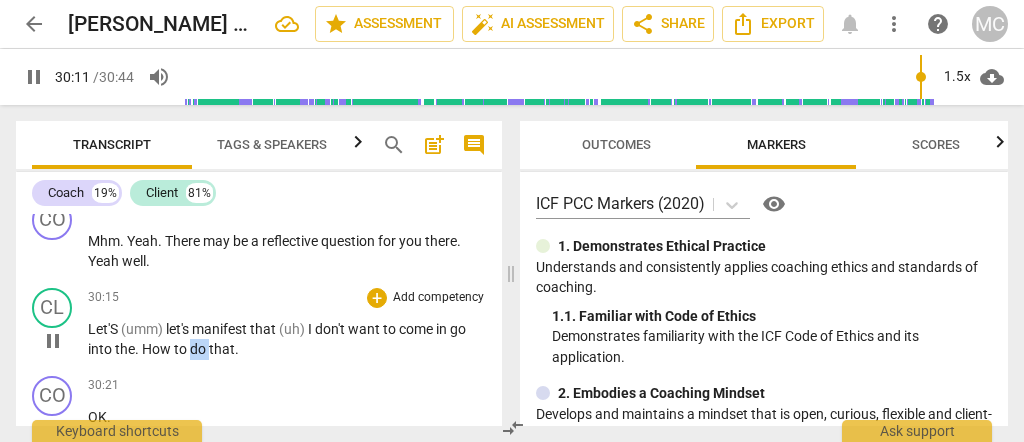 click on "do" at bounding box center (199, 349) 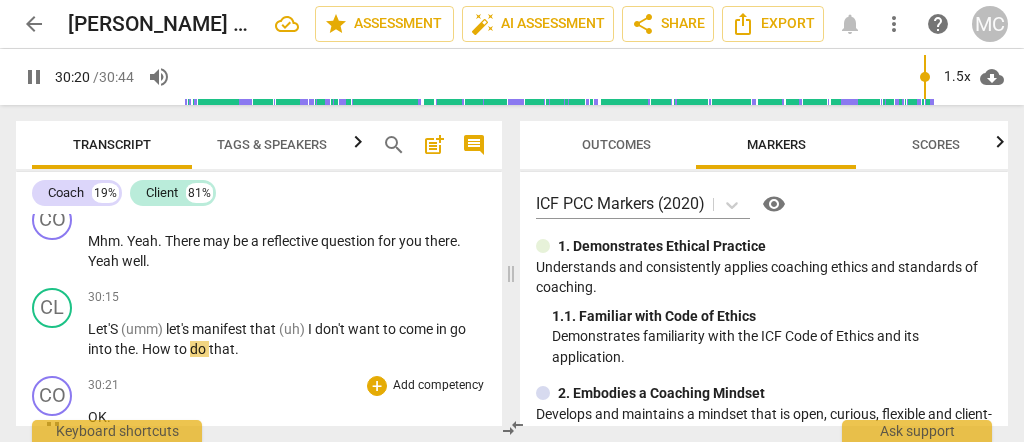scroll, scrollTop: 11782, scrollLeft: 0, axis: vertical 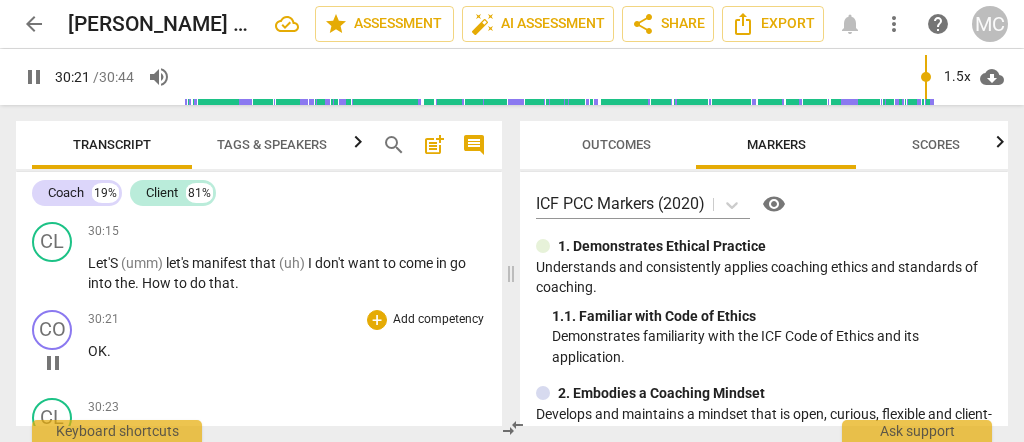 click on "30:21 + Add competency keyboard_arrow_right OK ." at bounding box center [287, 346] 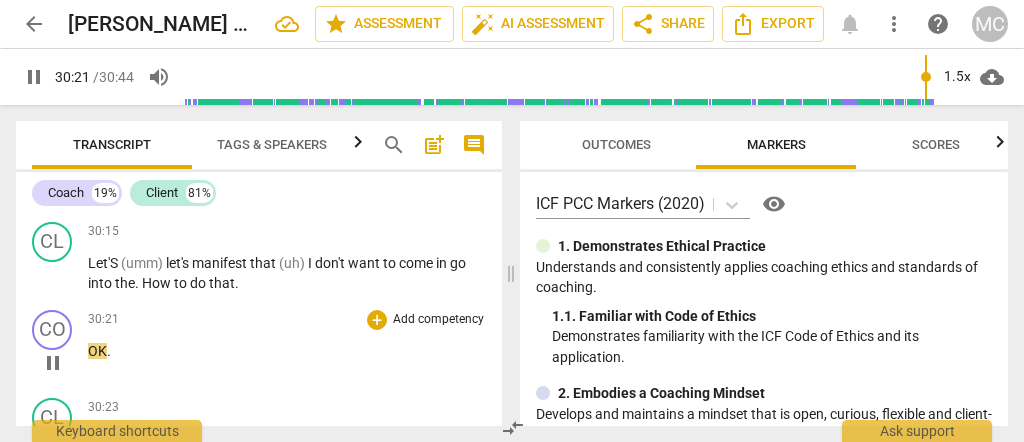 click on "OK" at bounding box center [97, 351] 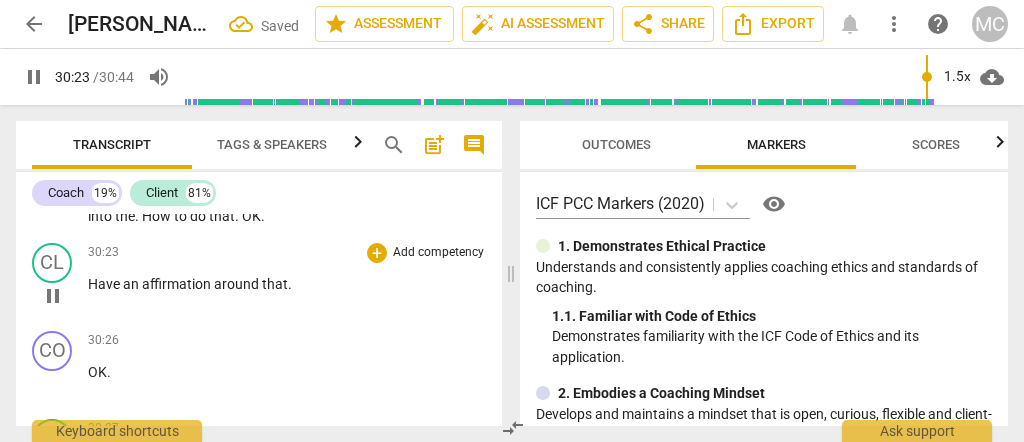 click on "Have" at bounding box center (105, 284) 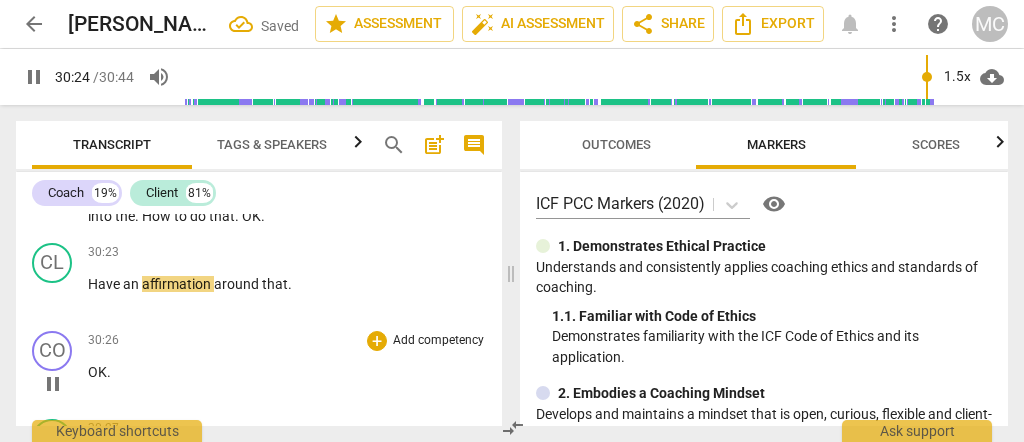 scroll, scrollTop: 11762, scrollLeft: 0, axis: vertical 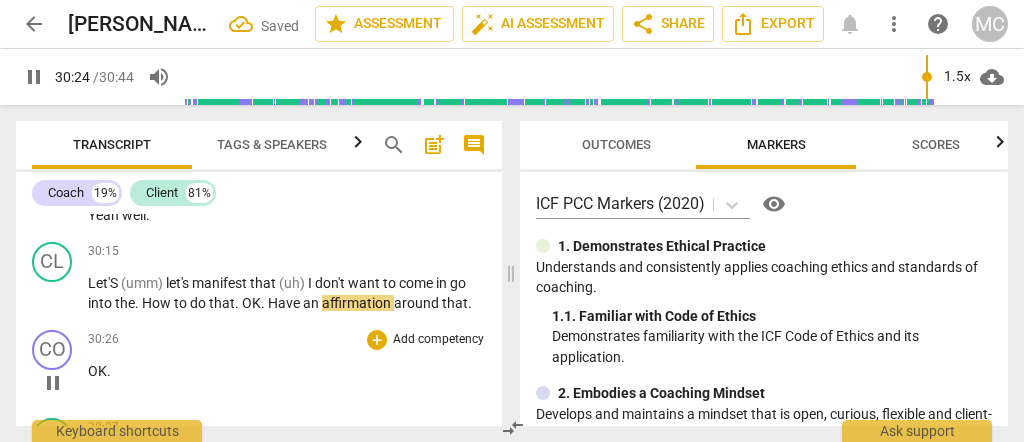 click on "OK" at bounding box center [97, 371] 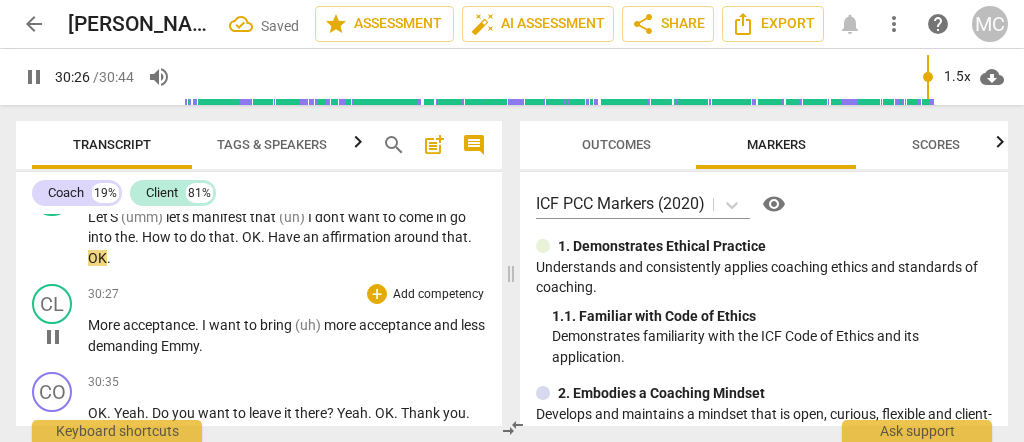 click on "More" at bounding box center (105, 325) 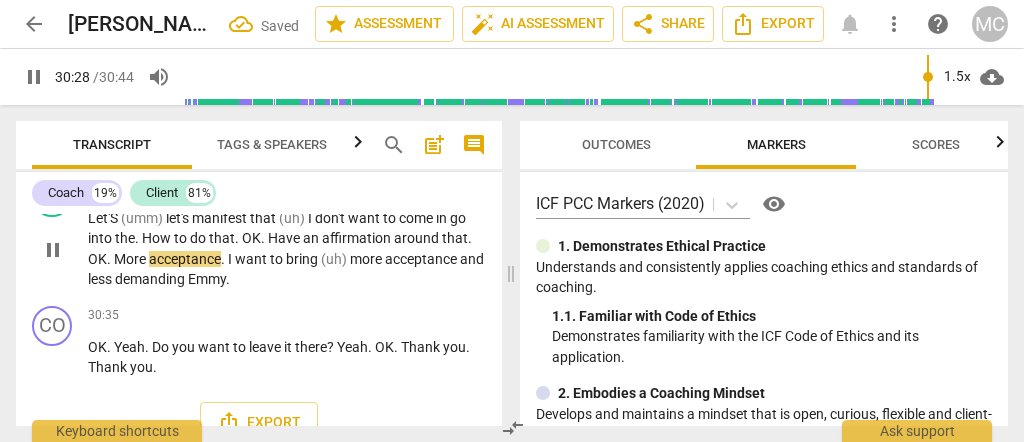 click on "demanding" at bounding box center (151, 279) 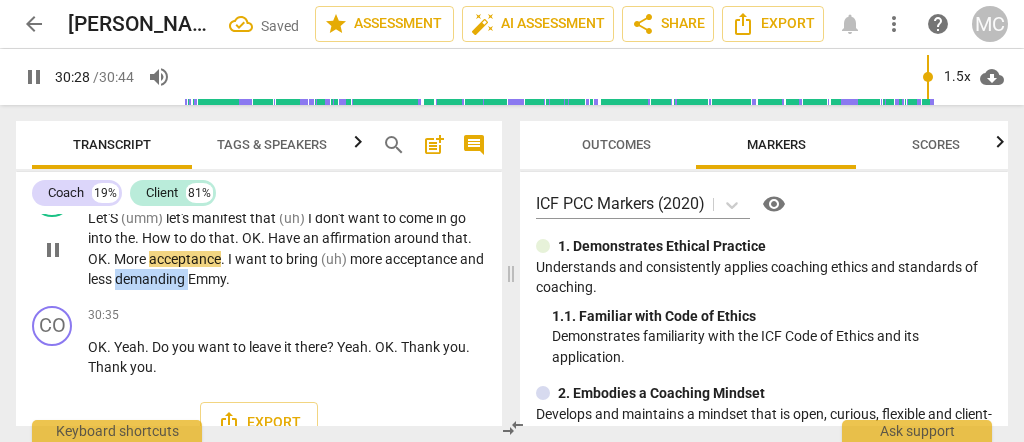 click on "demanding" at bounding box center [151, 279] 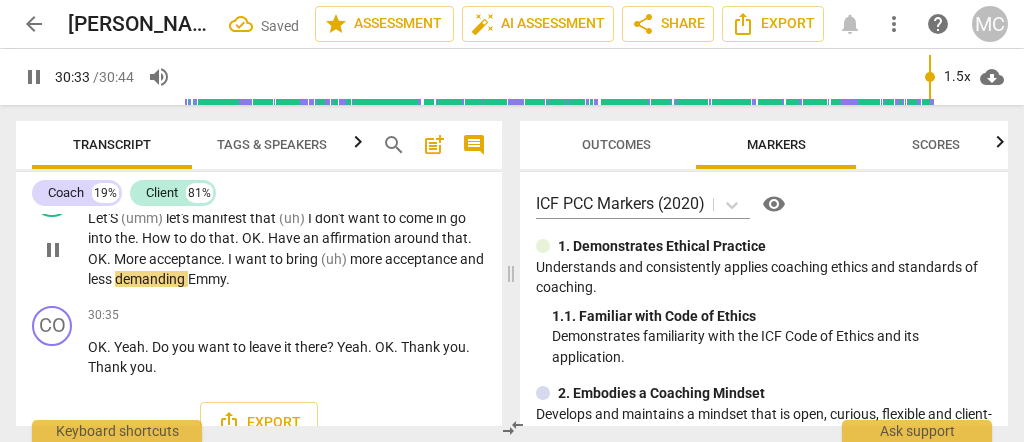 scroll, scrollTop: 11873, scrollLeft: 0, axis: vertical 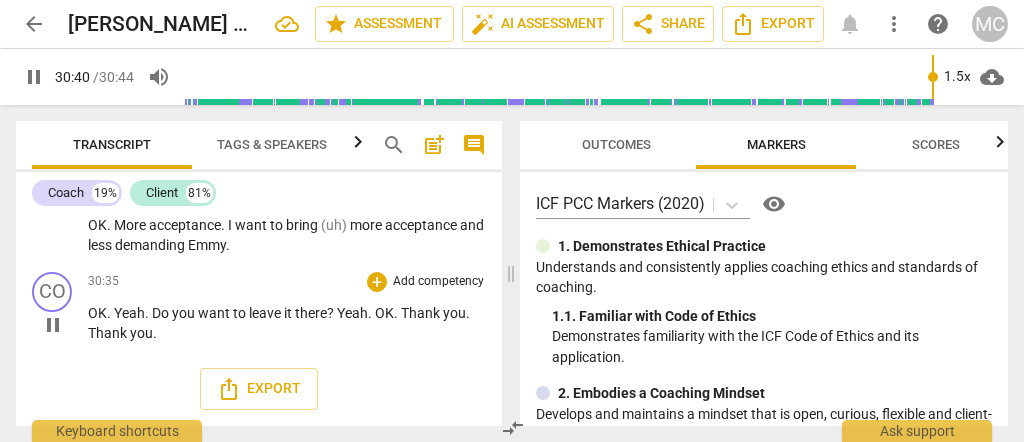 click on "Yeah" at bounding box center (352, 313) 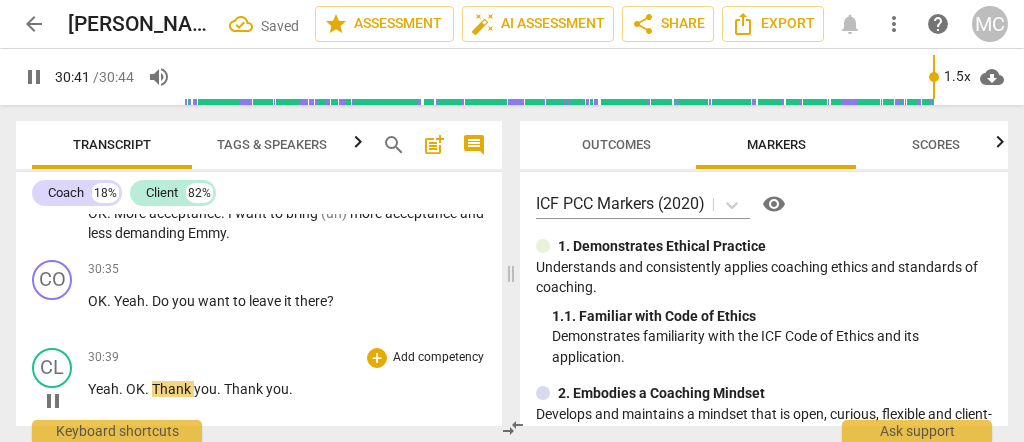 click on "OK" at bounding box center (135, 389) 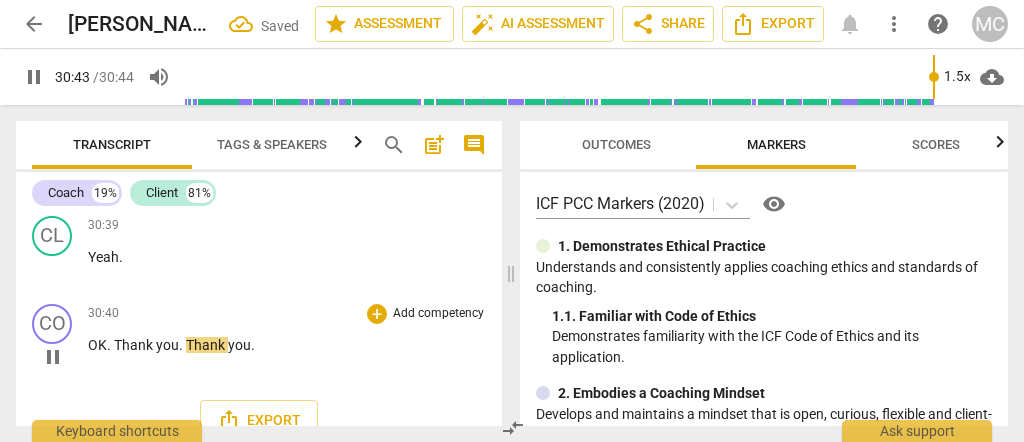 scroll, scrollTop: 12006, scrollLeft: 0, axis: vertical 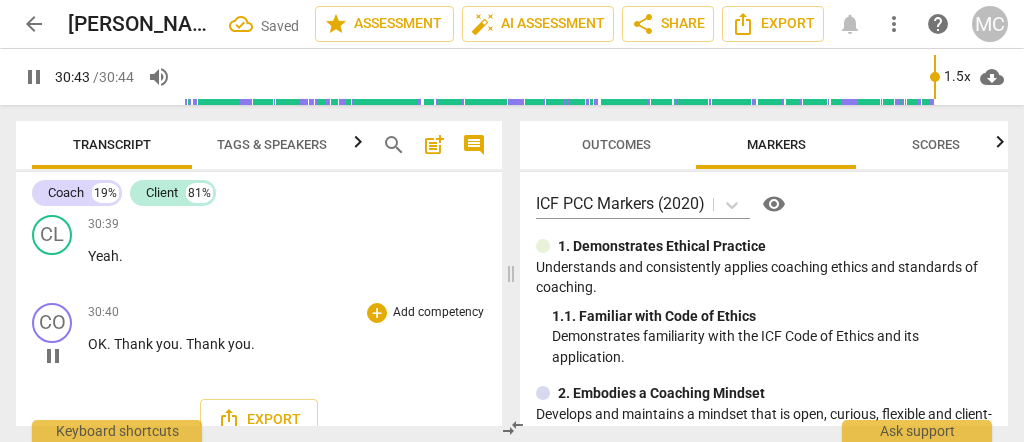 click on "OK" at bounding box center (97, 344) 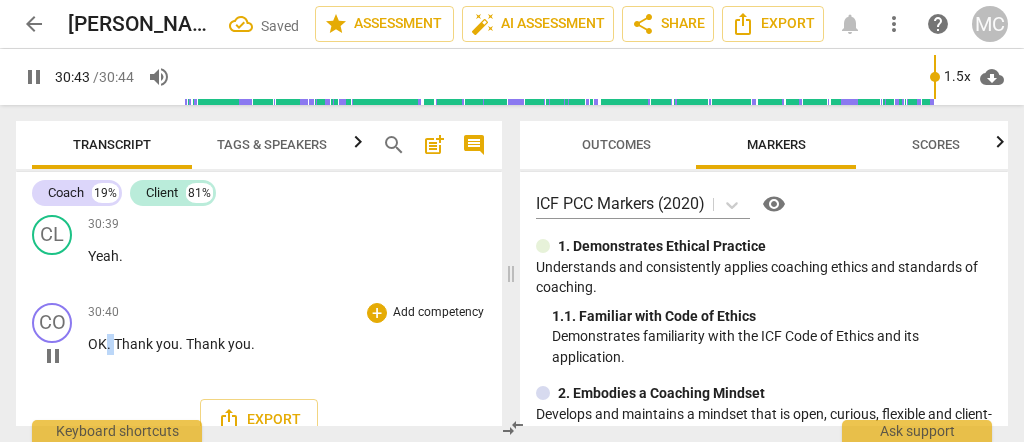 click on "OK" at bounding box center (97, 344) 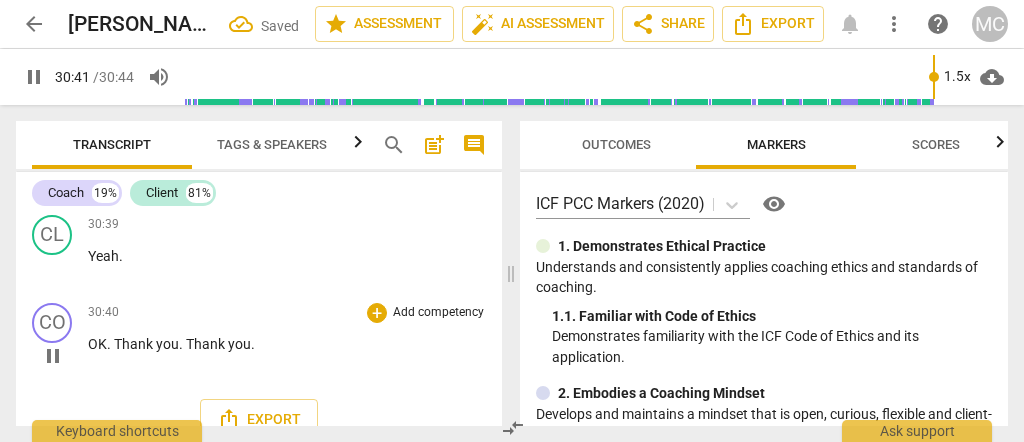 click on "Thank" at bounding box center (135, 344) 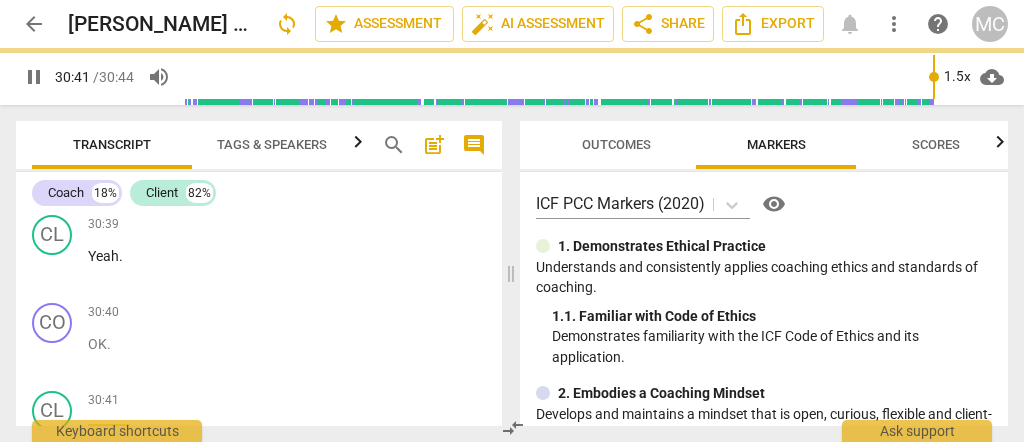 scroll, scrollTop: 12133, scrollLeft: 0, axis: vertical 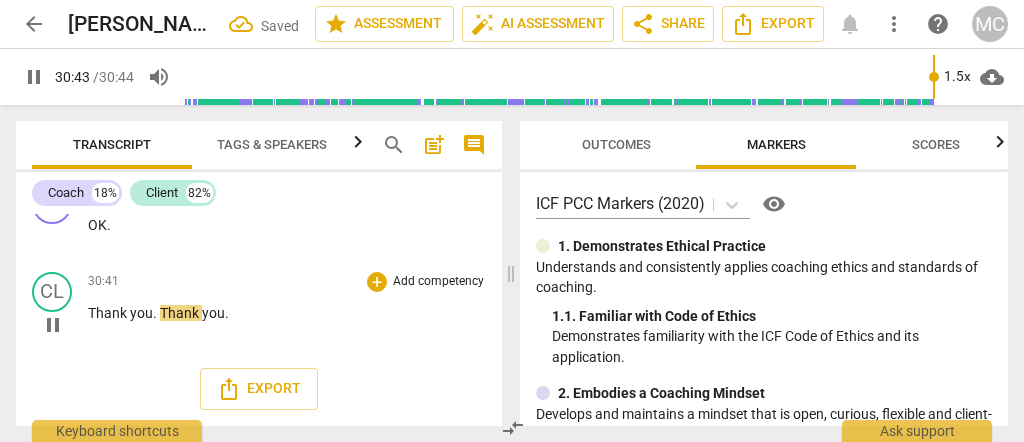 click on "Thank" at bounding box center [181, 313] 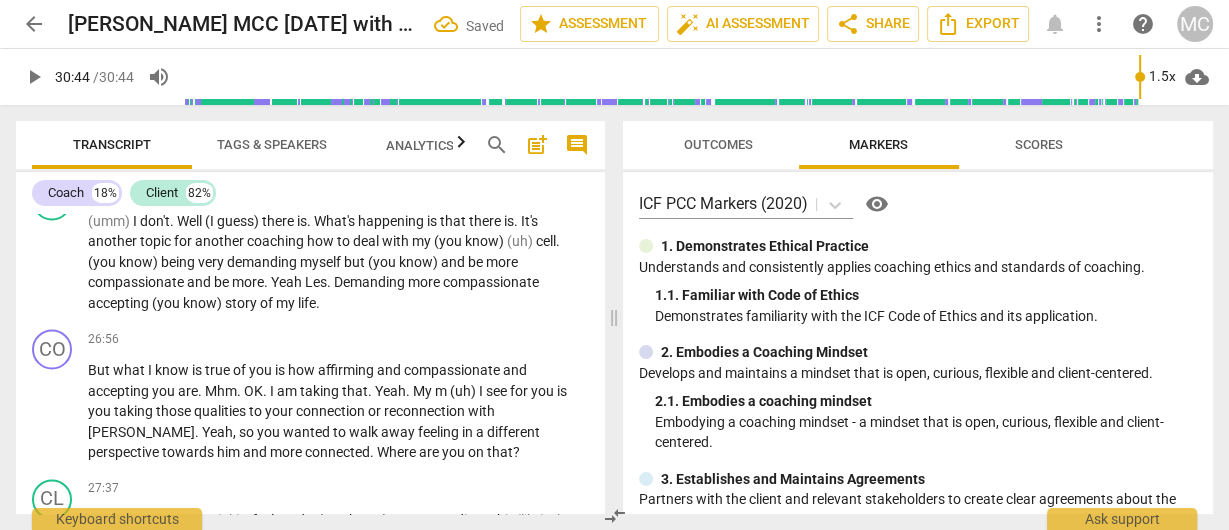 scroll, scrollTop: 8827, scrollLeft: 0, axis: vertical 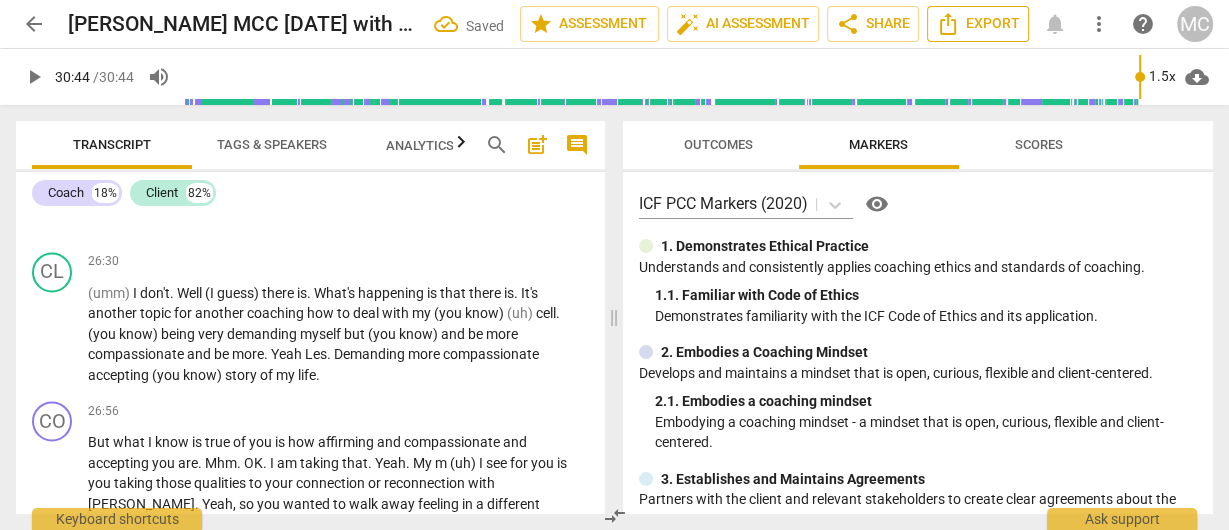 click on "Export" at bounding box center [978, 24] 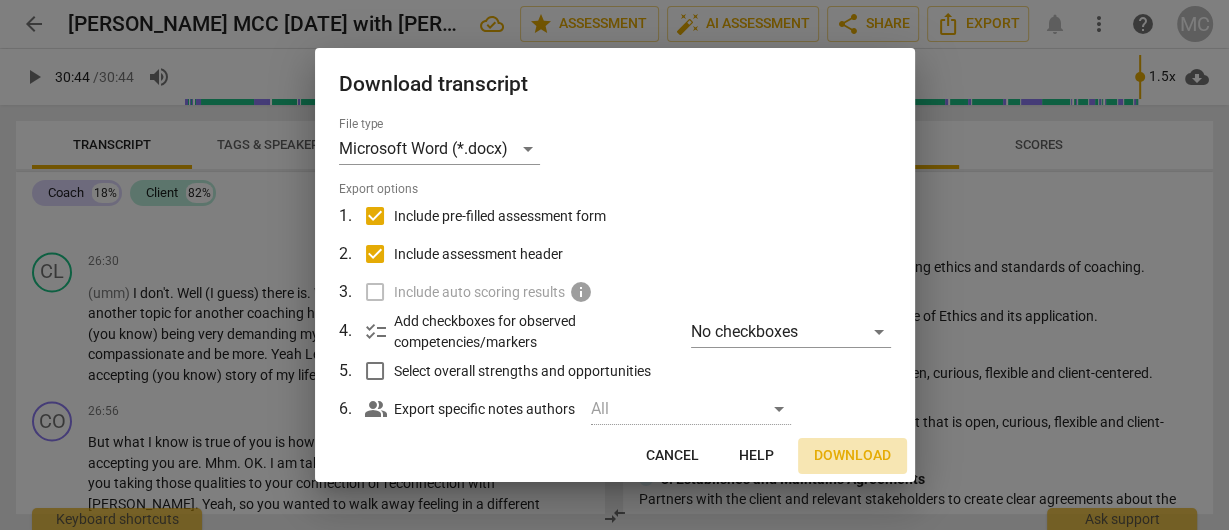 click on "Download" at bounding box center [852, 456] 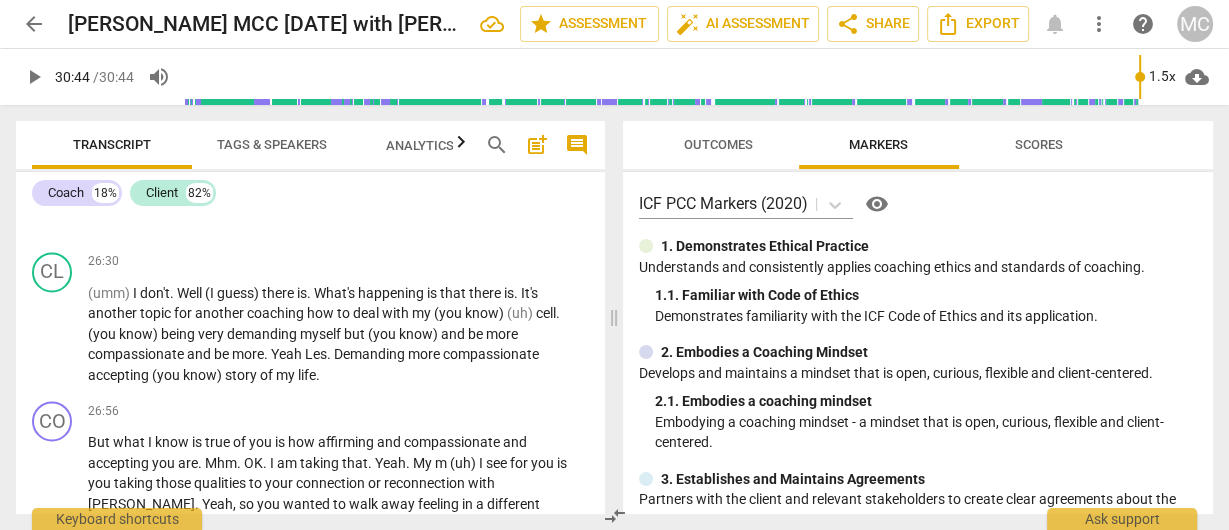 click on "Analytics   New" at bounding box center [432, 145] 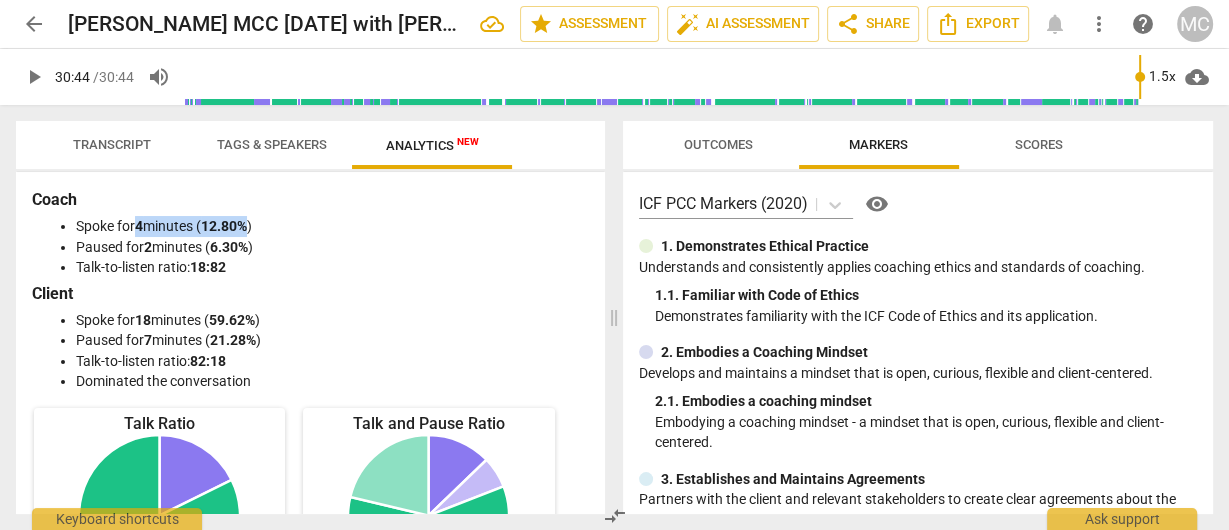 drag, startPoint x: 142, startPoint y: 225, endPoint x: 252, endPoint y: 223, distance: 110.01818 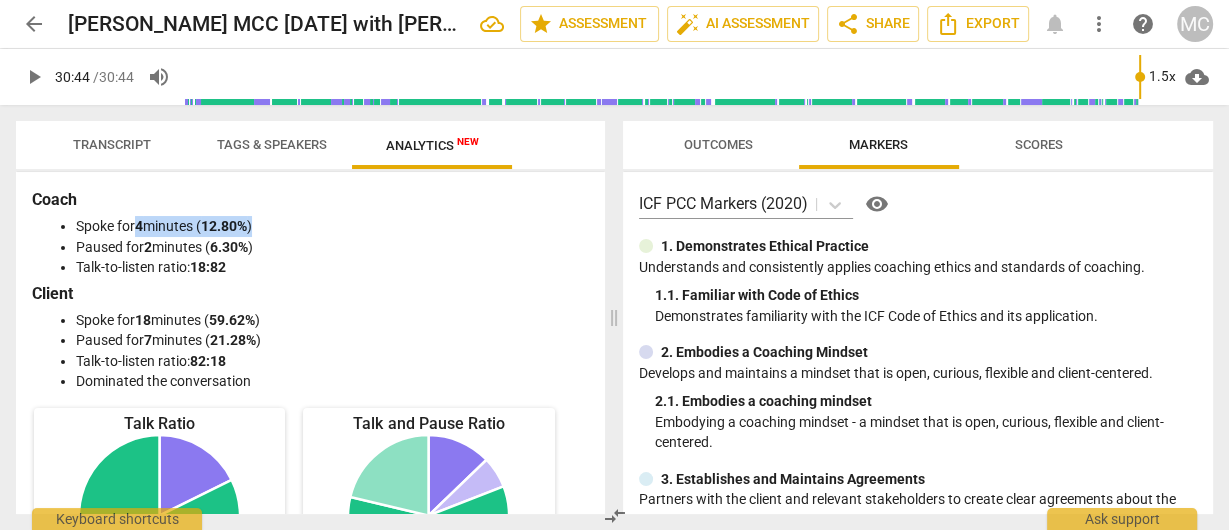drag, startPoint x: 234, startPoint y: 227, endPoint x: 140, endPoint y: 226, distance: 94.00532 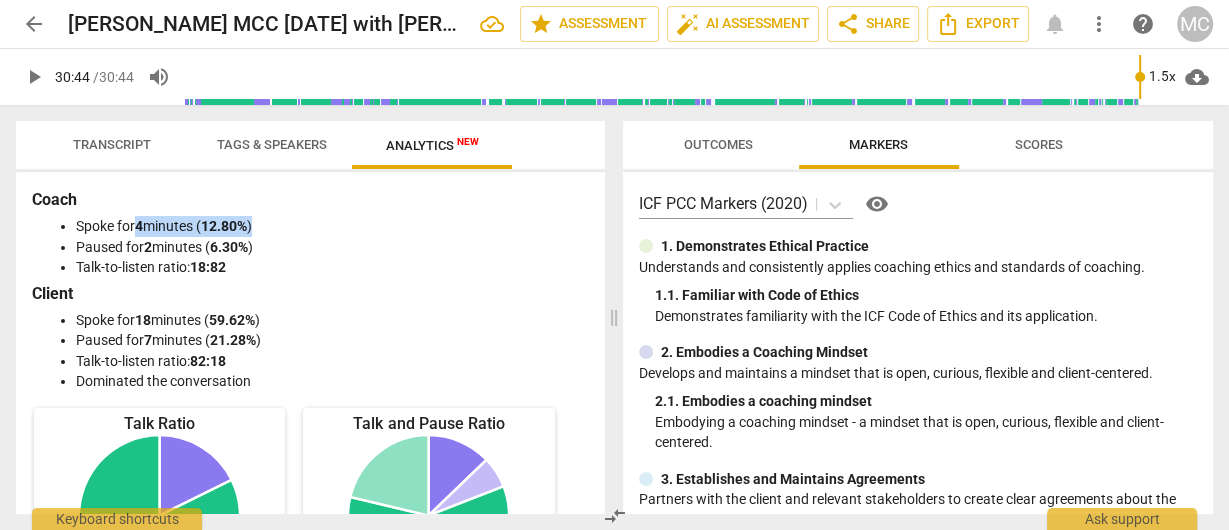 click on "Spoke for  4  minutes ( 12.80% )" at bounding box center [330, 226] 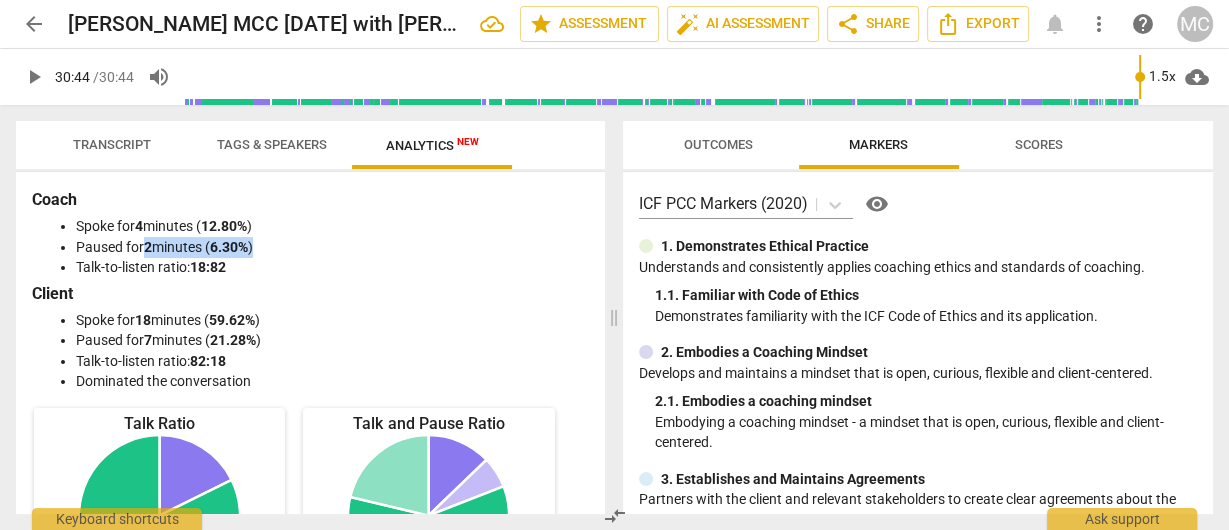 drag, startPoint x: 291, startPoint y: 243, endPoint x: 148, endPoint y: 246, distance: 143.03146 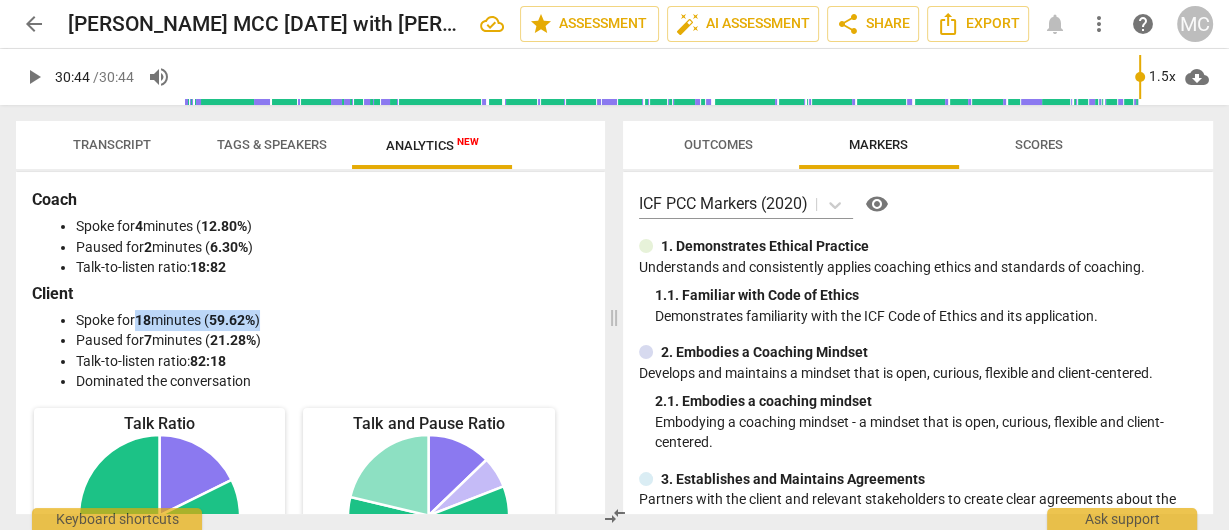 drag, startPoint x: 279, startPoint y: 314, endPoint x: 138, endPoint y: 319, distance: 141.08862 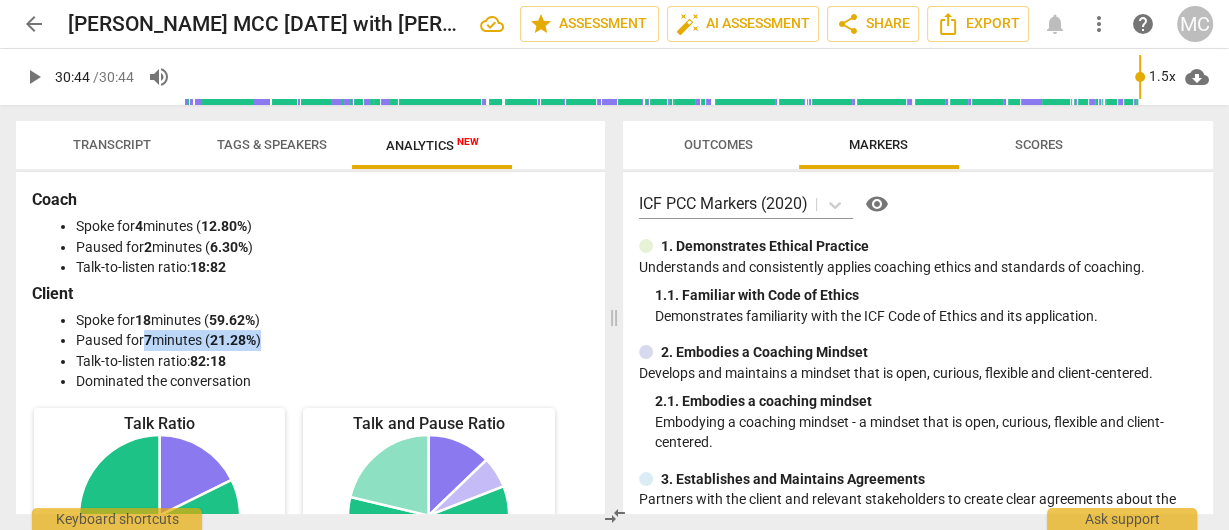 drag, startPoint x: 289, startPoint y: 346, endPoint x: 151, endPoint y: 341, distance: 138.09055 